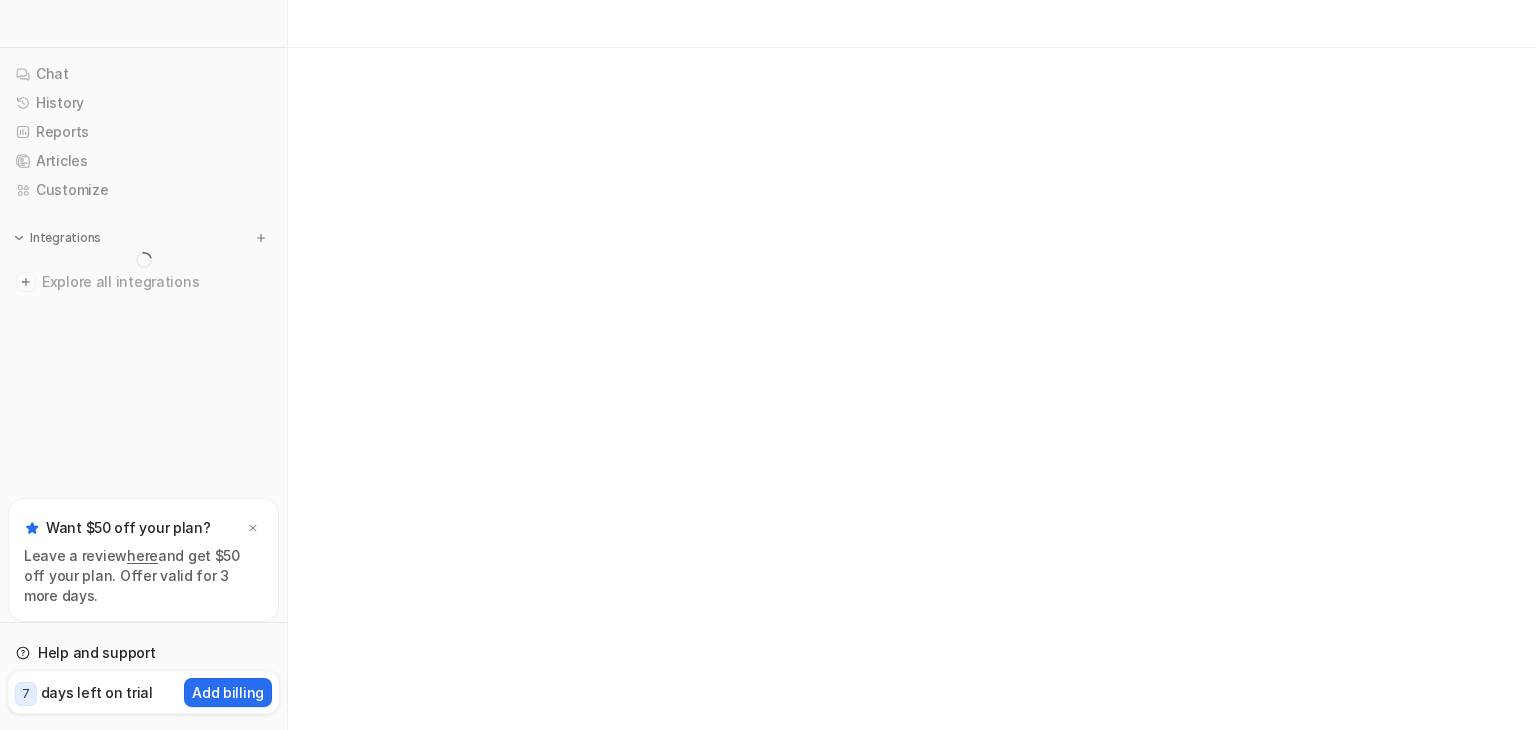 scroll, scrollTop: 0, scrollLeft: 0, axis: both 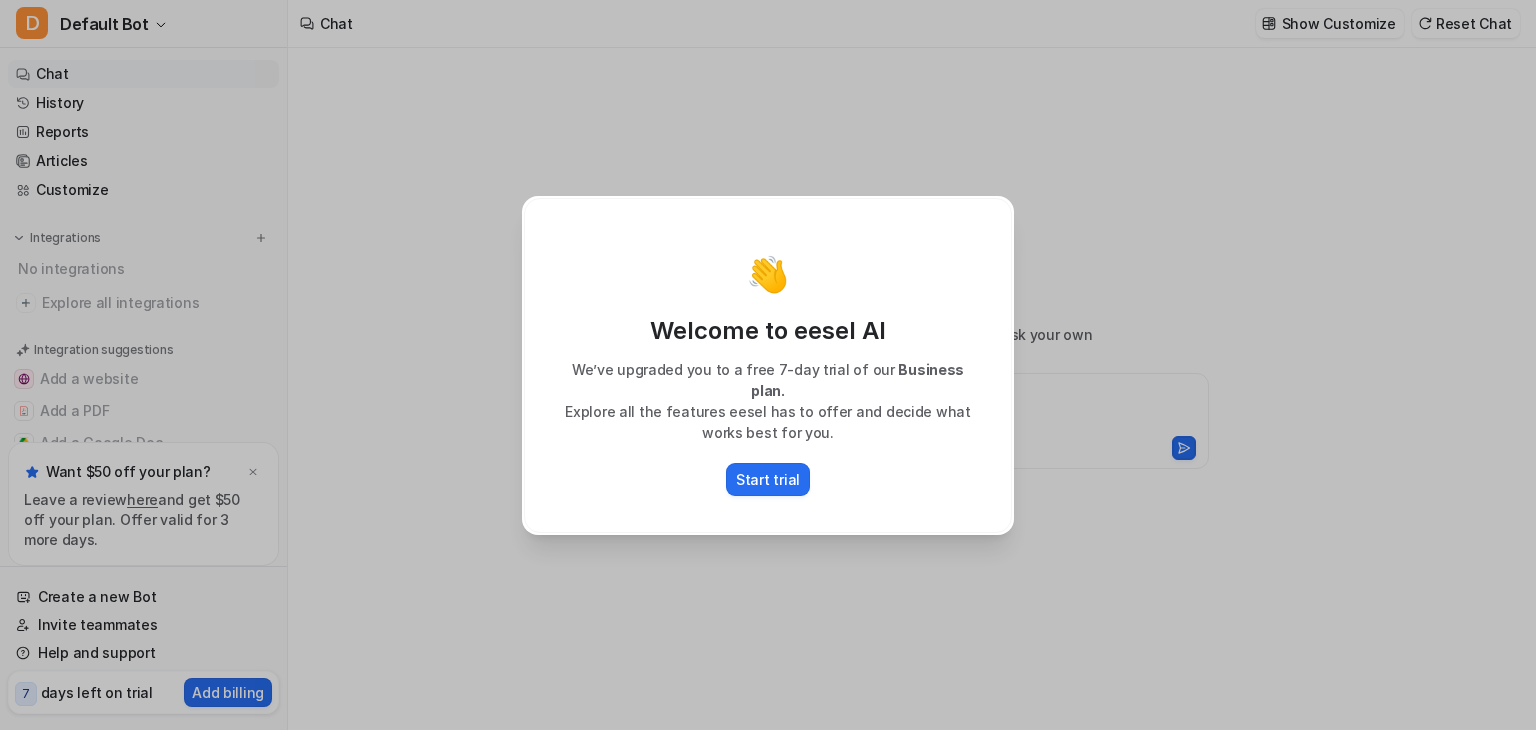 type on "**********" 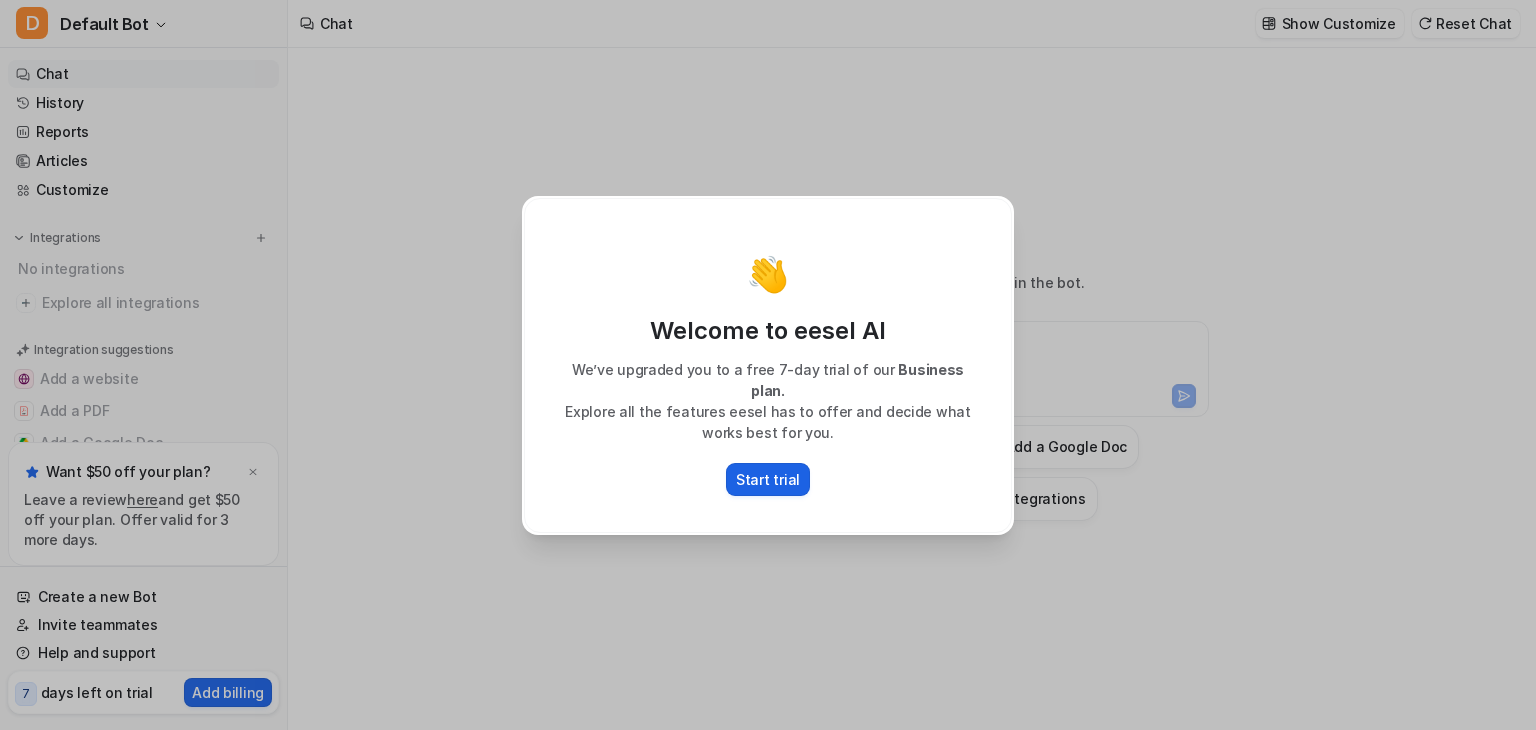 click on "Start trial" at bounding box center (768, 479) 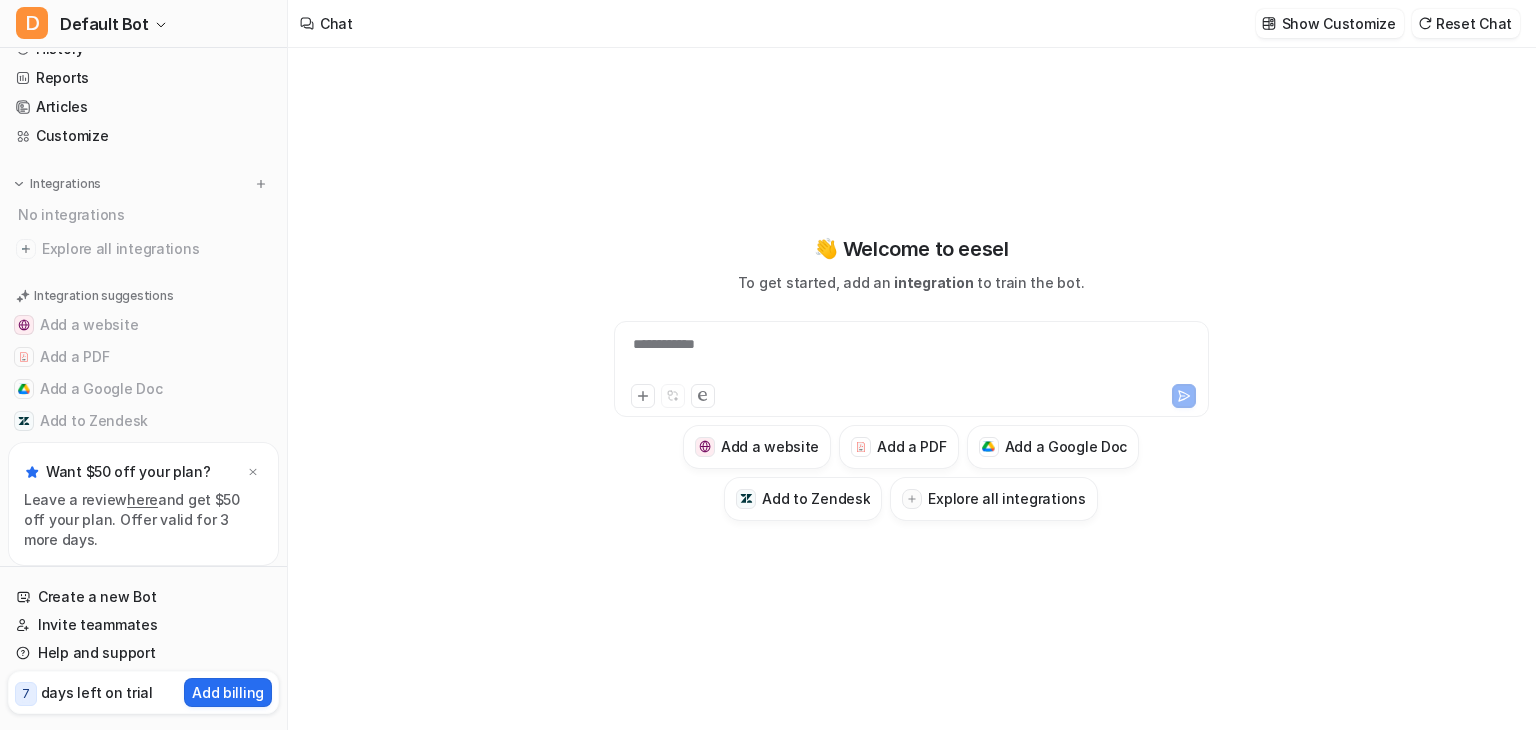 scroll, scrollTop: 80, scrollLeft: 0, axis: vertical 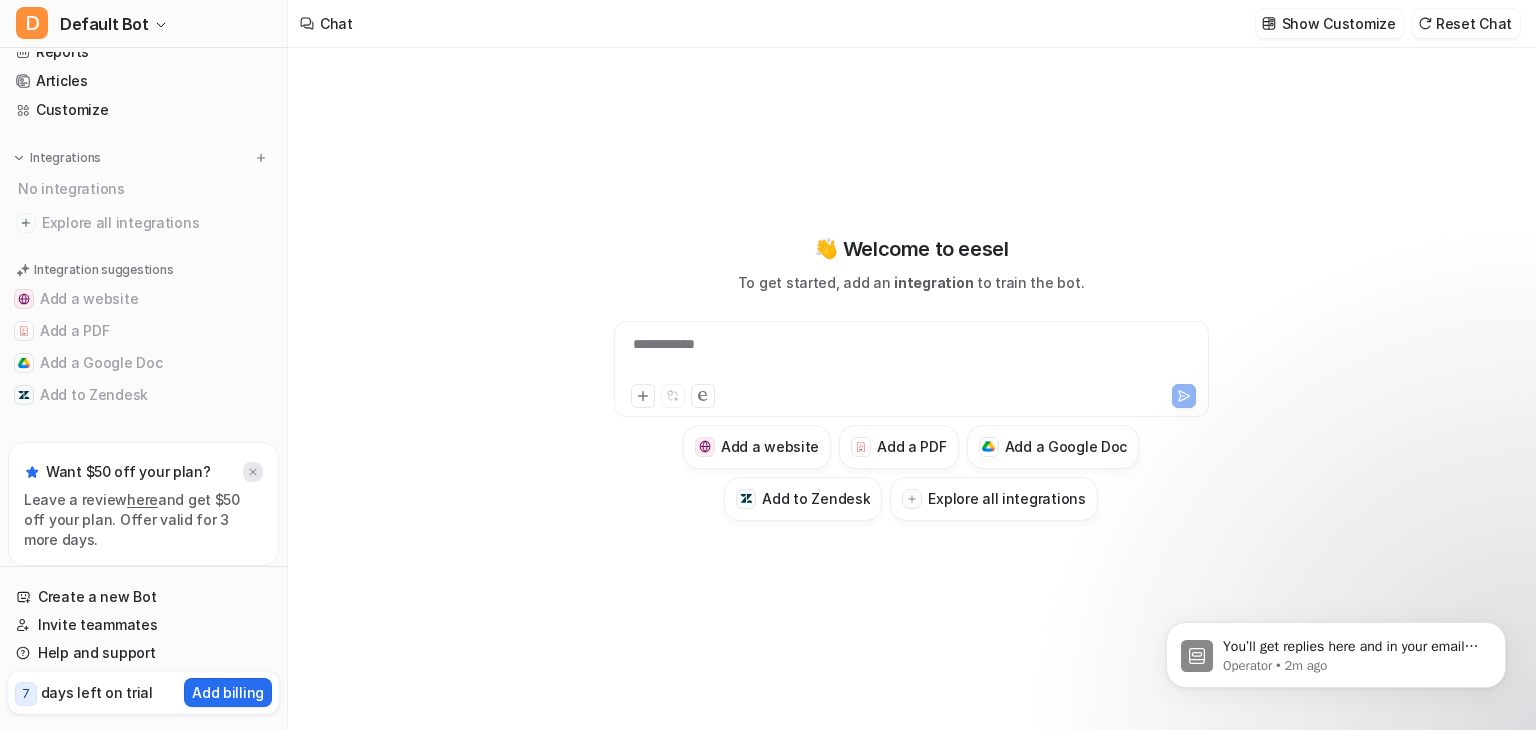 click at bounding box center (253, 472) 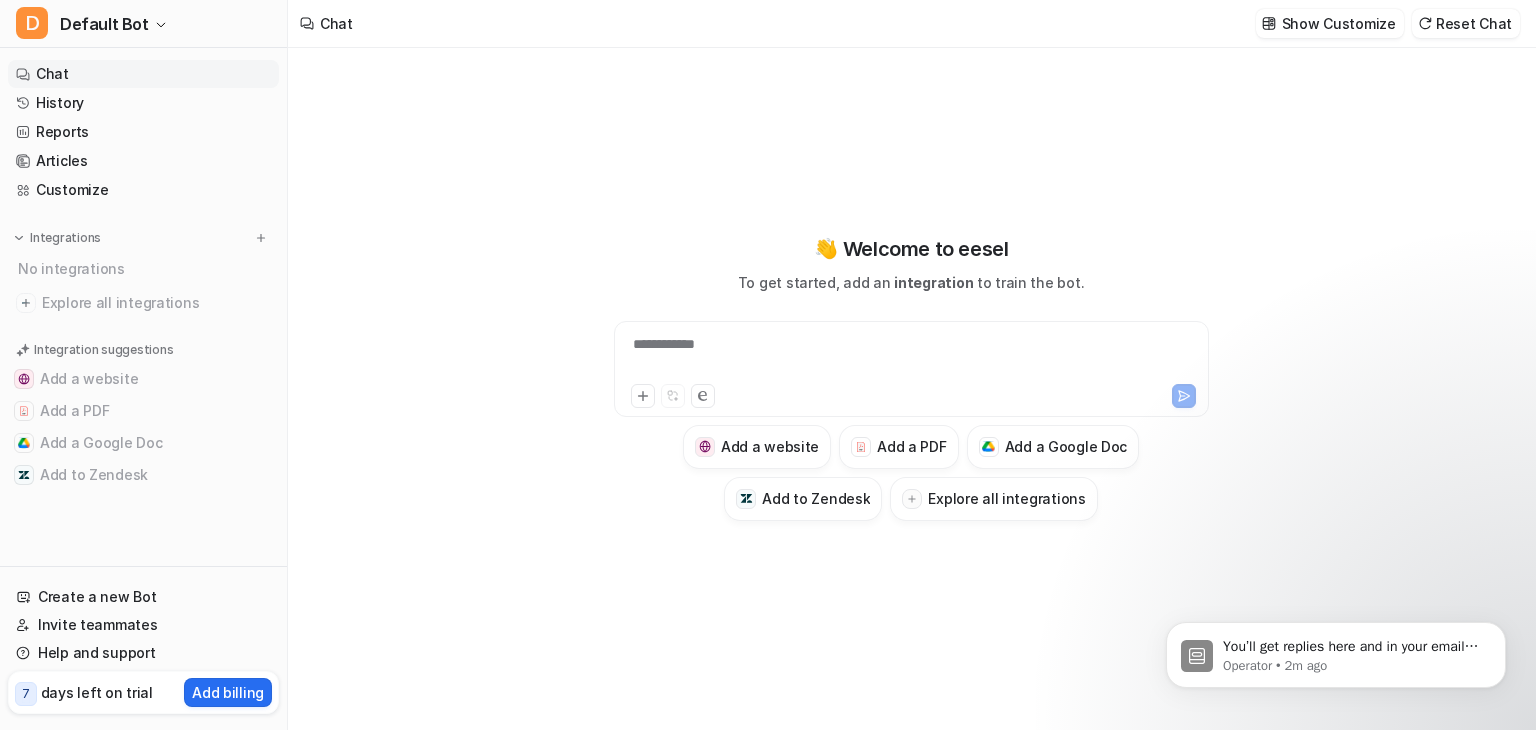 scroll, scrollTop: 0, scrollLeft: 0, axis: both 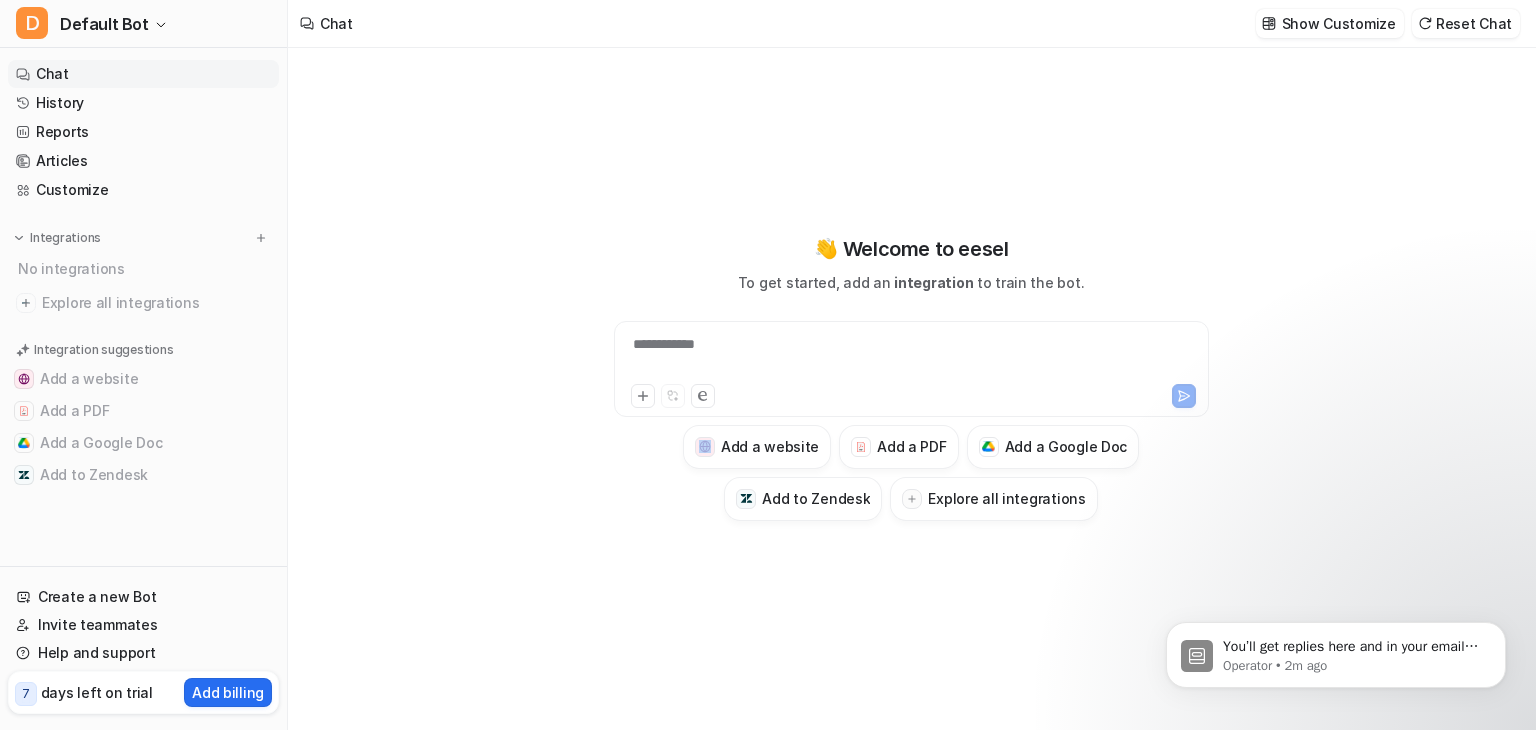 click on "**********" at bounding box center [911, 357] 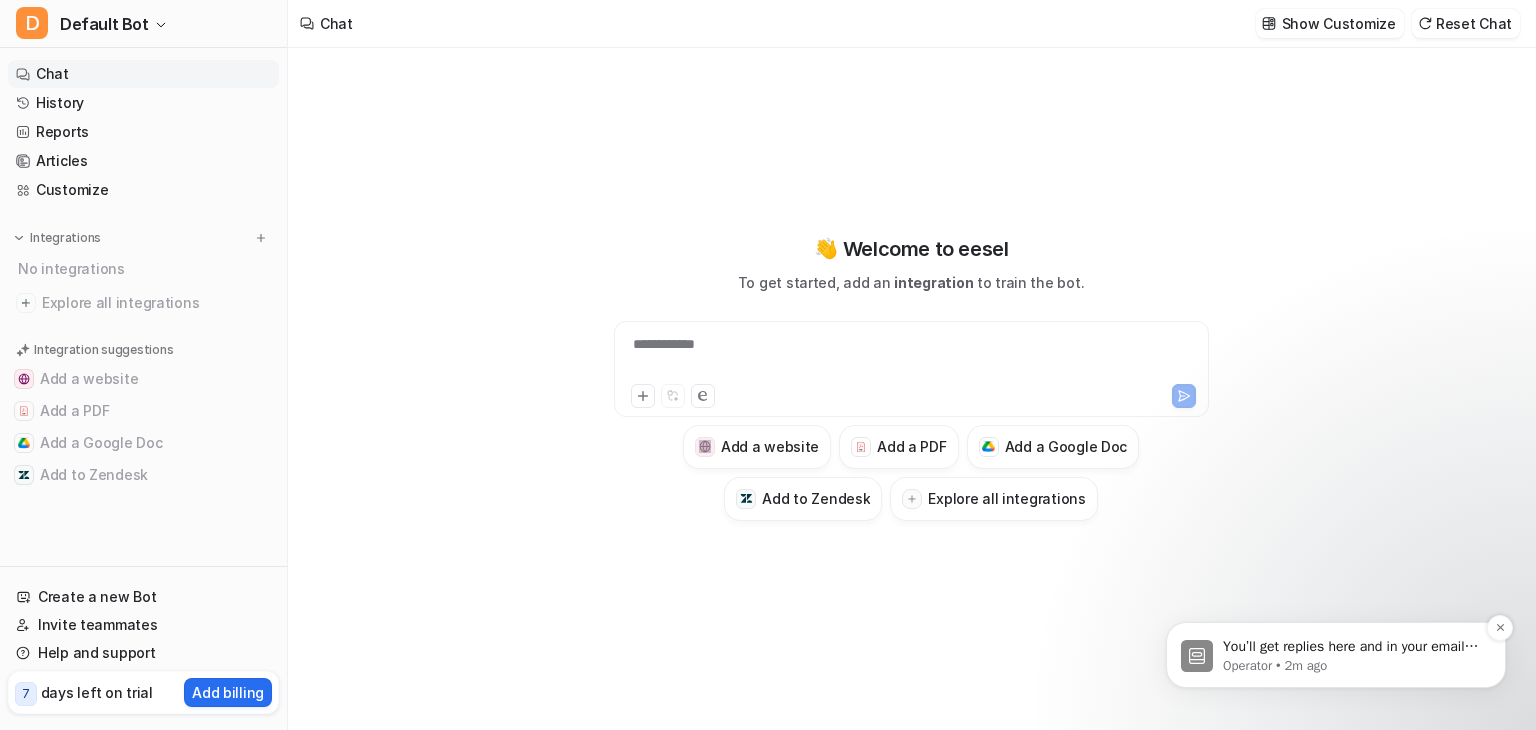 click on "You’ll get replies here and in your email: ✉️ mleclair@levasleep.com Our usual reply time 🕒 under 12 hours" at bounding box center [1352, 647] 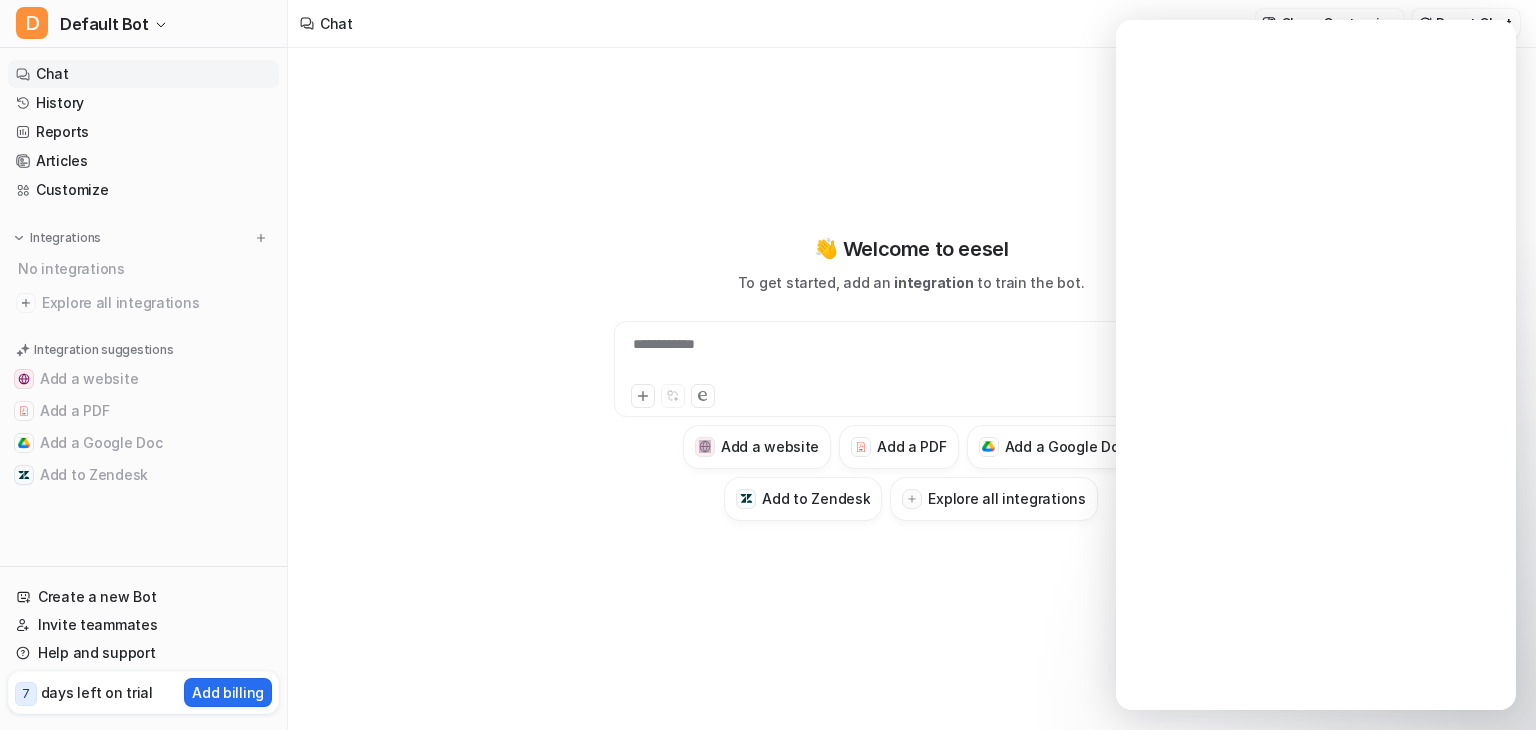 scroll, scrollTop: 0, scrollLeft: 0, axis: both 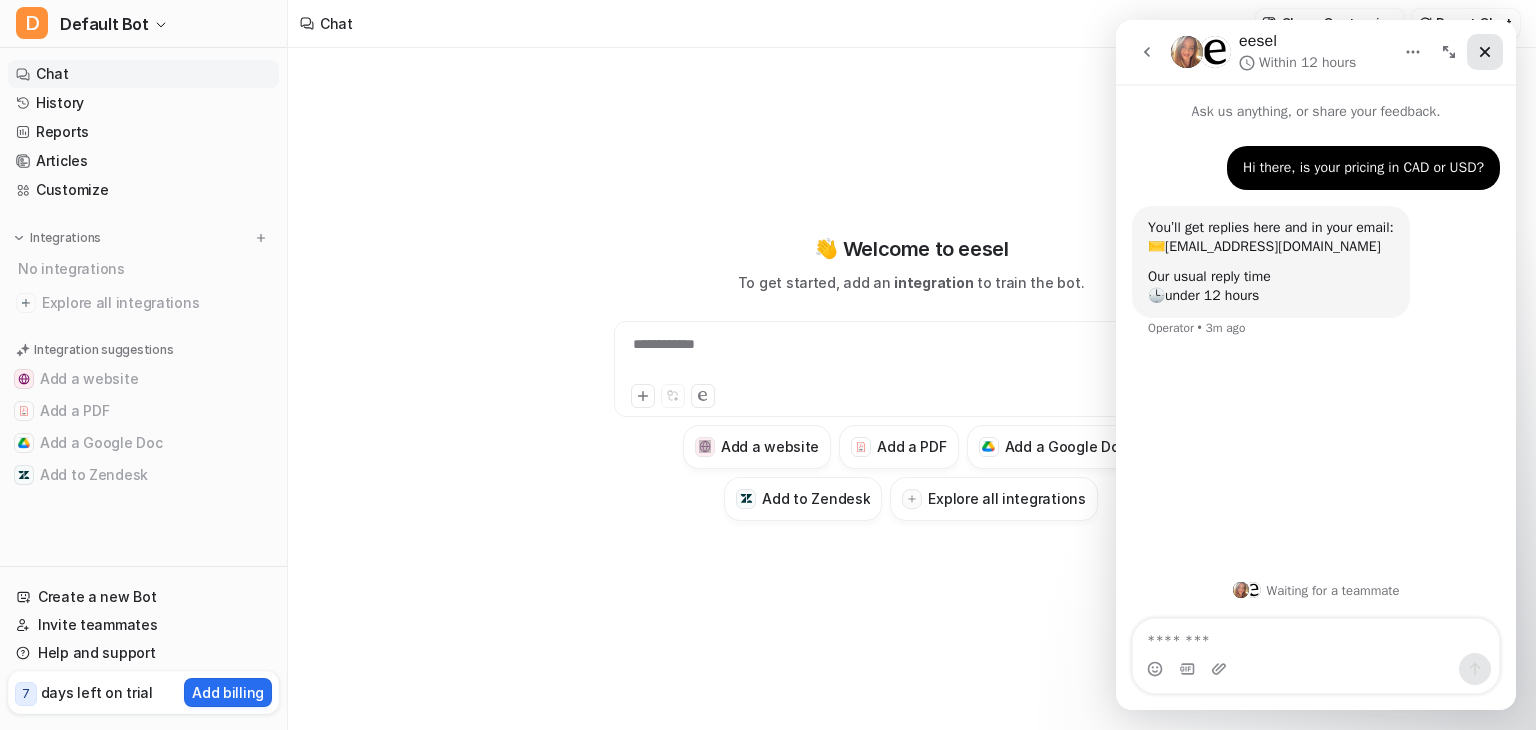click 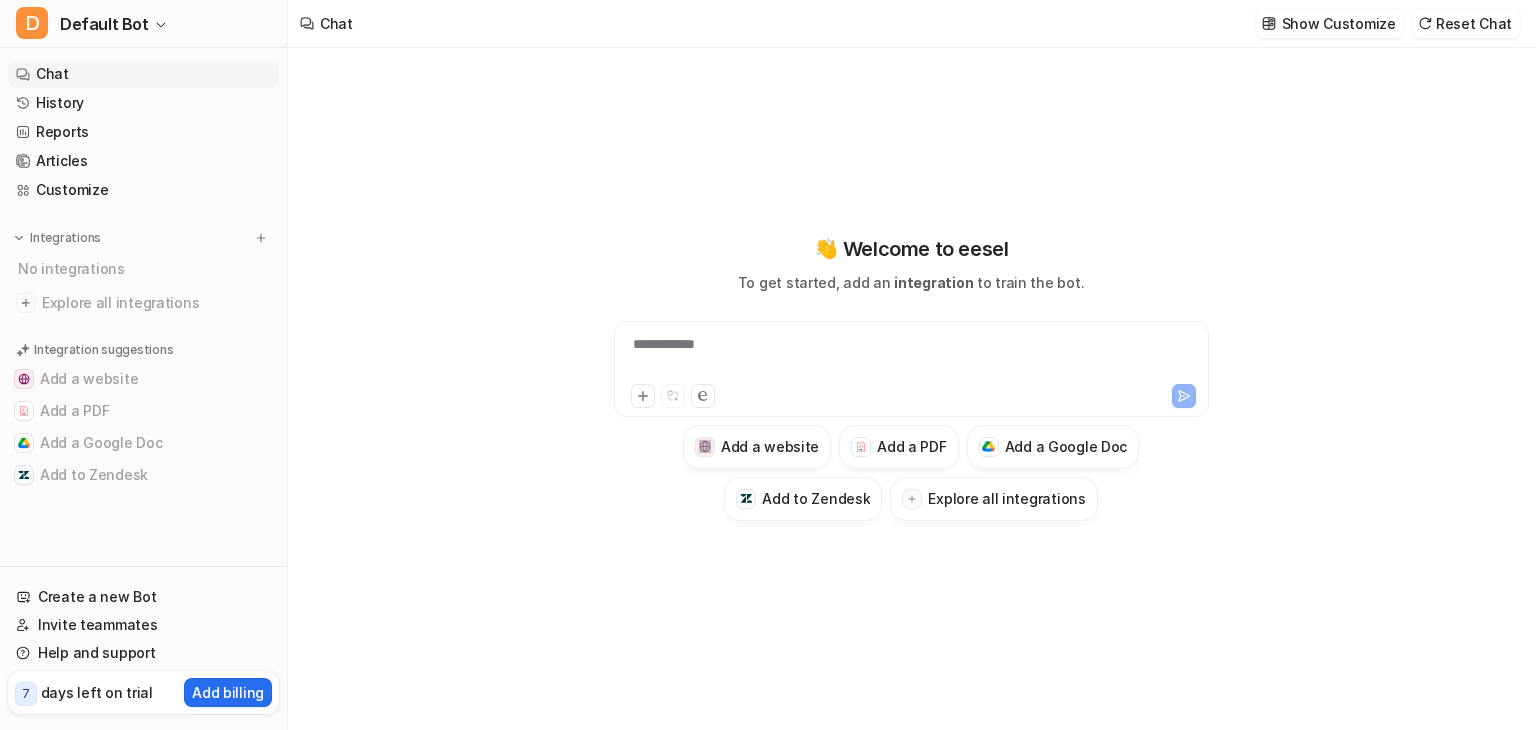 scroll, scrollTop: 0, scrollLeft: 0, axis: both 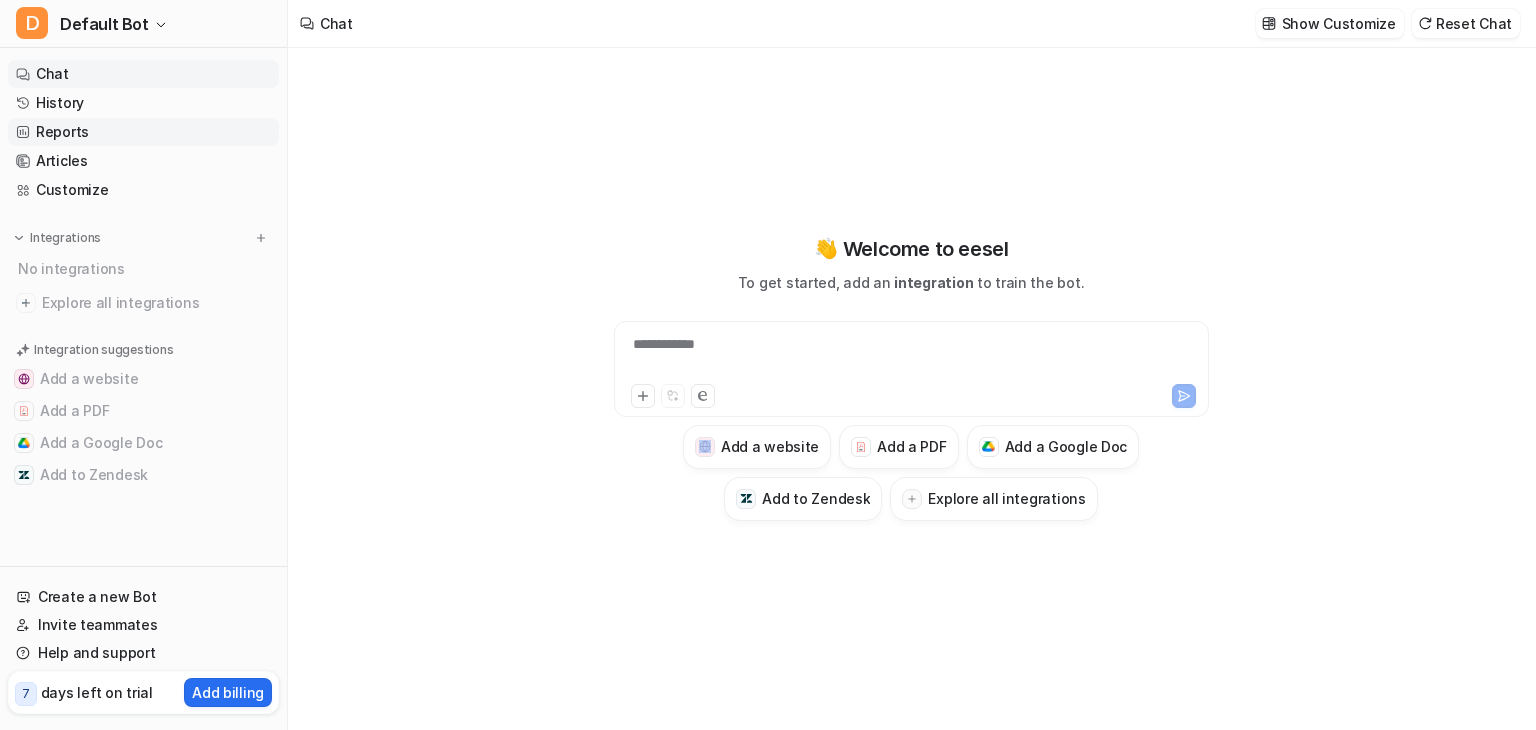 click on "Reports" at bounding box center [143, 132] 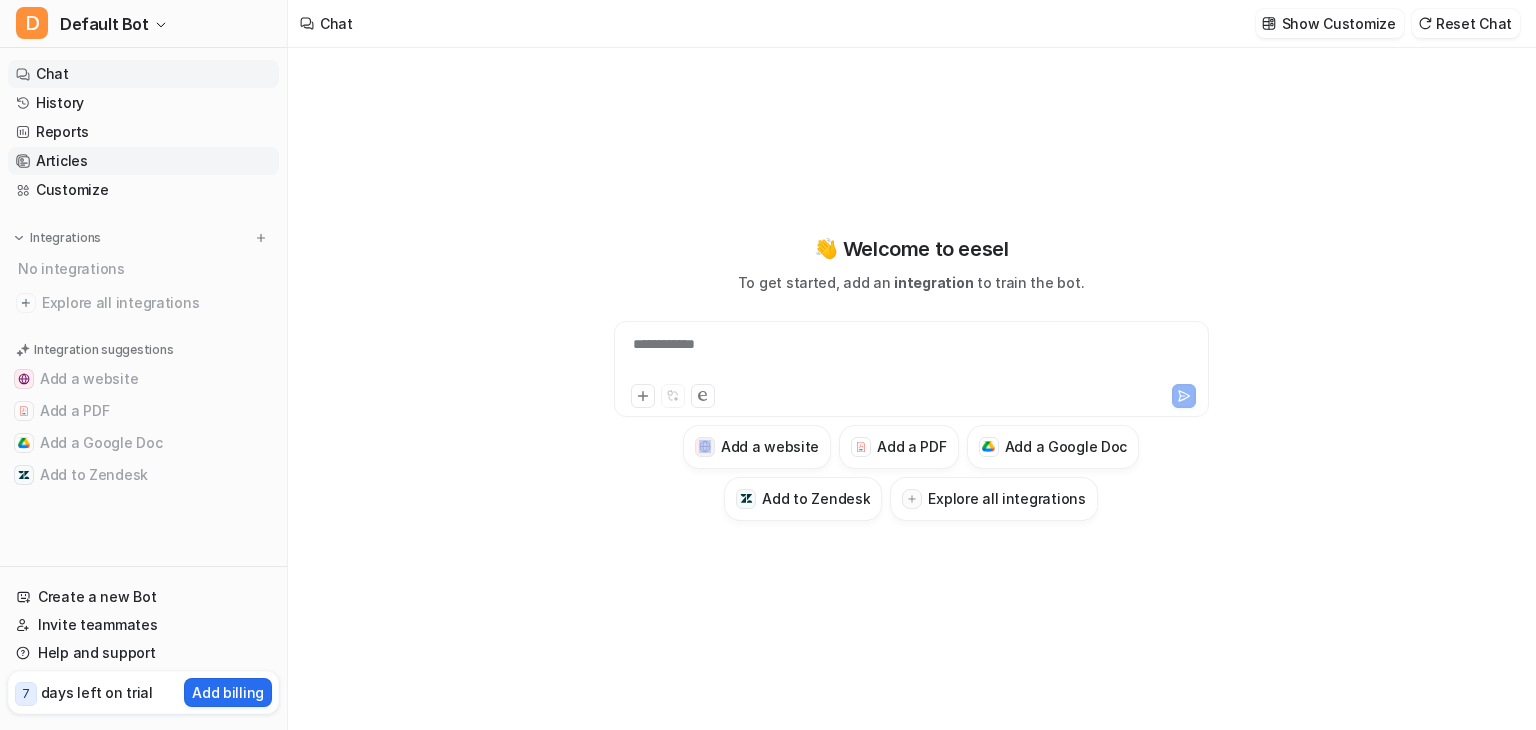 click on "Articles" at bounding box center [143, 161] 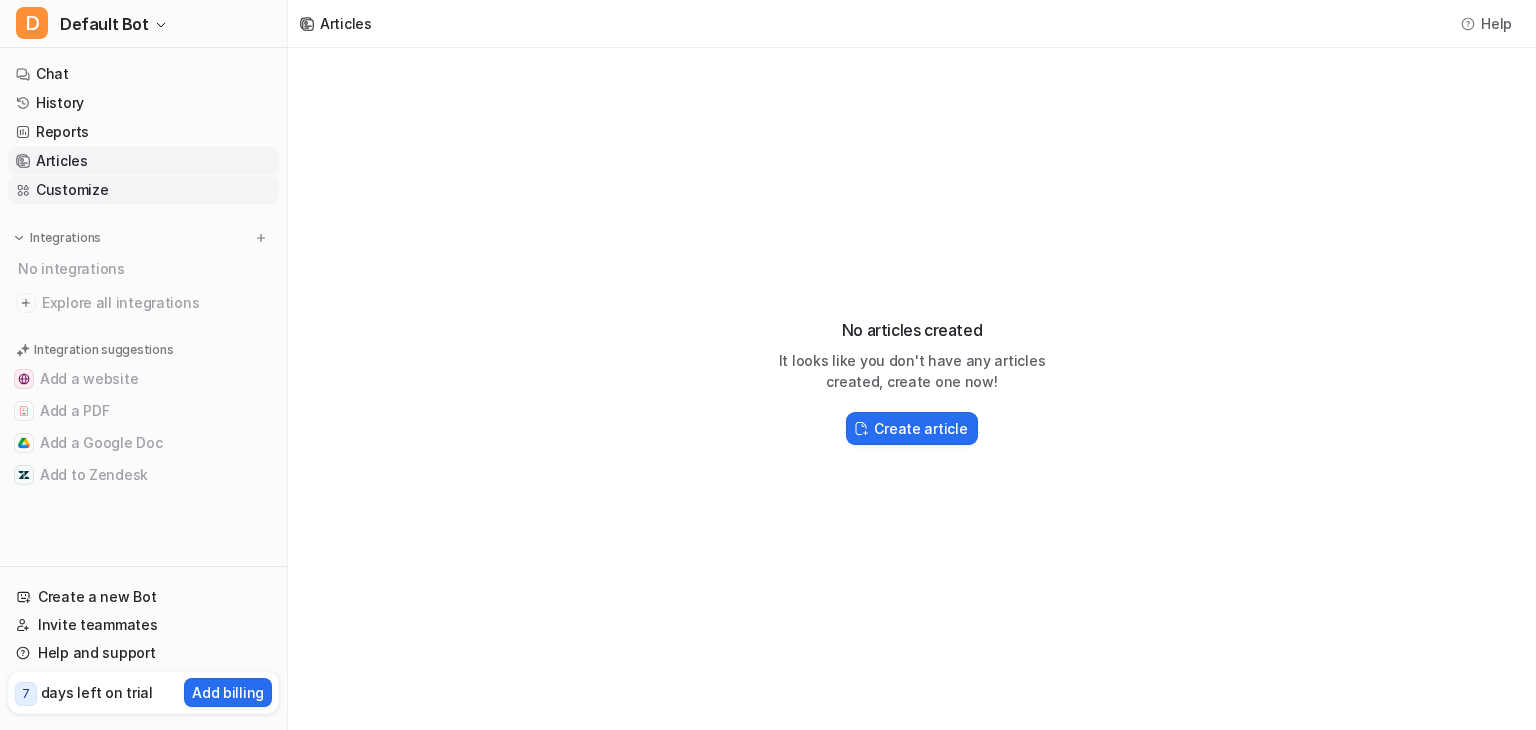 click on "Customize" at bounding box center (143, 190) 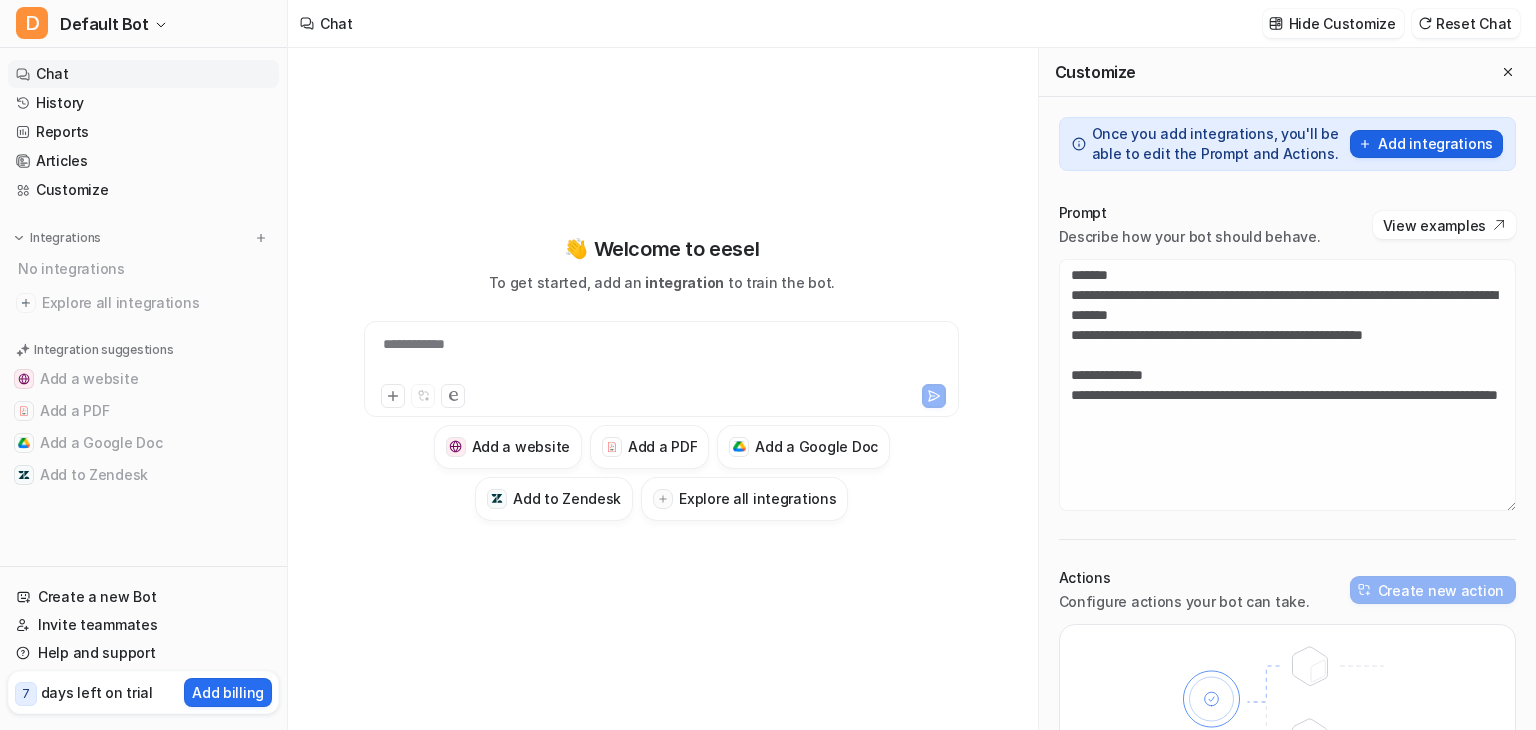 click on "Add integrations" at bounding box center (1426, 144) 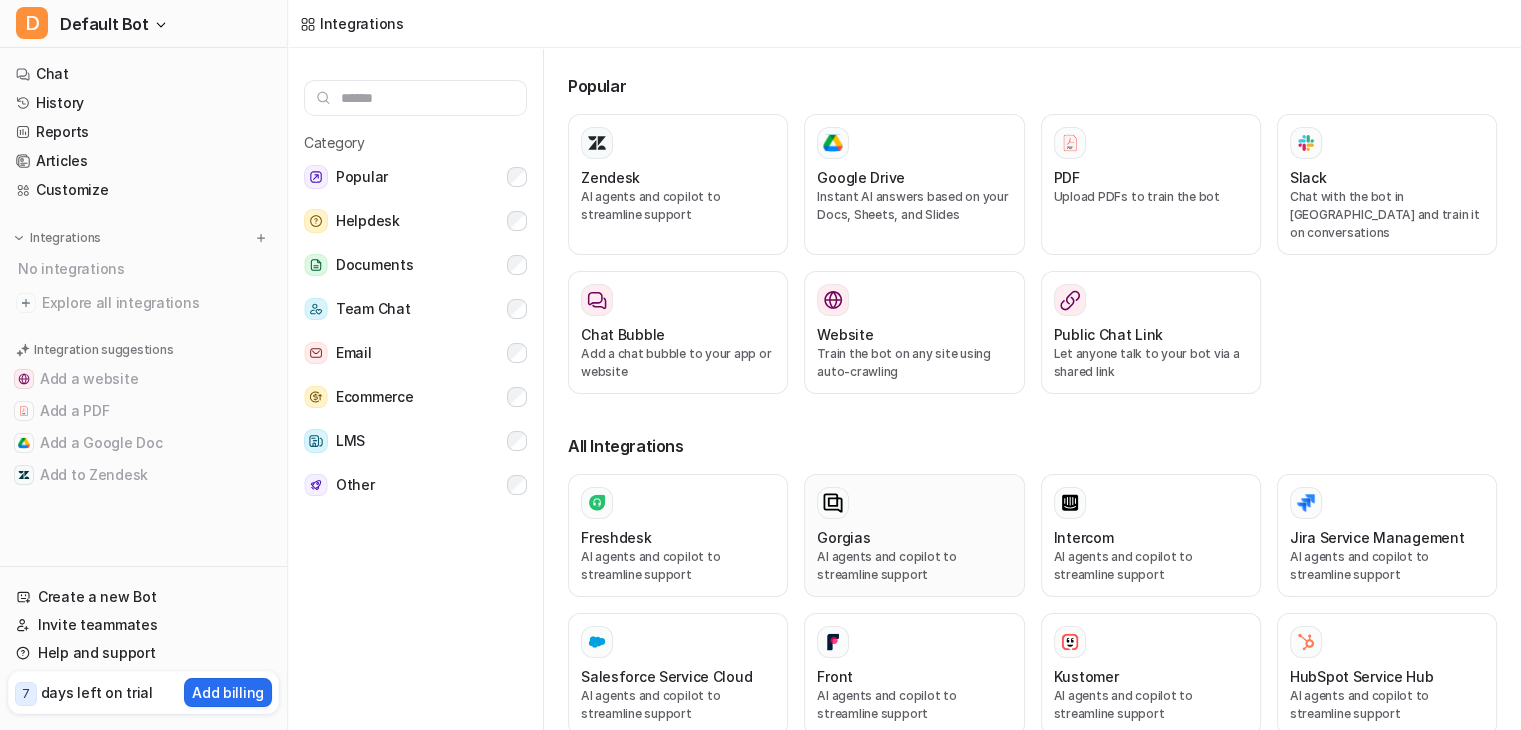 click at bounding box center (914, 503) 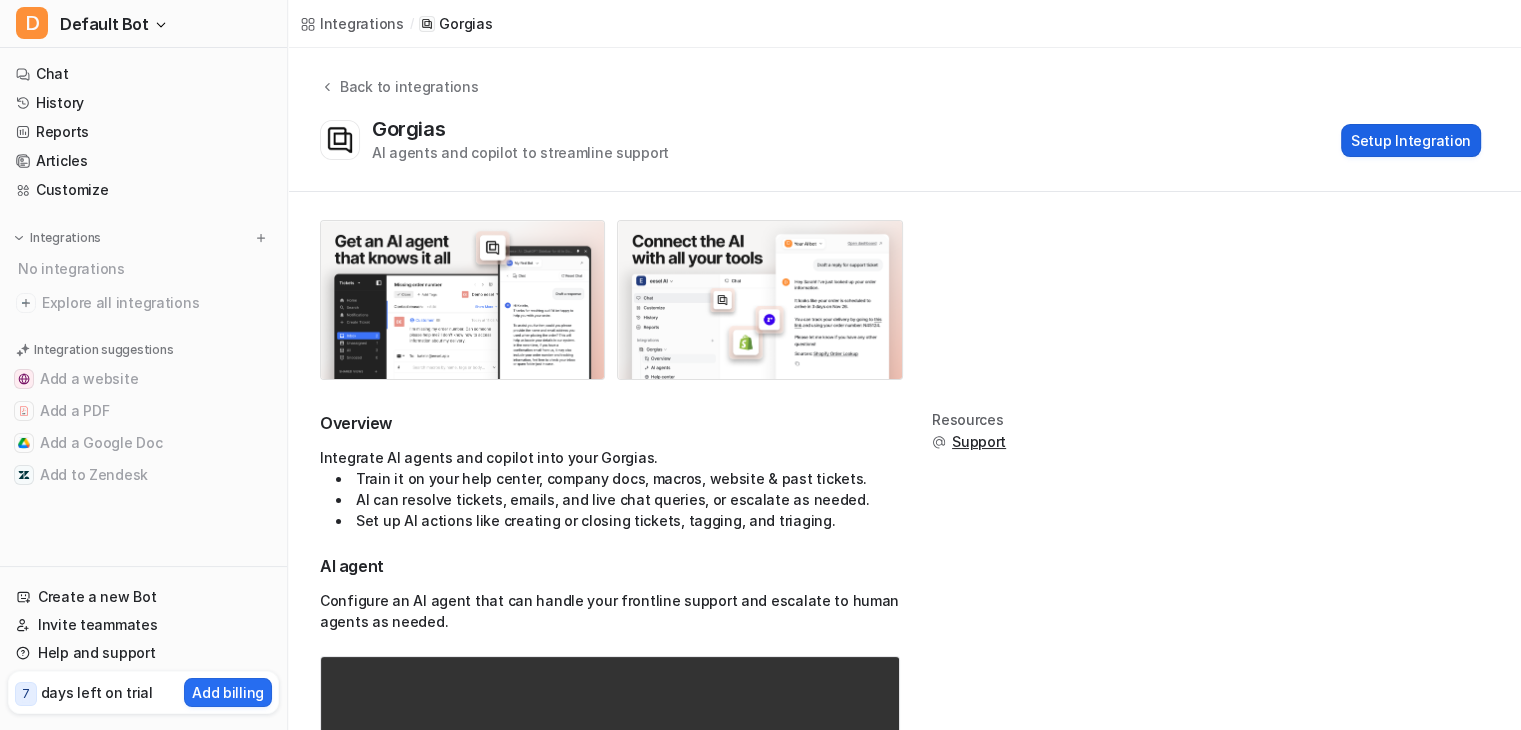 click on "Setup Integration" at bounding box center (1411, 140) 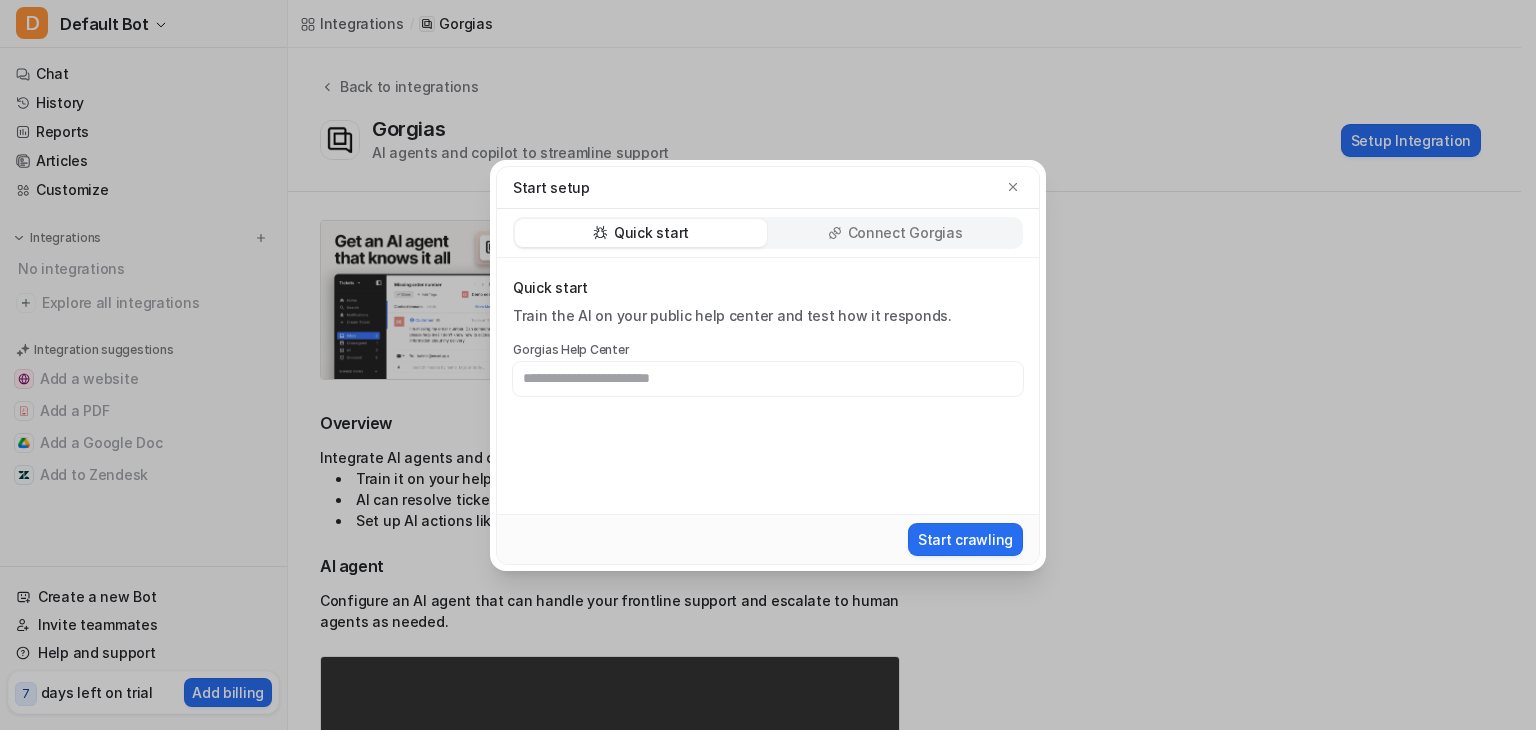 click on "Connect Gorgias" at bounding box center (905, 233) 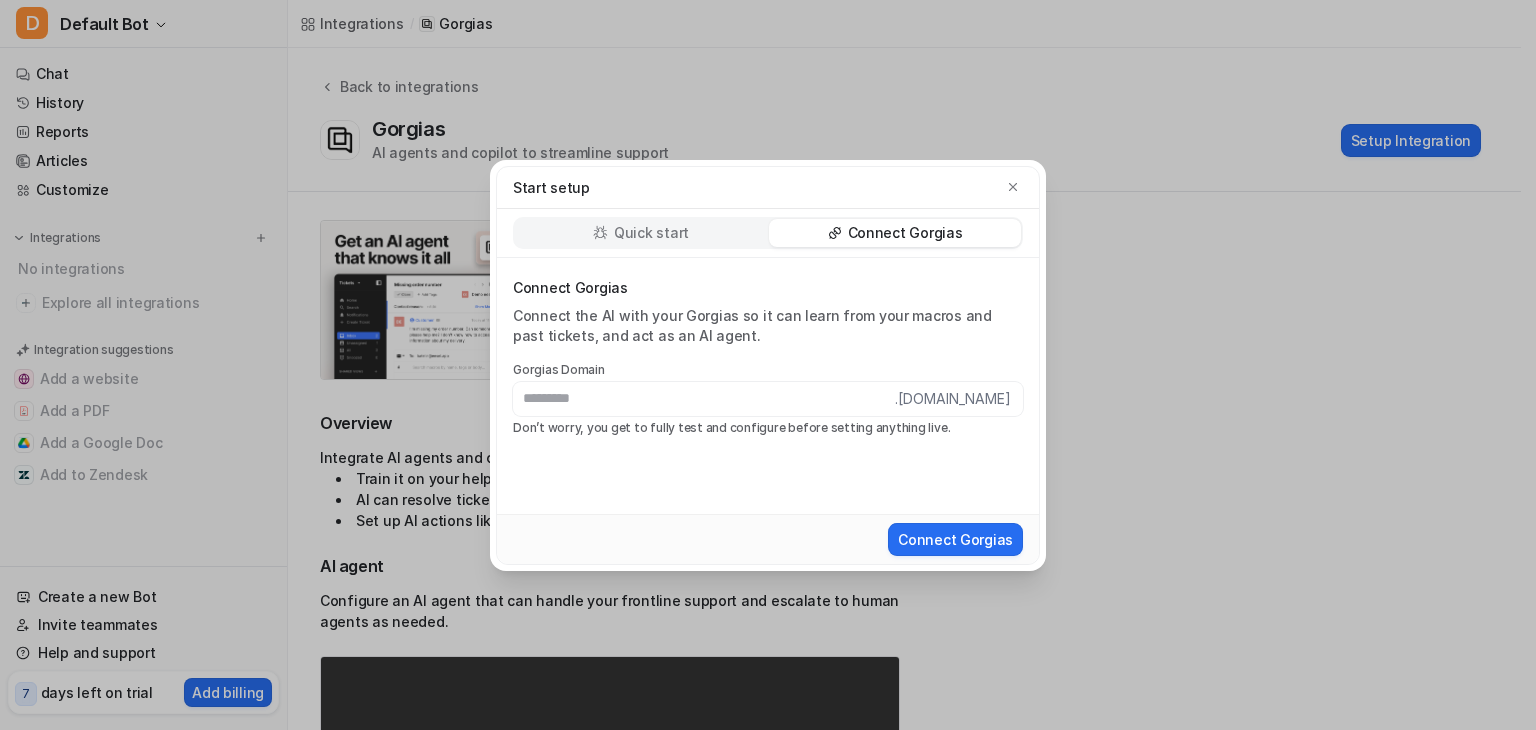 click on "Quick start Connect Gorgias" at bounding box center (768, 233) 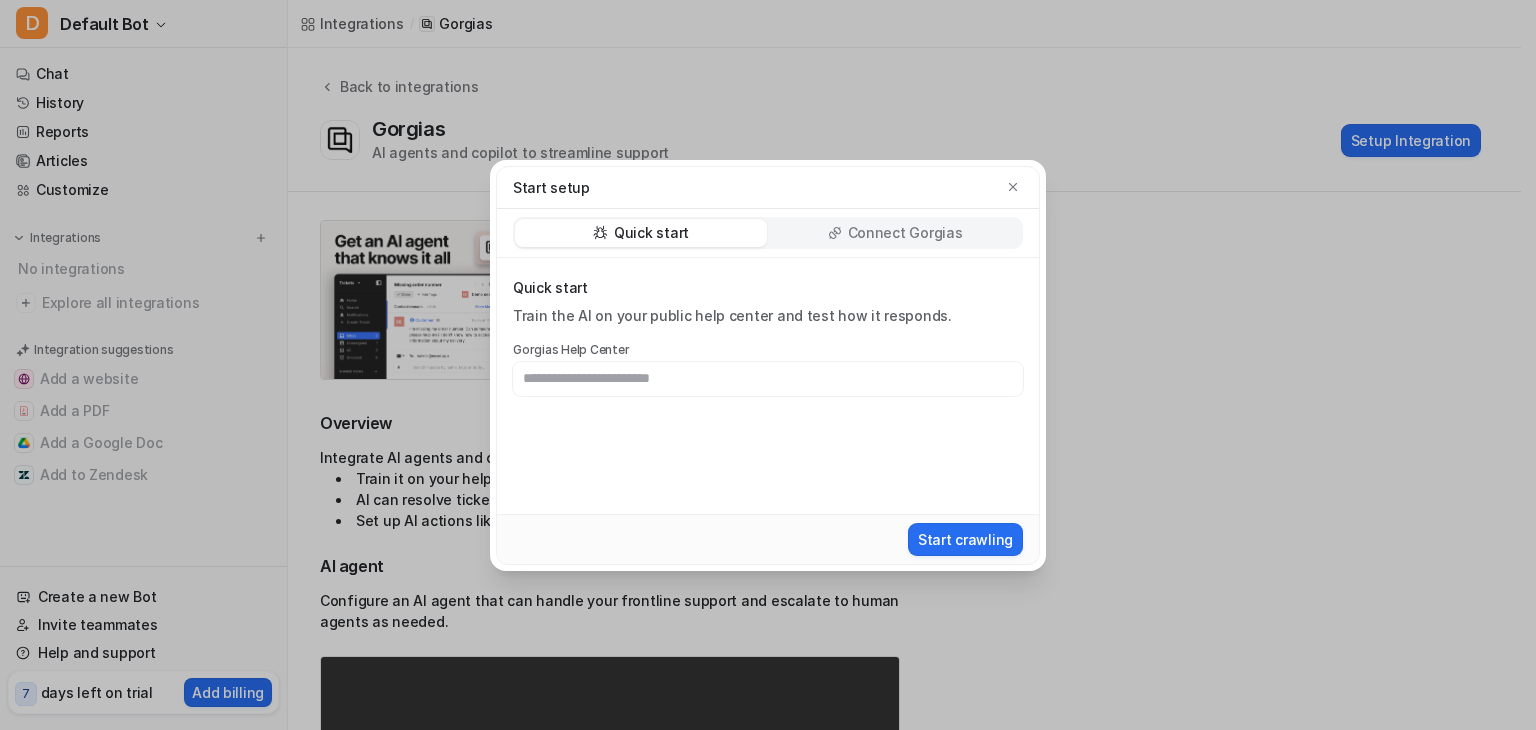 click on "Connect Gorgias" at bounding box center [895, 233] 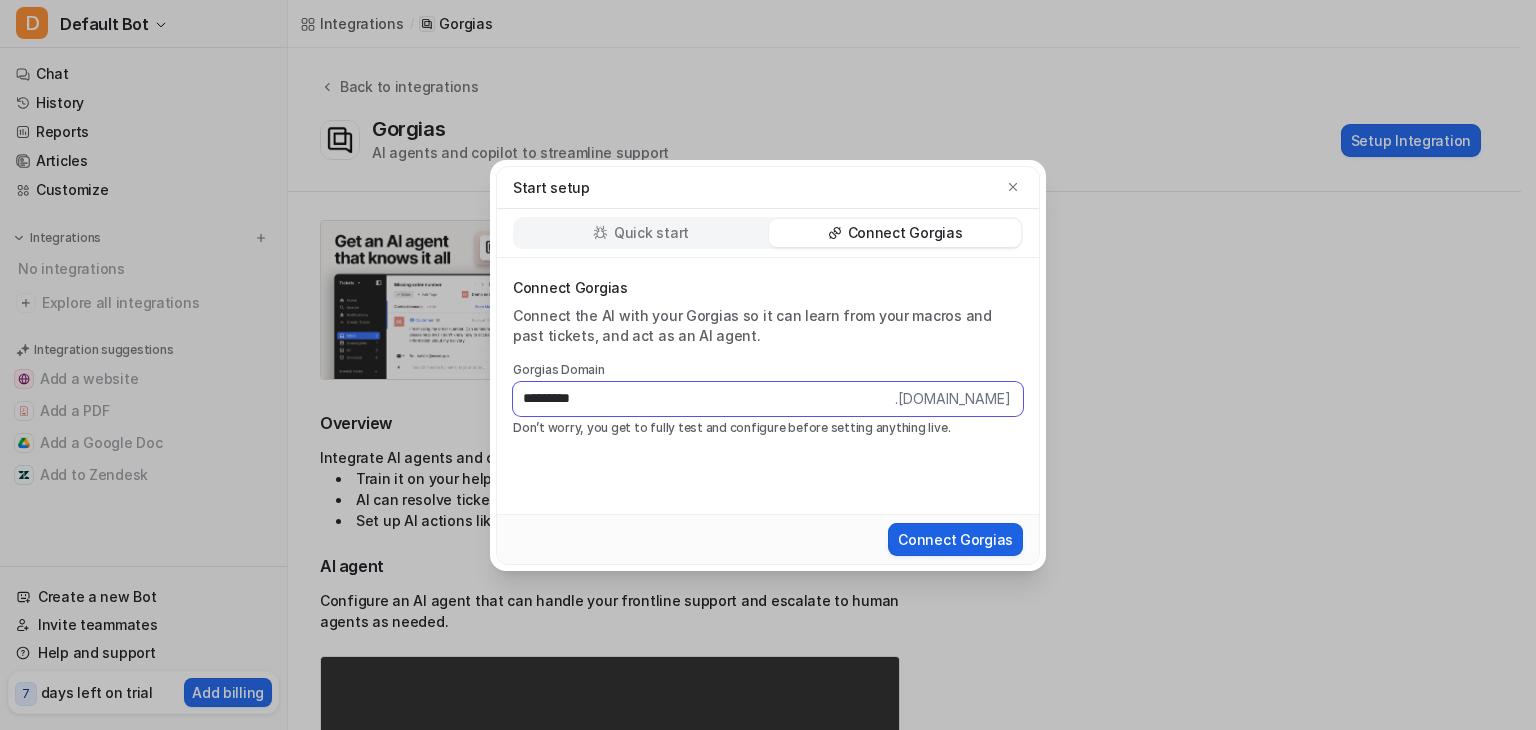 type on "*********" 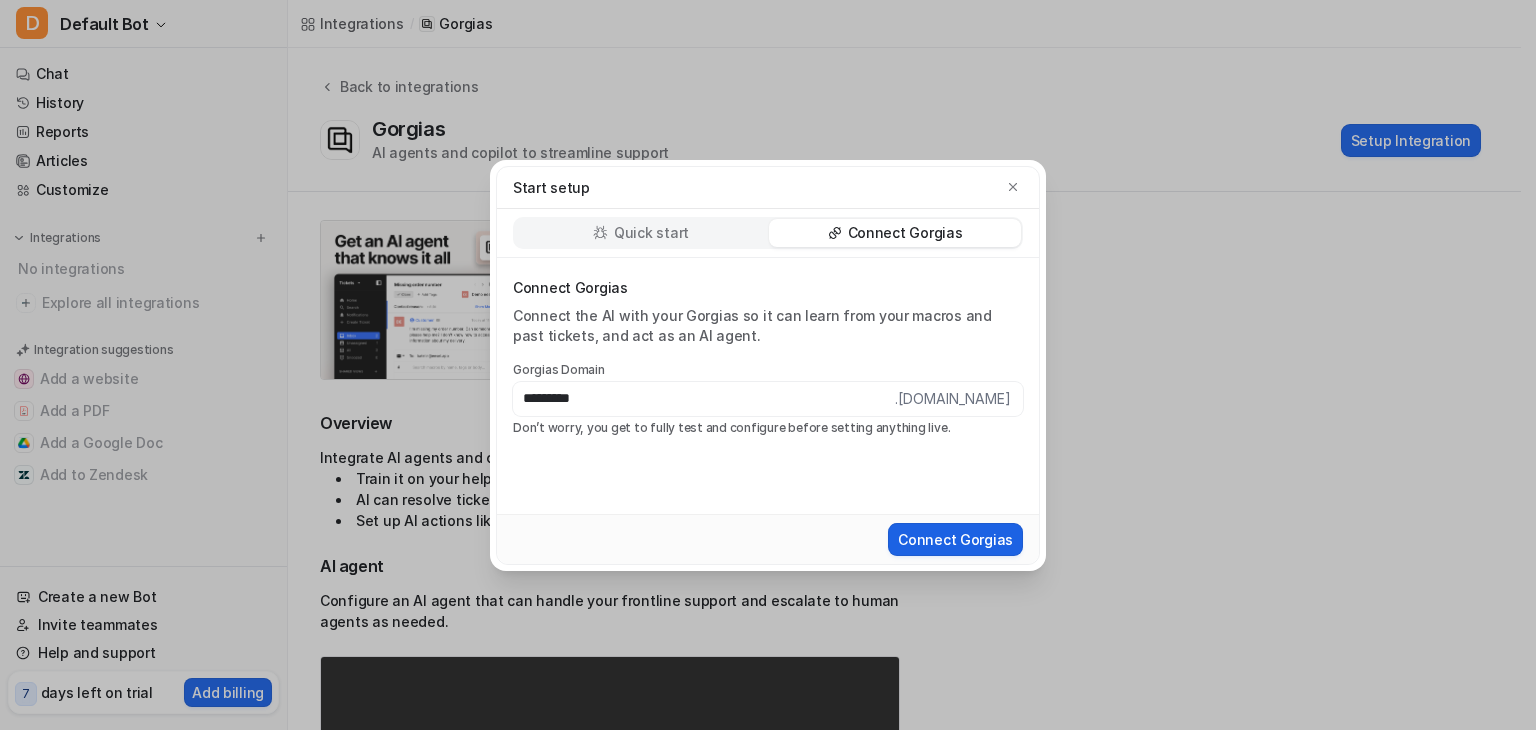 click on "Connect Gorgias" at bounding box center (955, 539) 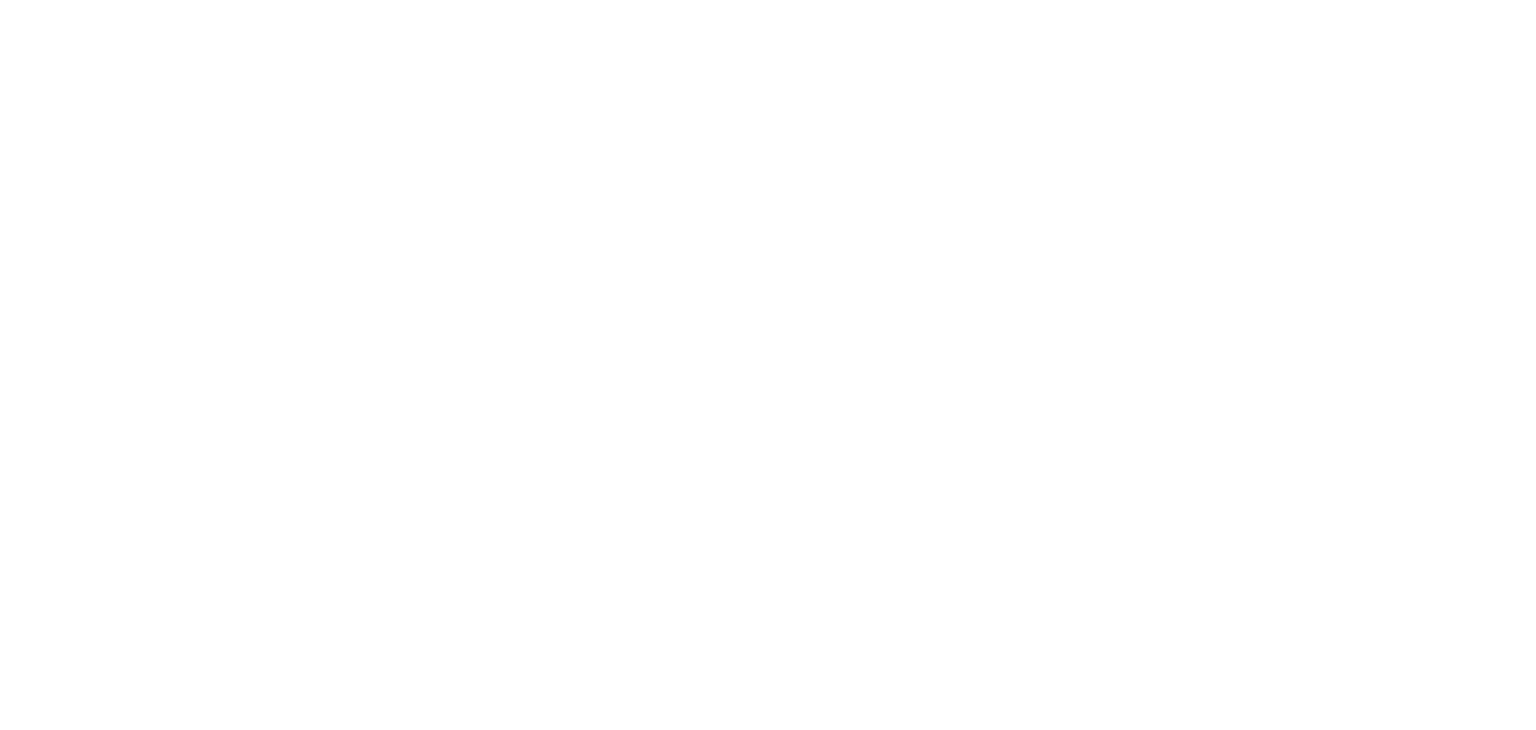 scroll, scrollTop: 0, scrollLeft: 0, axis: both 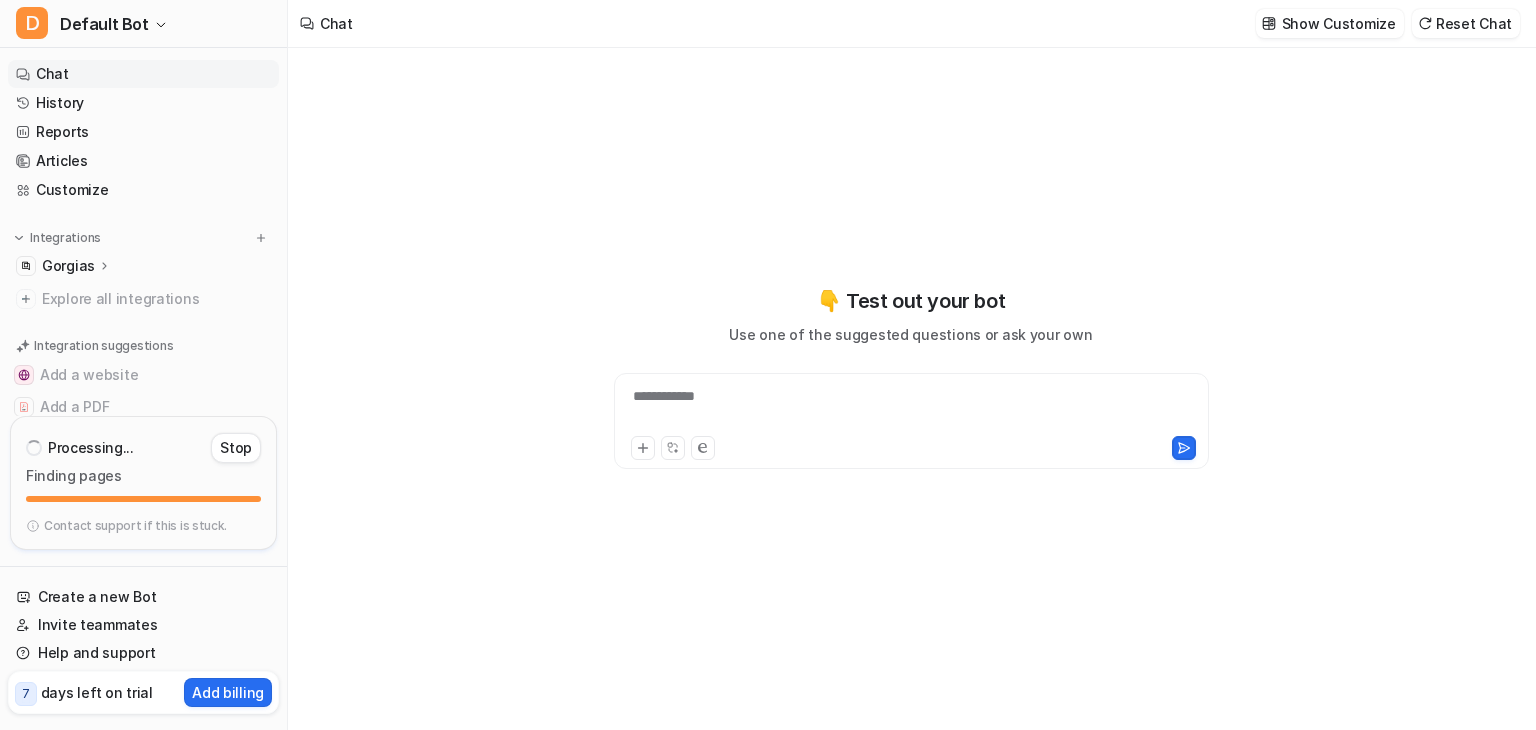 type on "**********" 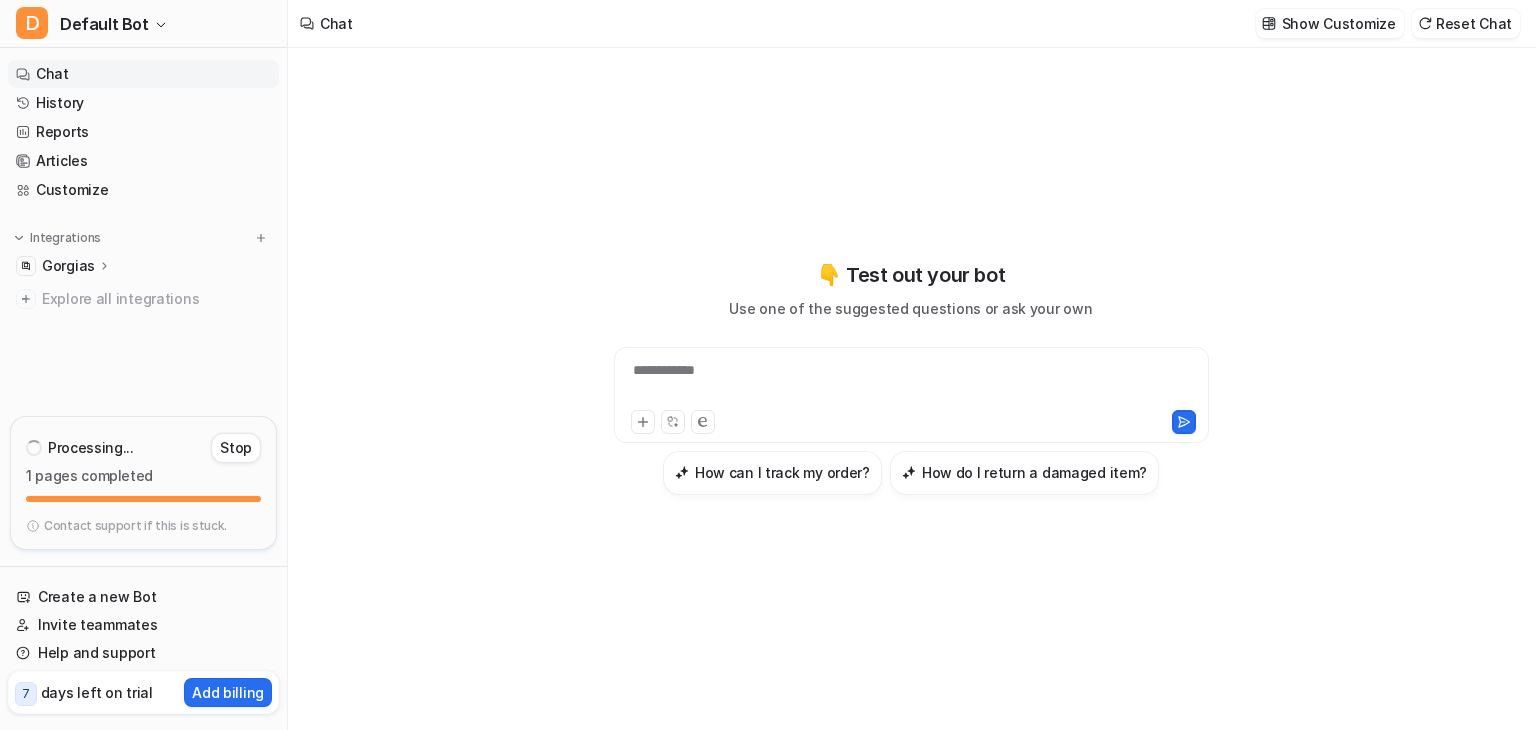 click at bounding box center (143, 499) 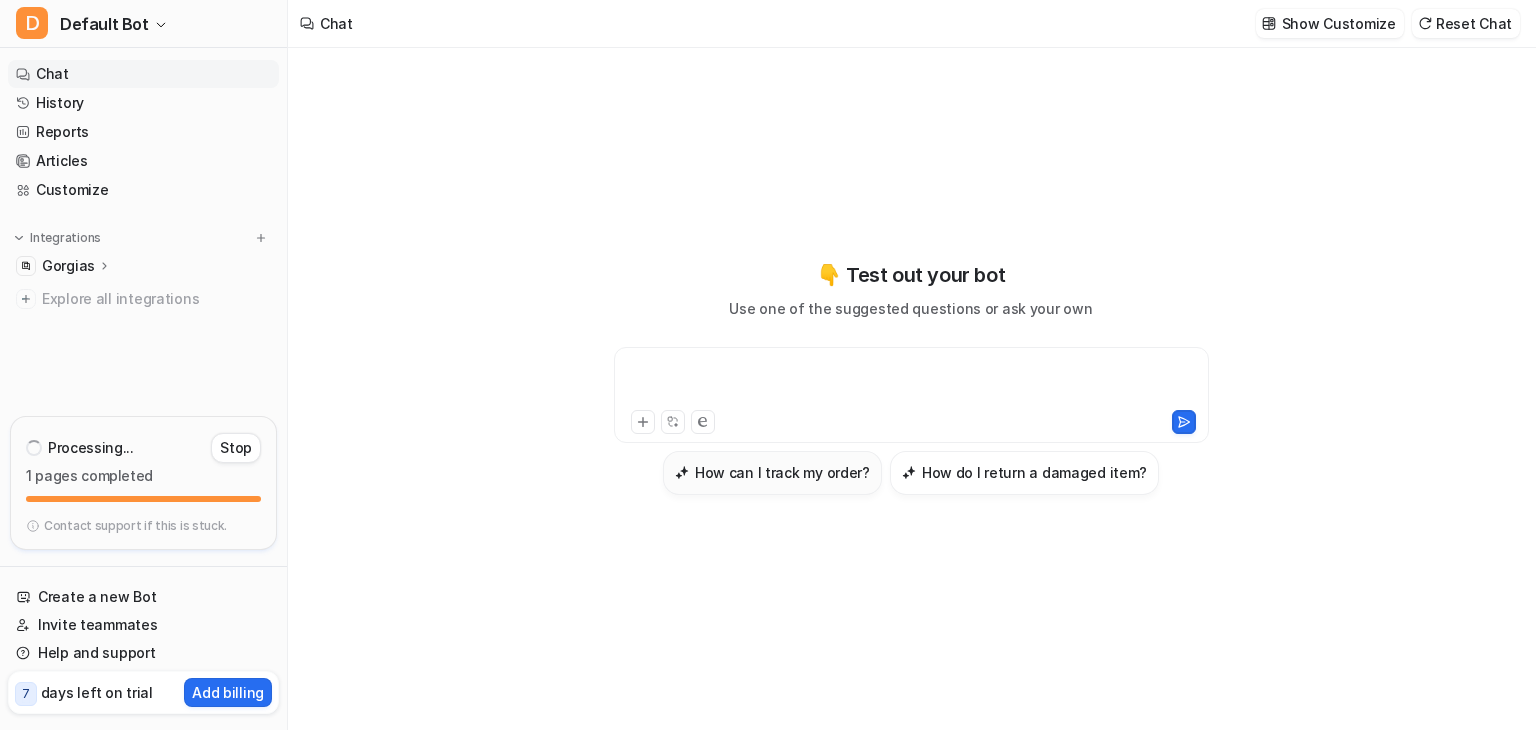 click on "How can I track my order?" at bounding box center (782, 472) 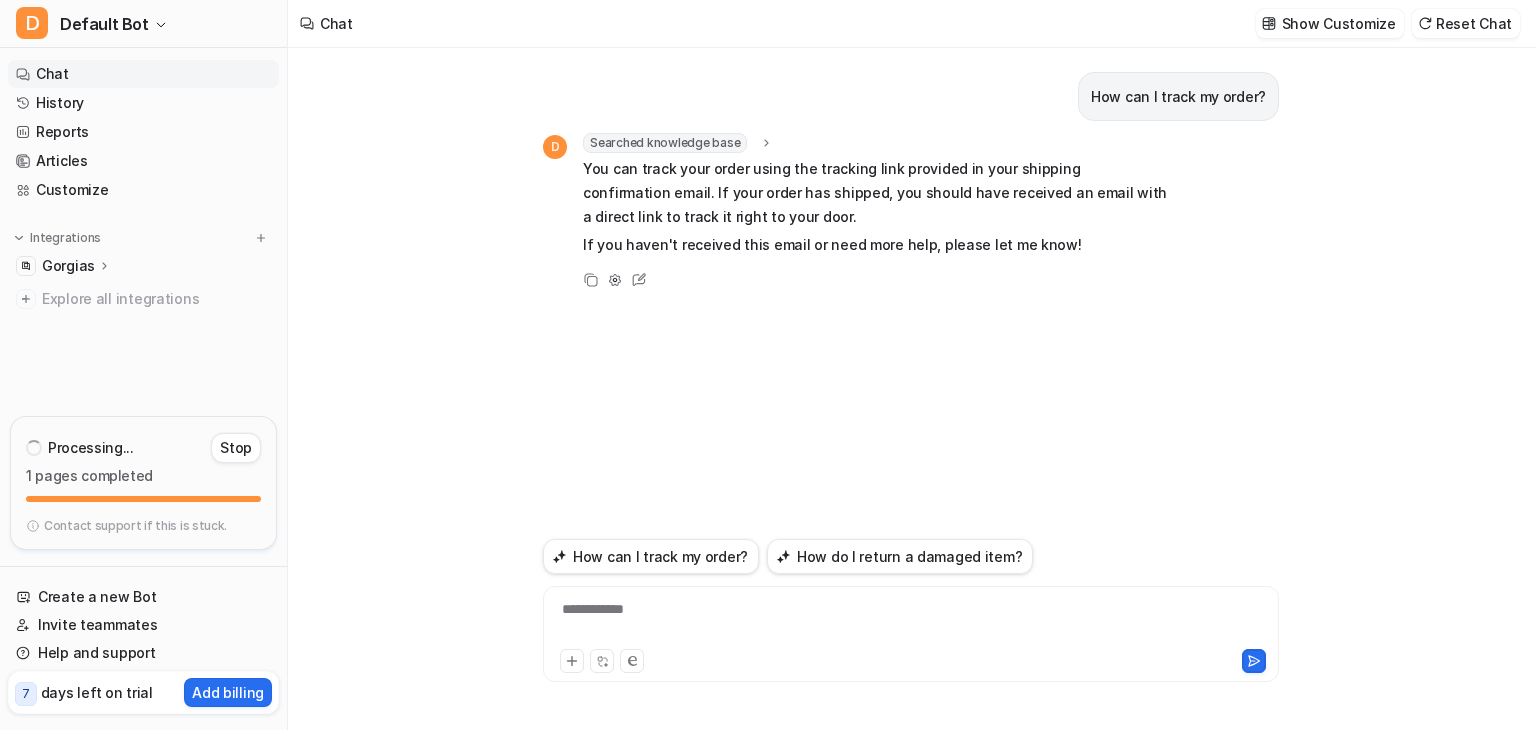 scroll, scrollTop: 0, scrollLeft: 0, axis: both 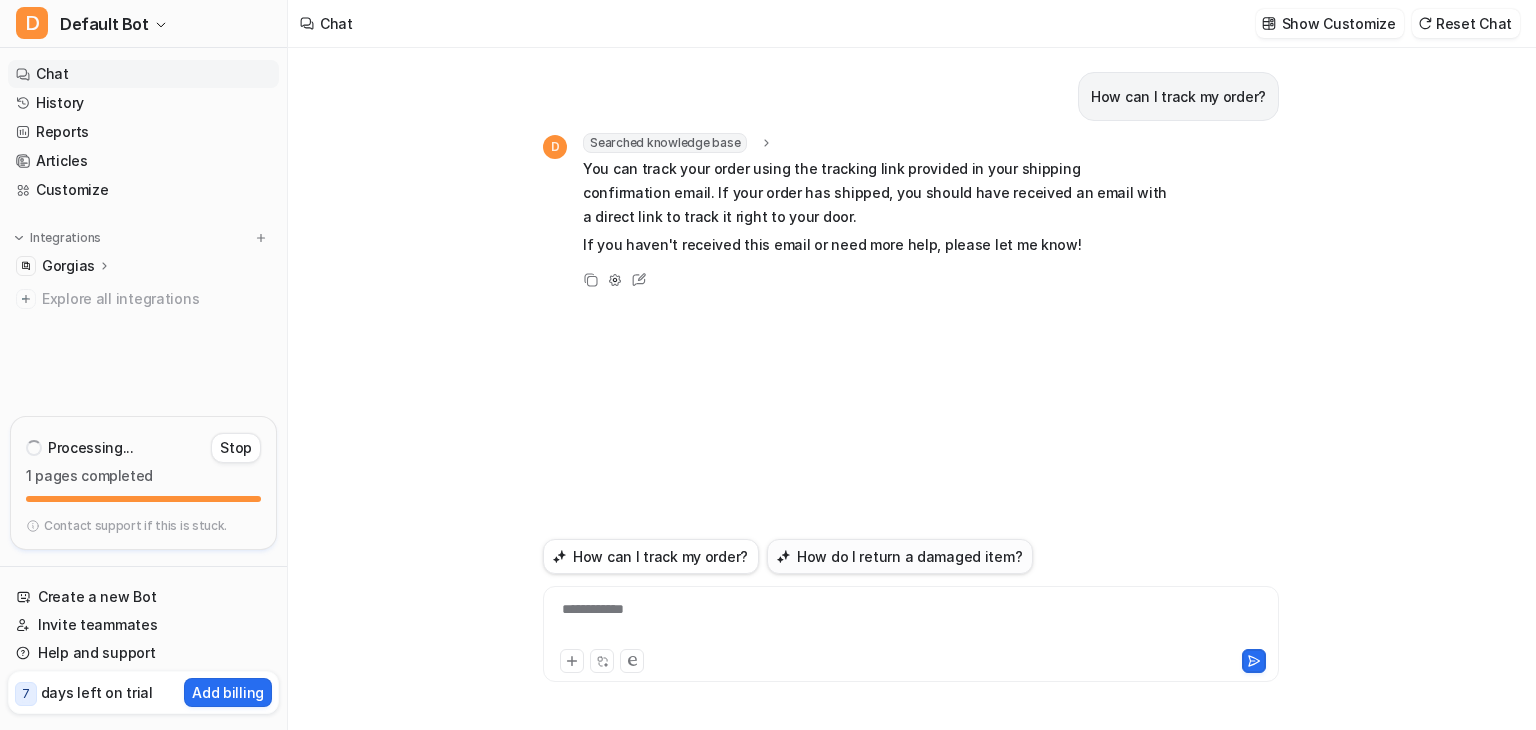 click on "How do I return a damaged item?" at bounding box center [900, 556] 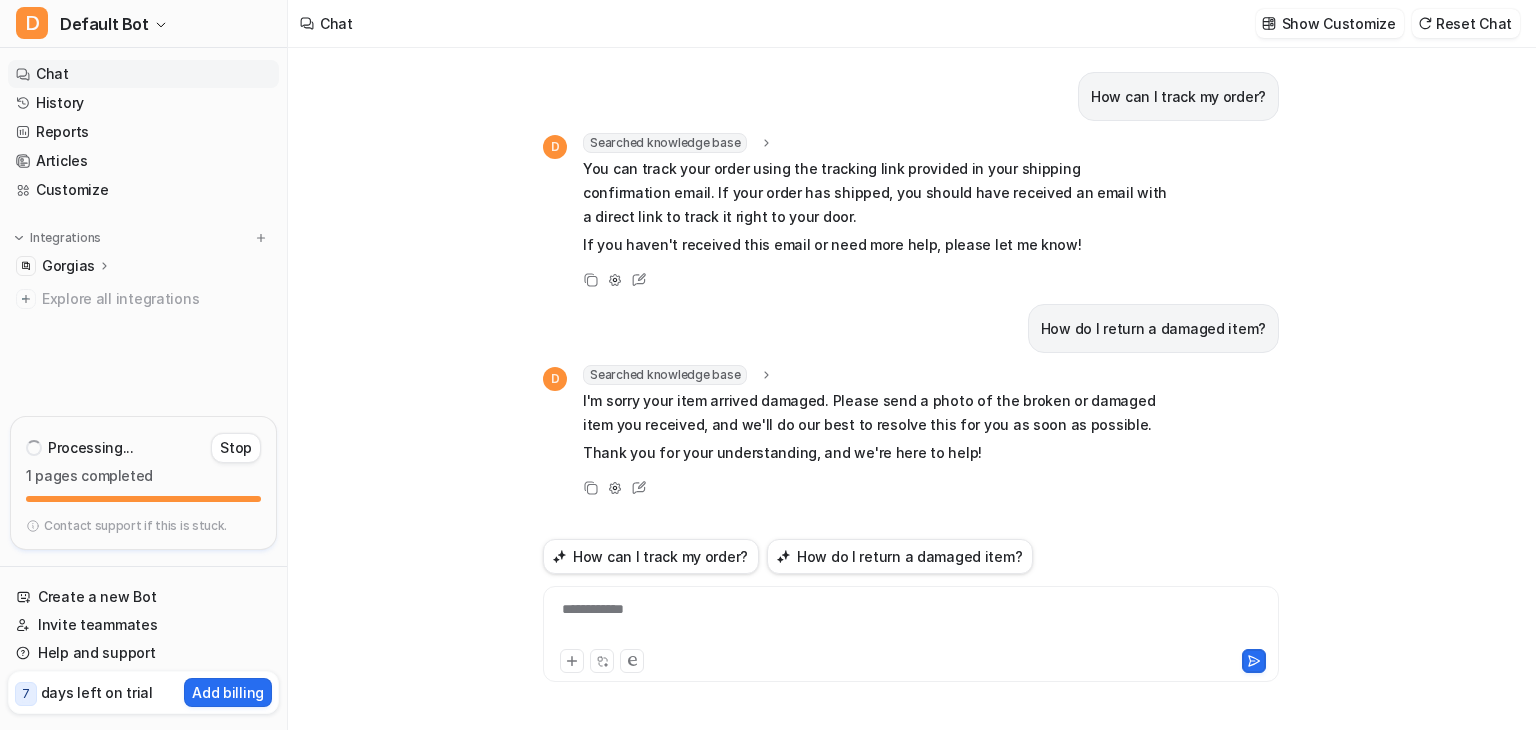 click on "Gorgias" at bounding box center (68, 266) 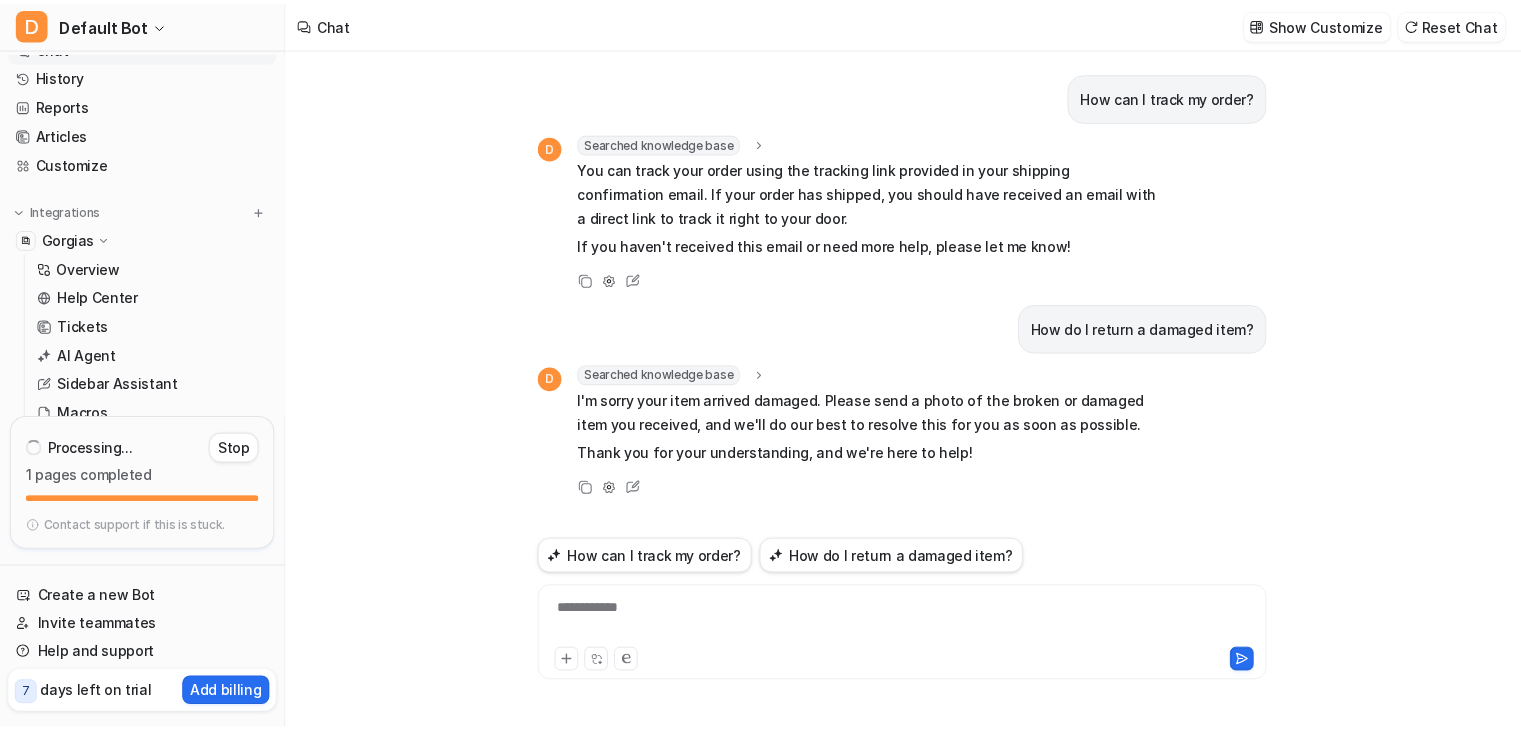 scroll, scrollTop: 26, scrollLeft: 0, axis: vertical 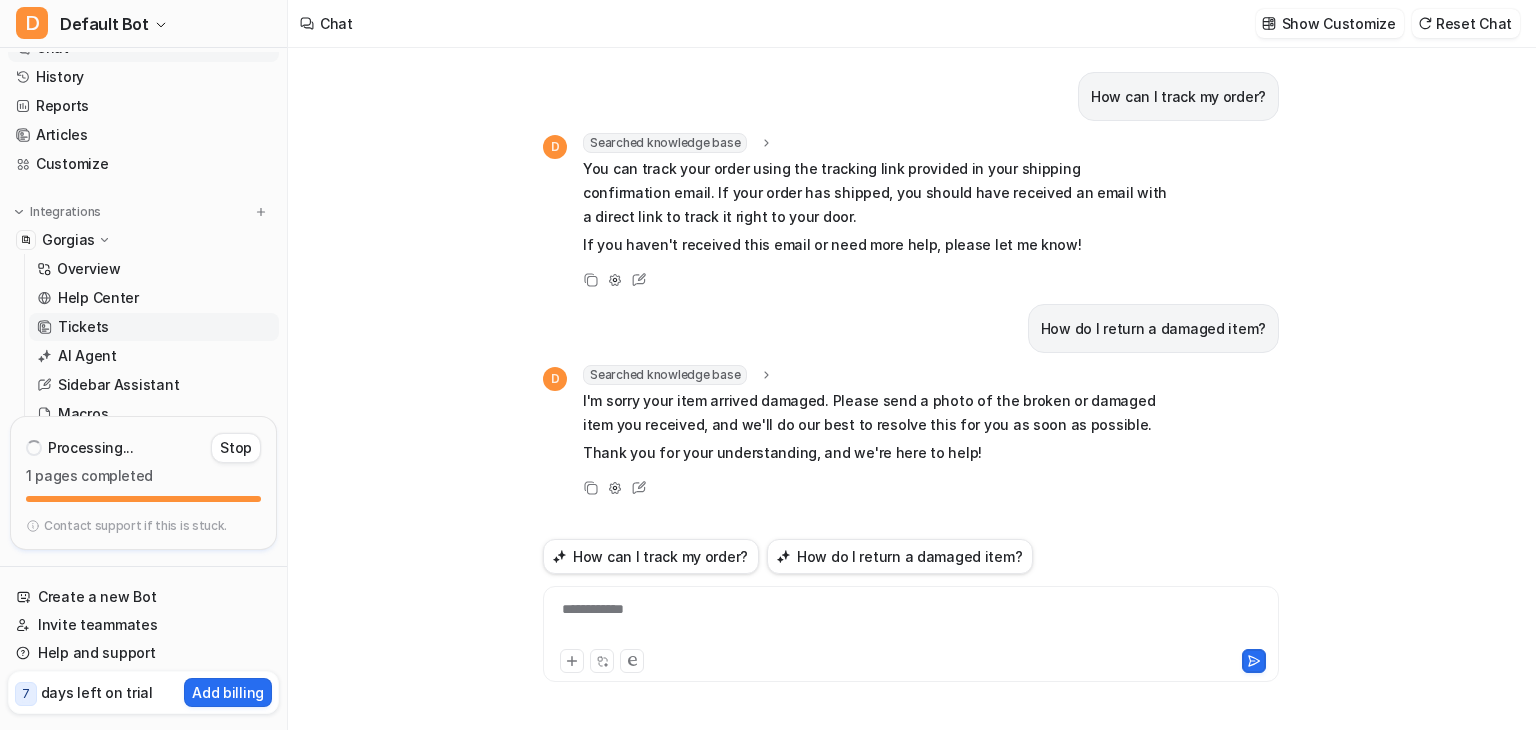 click on "Tickets" at bounding box center [83, 327] 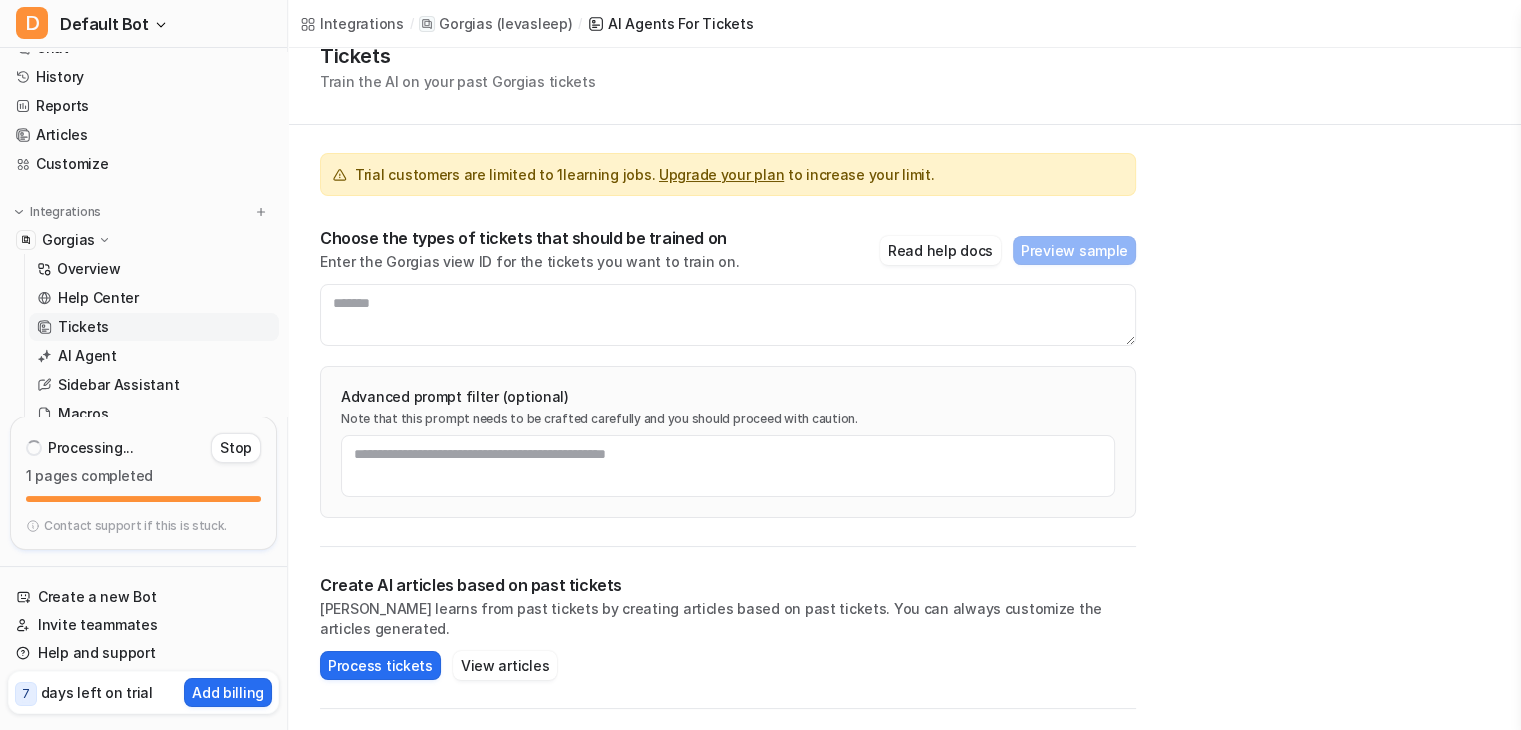 scroll, scrollTop: 0, scrollLeft: 0, axis: both 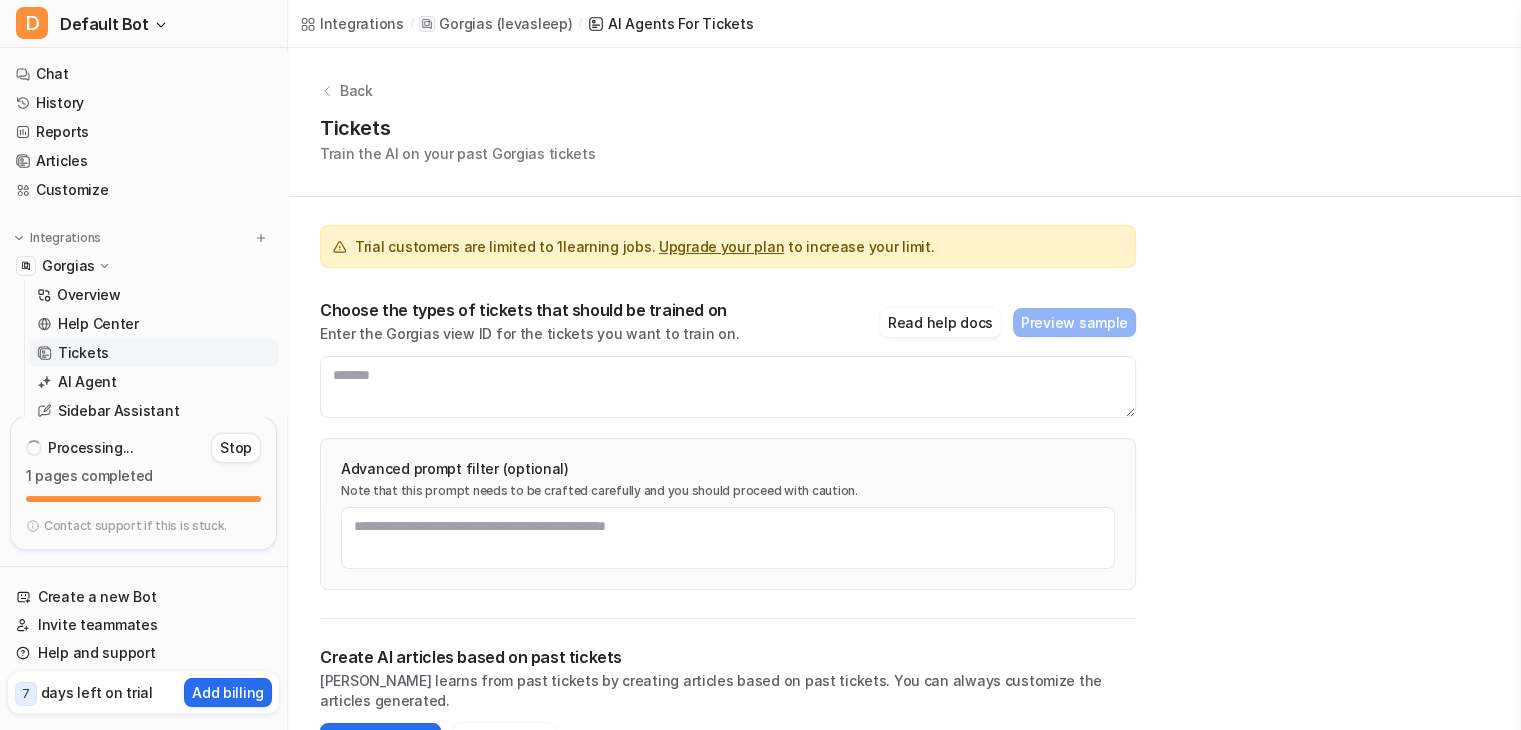 click on "Back" at bounding box center (904, 90) 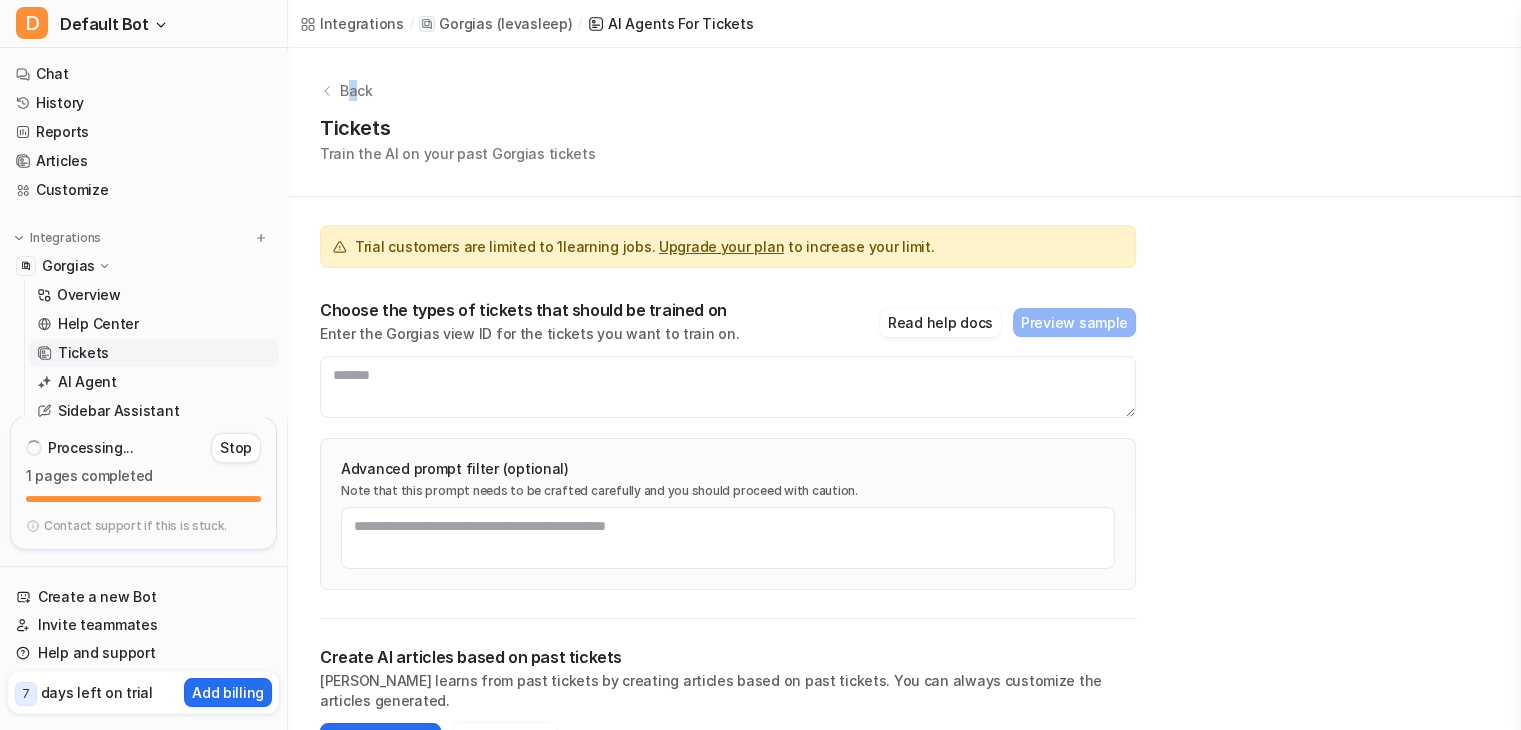 drag, startPoint x: 354, startPoint y: 97, endPoint x: 340, endPoint y: 102, distance: 14.866069 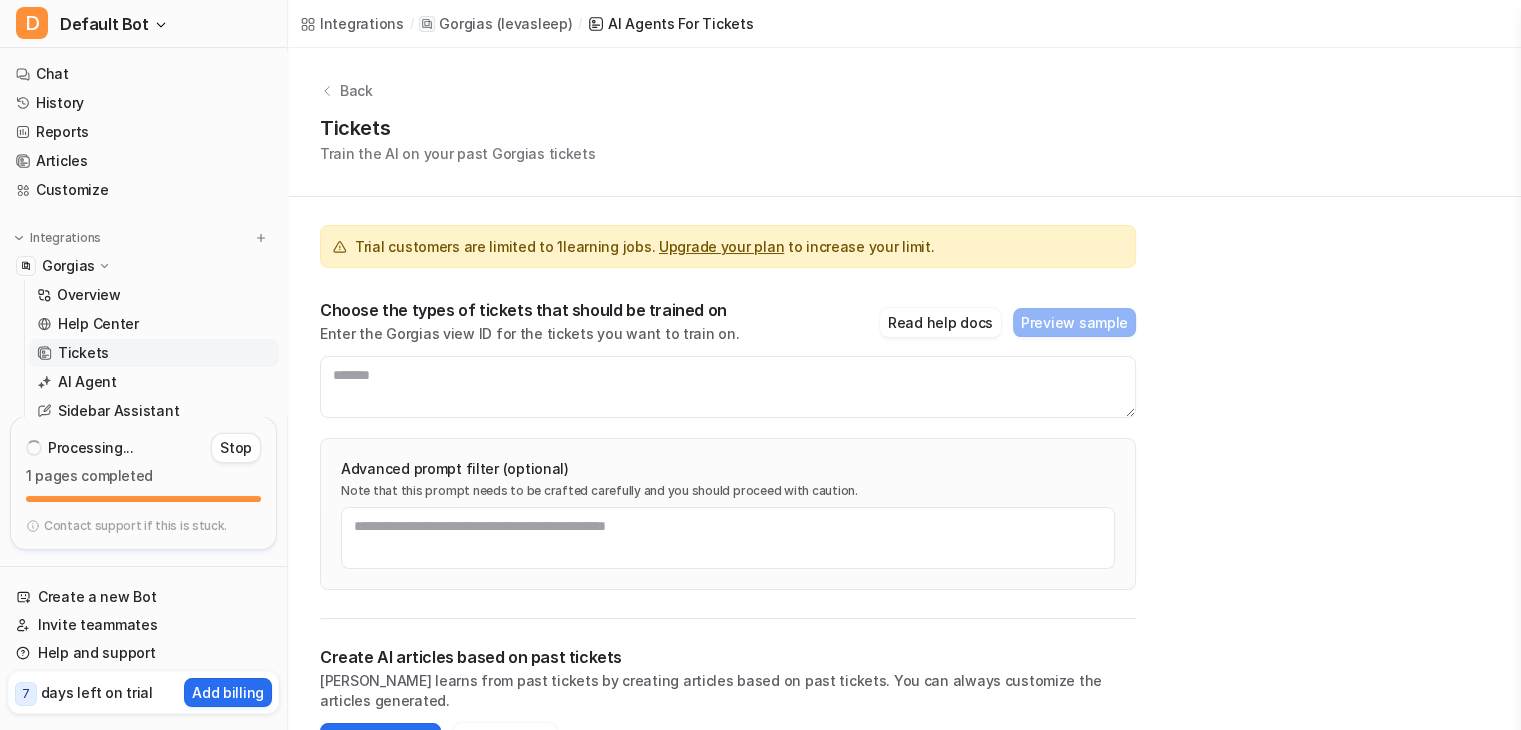 click 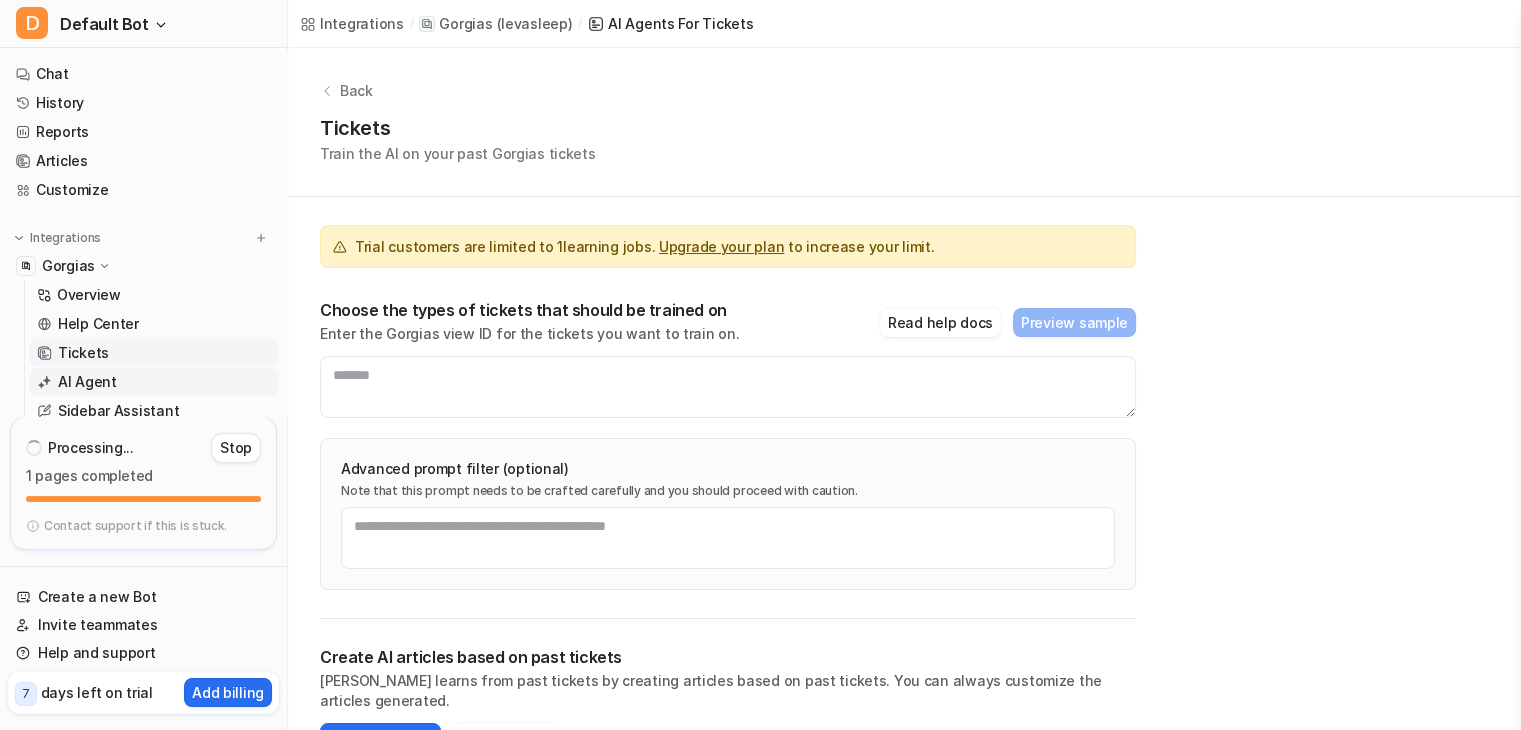 click on "AI Agent" at bounding box center [154, 382] 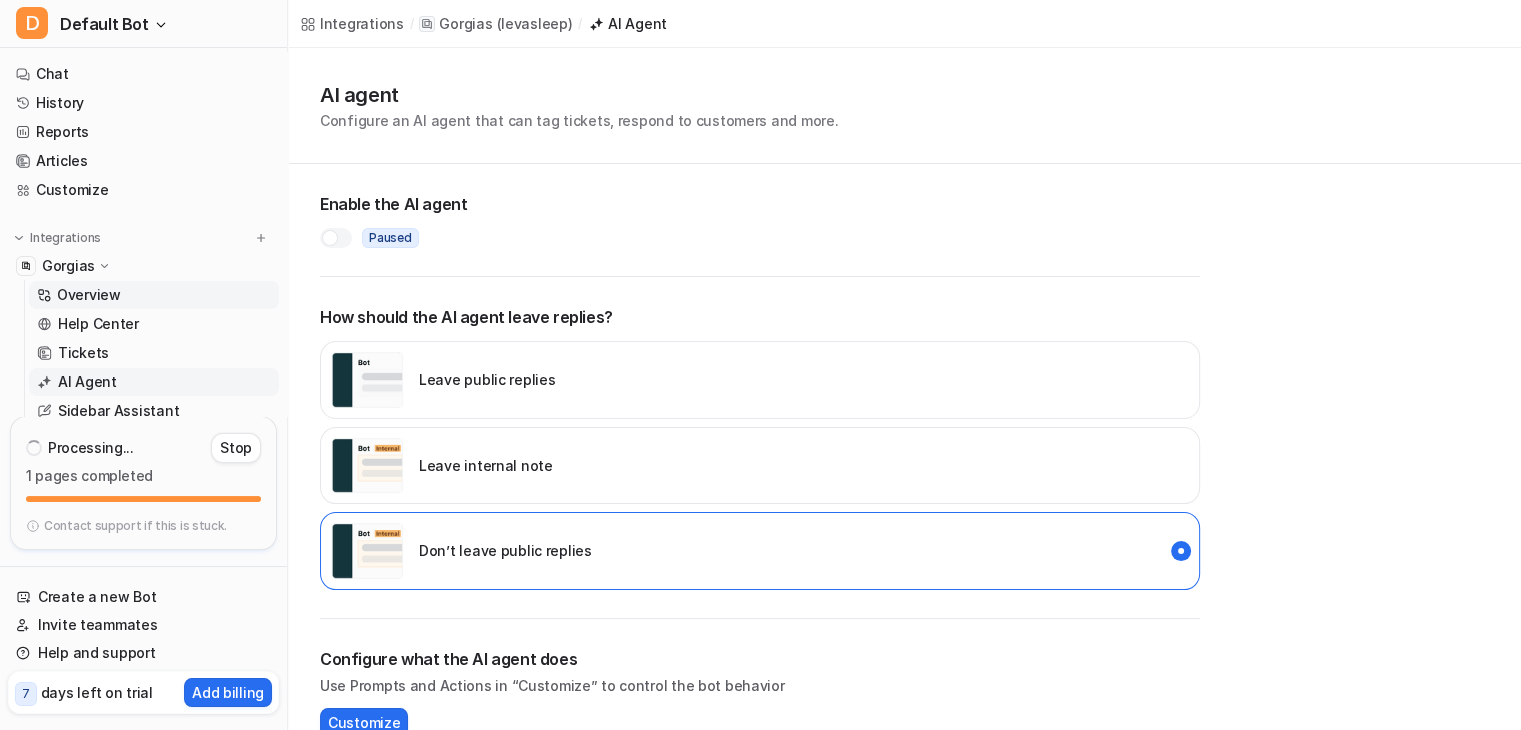 click on "Overview" at bounding box center (154, 295) 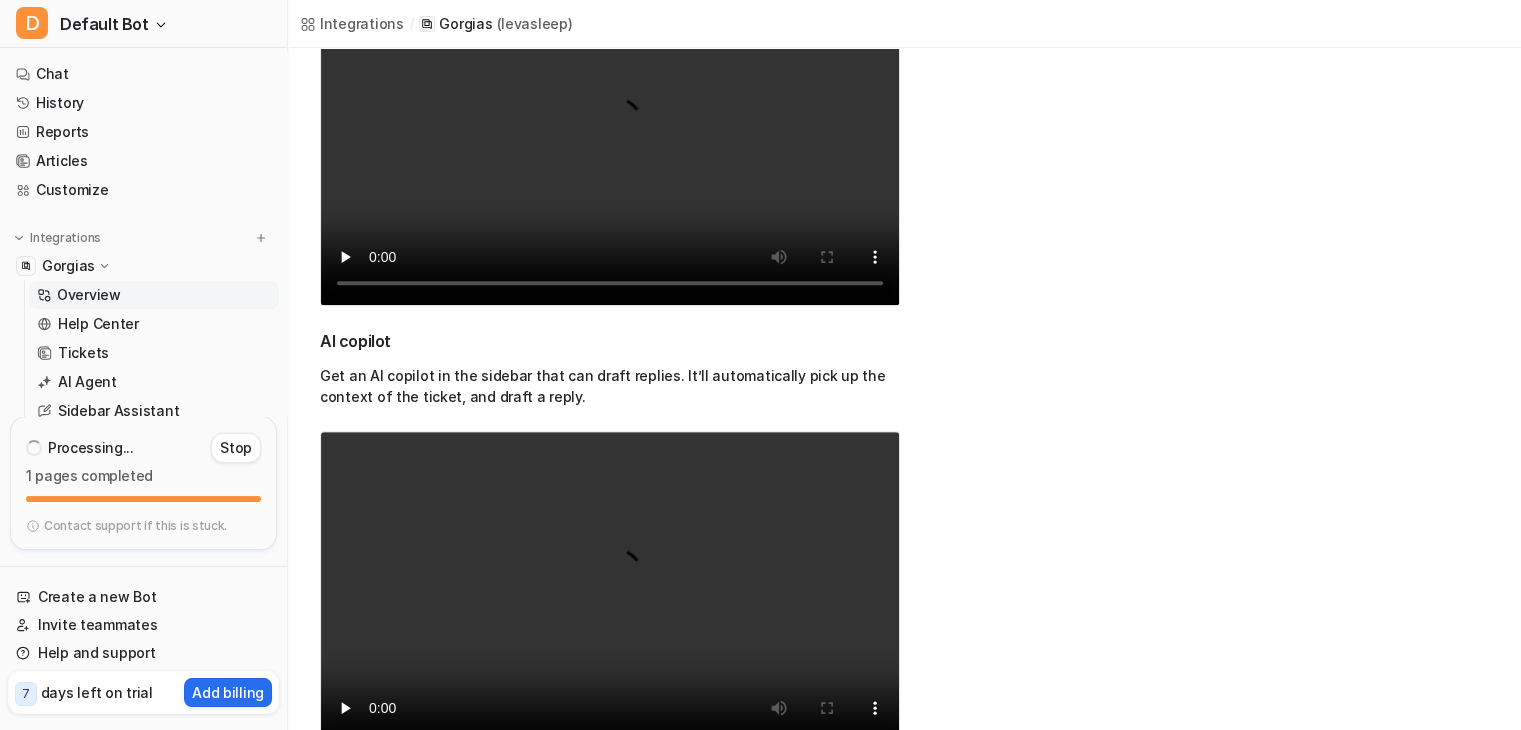 scroll, scrollTop: 700, scrollLeft: 0, axis: vertical 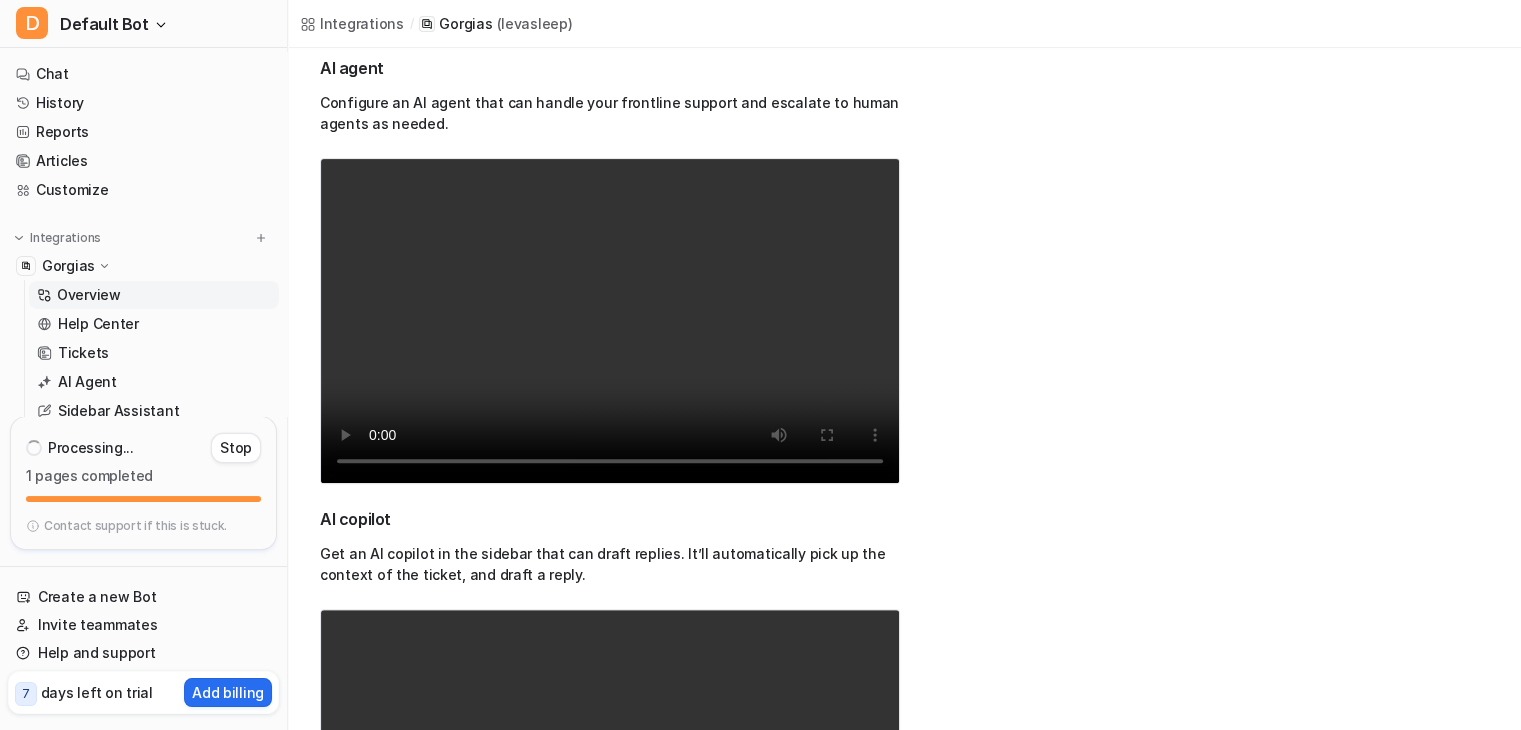 type 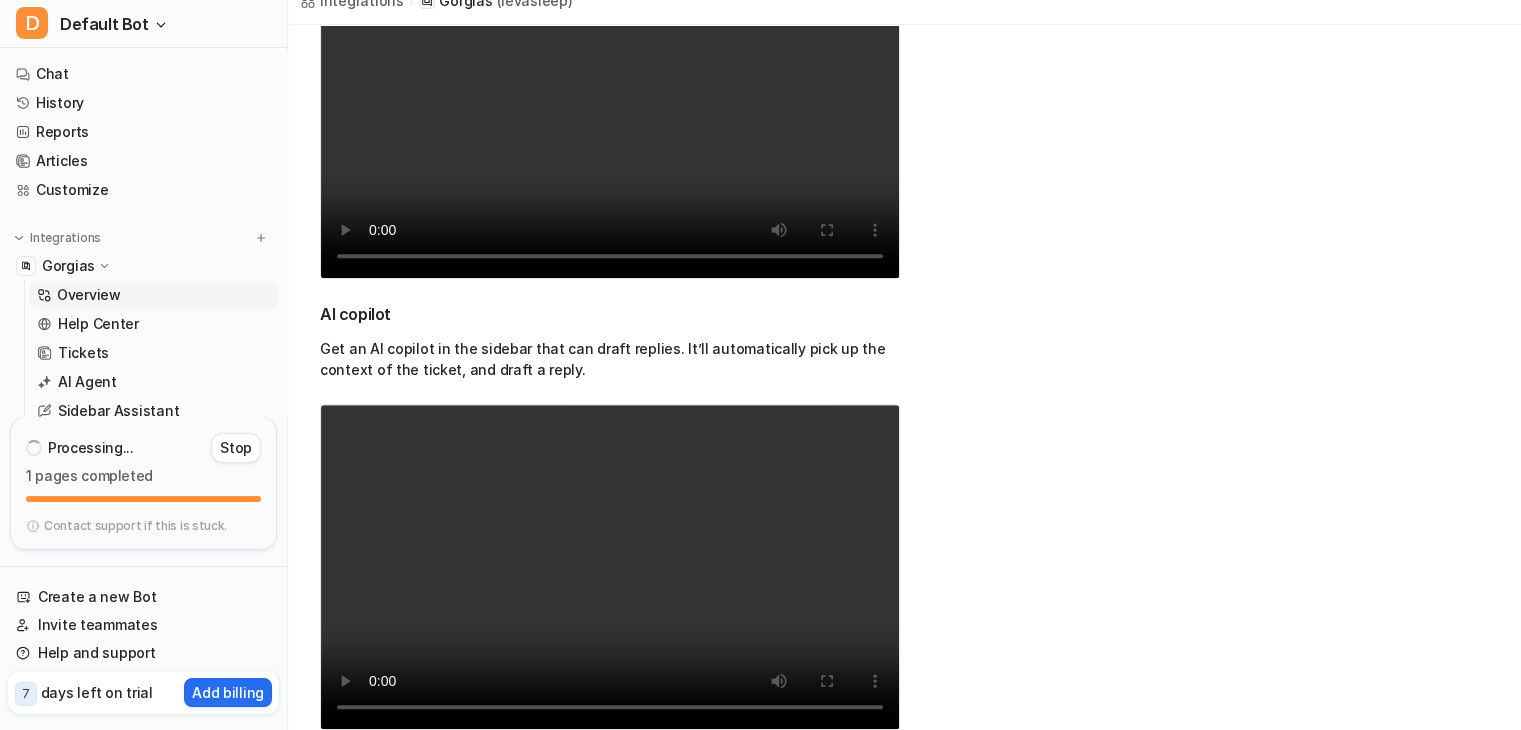 scroll, scrollTop: 756, scrollLeft: 0, axis: vertical 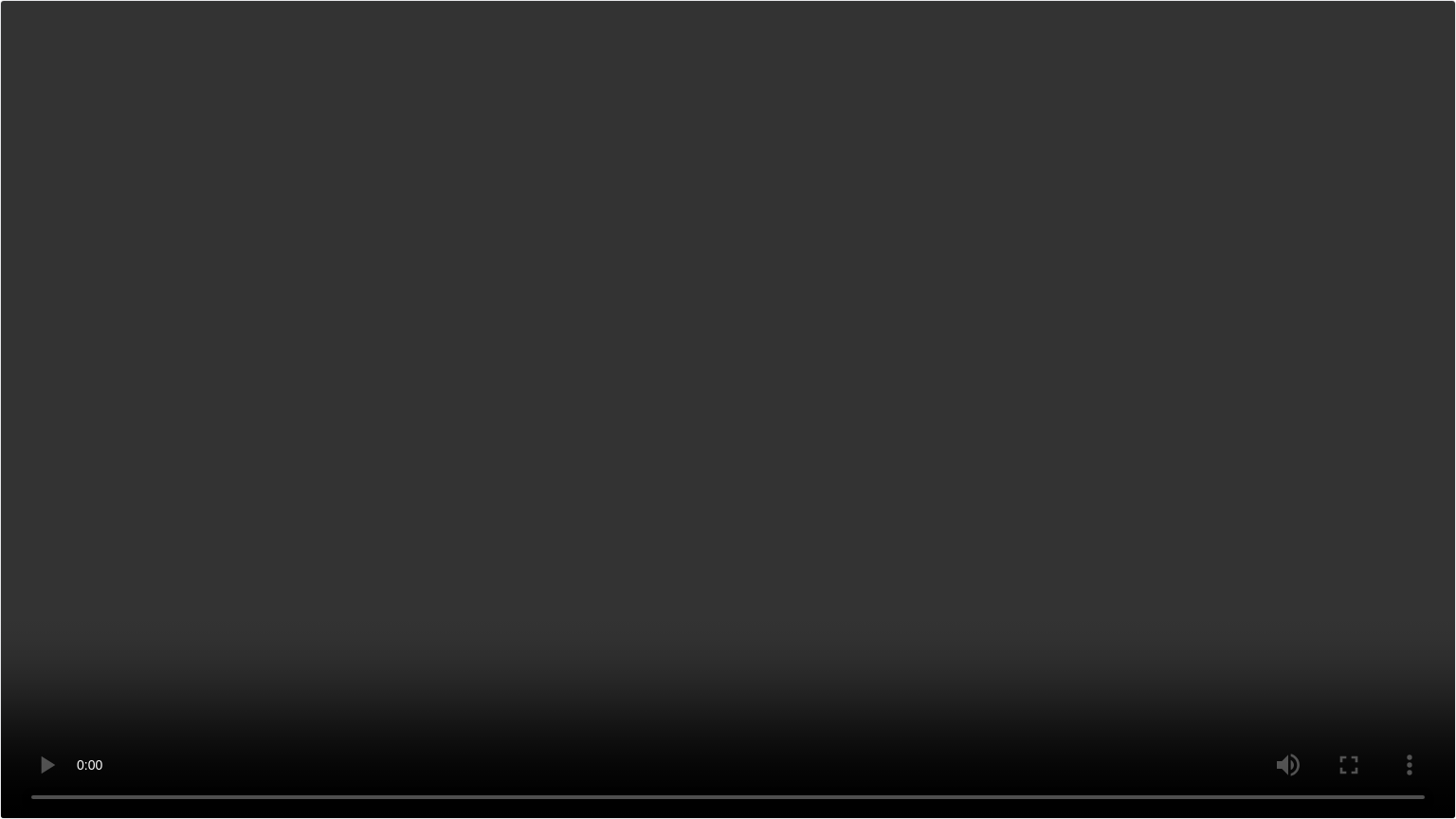 click on "Your browser does not support the video tag." at bounding box center [728, 410] 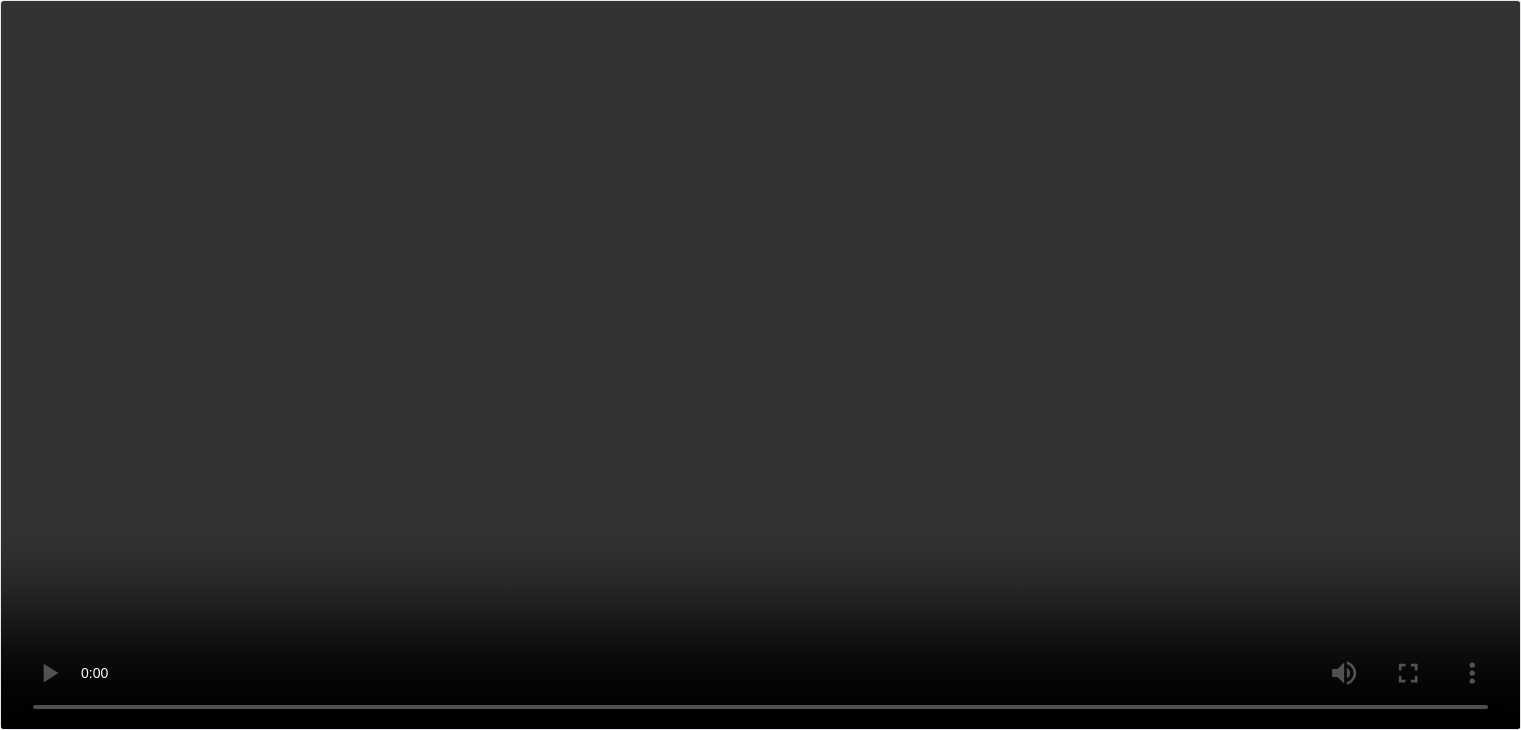 scroll, scrollTop: 0, scrollLeft: 0, axis: both 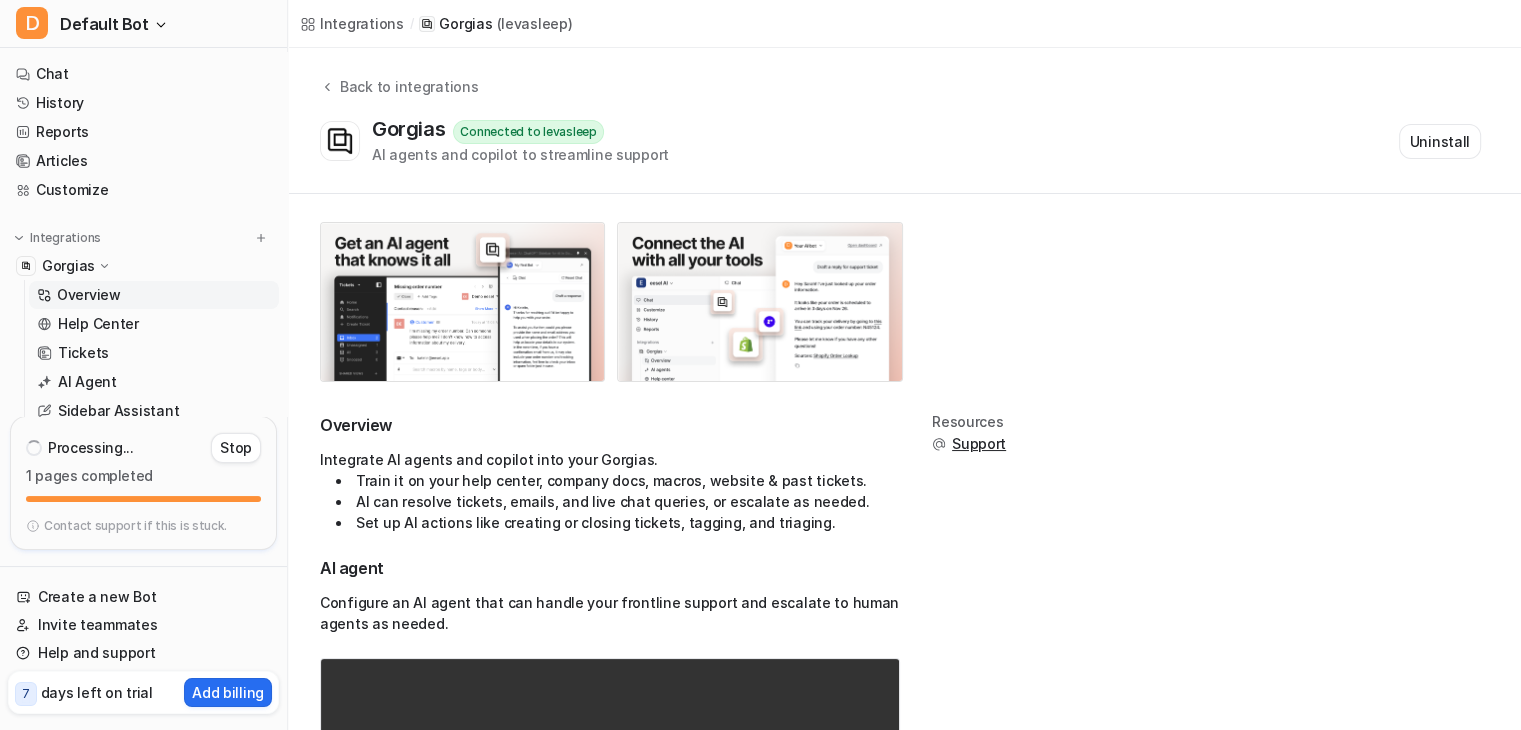 click on "Contact support if this is stuck." at bounding box center [135, 526] 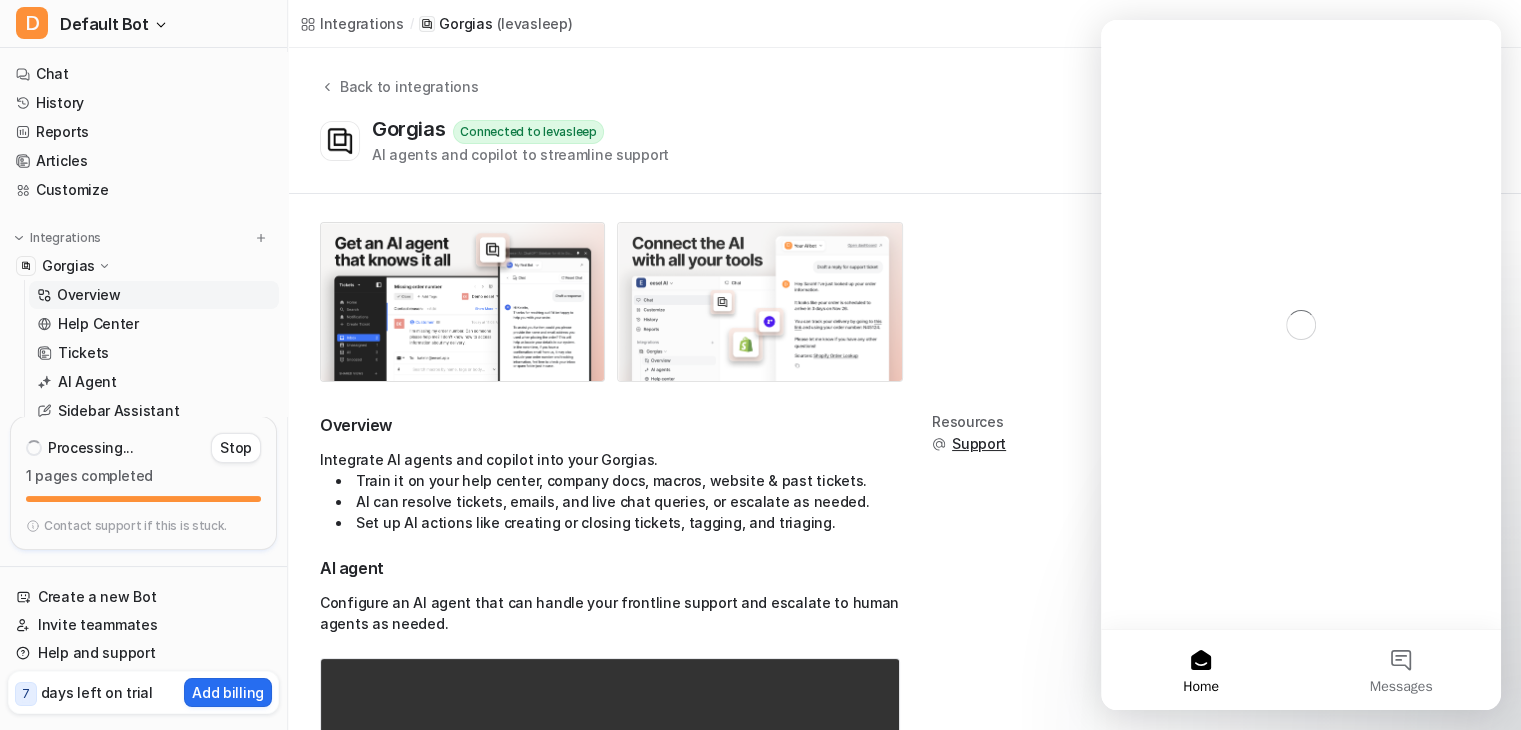 scroll, scrollTop: 0, scrollLeft: 0, axis: both 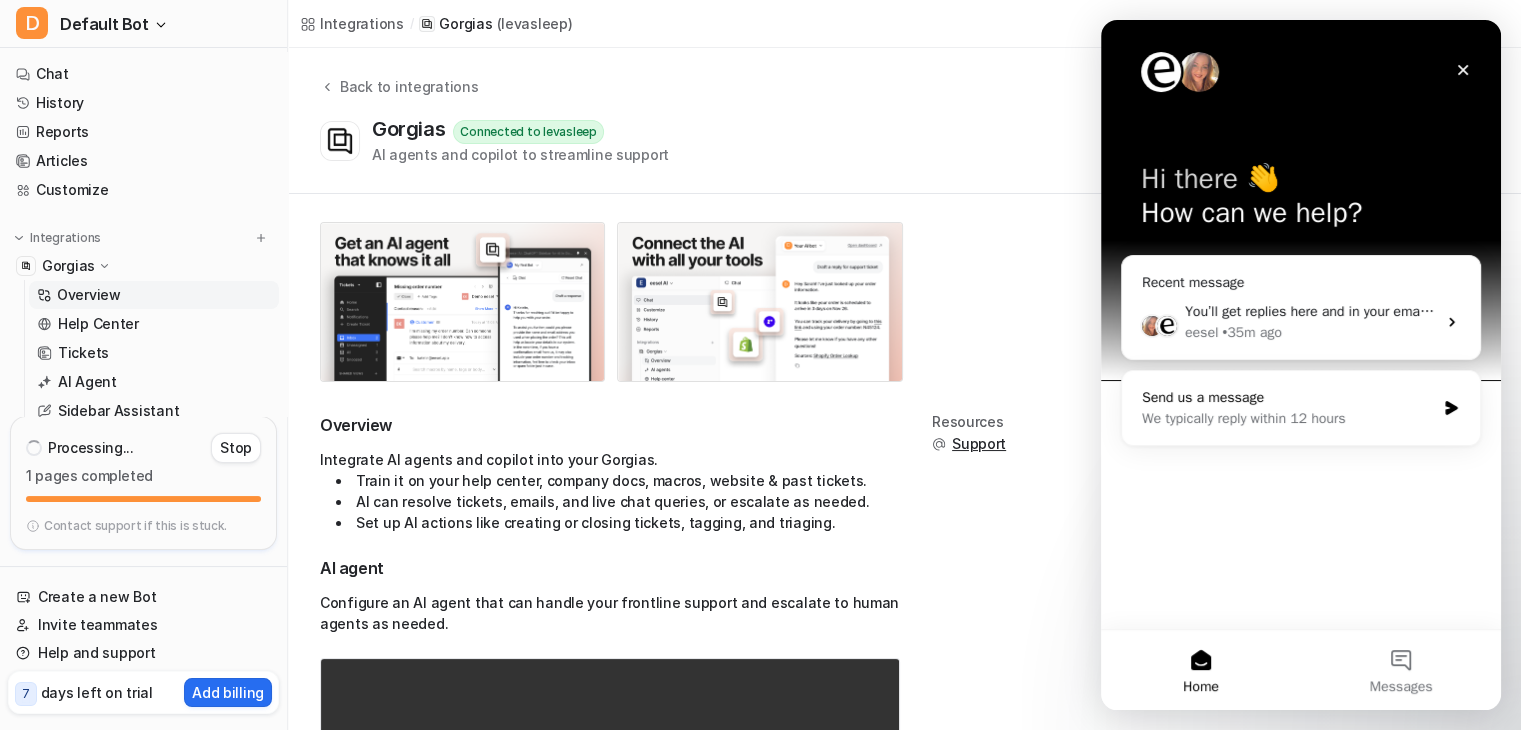 click on "Send us a message" at bounding box center [1288, 397] 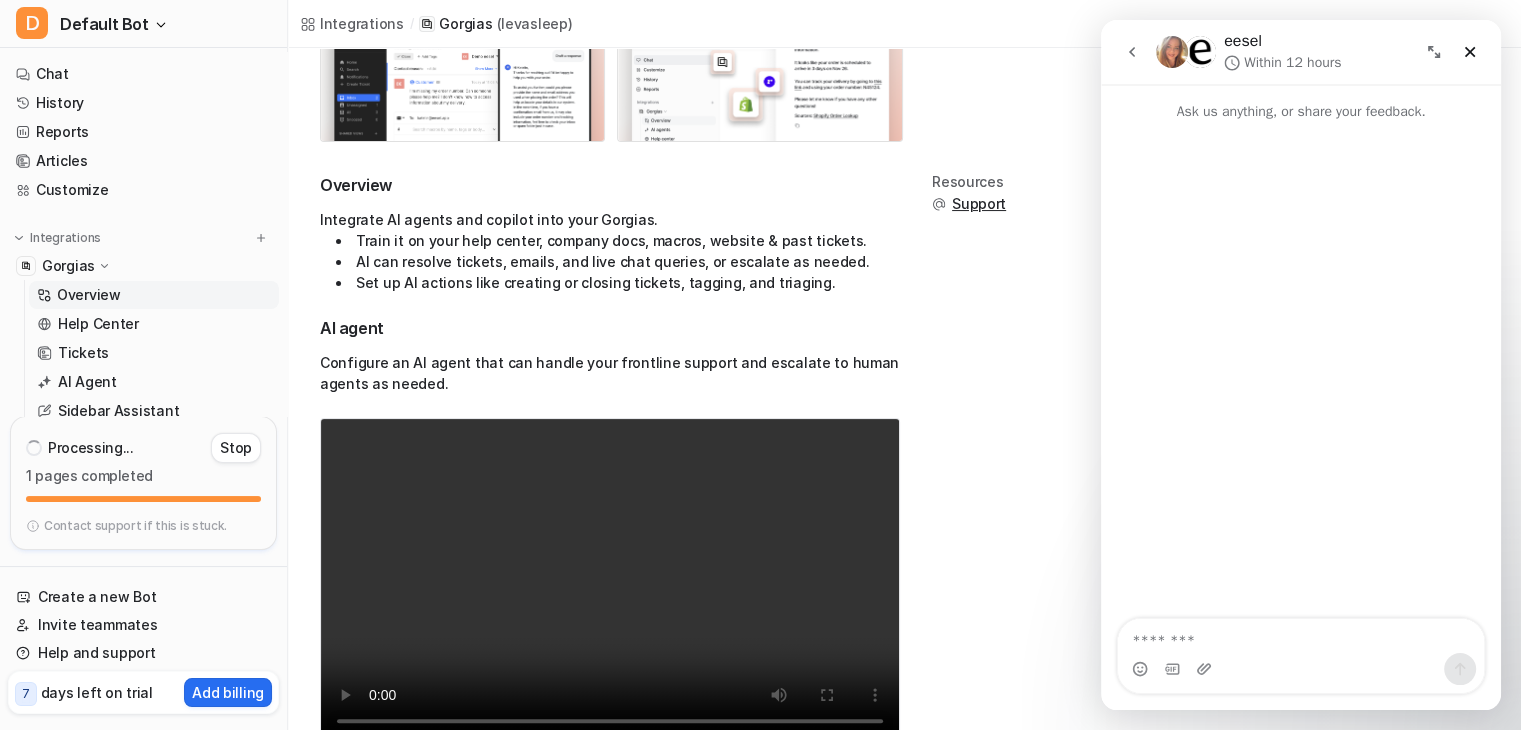 scroll, scrollTop: 100, scrollLeft: 0, axis: vertical 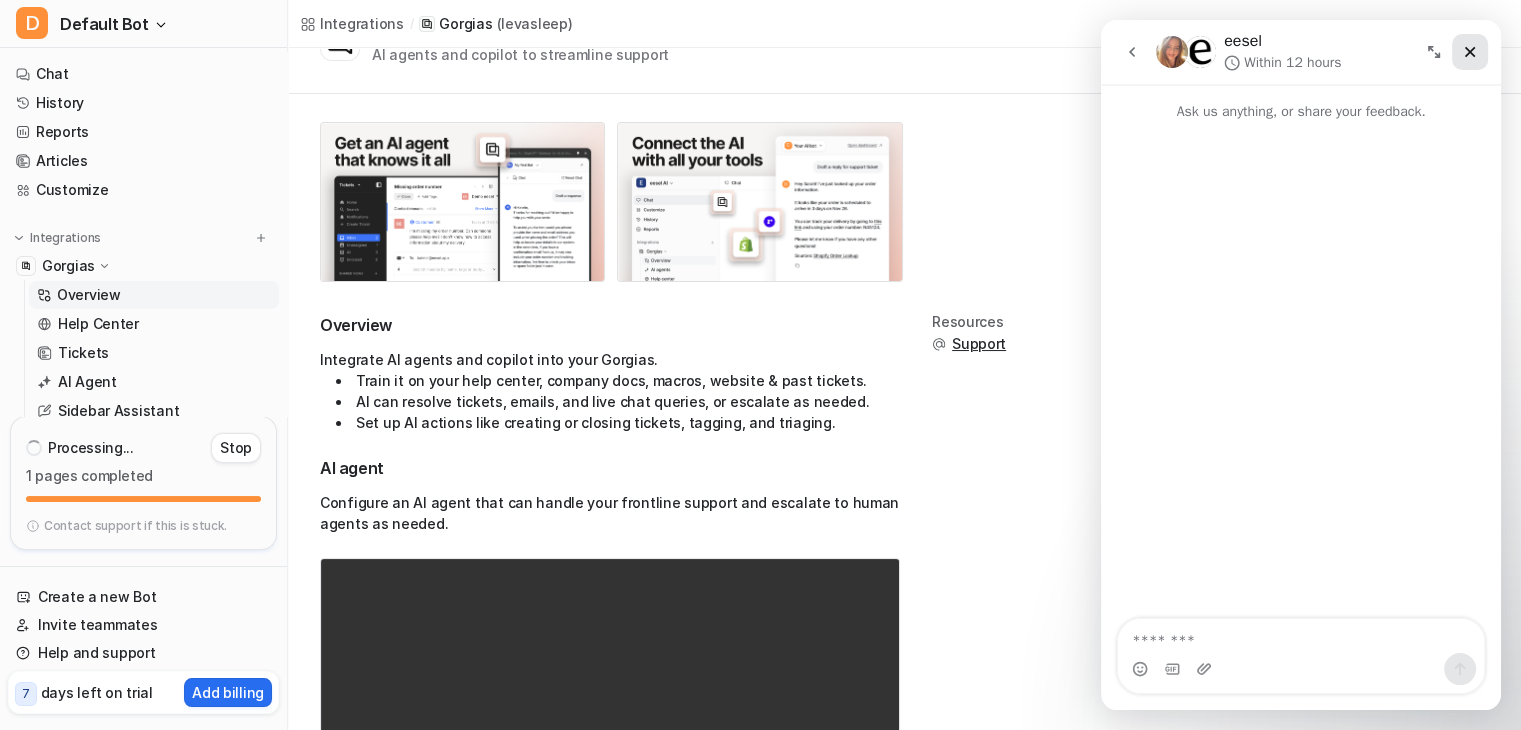 click at bounding box center (1470, 52) 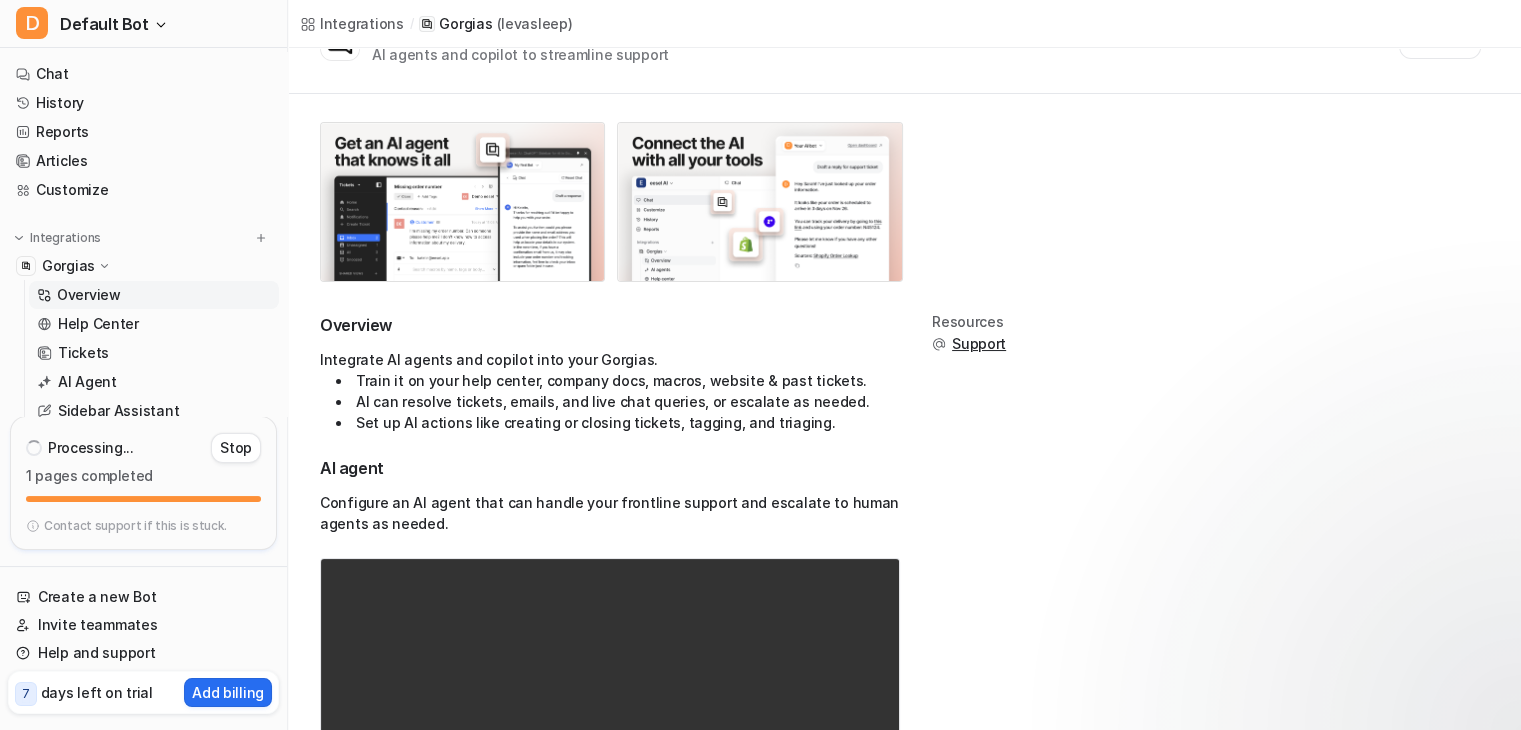 scroll, scrollTop: 0, scrollLeft: 0, axis: both 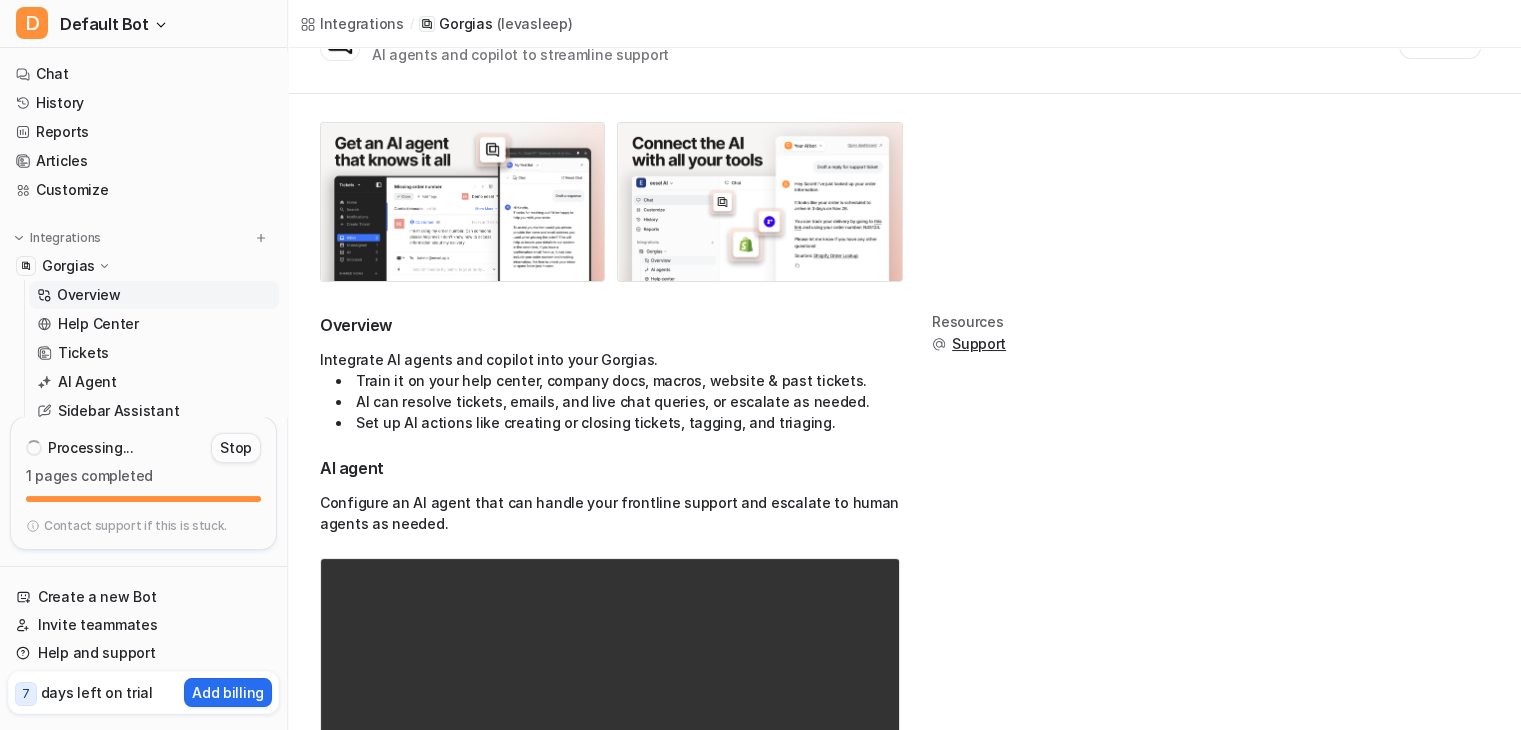 click on "Stop" at bounding box center (236, 448) 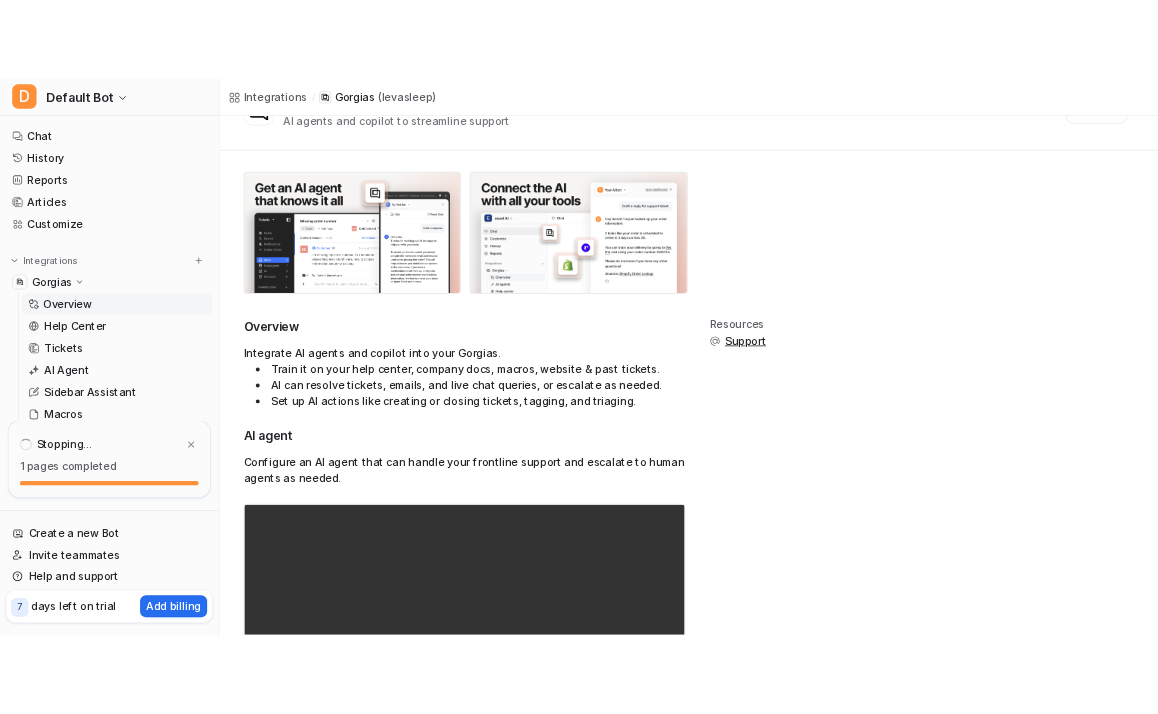 scroll, scrollTop: 0, scrollLeft: 0, axis: both 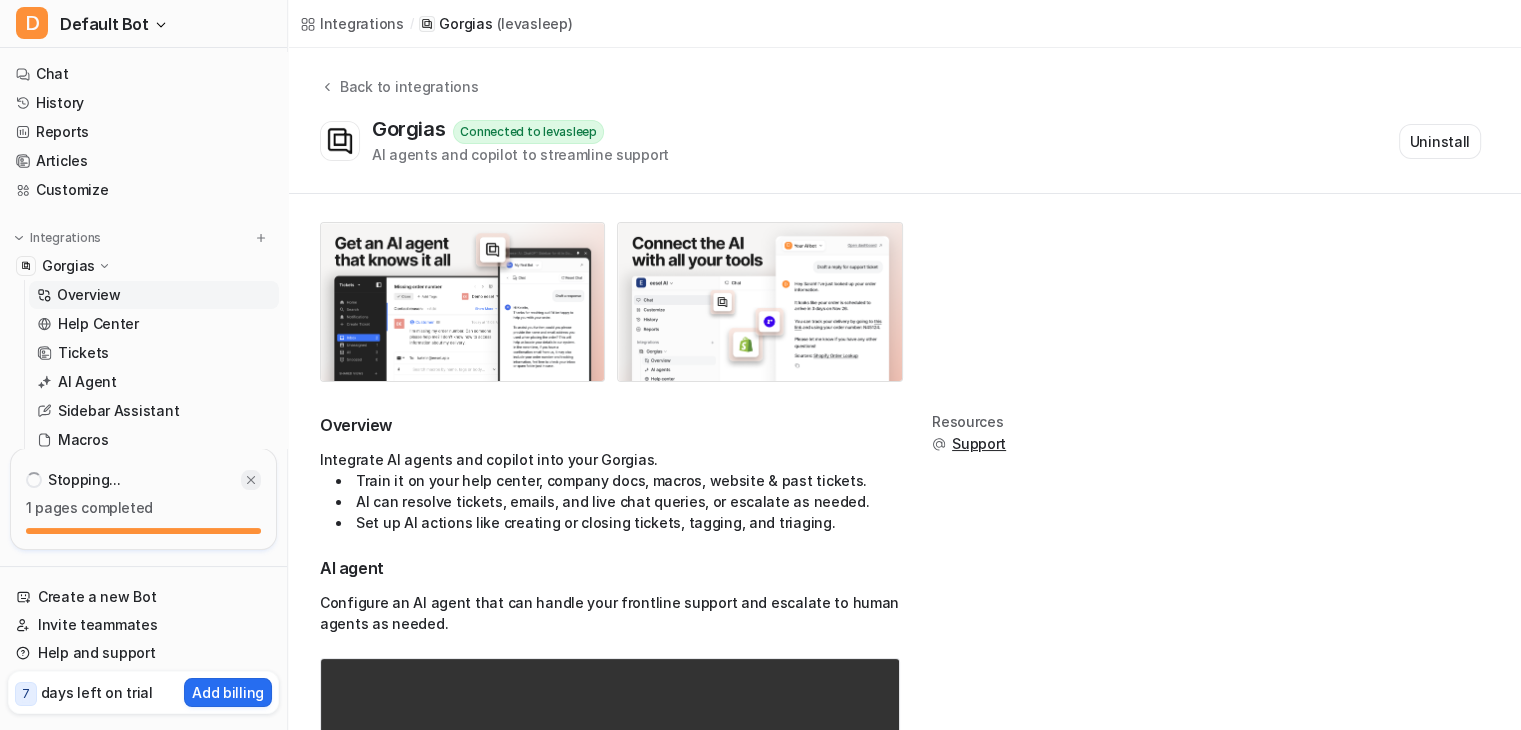 click 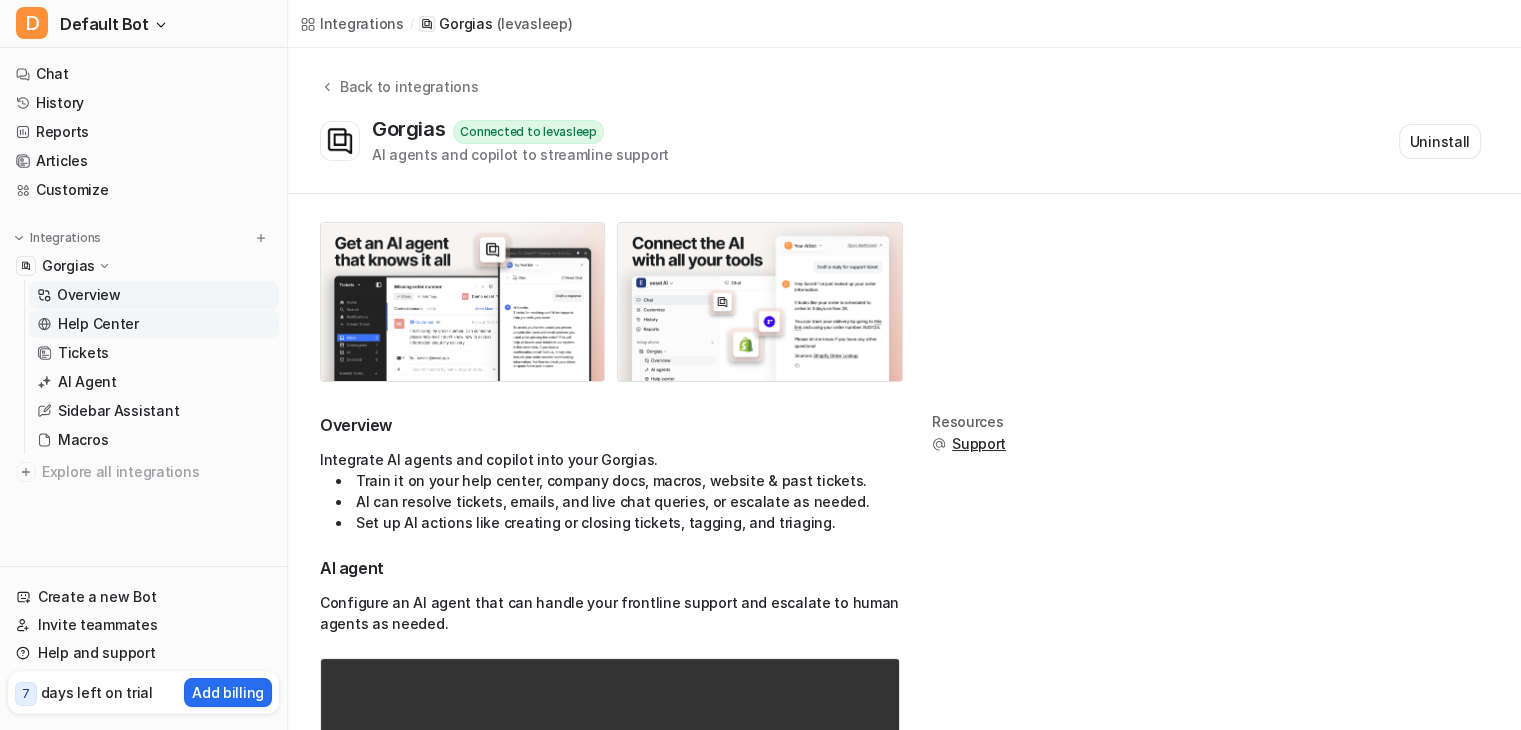 click on "Help Center" at bounding box center [98, 324] 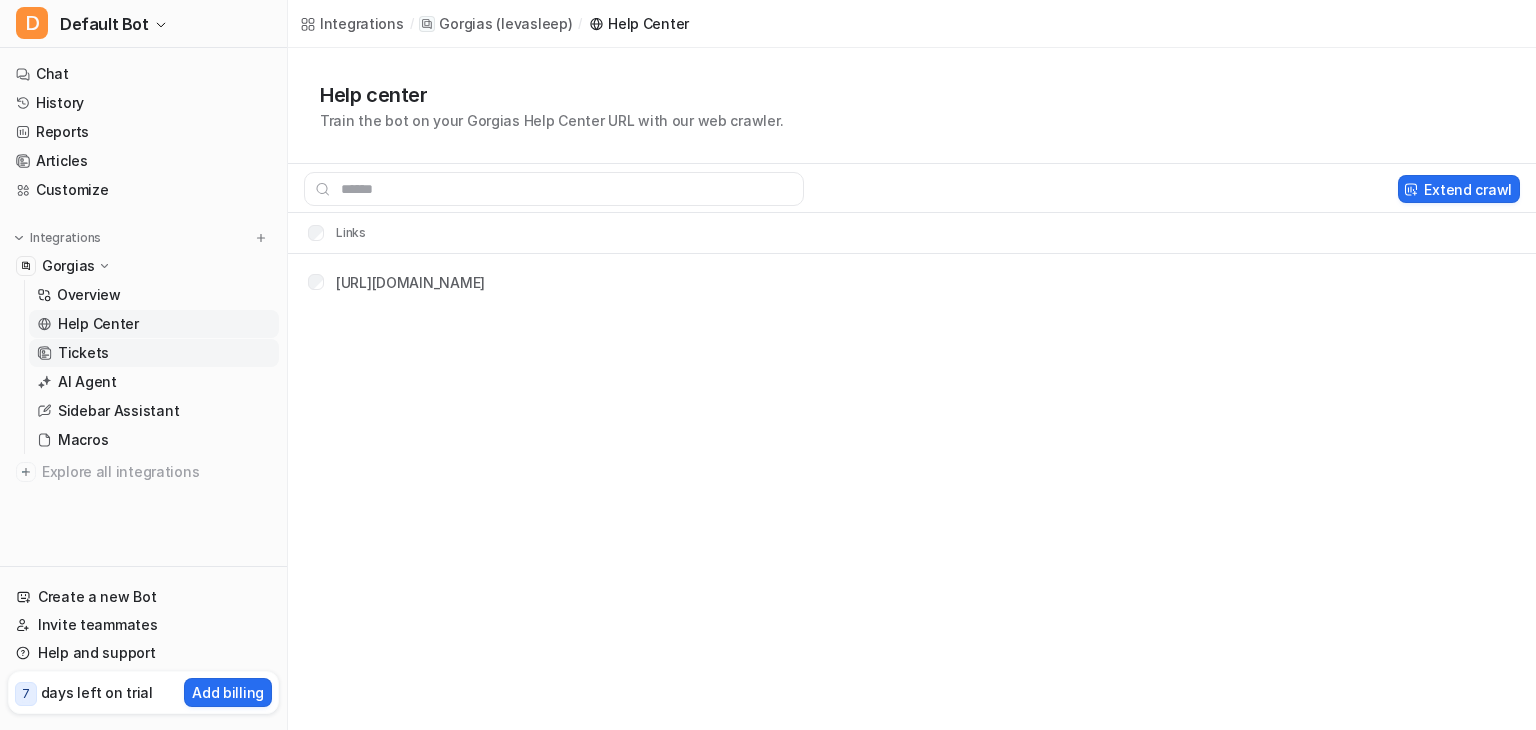 click on "Tickets" at bounding box center [154, 353] 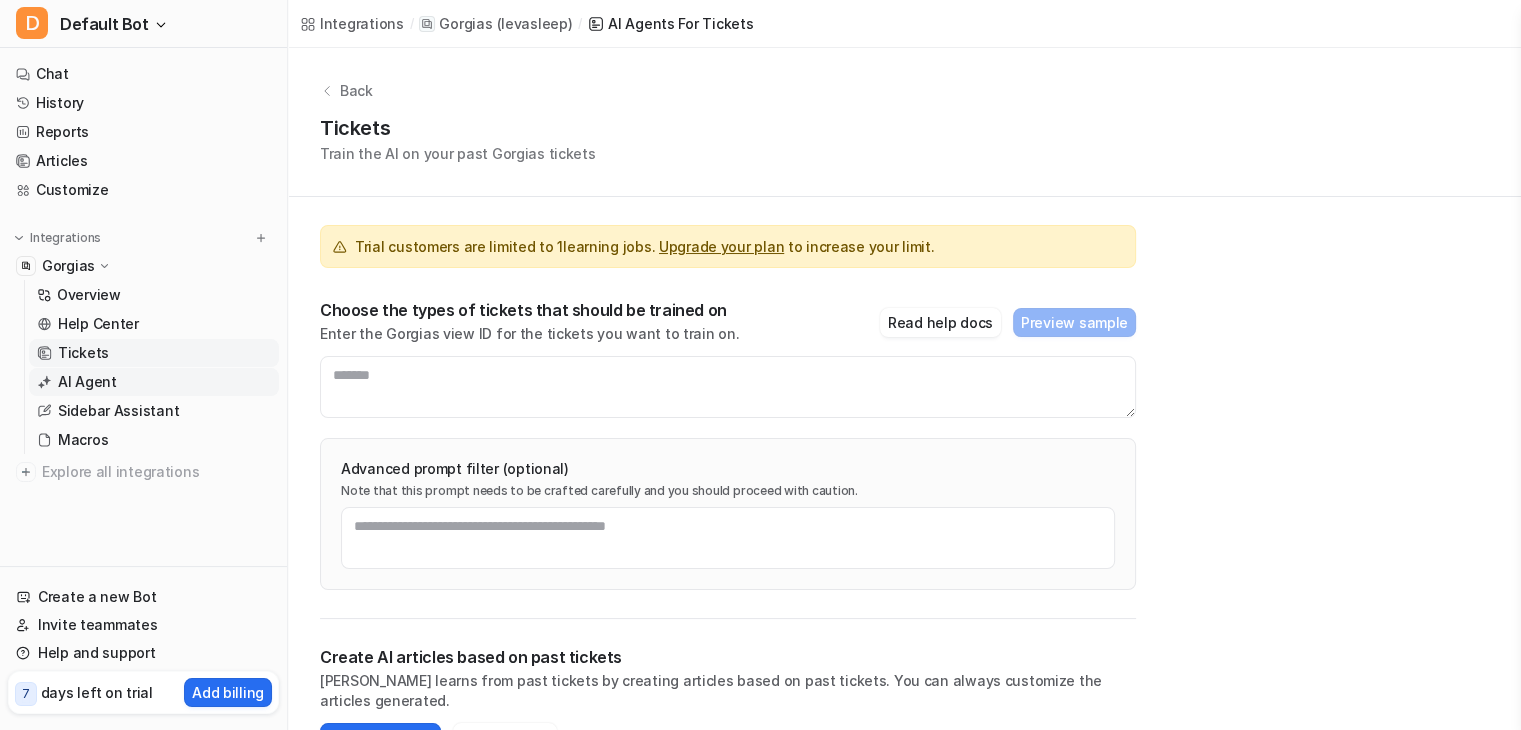 click on "AI Agent" at bounding box center (87, 382) 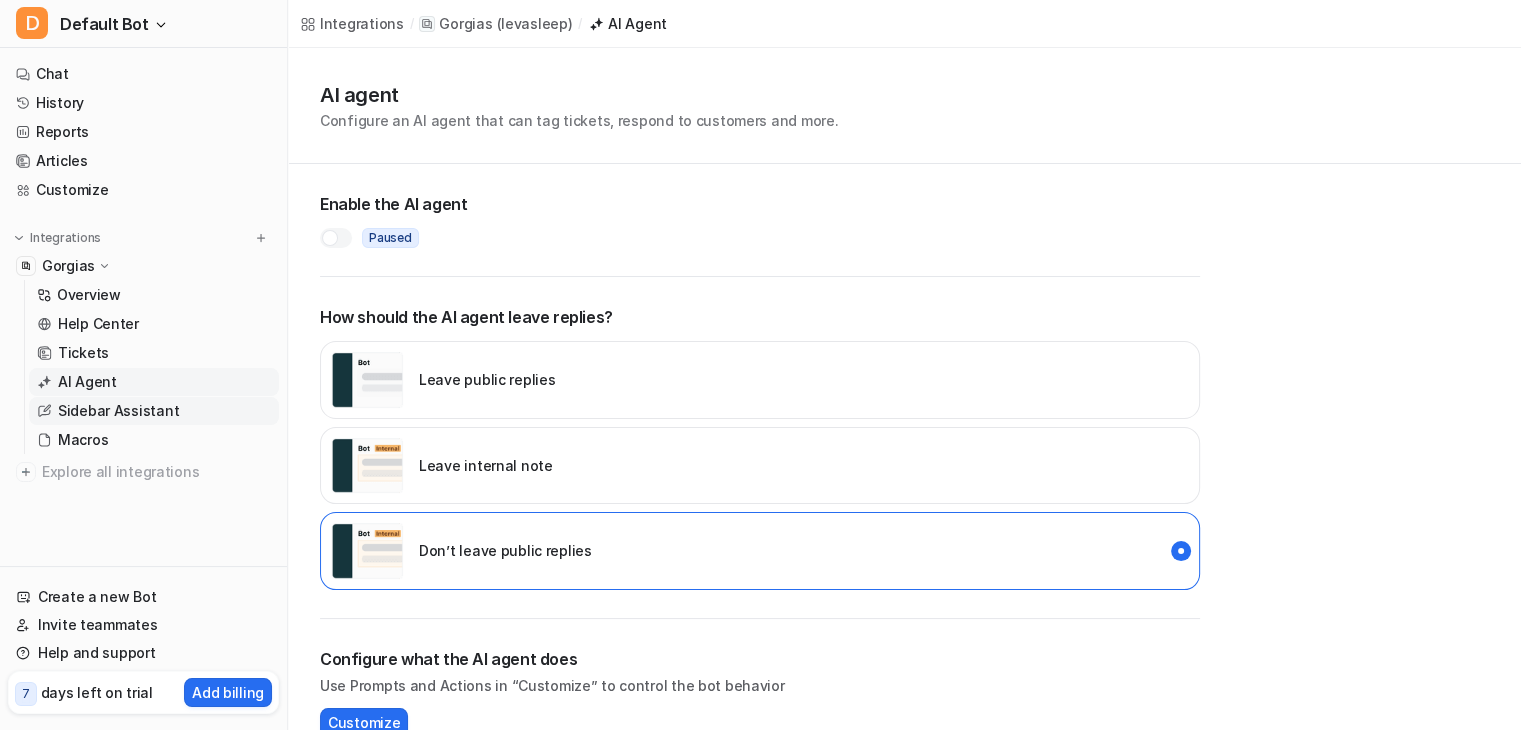 click on "Sidebar Assistant" at bounding box center (118, 411) 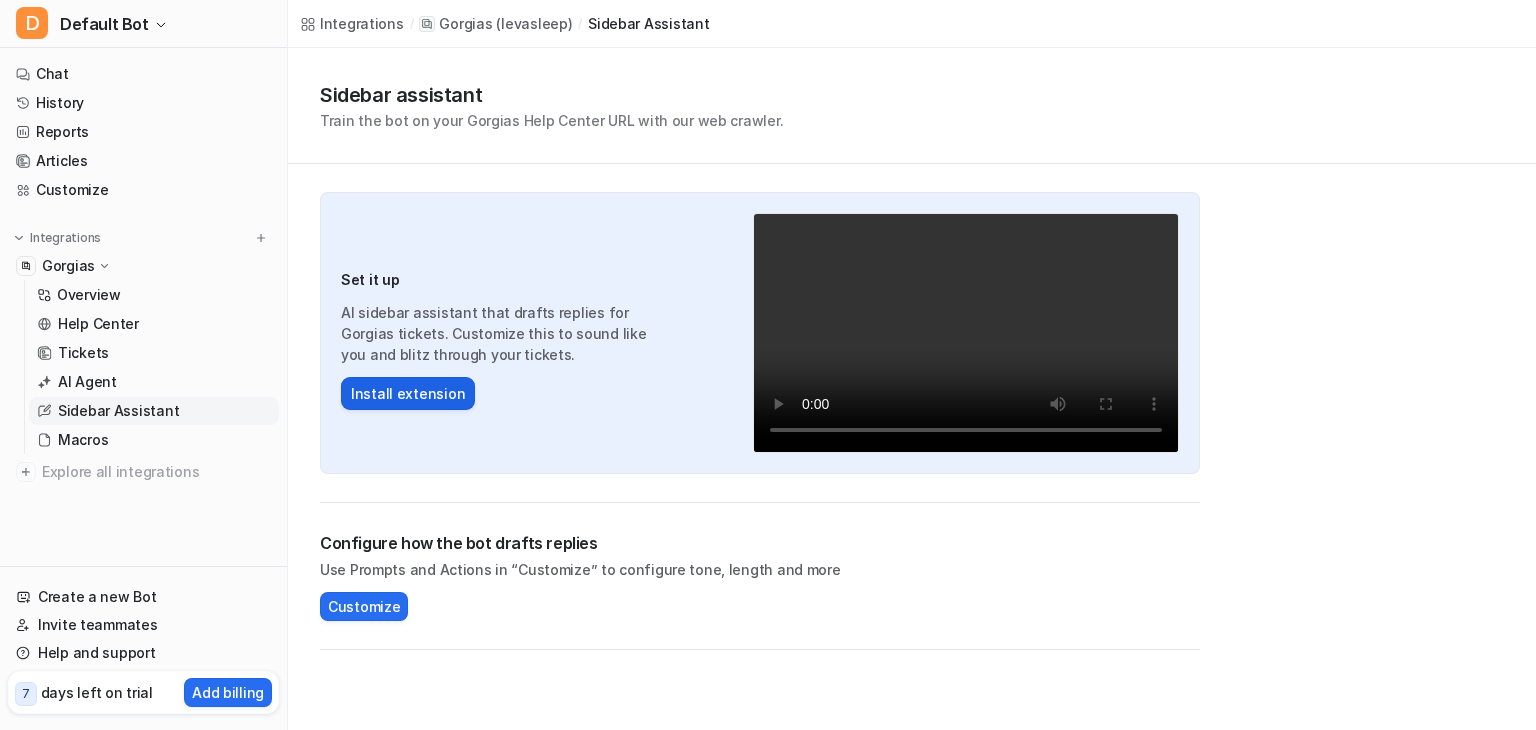 click on "Install extension" at bounding box center (408, 393) 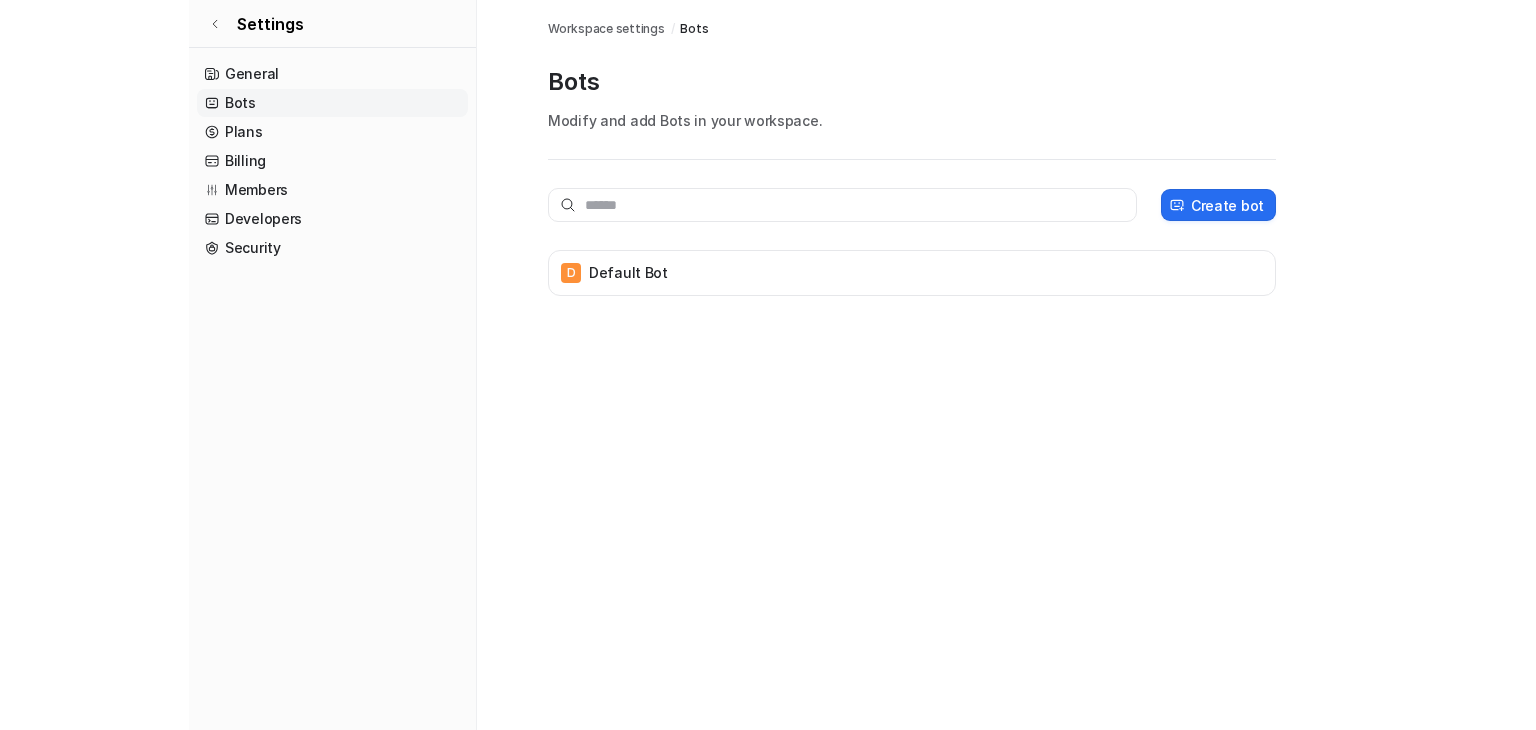 scroll, scrollTop: 0, scrollLeft: 0, axis: both 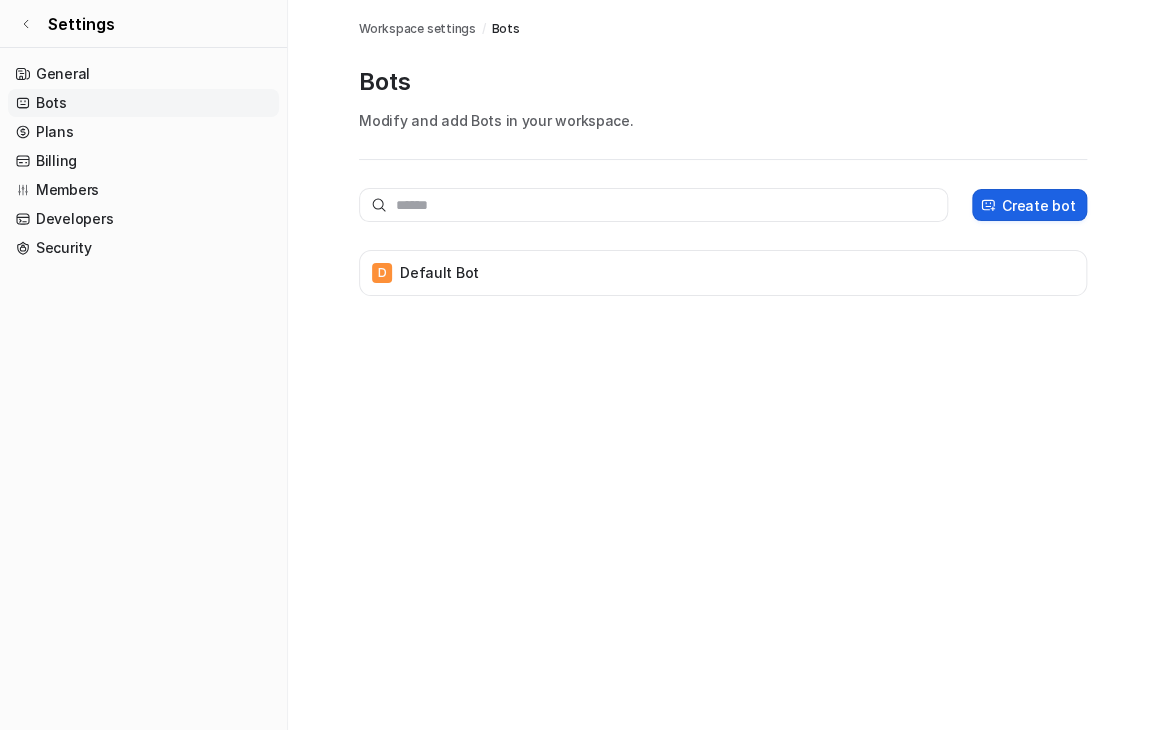 click on "Create bot" at bounding box center [1038, 205] 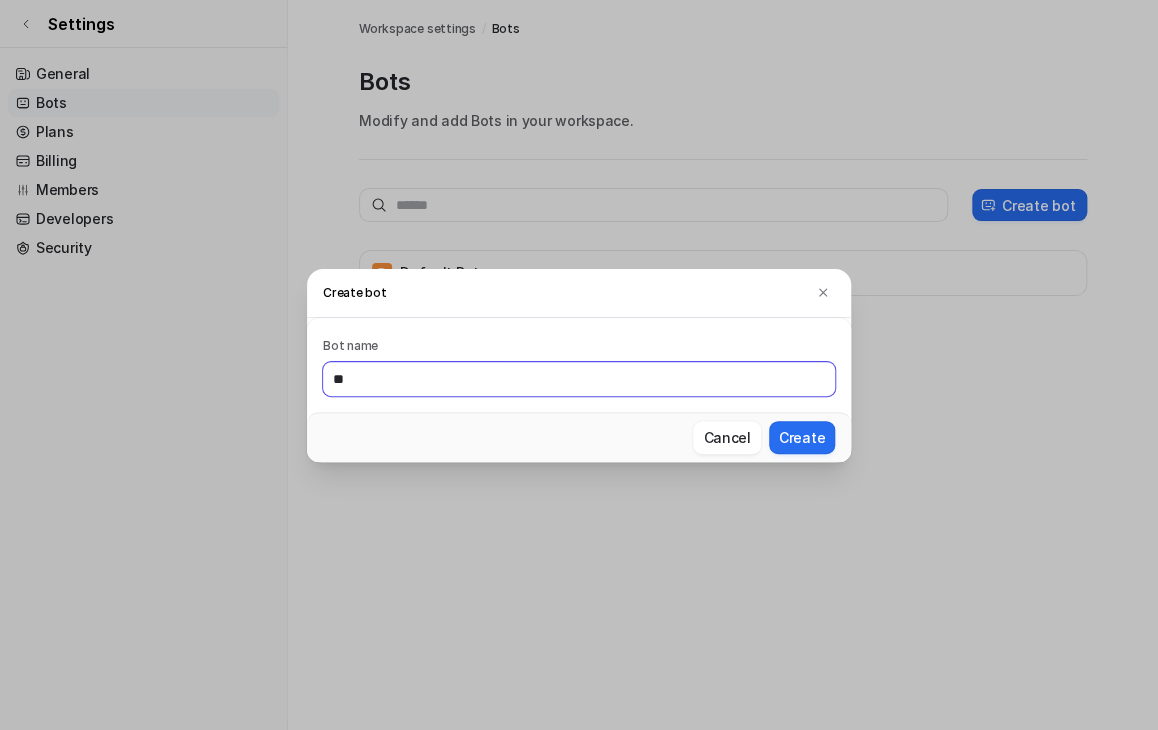 type on "*" 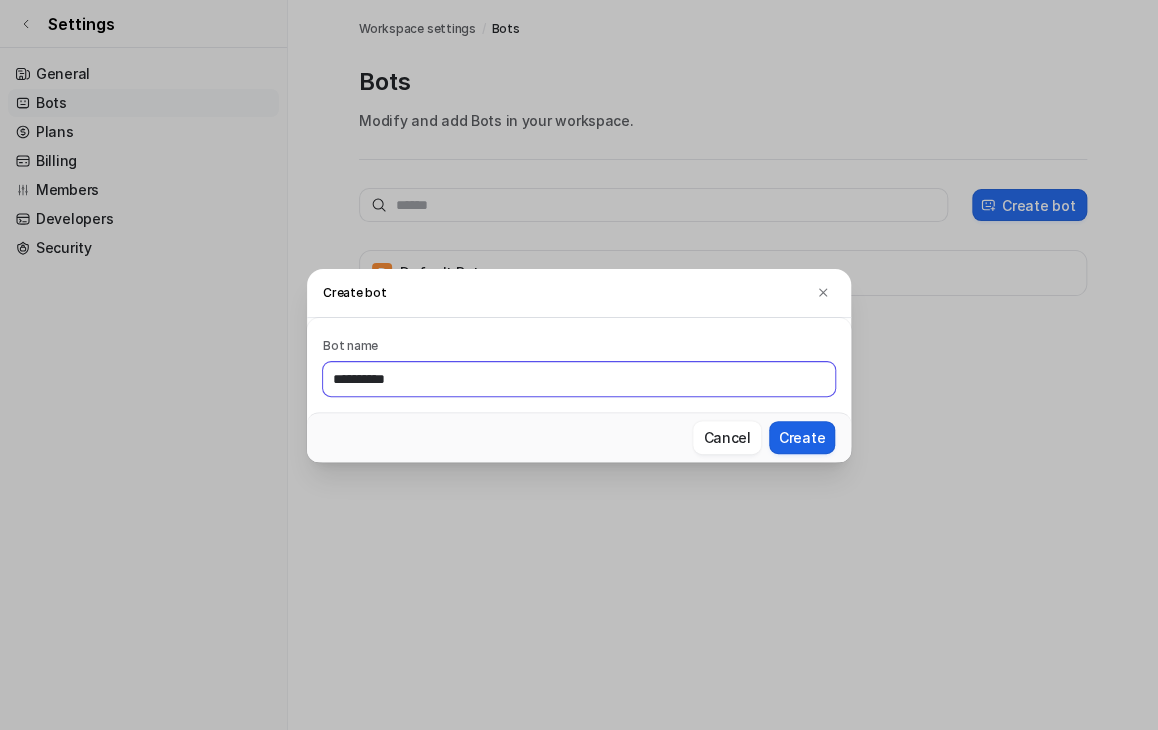 type on "**********" 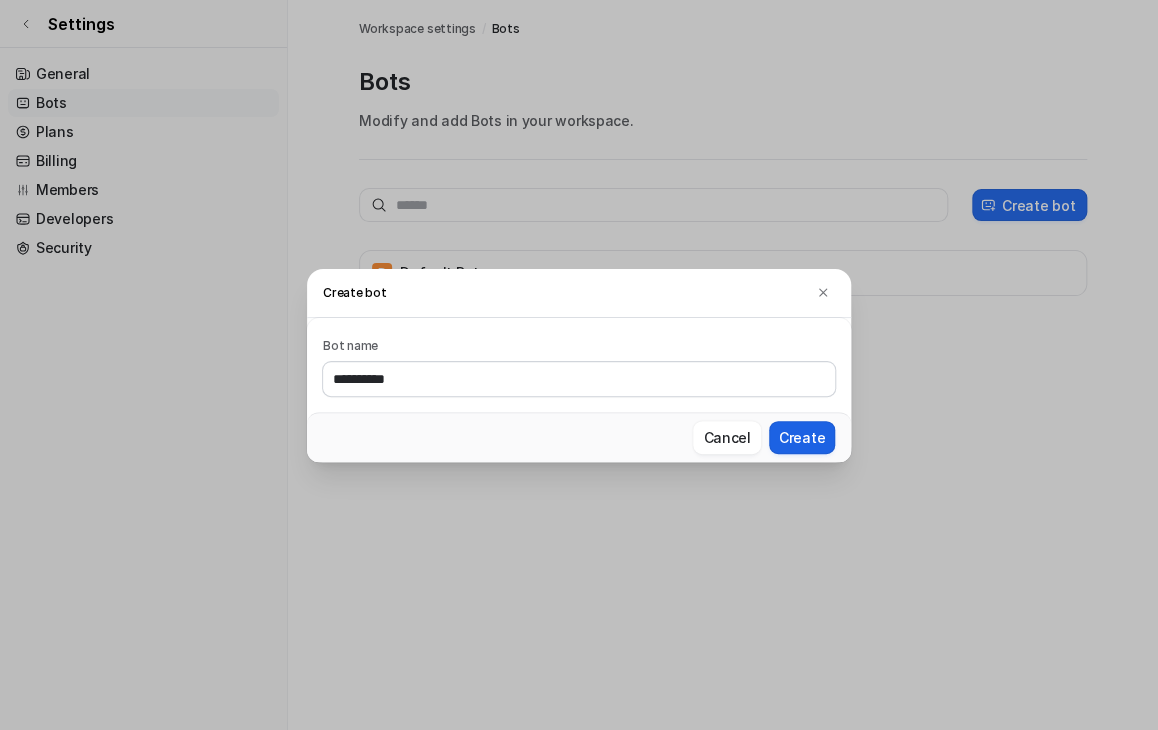 click on "Create" at bounding box center (802, 437) 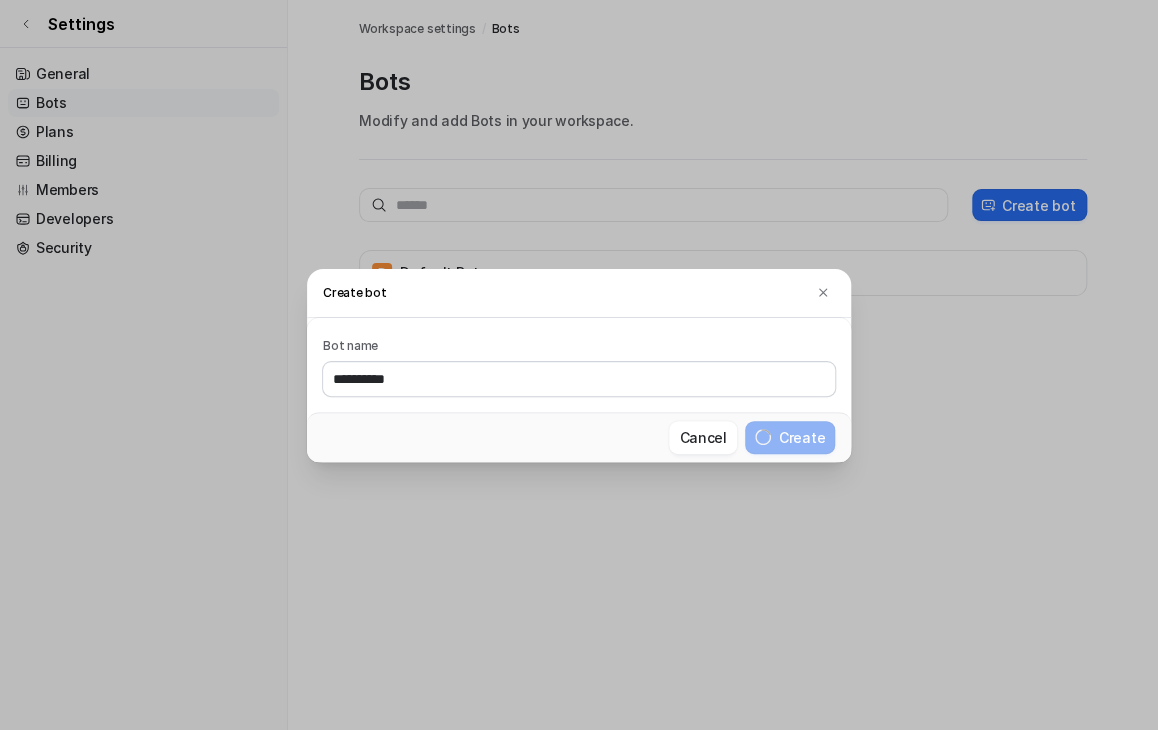 type 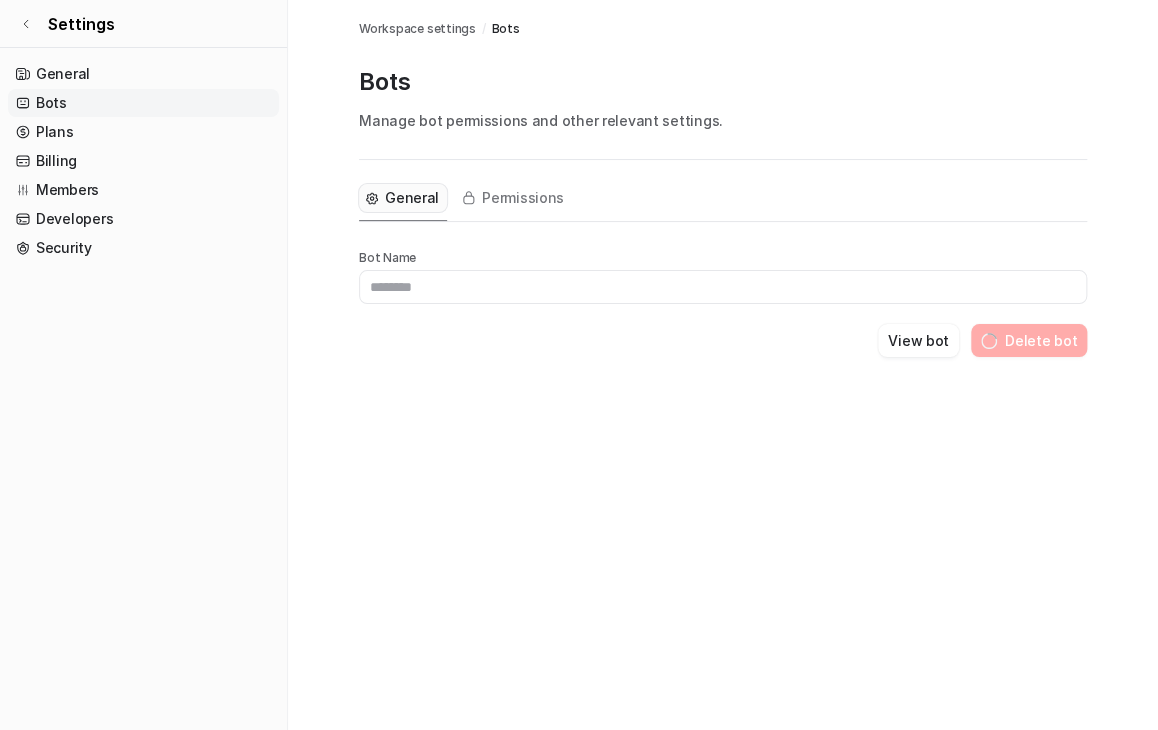 type on "**********" 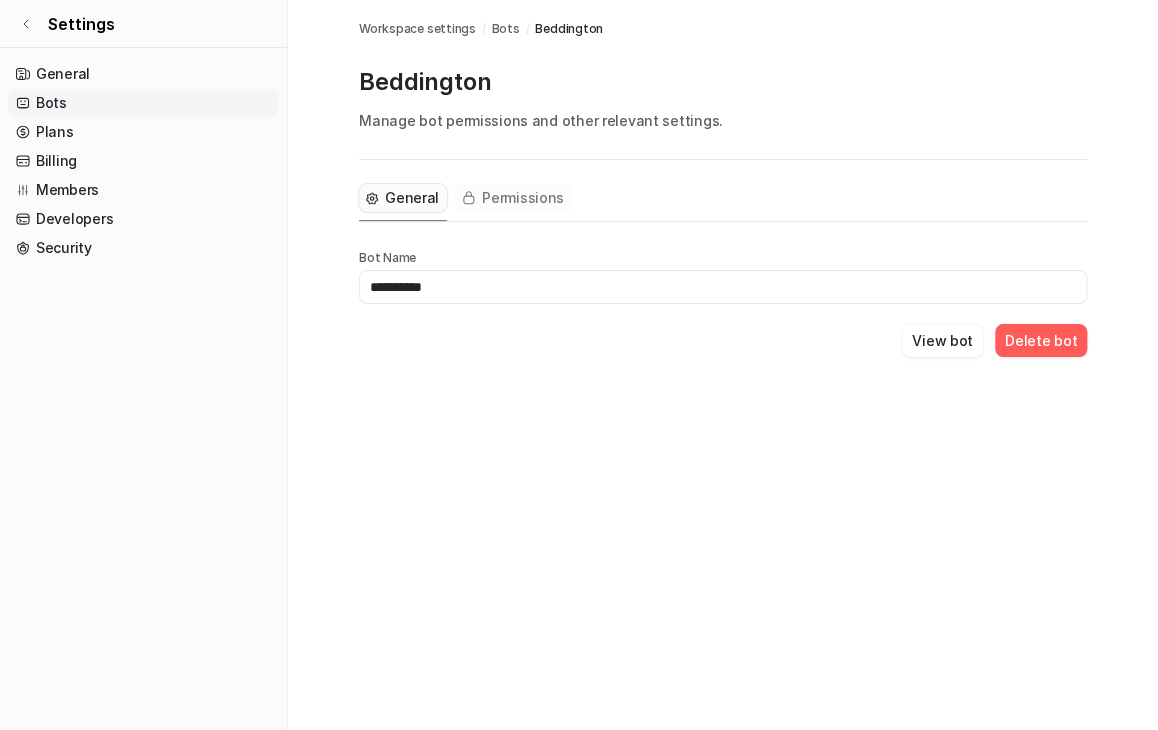 click on "Permissions" at bounding box center [523, 198] 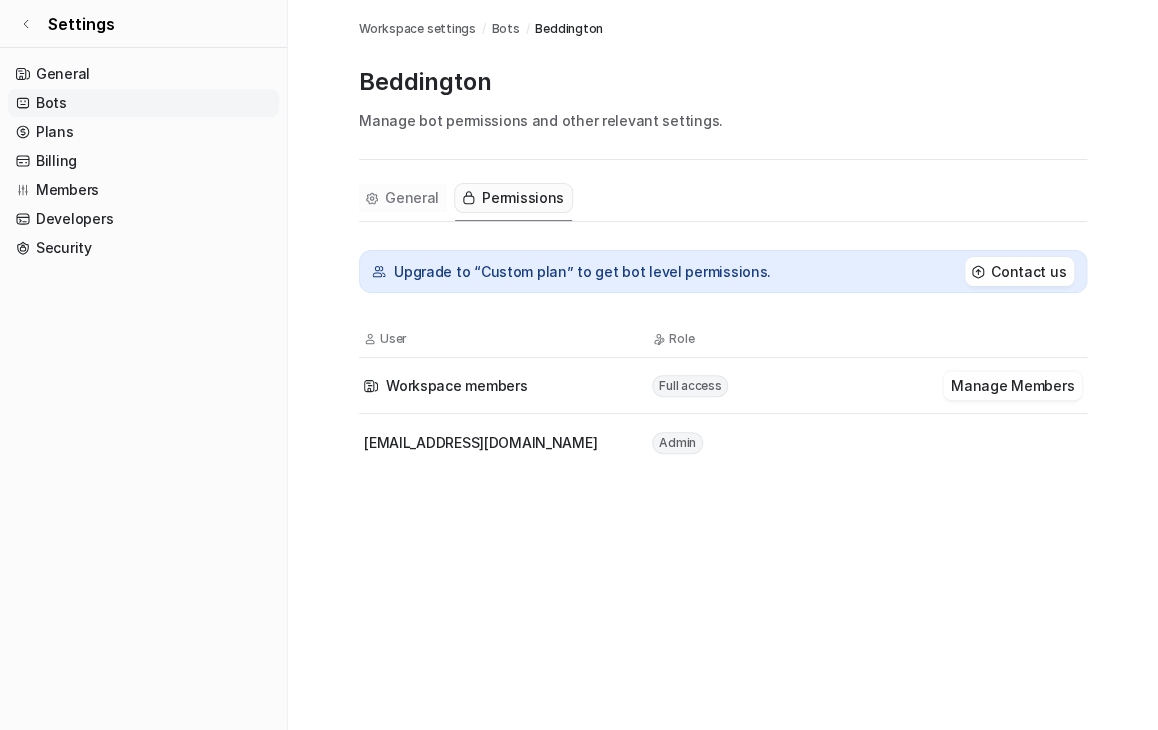 click on "General" at bounding box center [412, 198] 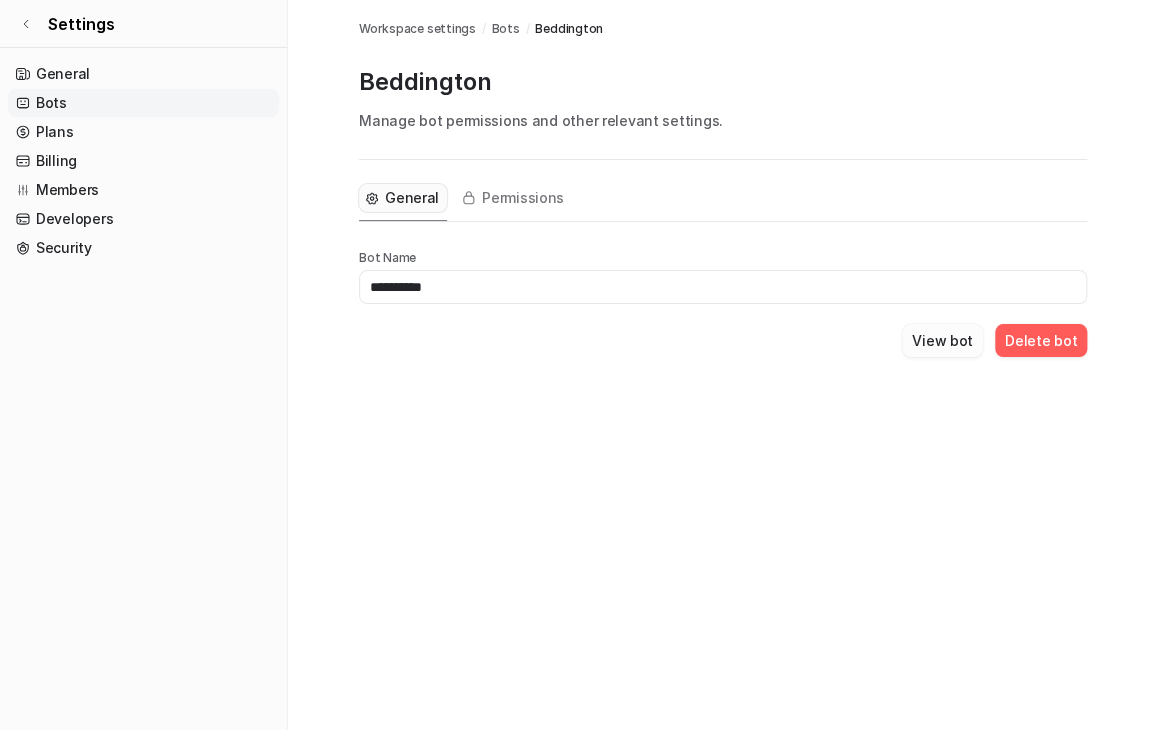 click on "View bot" at bounding box center [942, 340] 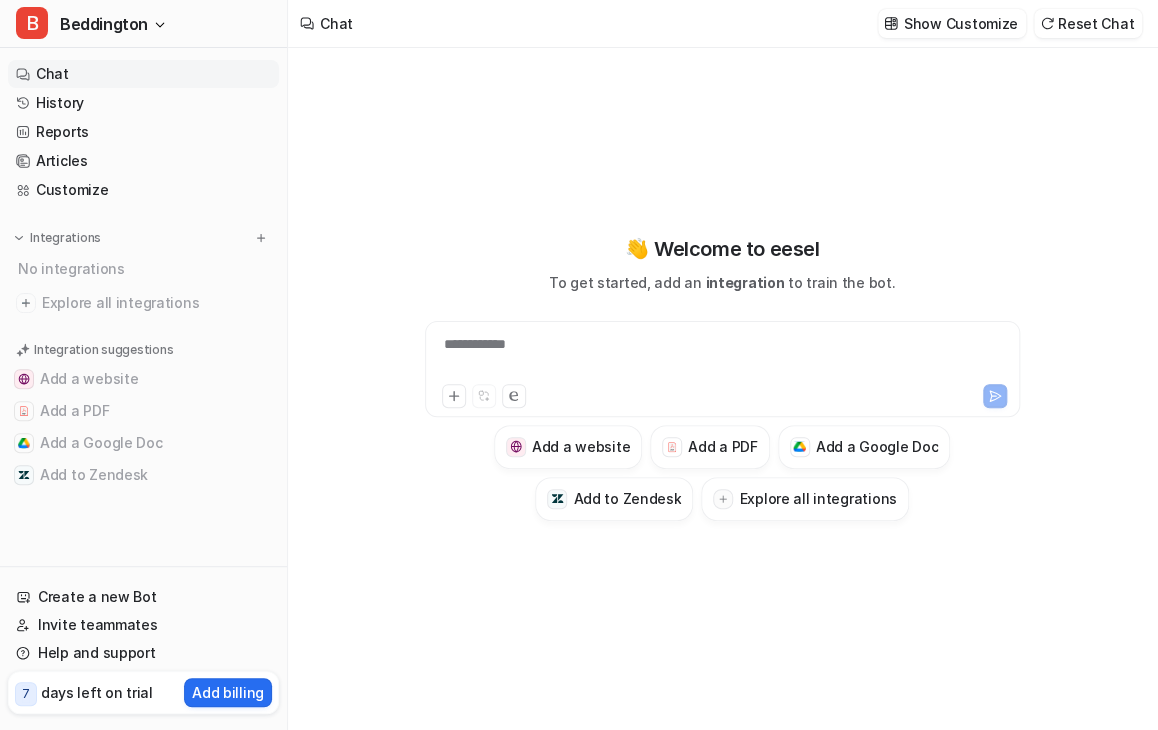 type on "**********" 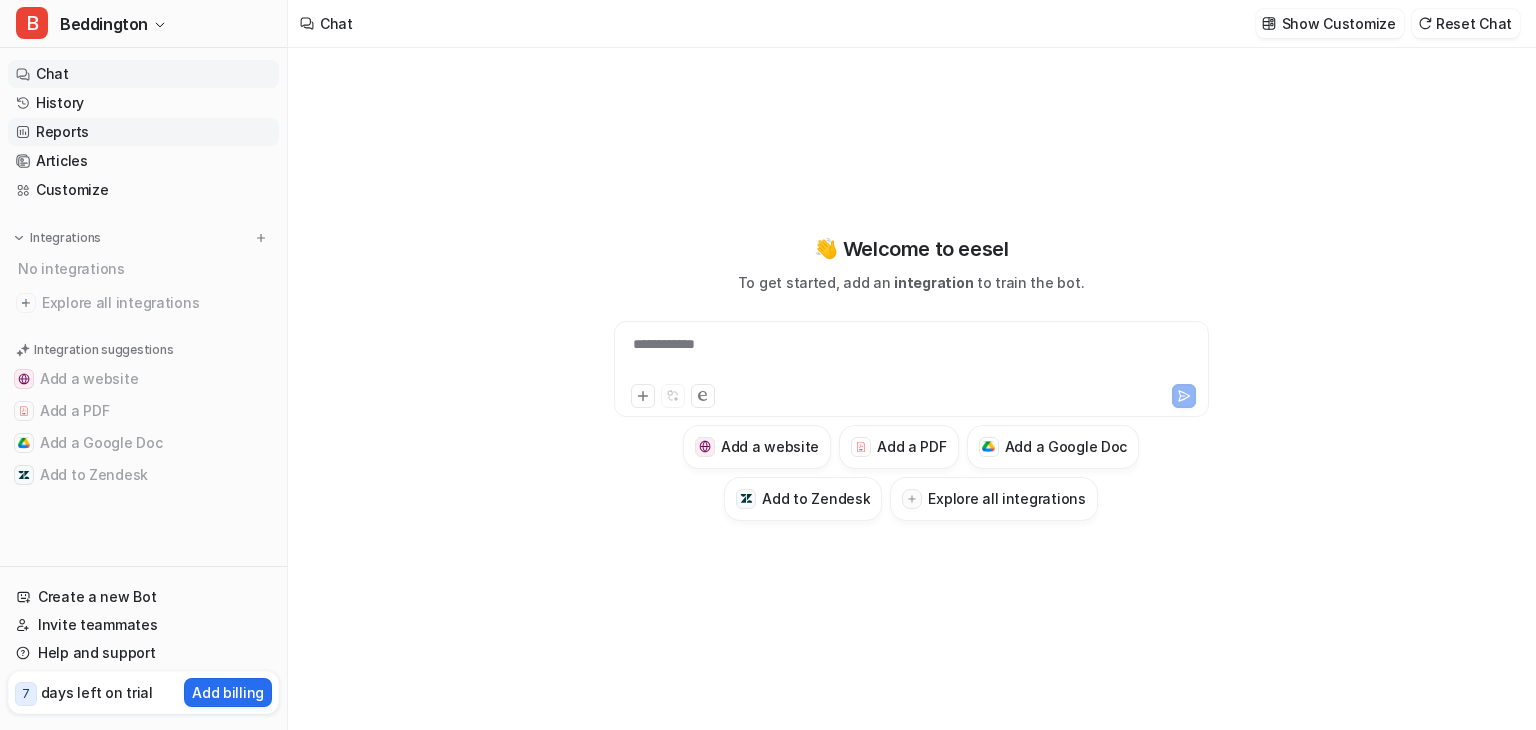 click on "Reports" at bounding box center [143, 132] 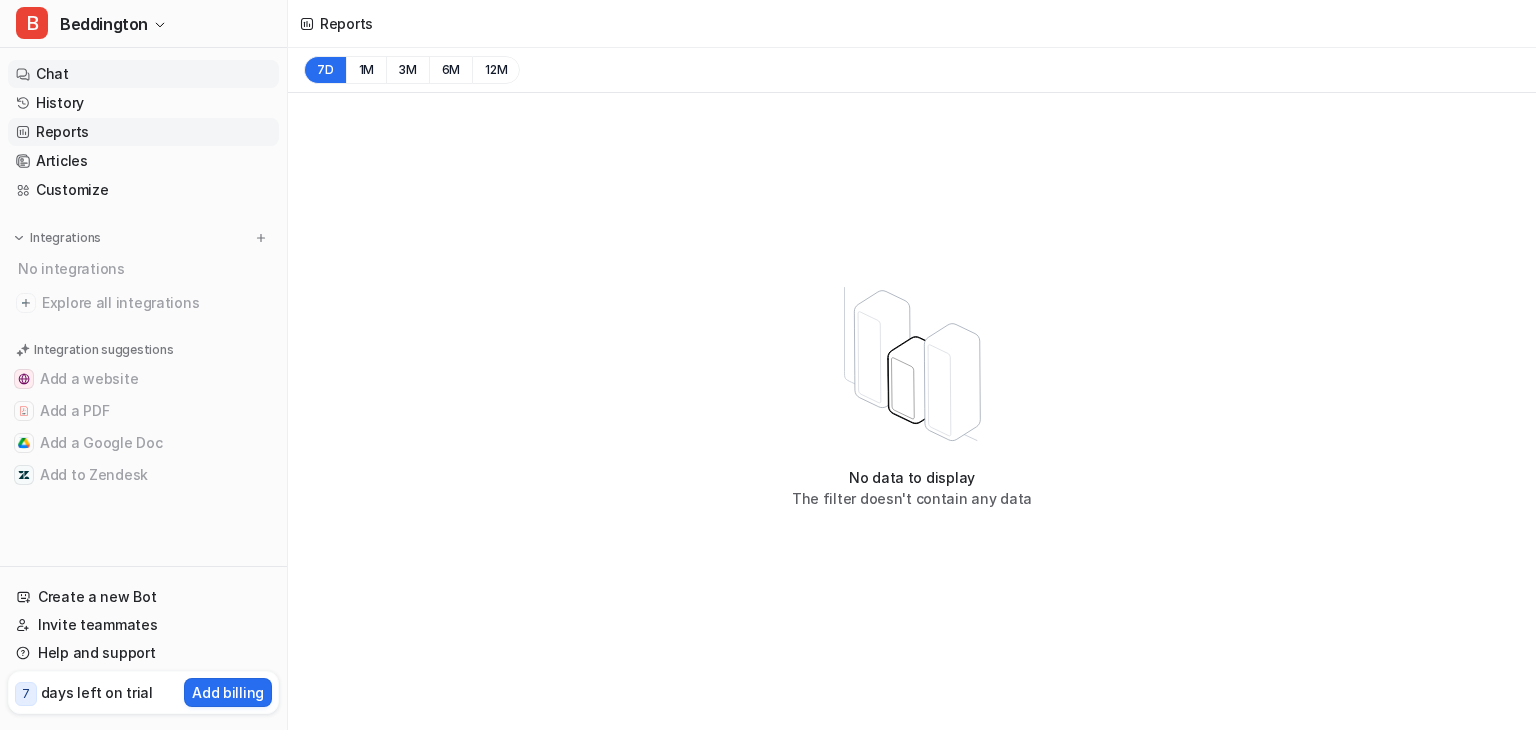 click on "Chat" at bounding box center (143, 74) 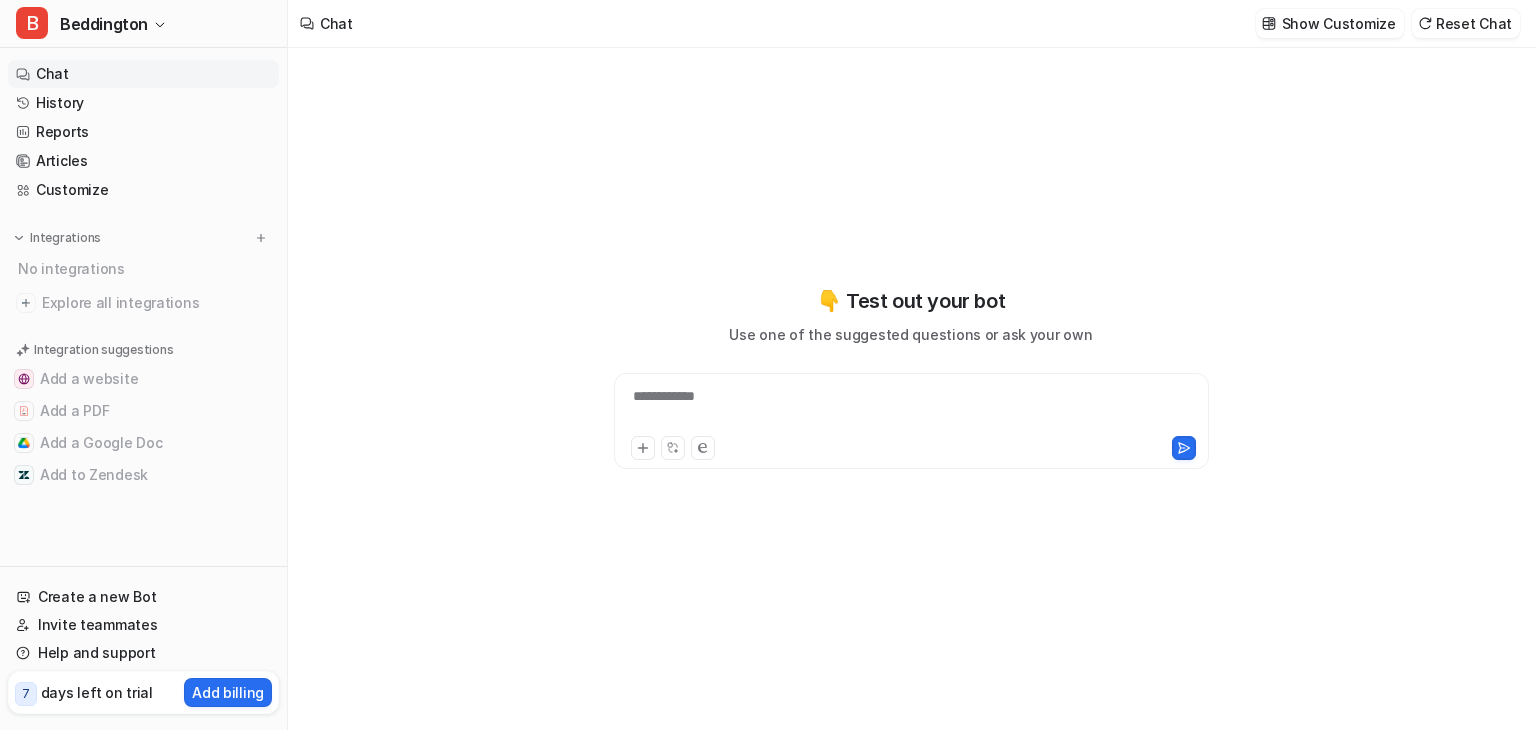 click on "**********" at bounding box center [911, 409] 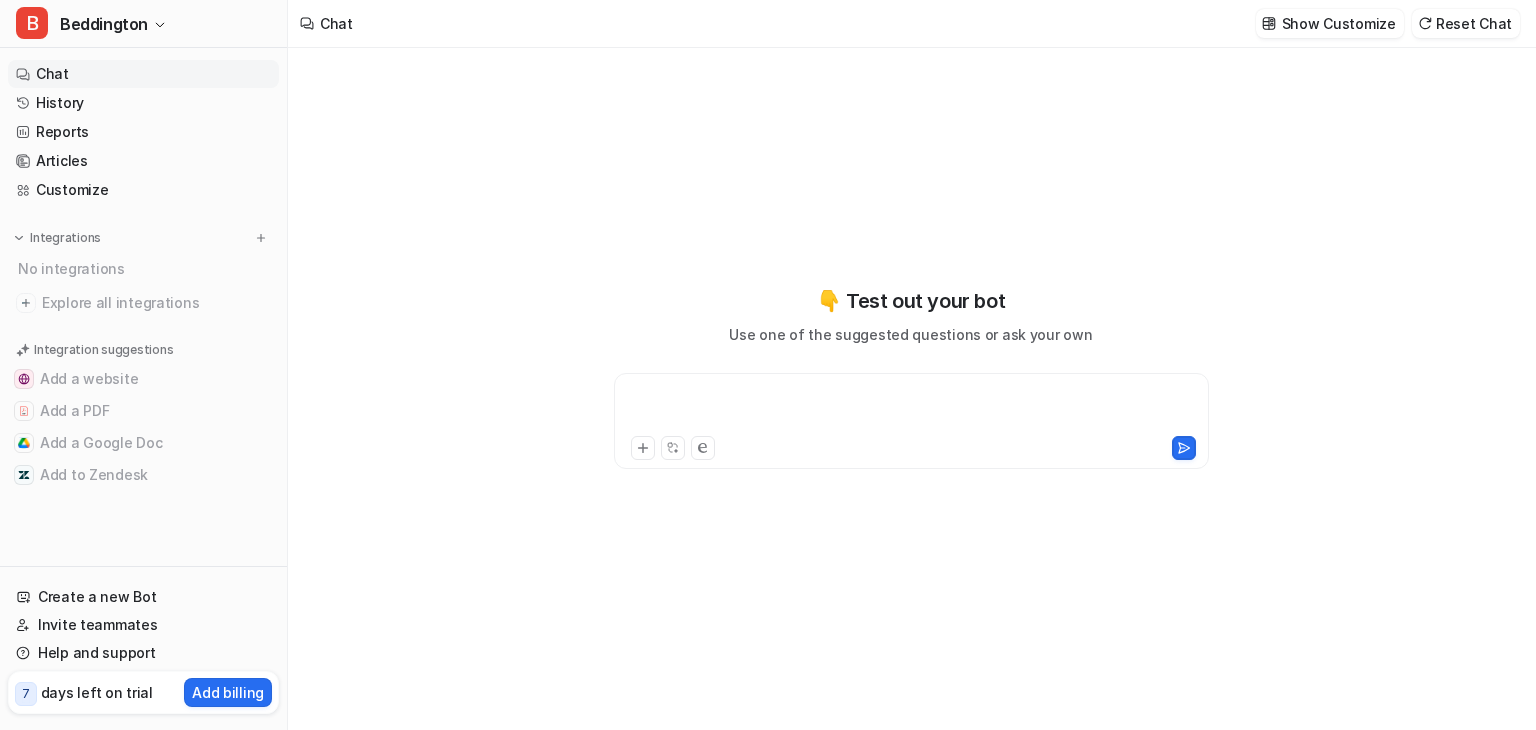 type 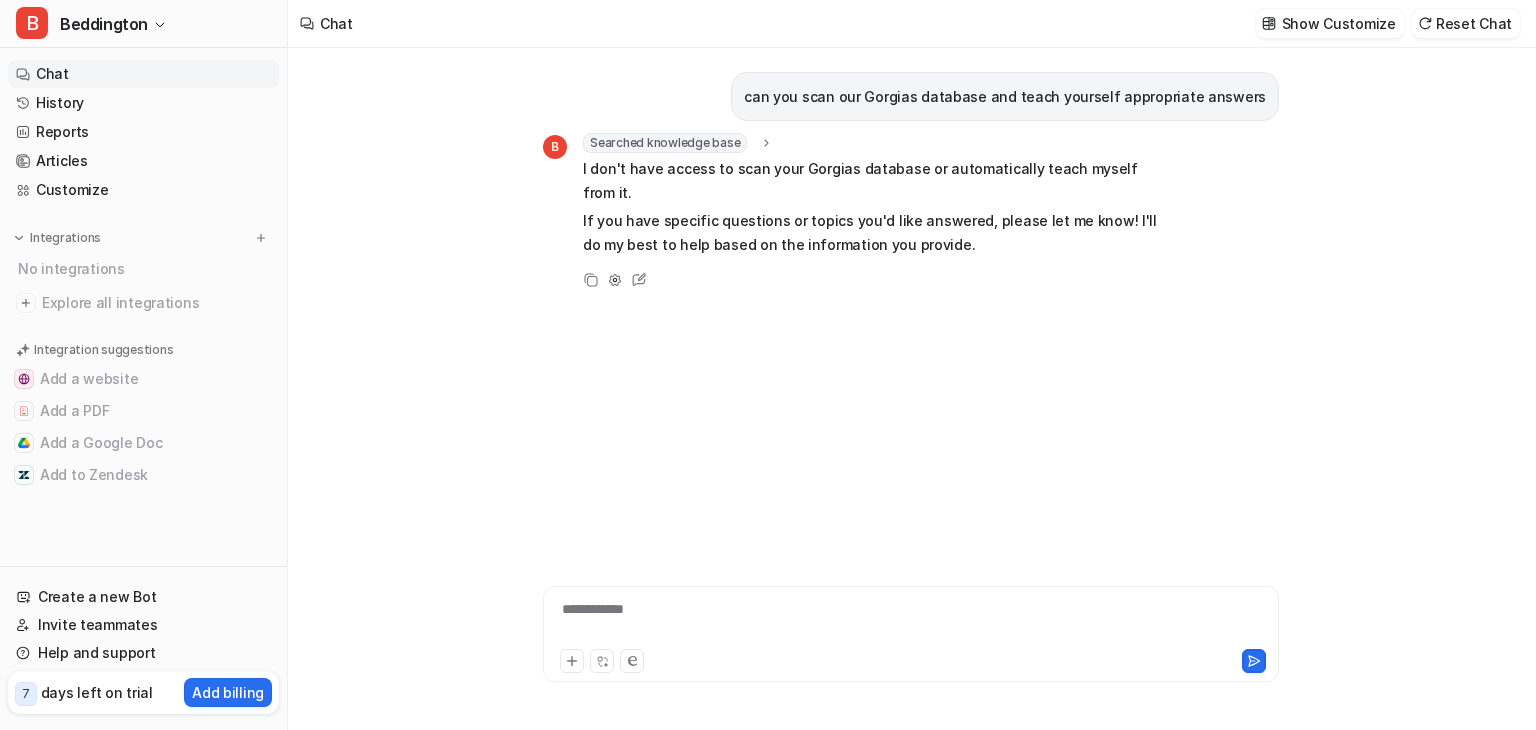 click on "**********" at bounding box center (911, 622) 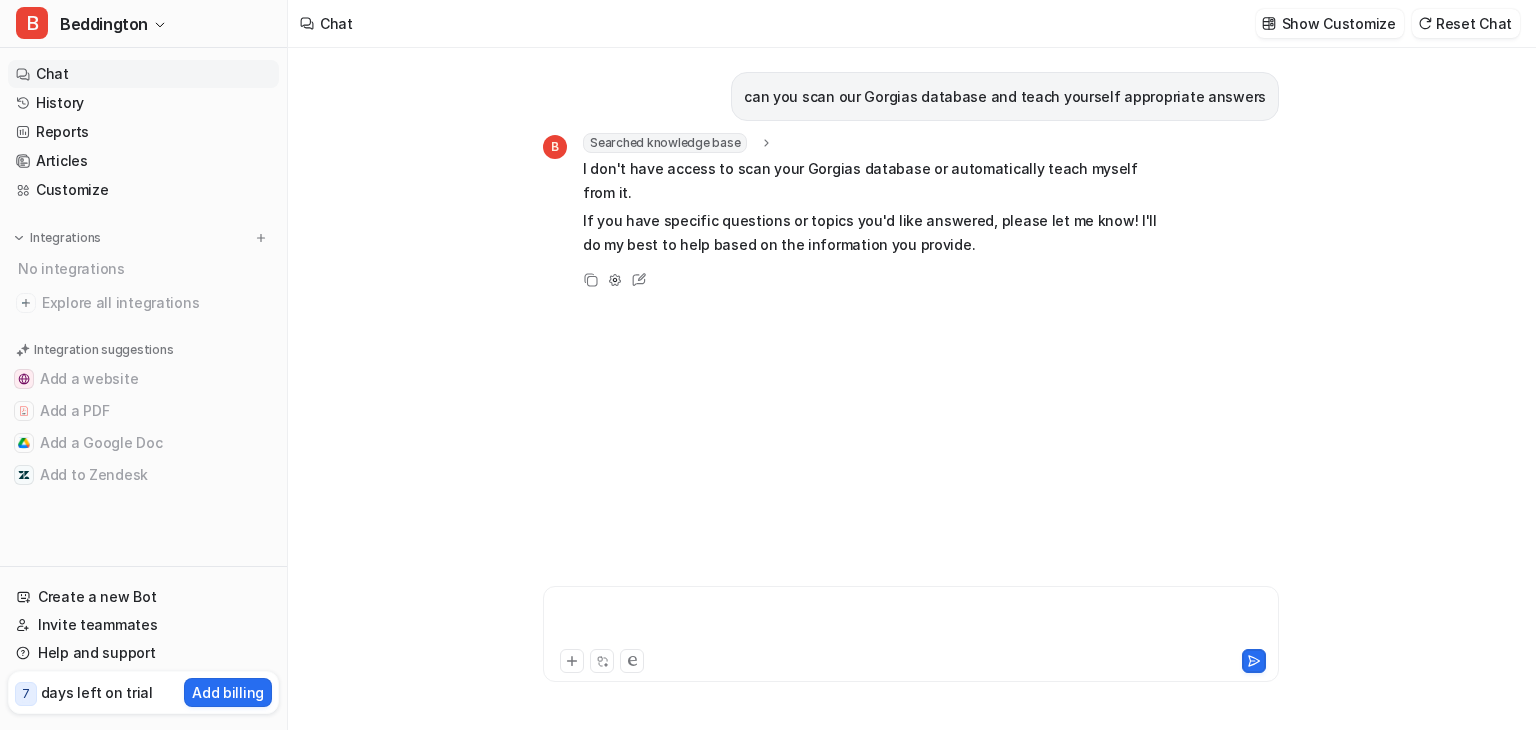 type 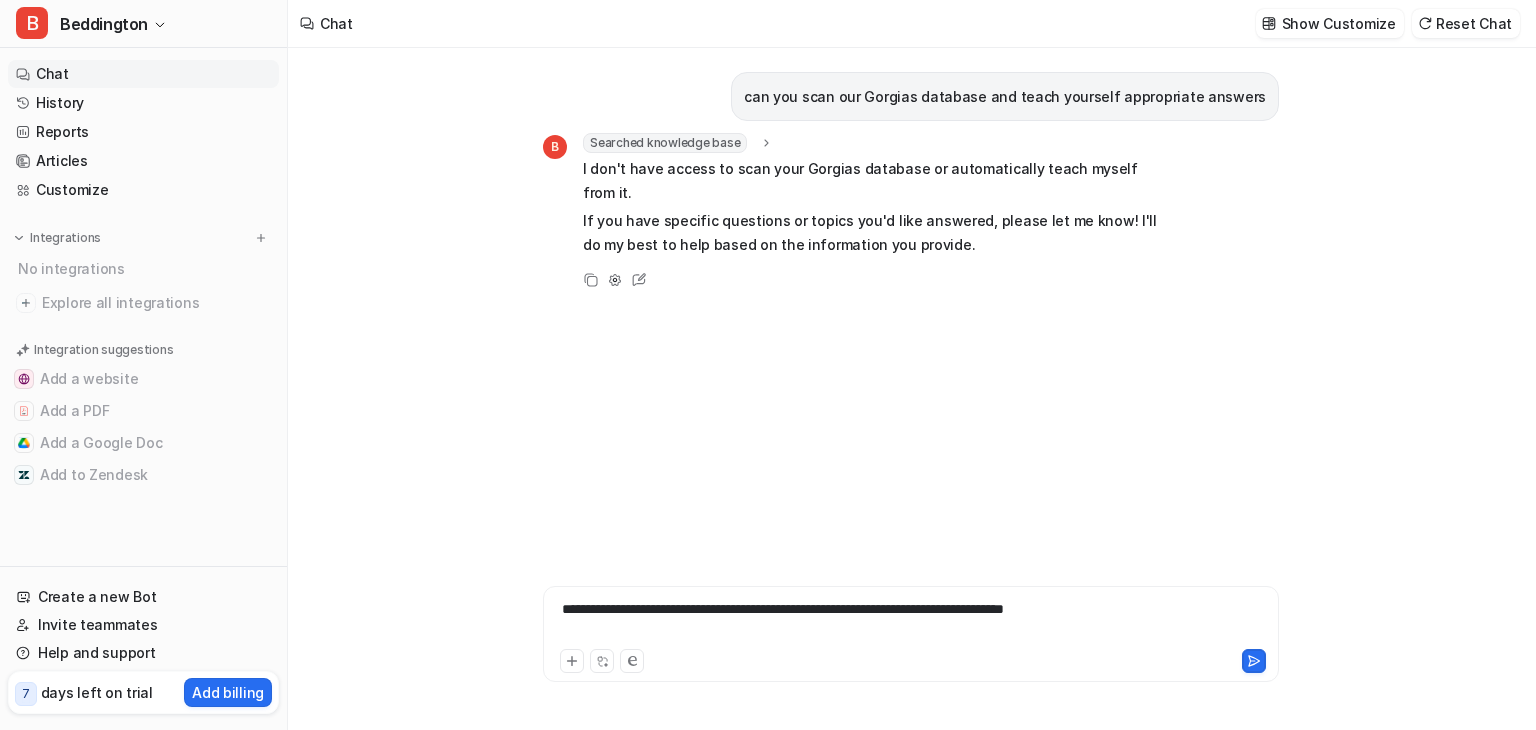click on "**********" at bounding box center [911, 622] 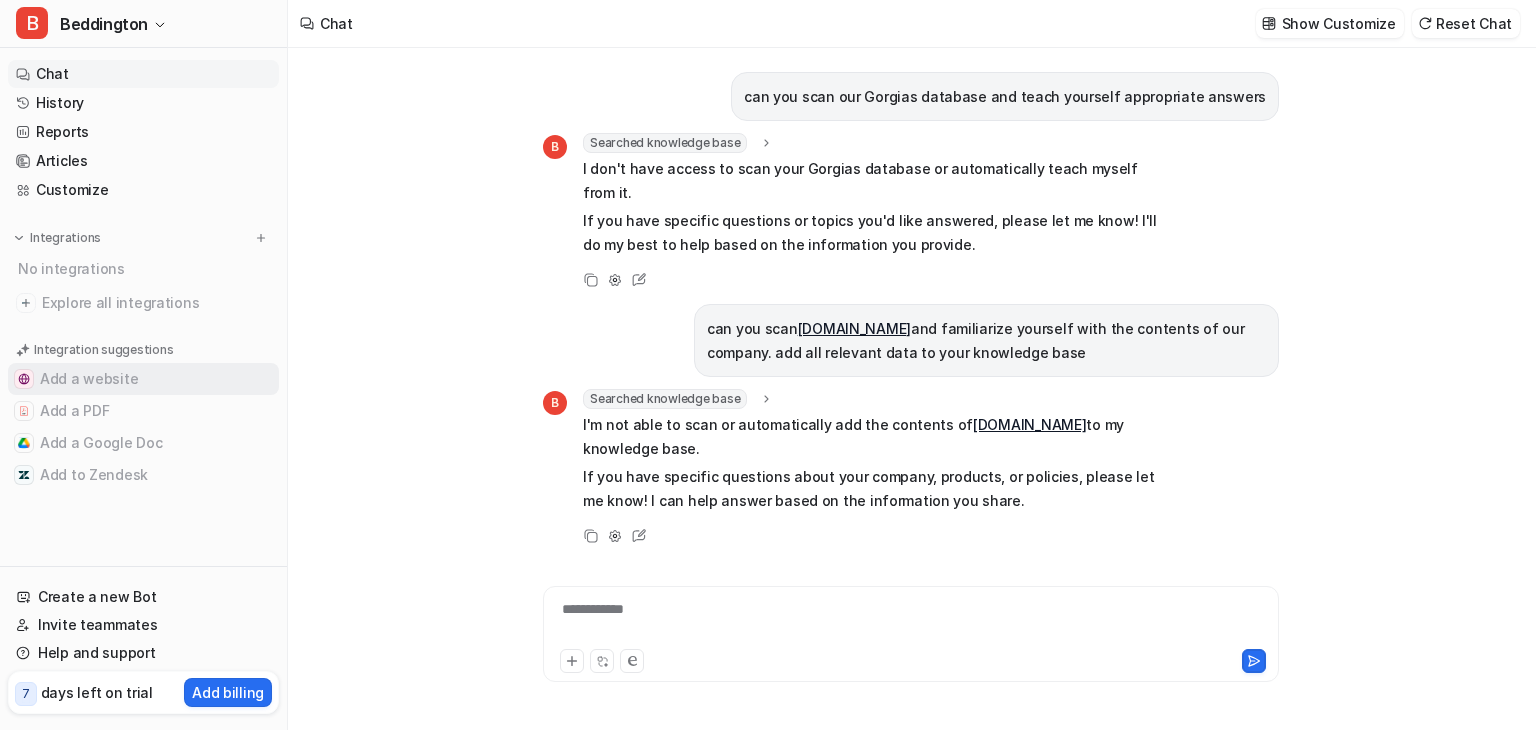 click on "Add a website" at bounding box center [143, 379] 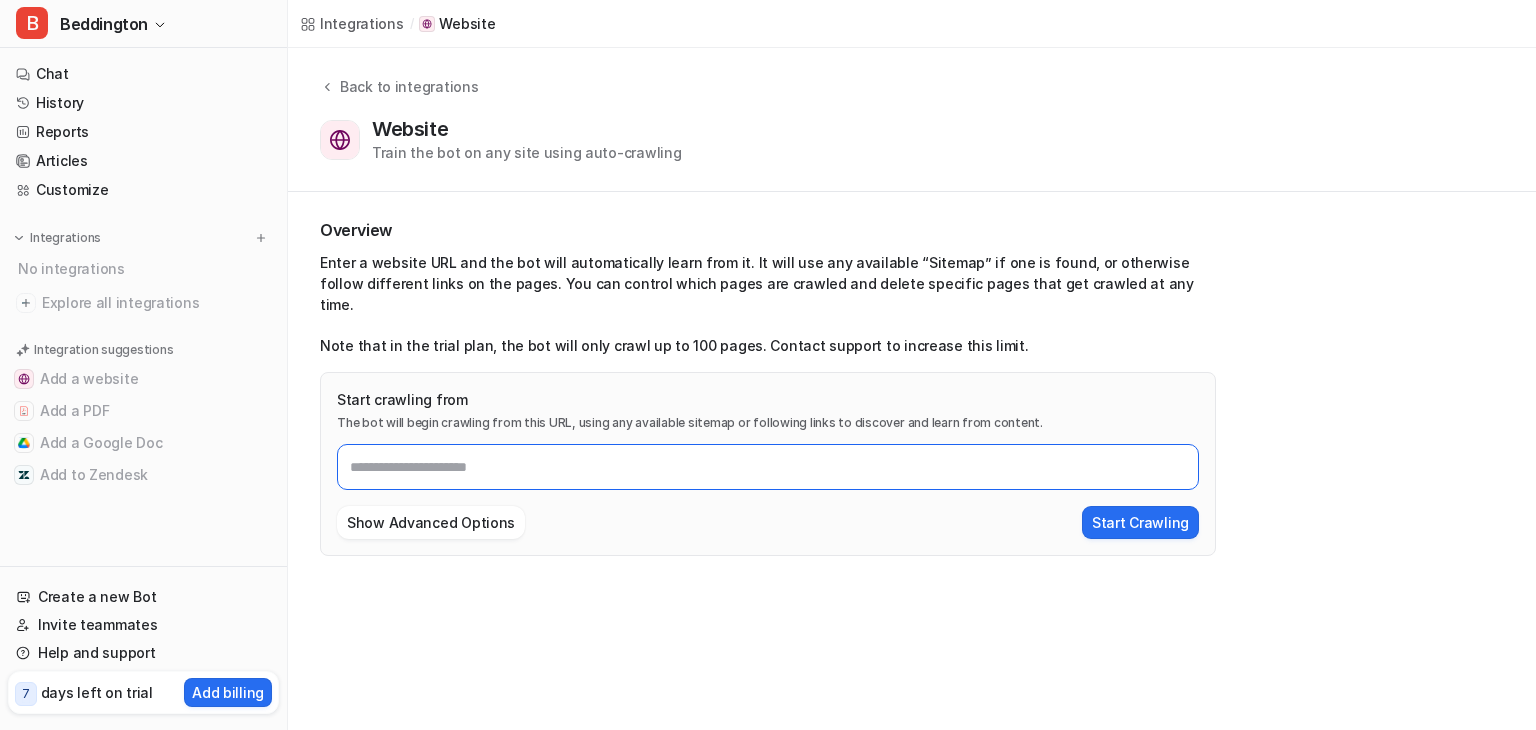 click on "Start crawling from" at bounding box center (768, 467) 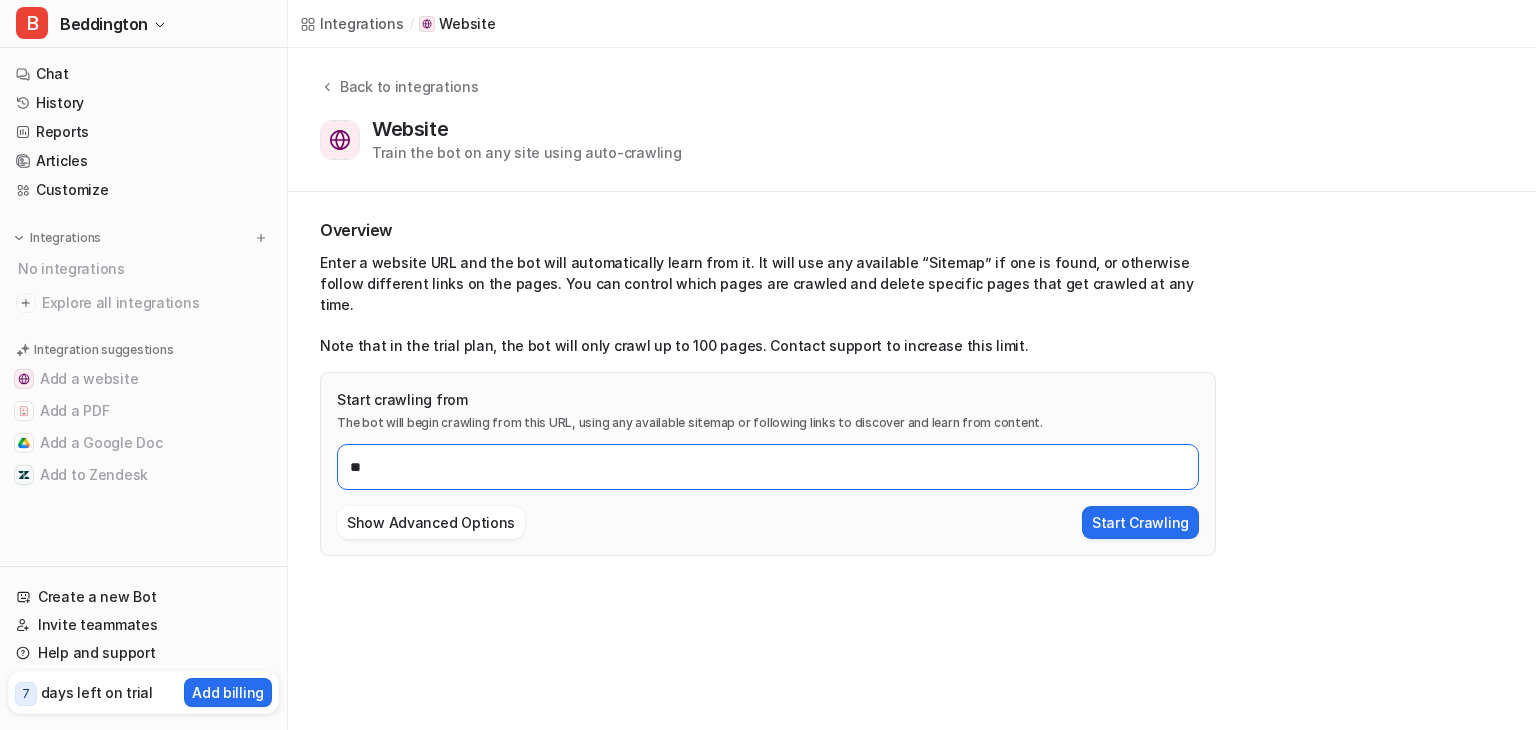 type on "*" 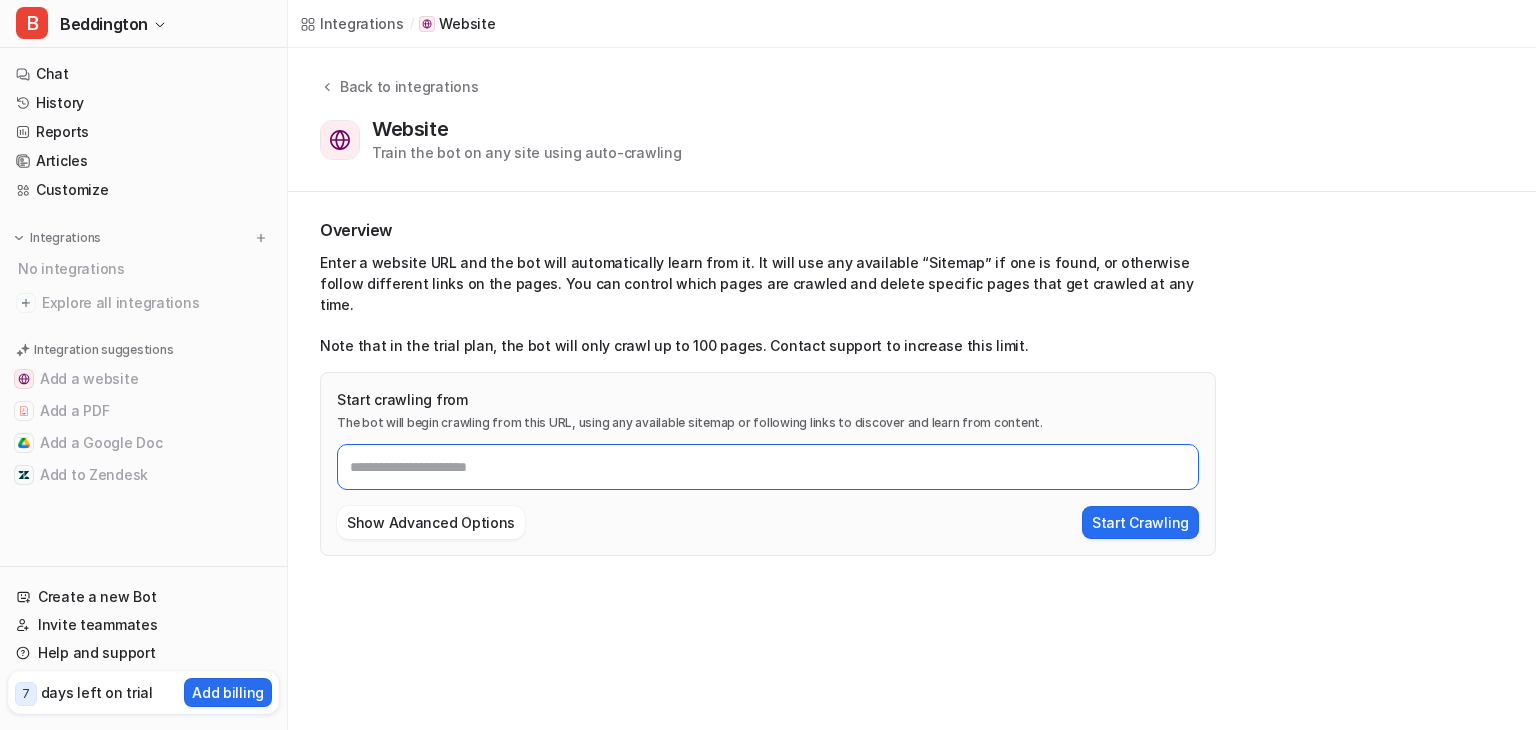 paste on "**********" 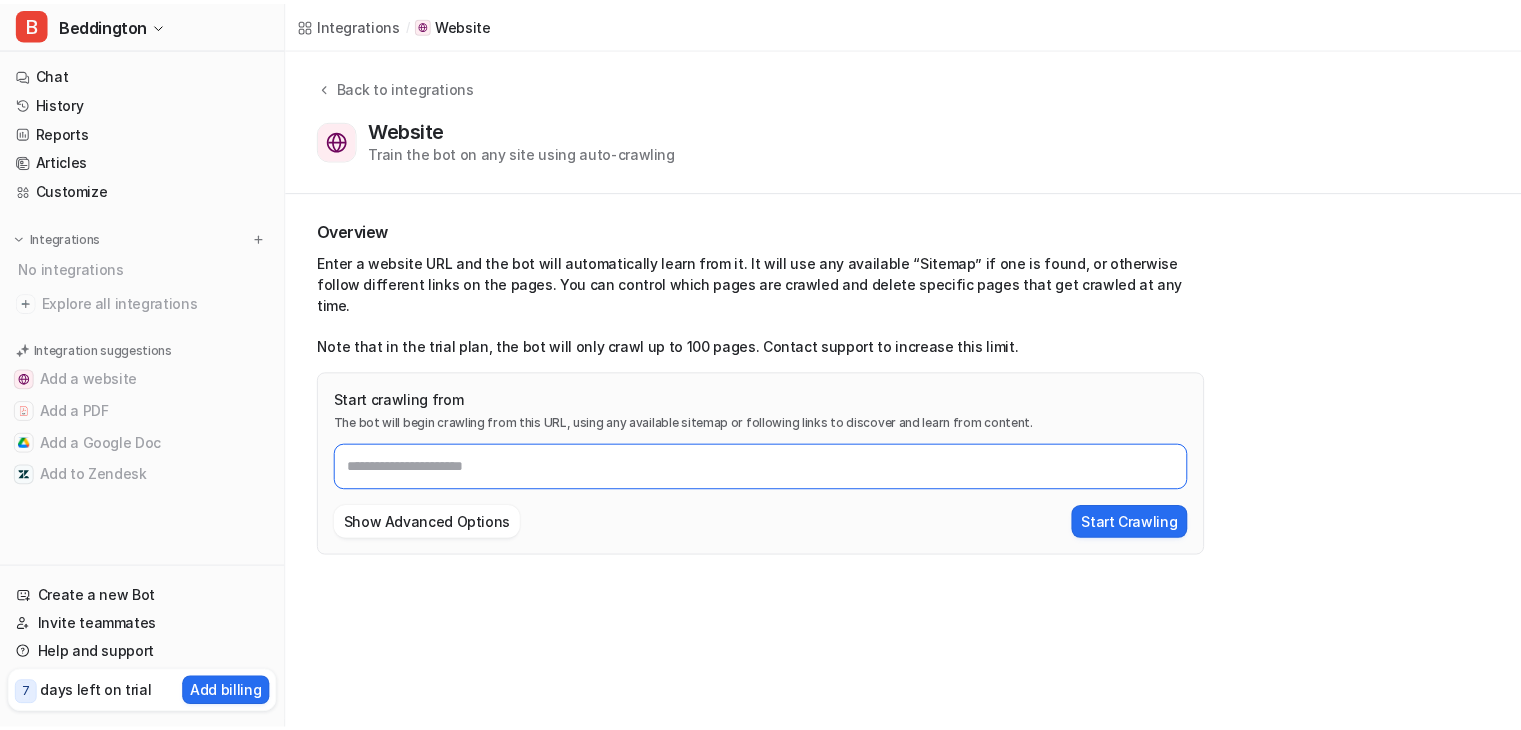 scroll, scrollTop: 0, scrollLeft: 0, axis: both 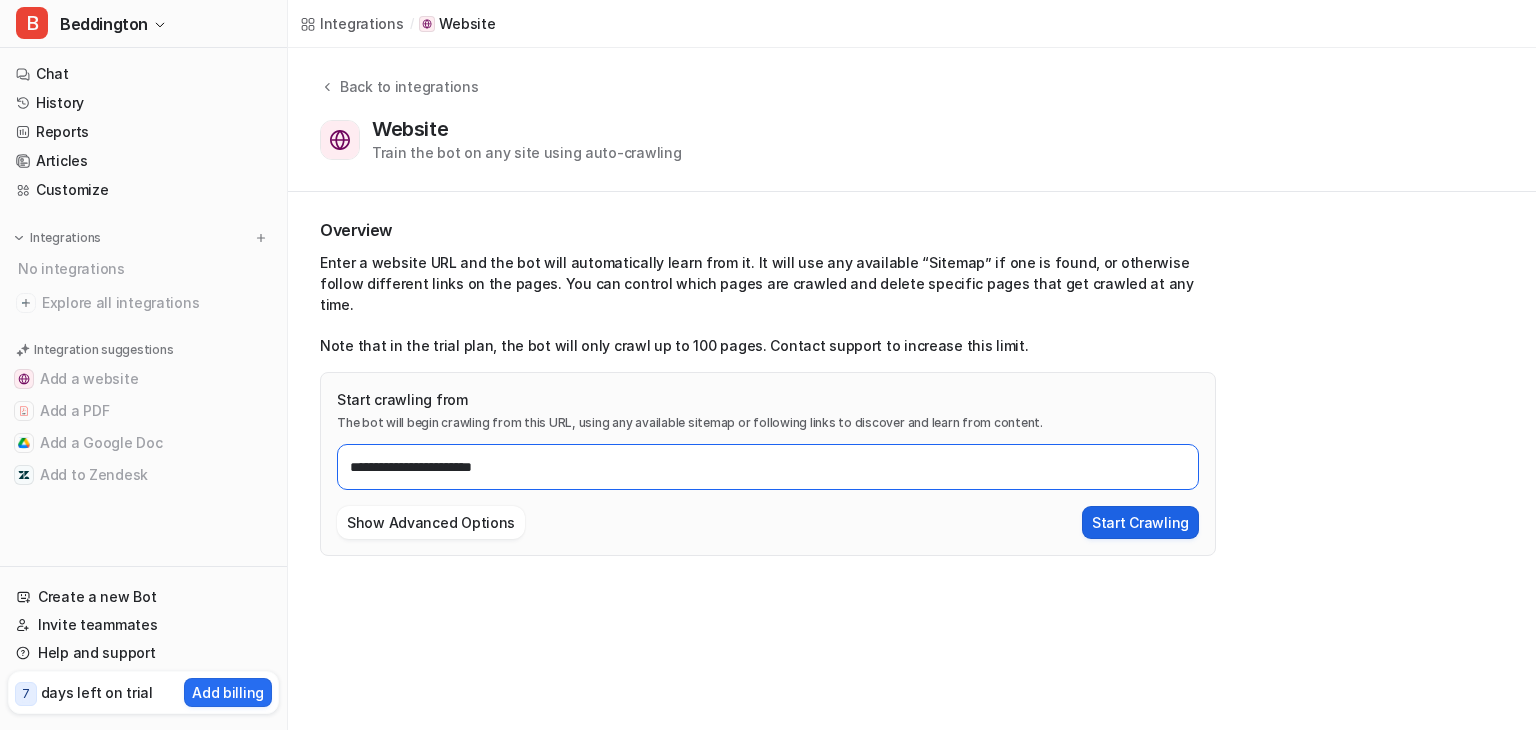 type on "**********" 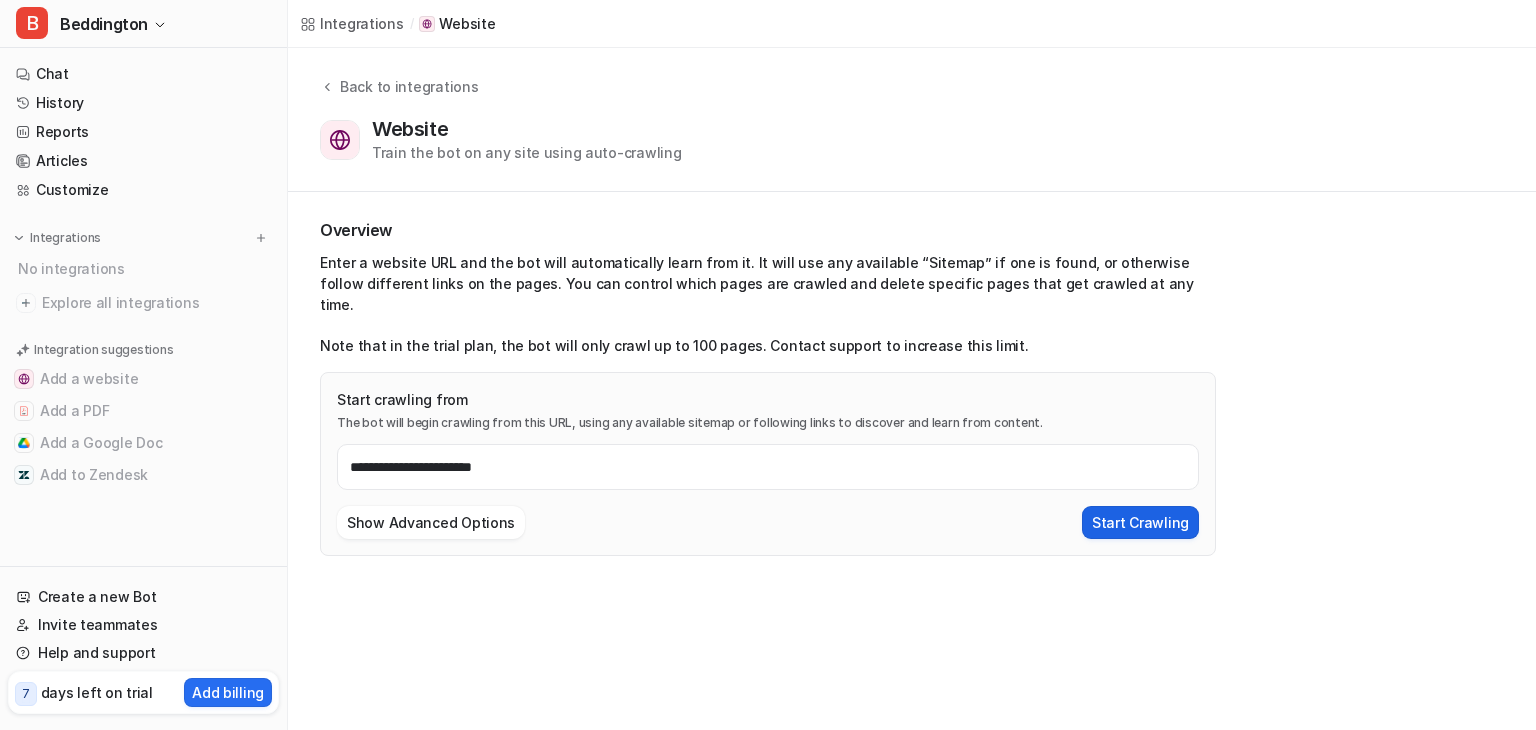 click on "Start Crawling" at bounding box center [1140, 522] 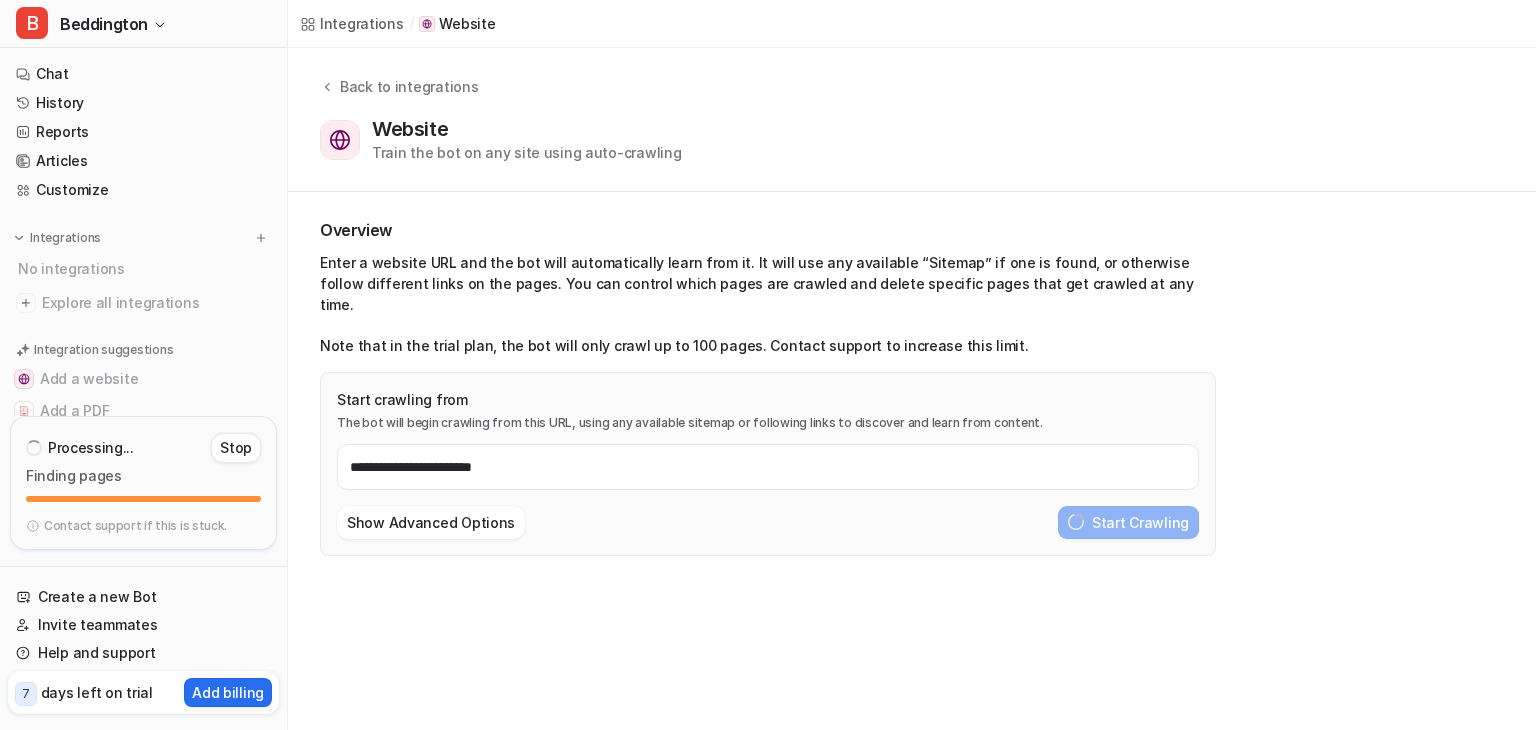 type 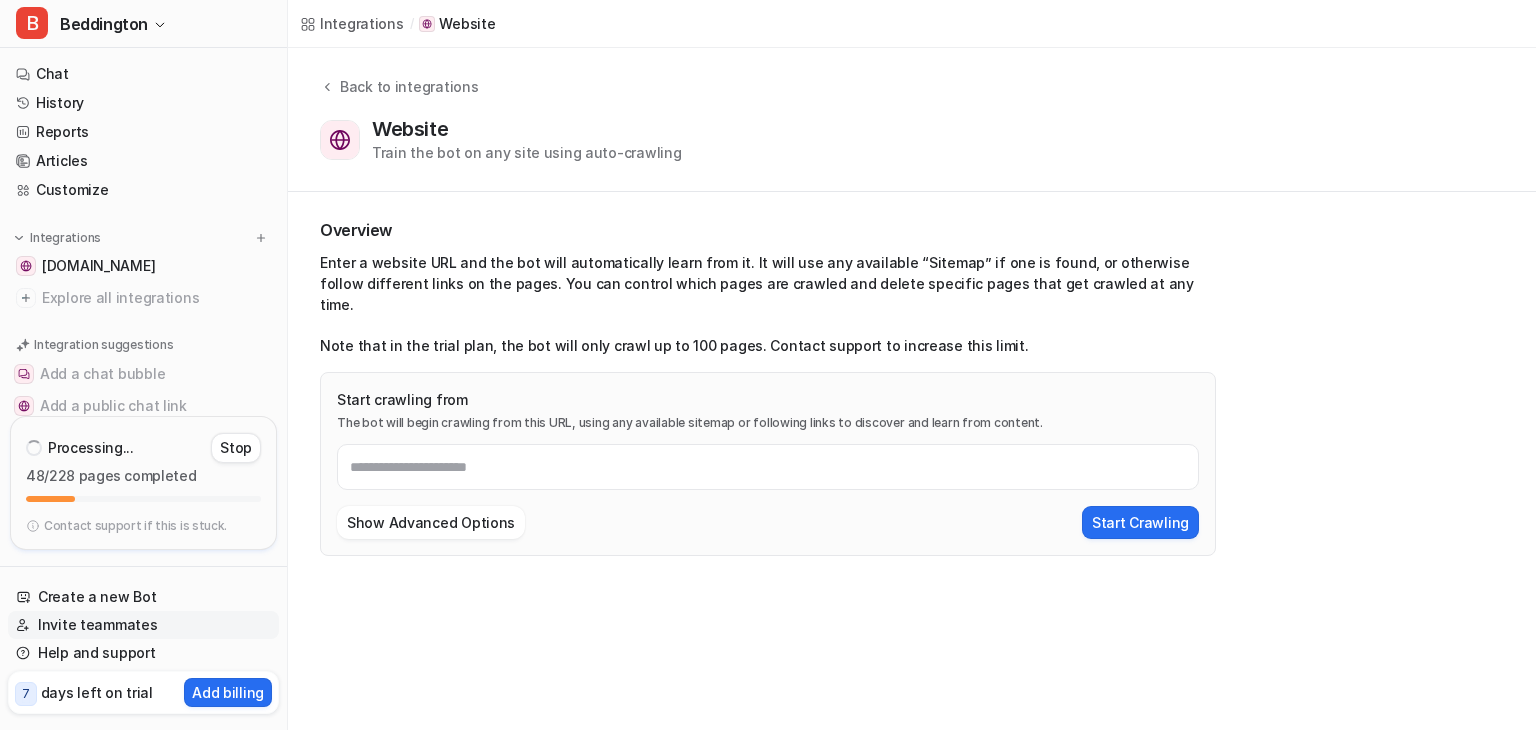 click on "Invite teammates" at bounding box center [143, 625] 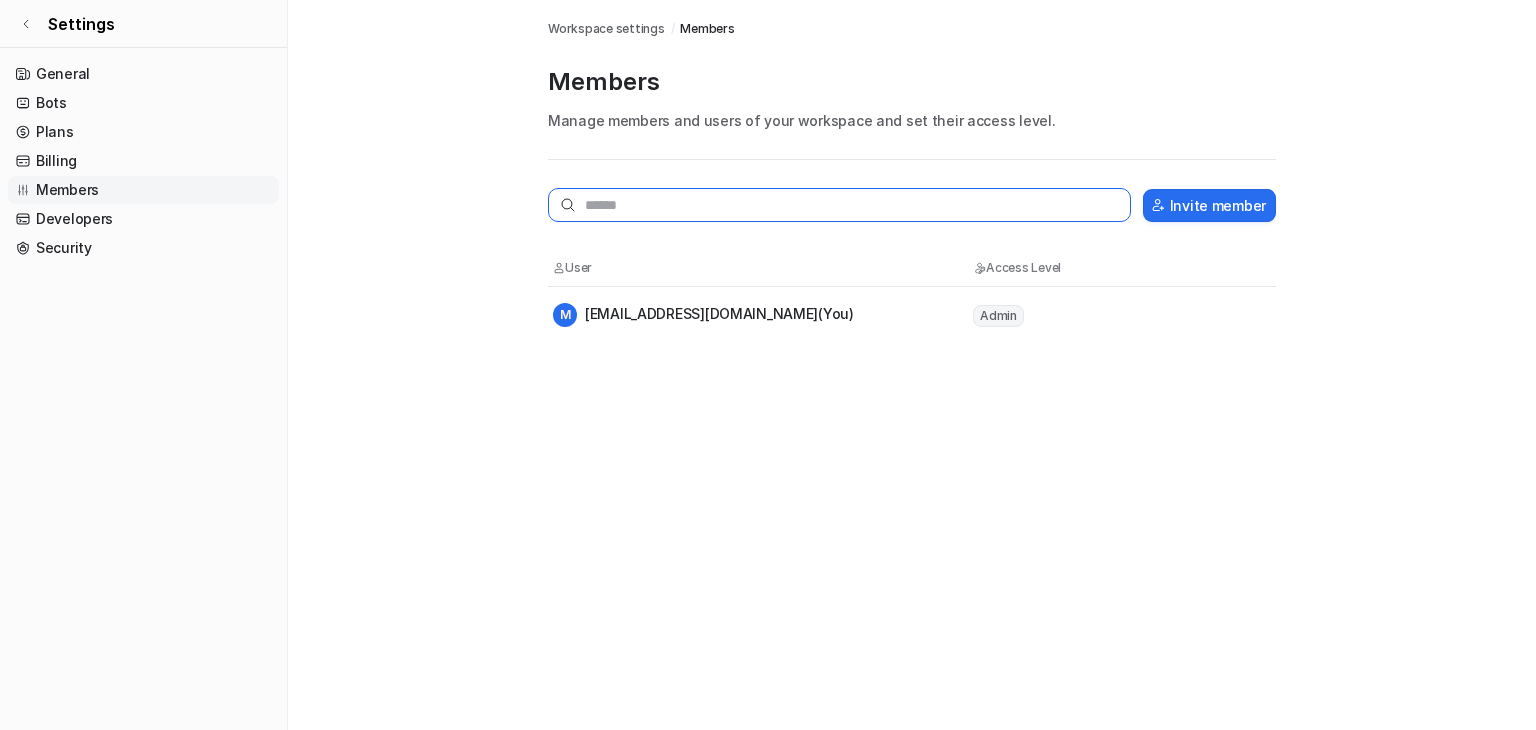 click at bounding box center [839, 205] 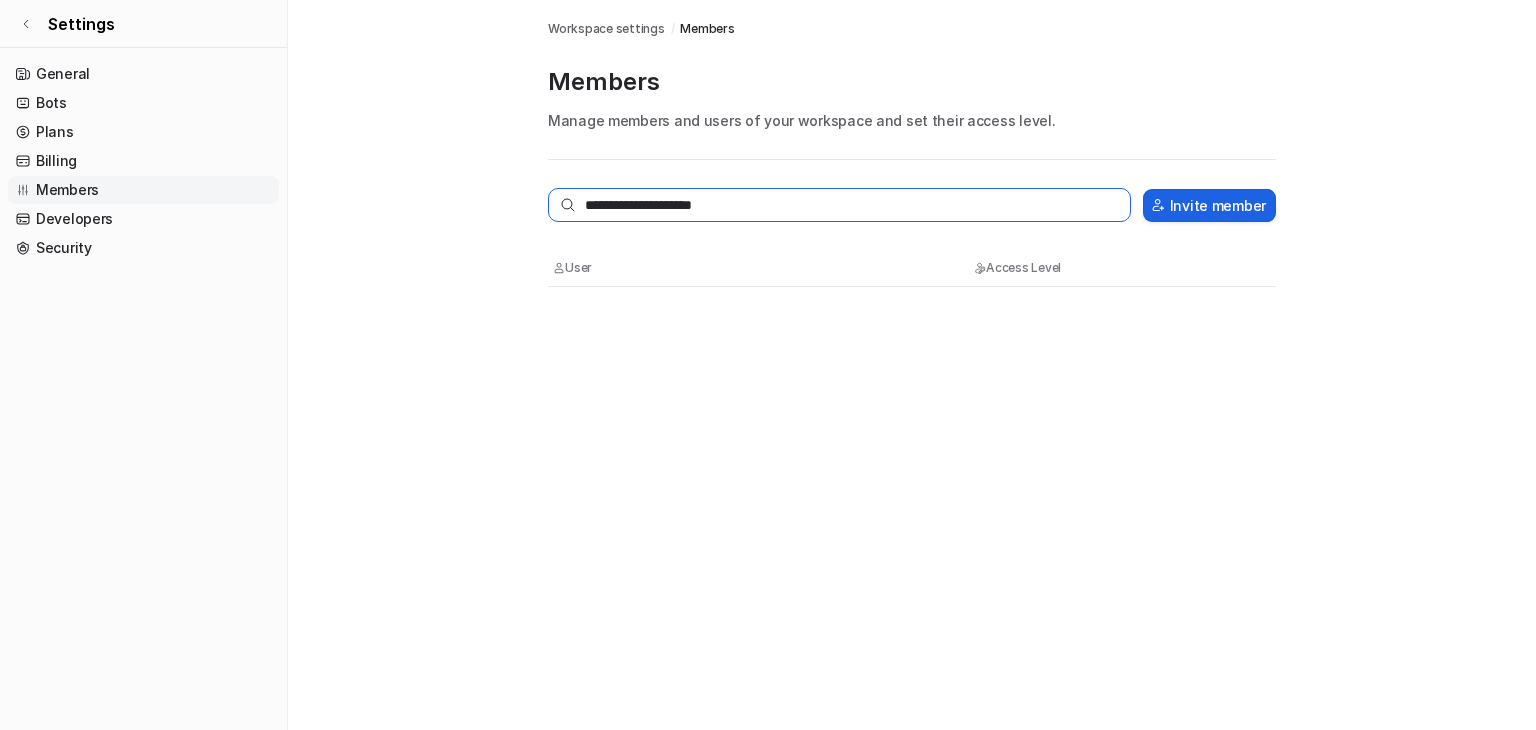 type on "**********" 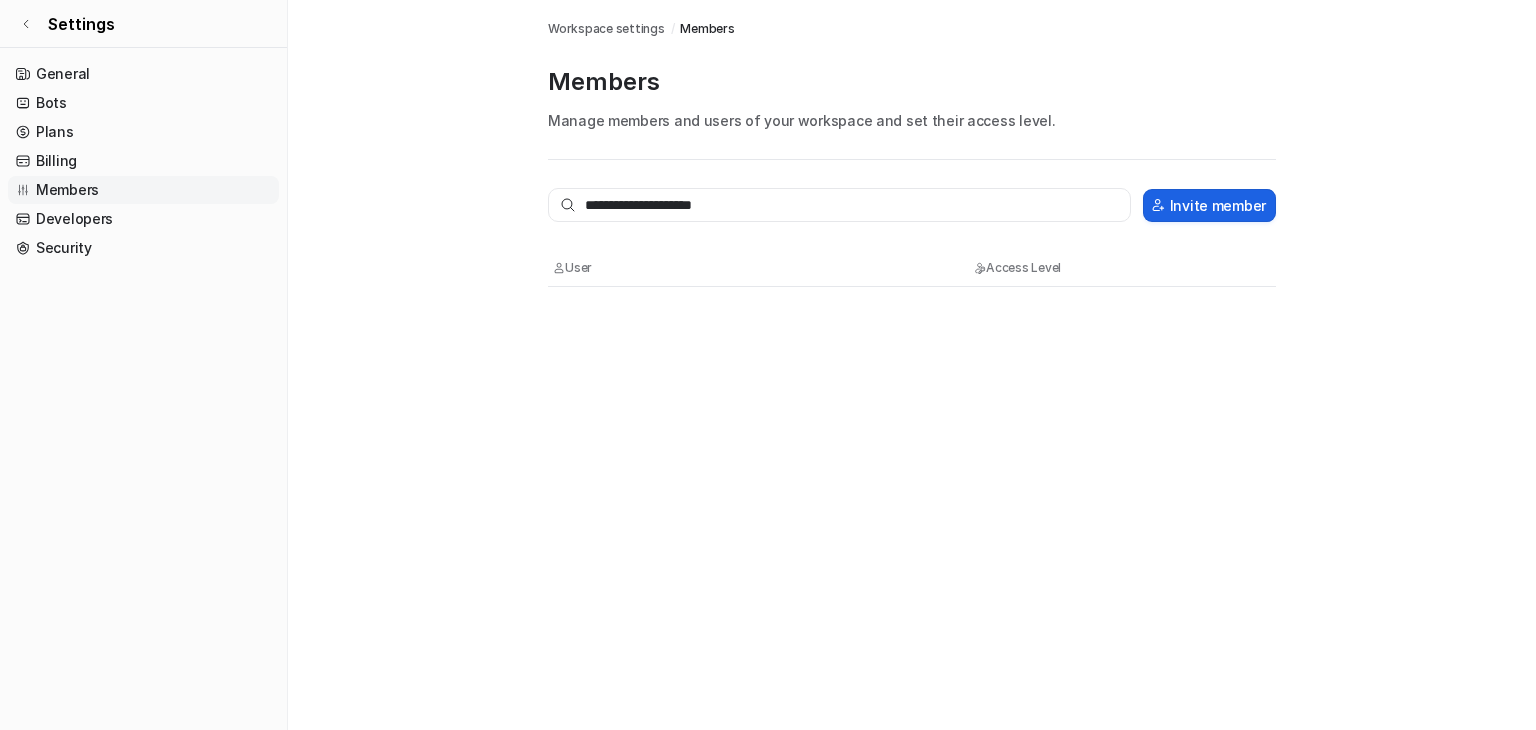 click on "Invite member" at bounding box center (1209, 205) 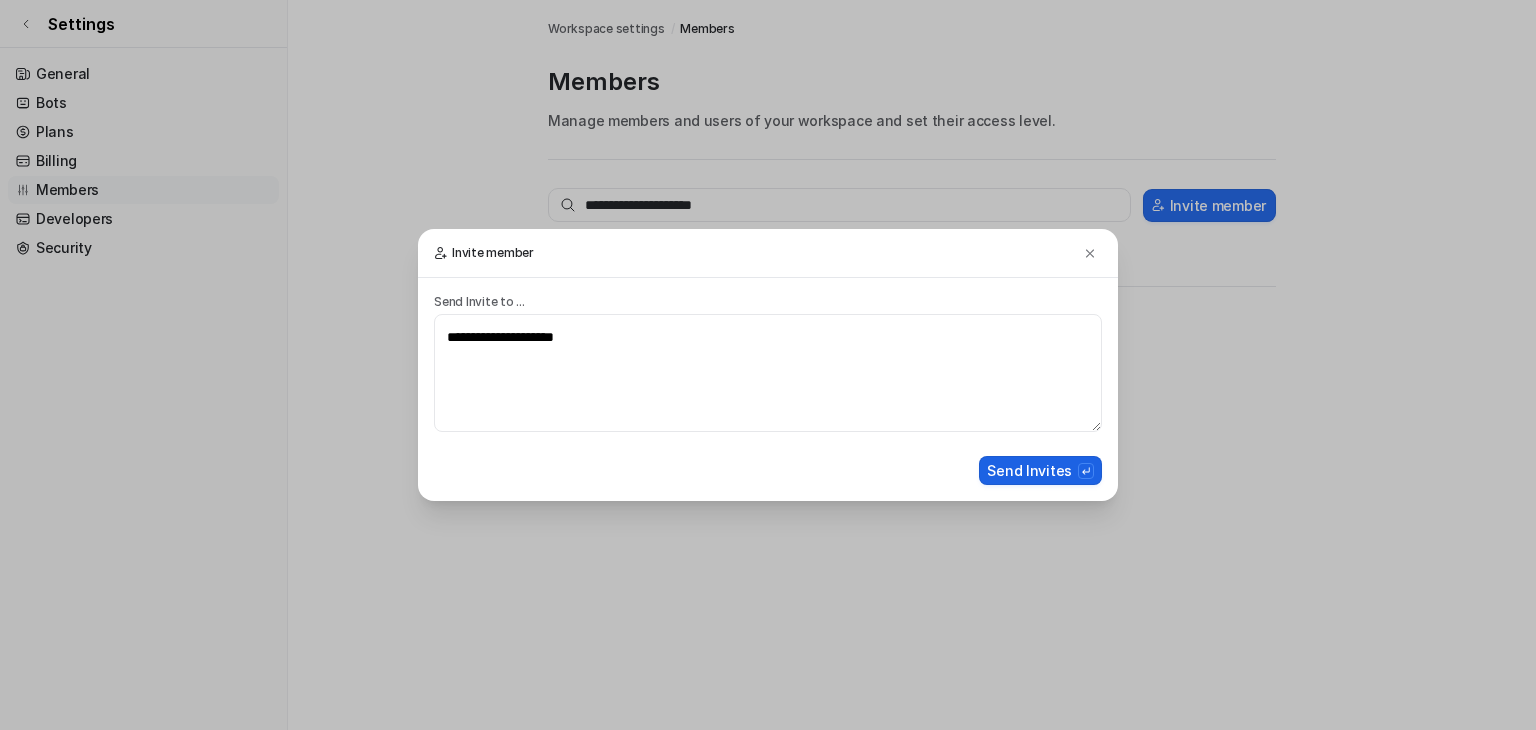 click on "Send Invites" at bounding box center (1040, 470) 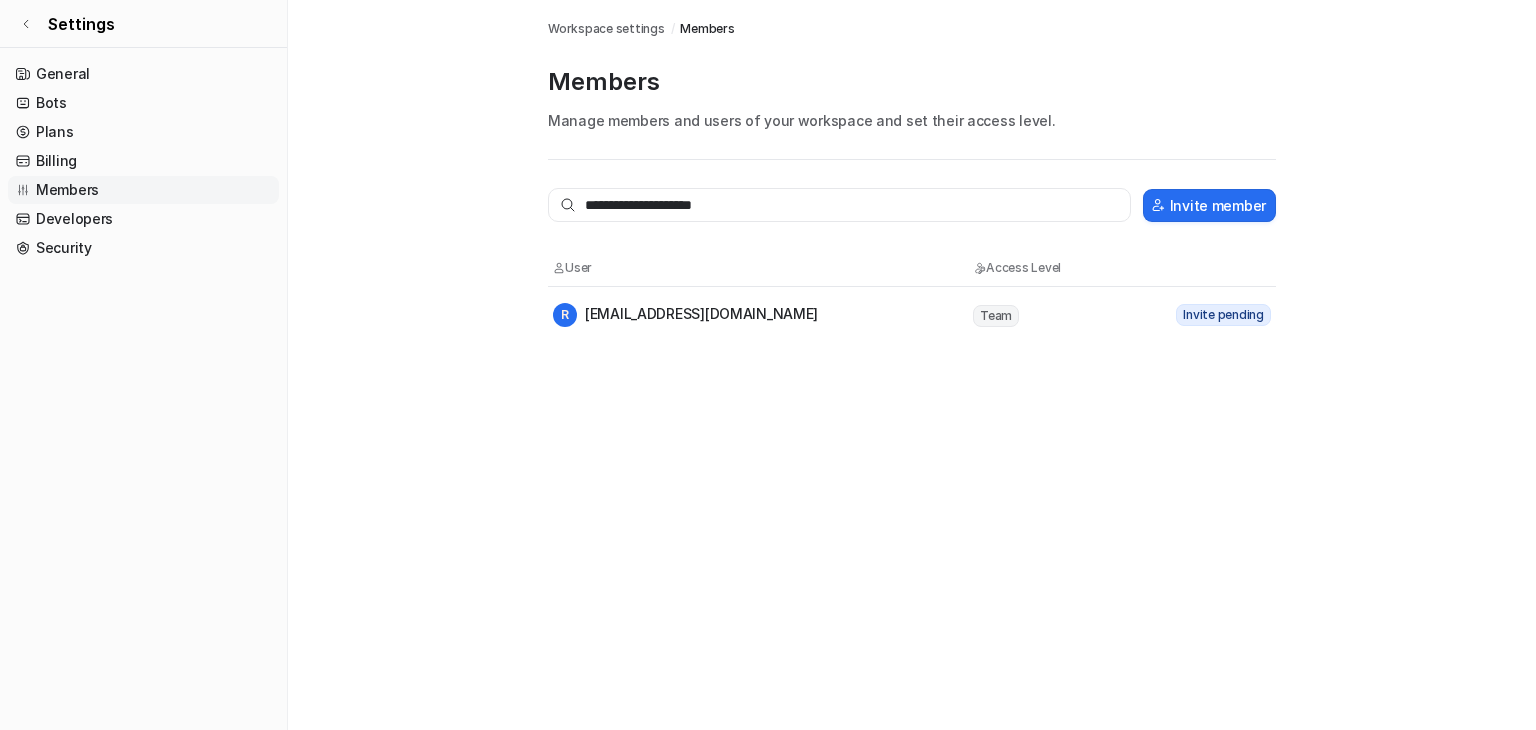 click on "Team" at bounding box center (996, 316) 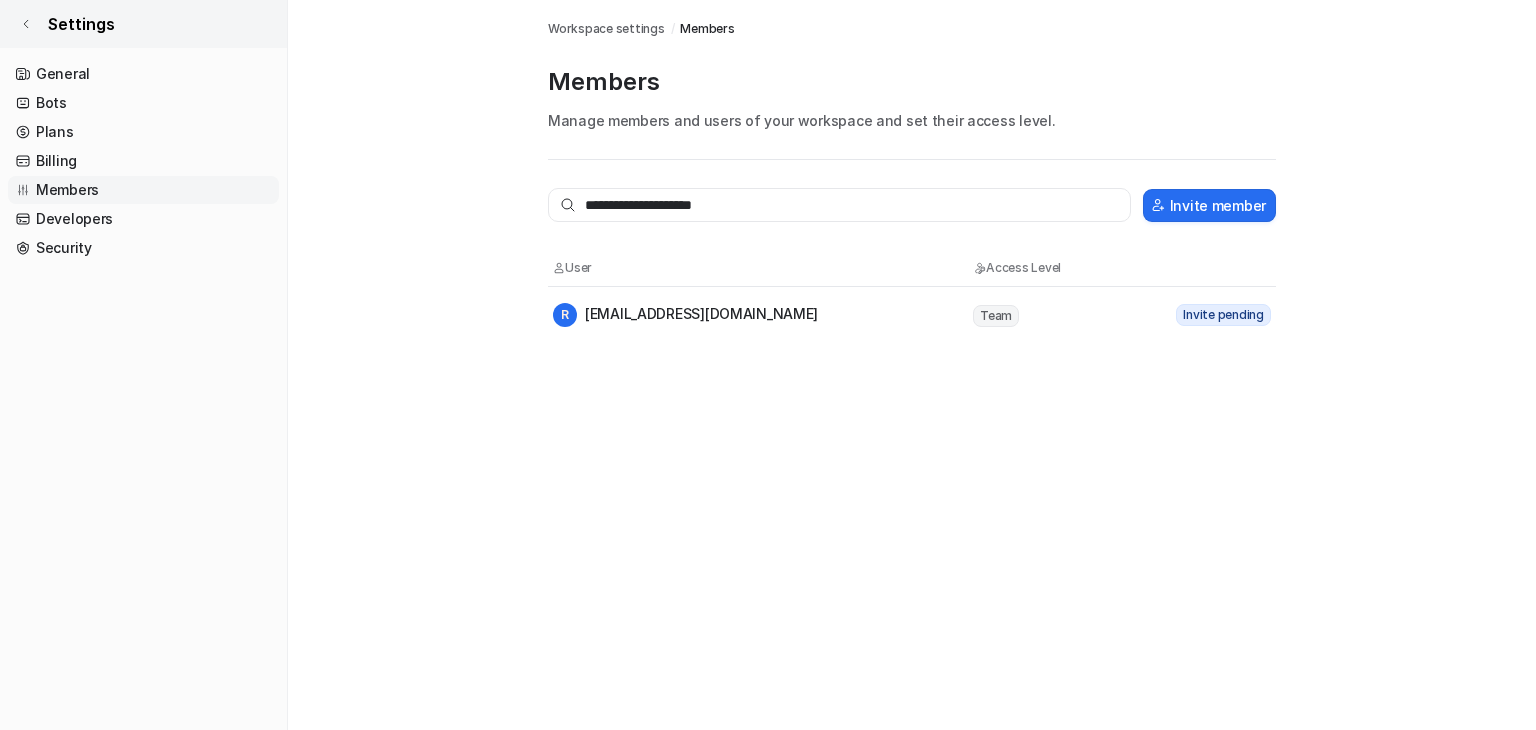 click 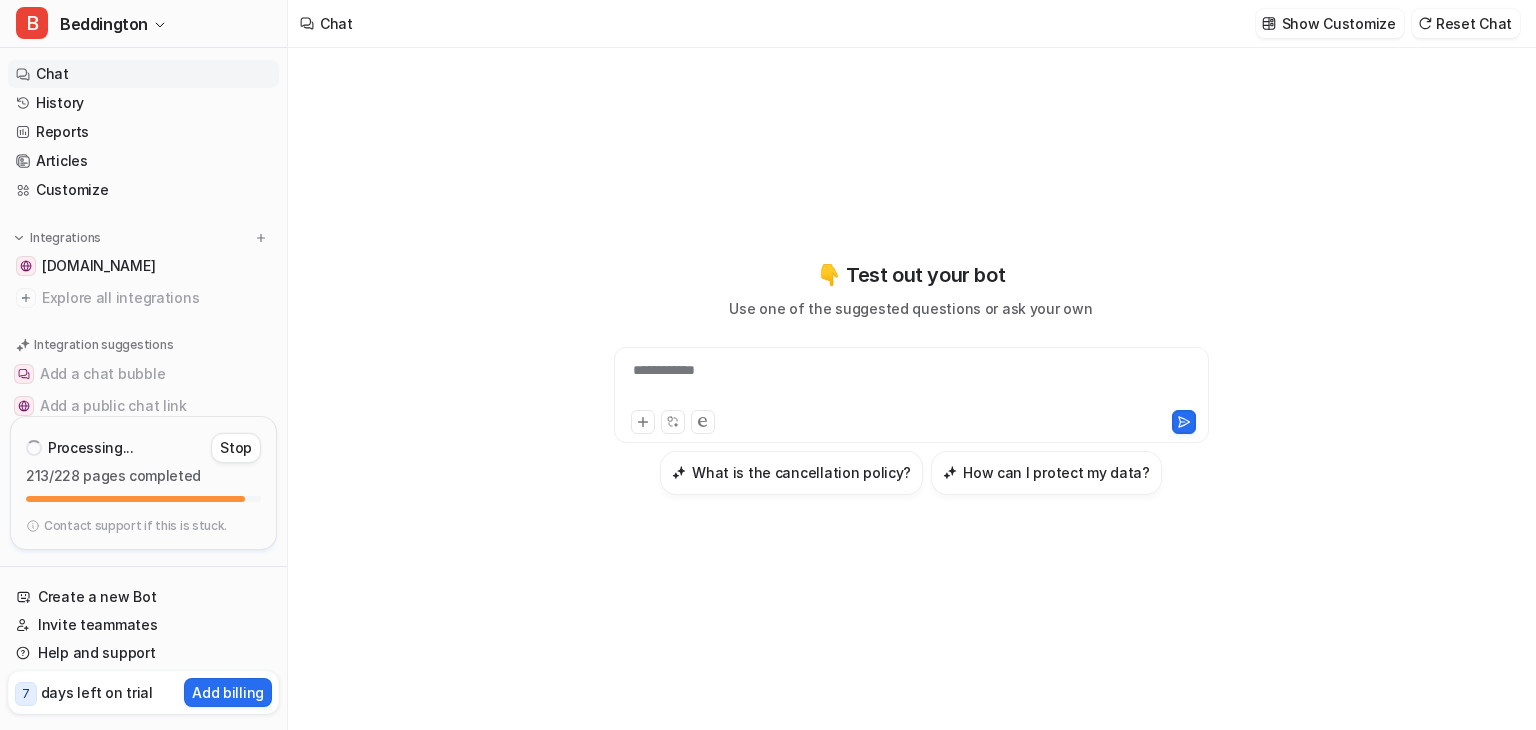 click on "Invite teammates" at bounding box center (143, 625) 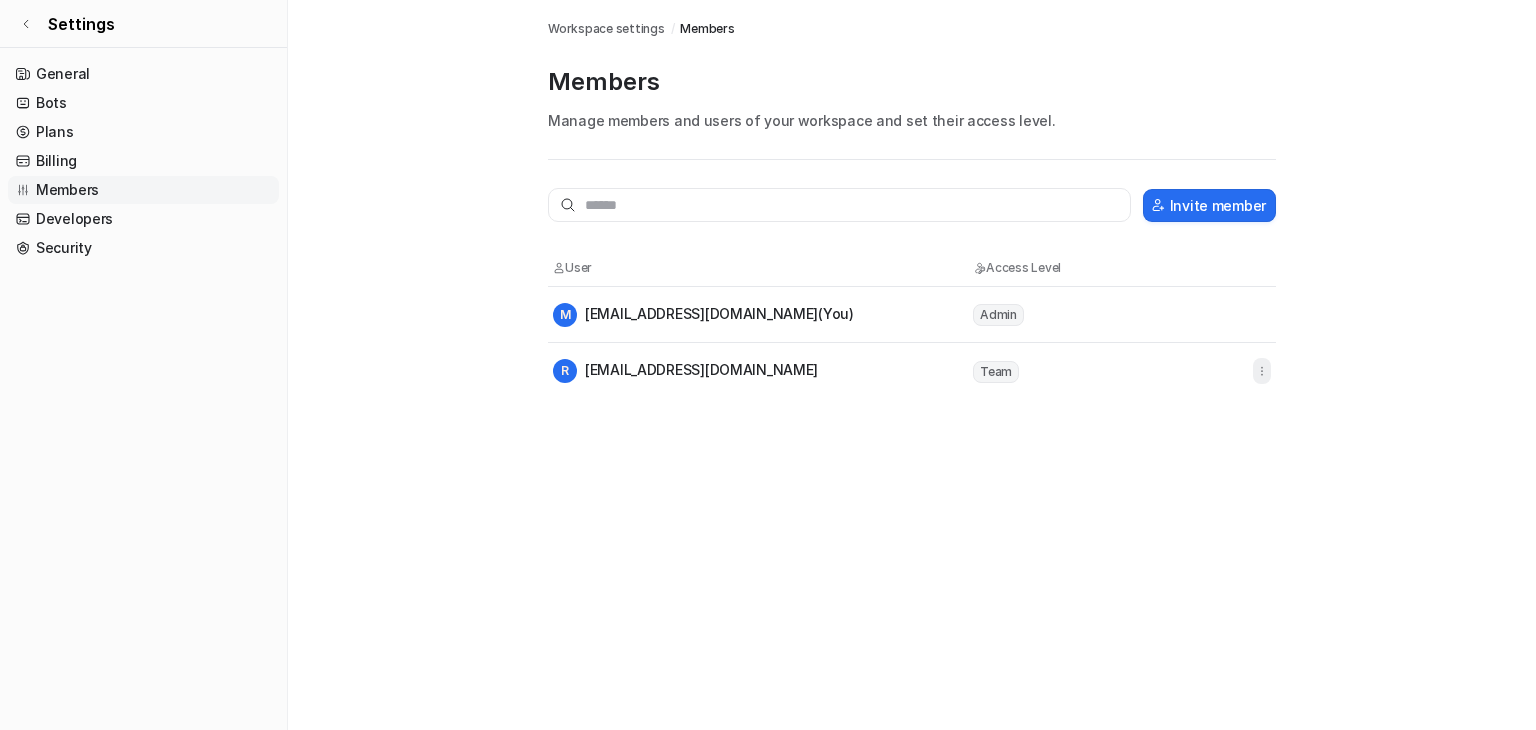 click 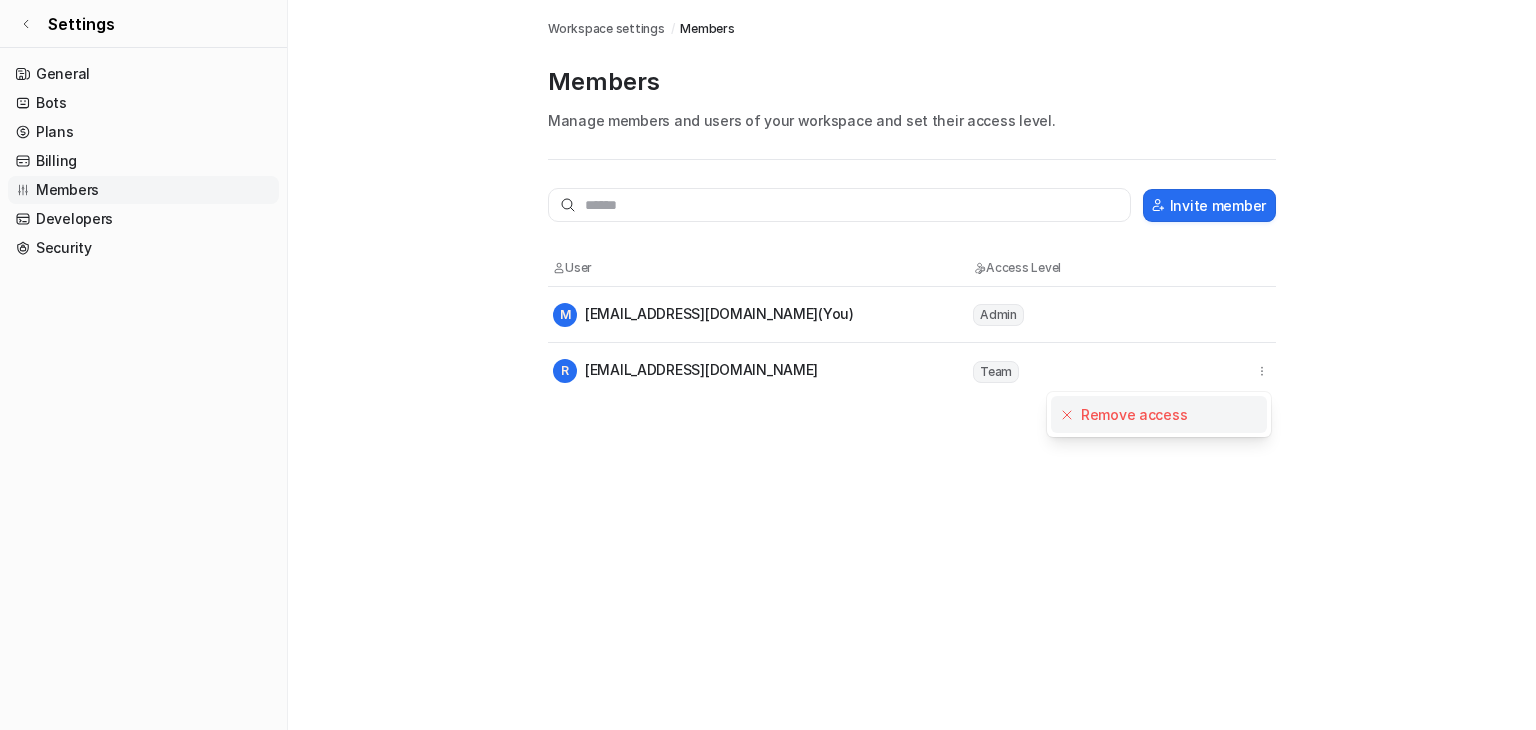 click on "Remove access" at bounding box center [1134, 414] 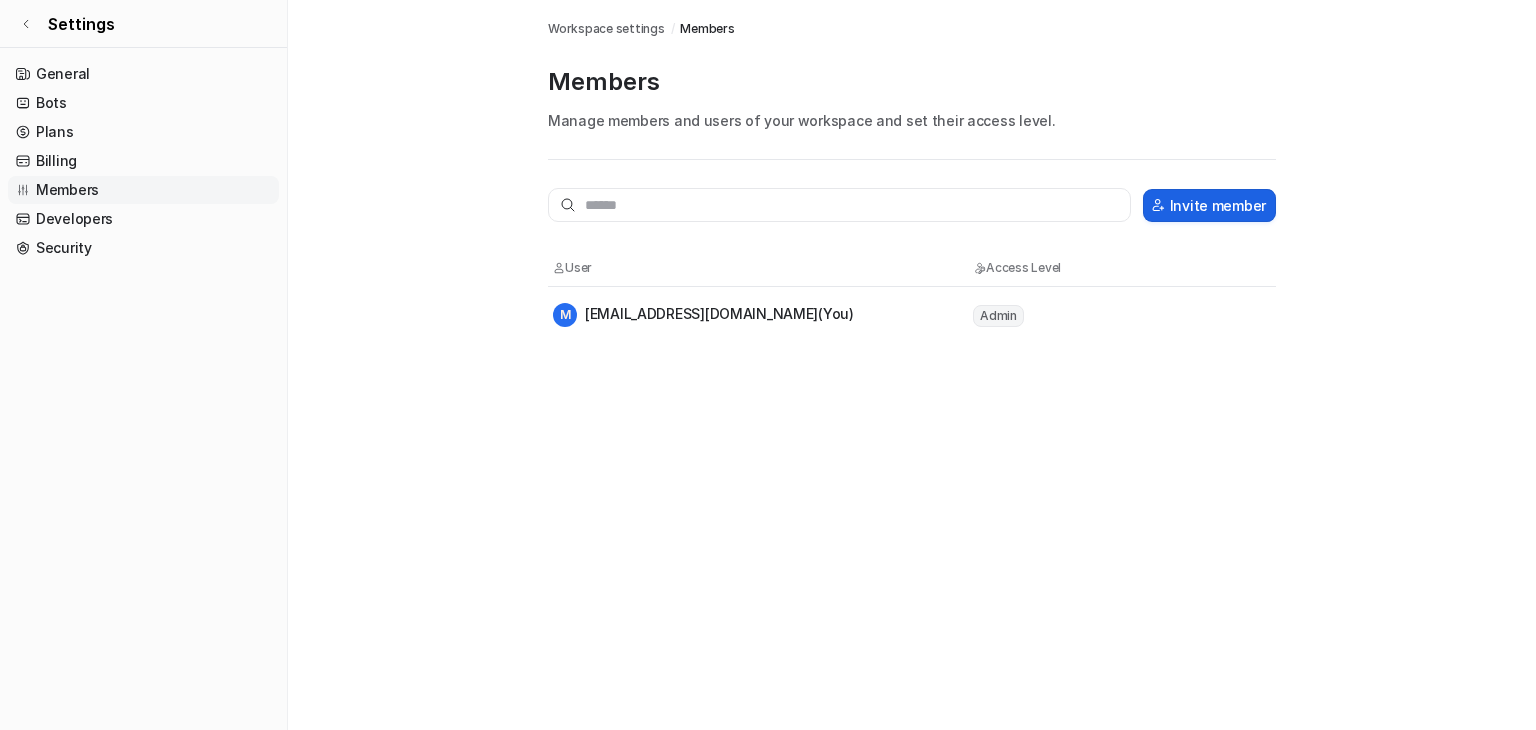 click on "Invite member" at bounding box center (1209, 205) 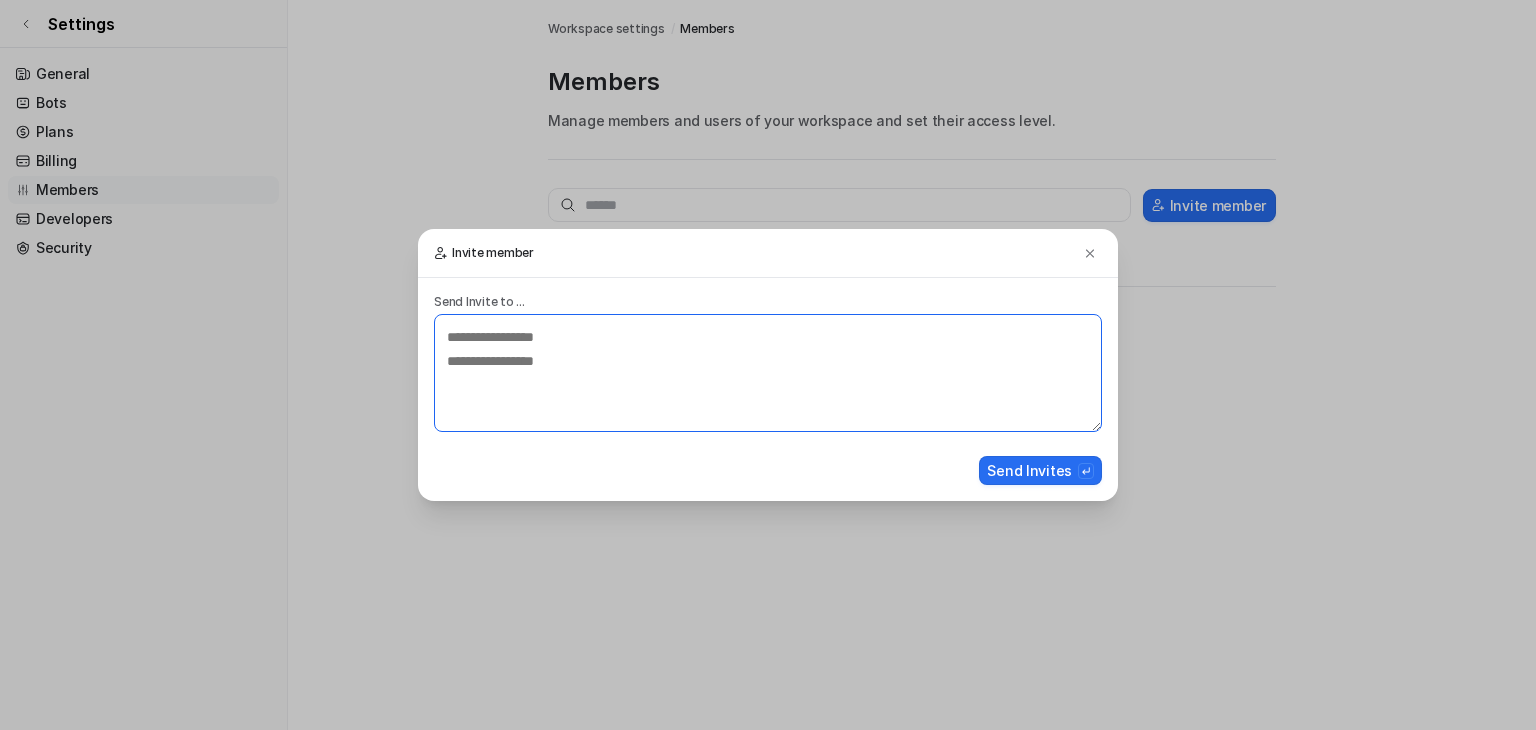 click at bounding box center (768, 373) 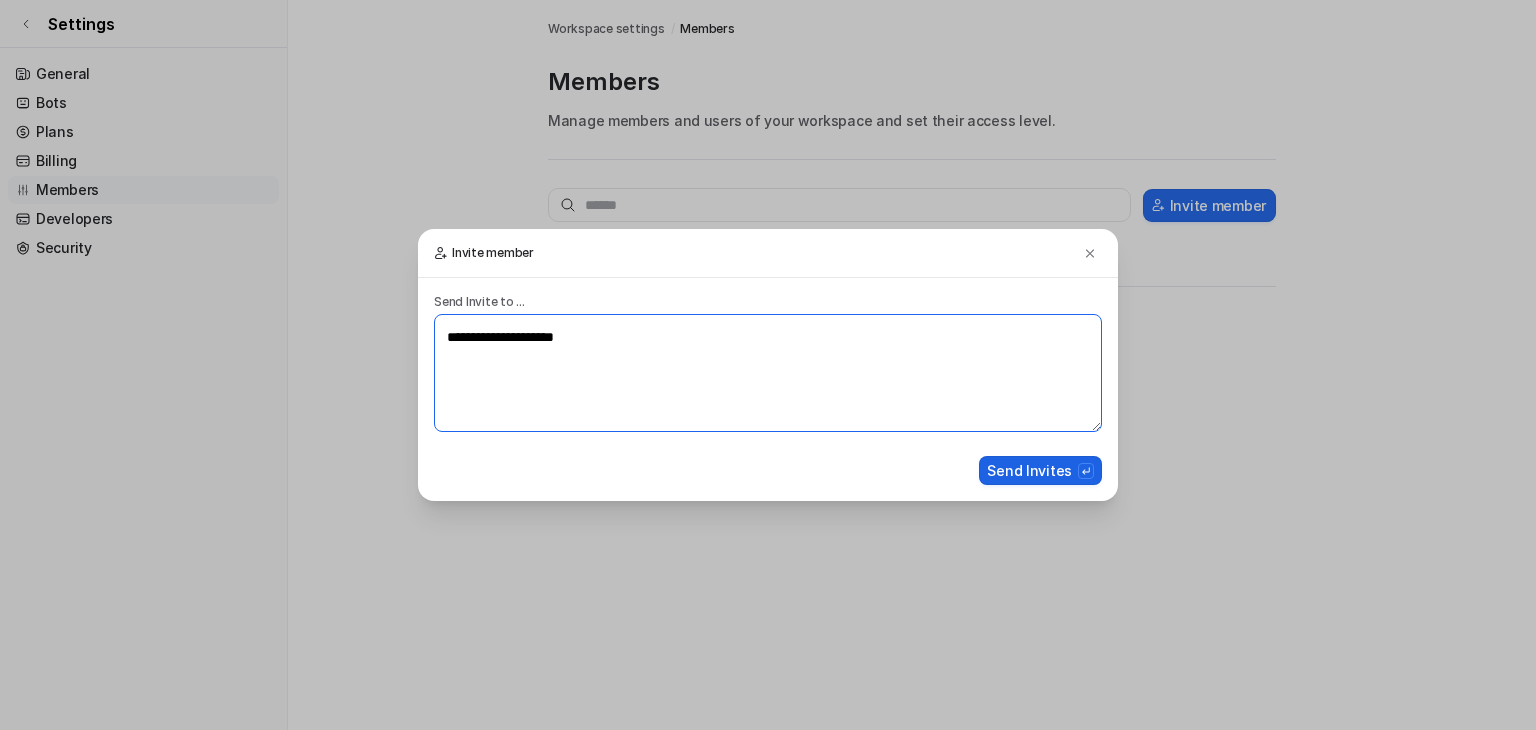 type on "**********" 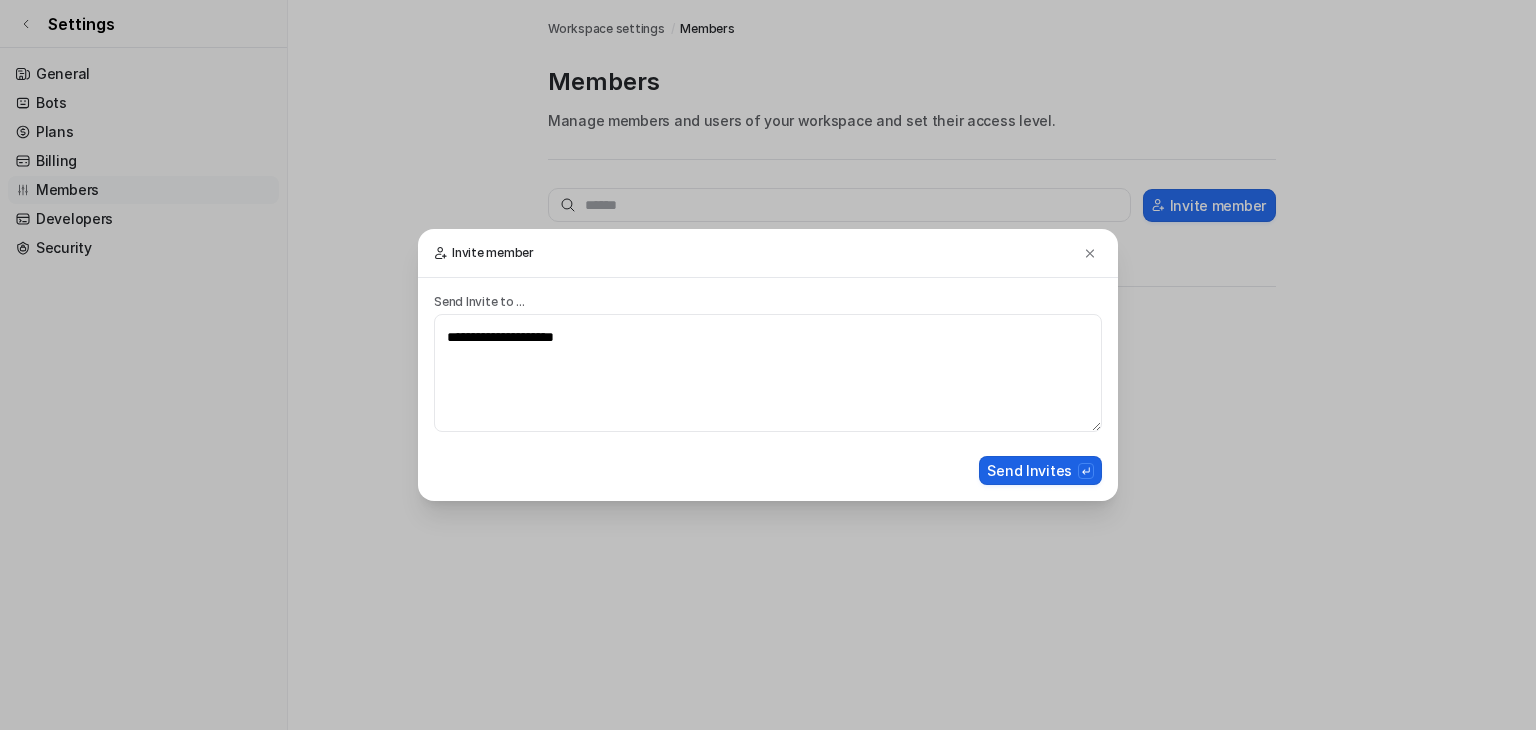 click on "Send Invites" at bounding box center [1040, 470] 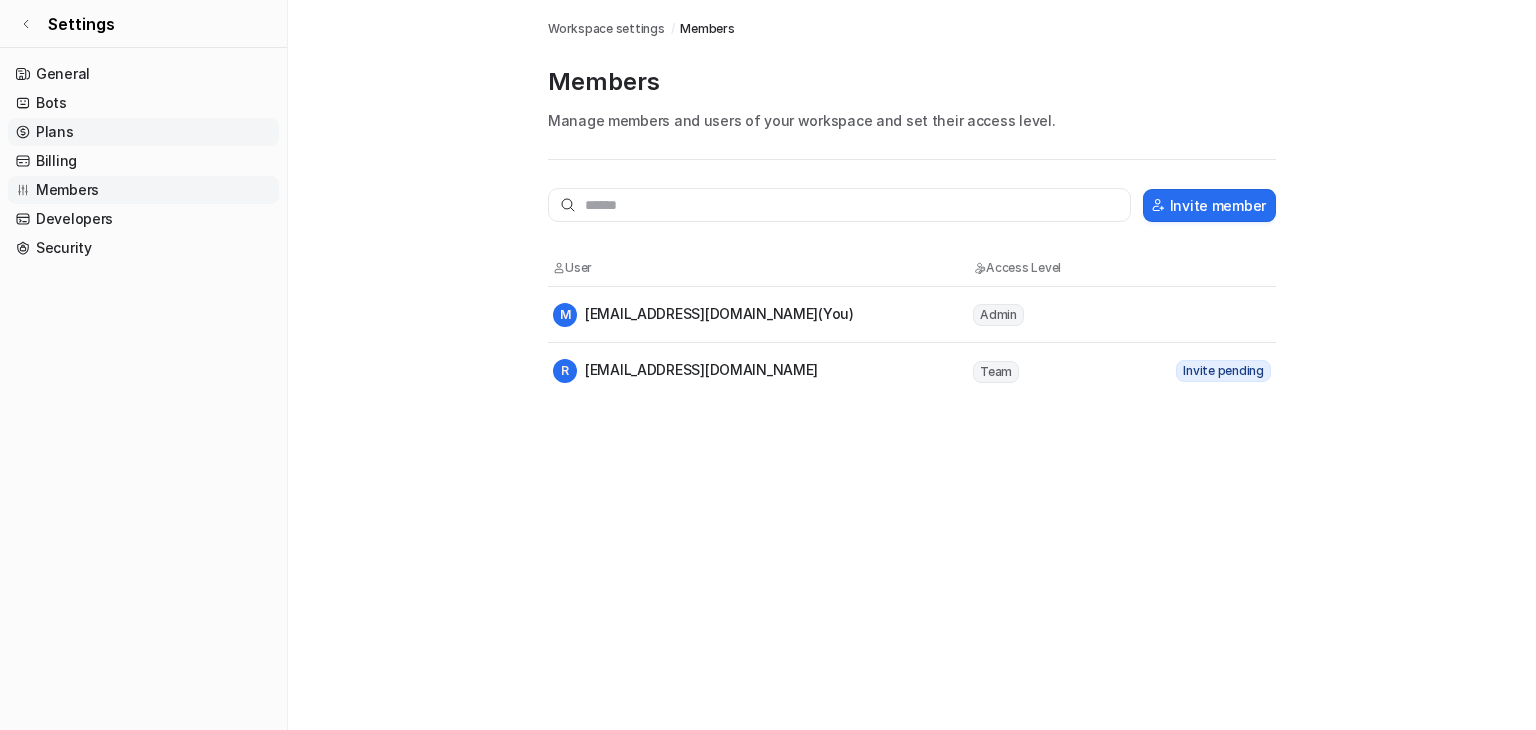 click on "Plans" at bounding box center (143, 132) 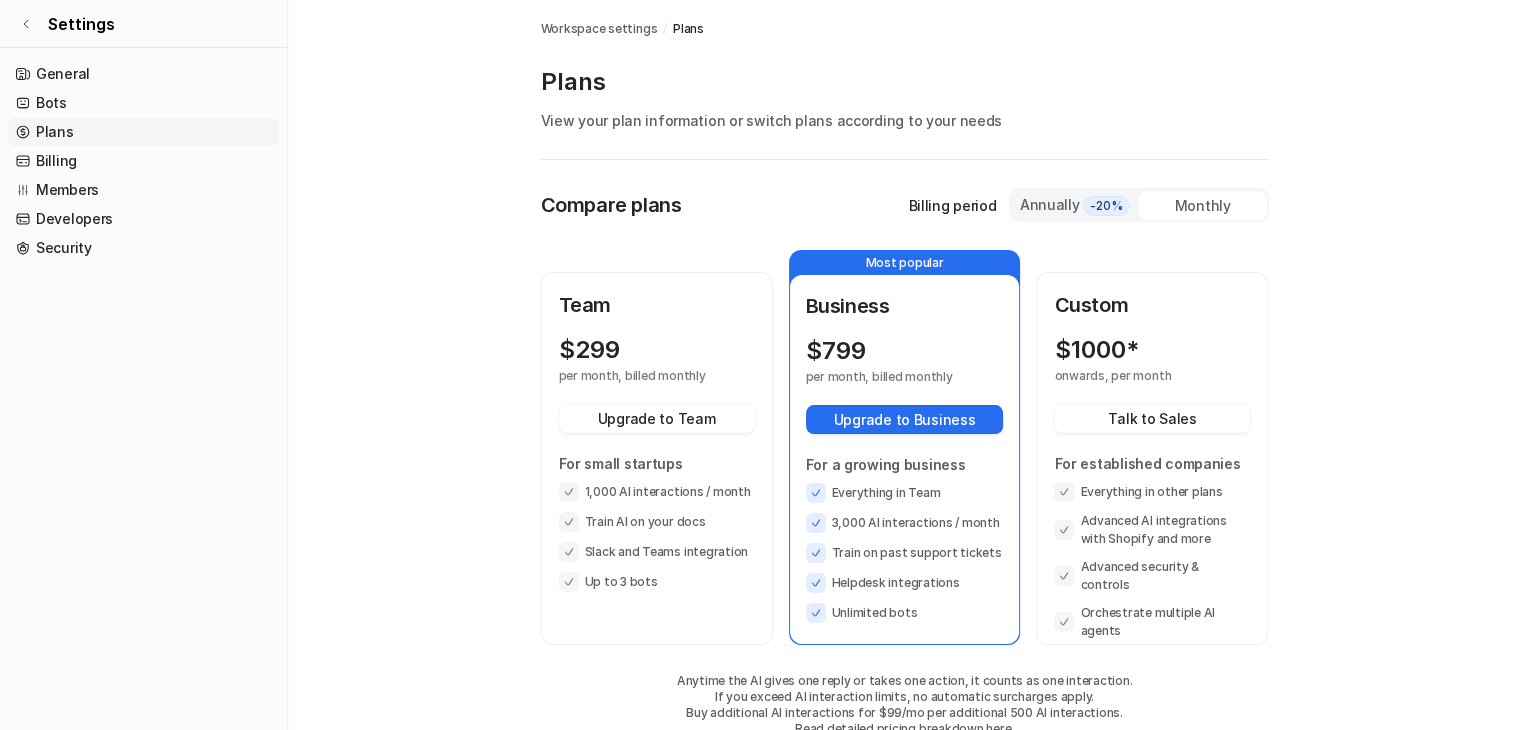 click on "Annually   -20%" at bounding box center (1075, 205) 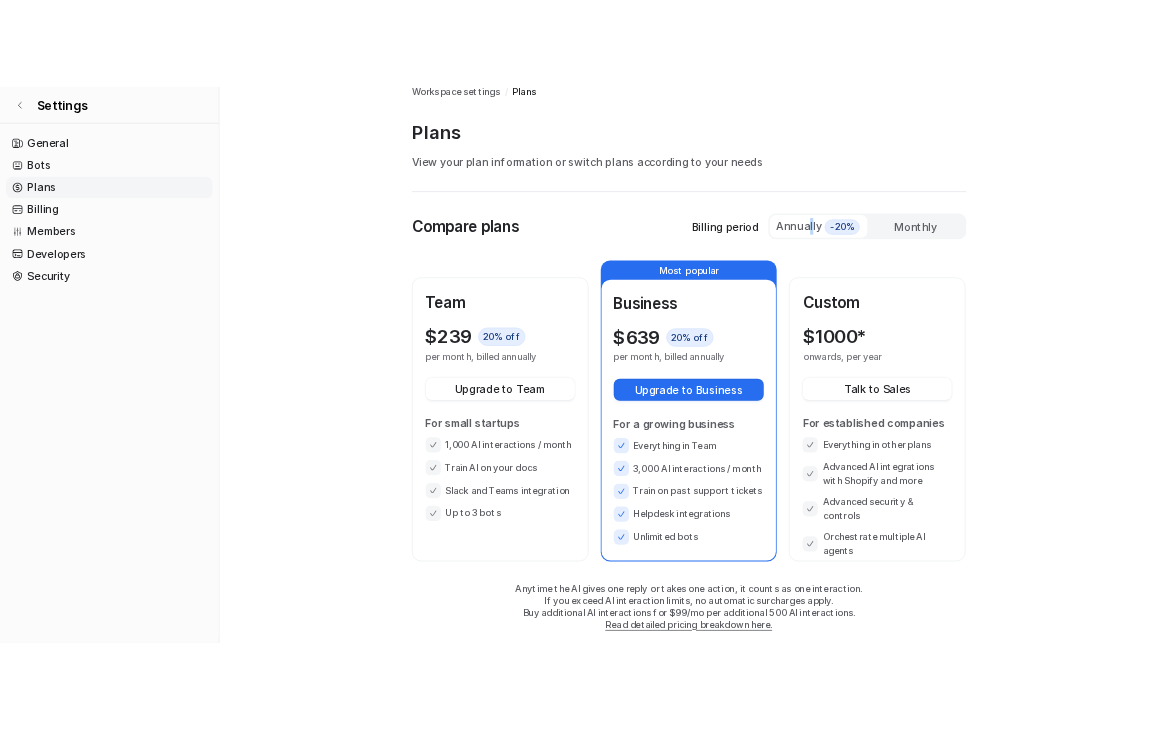 scroll, scrollTop: 0, scrollLeft: 0, axis: both 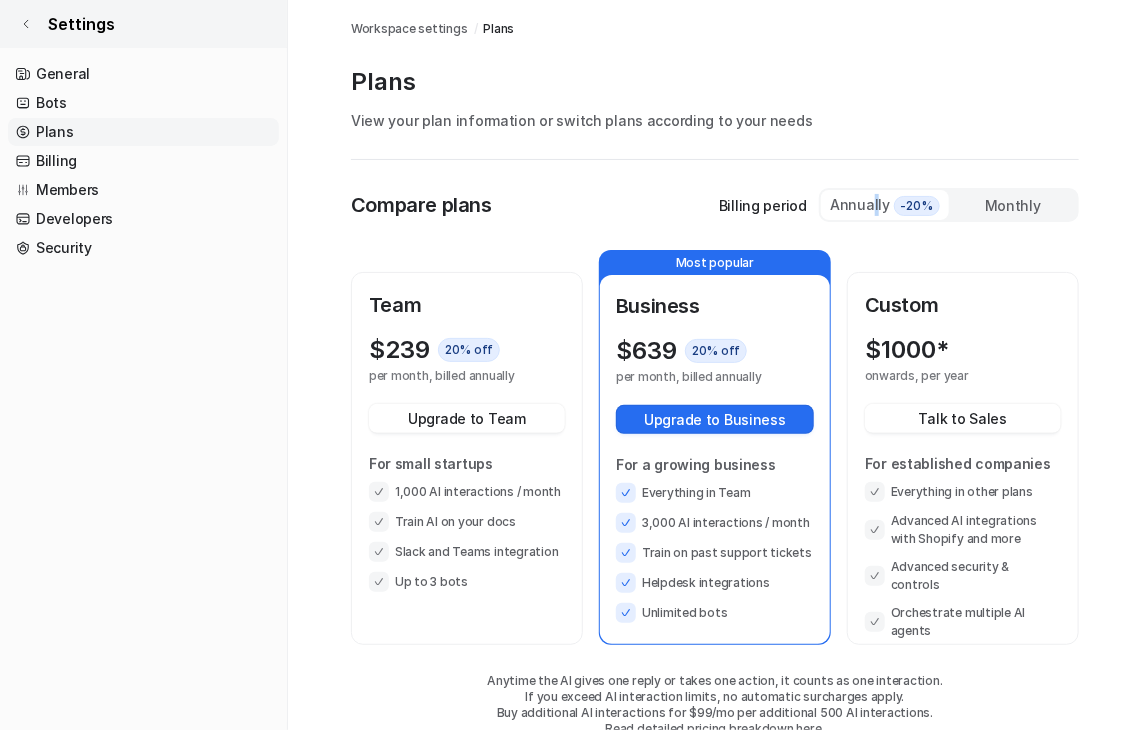 click on "Settings" at bounding box center [81, 24] 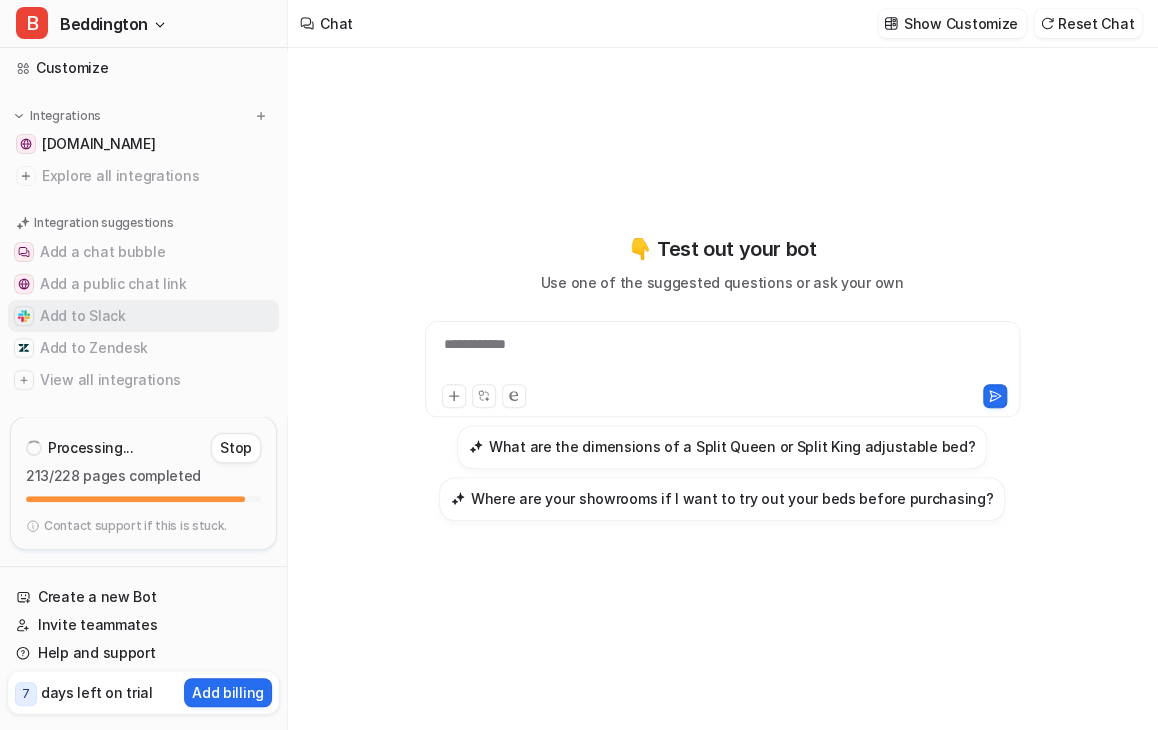 scroll, scrollTop: 134, scrollLeft: 0, axis: vertical 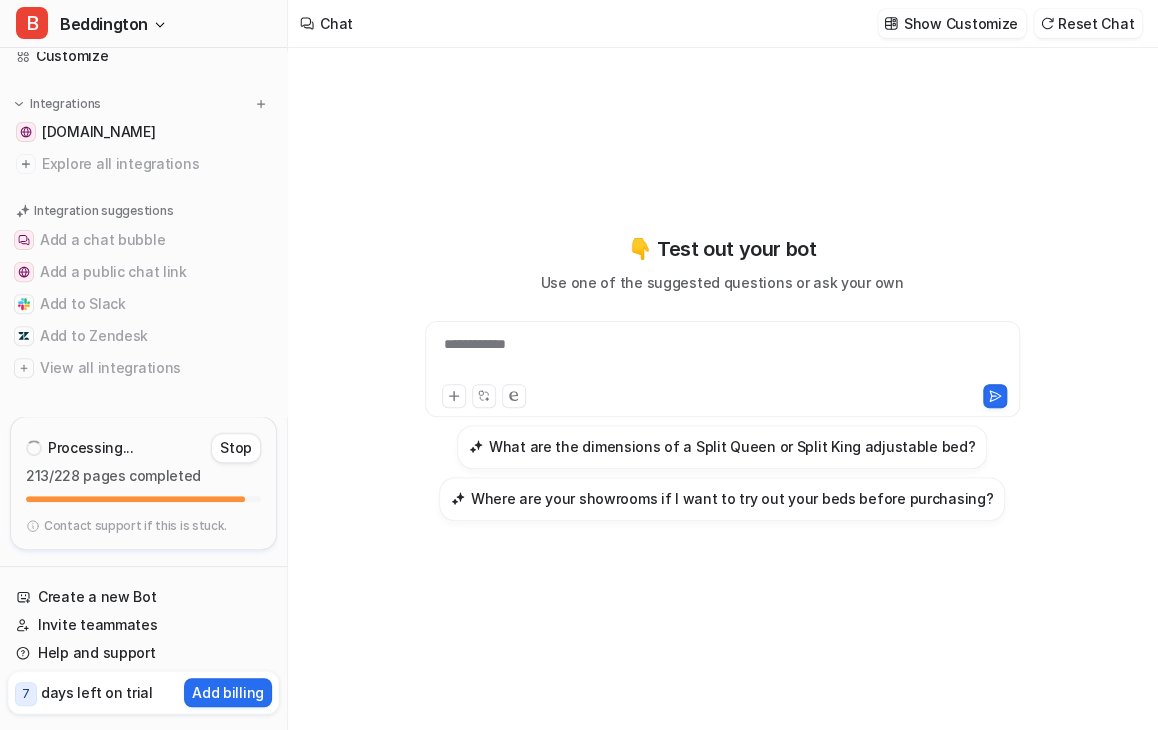click on "What are the dimensions of a Split Queen or Split King adjustable bed?" at bounding box center (732, 446) 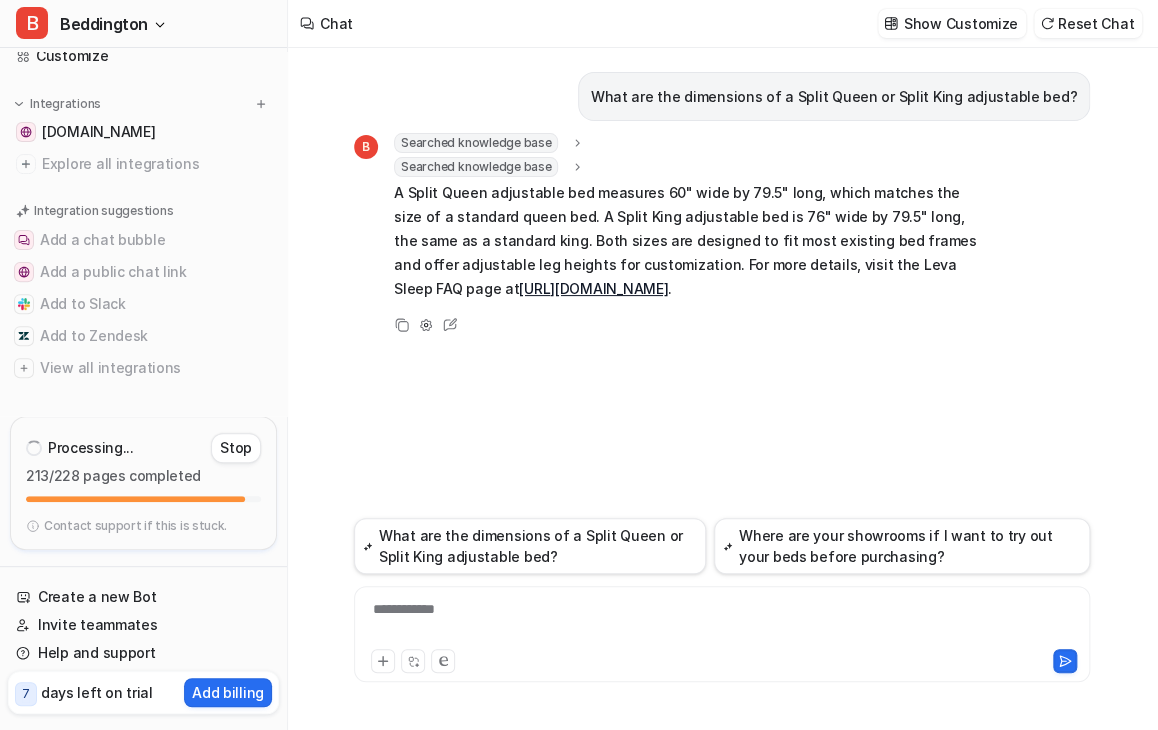 click on "**********" at bounding box center [722, 622] 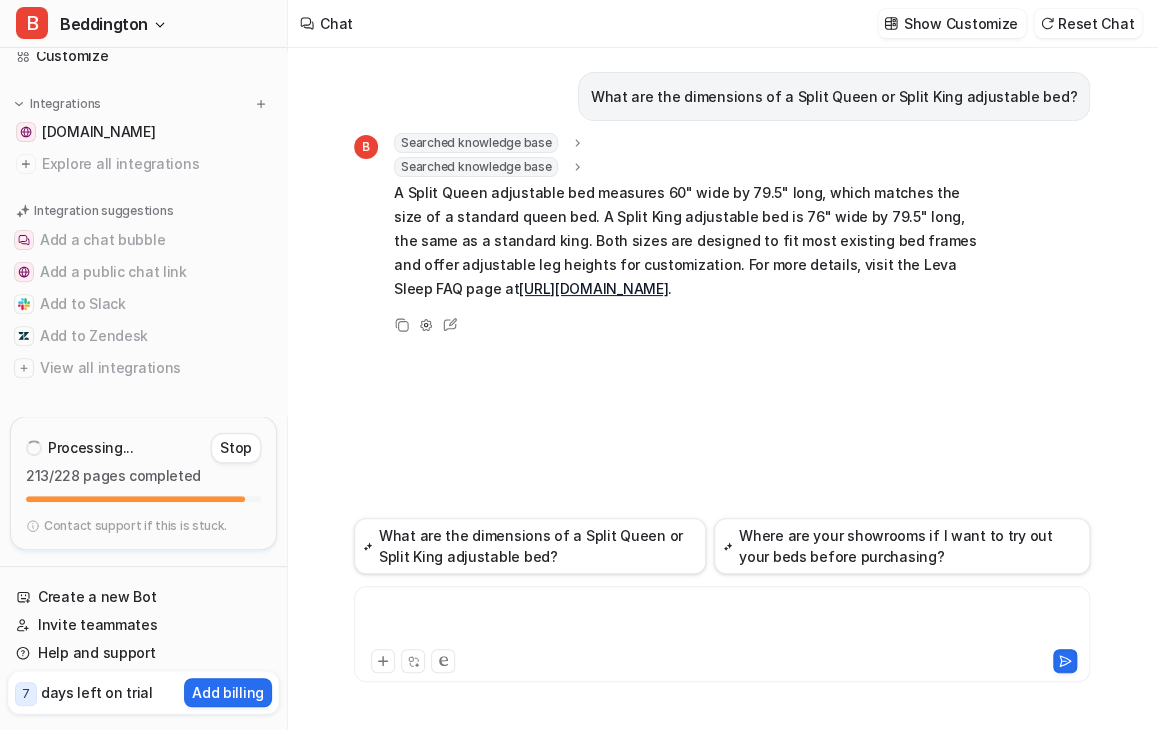 type 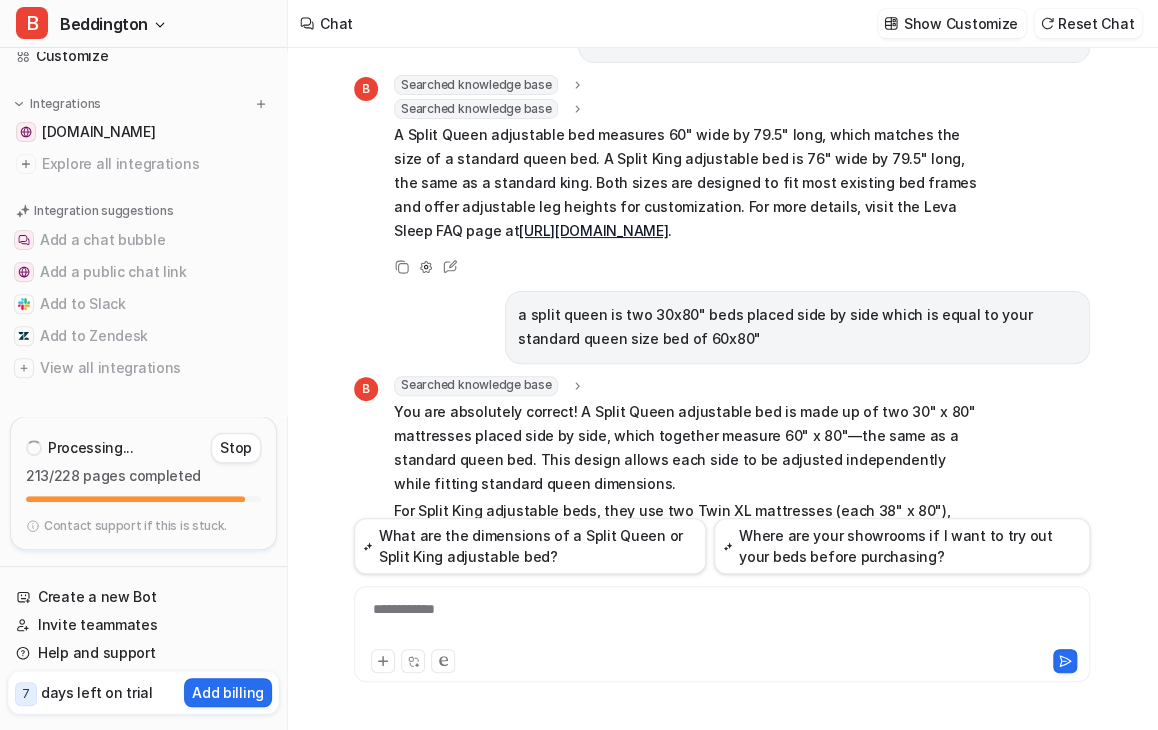scroll, scrollTop: 0, scrollLeft: 0, axis: both 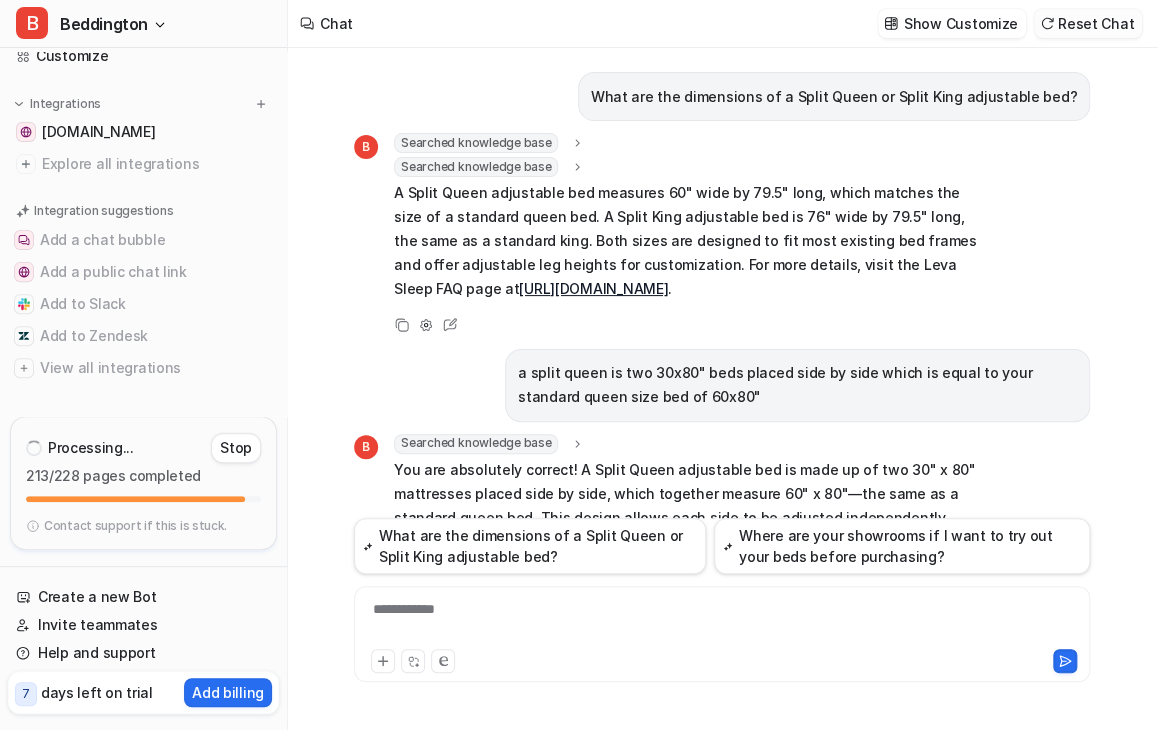 click on "Reset Chat" at bounding box center (1088, 23) 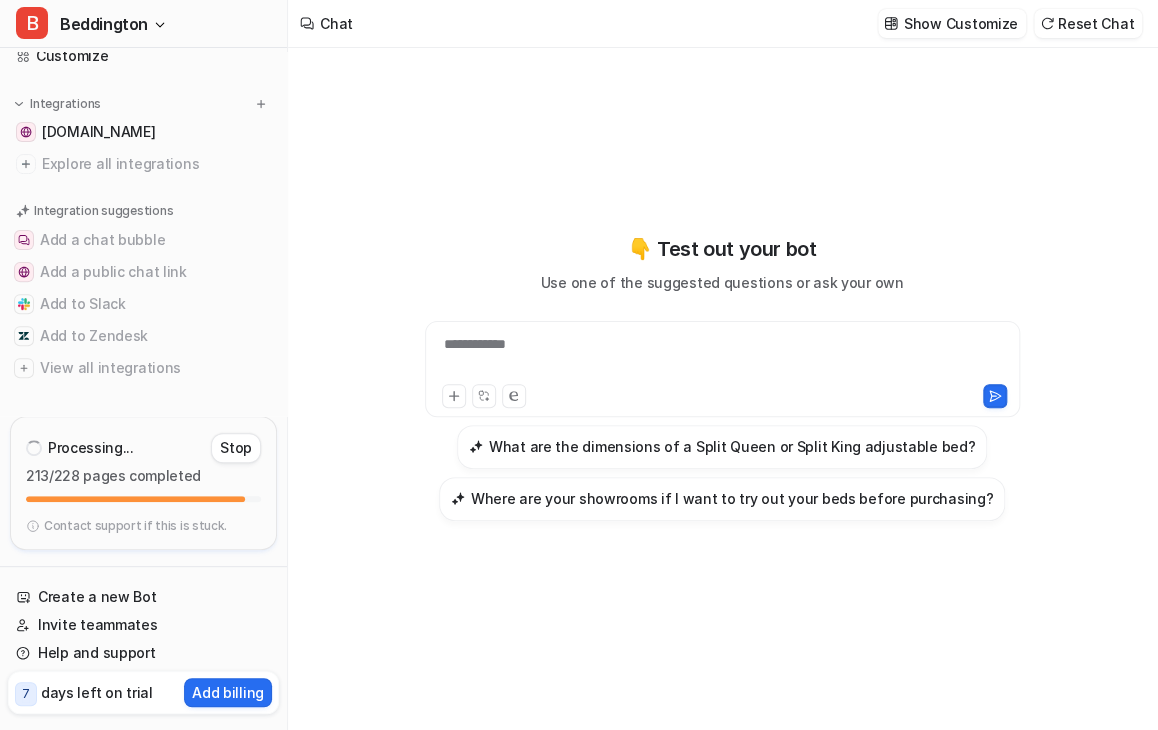 scroll, scrollTop: 0, scrollLeft: 0, axis: both 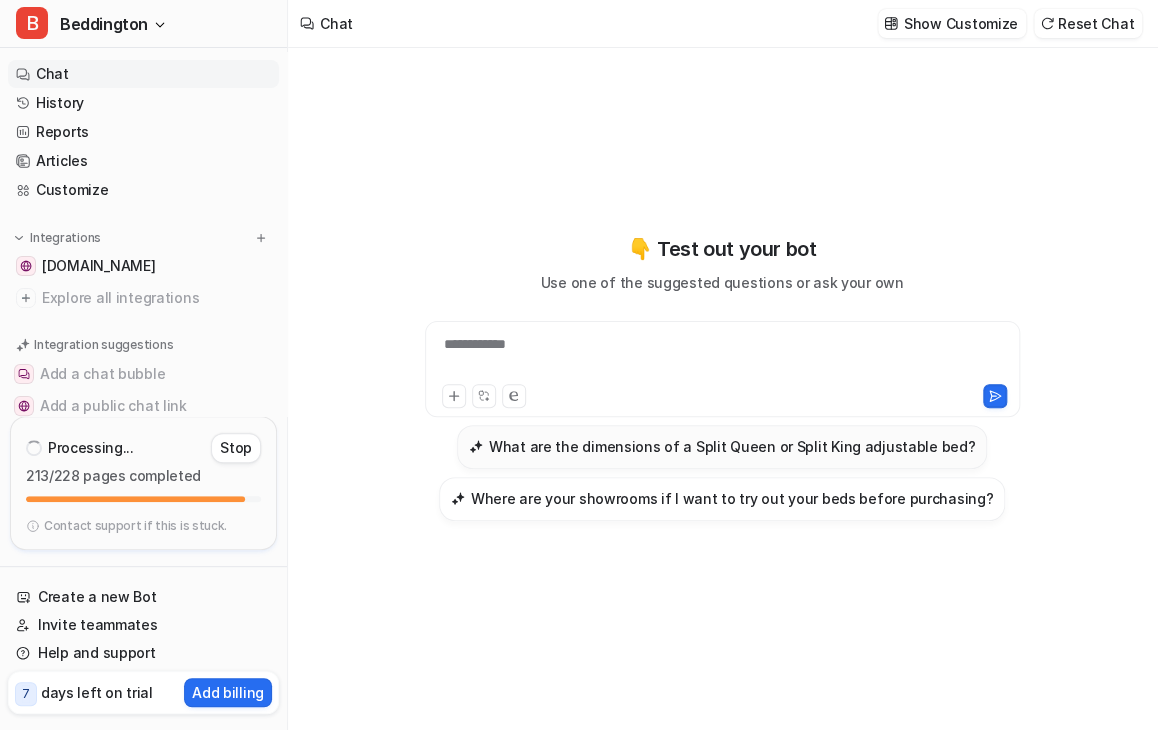 click on "What are the dimensions of a Split Queen or Split King adjustable bed?" at bounding box center (732, 446) 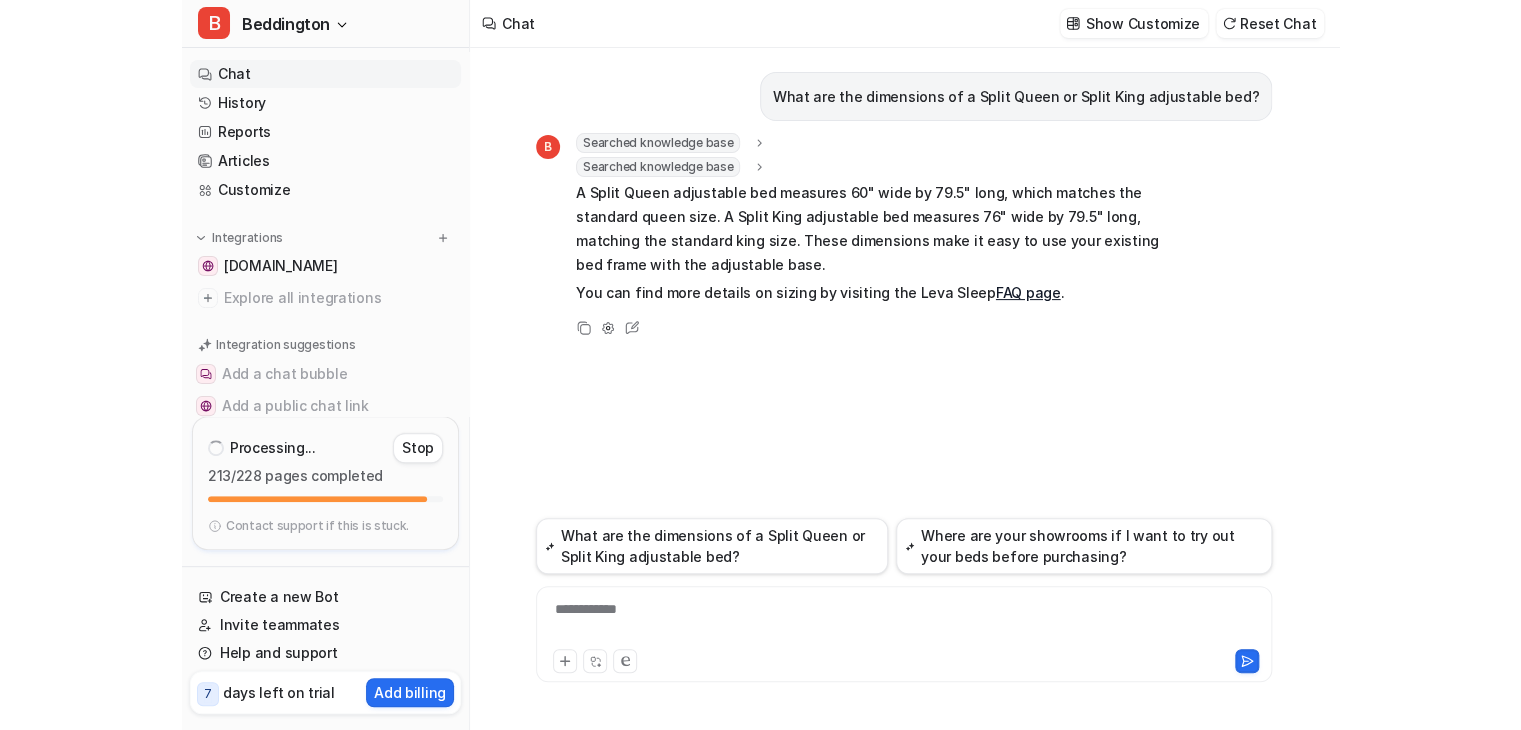 scroll, scrollTop: 0, scrollLeft: 0, axis: both 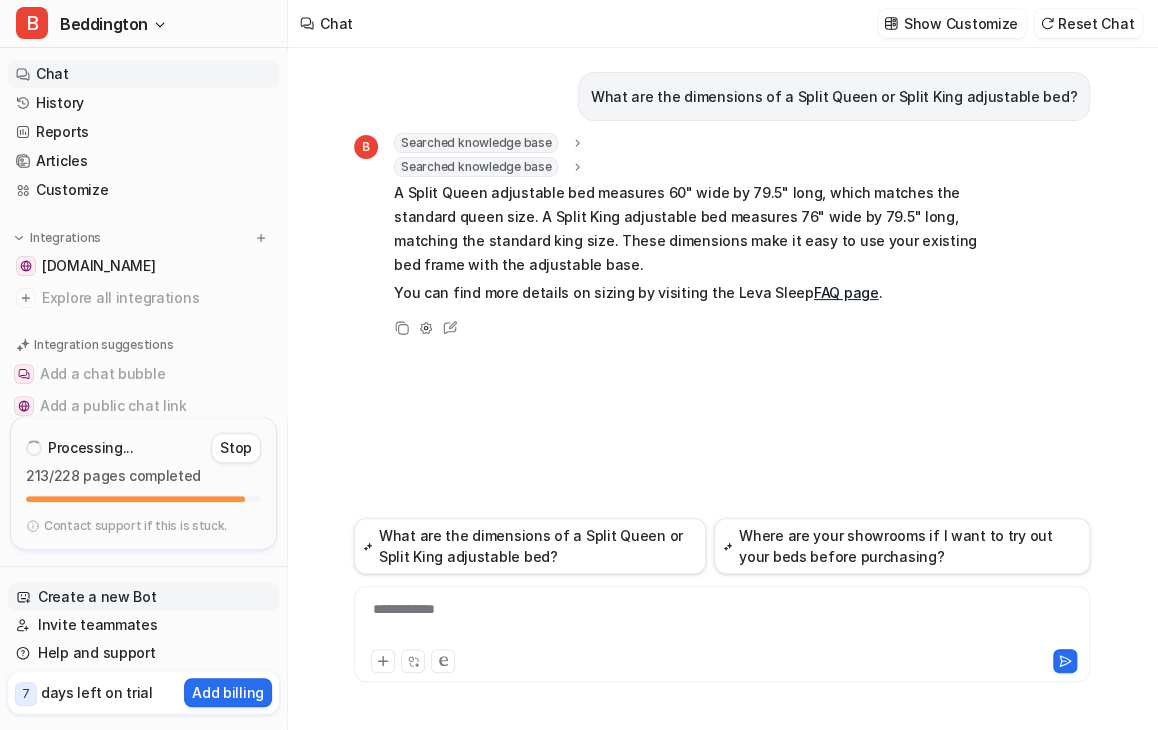 click on "Create a new Bot" at bounding box center [143, 597] 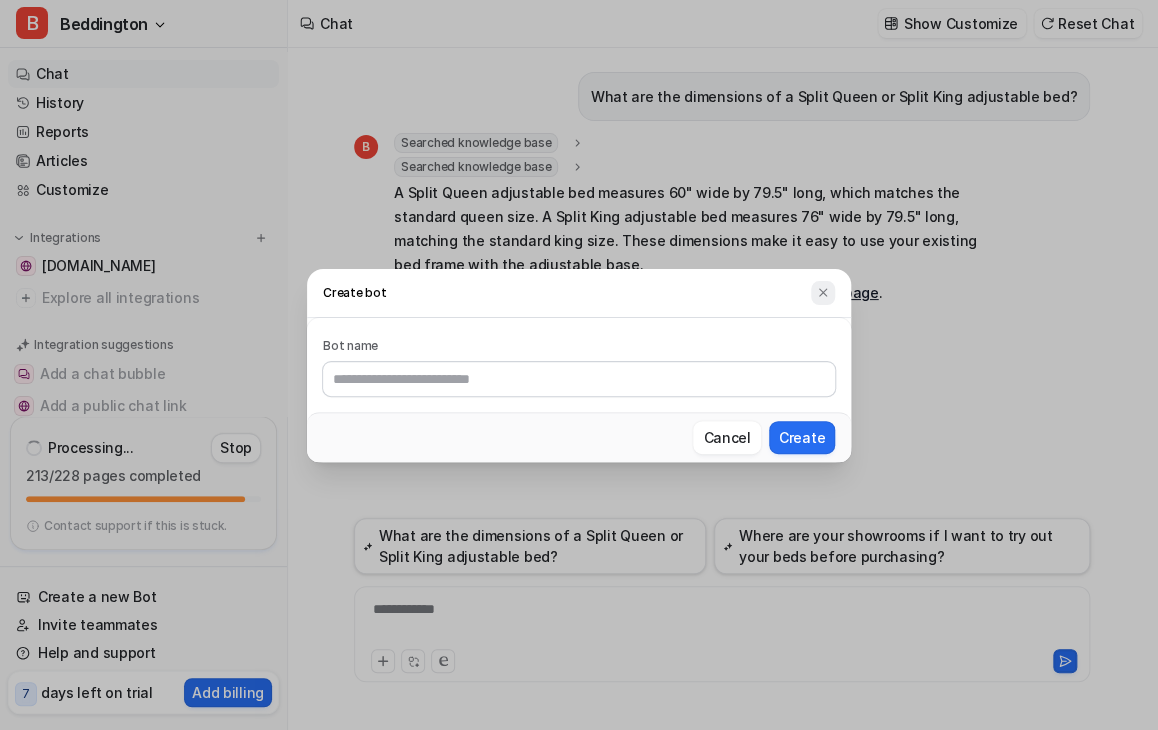 click at bounding box center (823, 292) 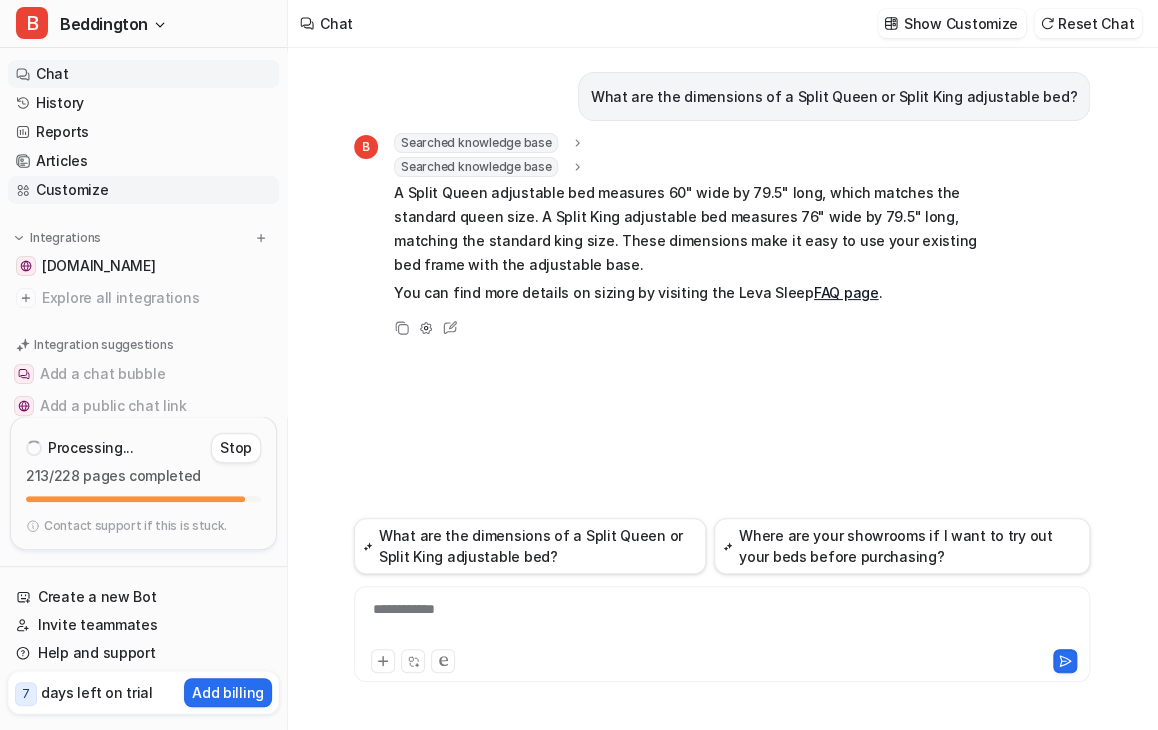 click on "Customize" at bounding box center [143, 190] 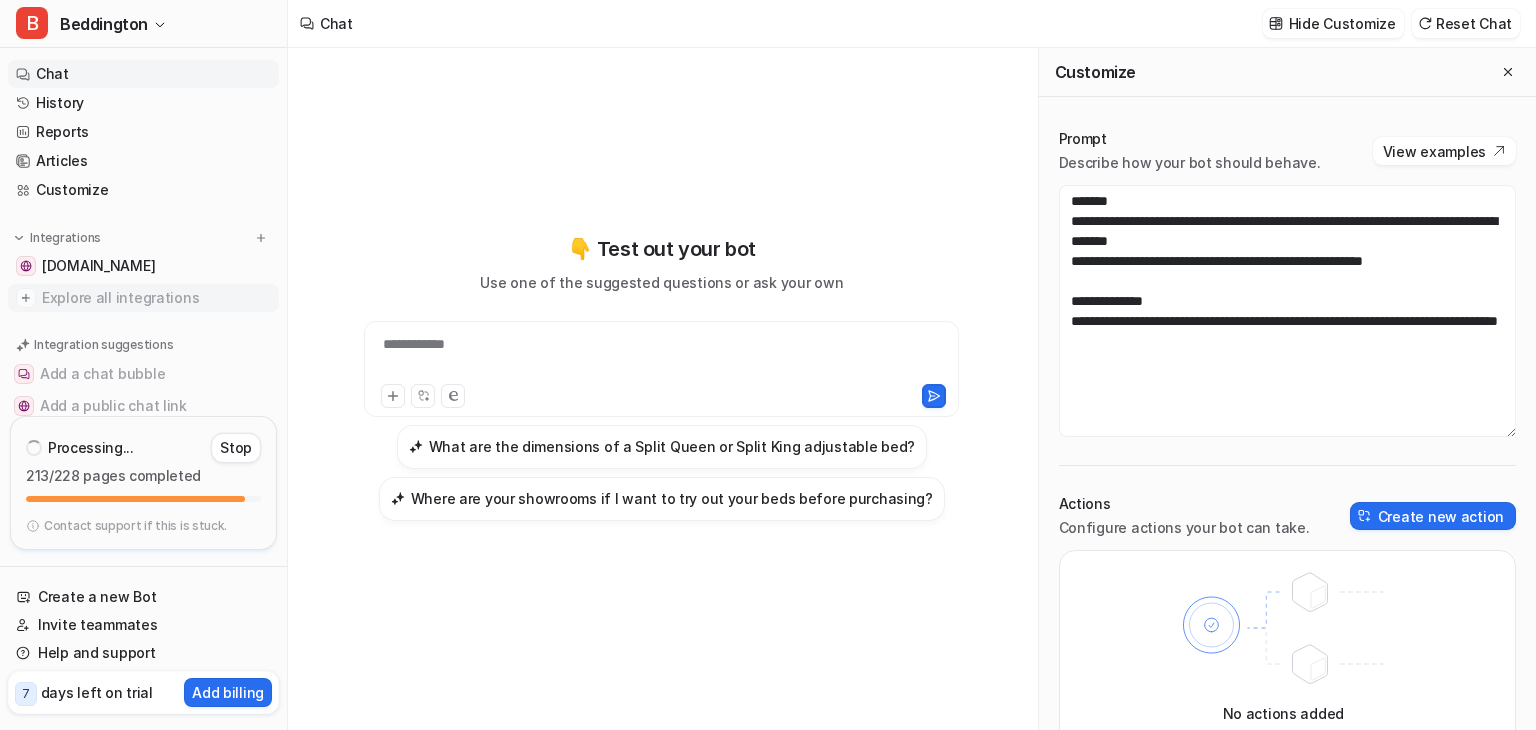 click on "Explore all integrations" at bounding box center (156, 298) 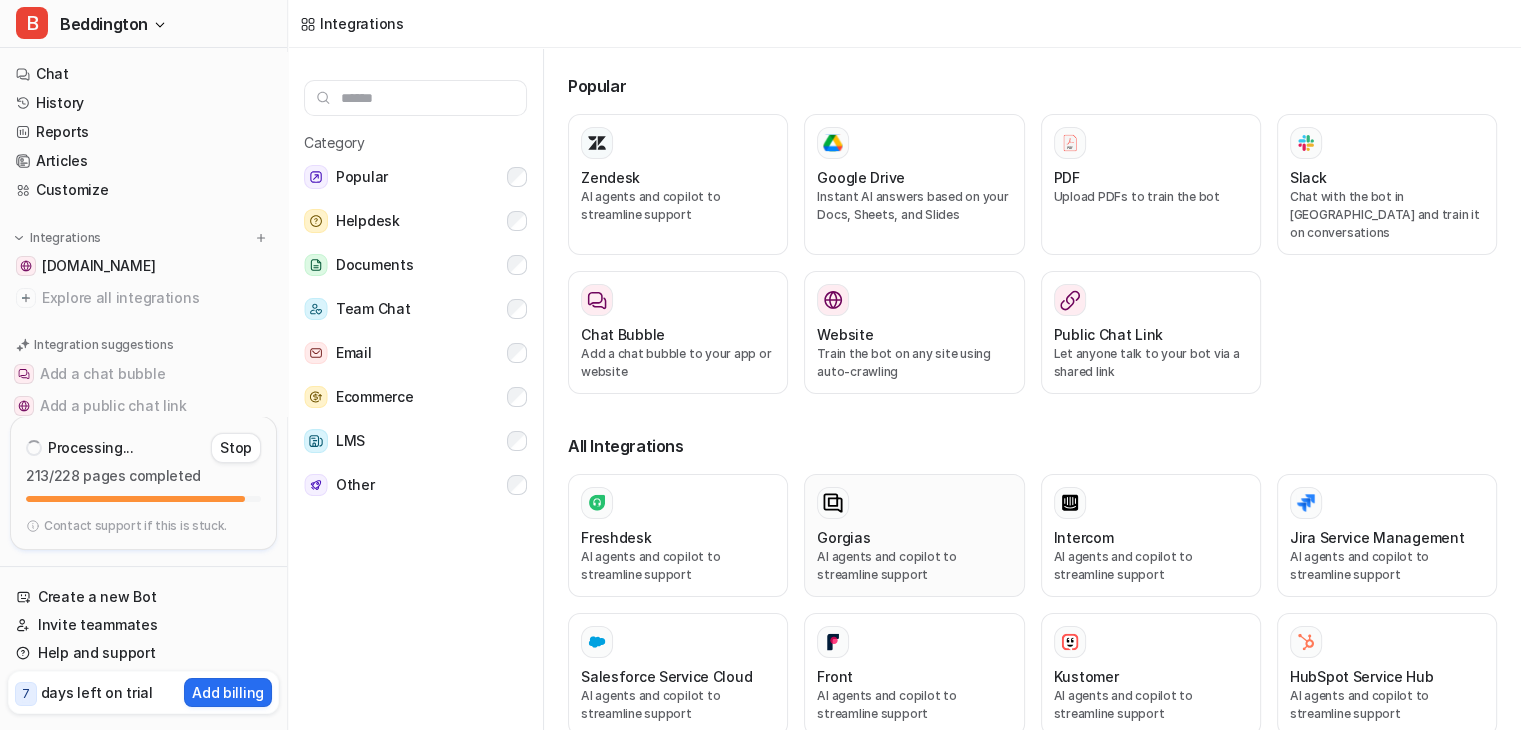 click on "Gorgias" at bounding box center [914, 537] 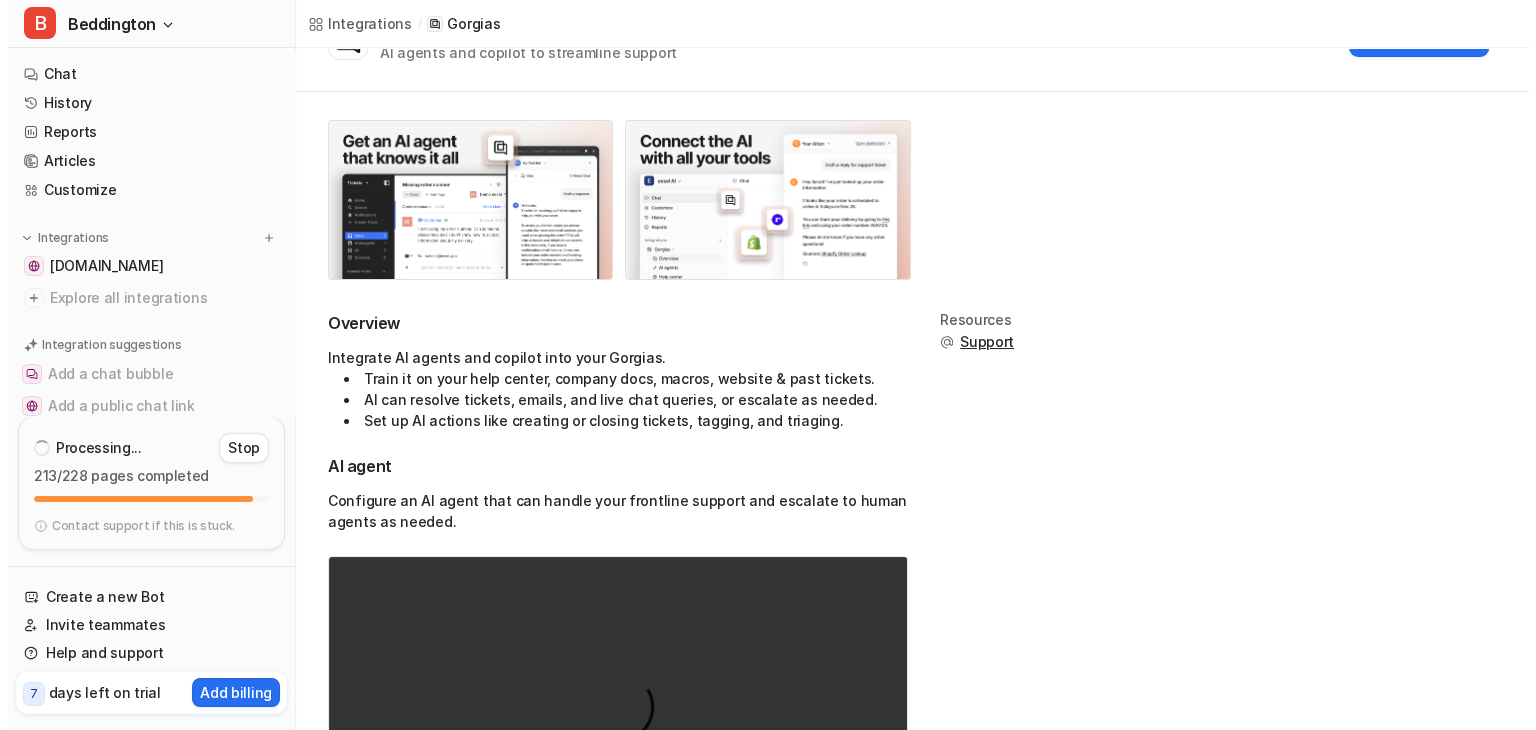 scroll, scrollTop: 0, scrollLeft: 0, axis: both 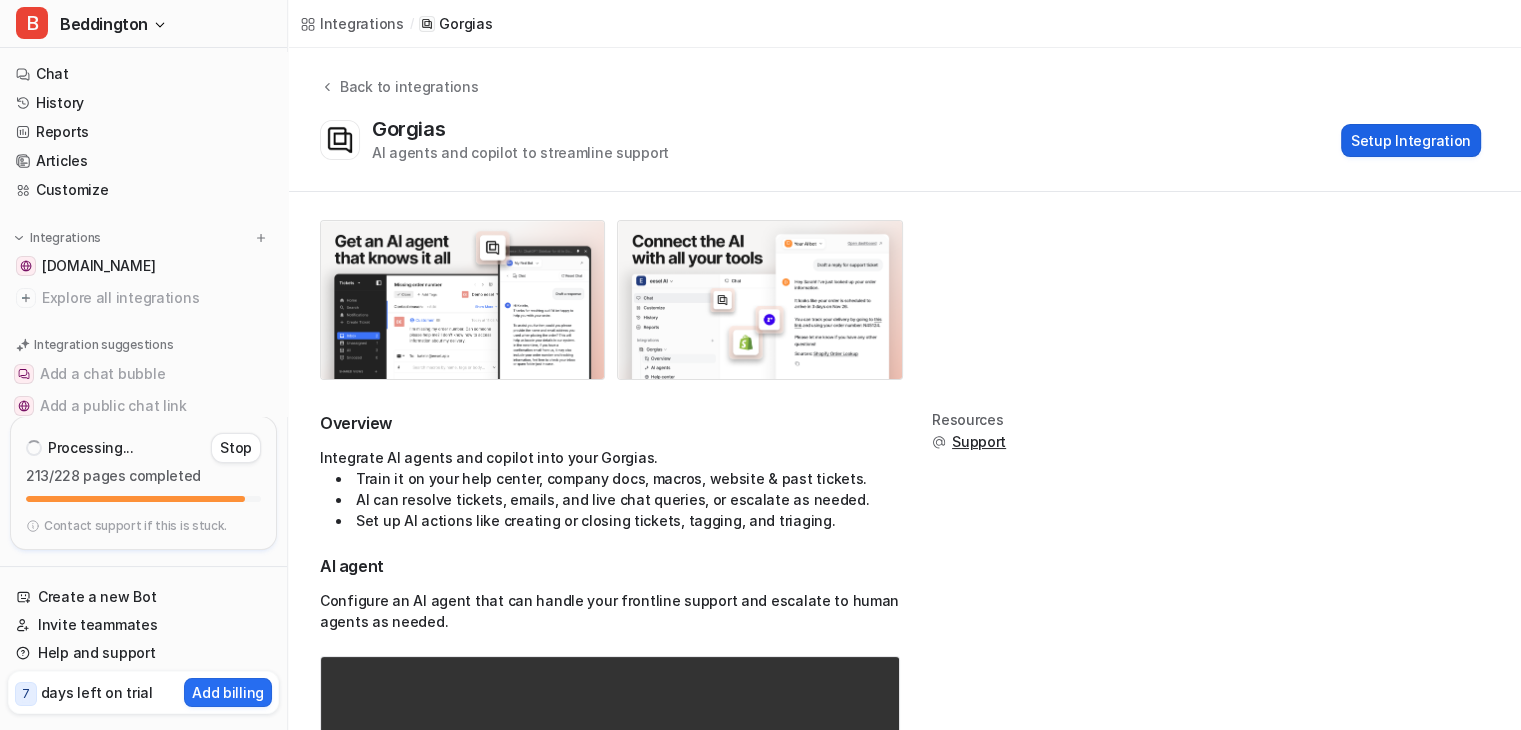 click on "Setup Integration" at bounding box center (1411, 140) 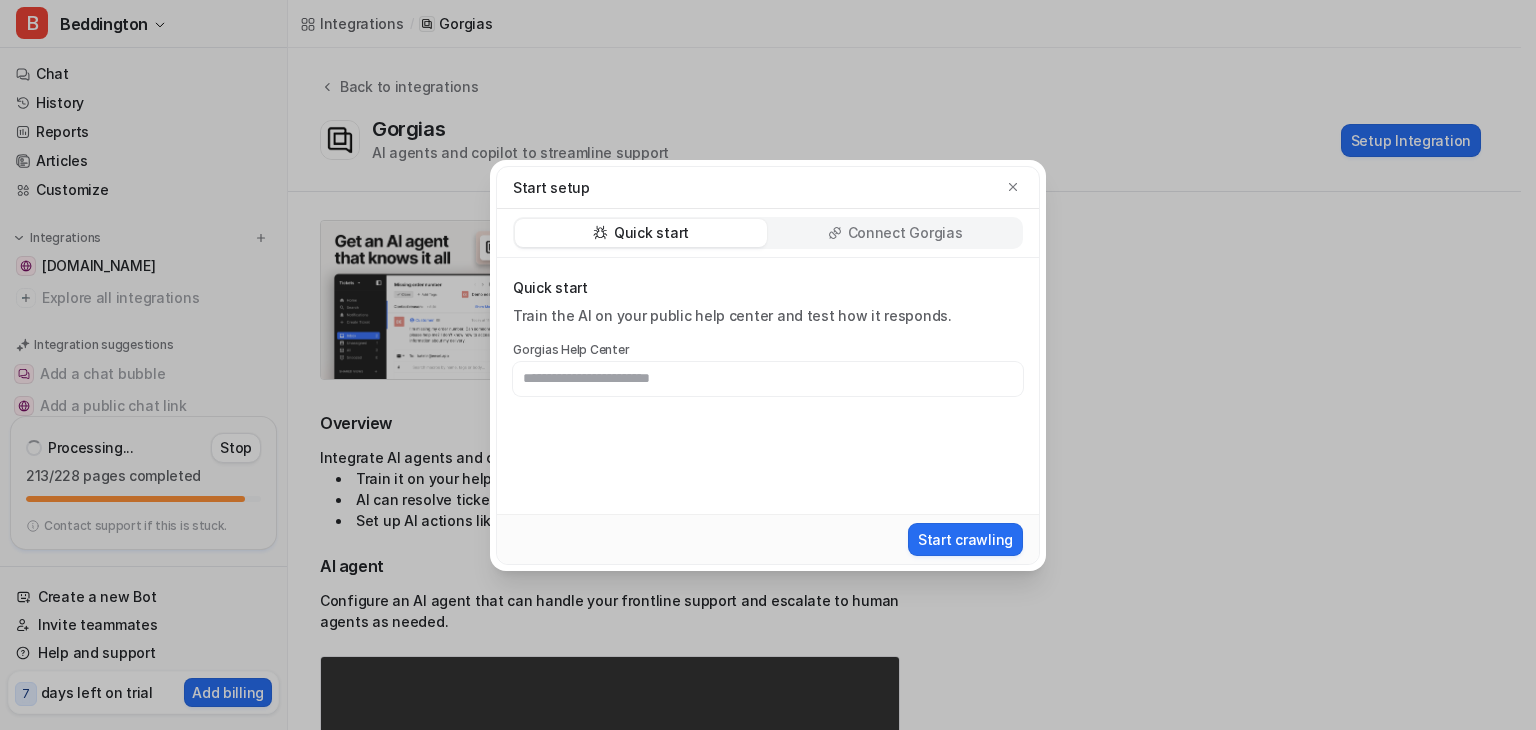 click on "Connect Gorgias" at bounding box center (905, 233) 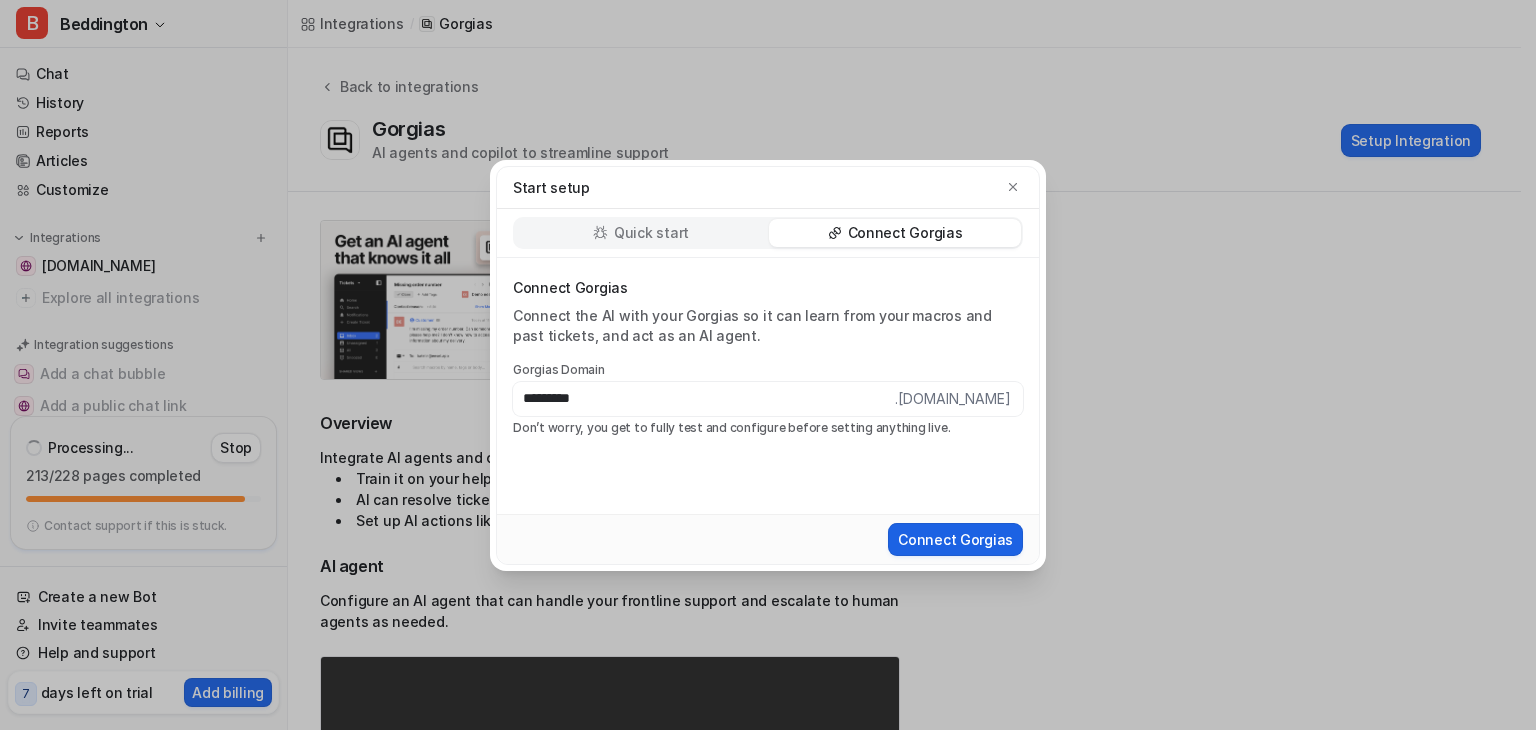 type on "*********" 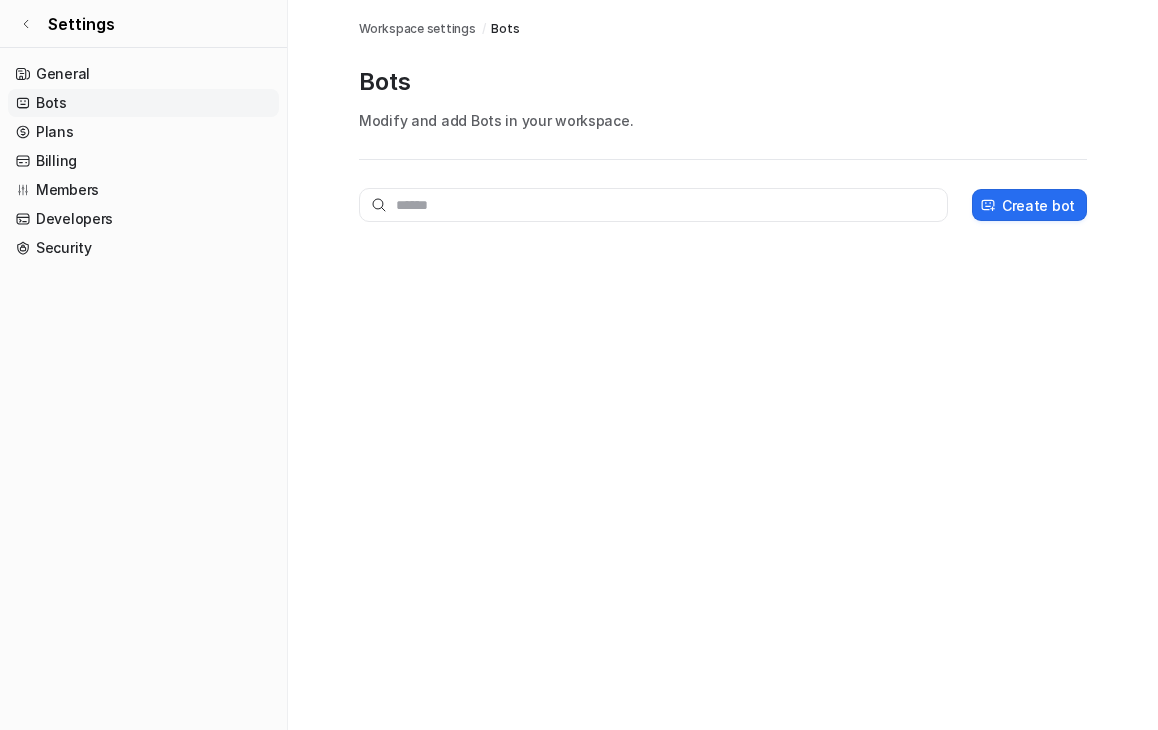 scroll, scrollTop: 0, scrollLeft: 0, axis: both 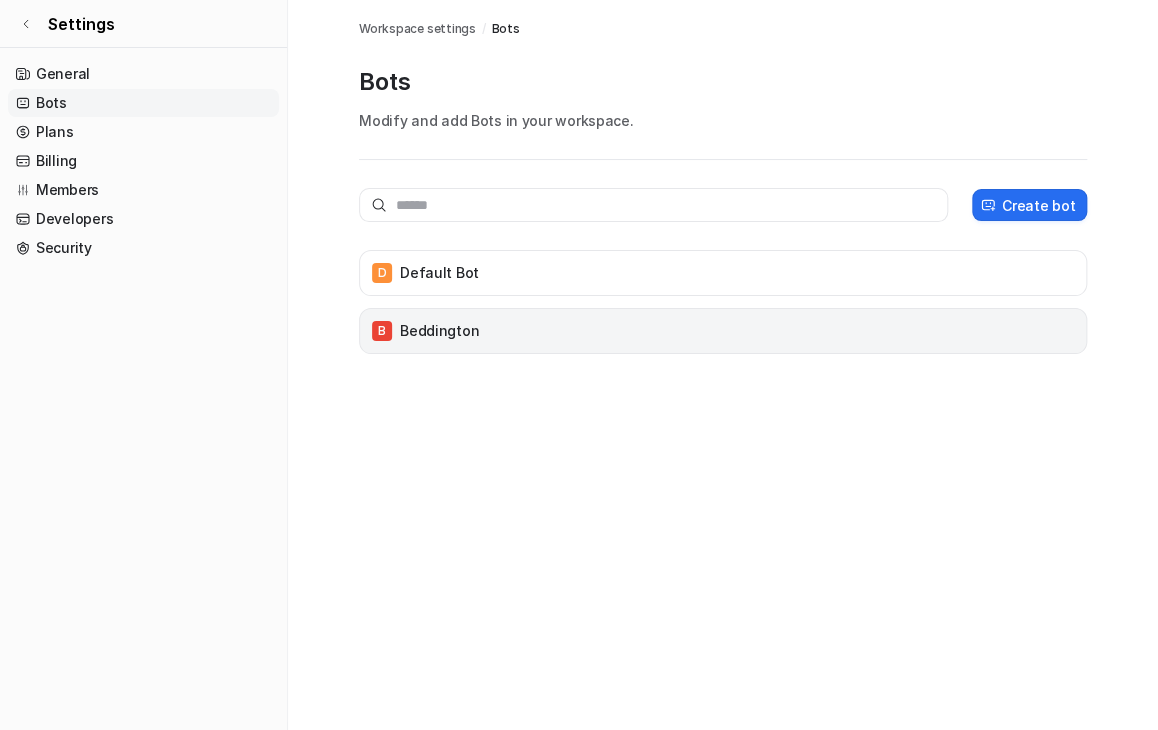 click on "B Beddington" at bounding box center (723, 331) 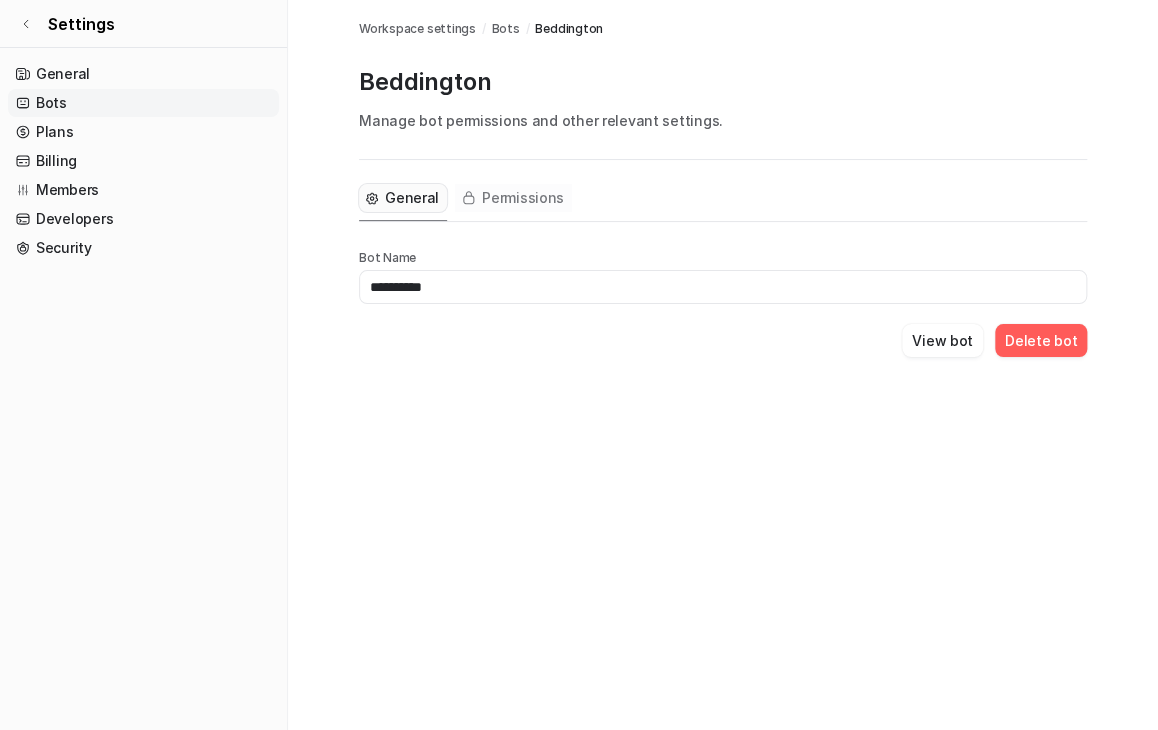 click on "Permissions" at bounding box center [523, 198] 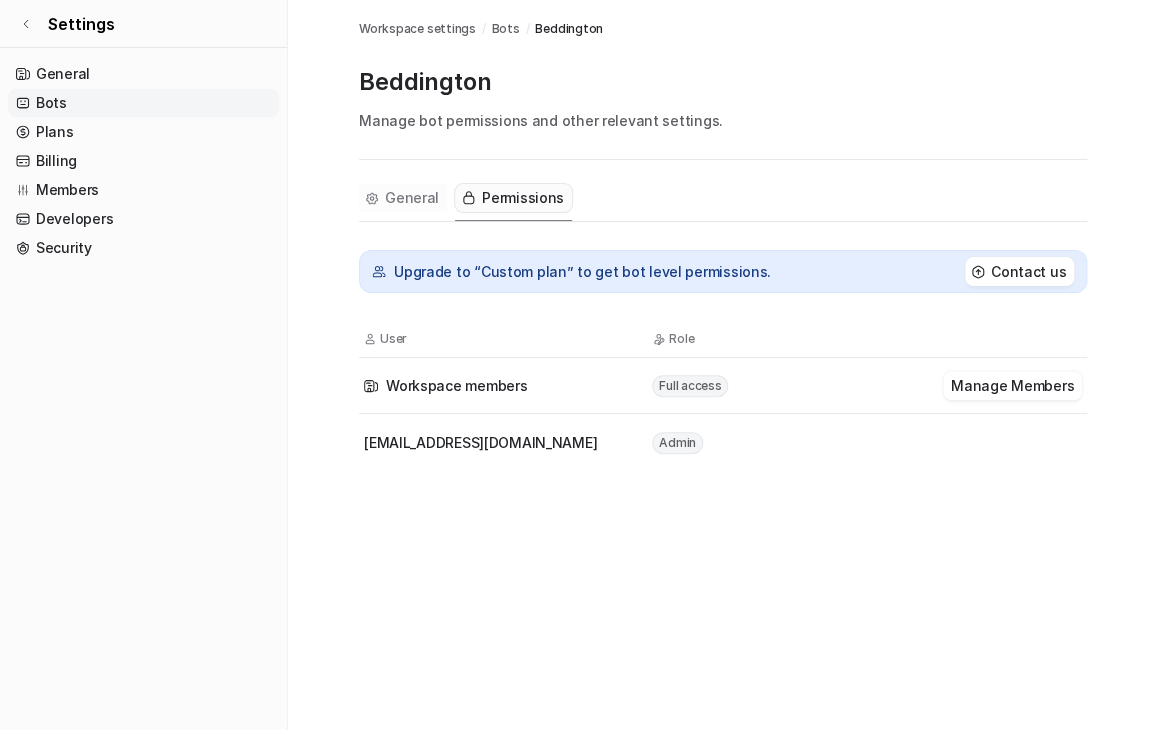 click on "General" at bounding box center [412, 198] 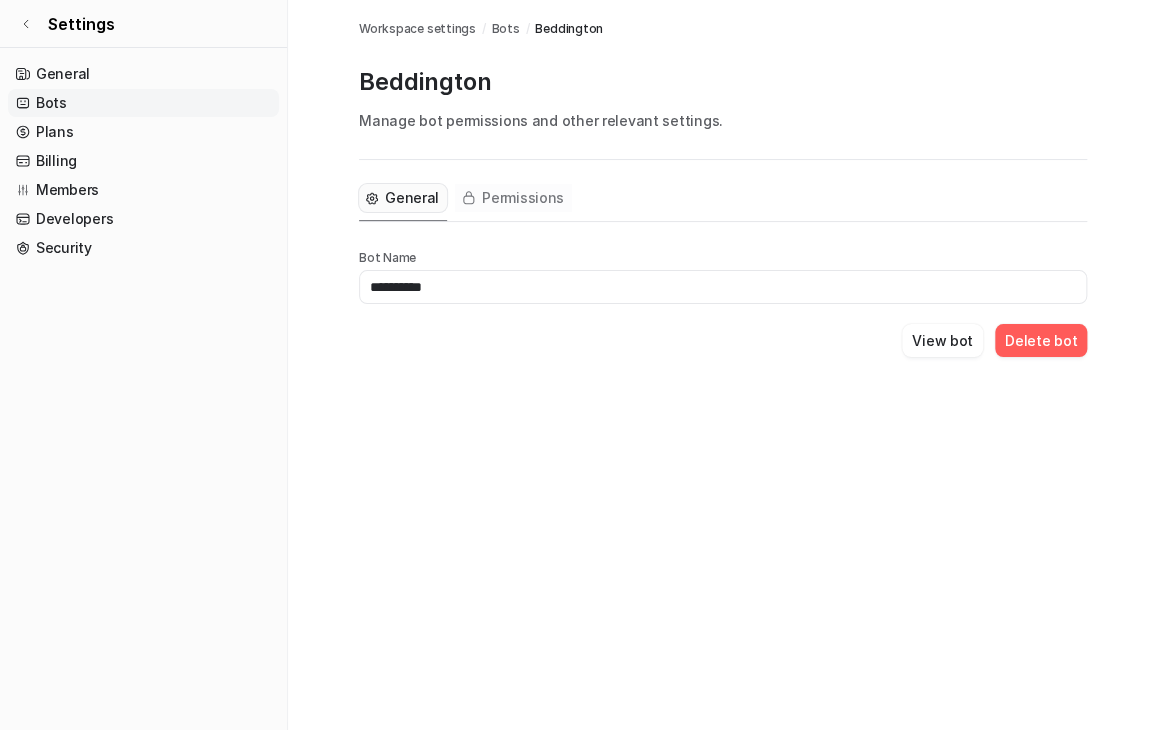 click on "Permissions" at bounding box center (523, 198) 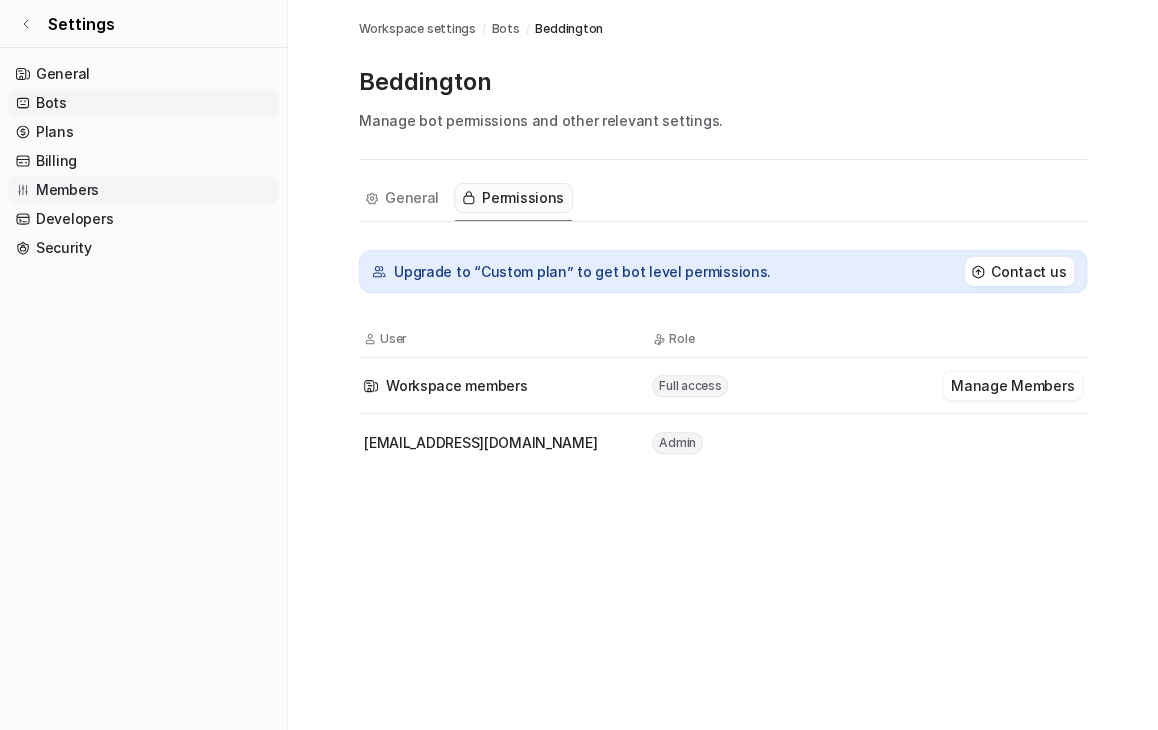 click on "Members" at bounding box center (143, 190) 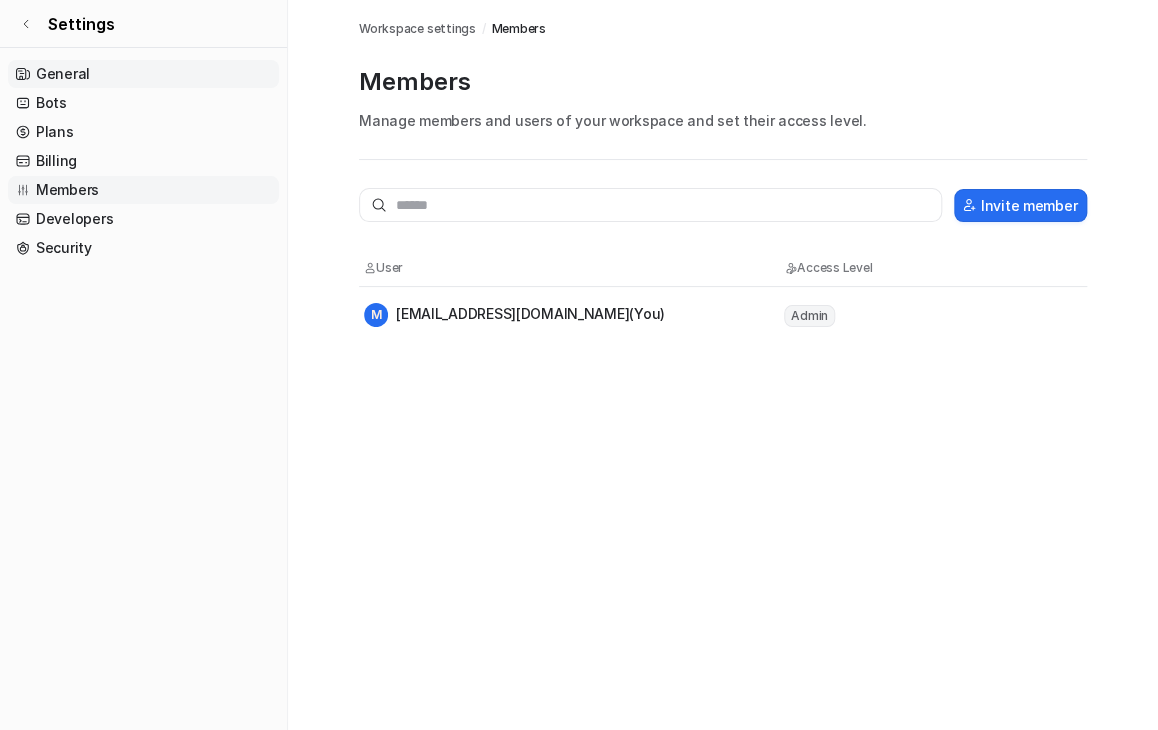 click on "General" at bounding box center (143, 74) 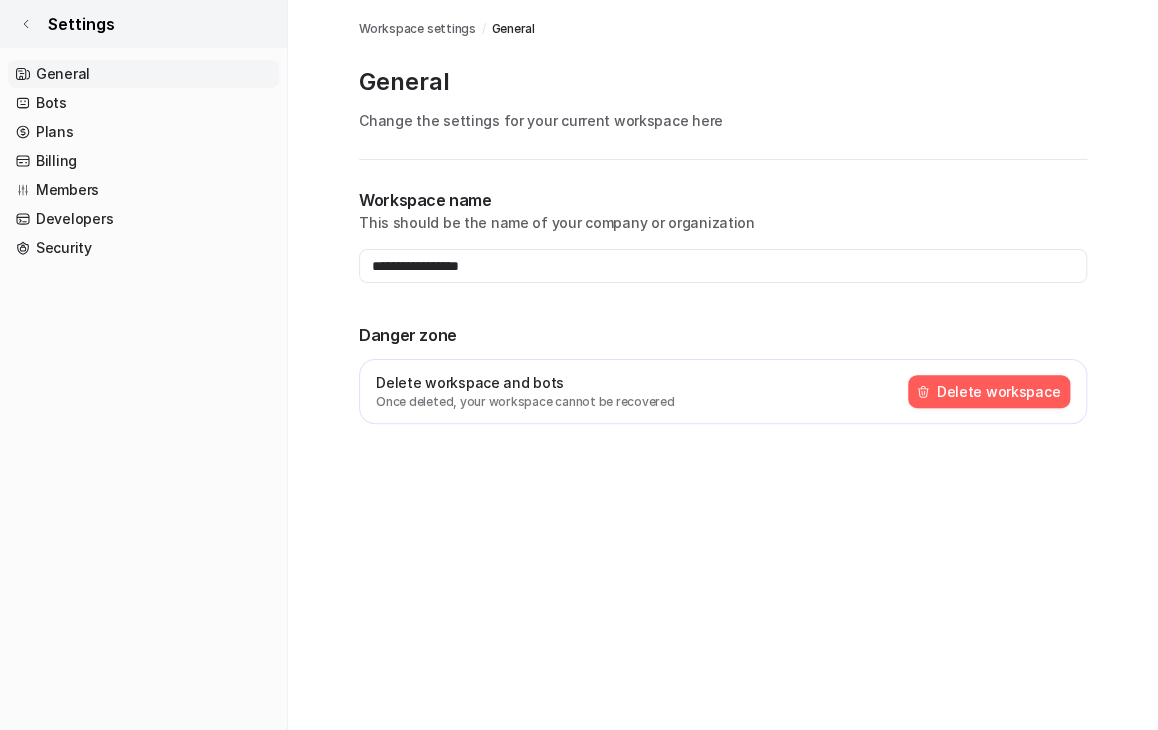 click on "Settings" at bounding box center (143, 24) 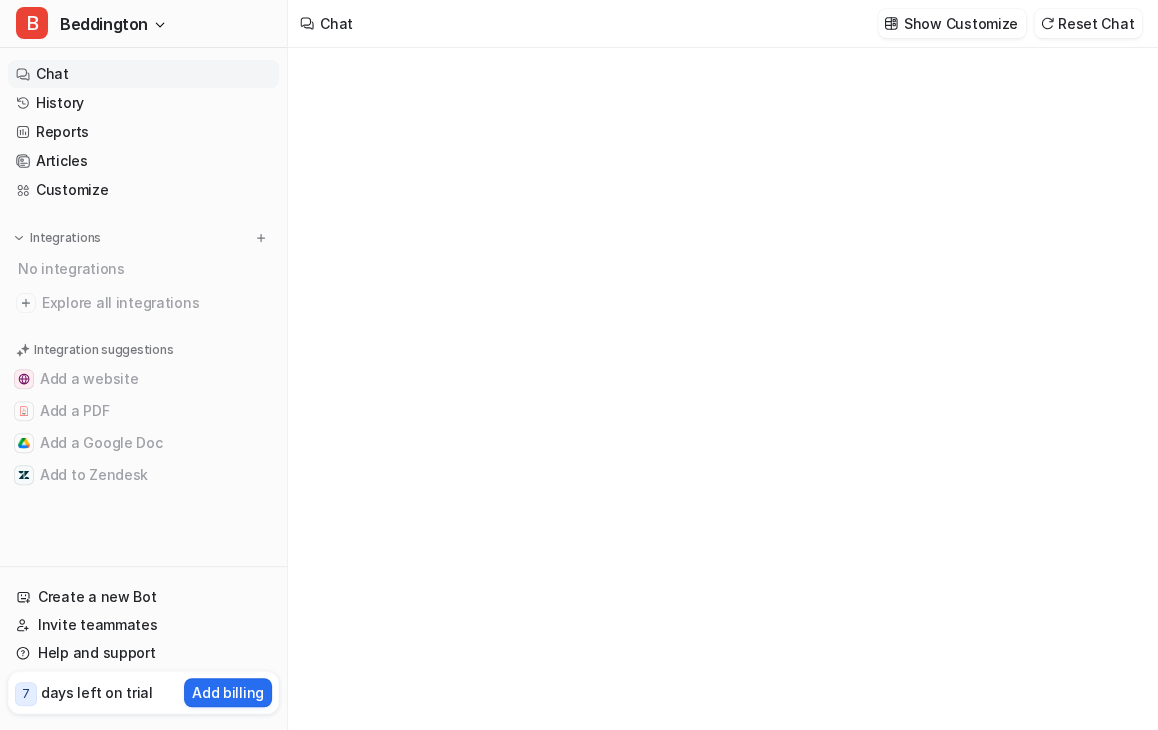 type on "**********" 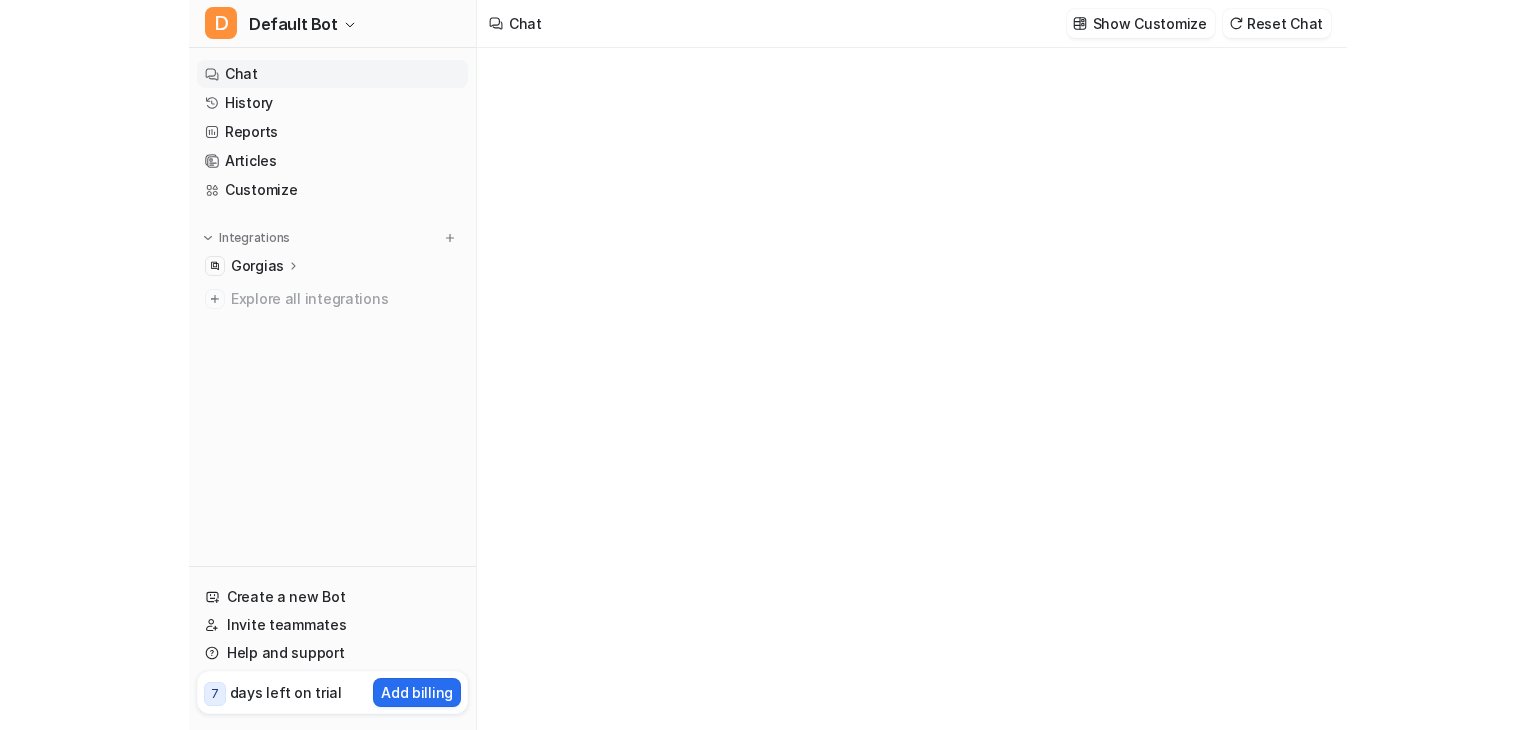 scroll, scrollTop: 0, scrollLeft: 0, axis: both 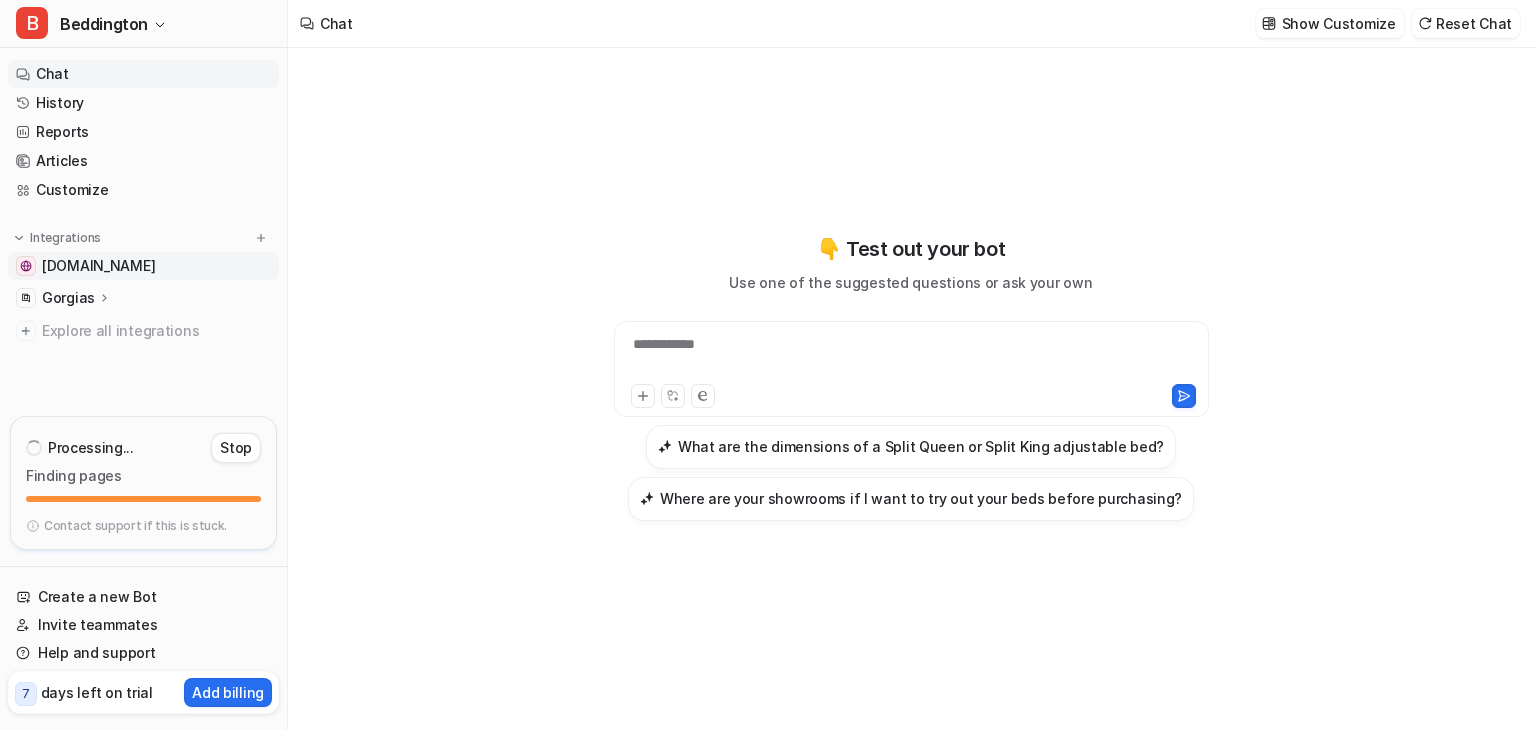click on "[DOMAIN_NAME]" at bounding box center [98, 266] 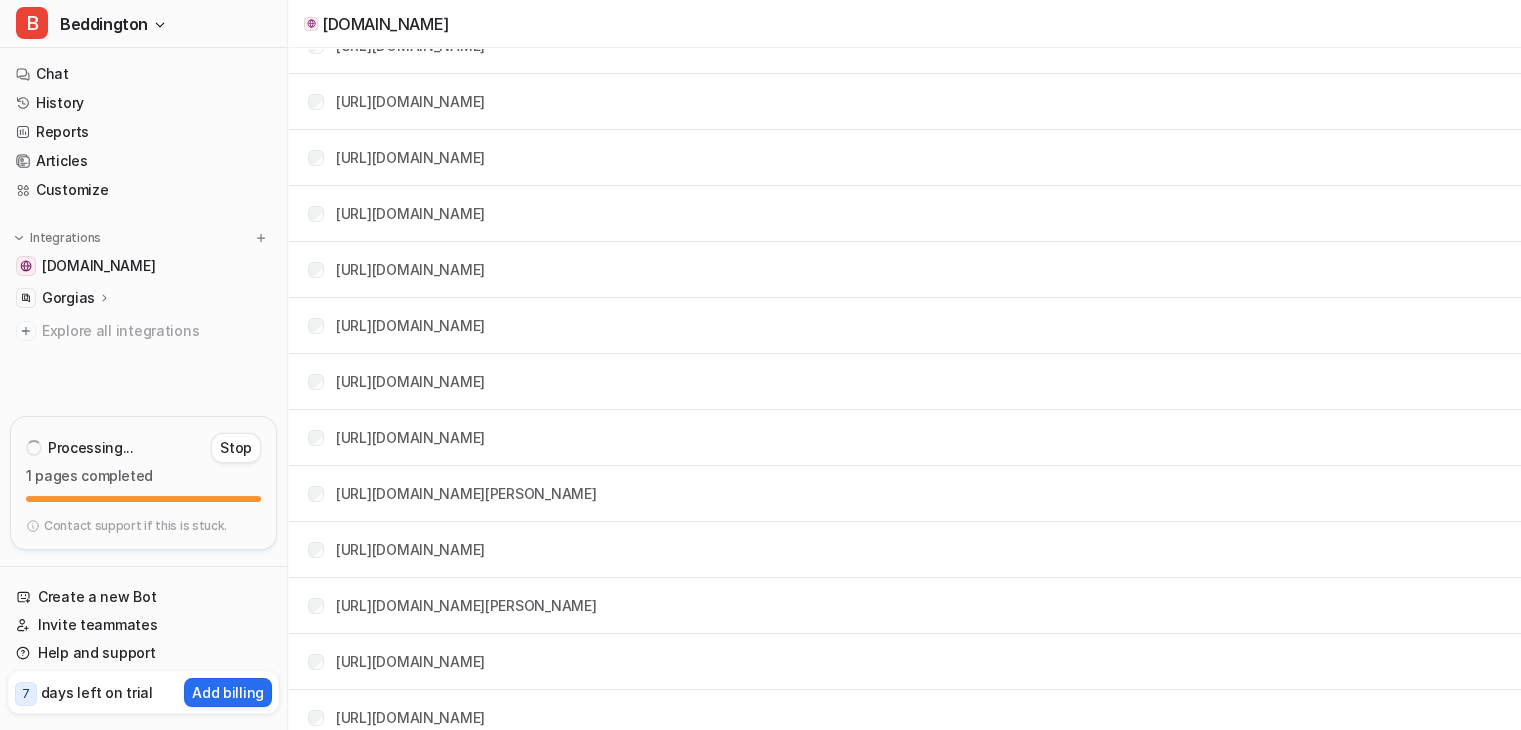 scroll, scrollTop: 0, scrollLeft: 0, axis: both 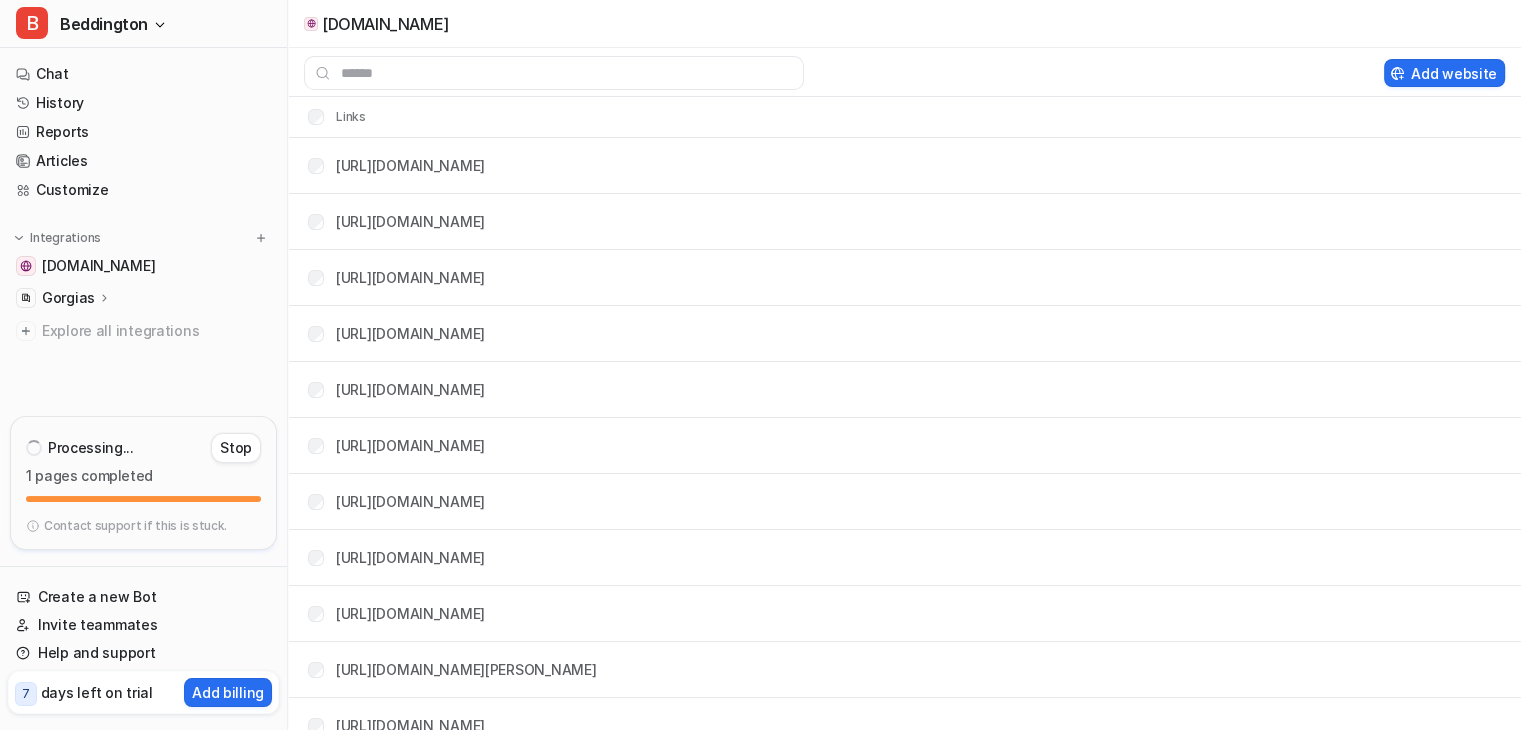 click on "Gorgias" at bounding box center (77, 298) 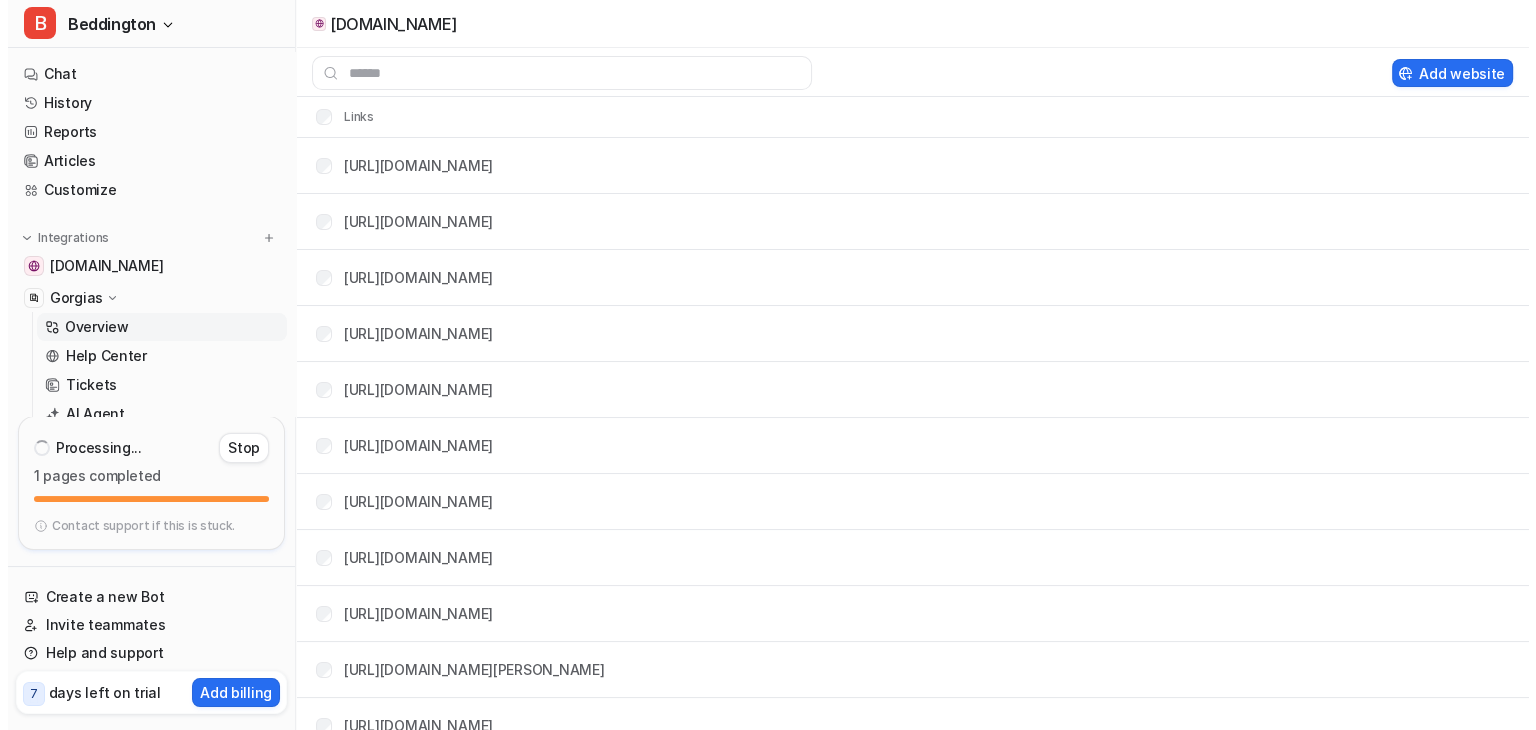 scroll, scrollTop: 100, scrollLeft: 0, axis: vertical 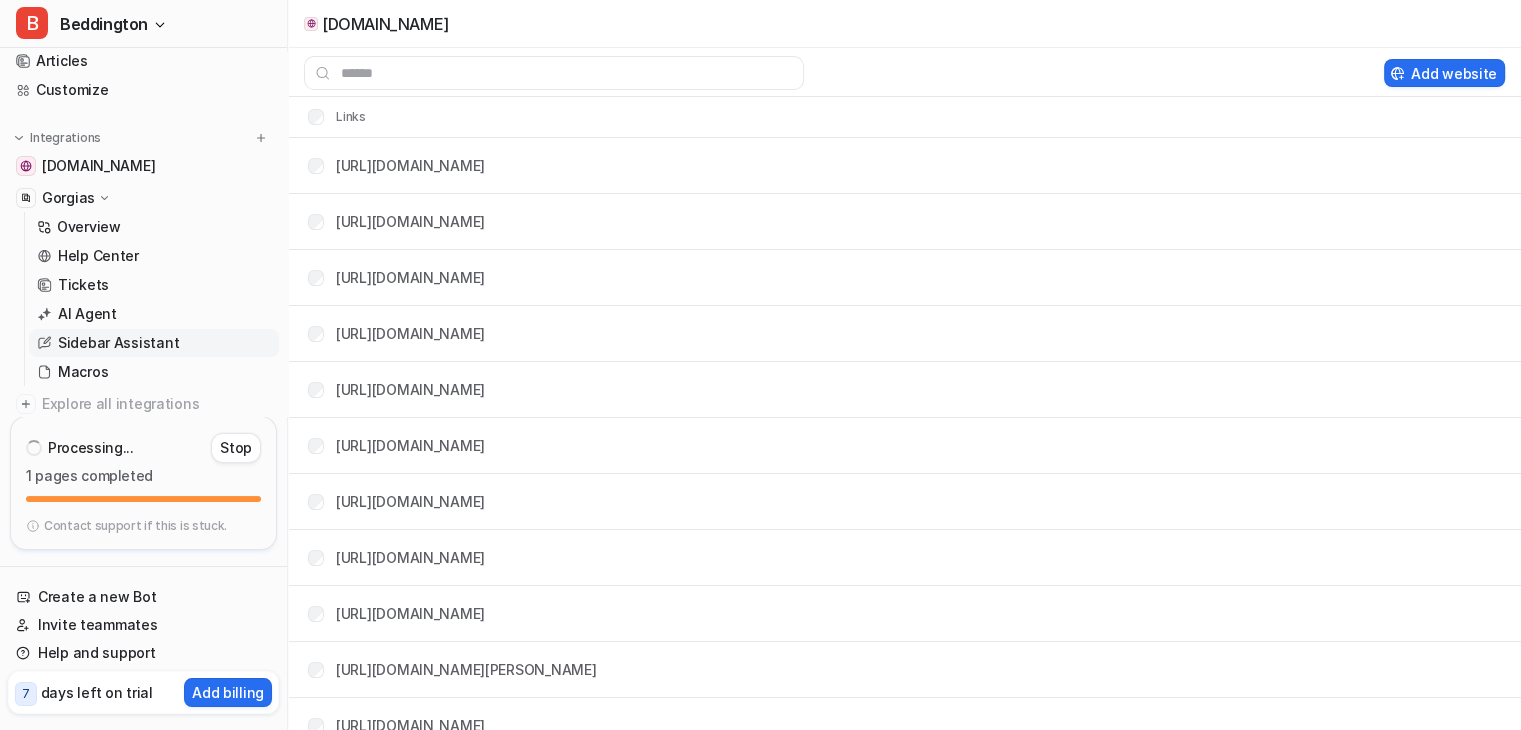 click on "Sidebar Assistant" at bounding box center [118, 343] 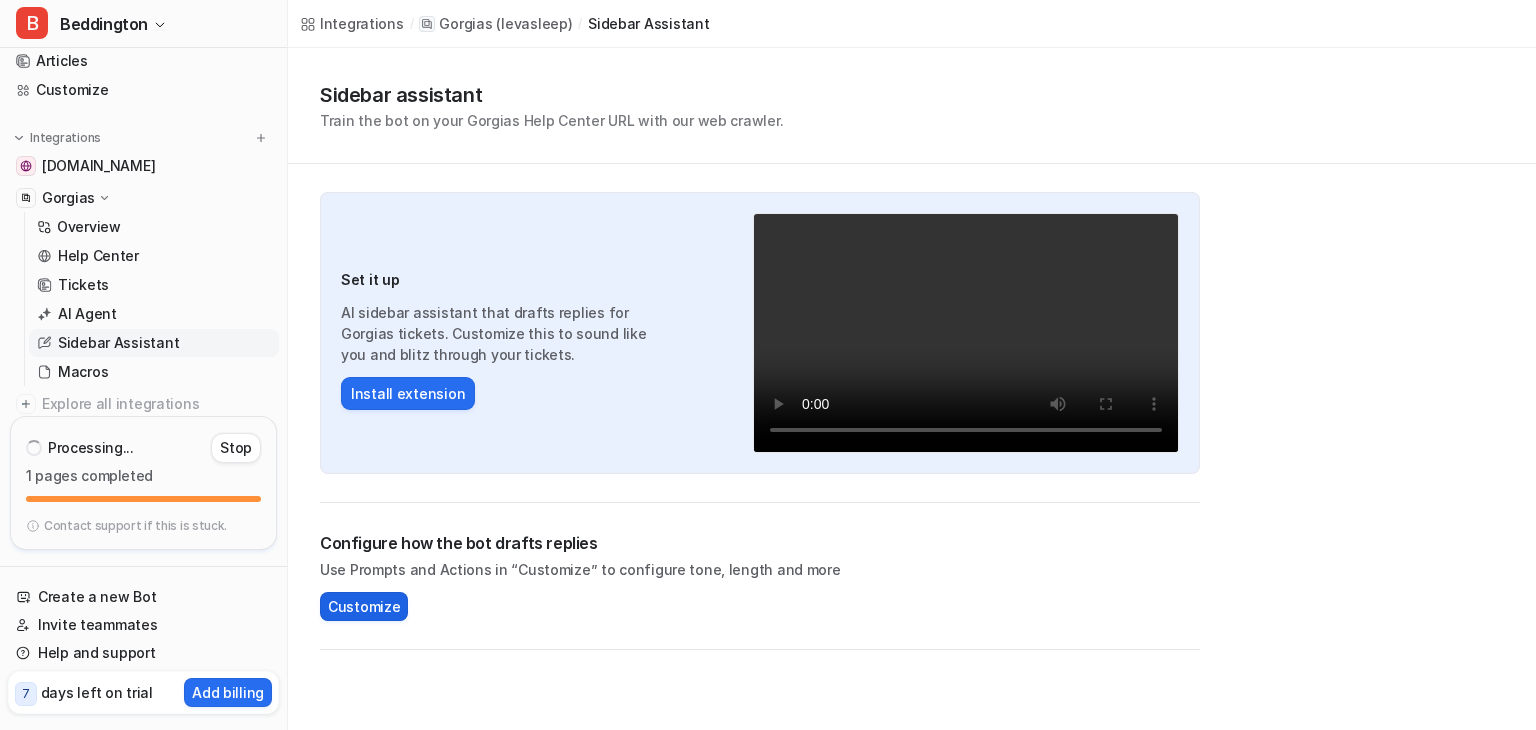 click on "Customize" at bounding box center (364, 606) 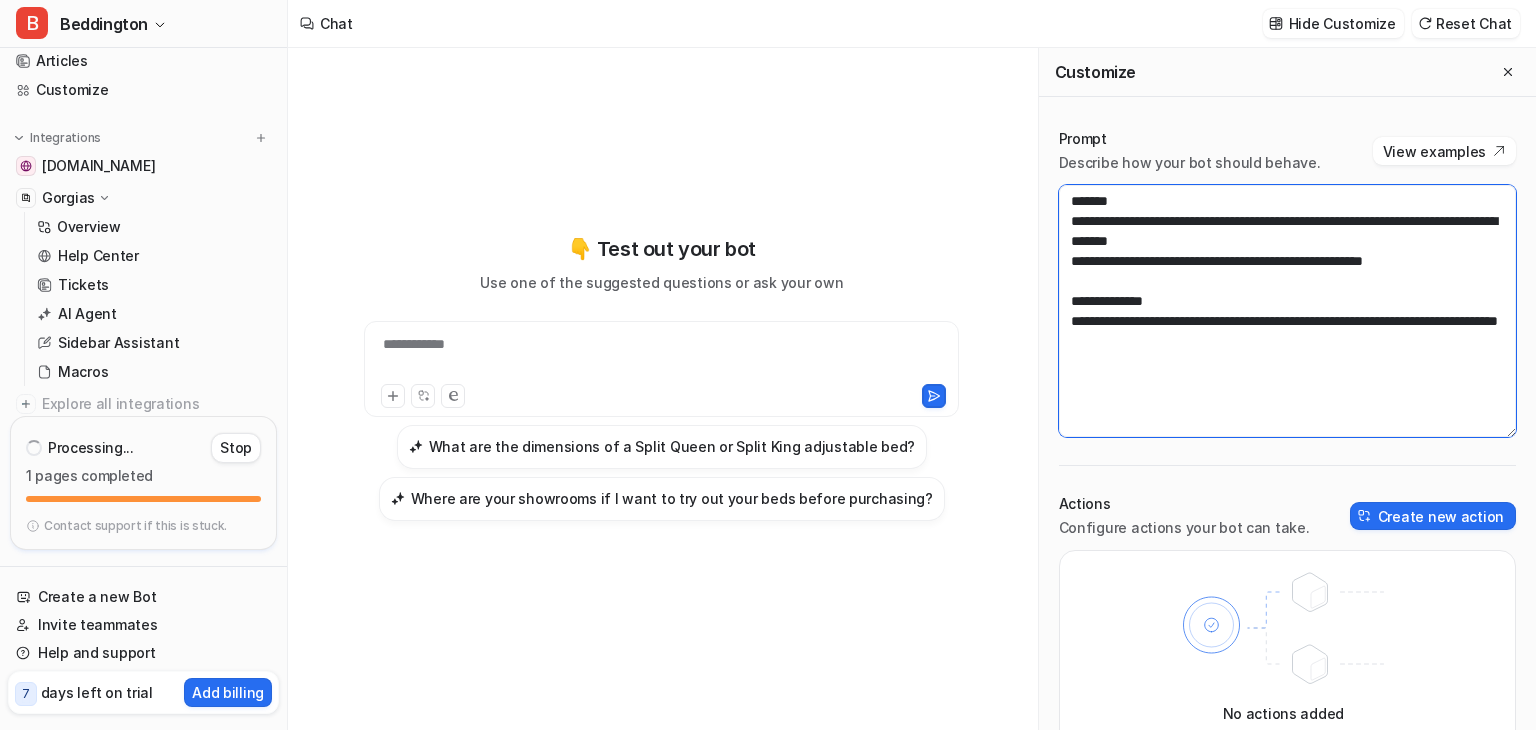 drag, startPoint x: 1260, startPoint y: 349, endPoint x: 1276, endPoint y: 358, distance: 18.35756 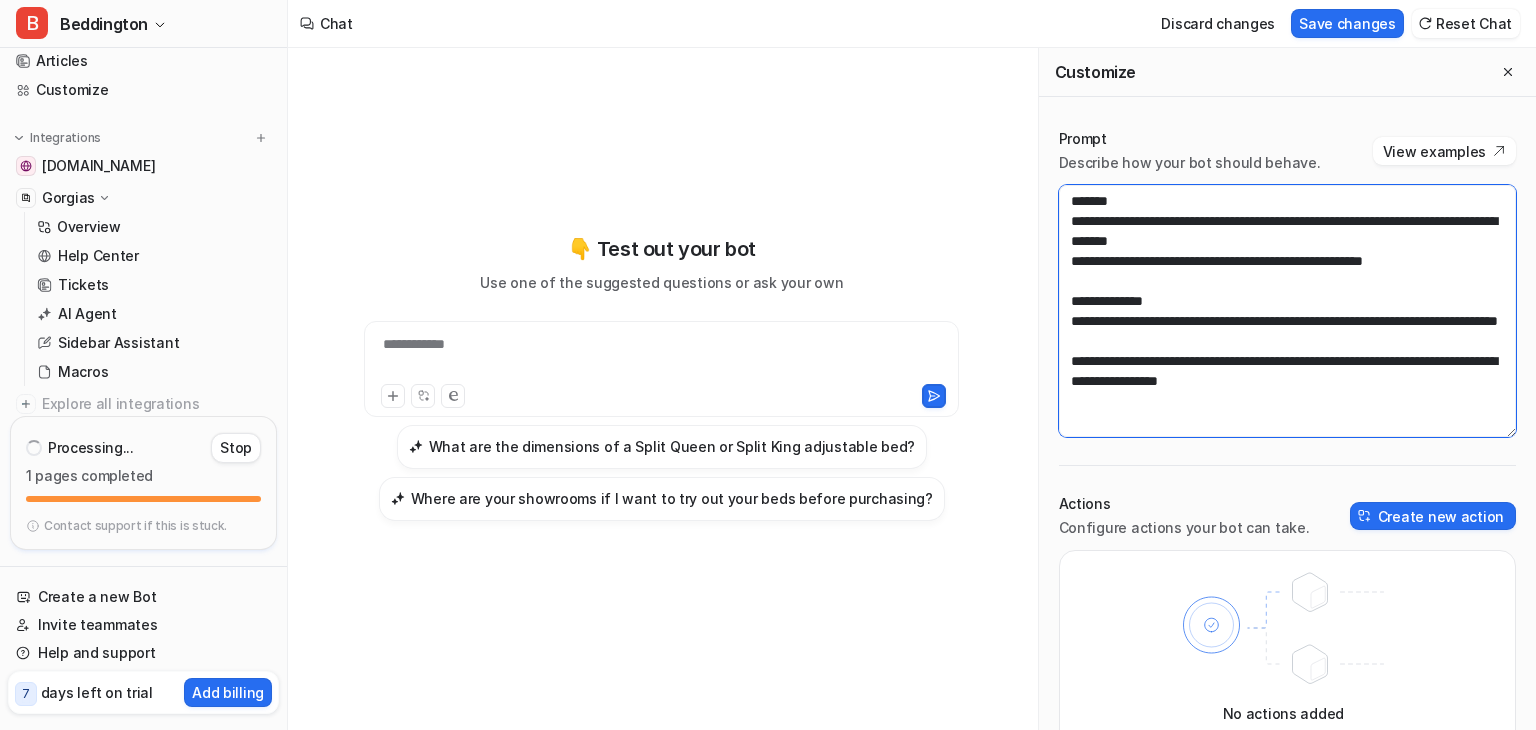 click on "**********" at bounding box center [1287, 311] 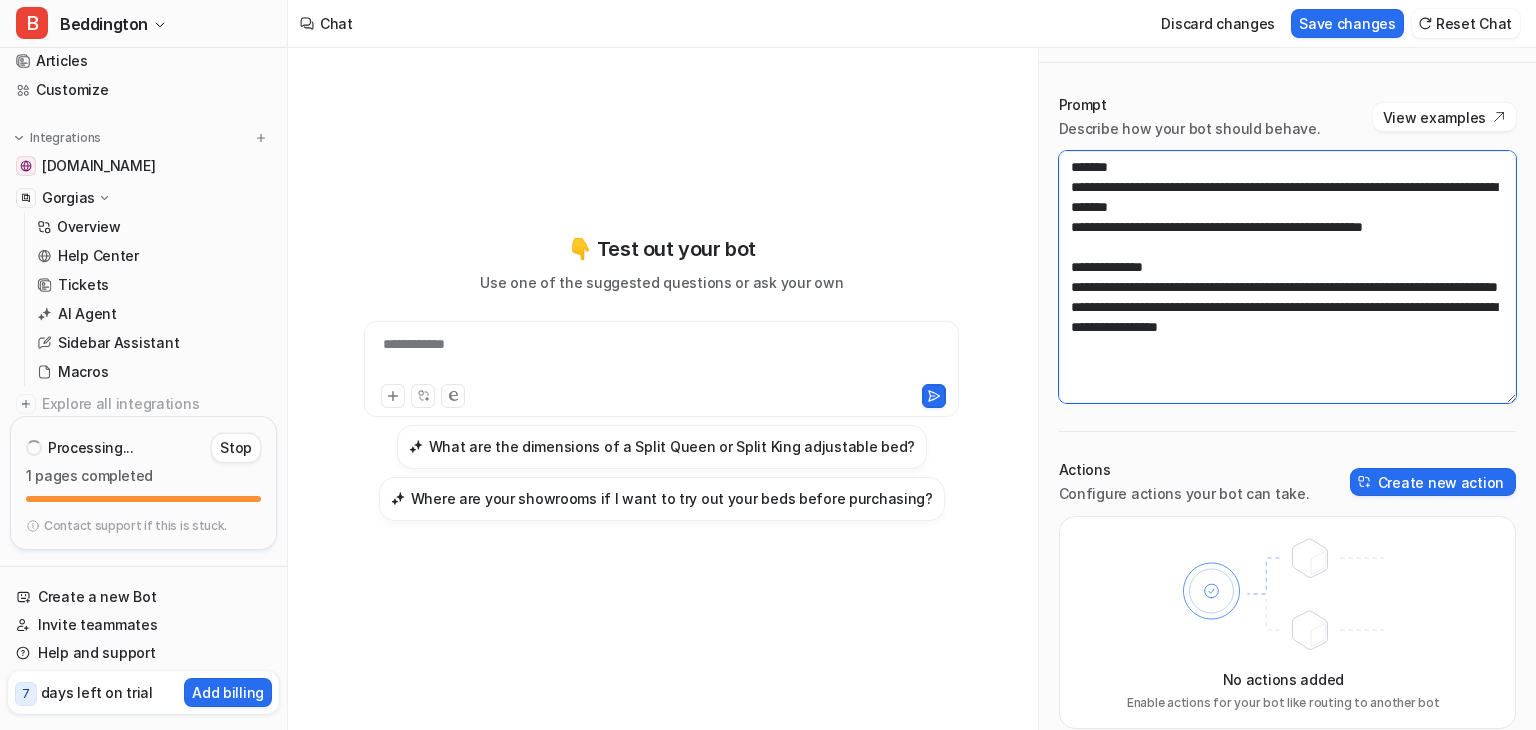 scroll, scrollTop: 52, scrollLeft: 0, axis: vertical 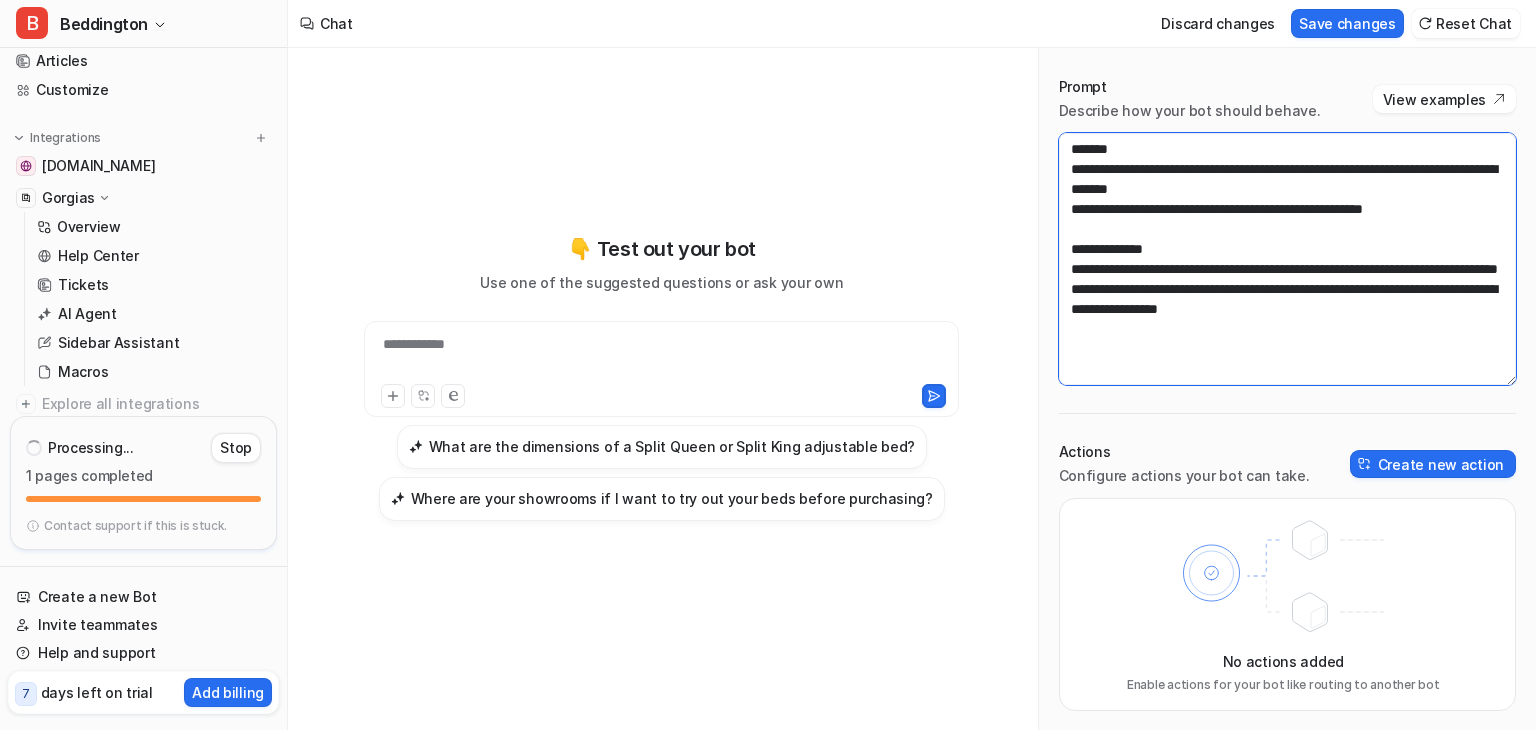 type on "**********" 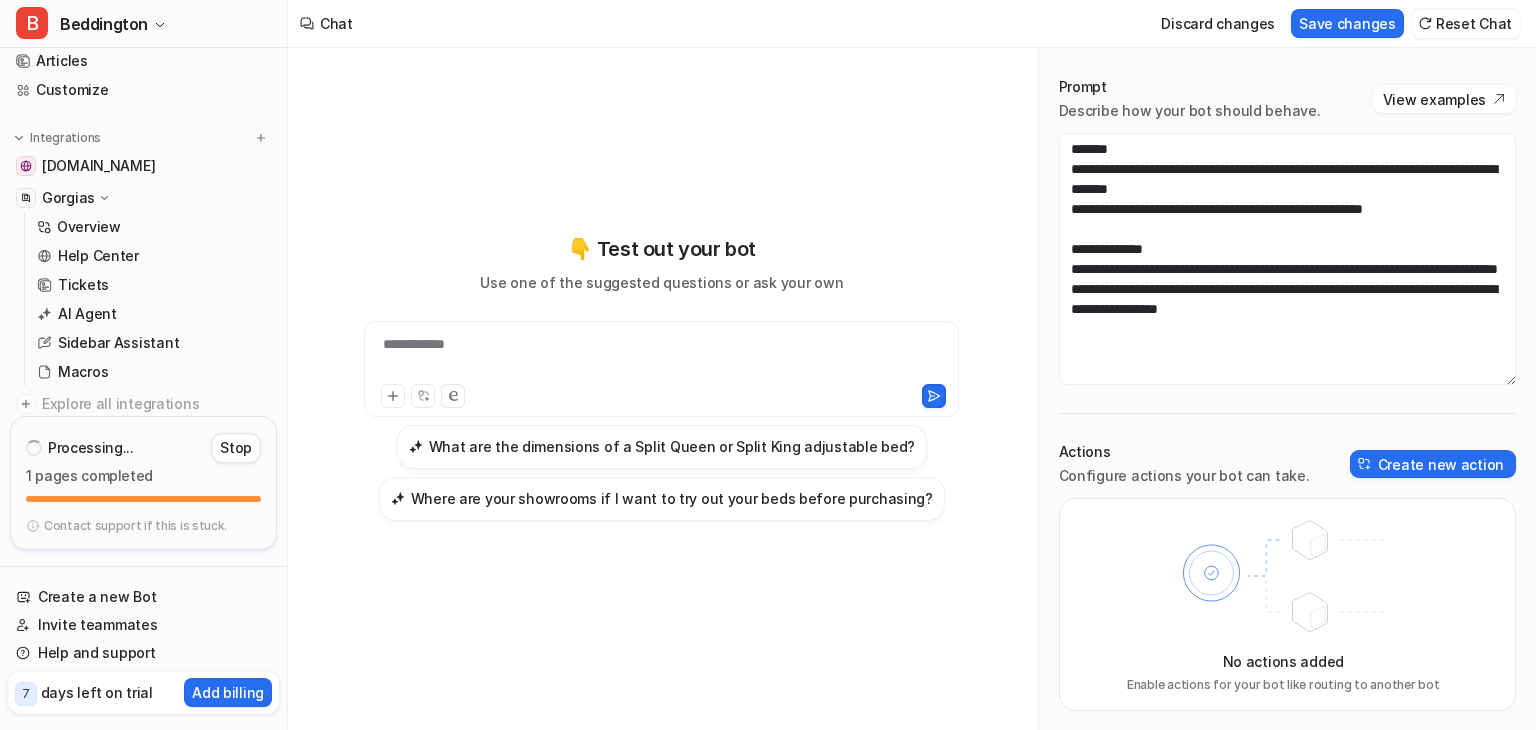click on "**********" at bounding box center (1287, 394) 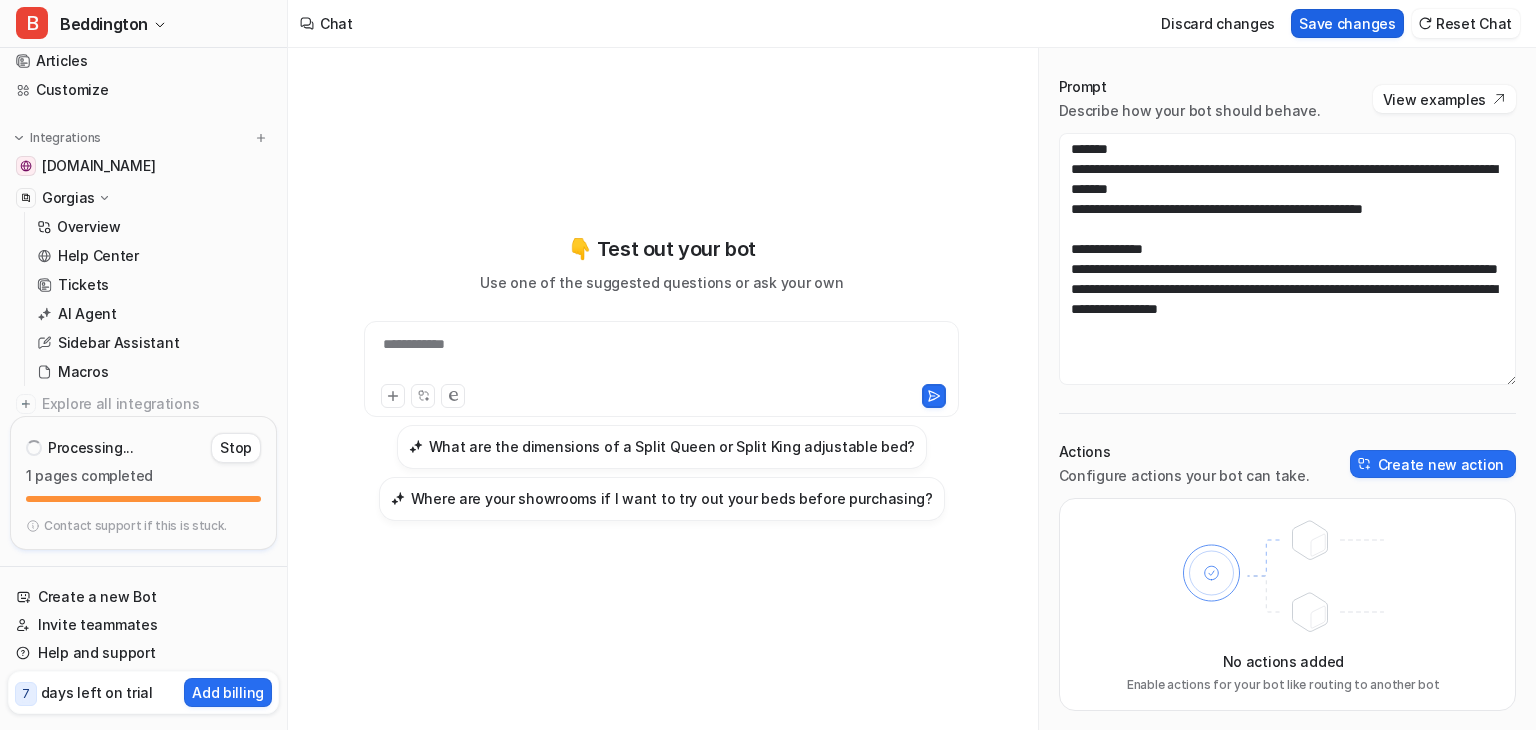 click on "Save changes" at bounding box center [1347, 23] 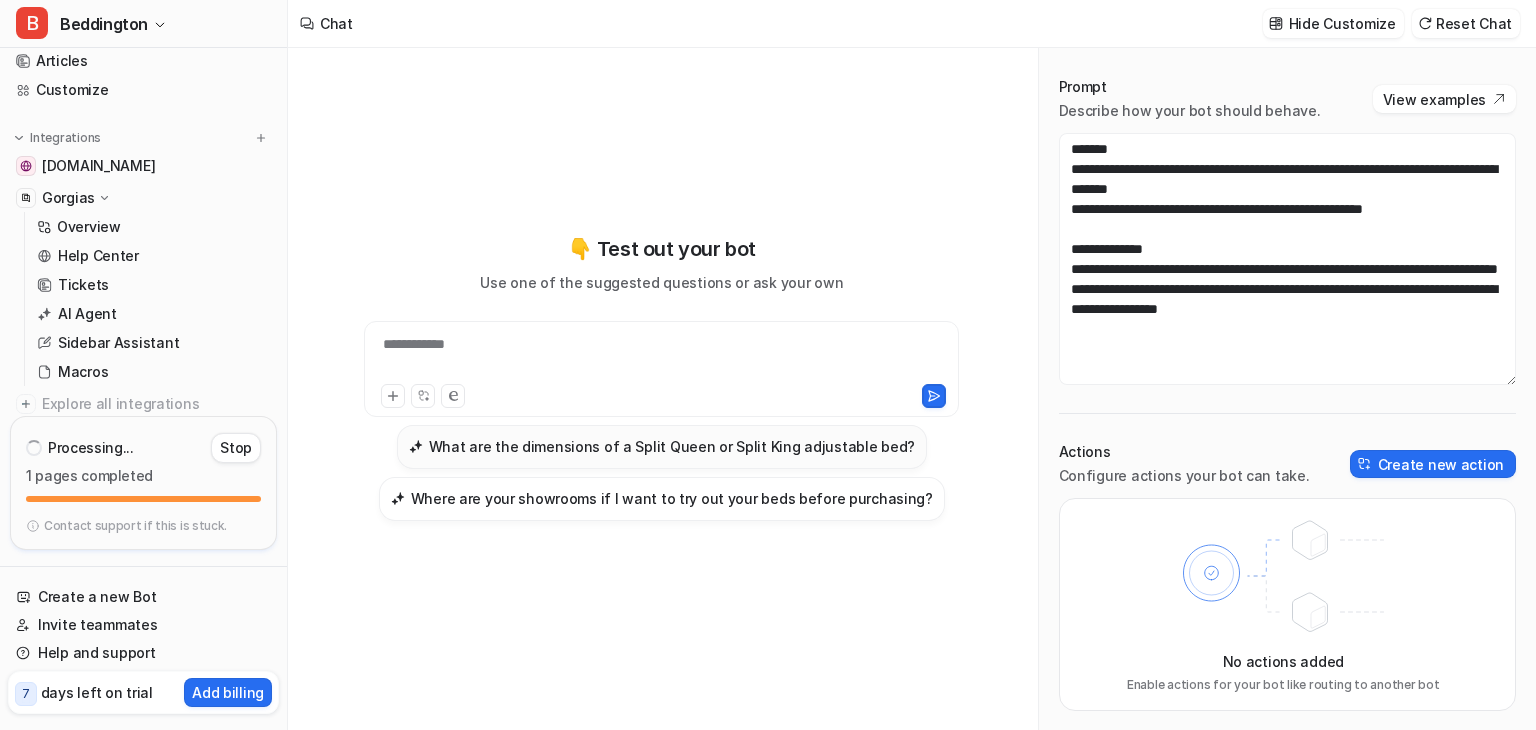click on "What are the dimensions of a Split Queen or Split King adjustable bed?" at bounding box center [672, 446] 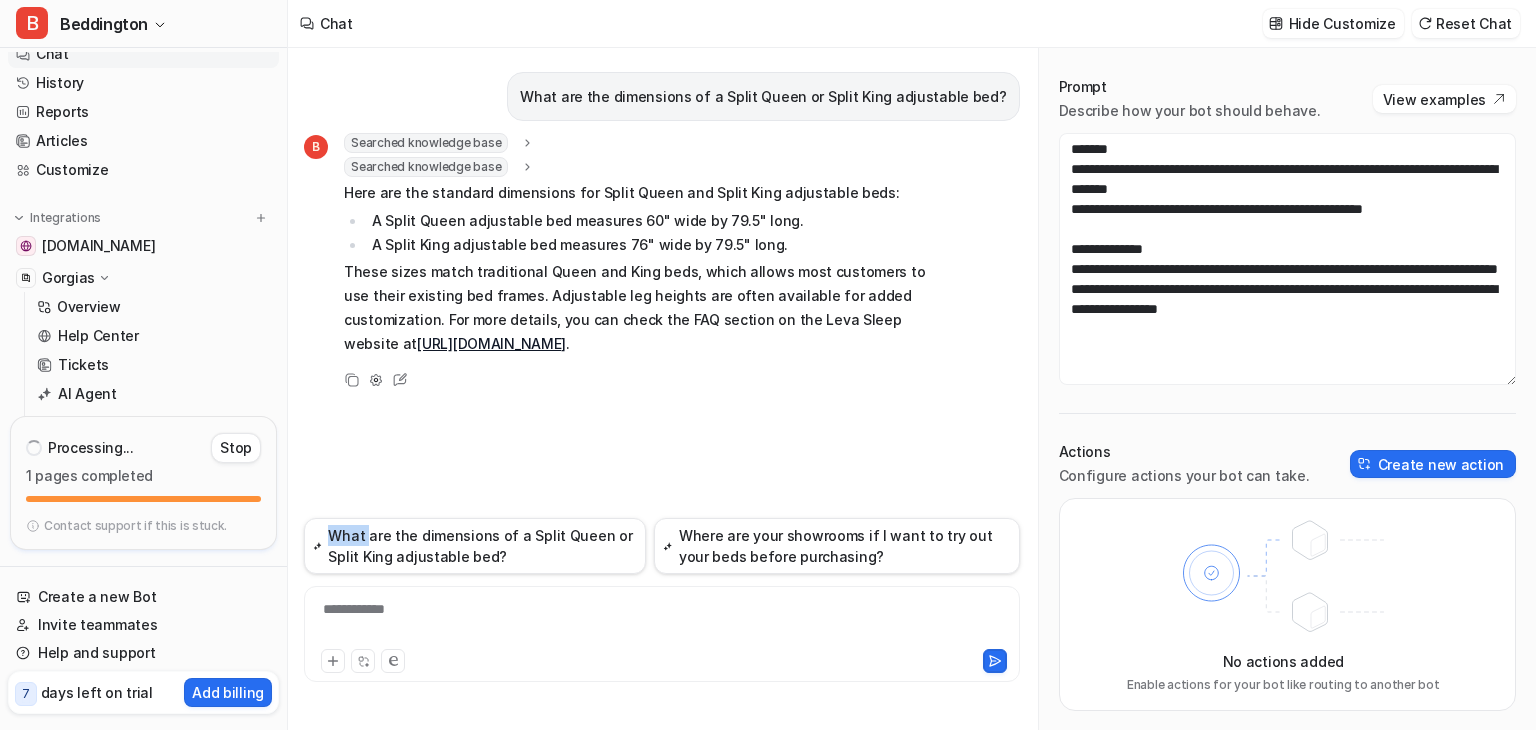 scroll, scrollTop: 0, scrollLeft: 0, axis: both 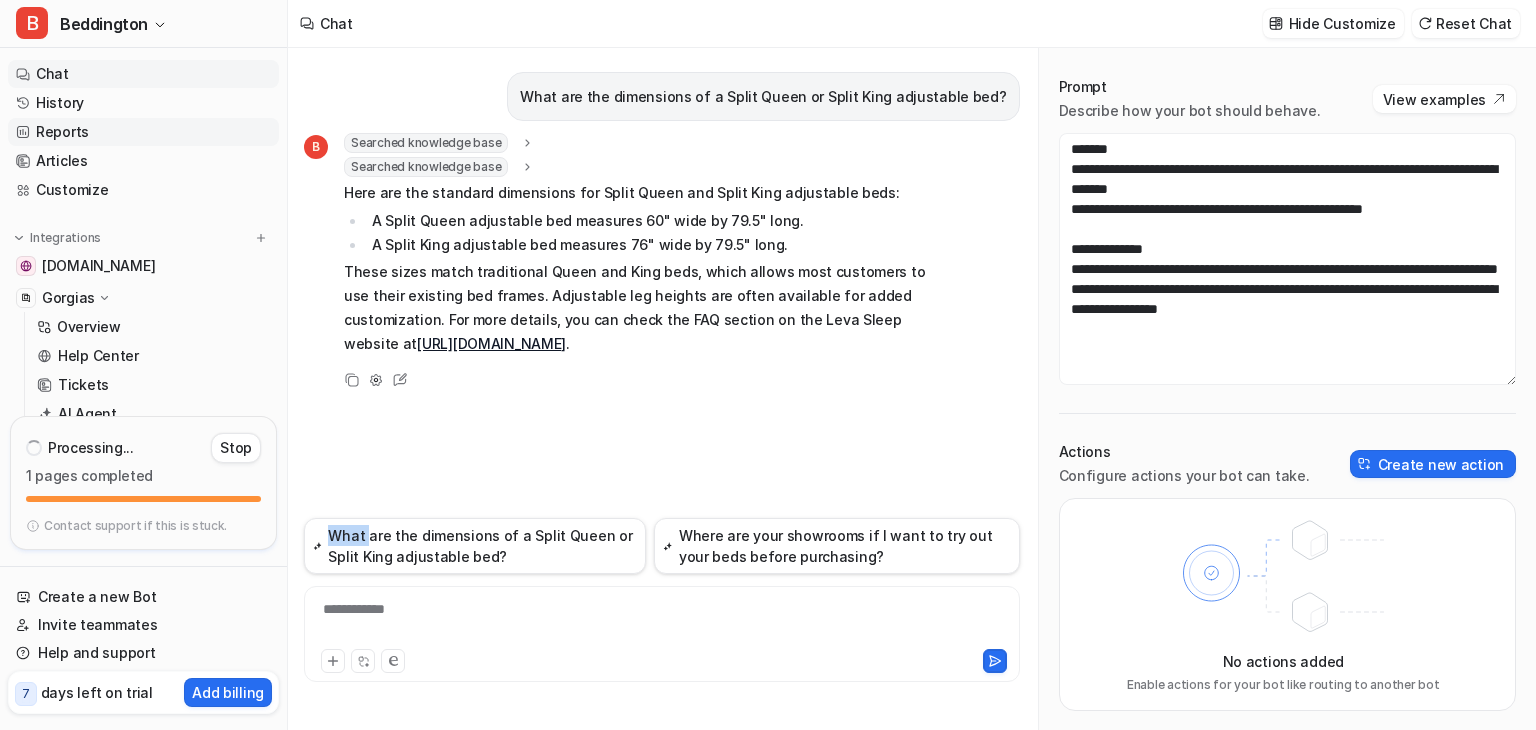 click on "Reports" at bounding box center (143, 132) 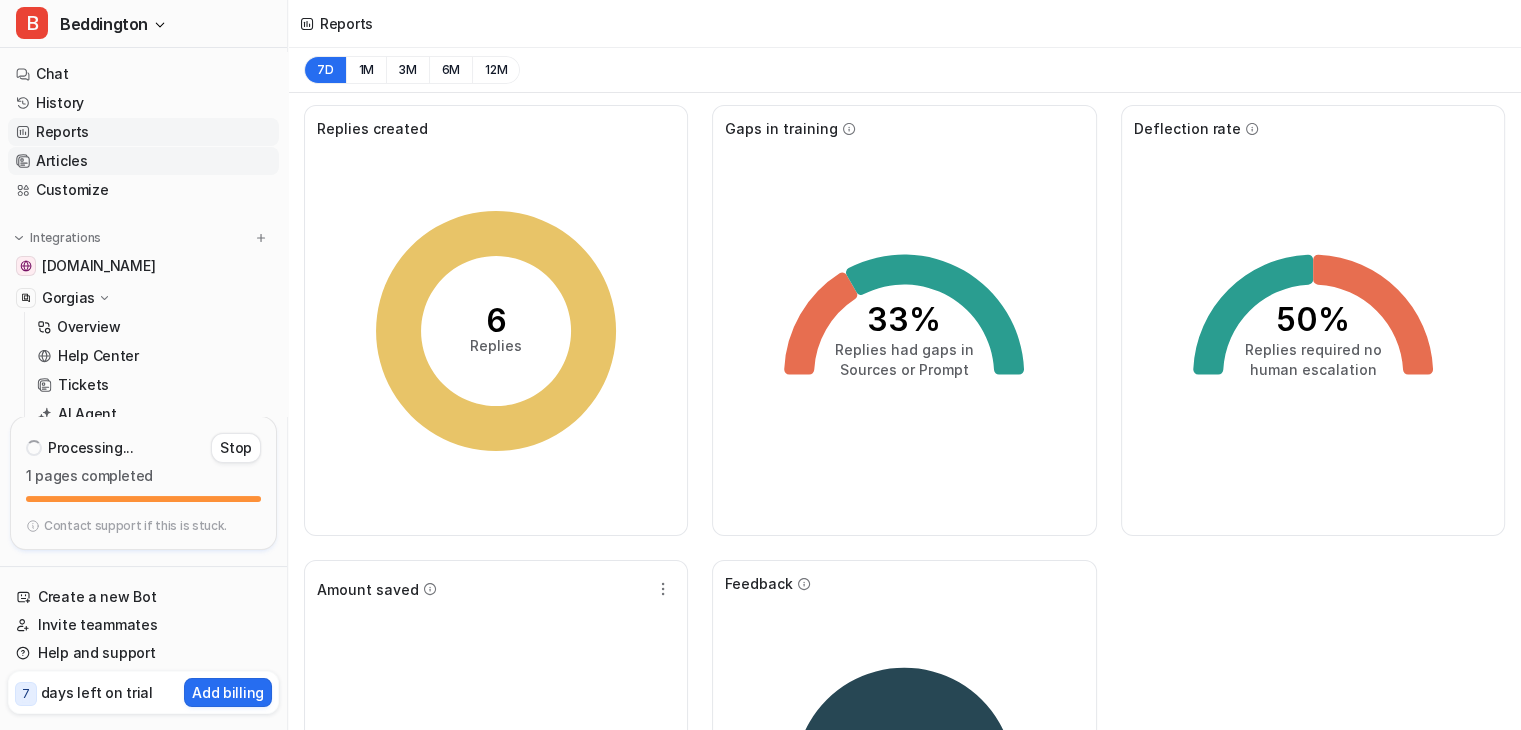 click on "Articles" at bounding box center (143, 161) 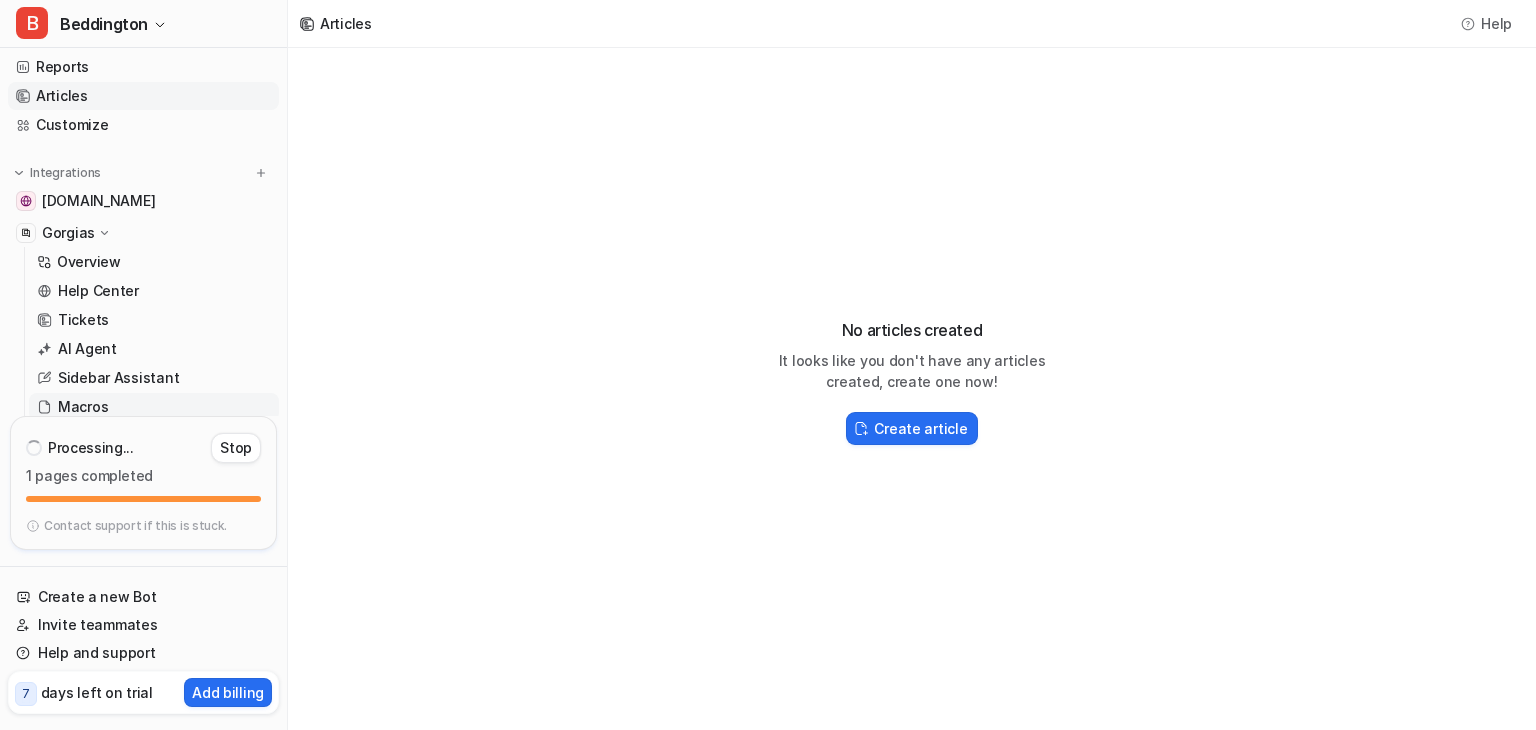 scroll, scrollTop: 100, scrollLeft: 0, axis: vertical 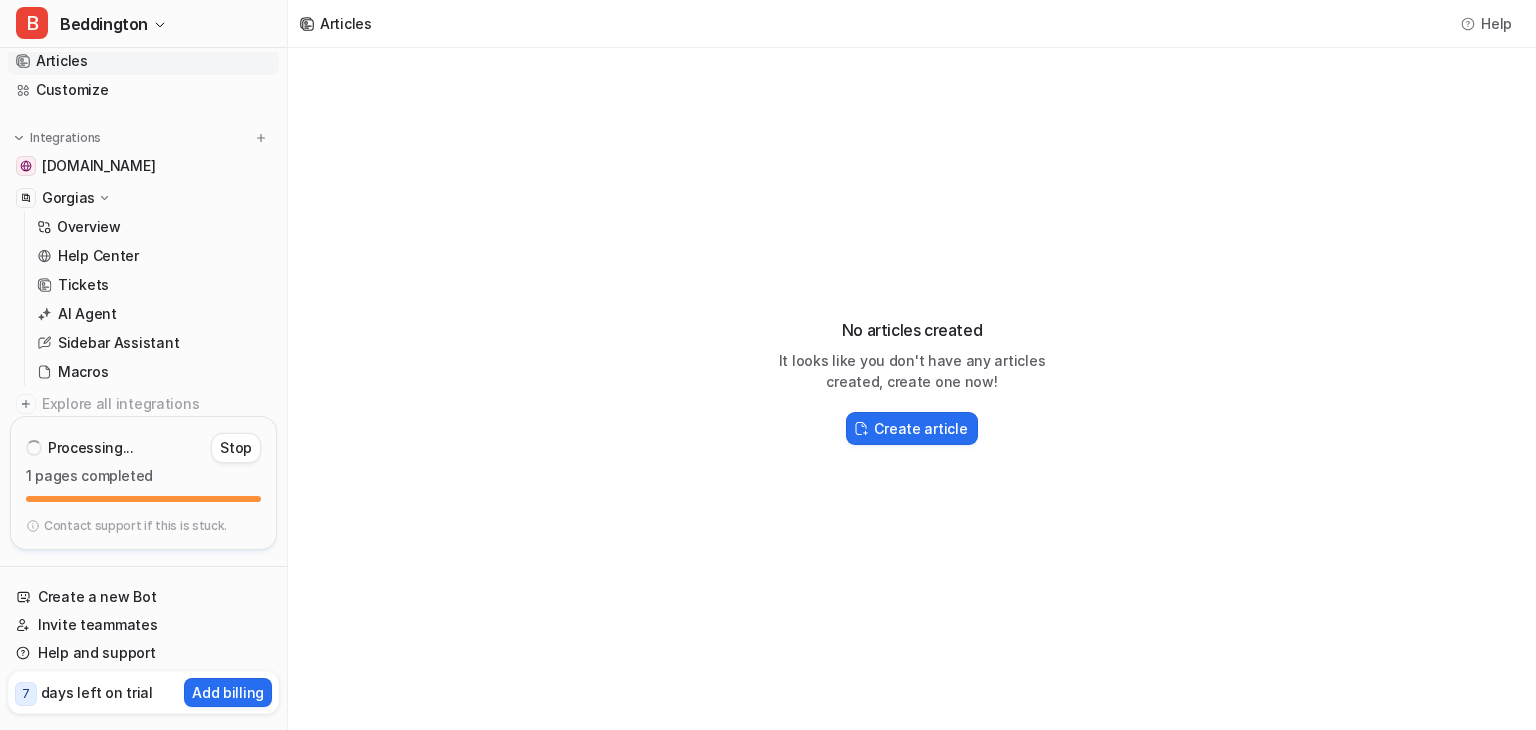 click on "Contact support if this is stuck." at bounding box center [135, 526] 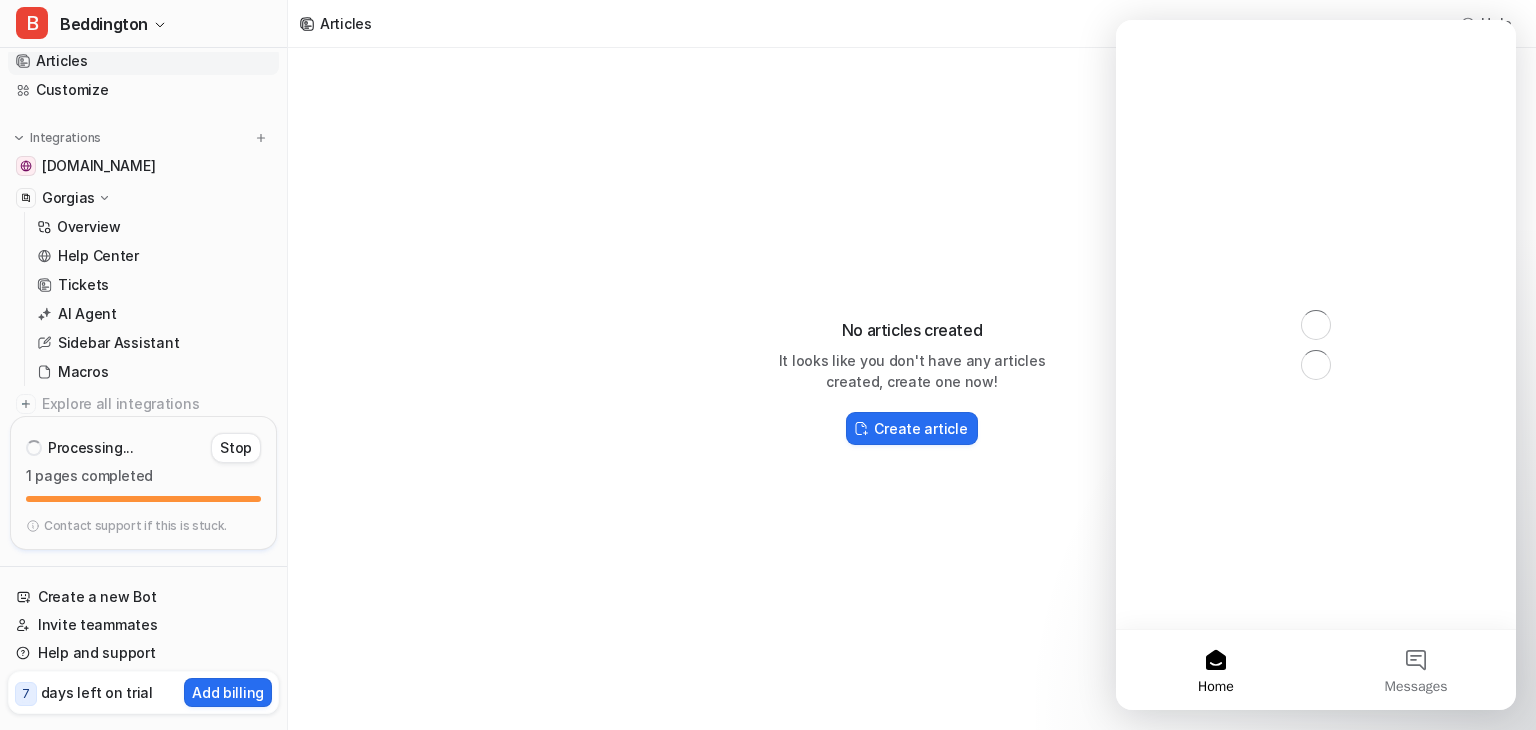 scroll, scrollTop: 0, scrollLeft: 0, axis: both 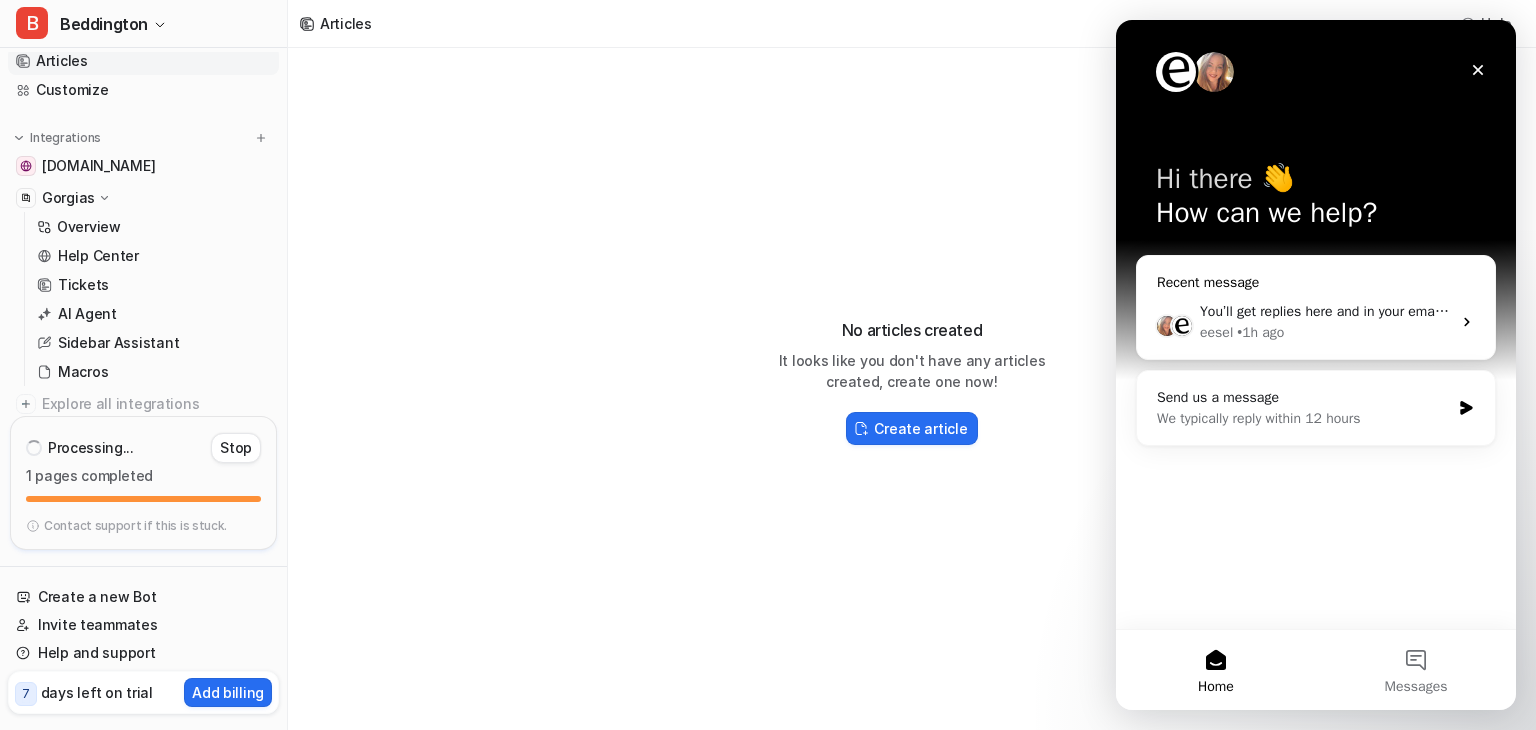 click on "You’ll get replies here and in your email: ✉️ mleclair@levasleep.com Our usual reply time 🕒 under 12 hours" at bounding box center (1566, 311) 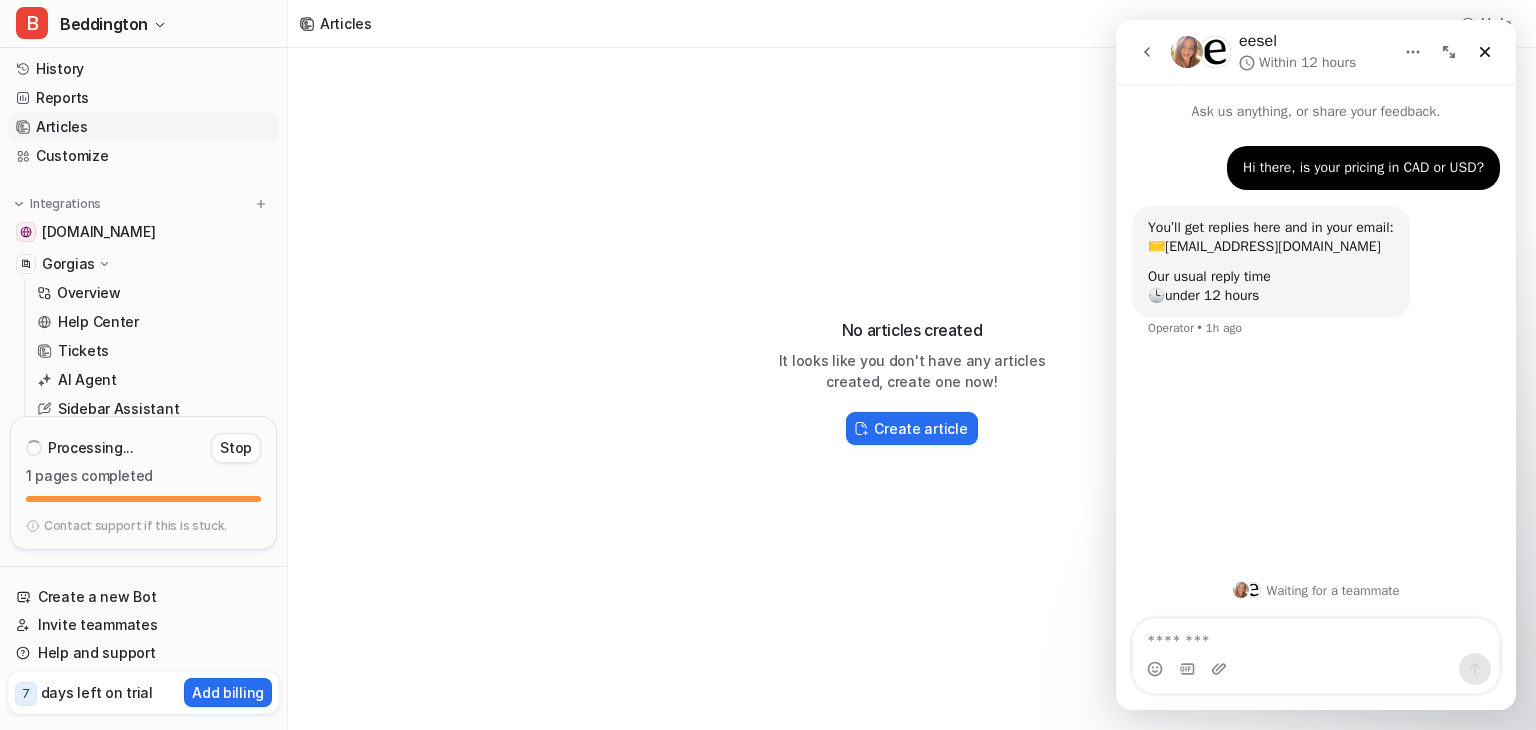 scroll, scrollTop: 0, scrollLeft: 0, axis: both 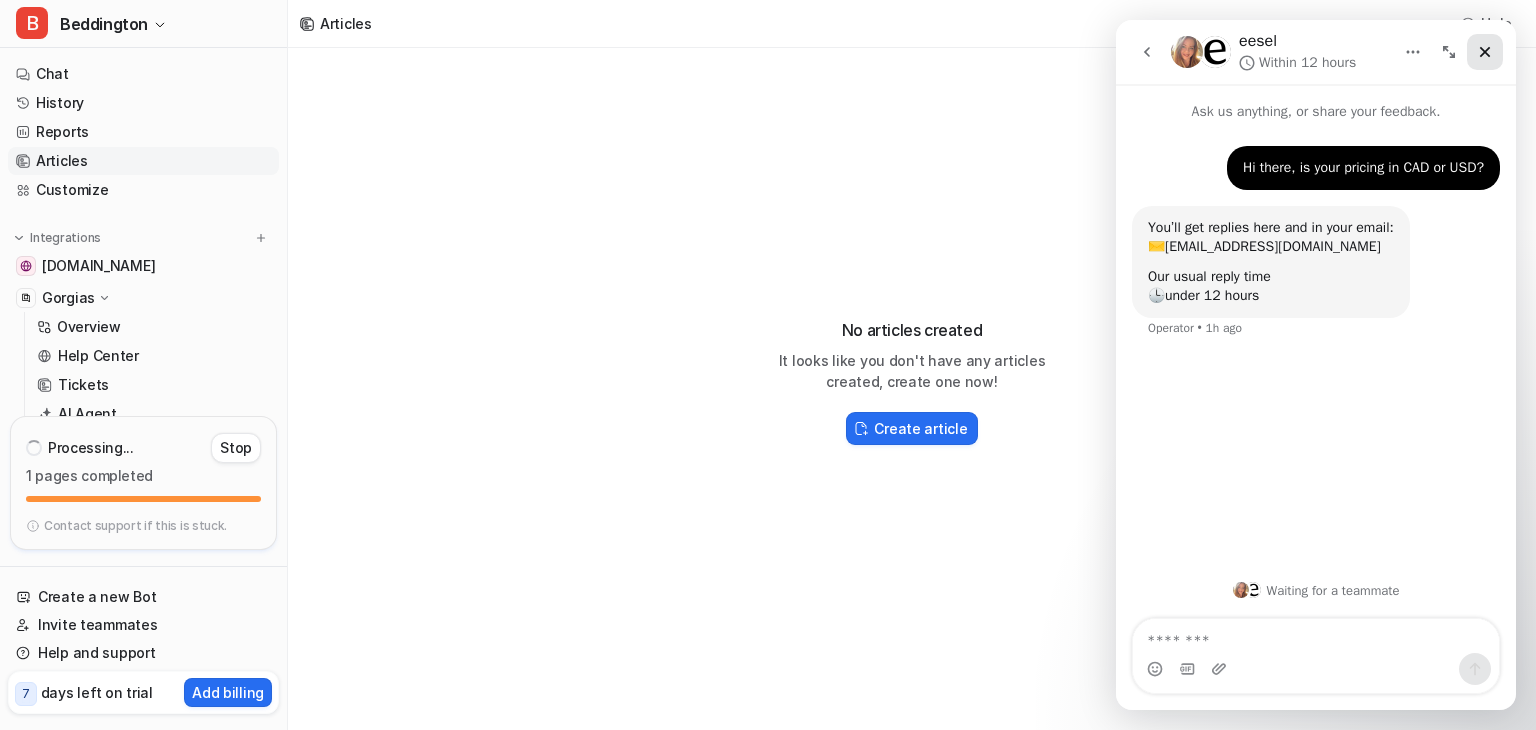 click 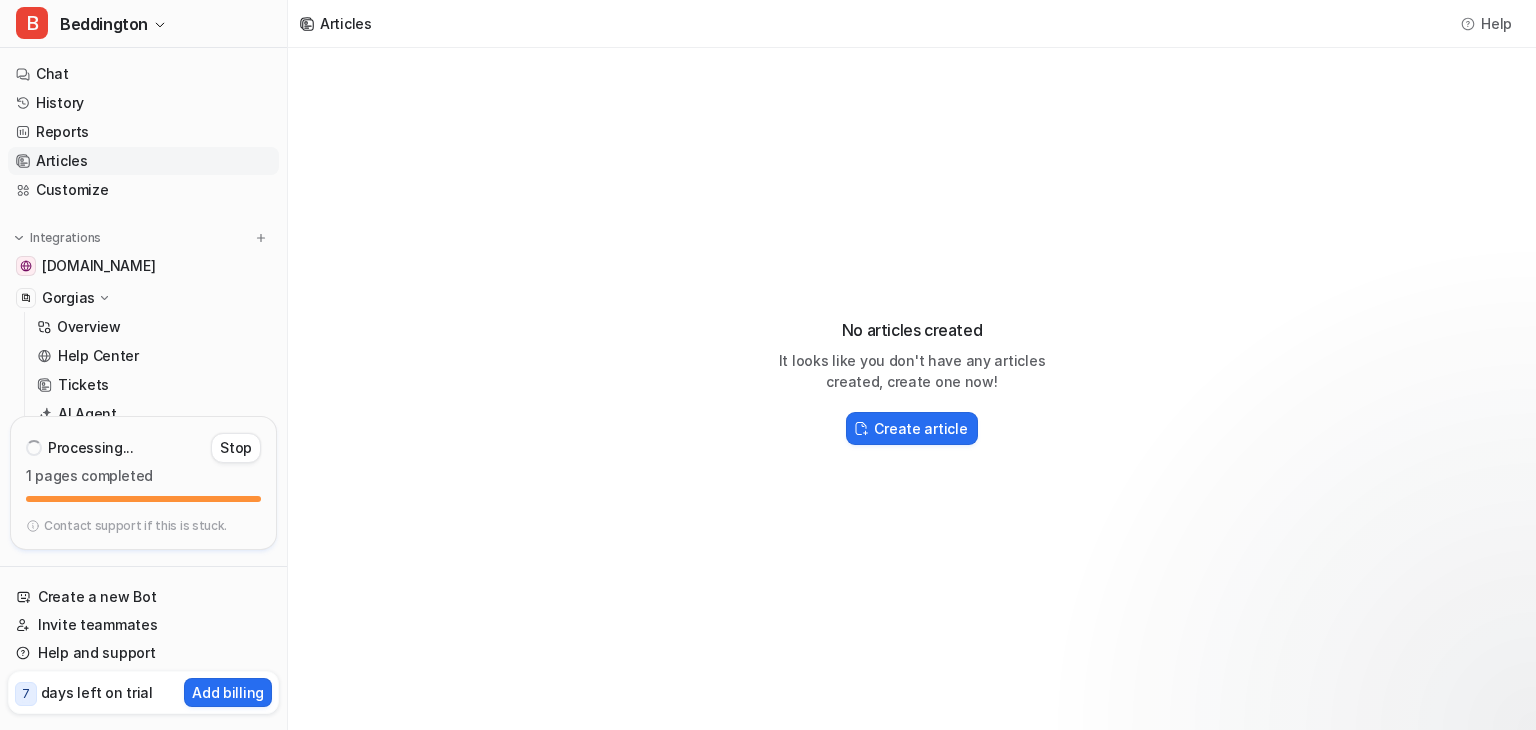 scroll, scrollTop: 0, scrollLeft: 0, axis: both 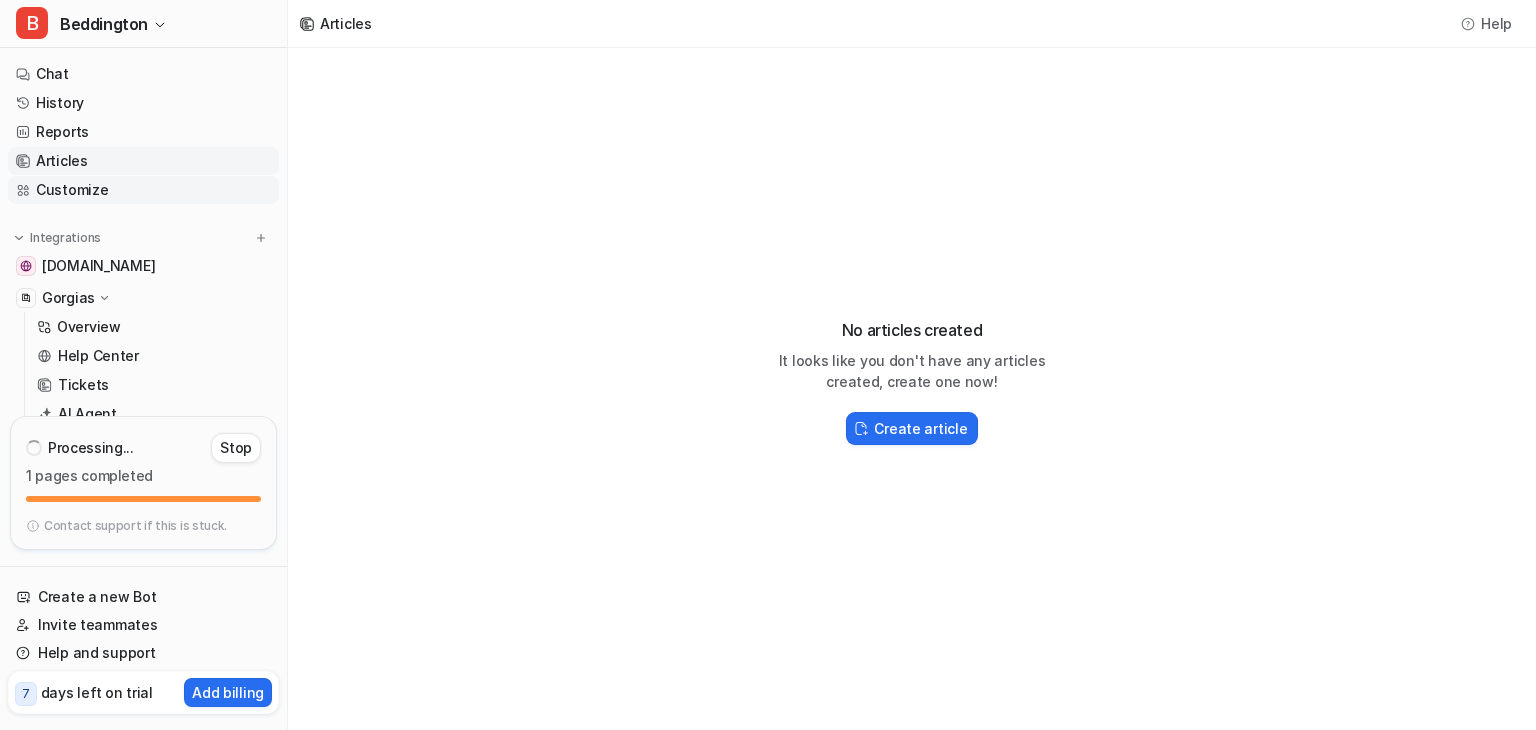 click on "Customize" at bounding box center [143, 190] 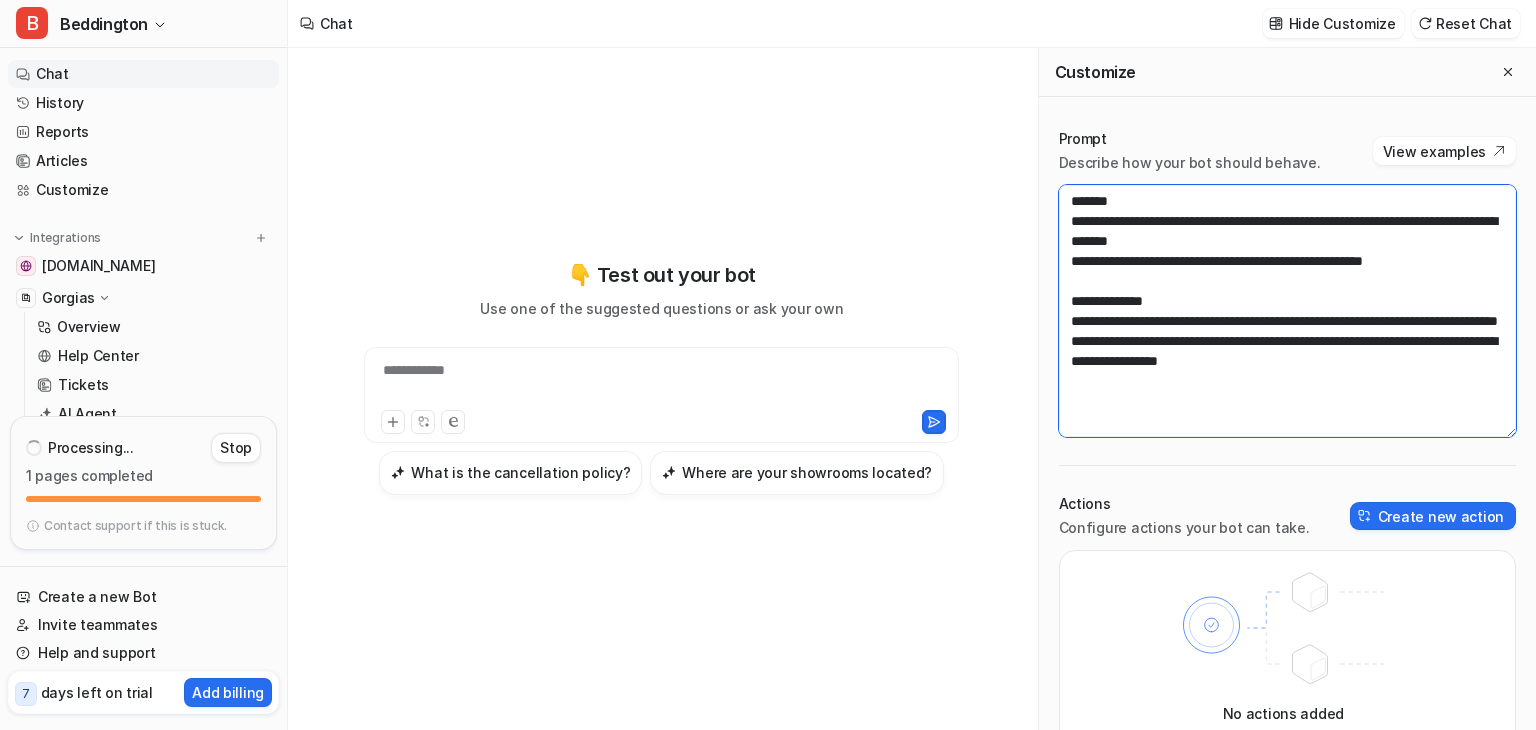 click on "**********" at bounding box center (1287, 311) 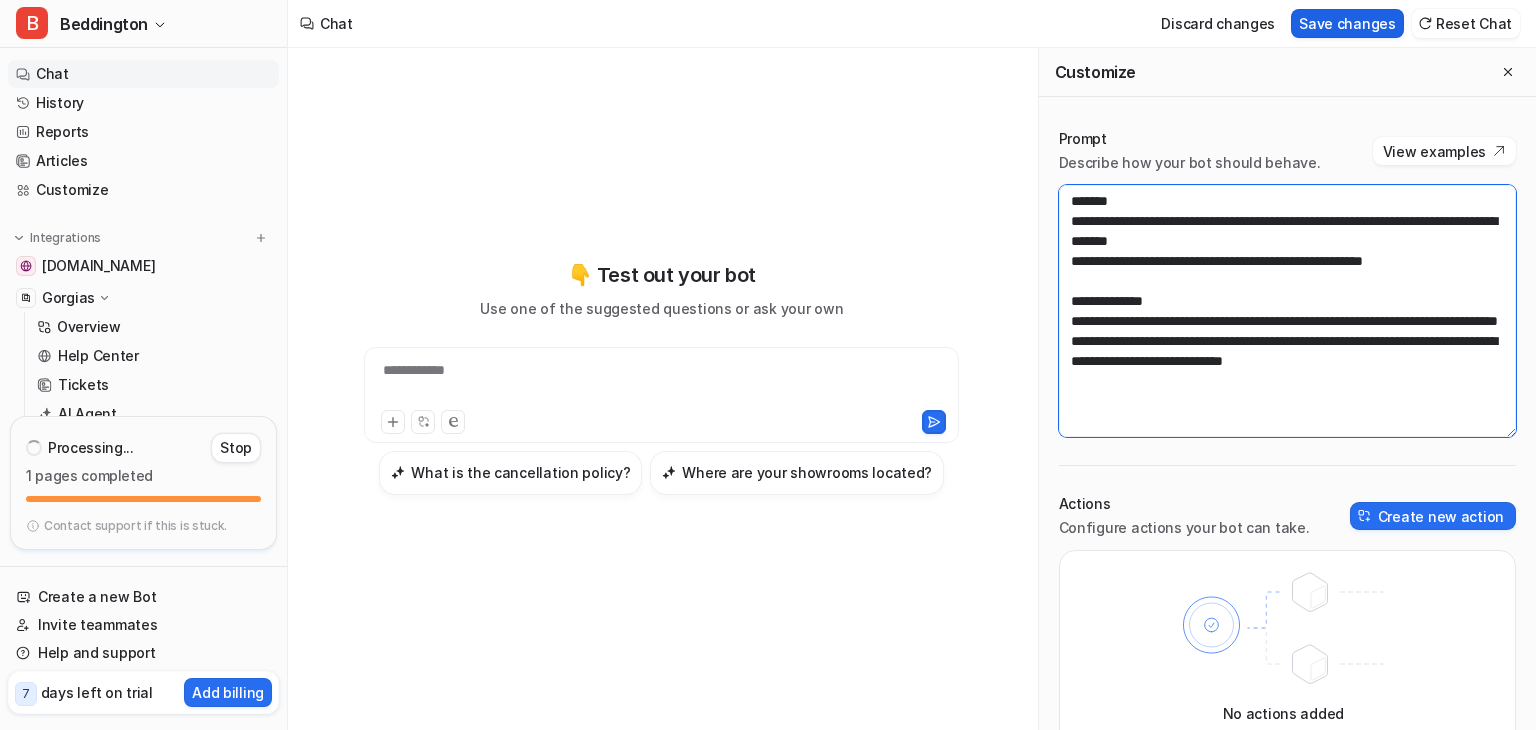 type on "**********" 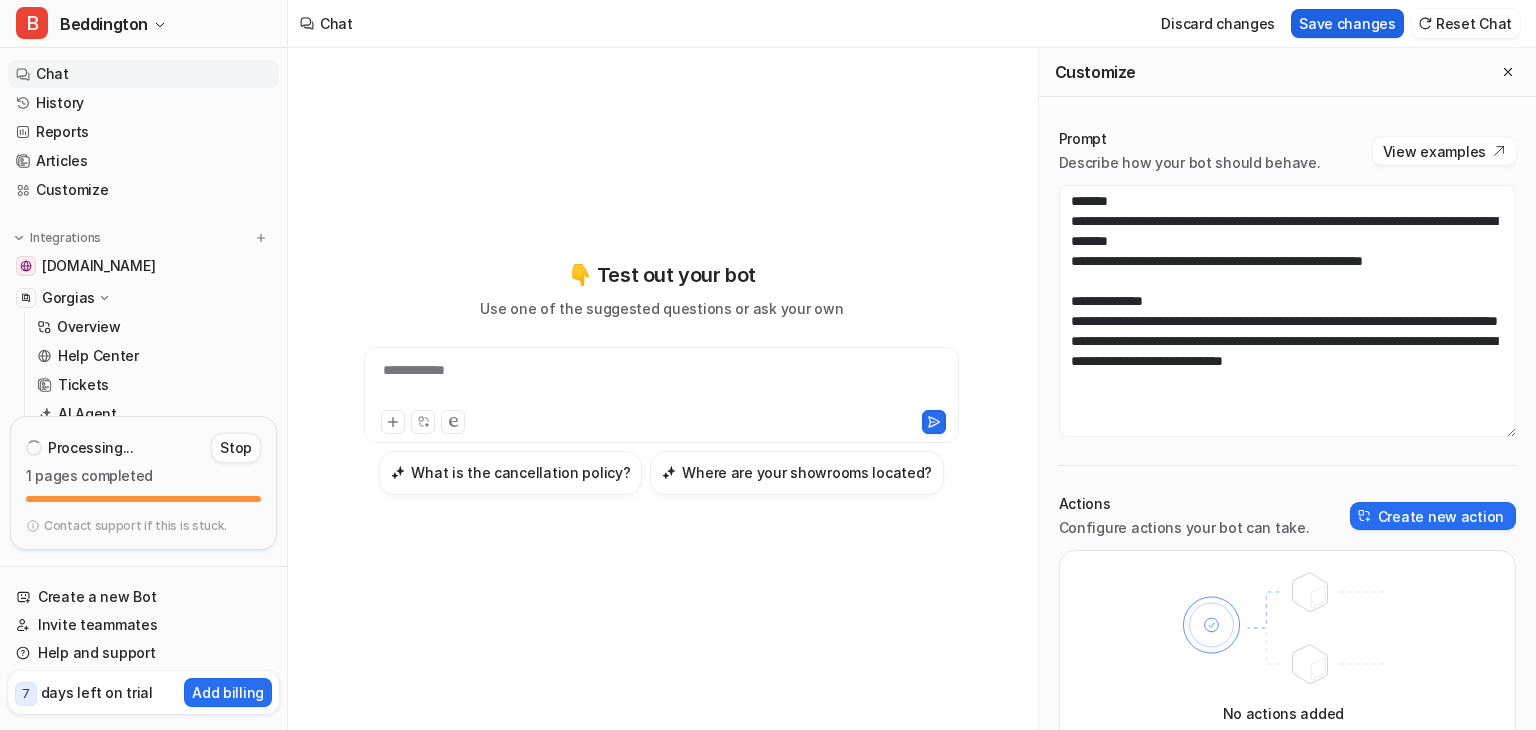 click on "Save changes" at bounding box center [1347, 23] 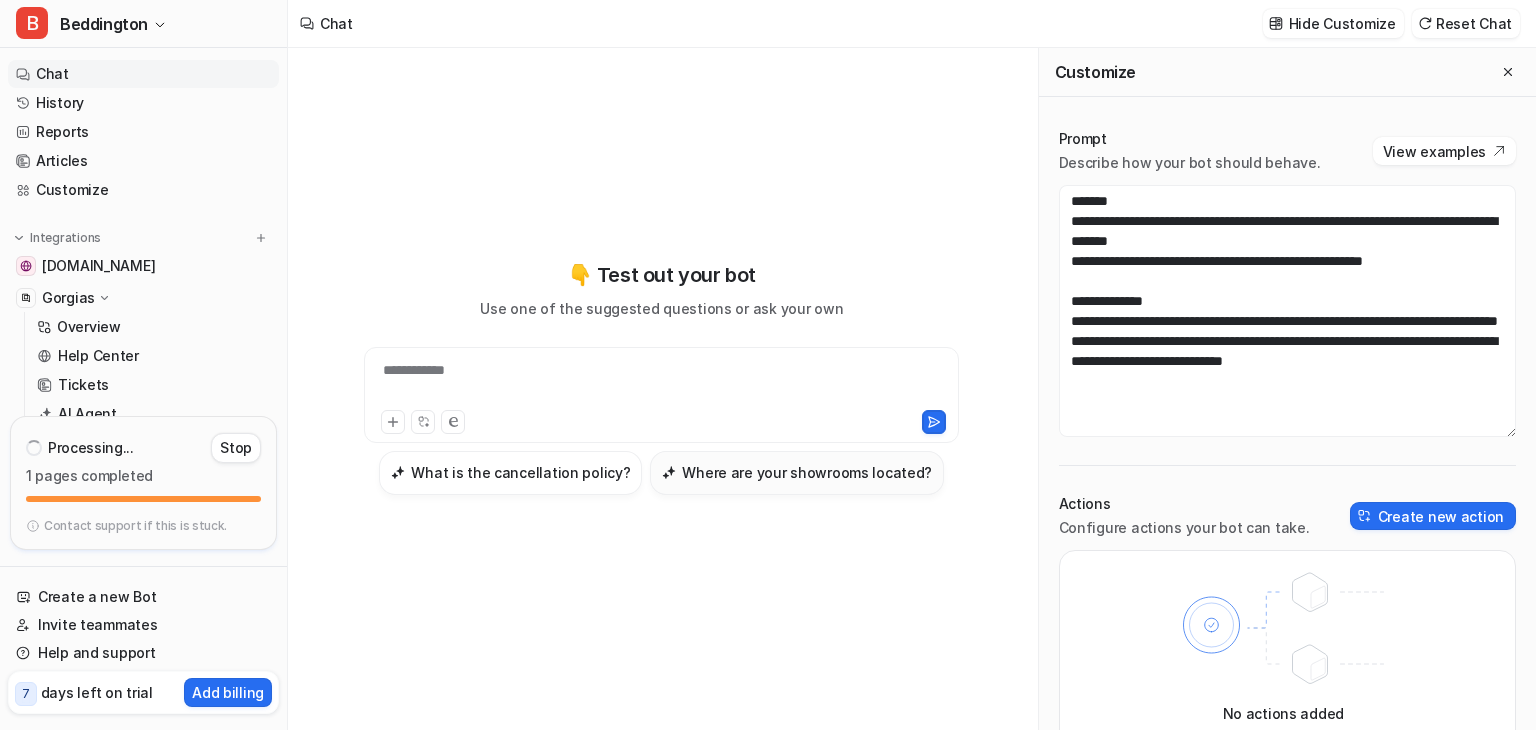 click on "Where are your showrooms located?" at bounding box center (797, 473) 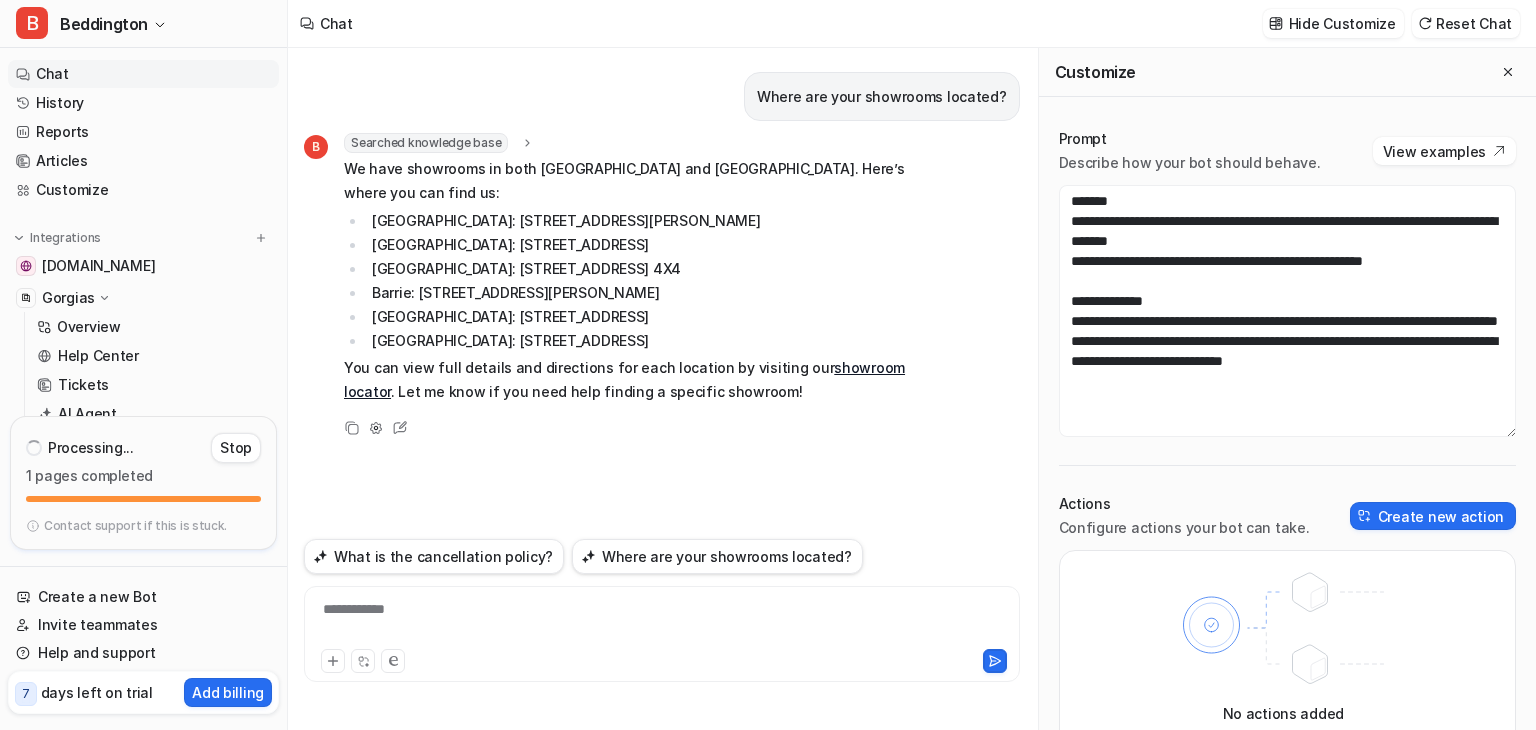 click on "showroom locator" at bounding box center (624, 379) 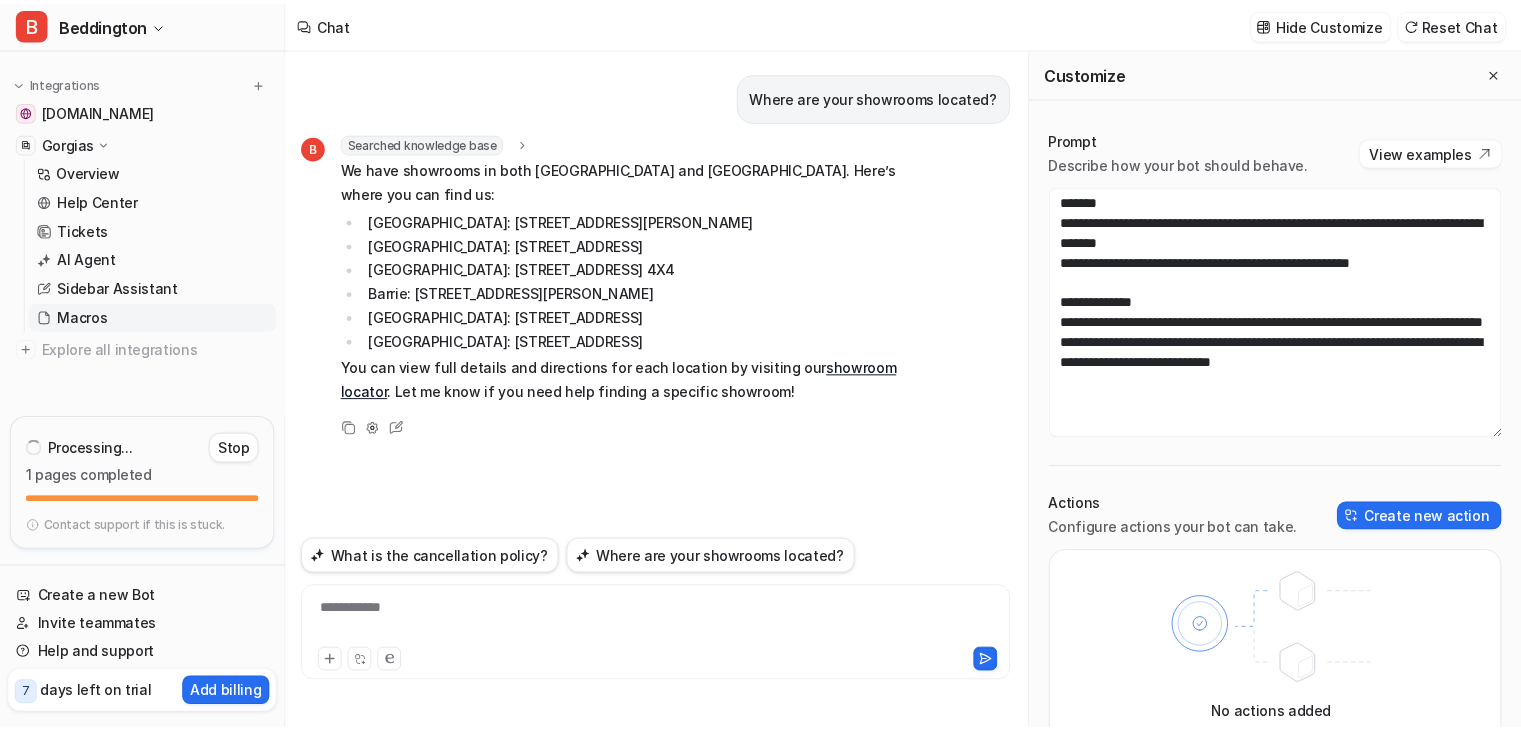 scroll, scrollTop: 158, scrollLeft: 0, axis: vertical 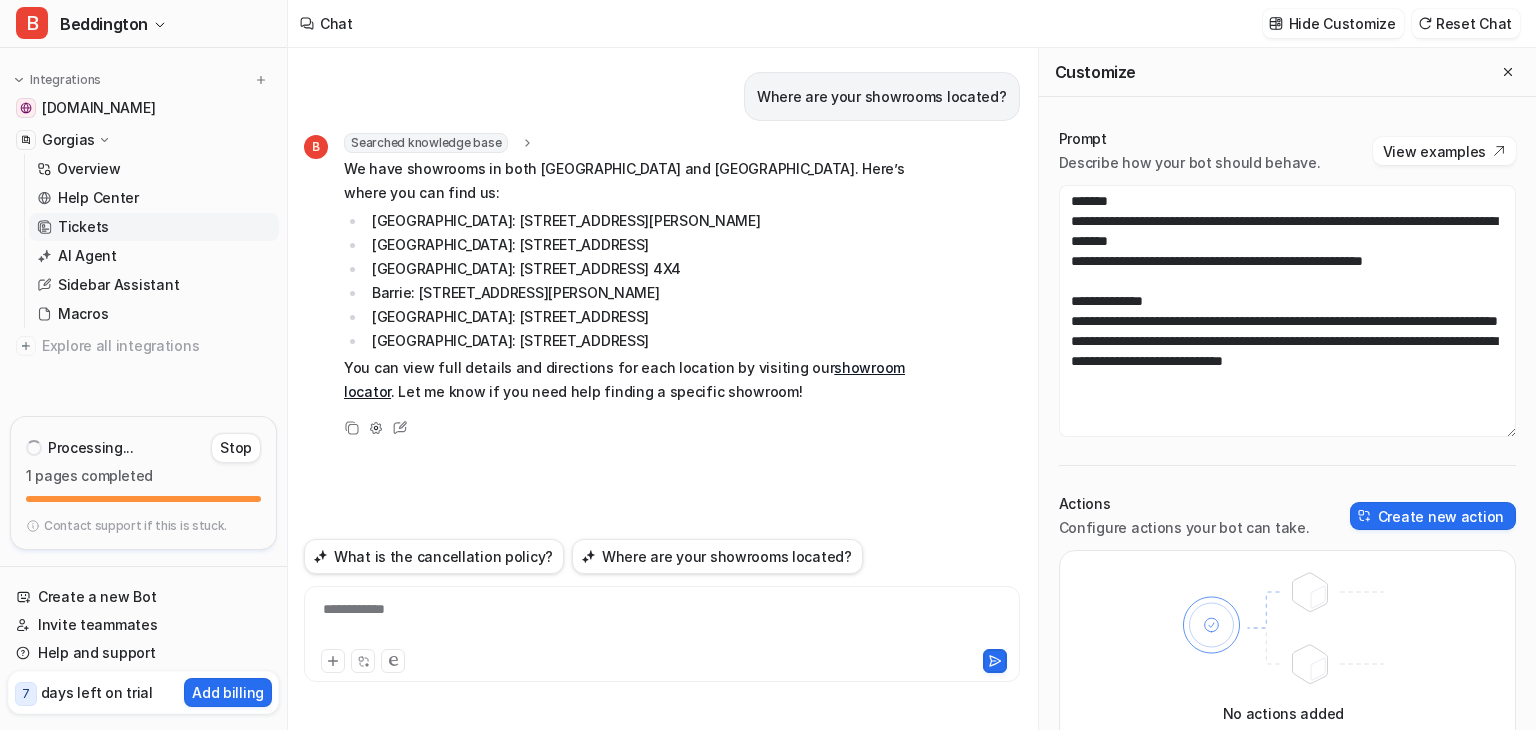 click on "Tickets" at bounding box center (154, 227) 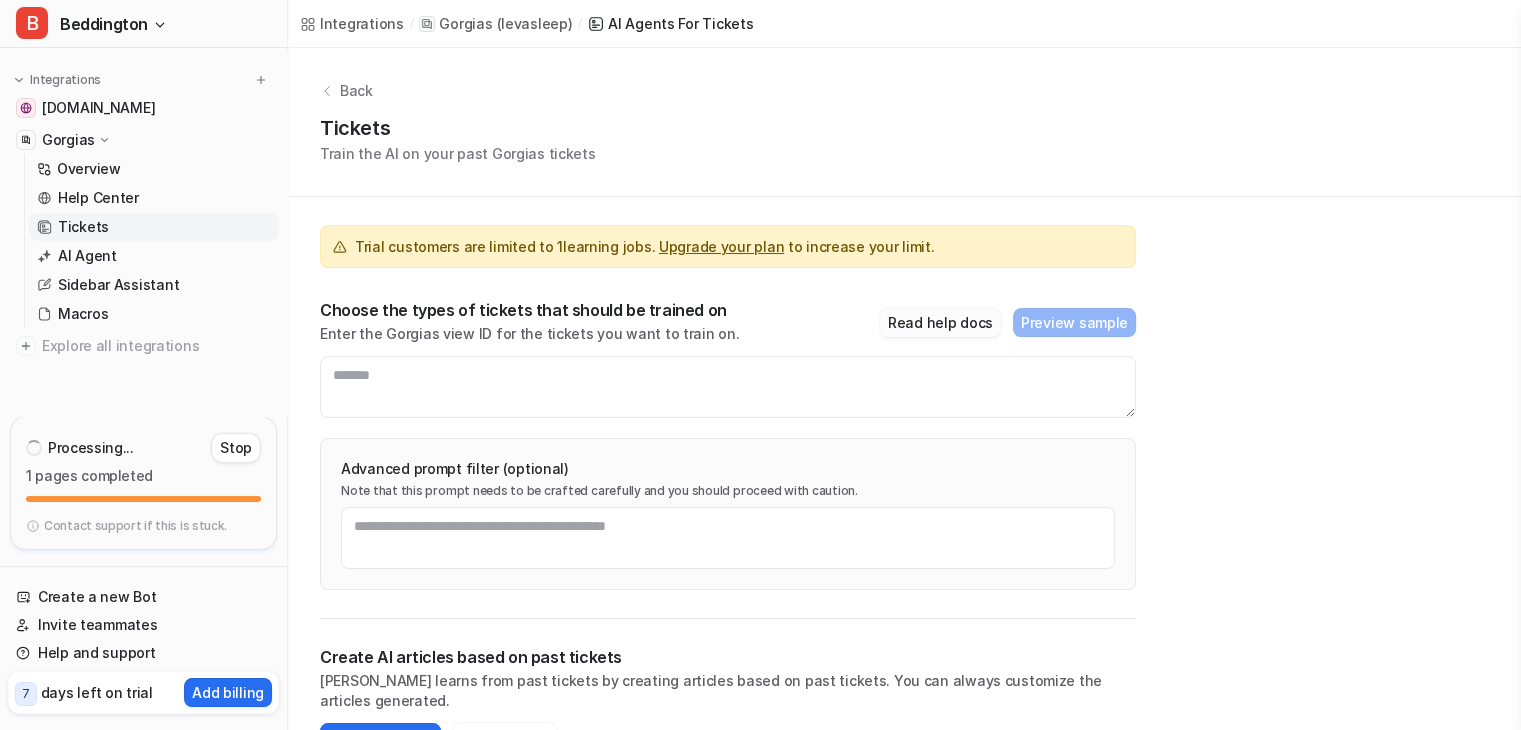 drag, startPoint x: 988, startPoint y: 325, endPoint x: 979, endPoint y: 332, distance: 11.401754 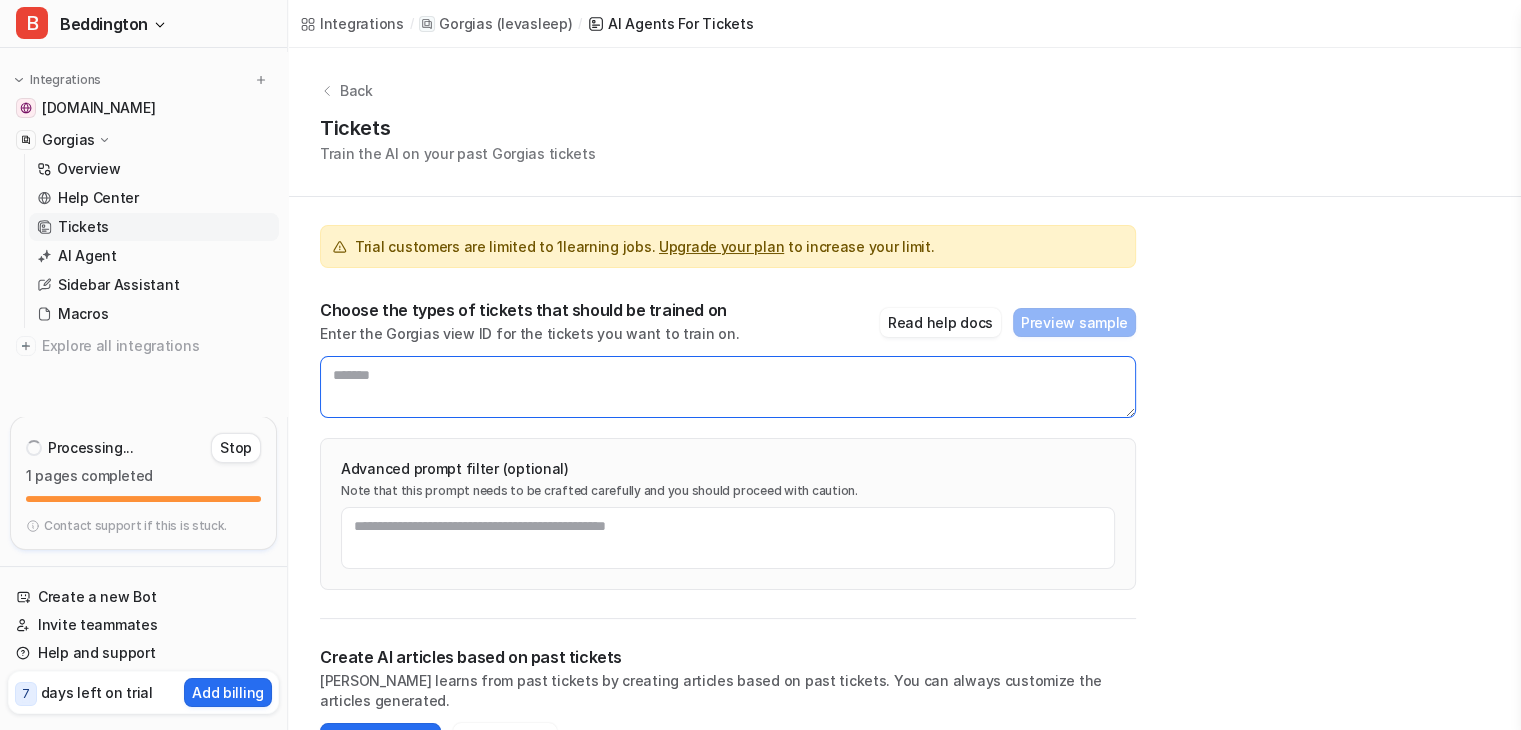 click at bounding box center (728, 387) 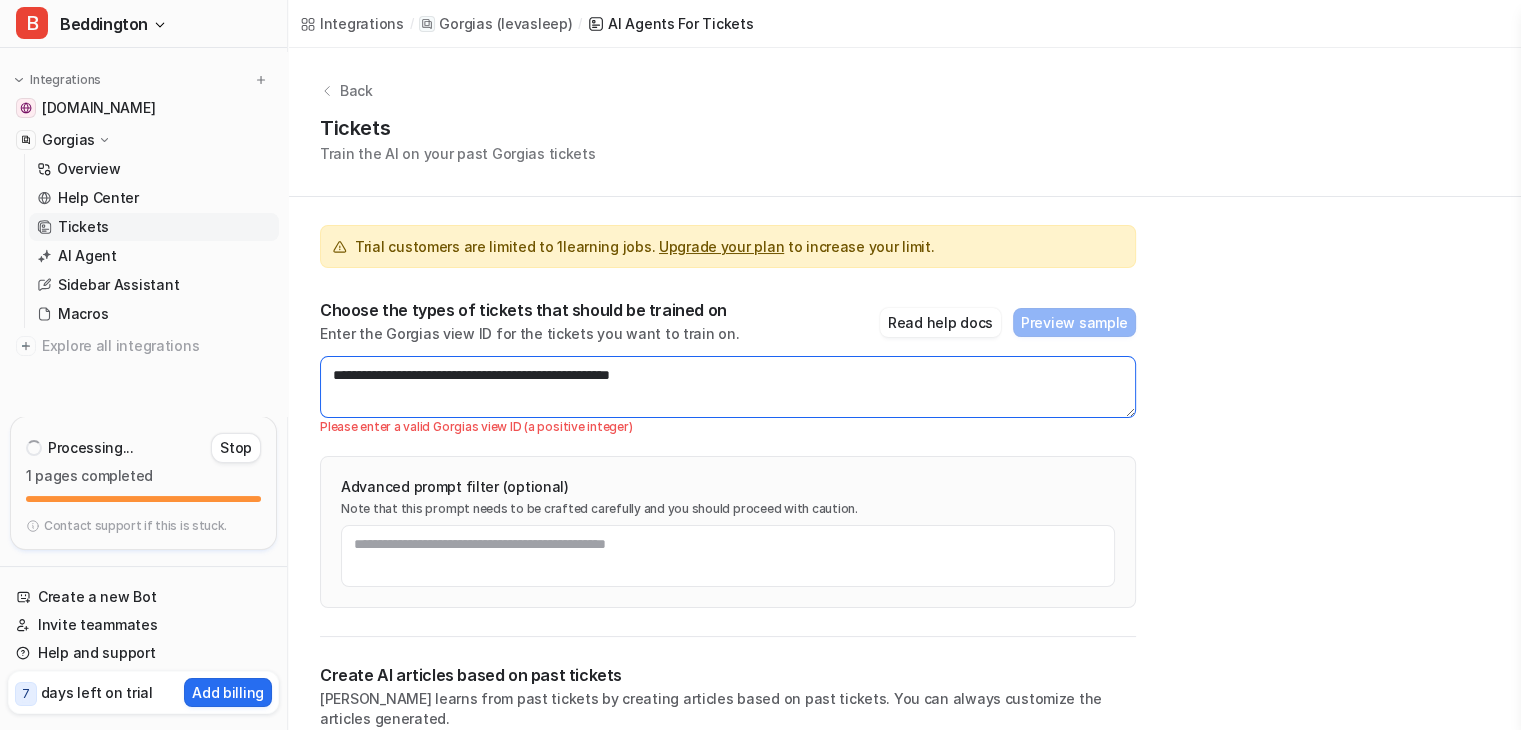click on "**********" at bounding box center [728, 387] 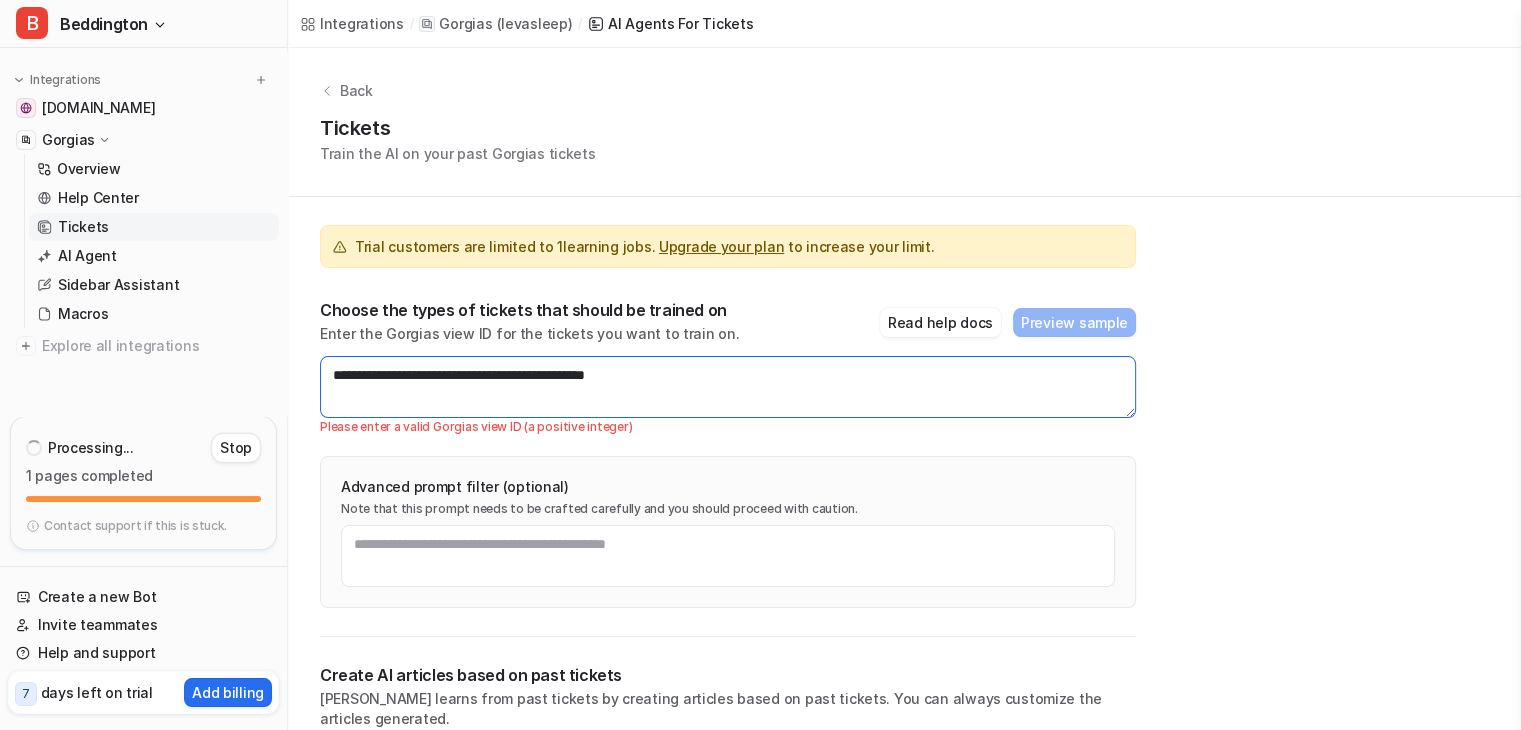 drag, startPoint x: 670, startPoint y: 377, endPoint x: 324, endPoint y: 325, distance: 349.88568 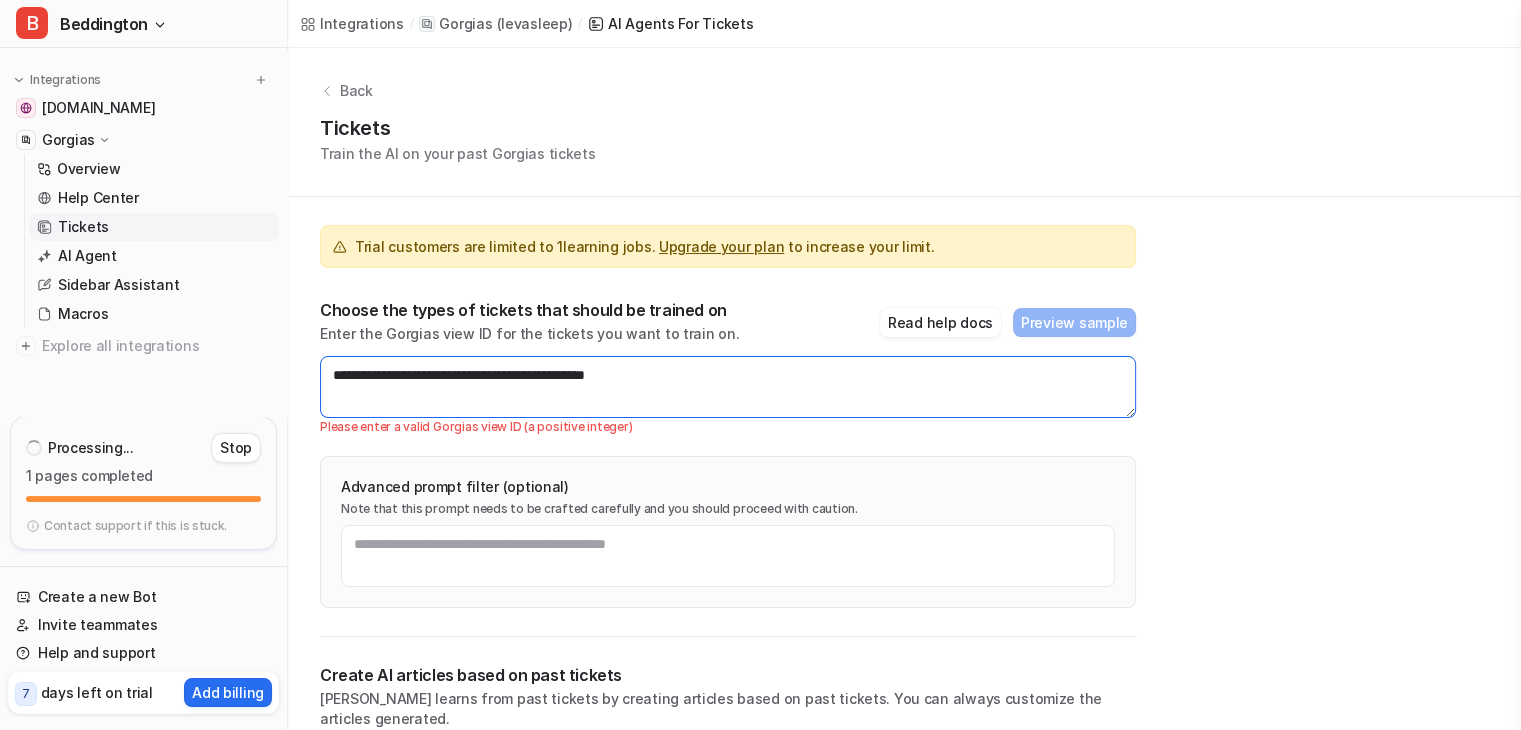 paste on "*****" 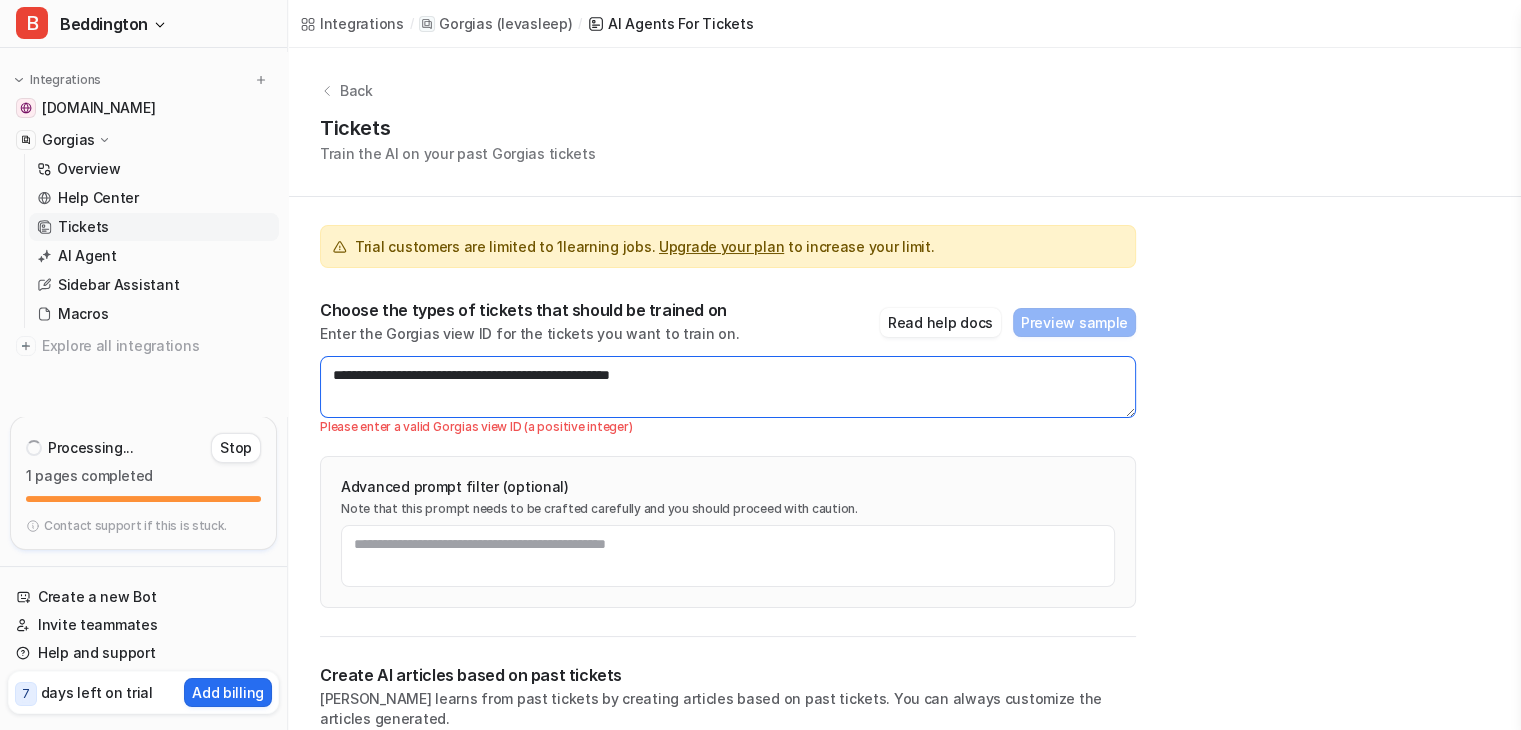 type on "**********" 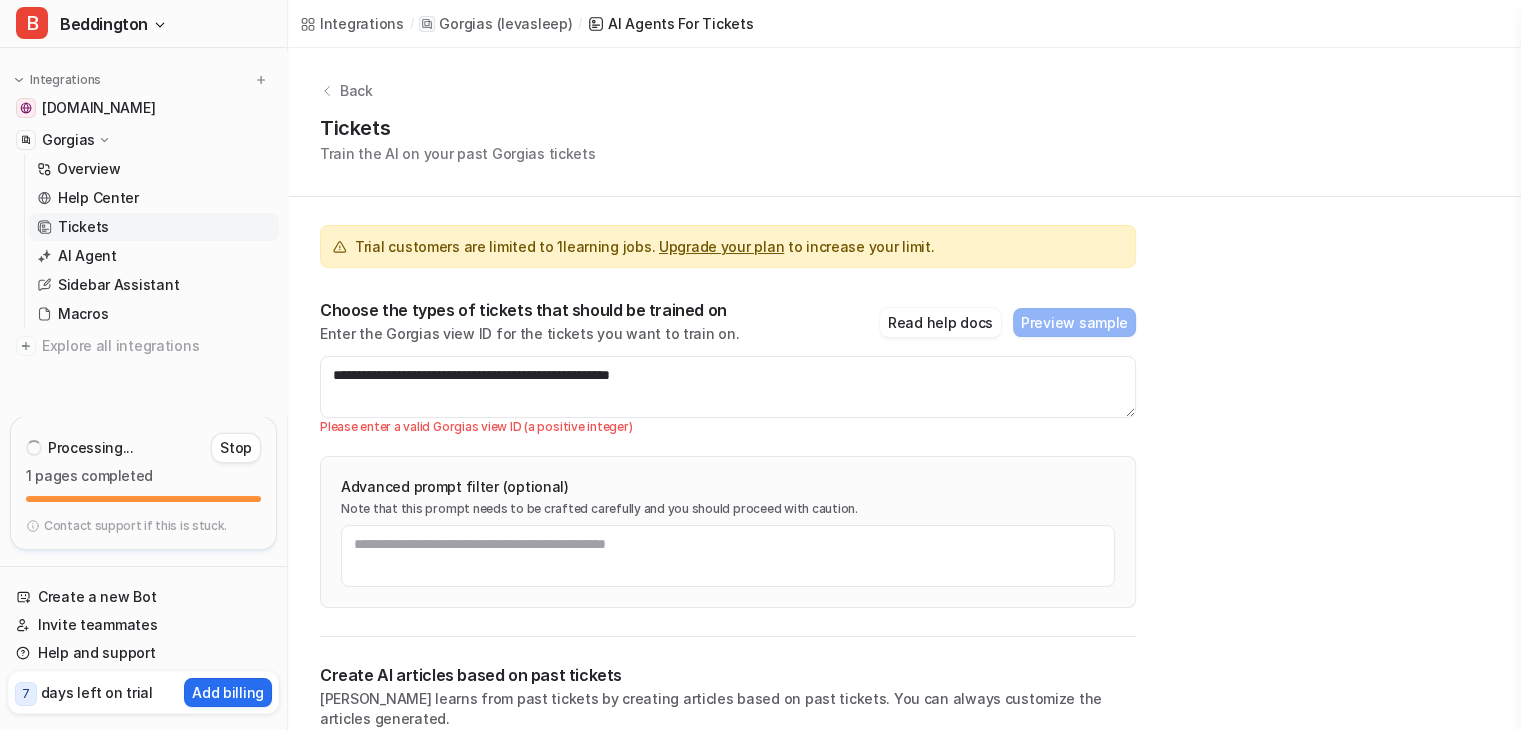 click on "Contact support if this is stuck." at bounding box center [135, 526] 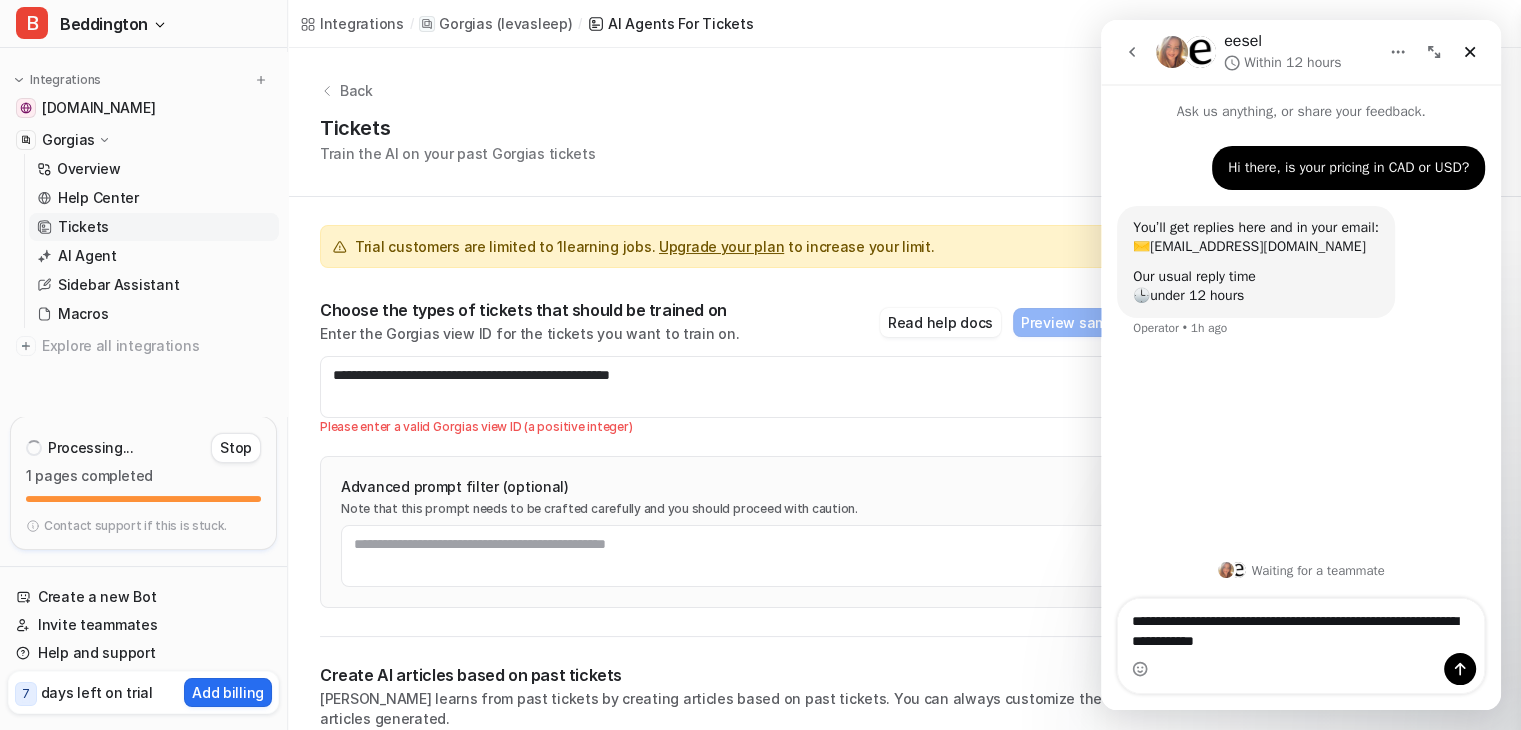 type on "**********" 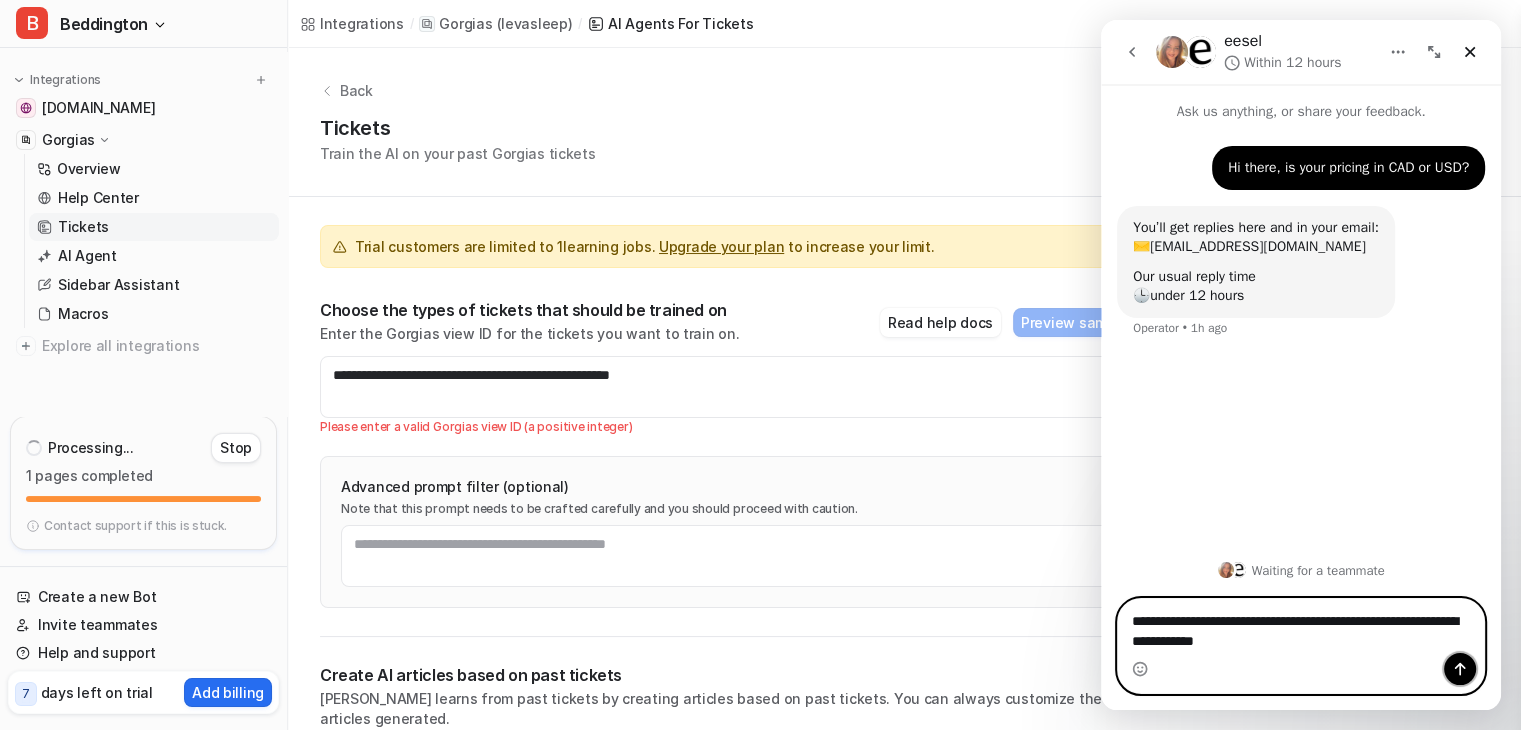 click 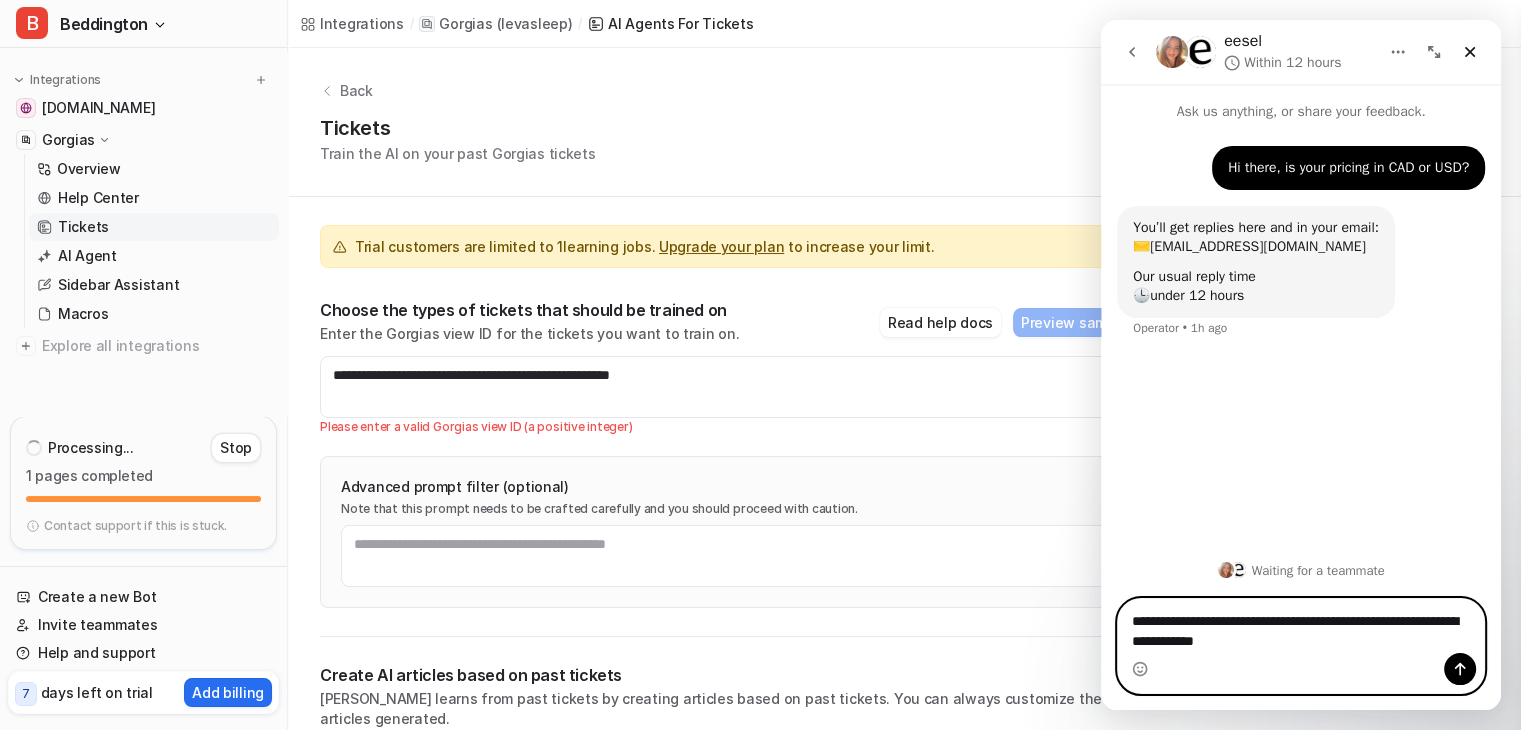 type 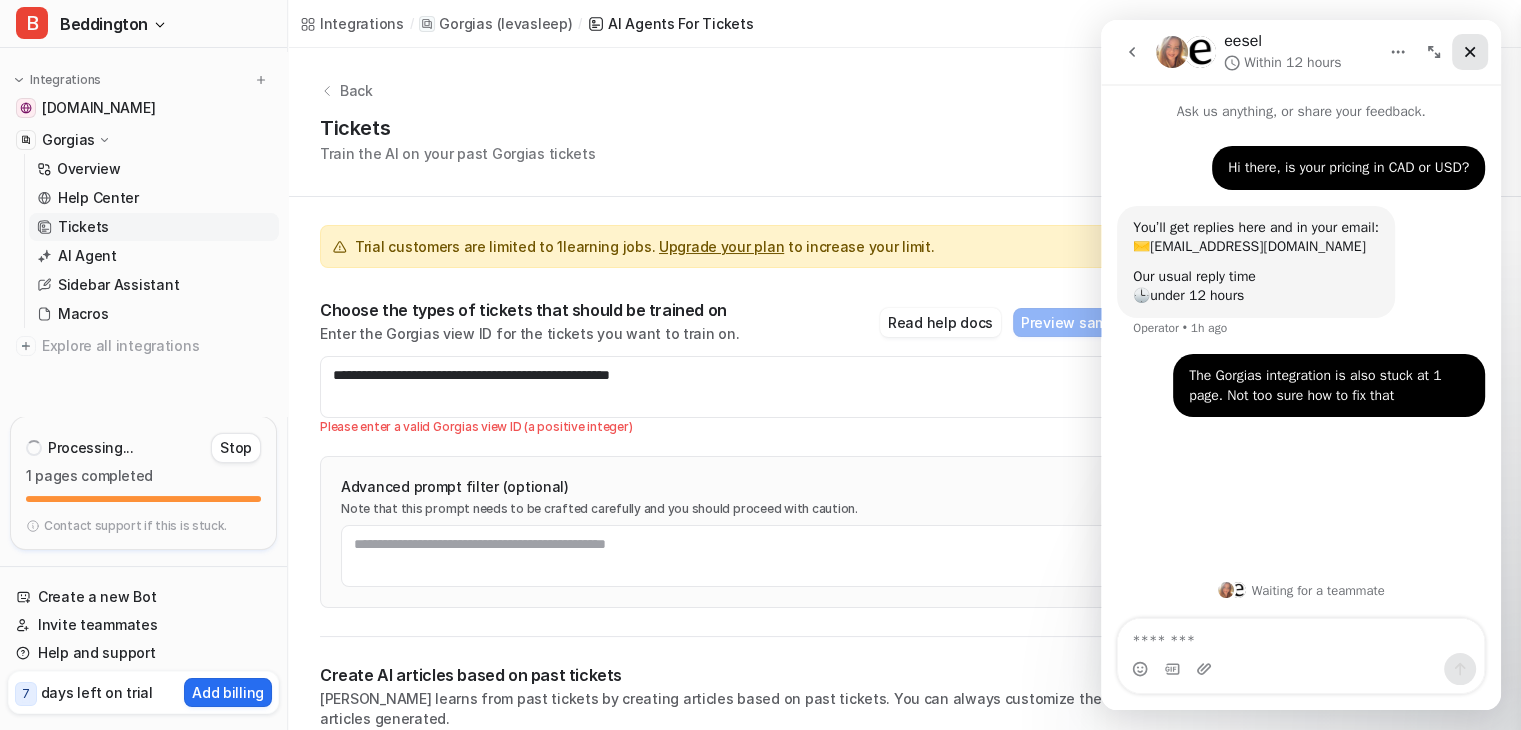 click 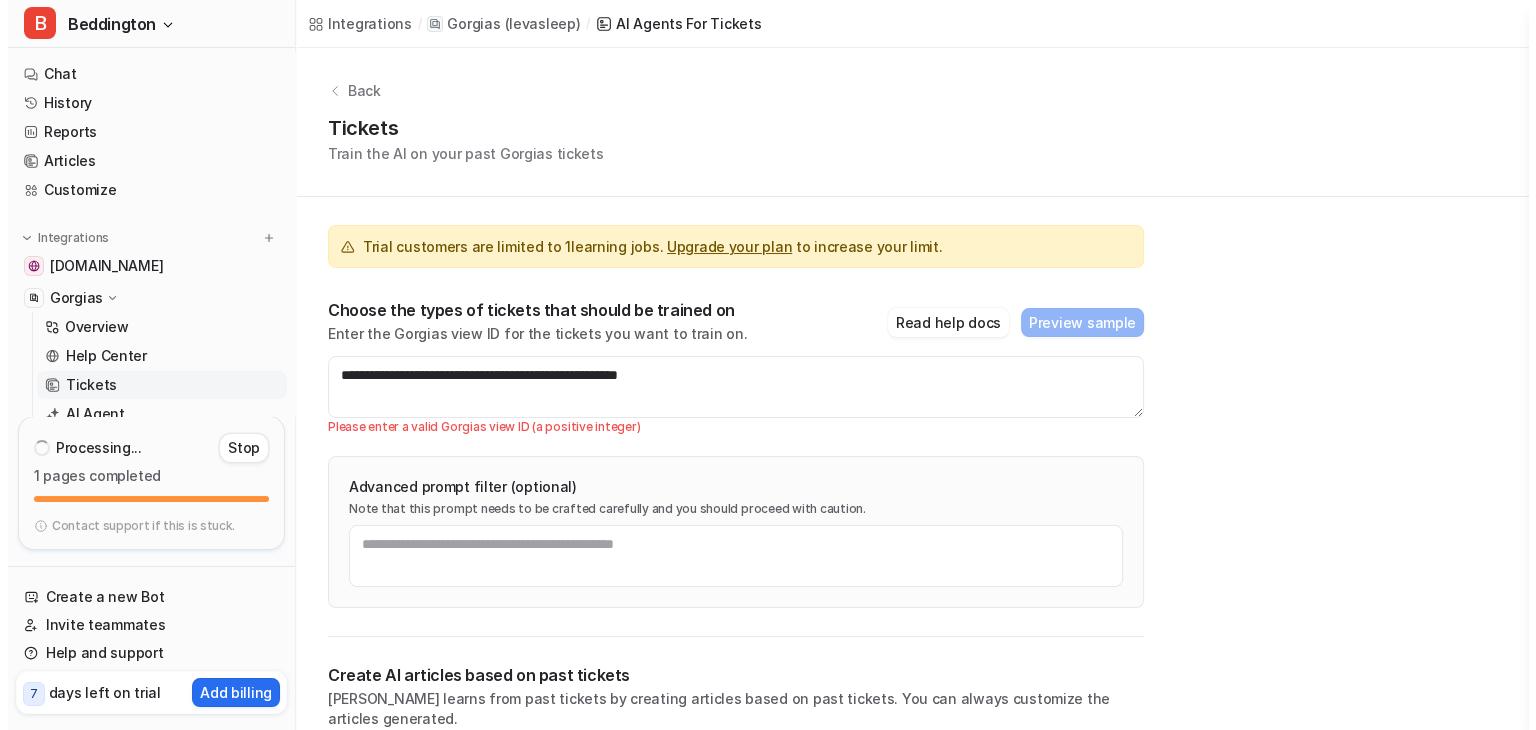 scroll, scrollTop: 100, scrollLeft: 0, axis: vertical 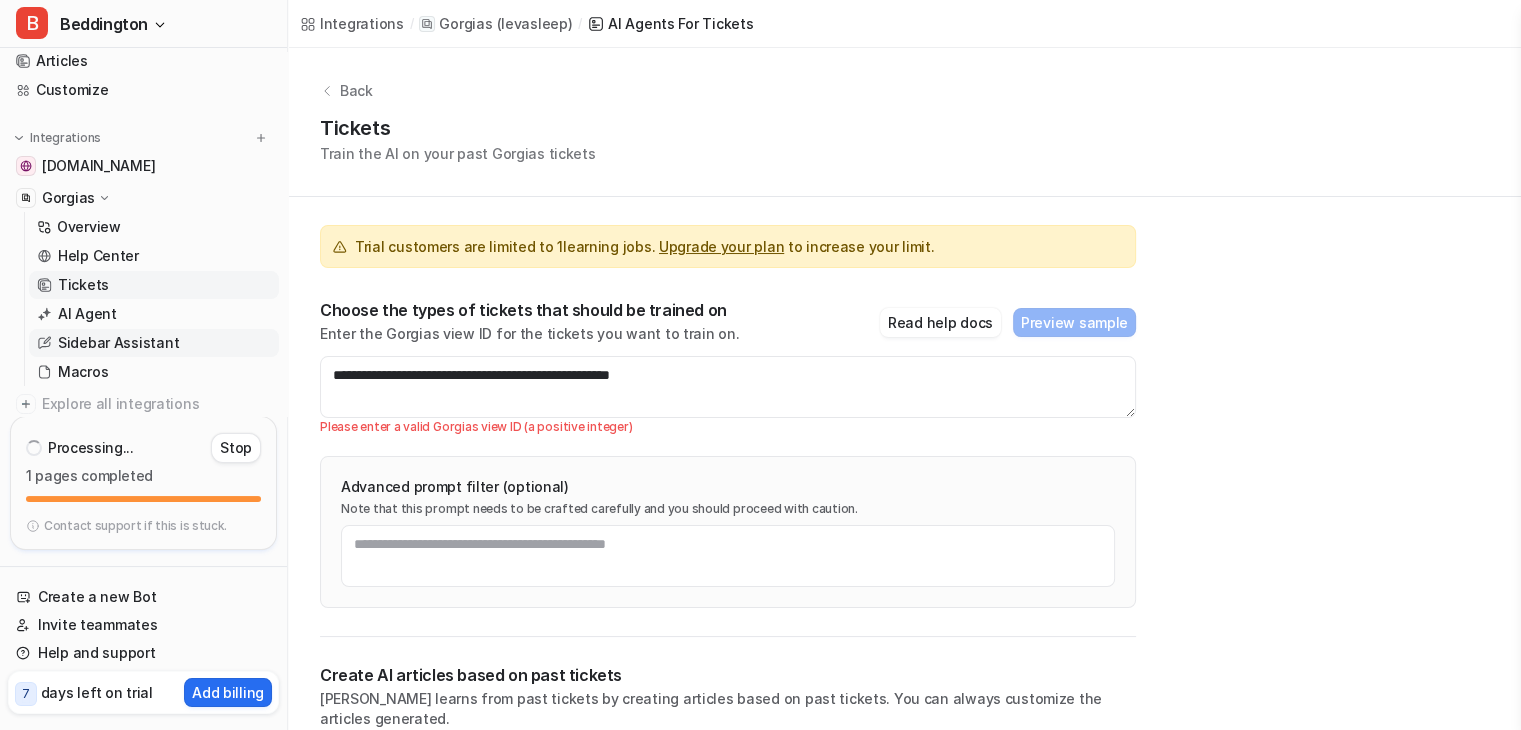 click on "Sidebar Assistant" at bounding box center (154, 343) 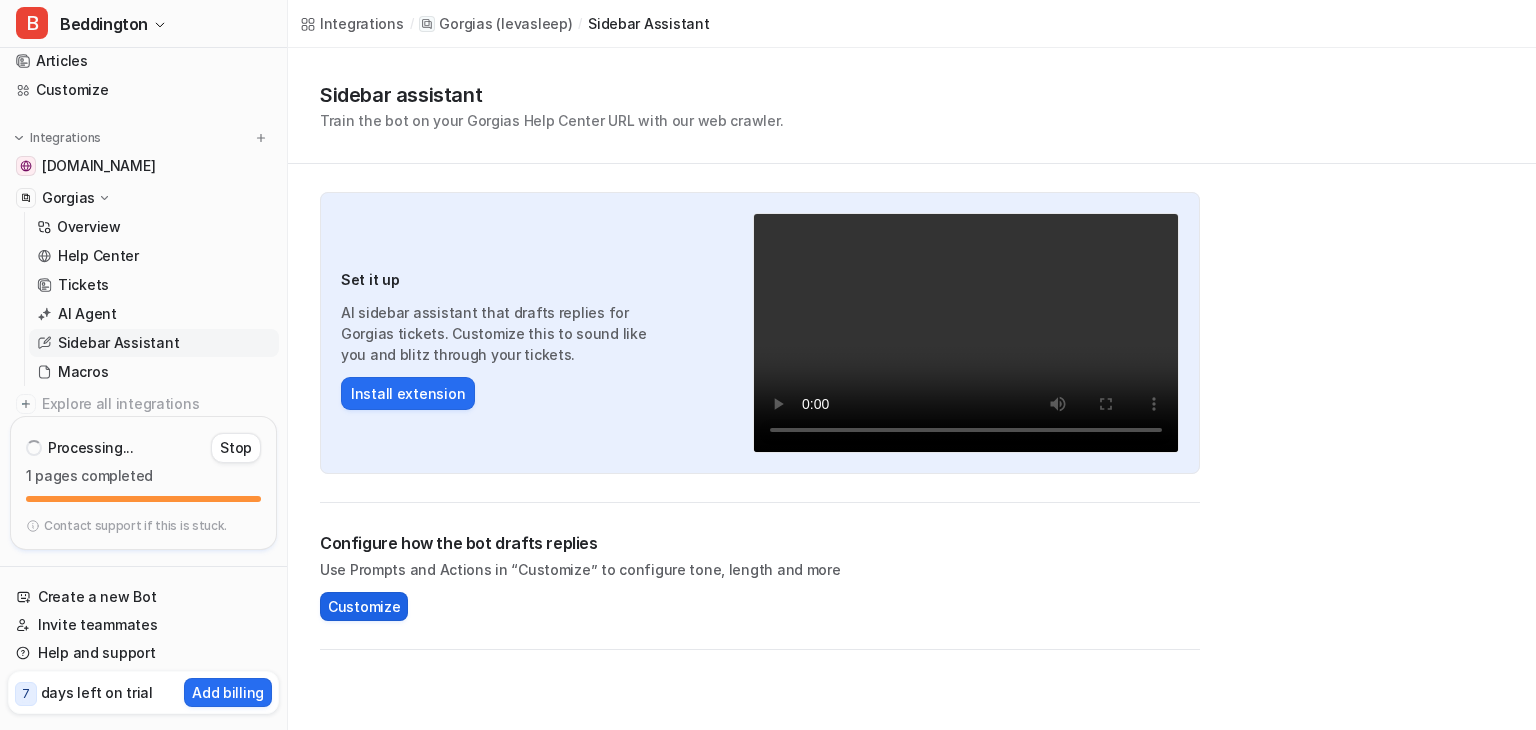 click on "Customize" at bounding box center [364, 606] 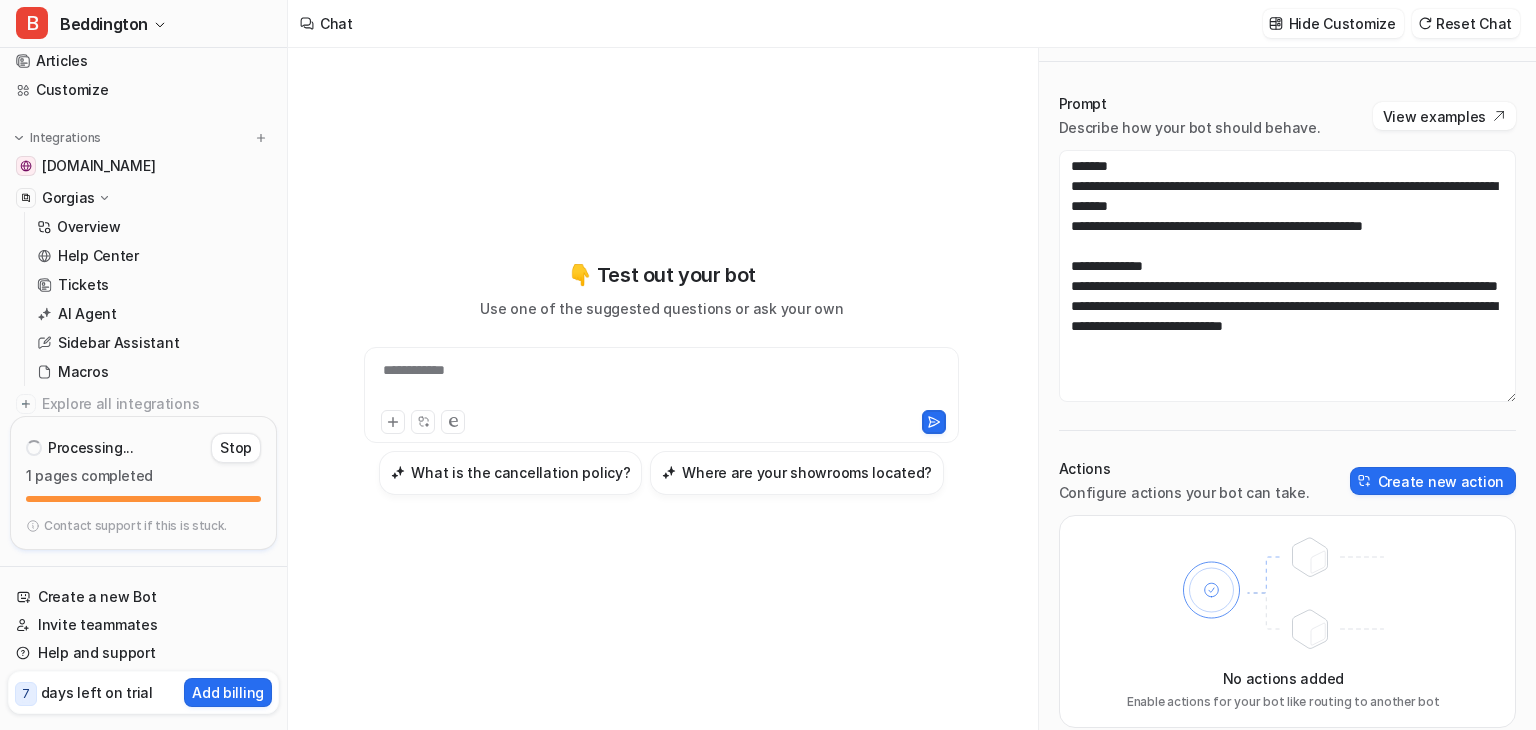 scroll, scrollTop: 52, scrollLeft: 0, axis: vertical 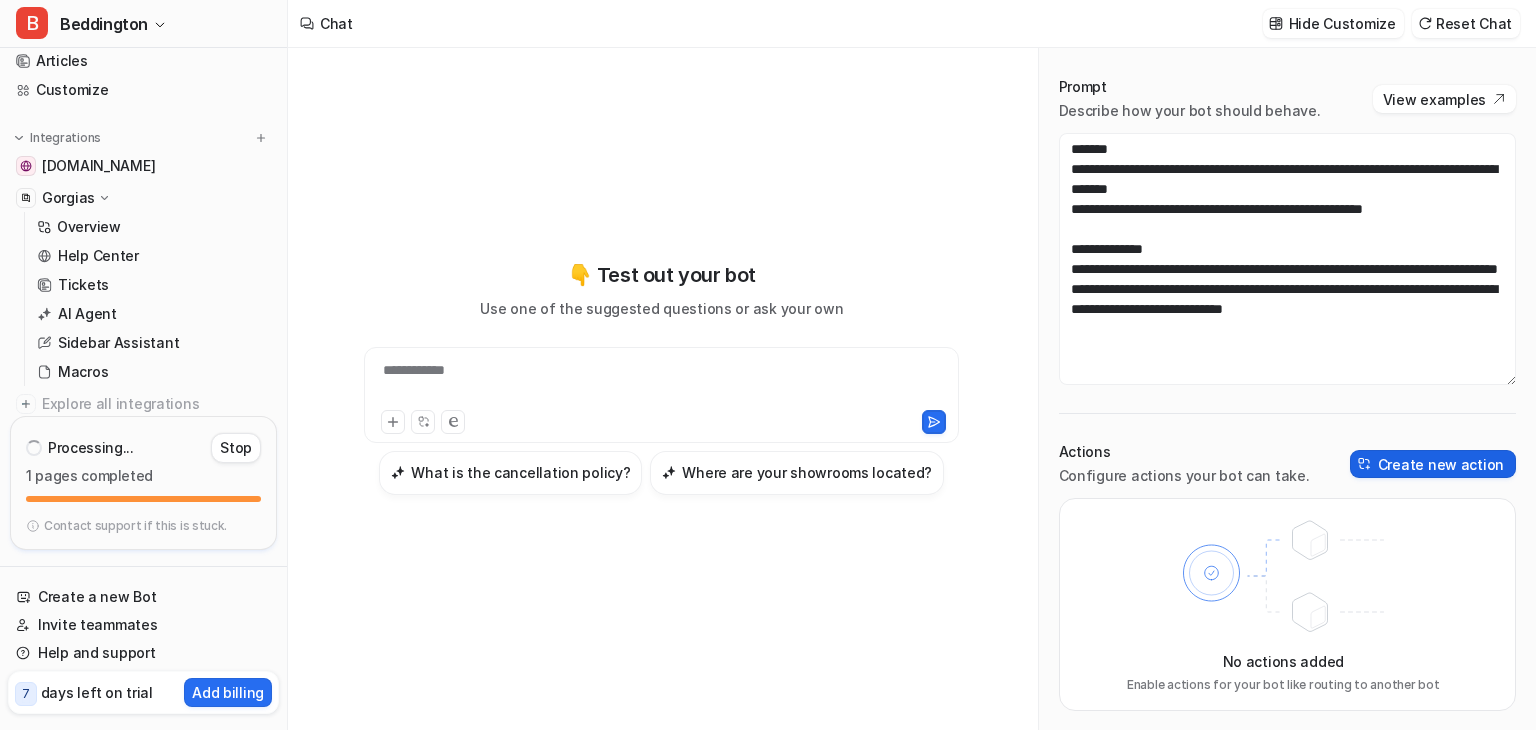 click on "Create new action" at bounding box center [1433, 464] 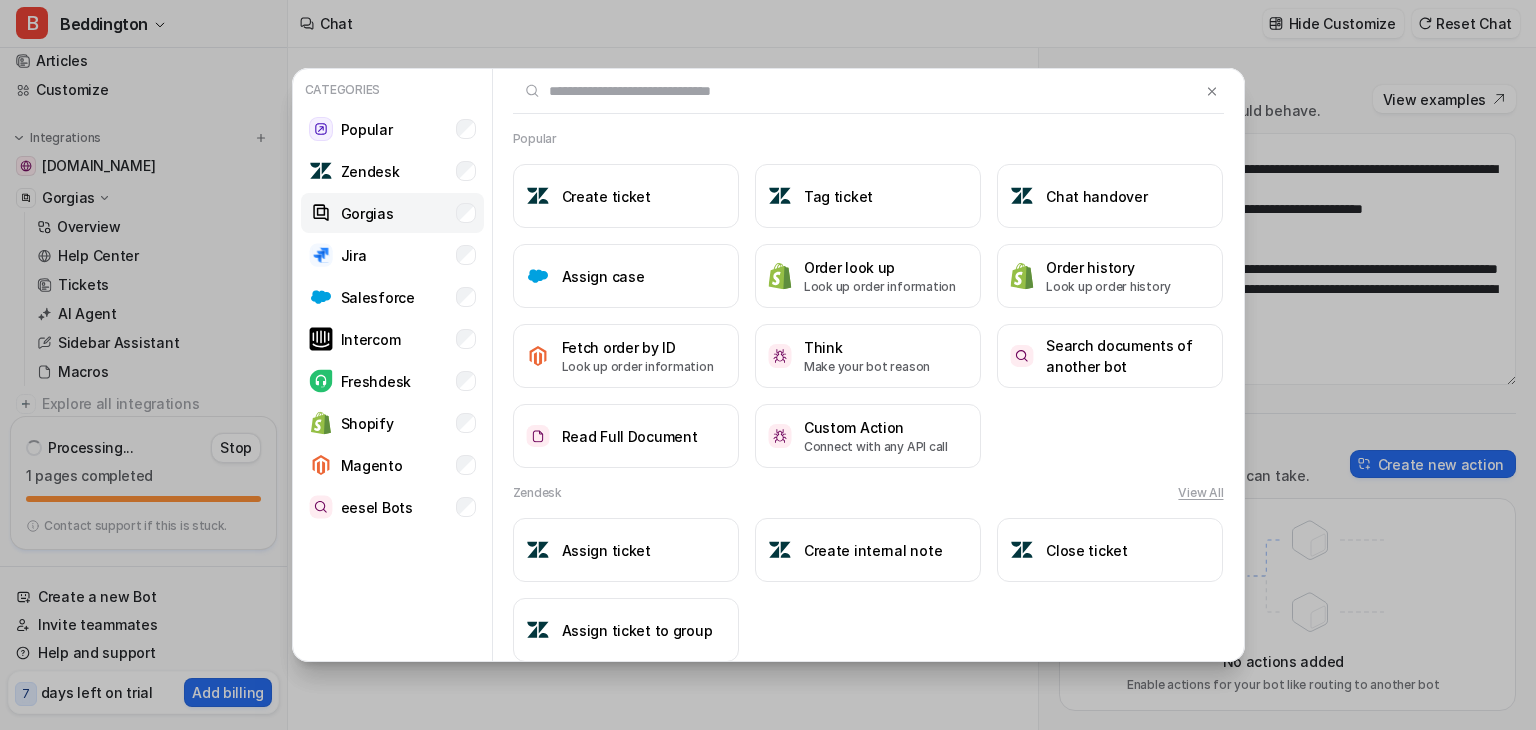 click on "Gorgias" at bounding box center (392, 213) 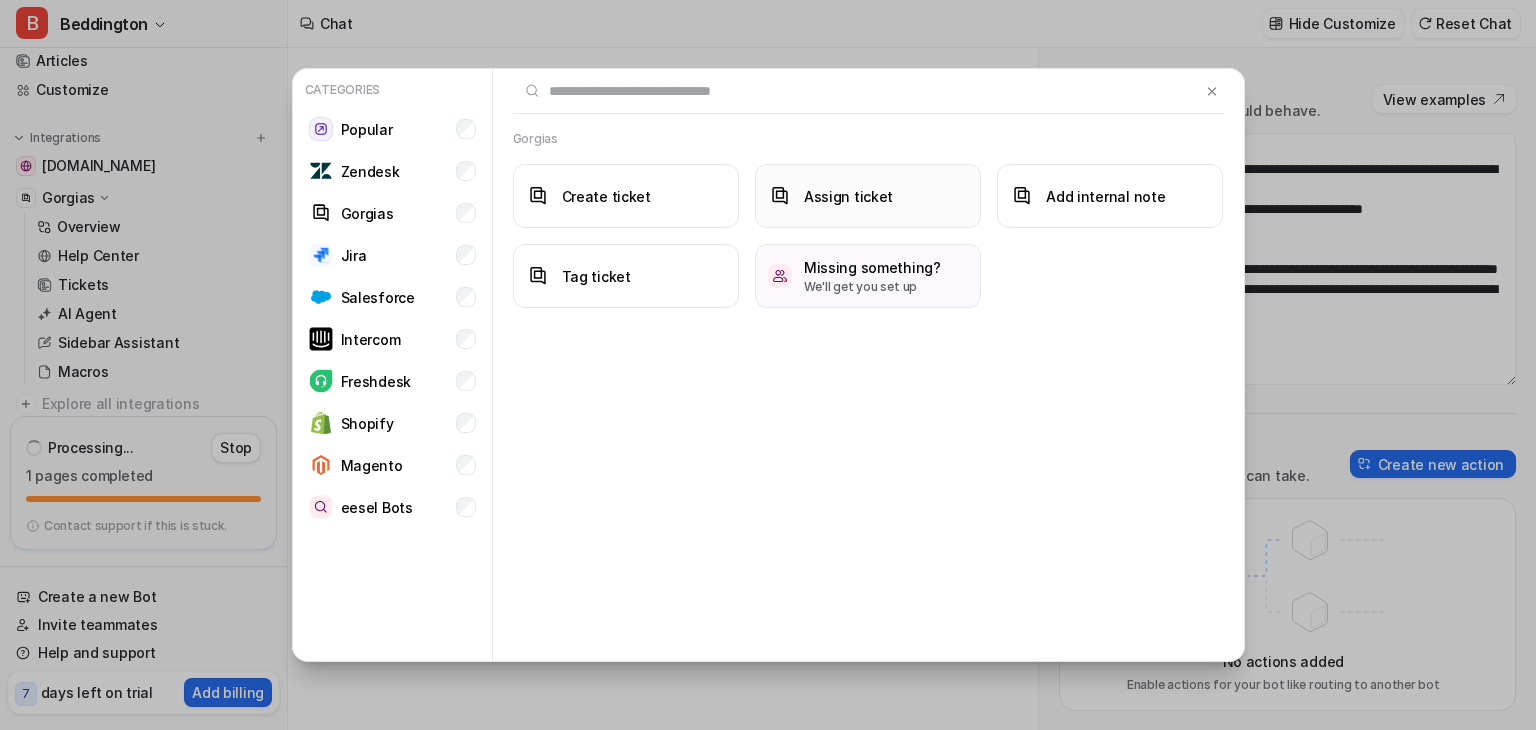 click on "Assign ticket" at bounding box center (868, 196) 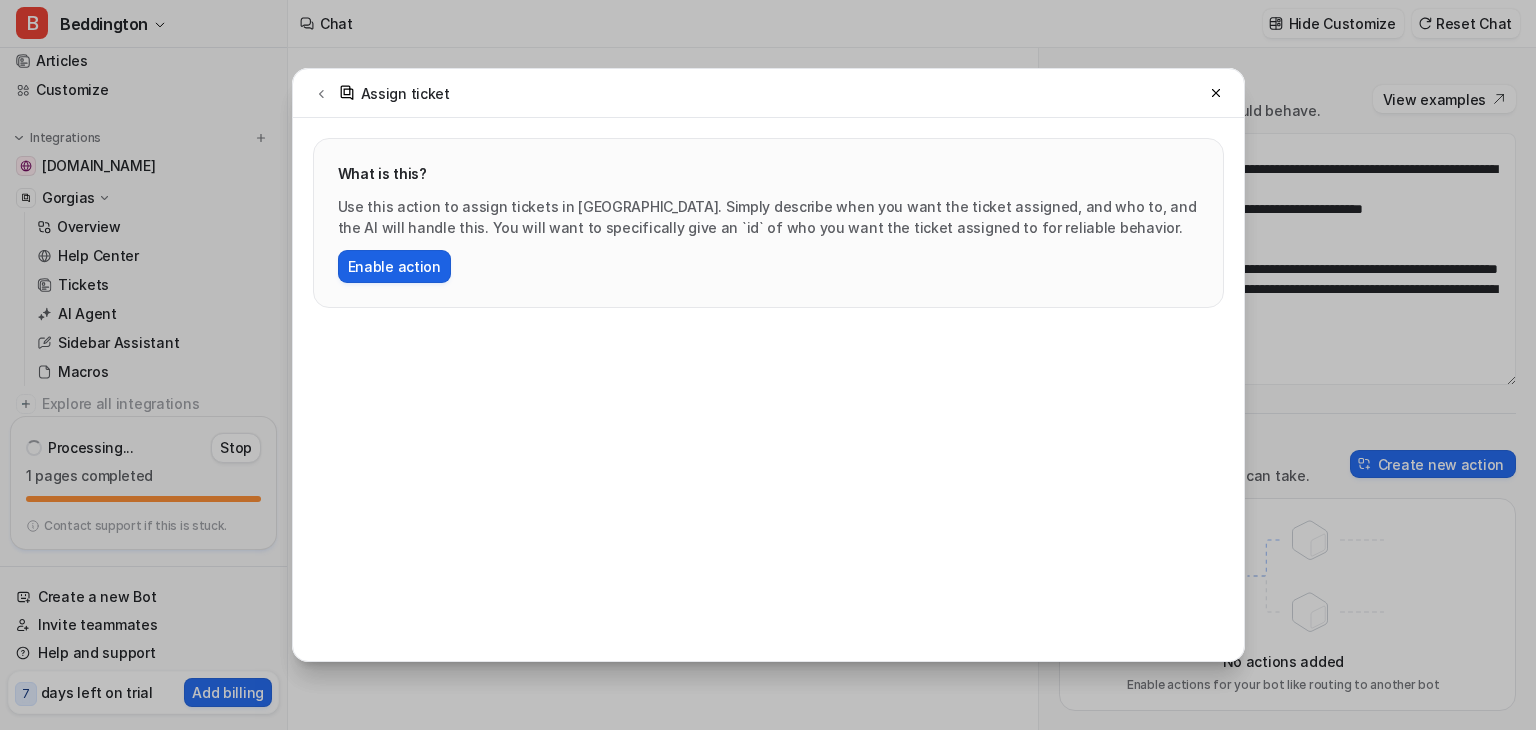 click on "Enable action" at bounding box center [394, 266] 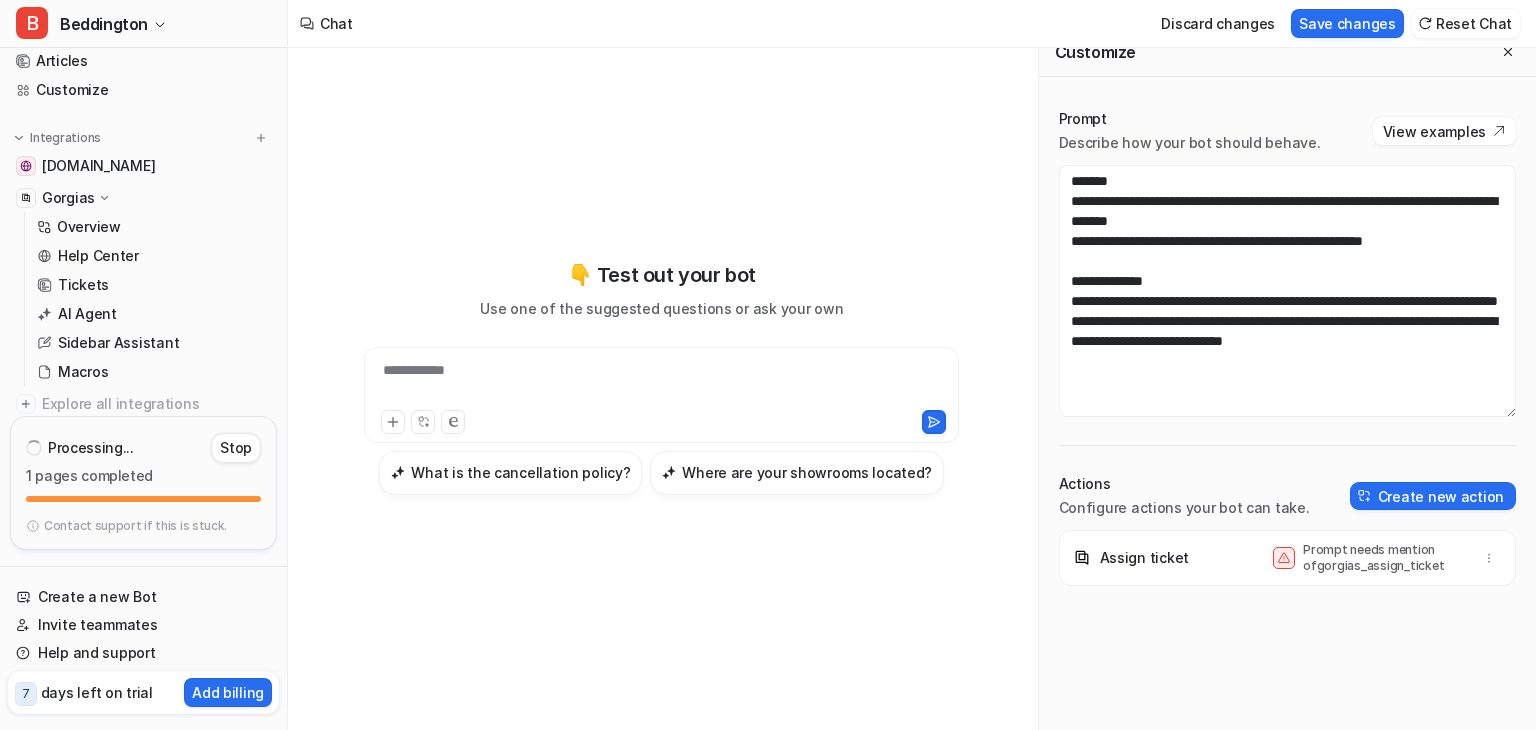 scroll, scrollTop: 20, scrollLeft: 0, axis: vertical 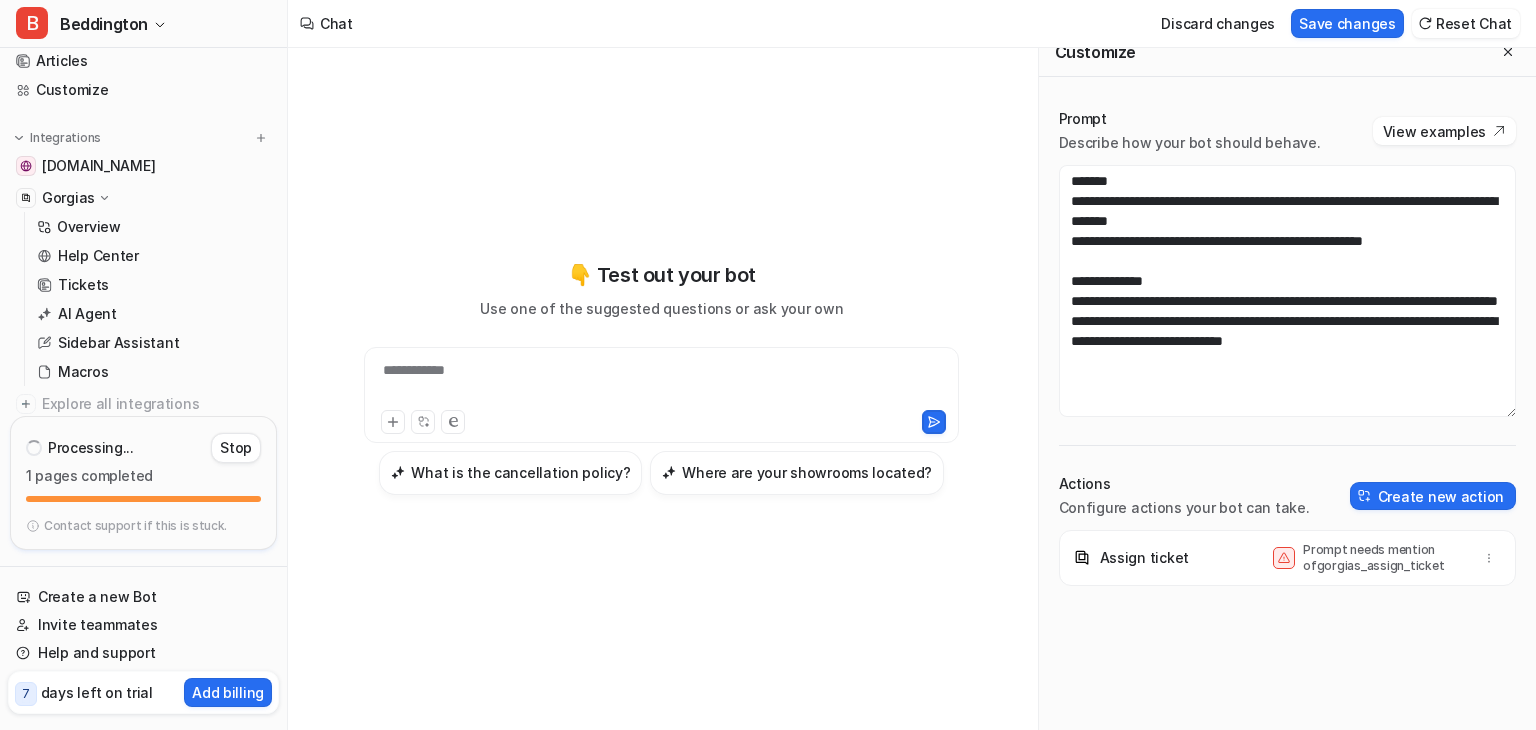 click on "Prompt needs mention of  gorgias_assign_ticket" at bounding box center [1383, 558] 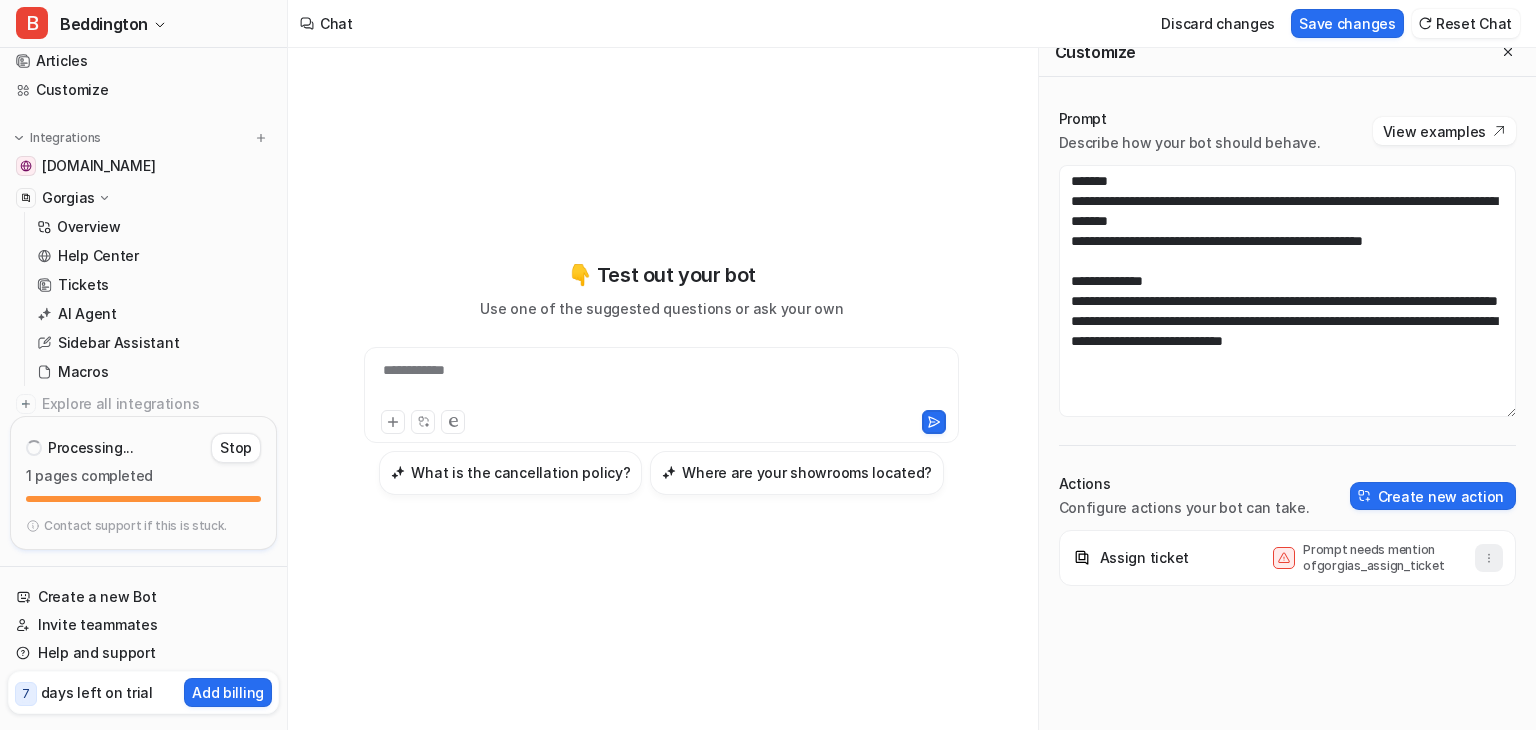 click at bounding box center (1489, 558) 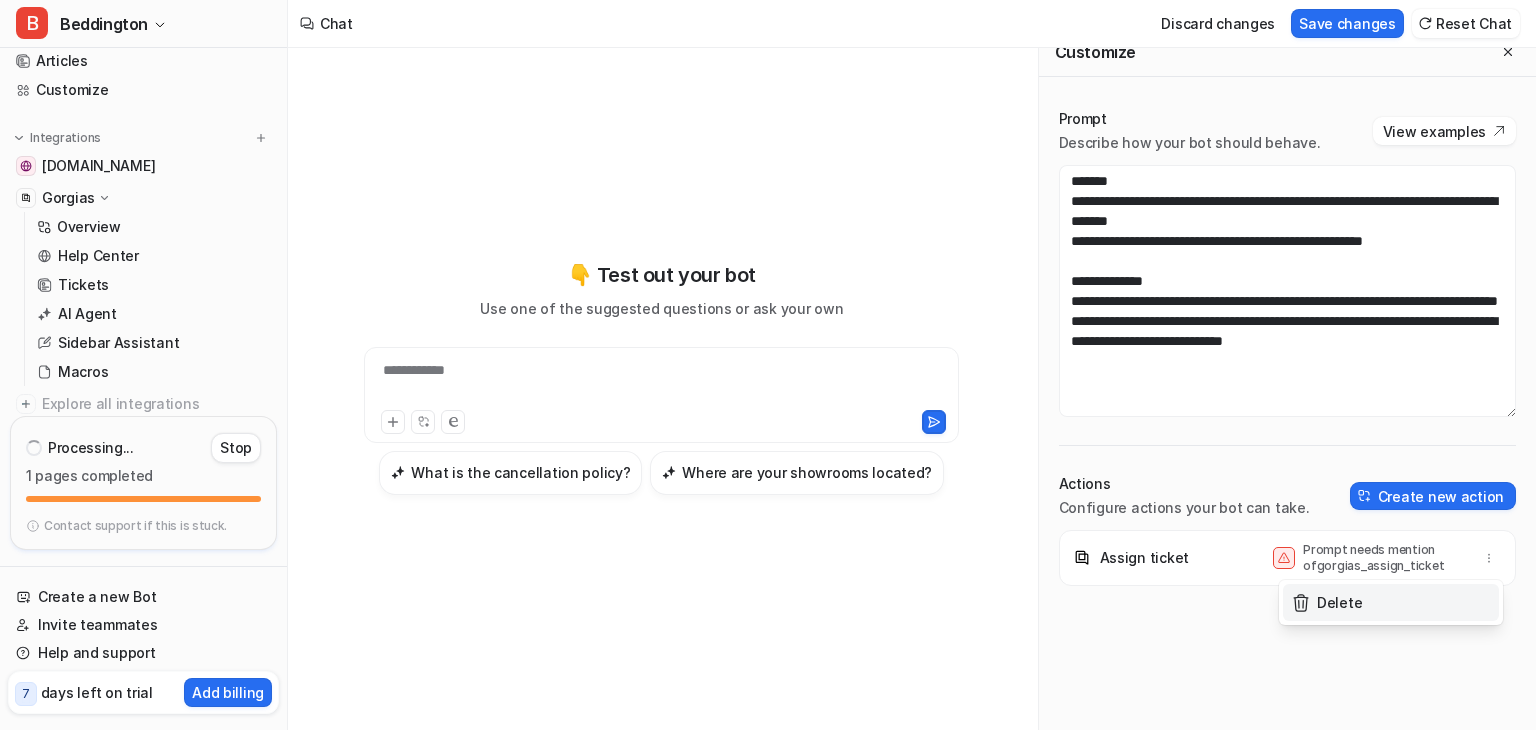 click on "Delete" at bounding box center [1391, 602] 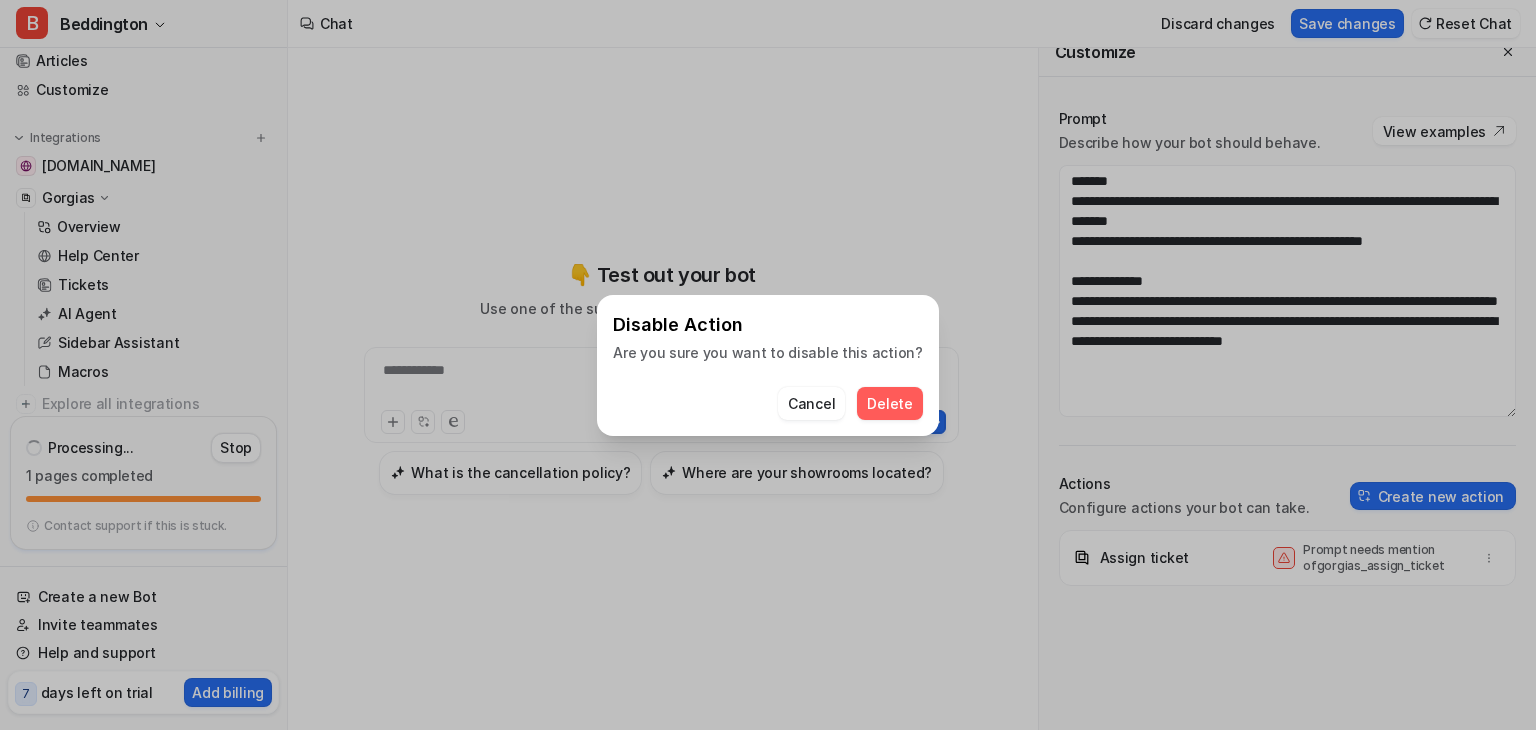 click on "Delete" at bounding box center [889, 403] 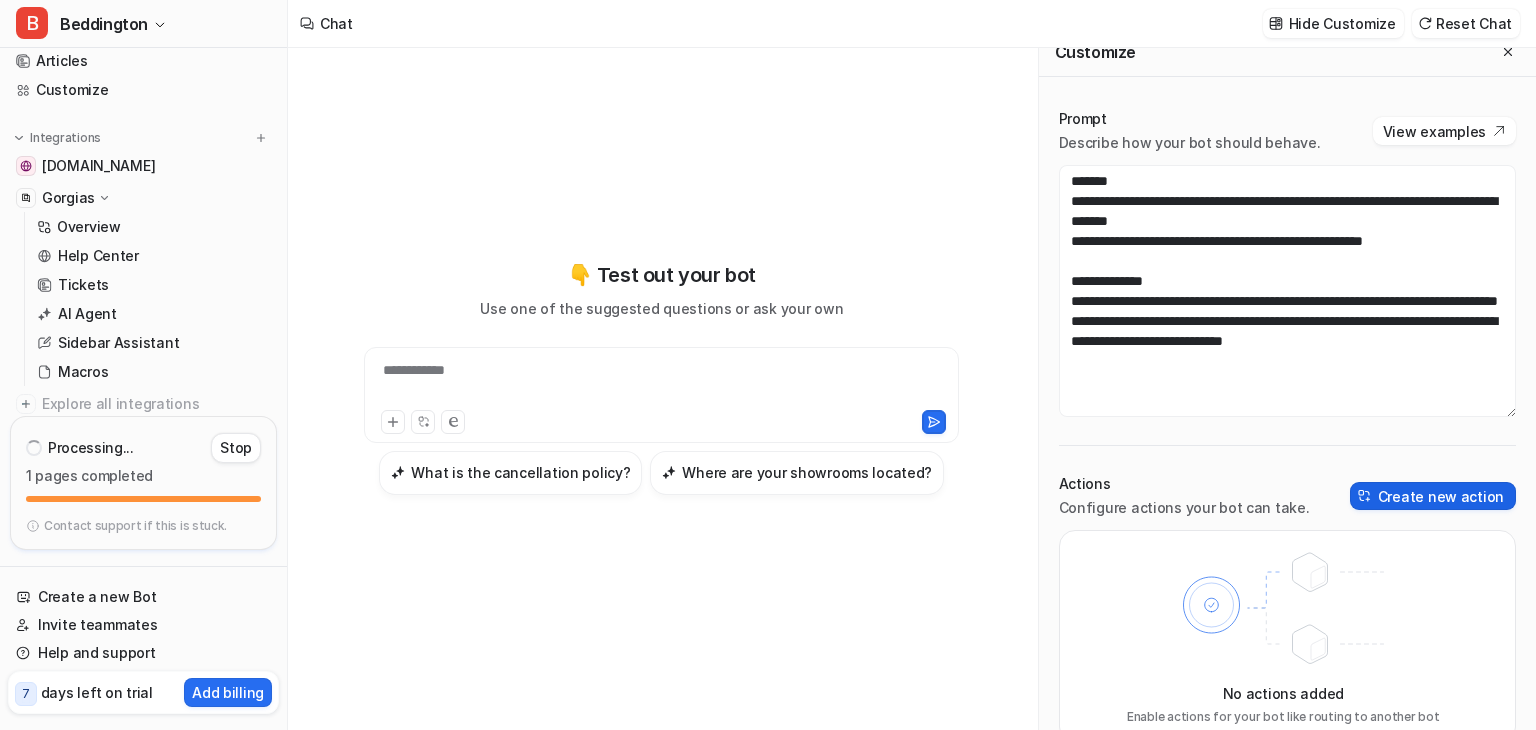 click on "Create new action" at bounding box center (1433, 496) 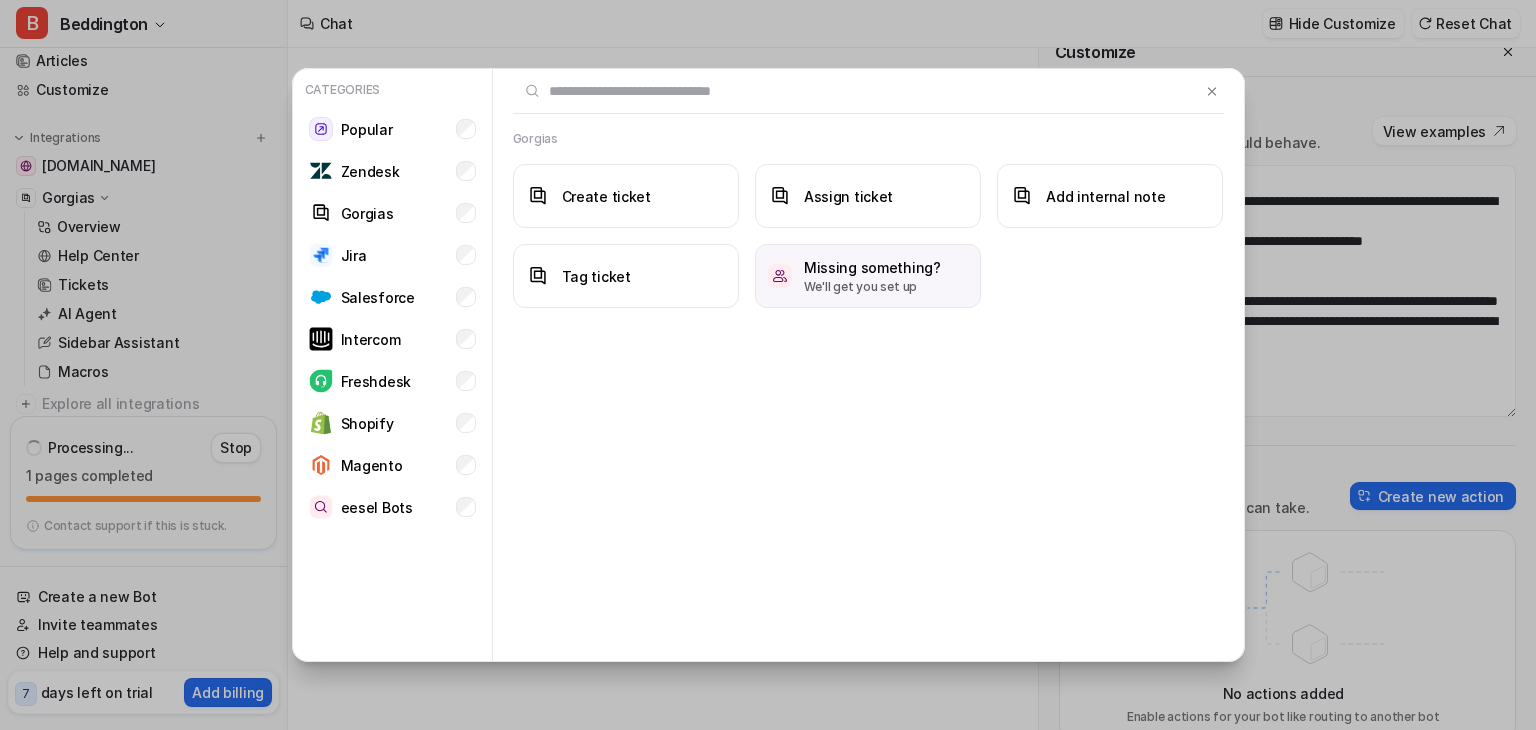 click on "We'll get you set up" at bounding box center (872, 287) 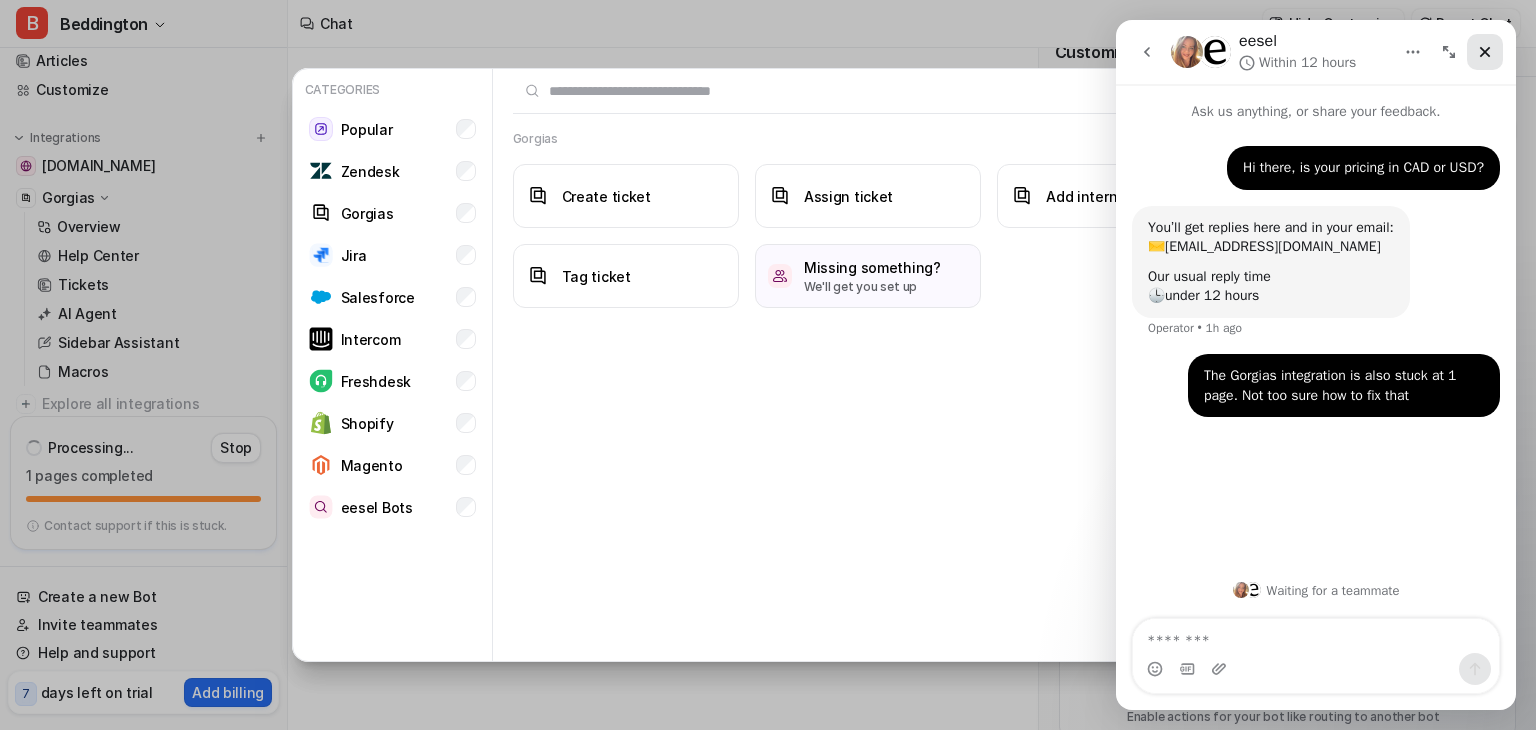 click 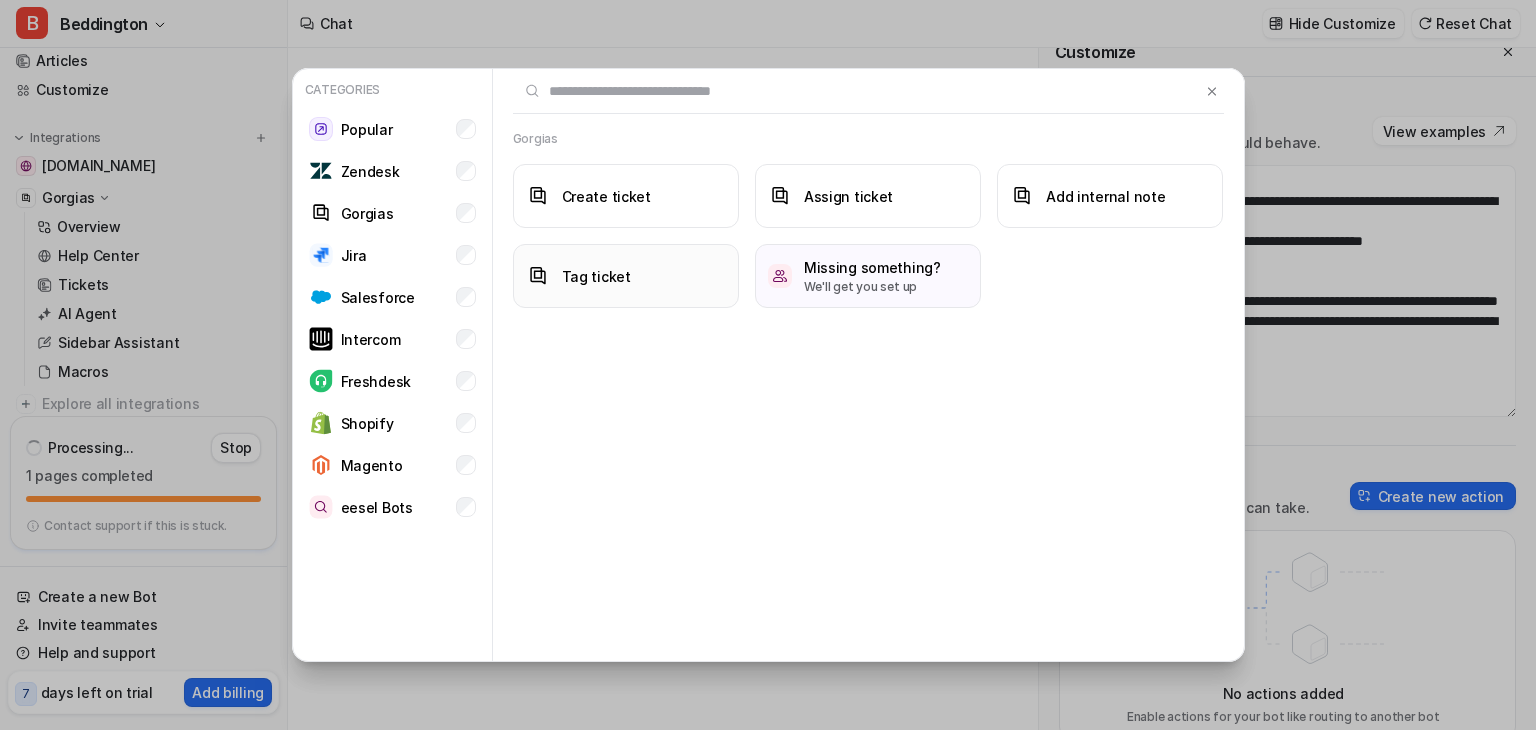 click on "Tag ticket" at bounding box center (626, 276) 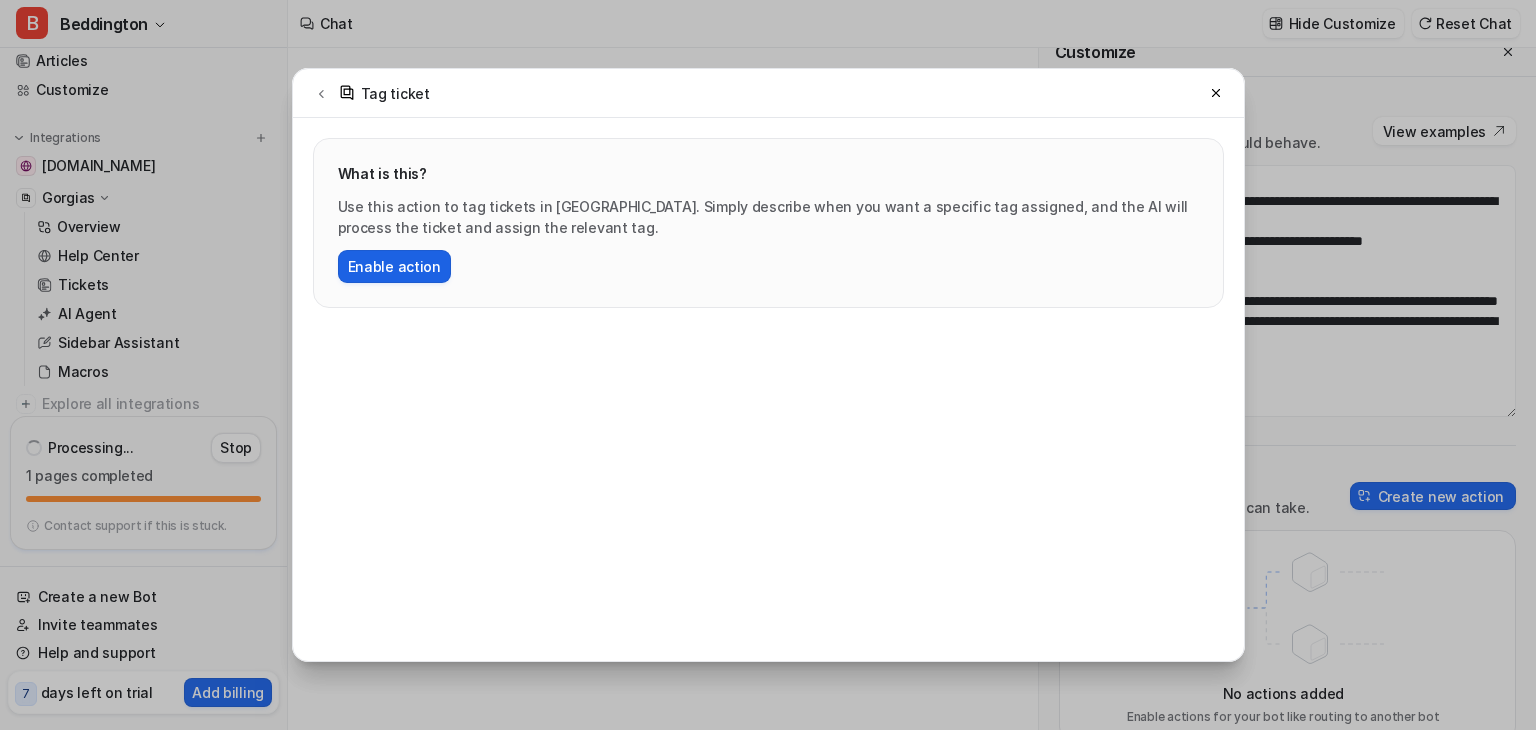 click on "Enable action" at bounding box center (394, 266) 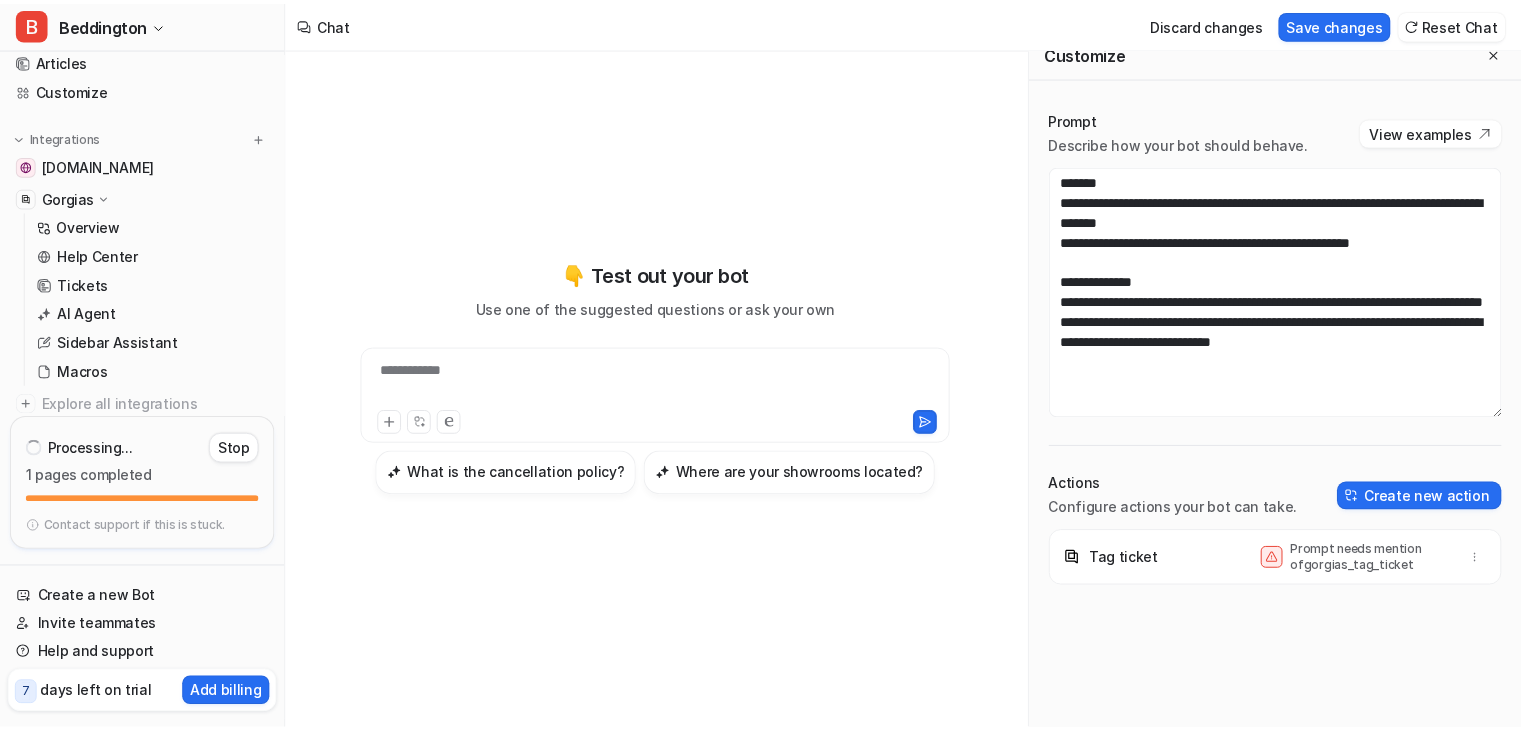 scroll, scrollTop: 0, scrollLeft: 0, axis: both 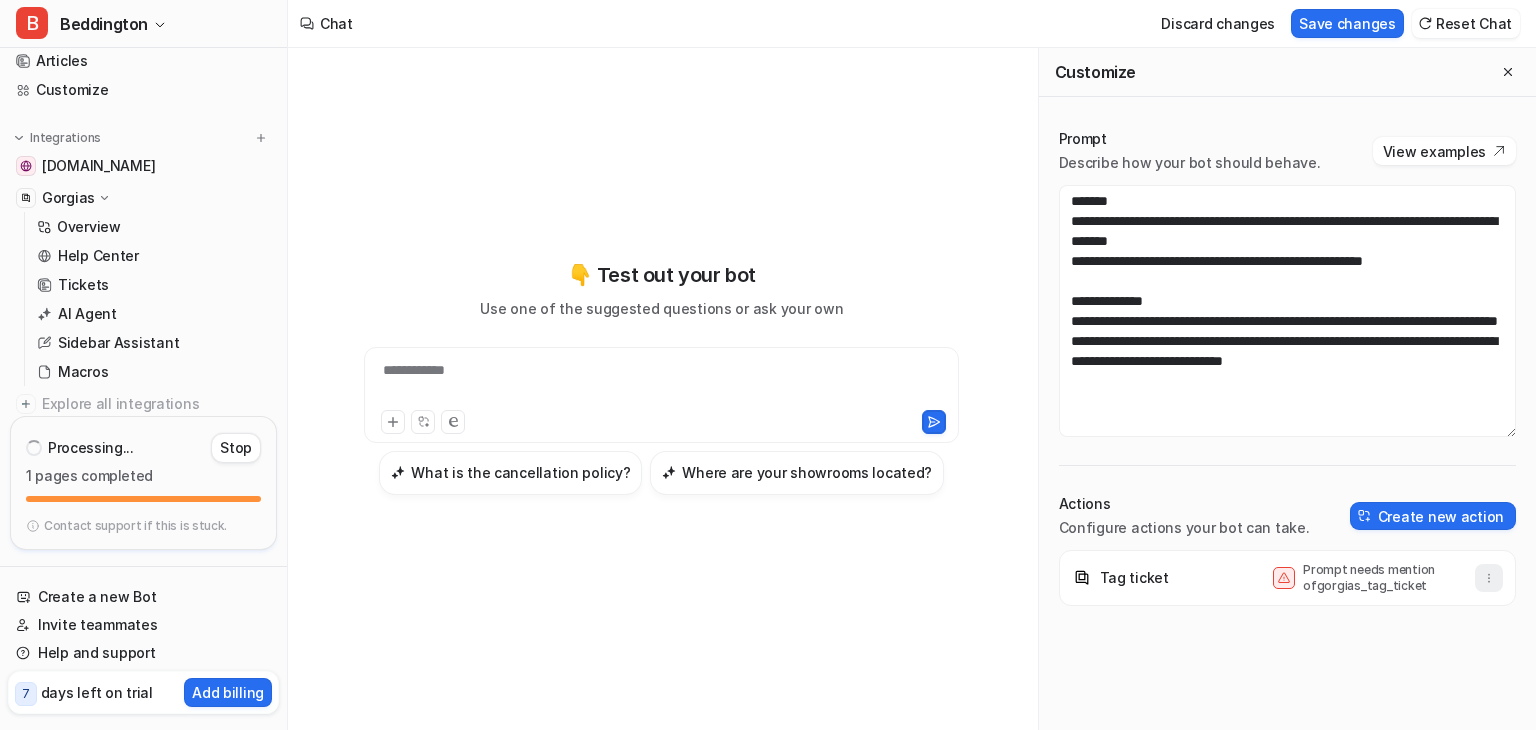 click 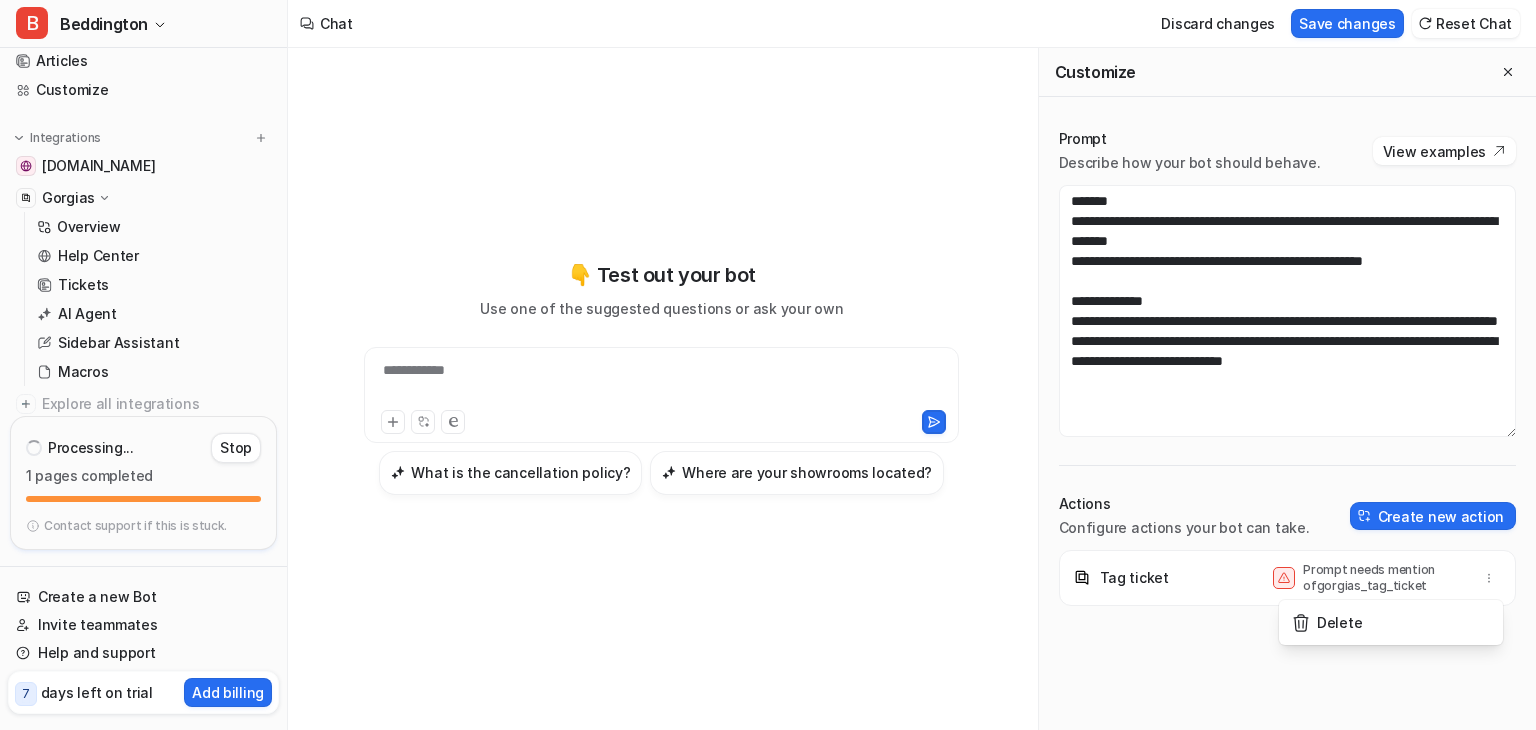 click on "Prompt needs mention of  gorgias_tag_ticket" at bounding box center (1383, 578) 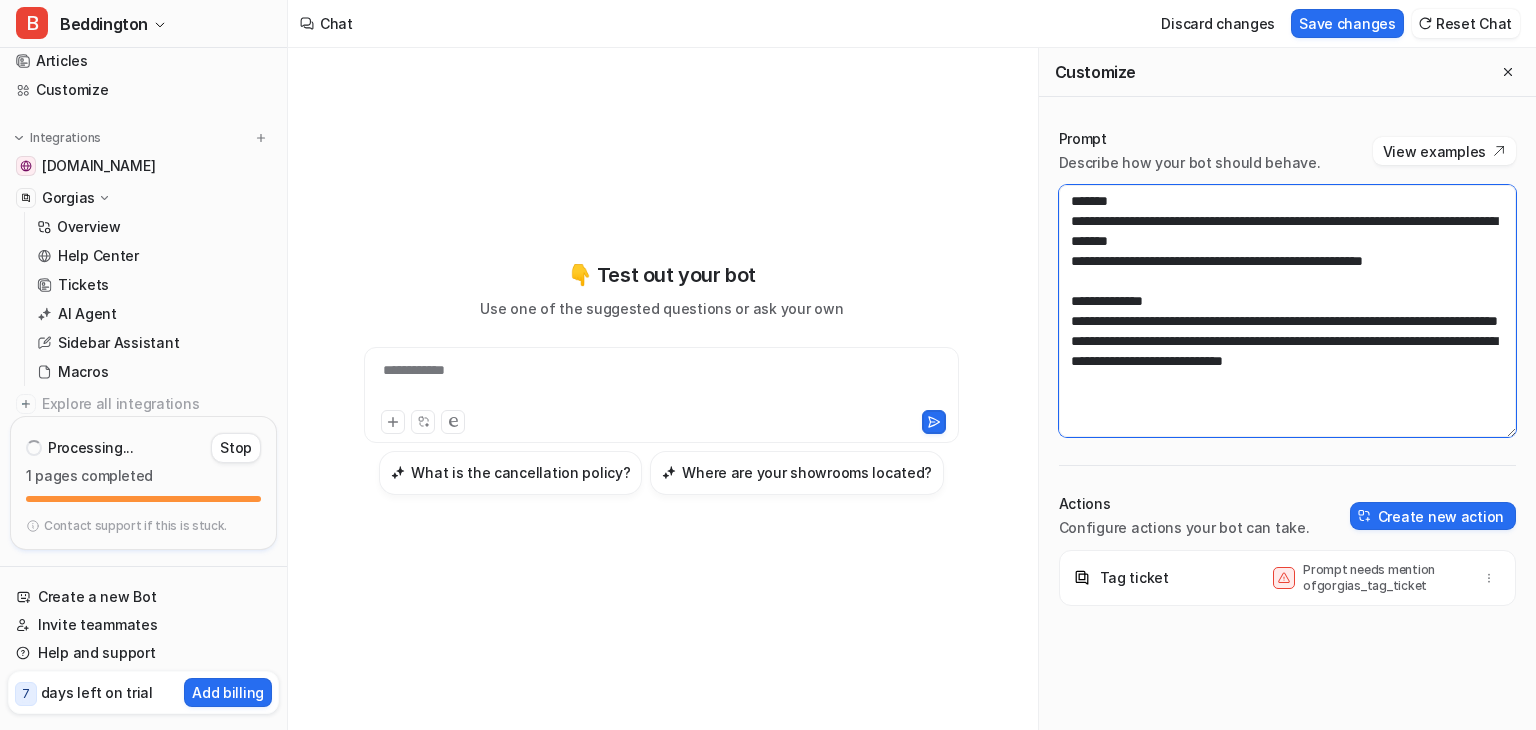 click on "**********" at bounding box center [1287, 311] 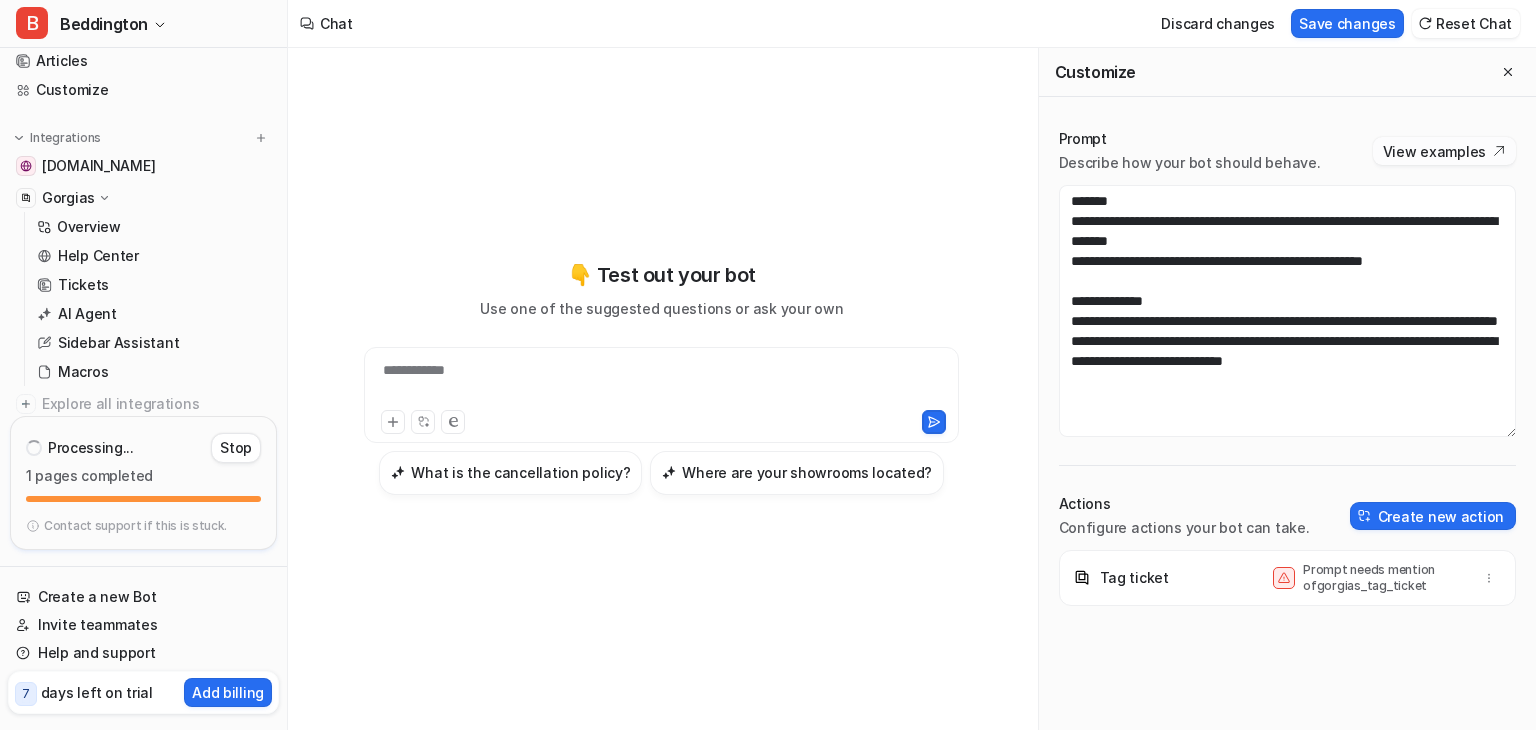 click on "View examples" at bounding box center (1444, 151) 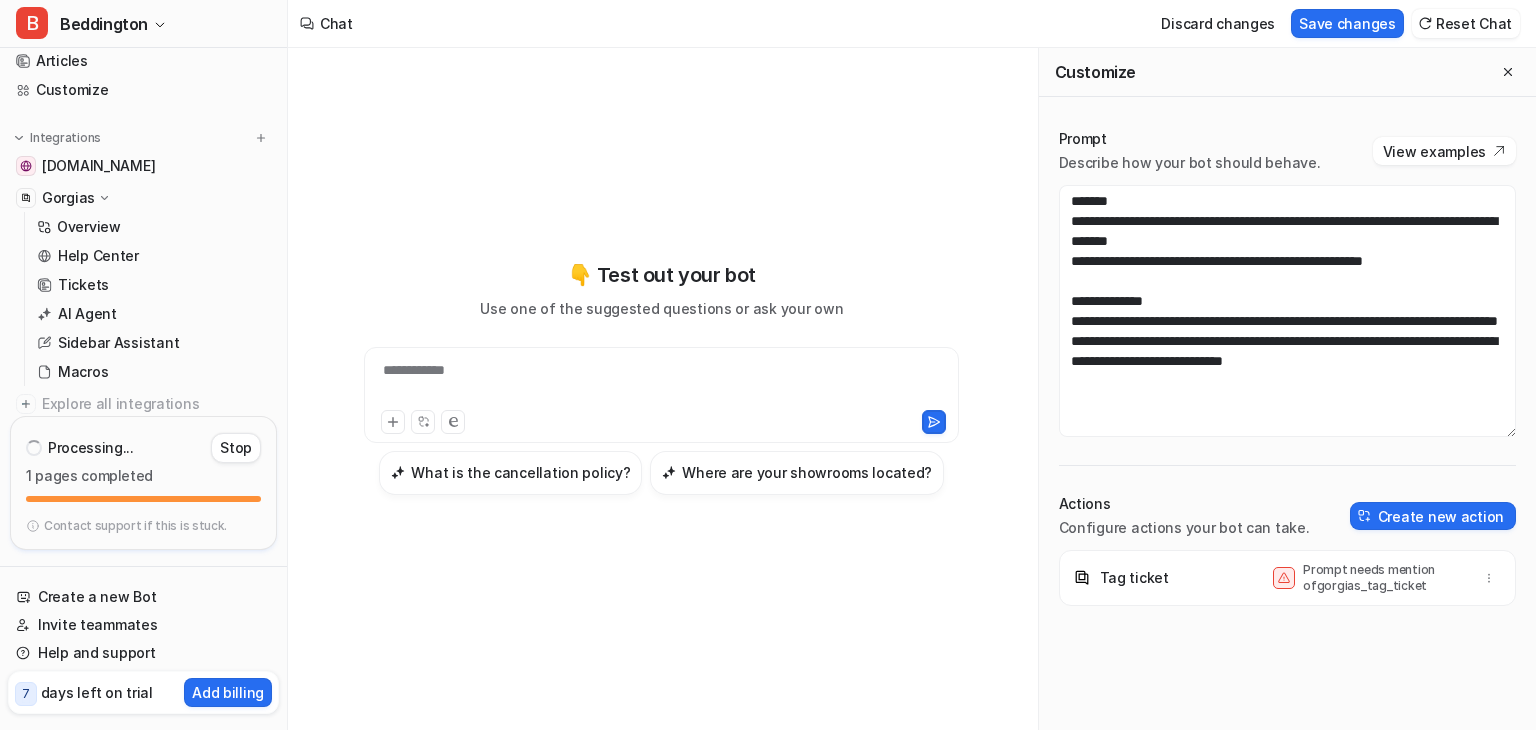 click on "**********" at bounding box center (661, 395) 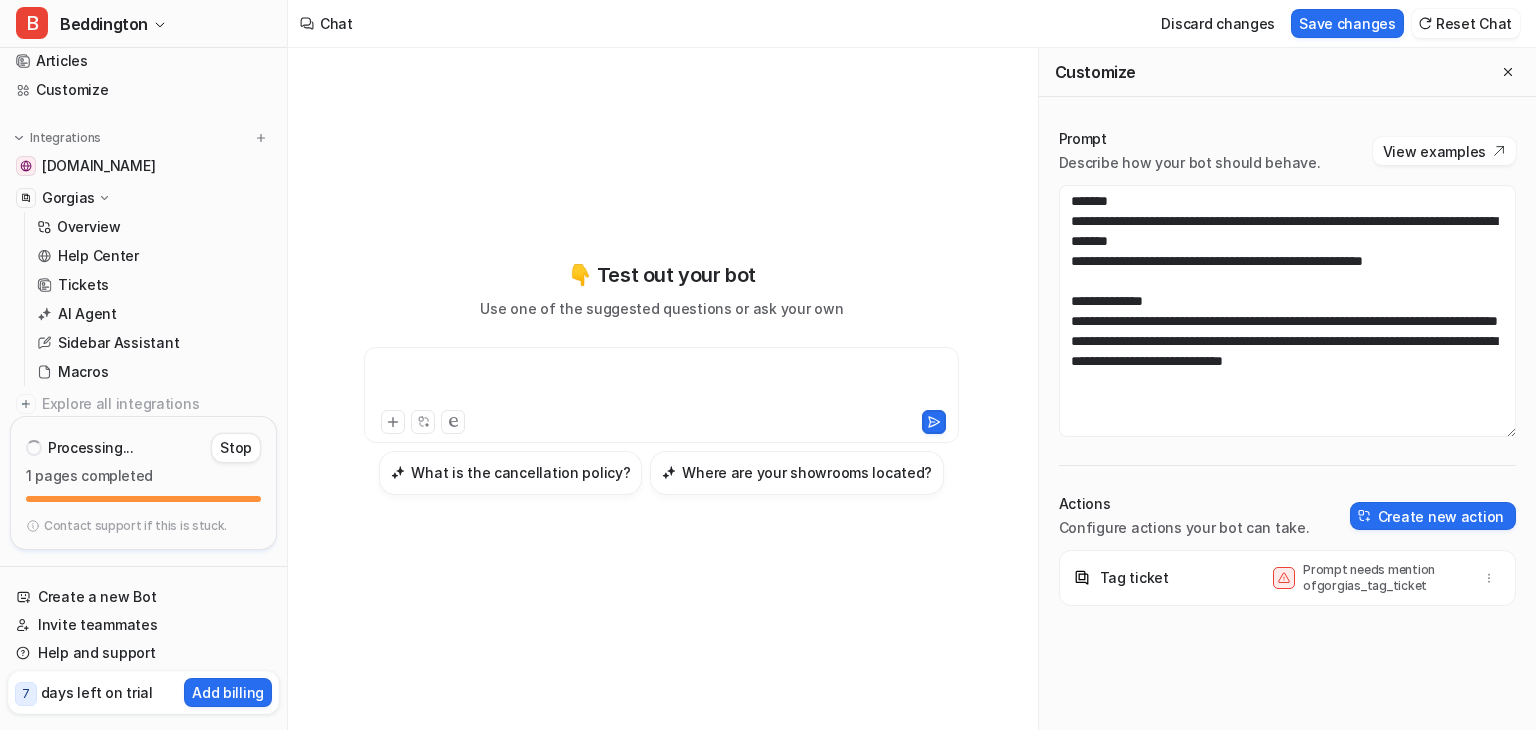 type 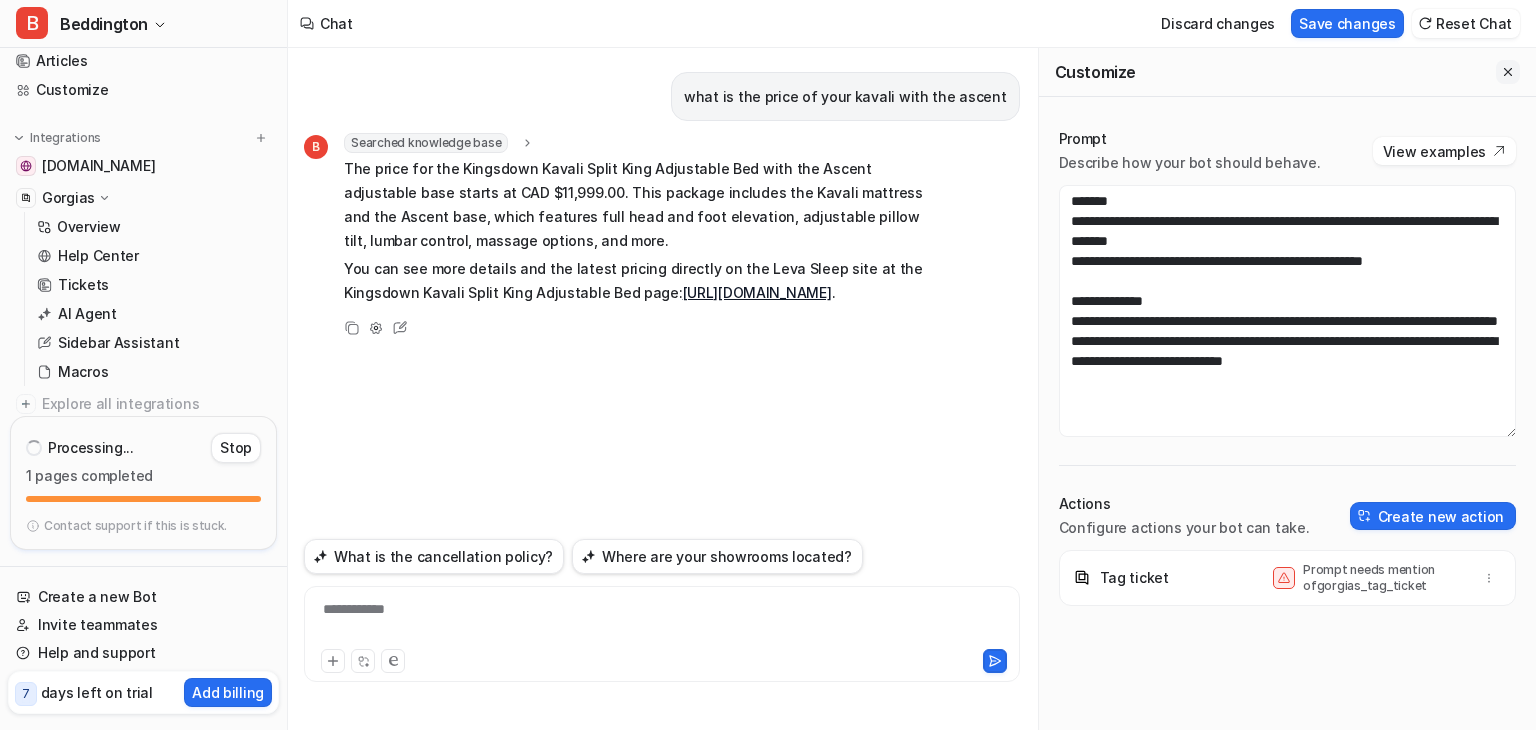 click 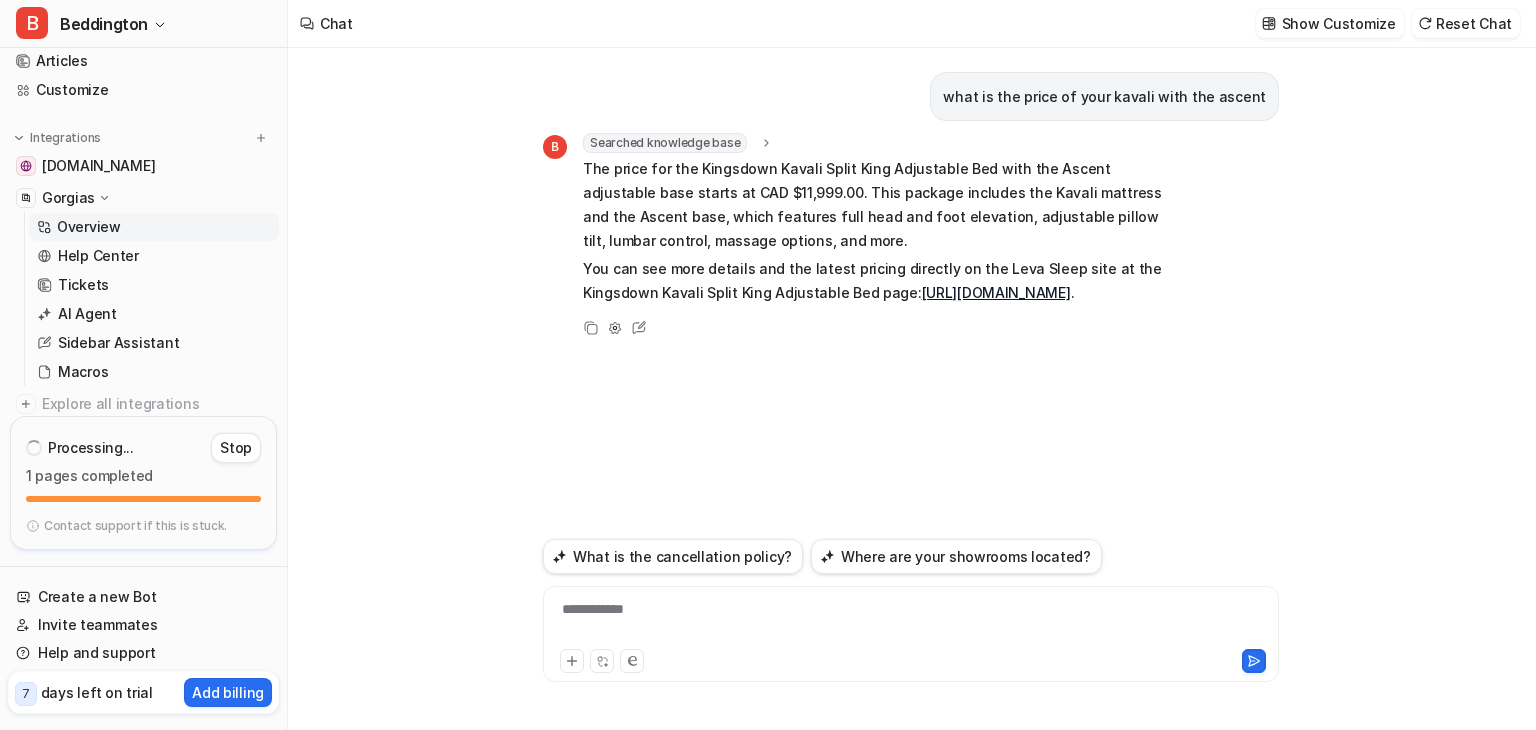 click on "Overview" at bounding box center (154, 227) 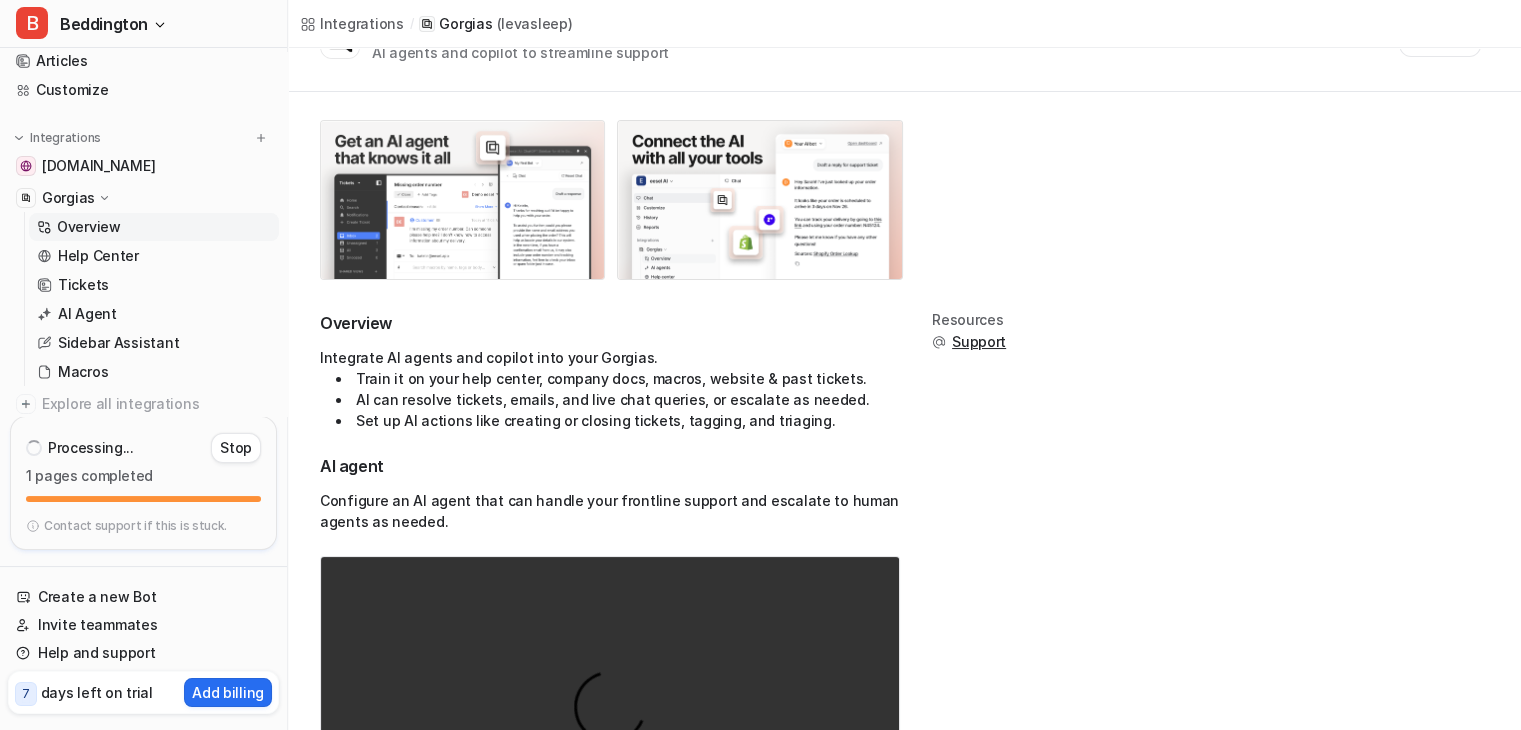 scroll, scrollTop: 200, scrollLeft: 0, axis: vertical 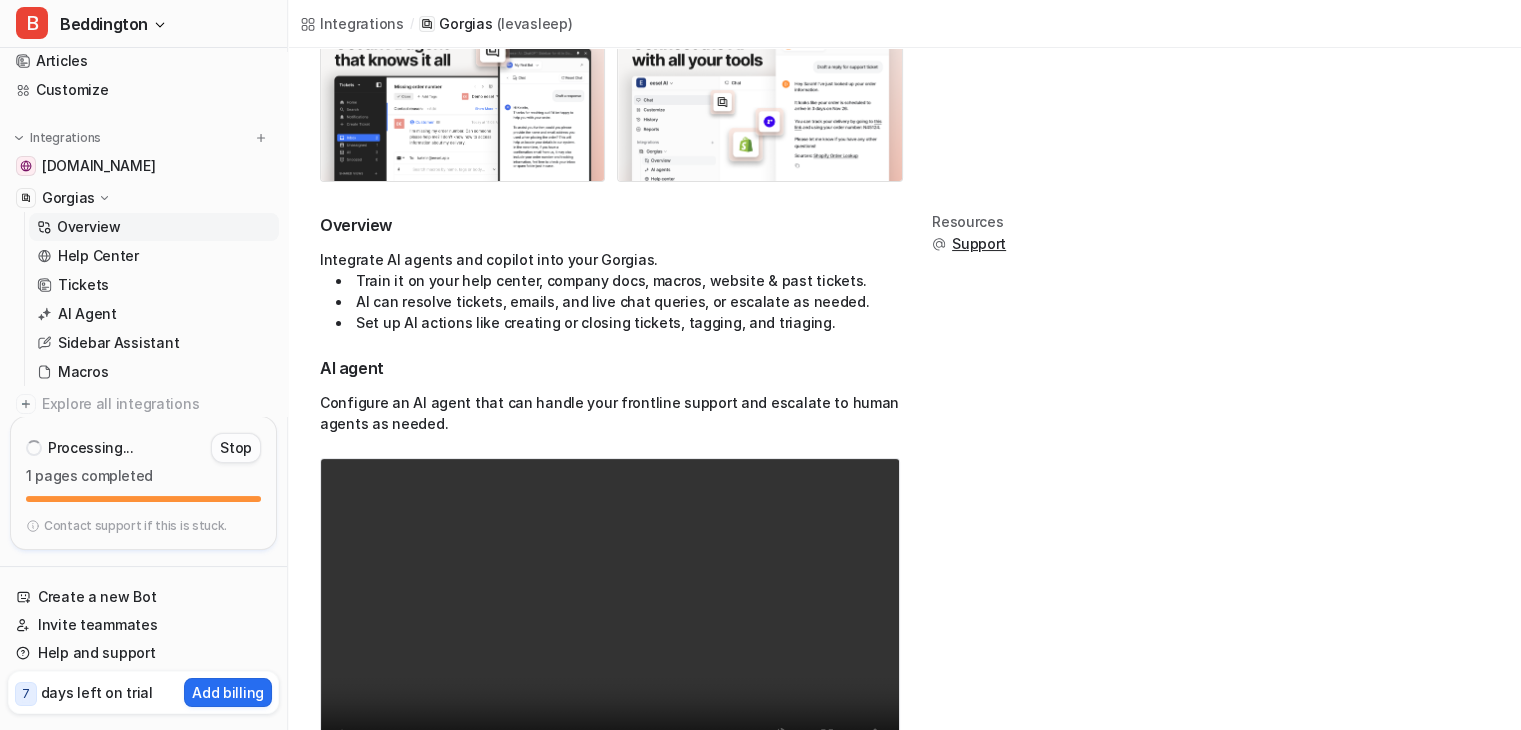 click on "Stop" at bounding box center (236, 448) 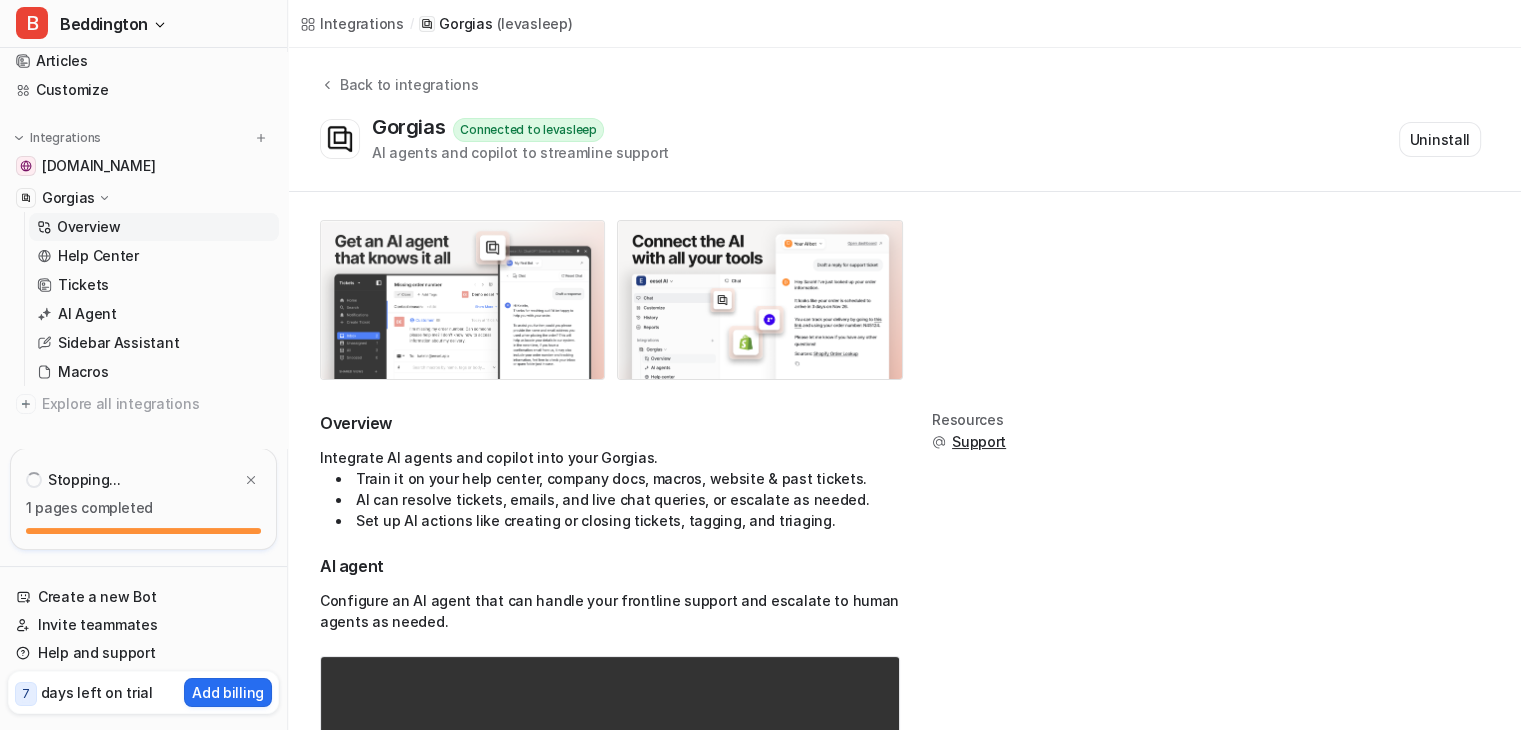 scroll, scrollTop: 0, scrollLeft: 0, axis: both 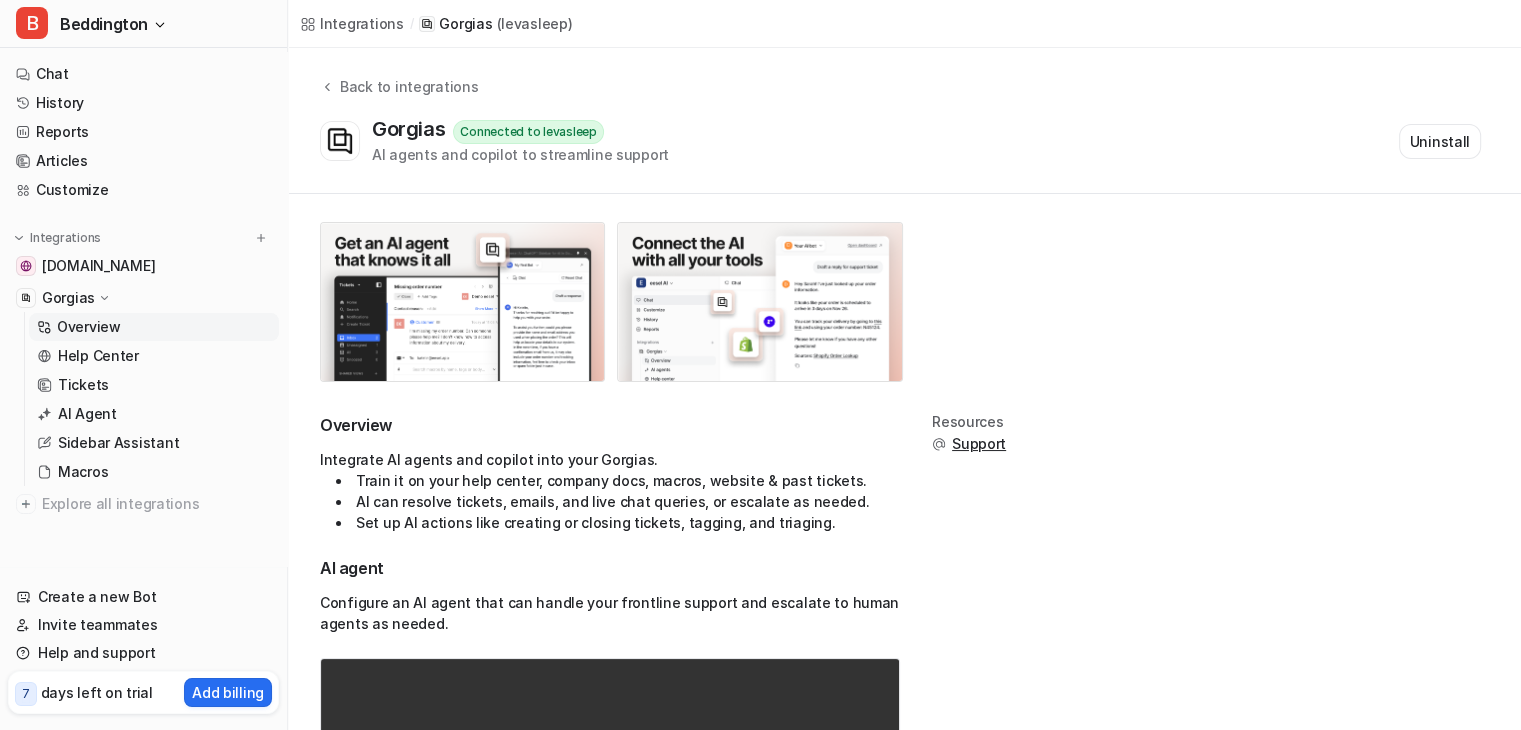 click on "Gorgias" at bounding box center [68, 298] 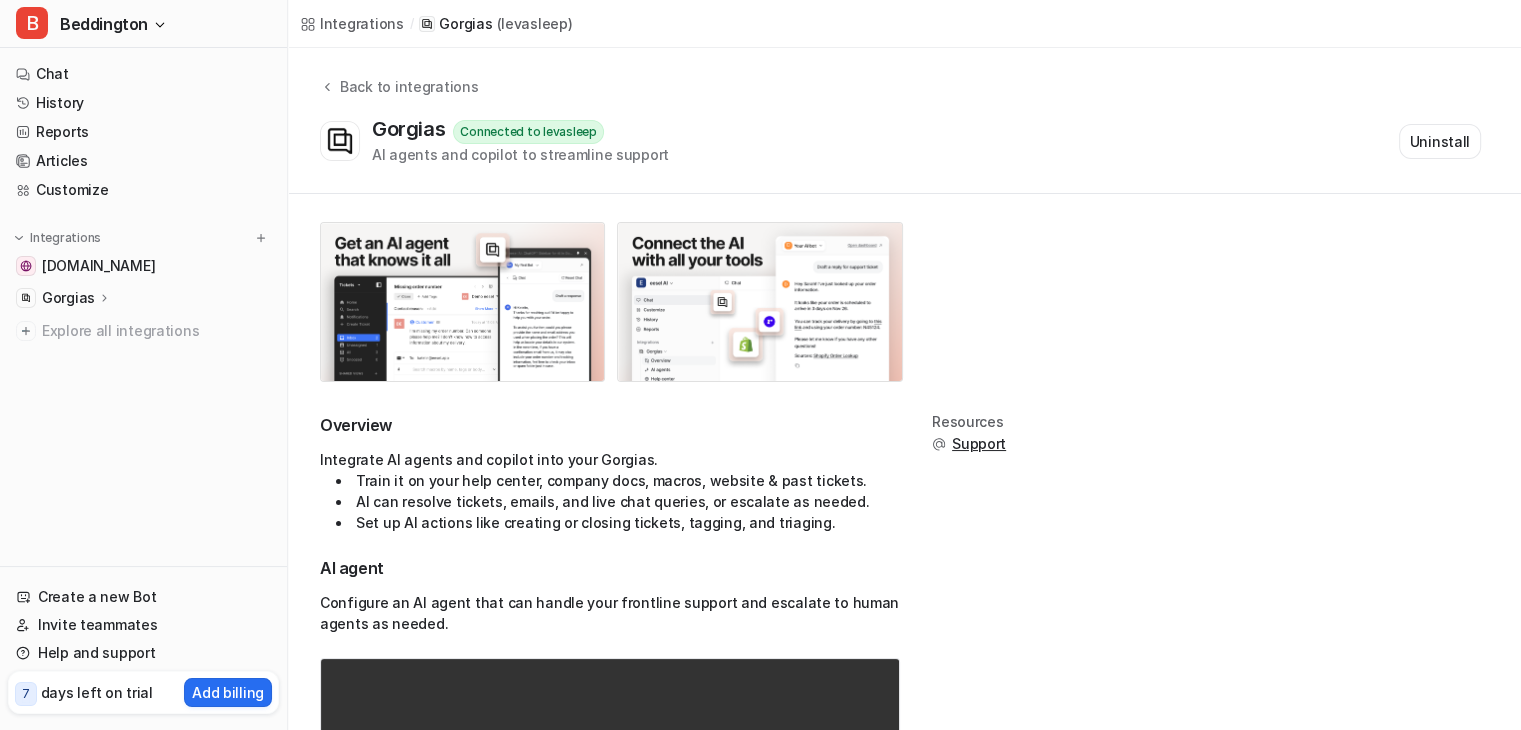click on "Gorgias" at bounding box center [68, 298] 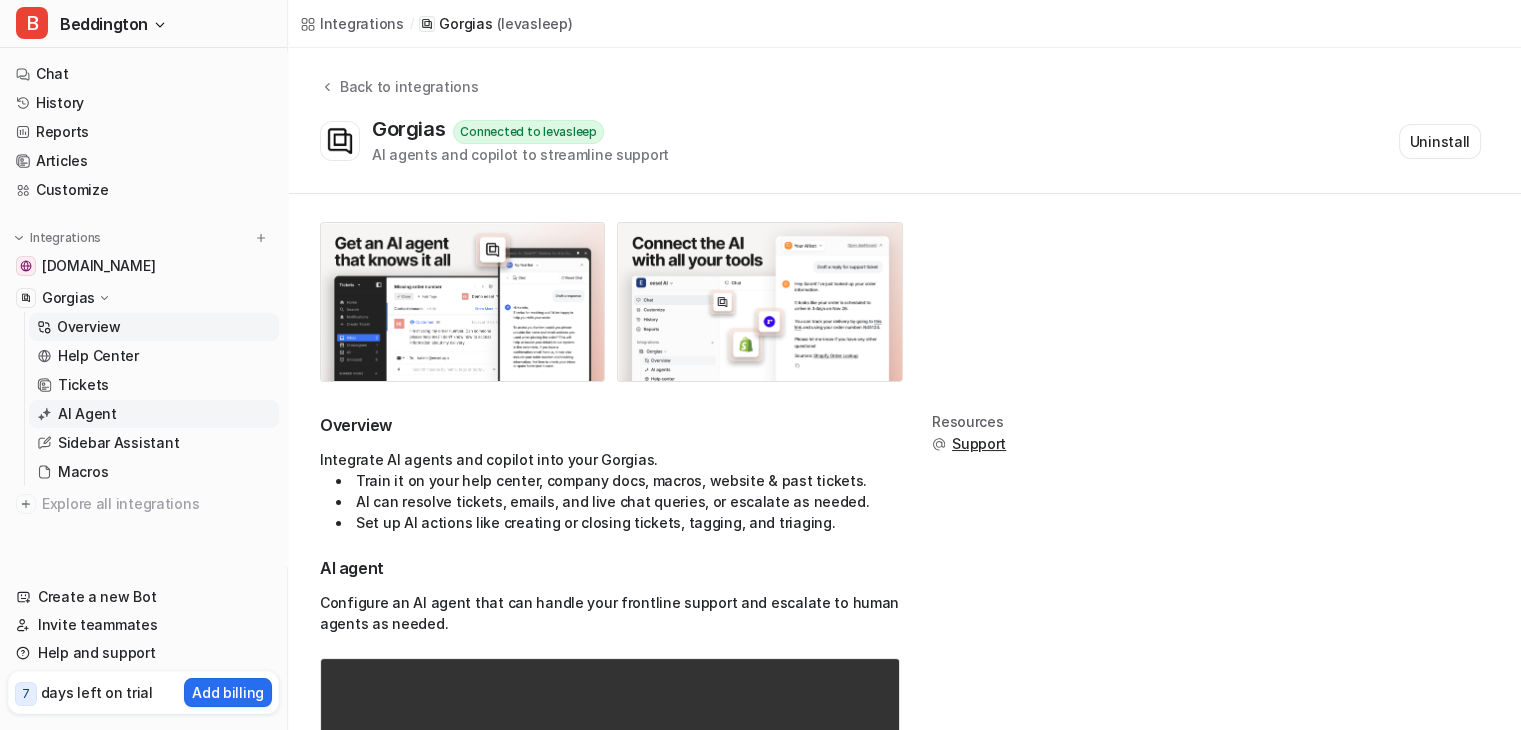 click on "AI Agent" at bounding box center (154, 414) 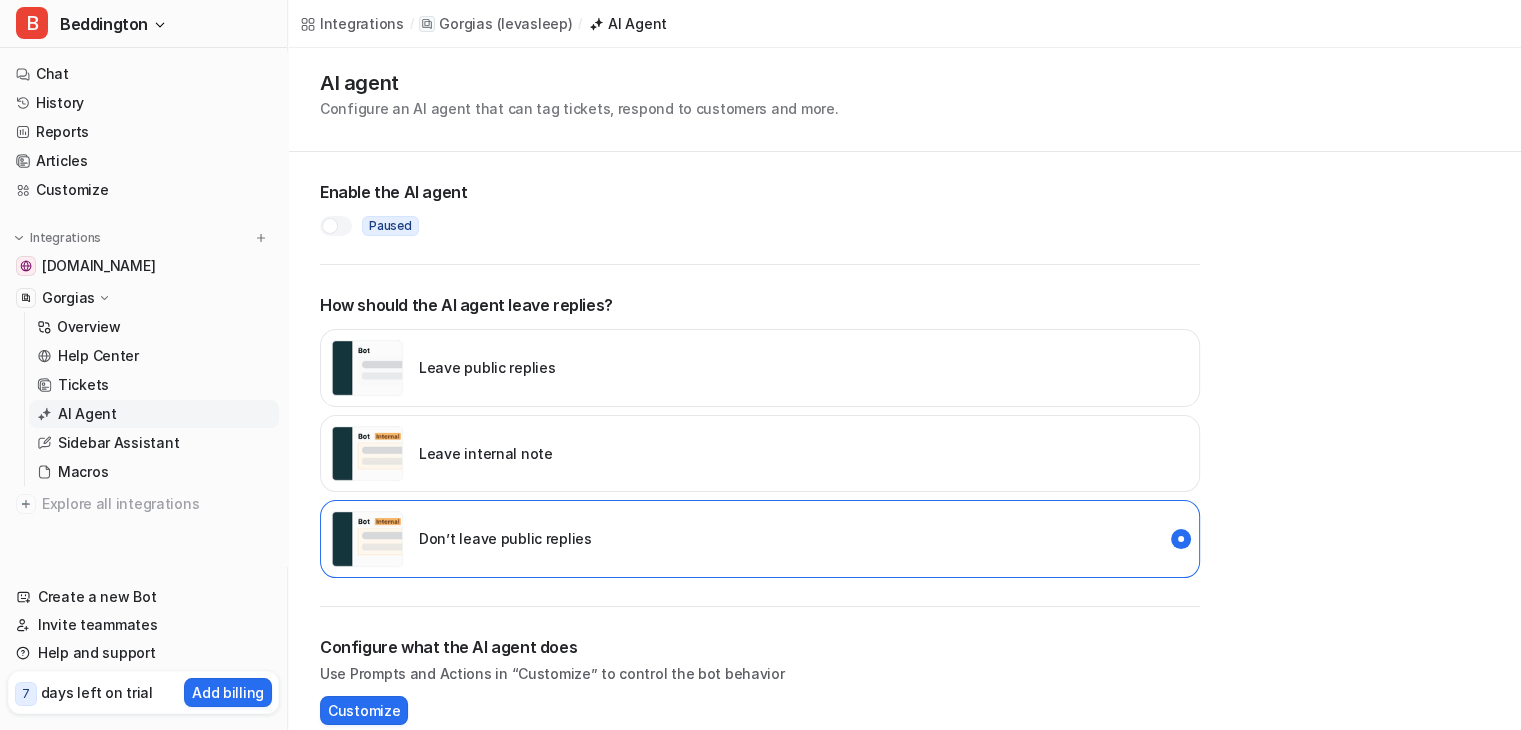 scroll, scrollTop: 0, scrollLeft: 0, axis: both 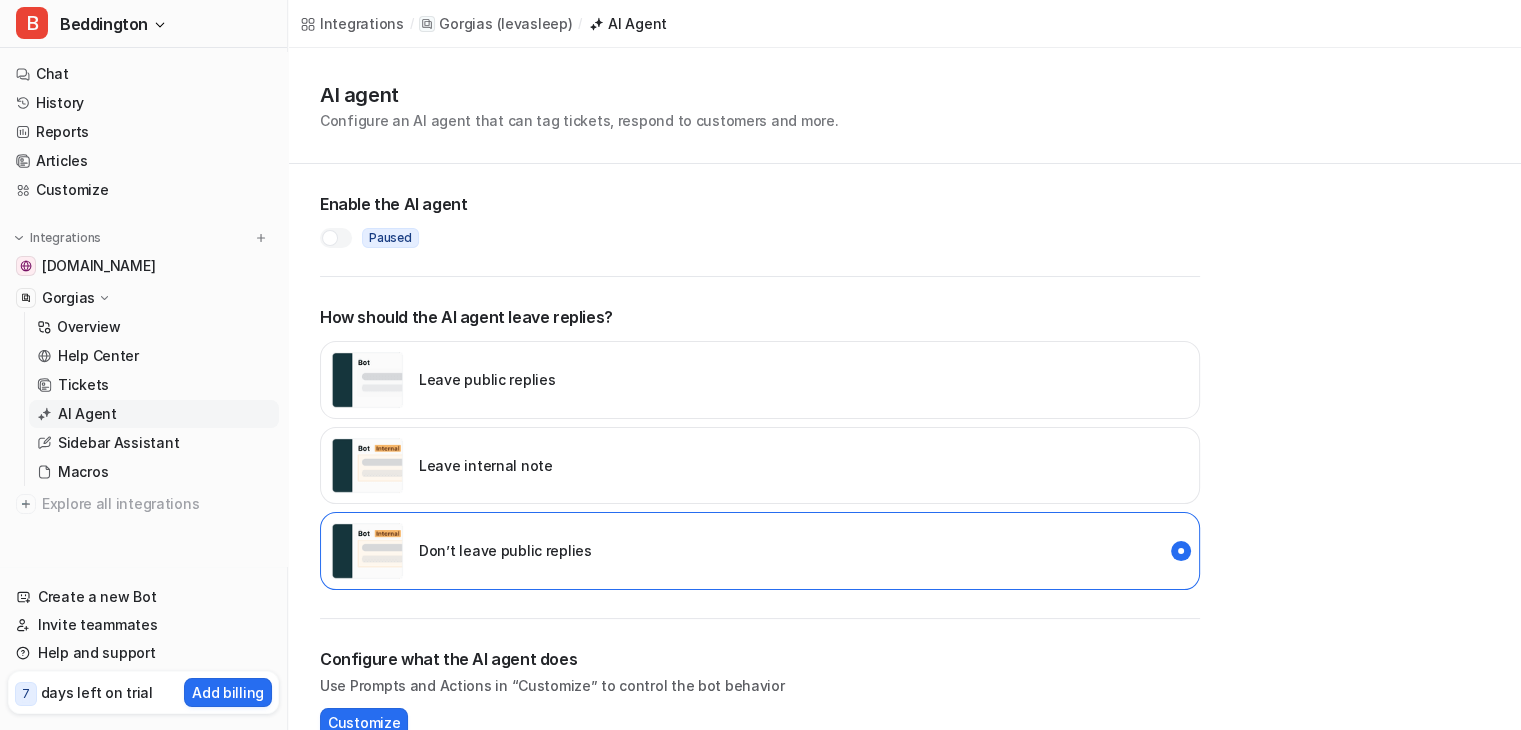 click at bounding box center [336, 238] 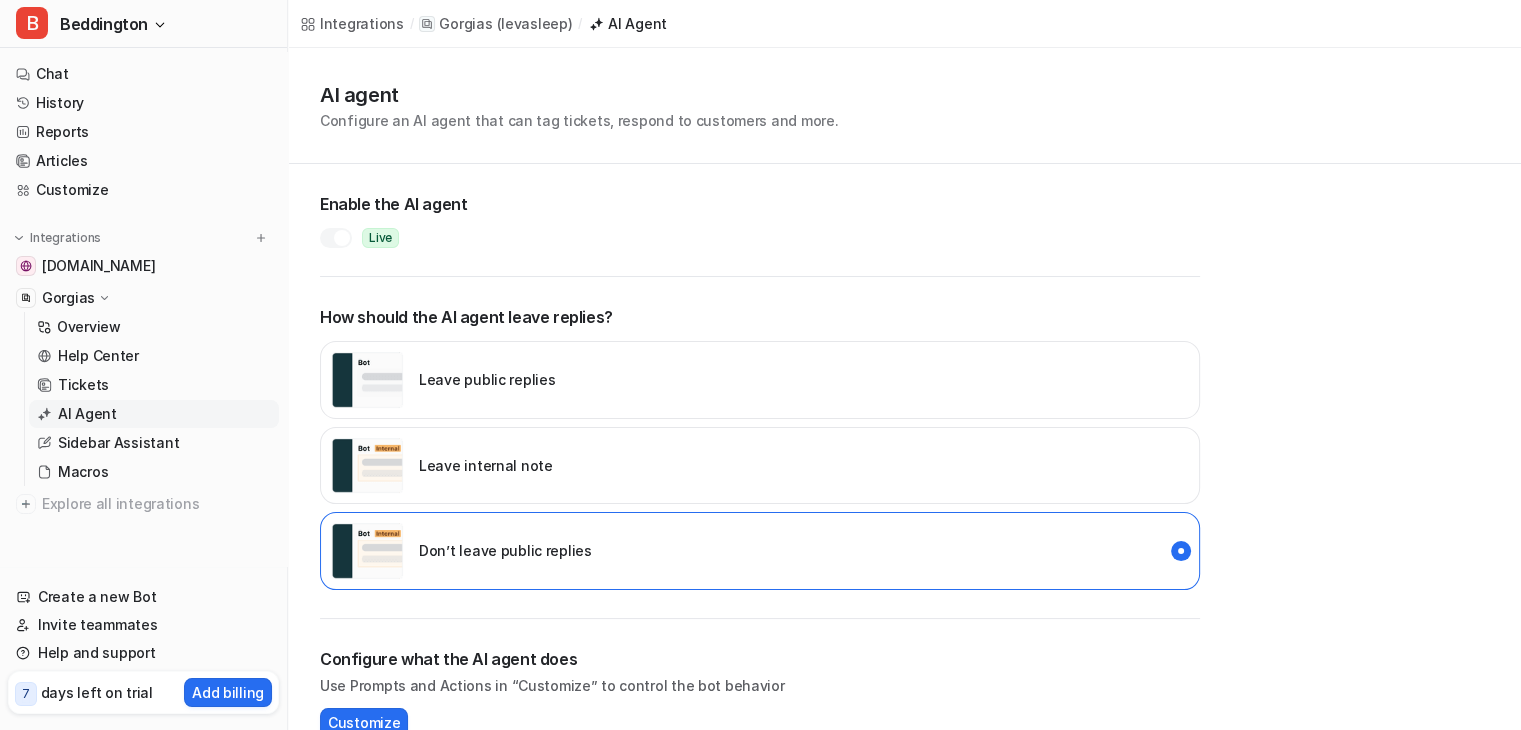 click at bounding box center (342, 238) 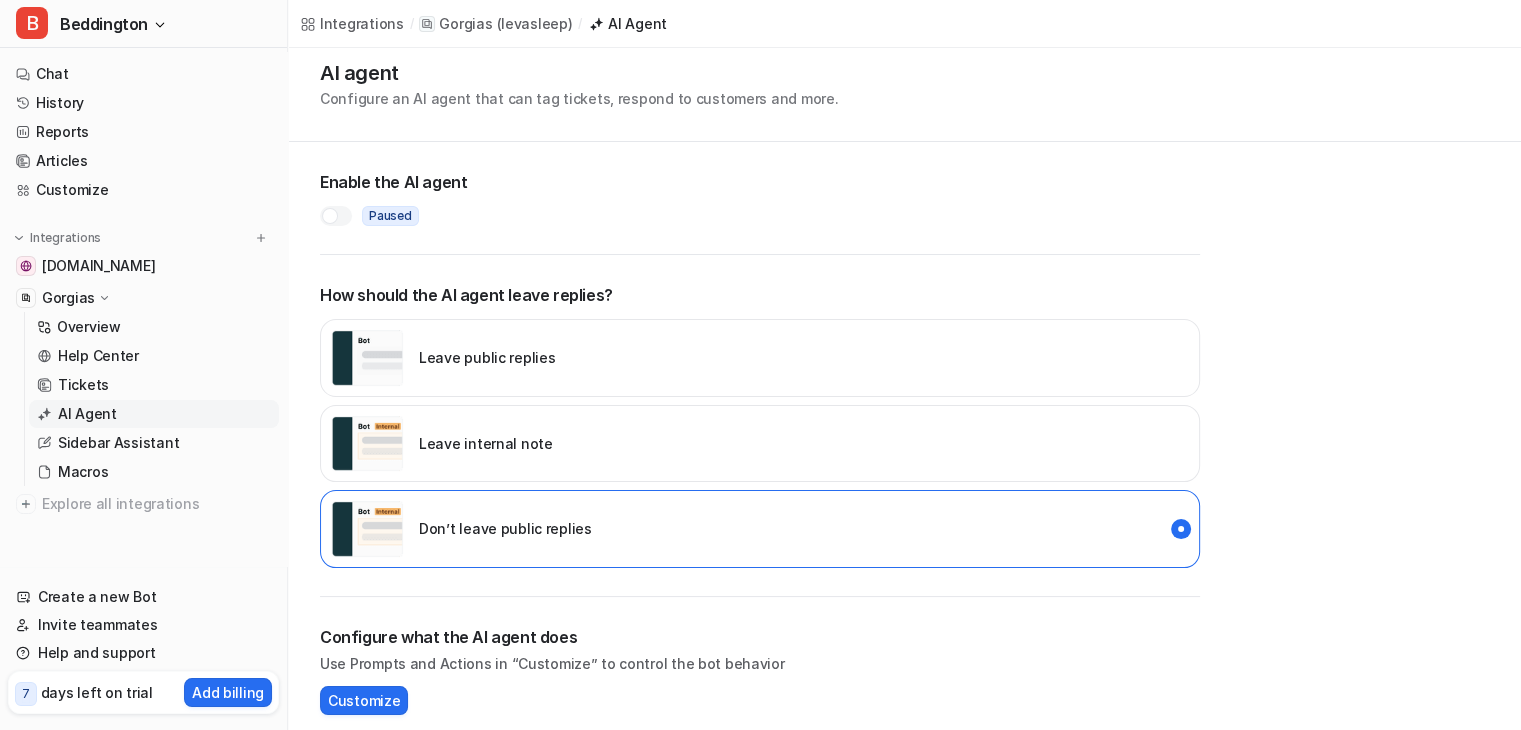 scroll, scrollTop: 34, scrollLeft: 0, axis: vertical 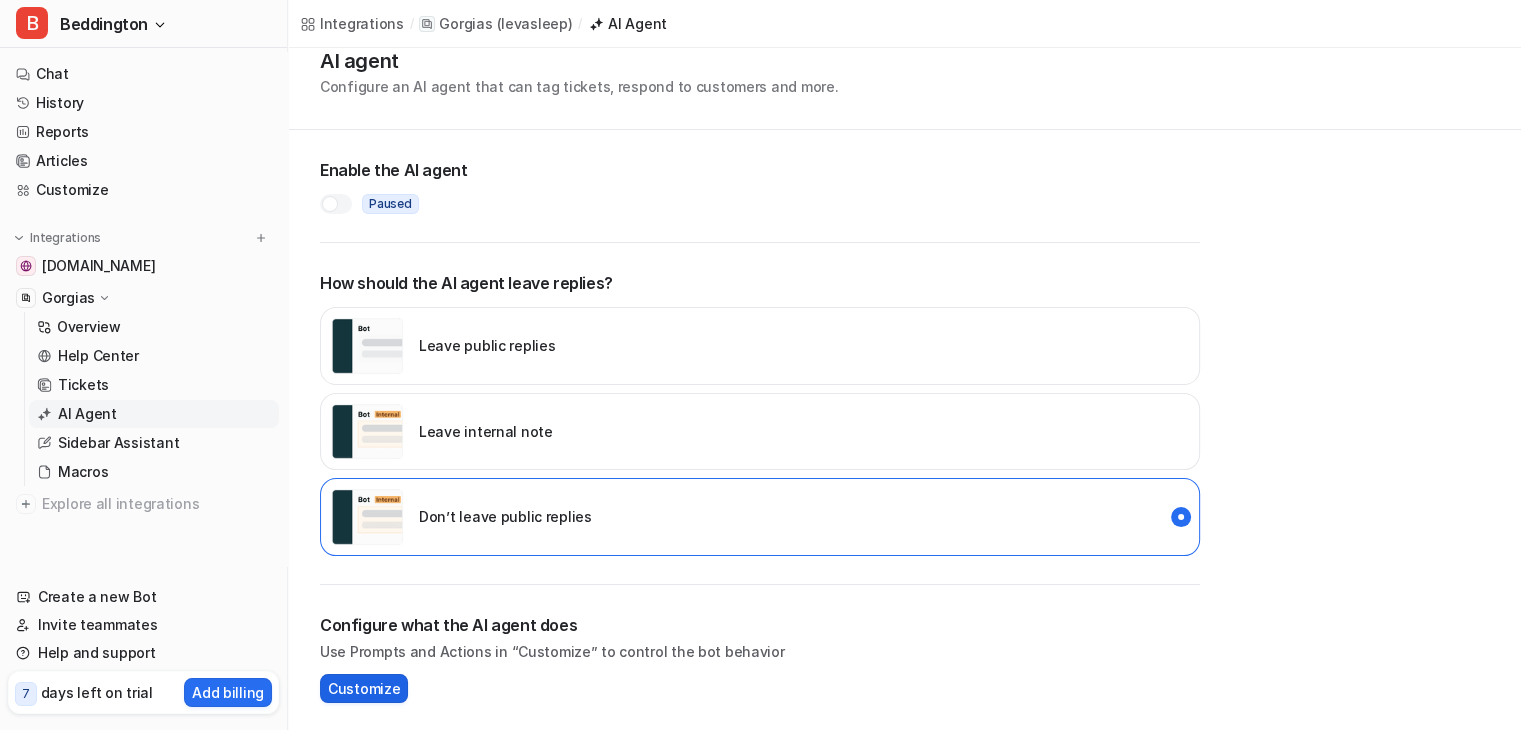 click on "Customize" at bounding box center (364, 688) 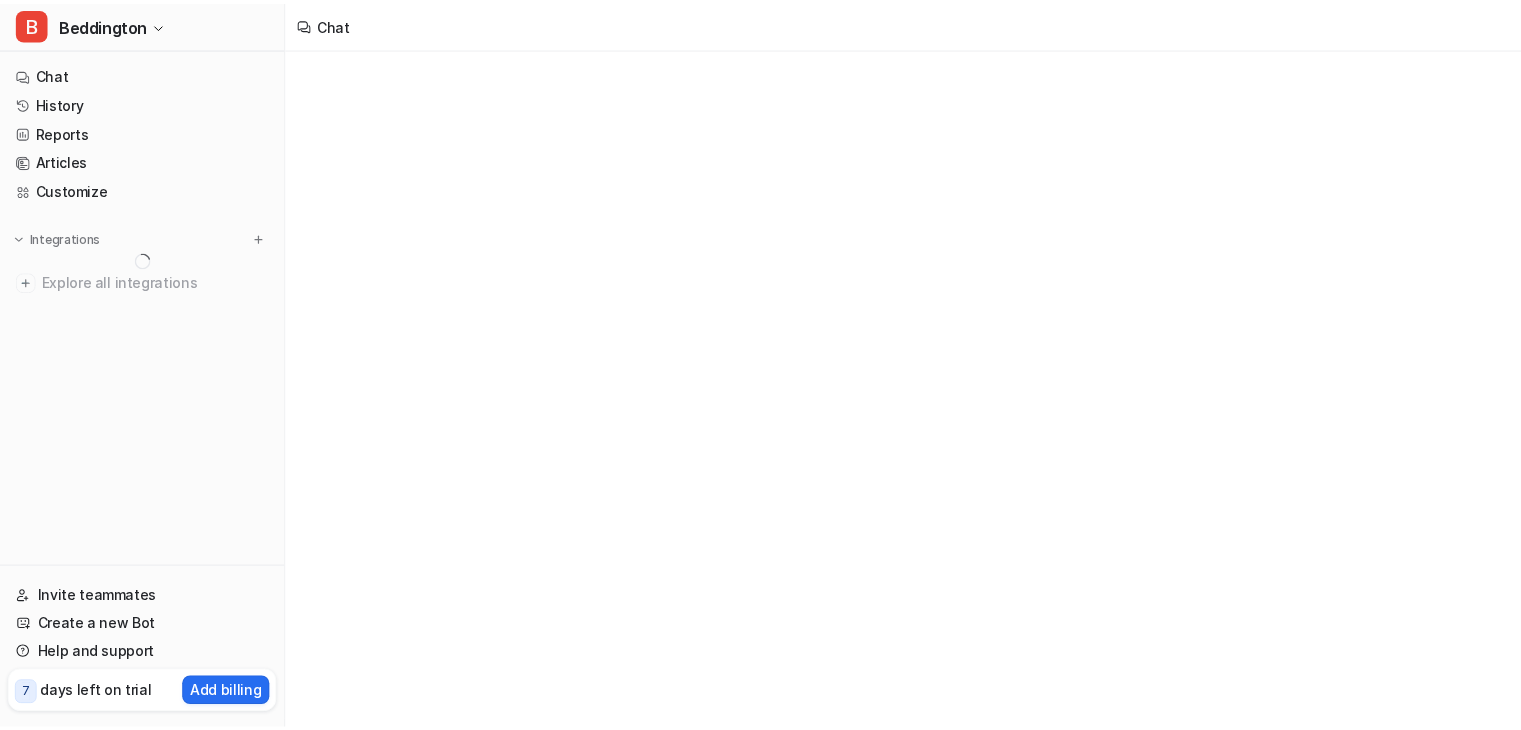scroll, scrollTop: 0, scrollLeft: 0, axis: both 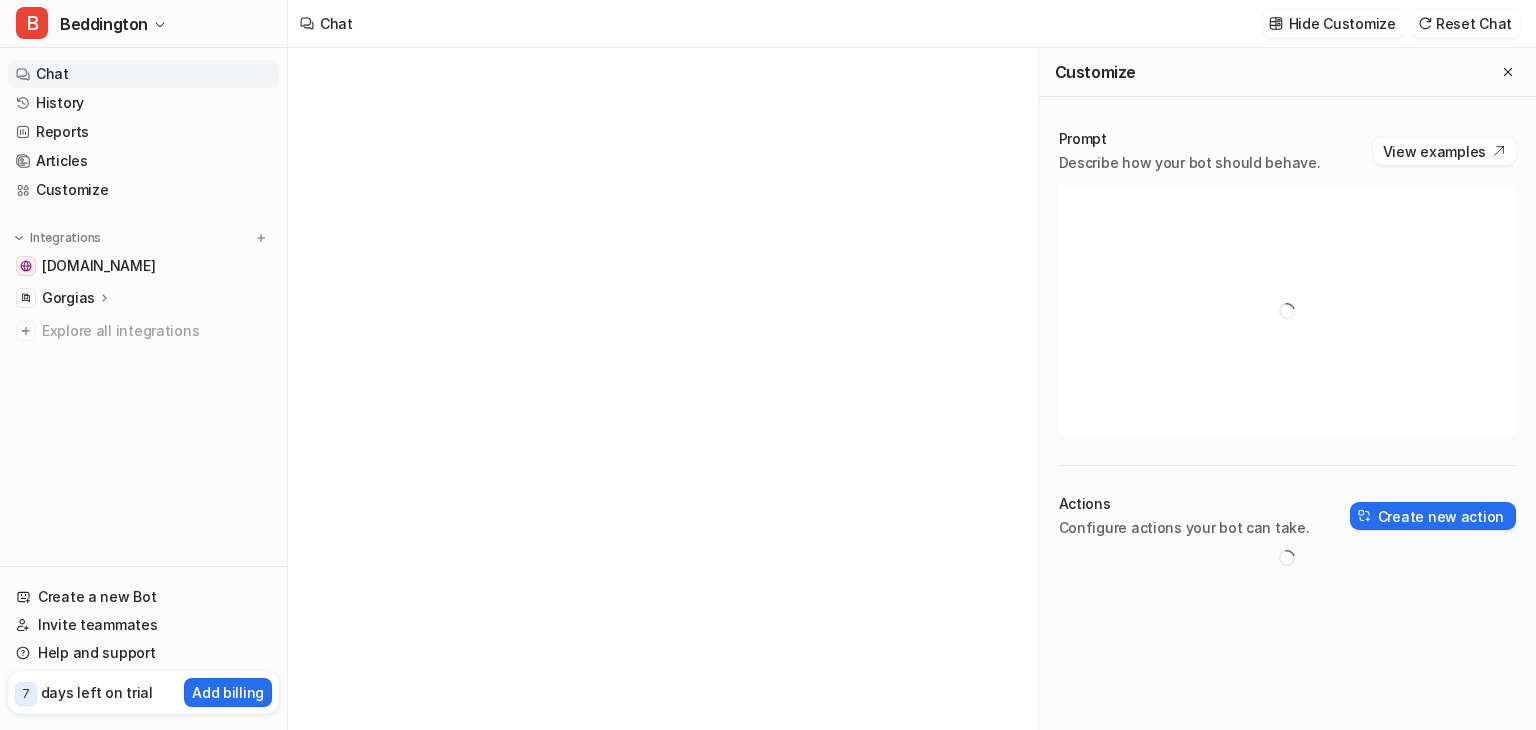 type on "**********" 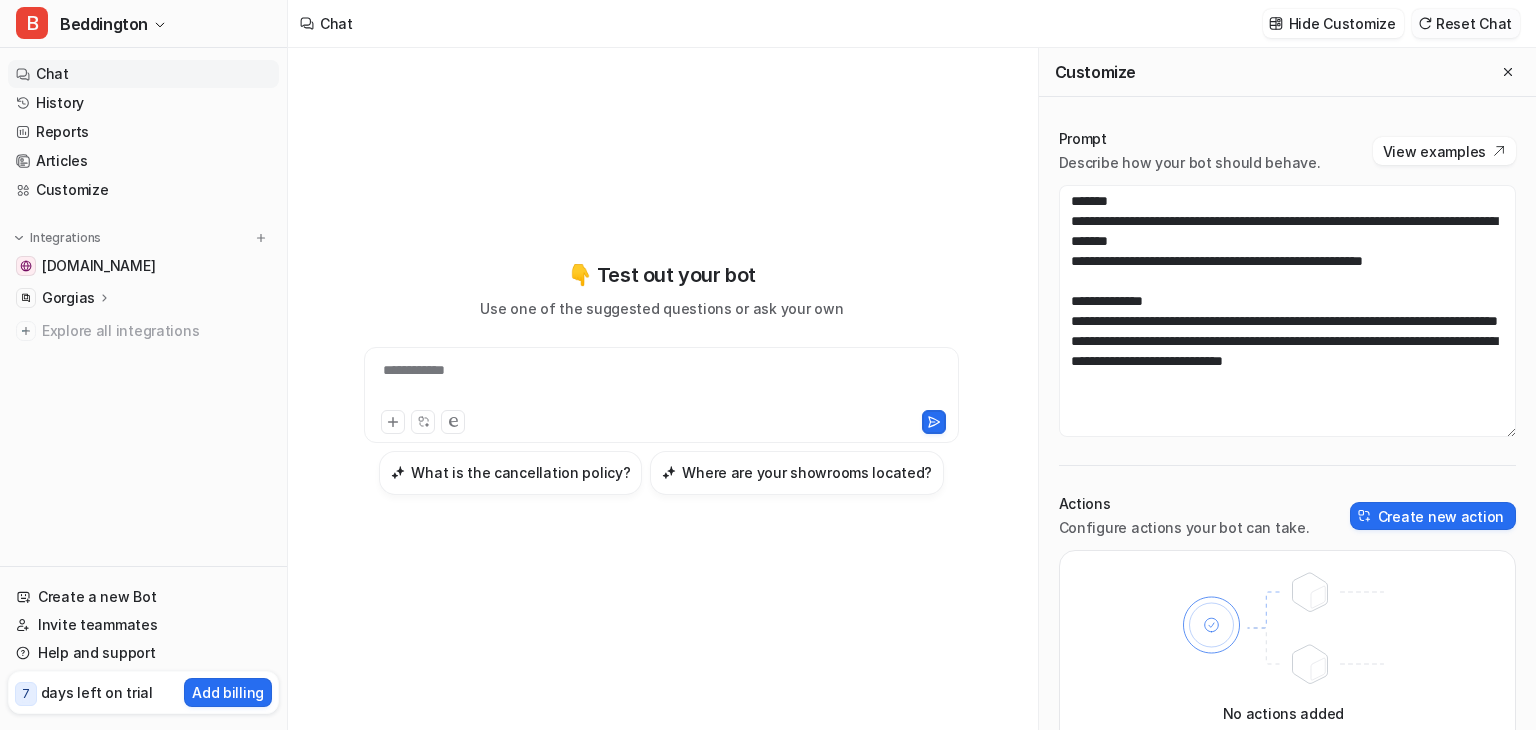 click at bounding box center (1425, 23) 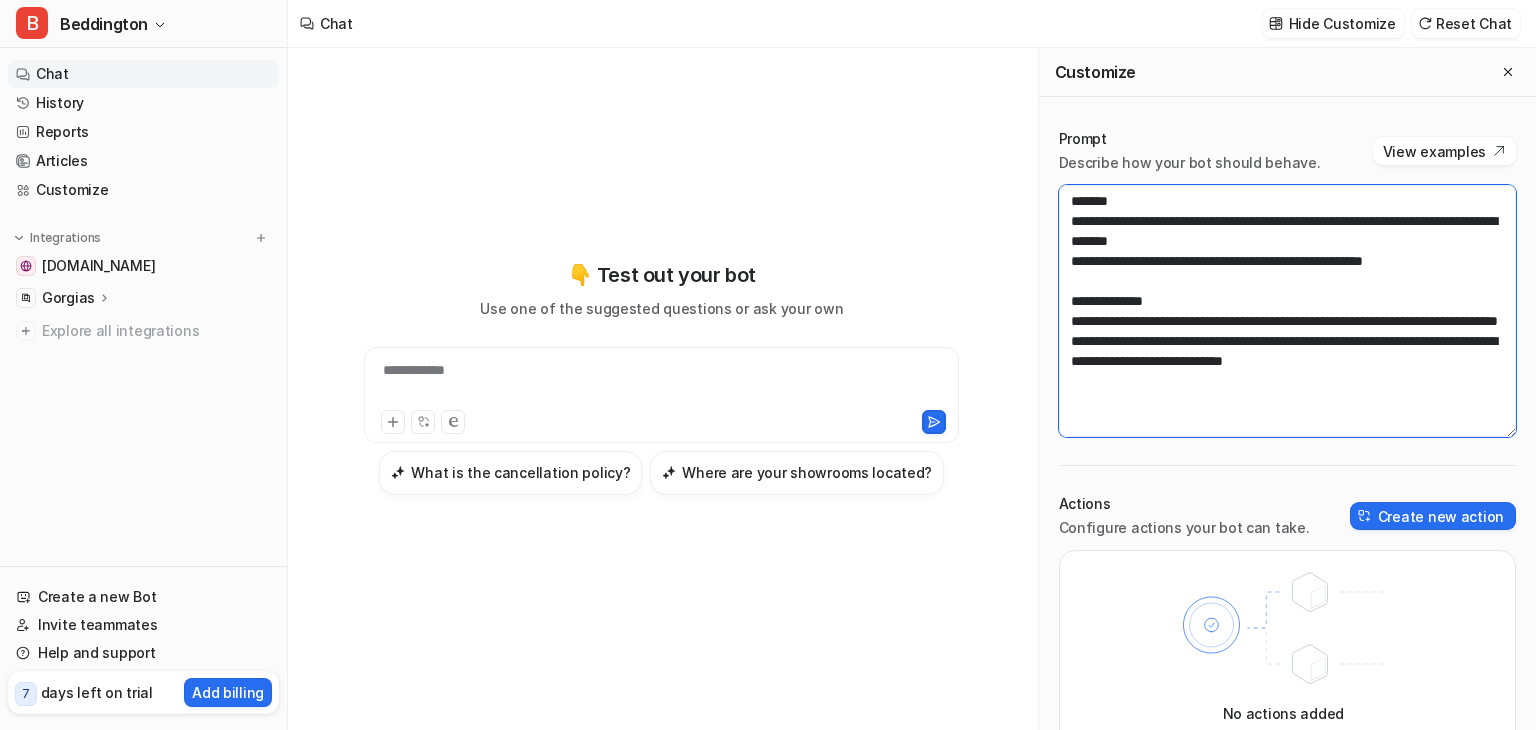 drag, startPoint x: 1367, startPoint y: 365, endPoint x: 1072, endPoint y: 358, distance: 295.08304 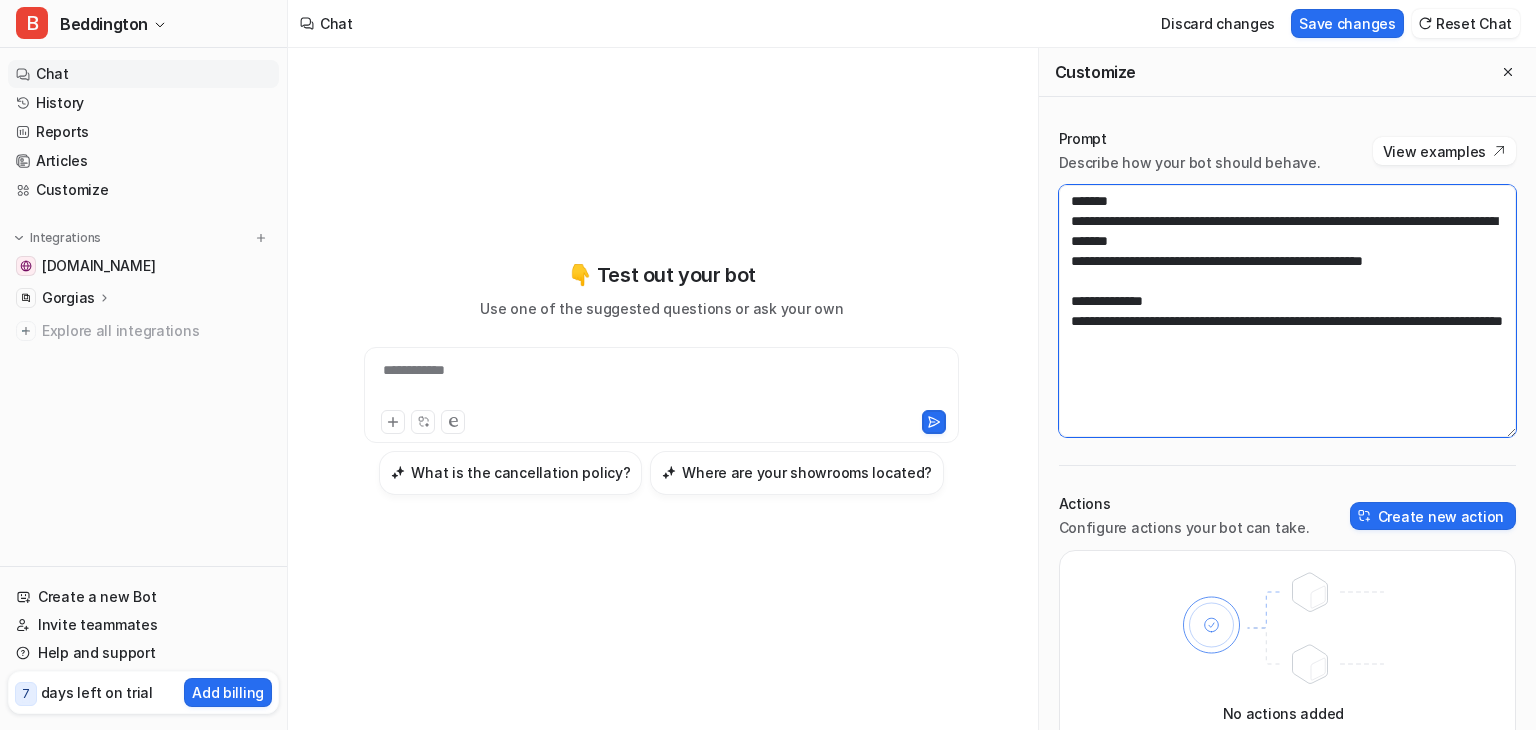 click on "**********" at bounding box center (1287, 311) 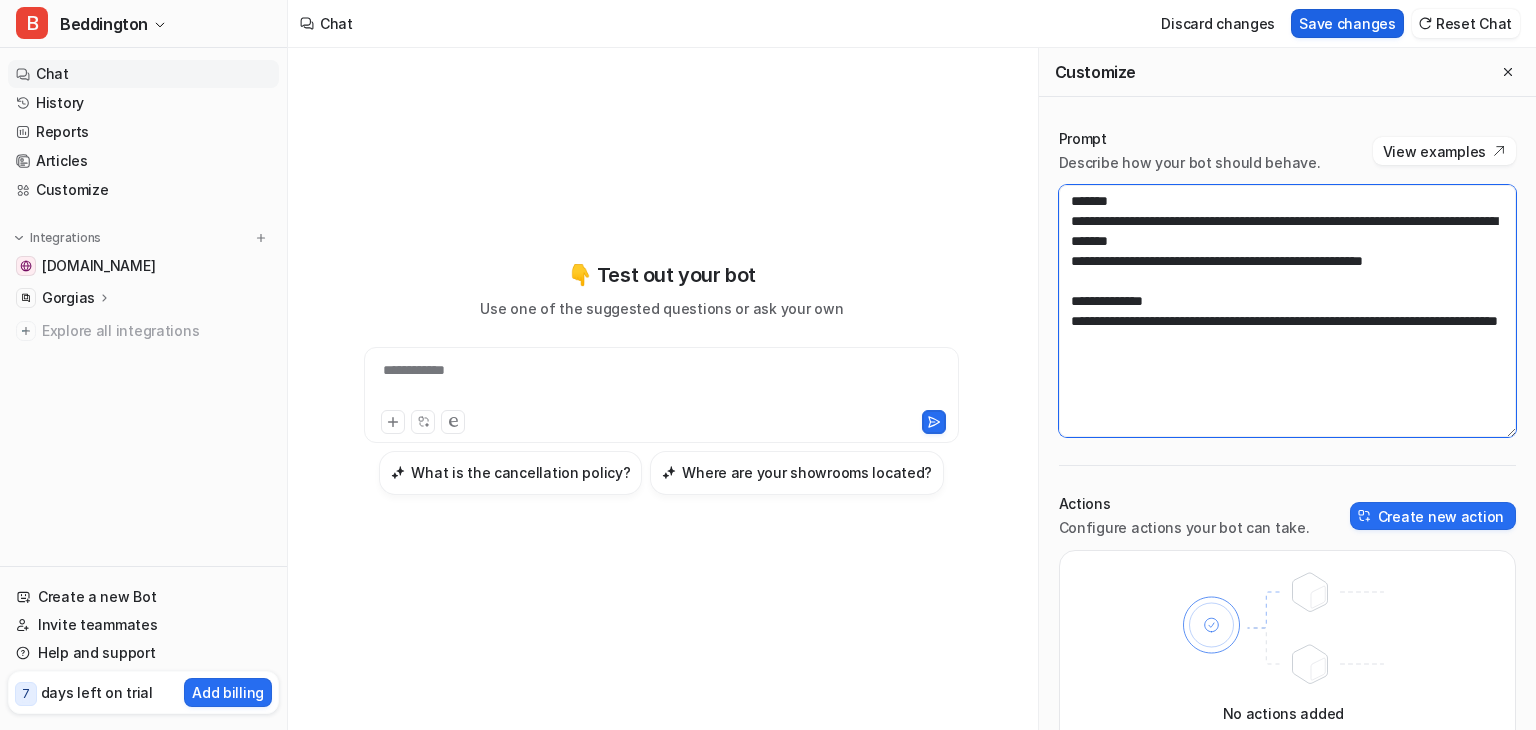 type on "**********" 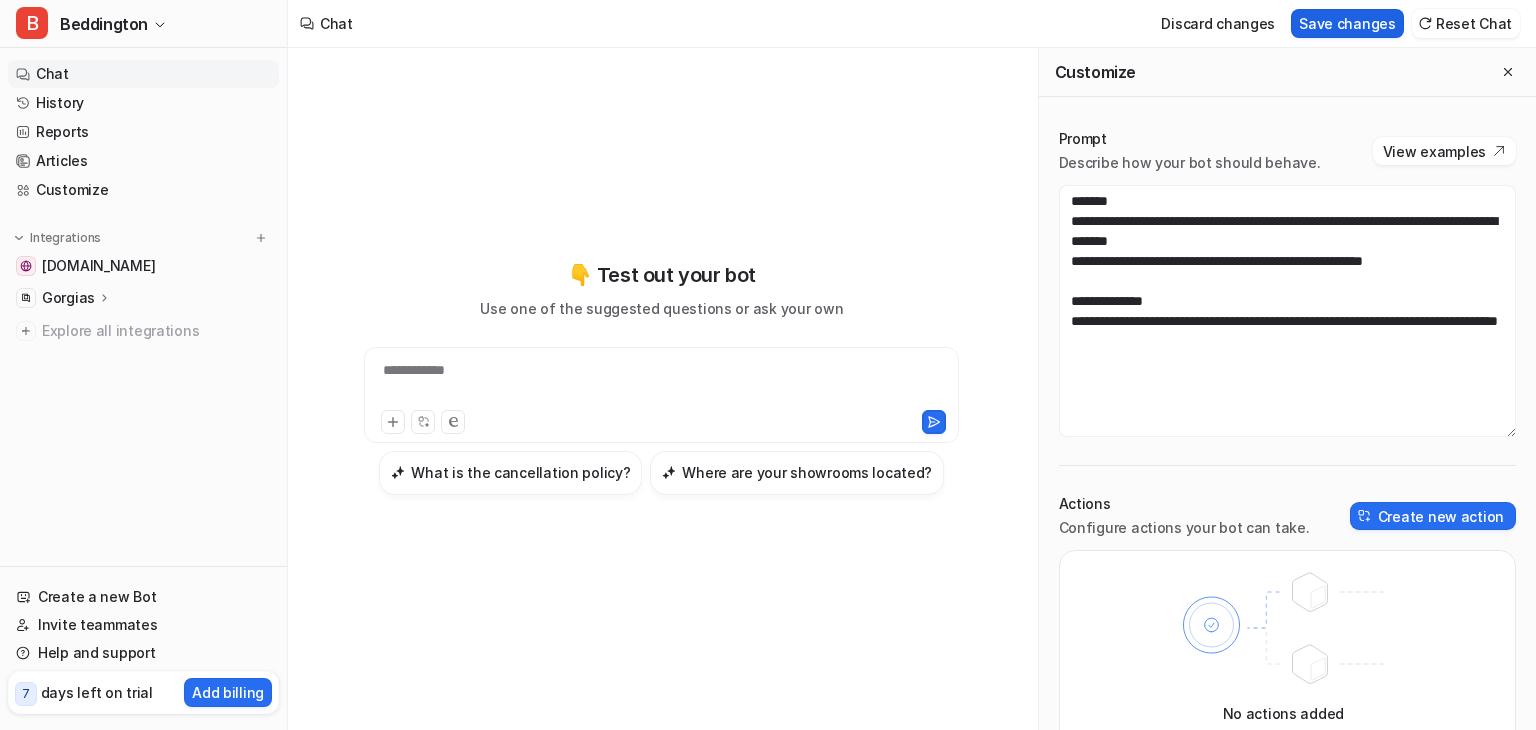click on "Save changes" at bounding box center (1347, 23) 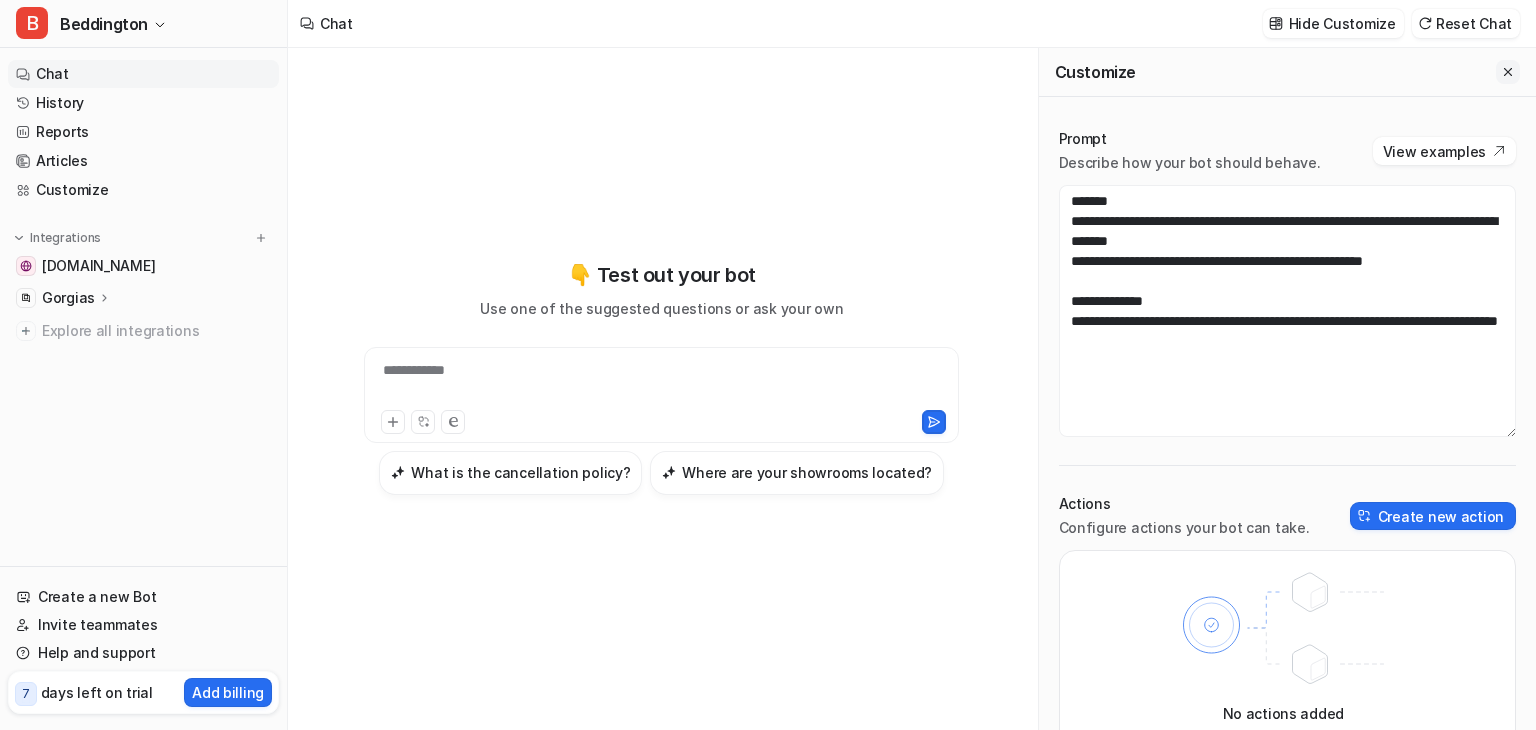 click 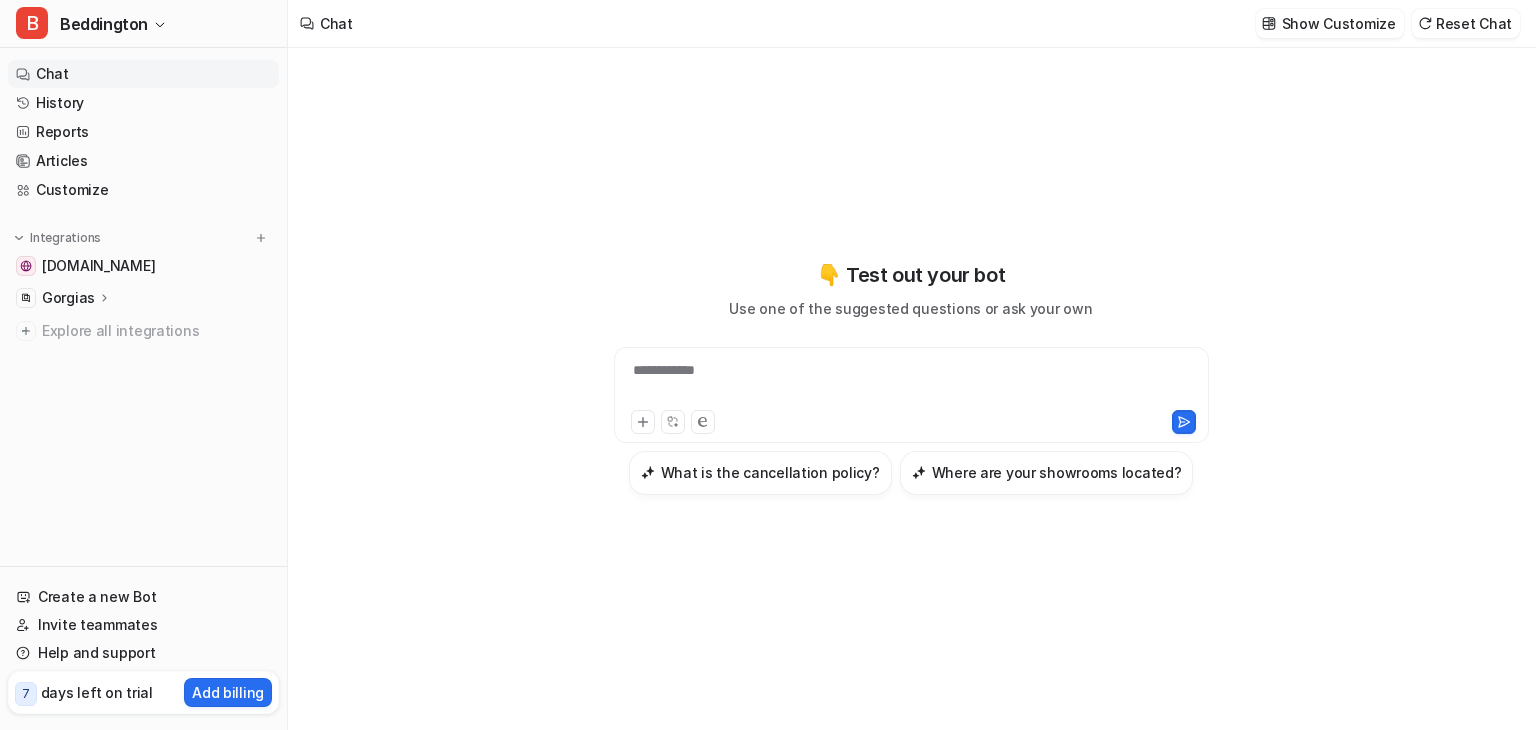 click on "Gorgias" at bounding box center [68, 298] 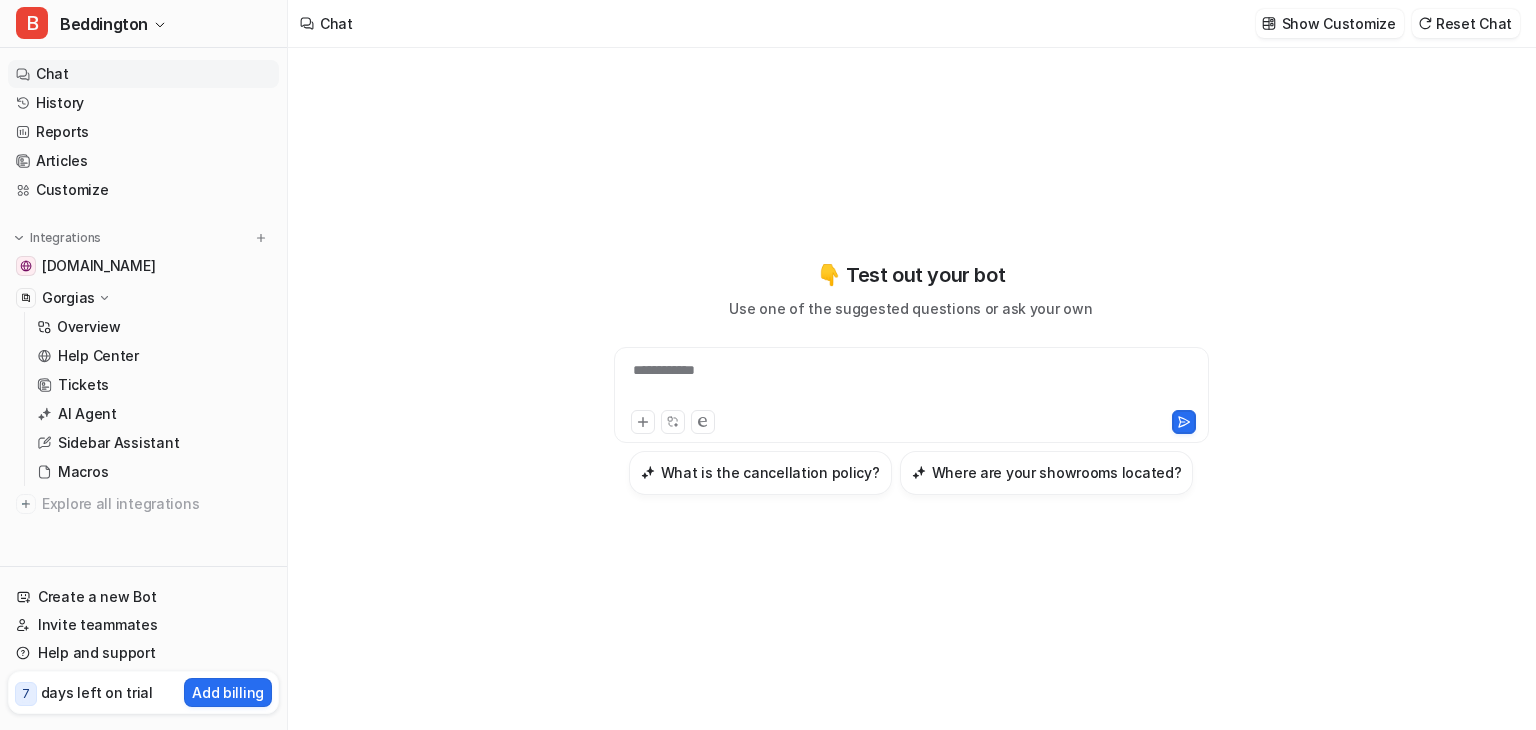 click on "Gorgias" at bounding box center [68, 298] 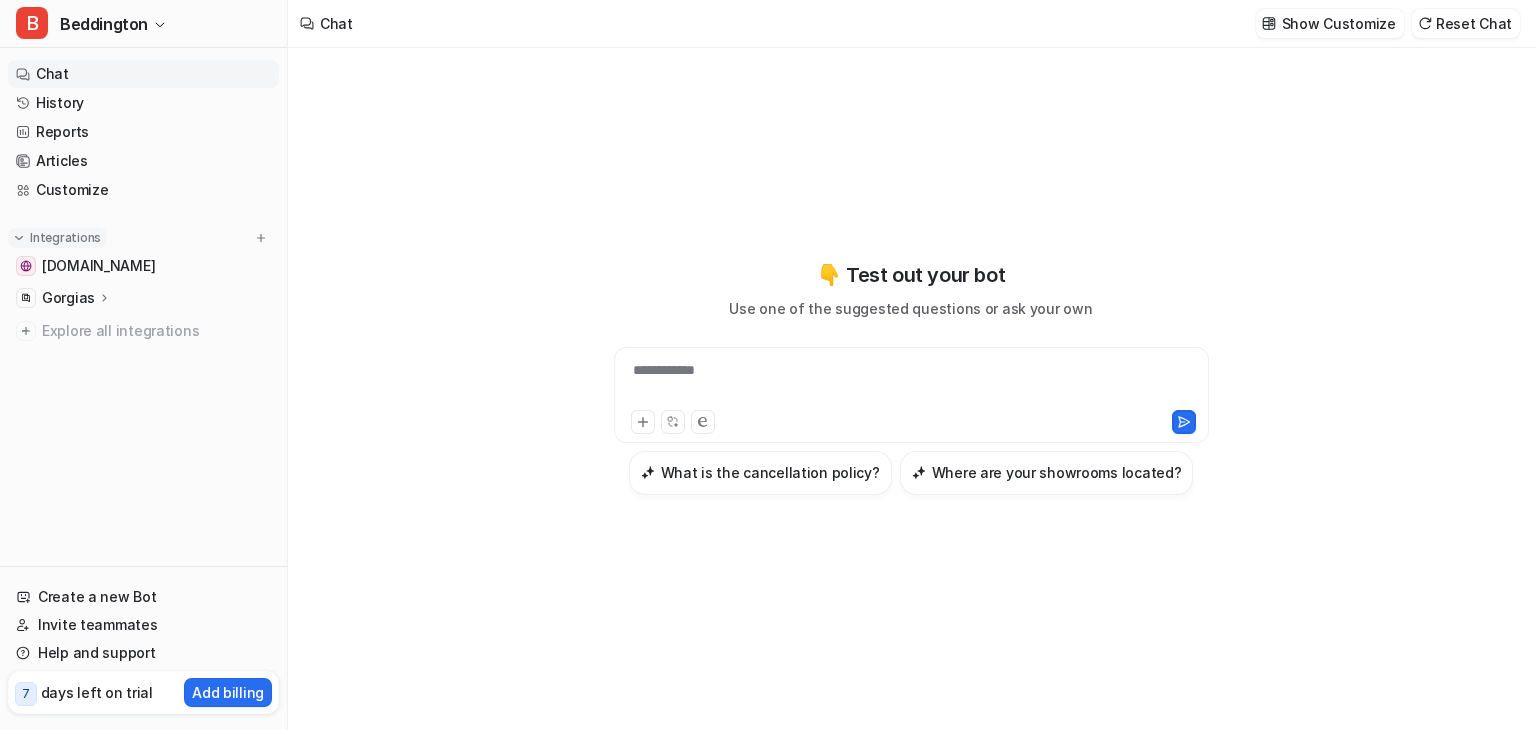 click on "Integrations" at bounding box center [65, 238] 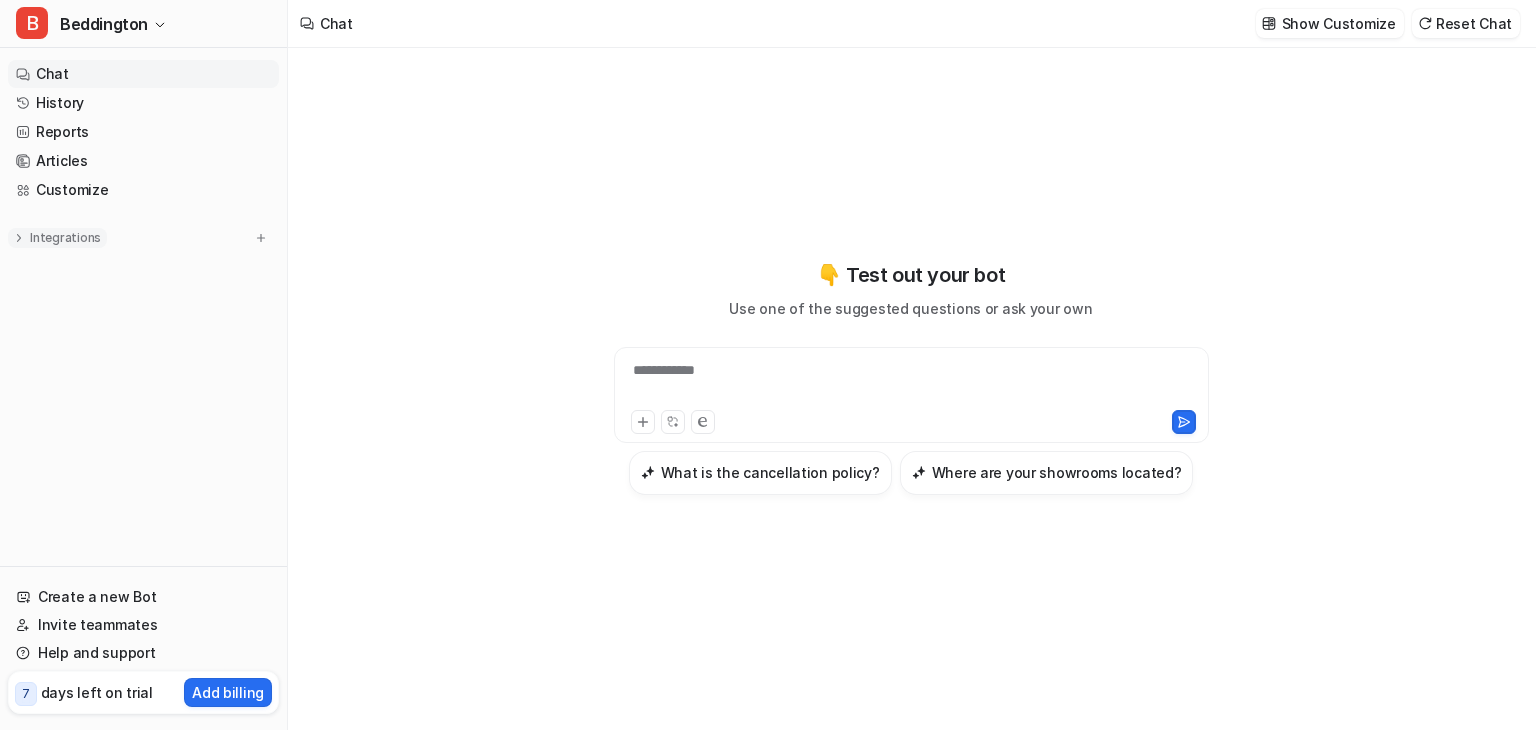 click on "Integrations" at bounding box center [65, 238] 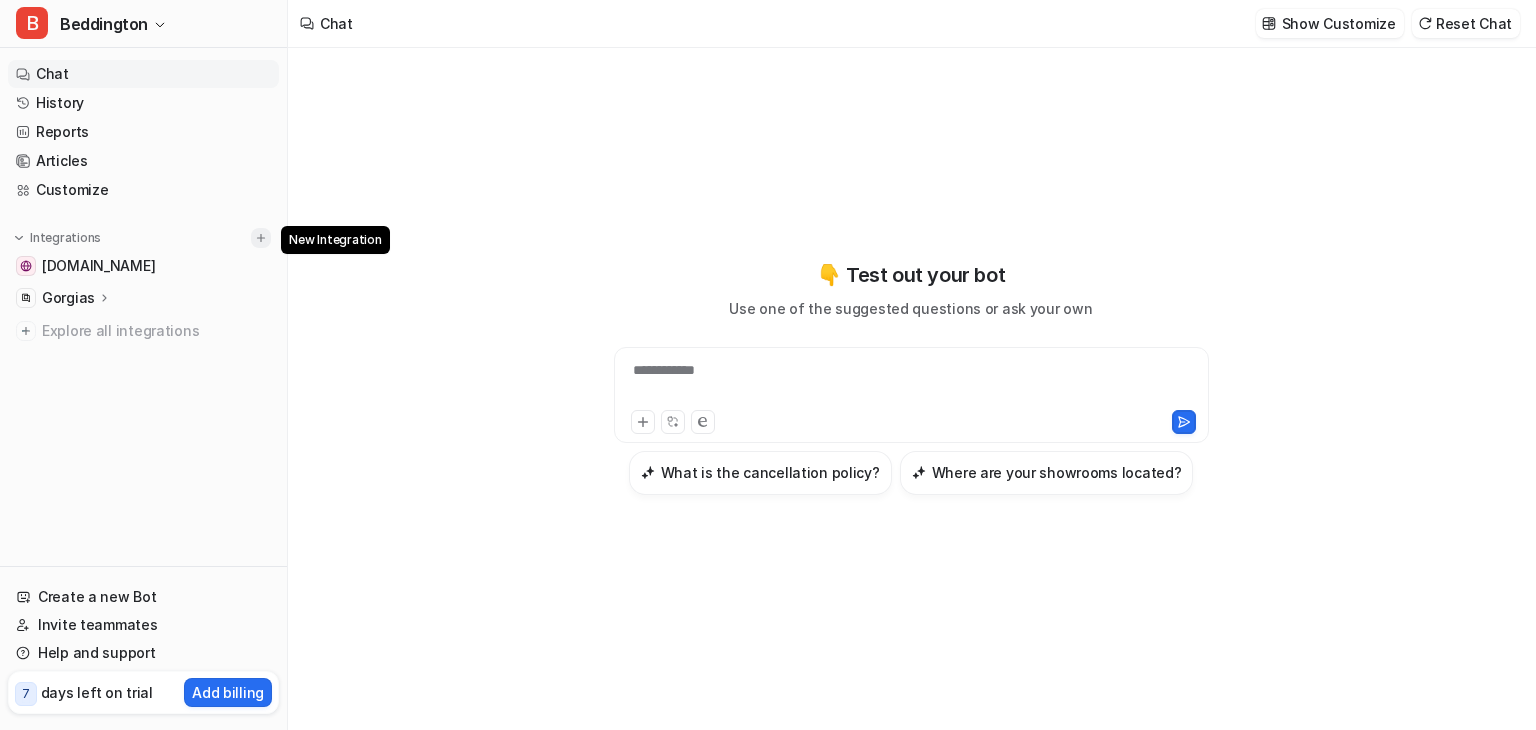 click at bounding box center [261, 238] 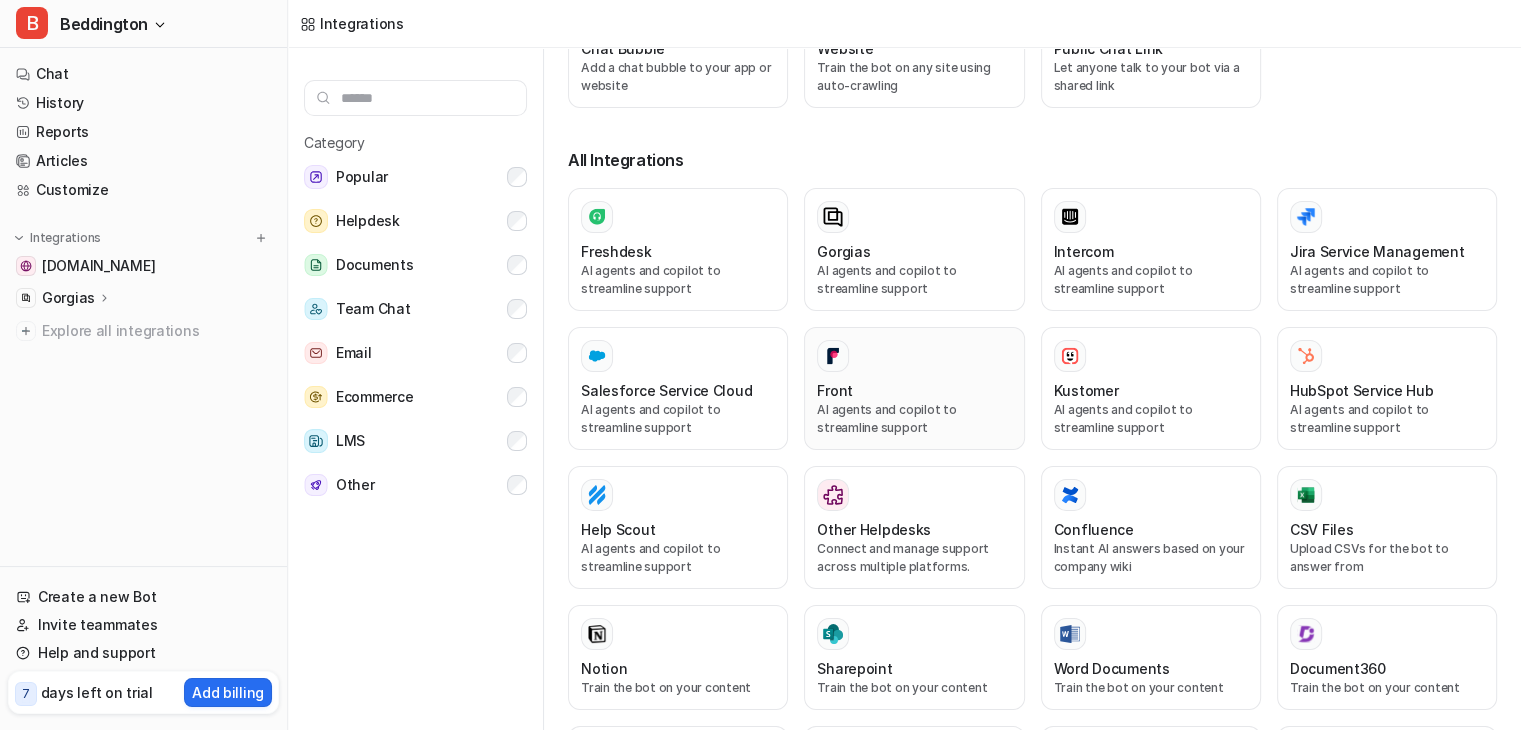 scroll, scrollTop: 300, scrollLeft: 0, axis: vertical 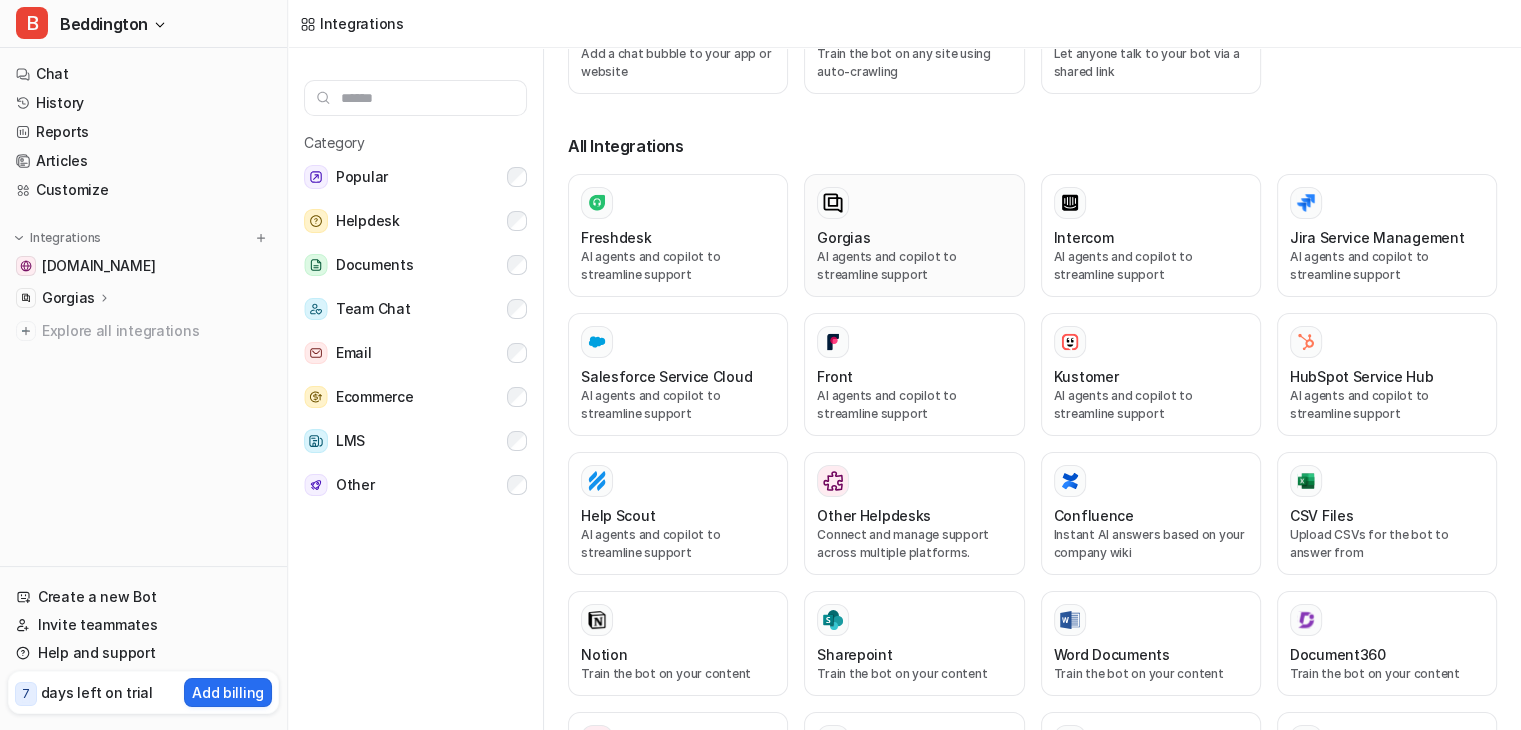 click on "Gorgias AI agents and copilot to streamline support" at bounding box center (914, 235) 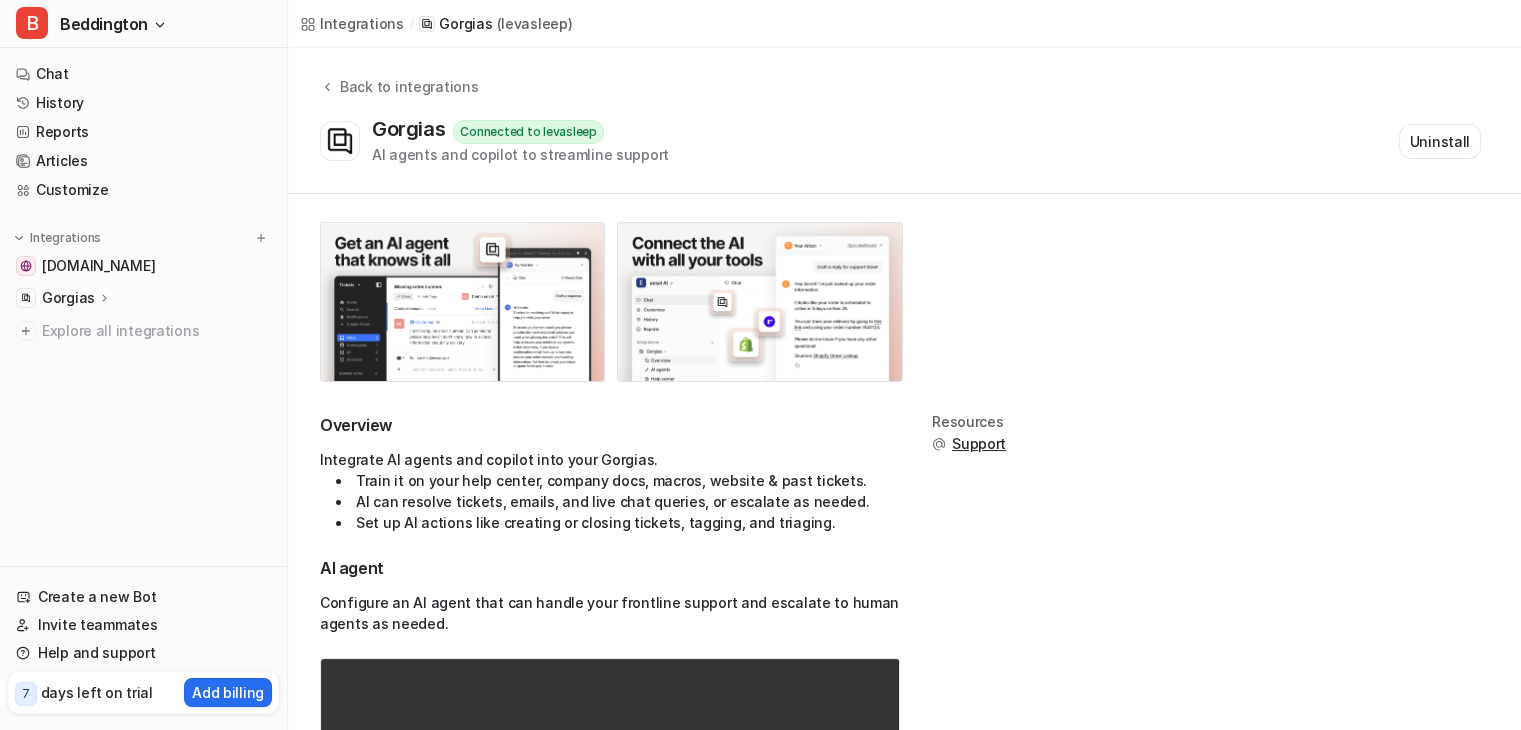 click on "Connected to levasleep" at bounding box center [528, 132] 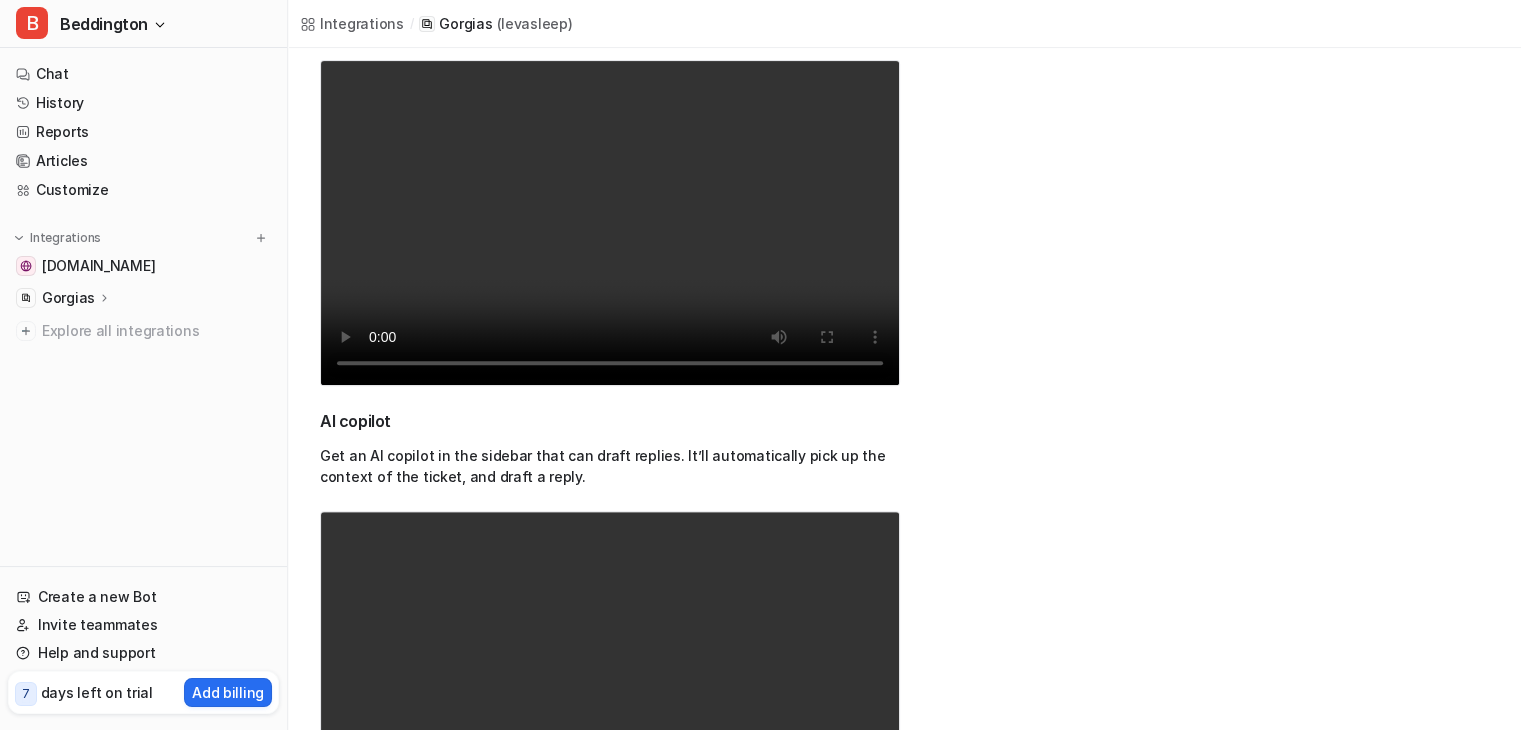 scroll, scrollTop: 600, scrollLeft: 0, axis: vertical 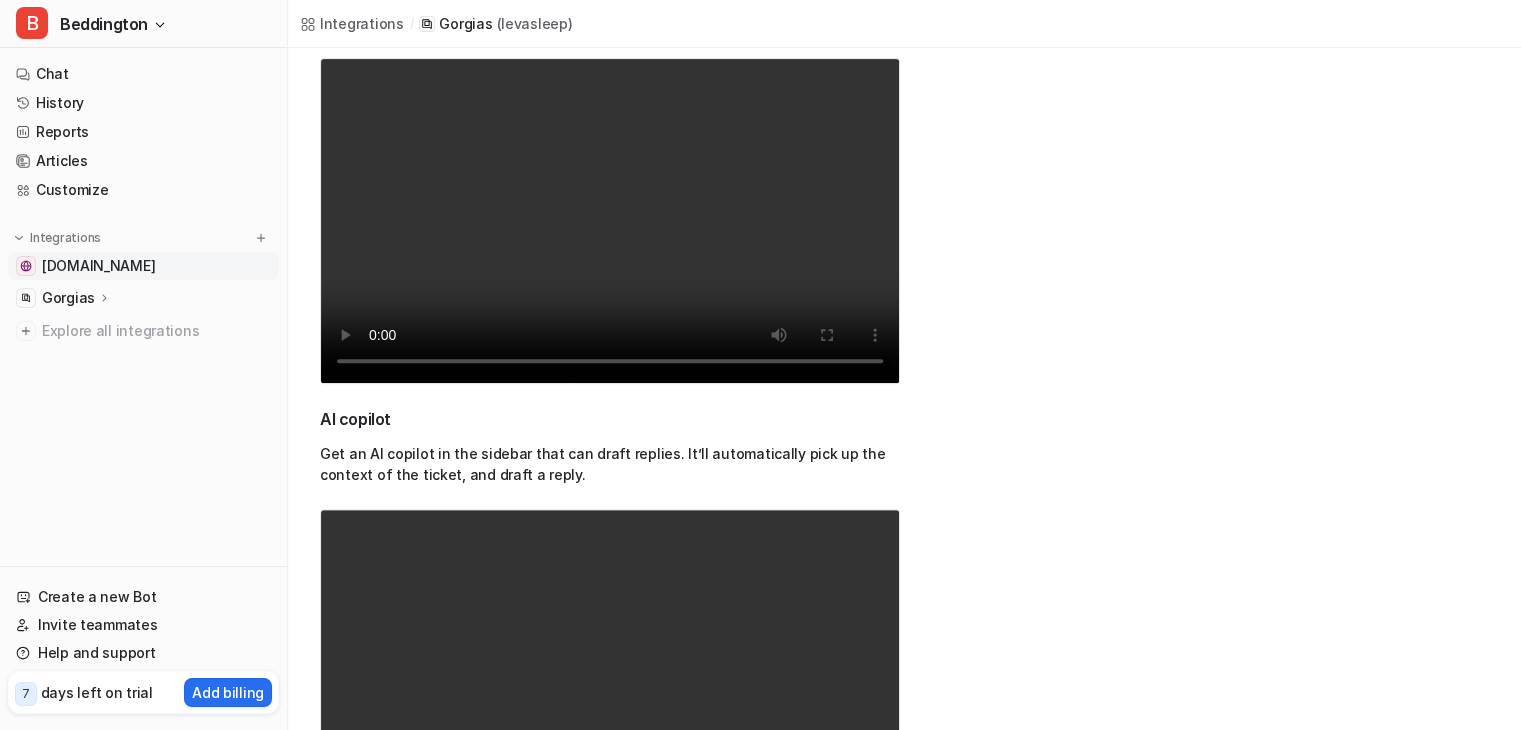 click on "[DOMAIN_NAME]" at bounding box center [98, 266] 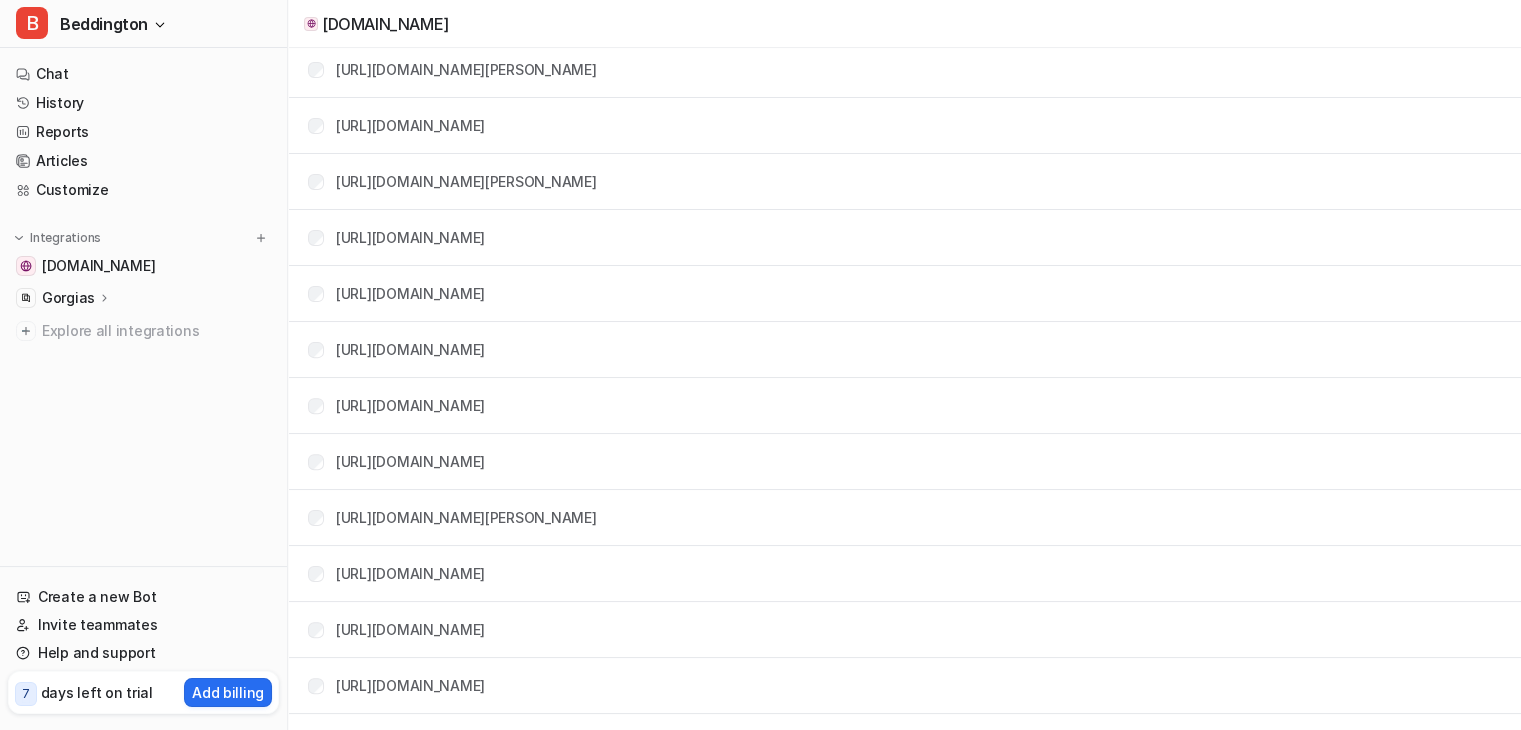 click 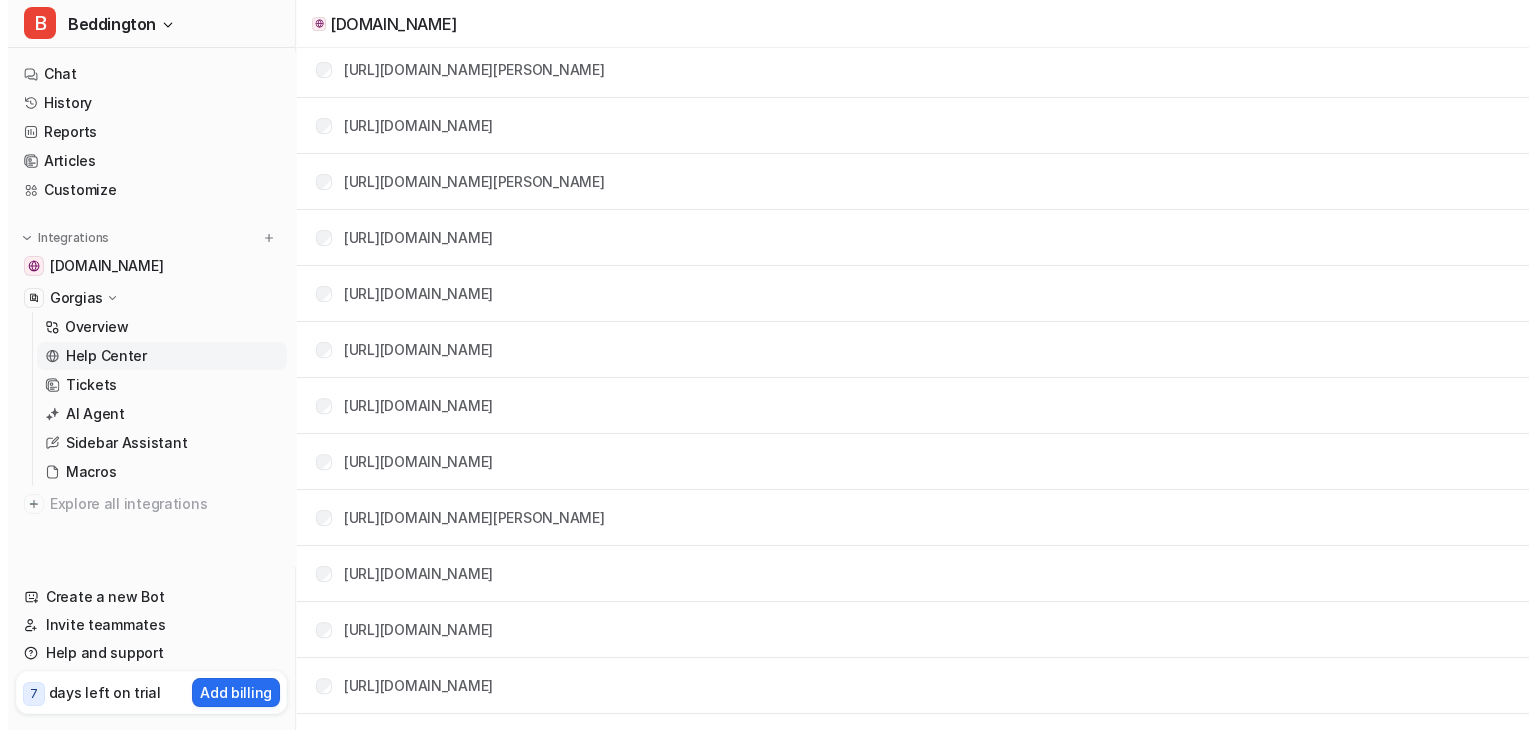 scroll, scrollTop: 0, scrollLeft: 0, axis: both 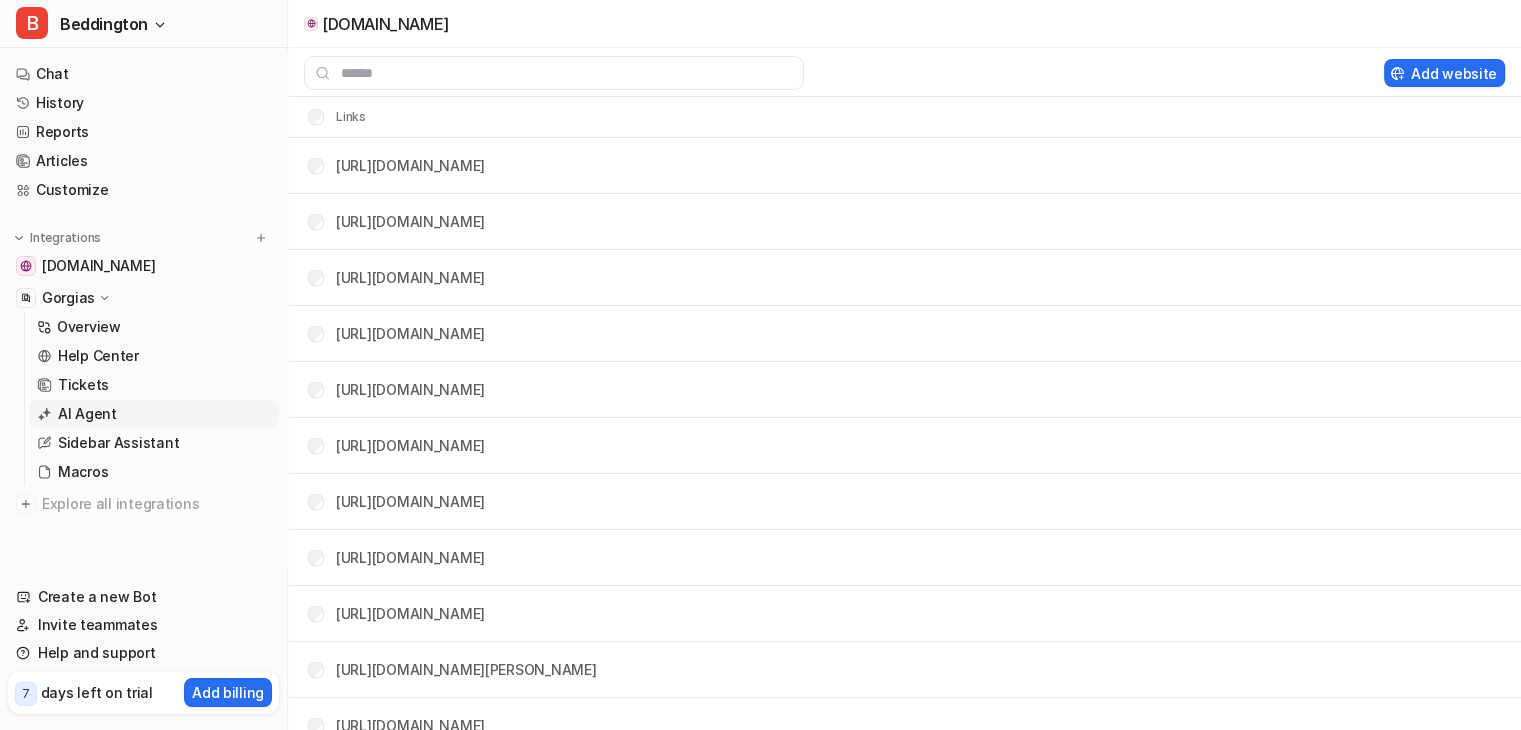 click on "AI Agent" at bounding box center [154, 414] 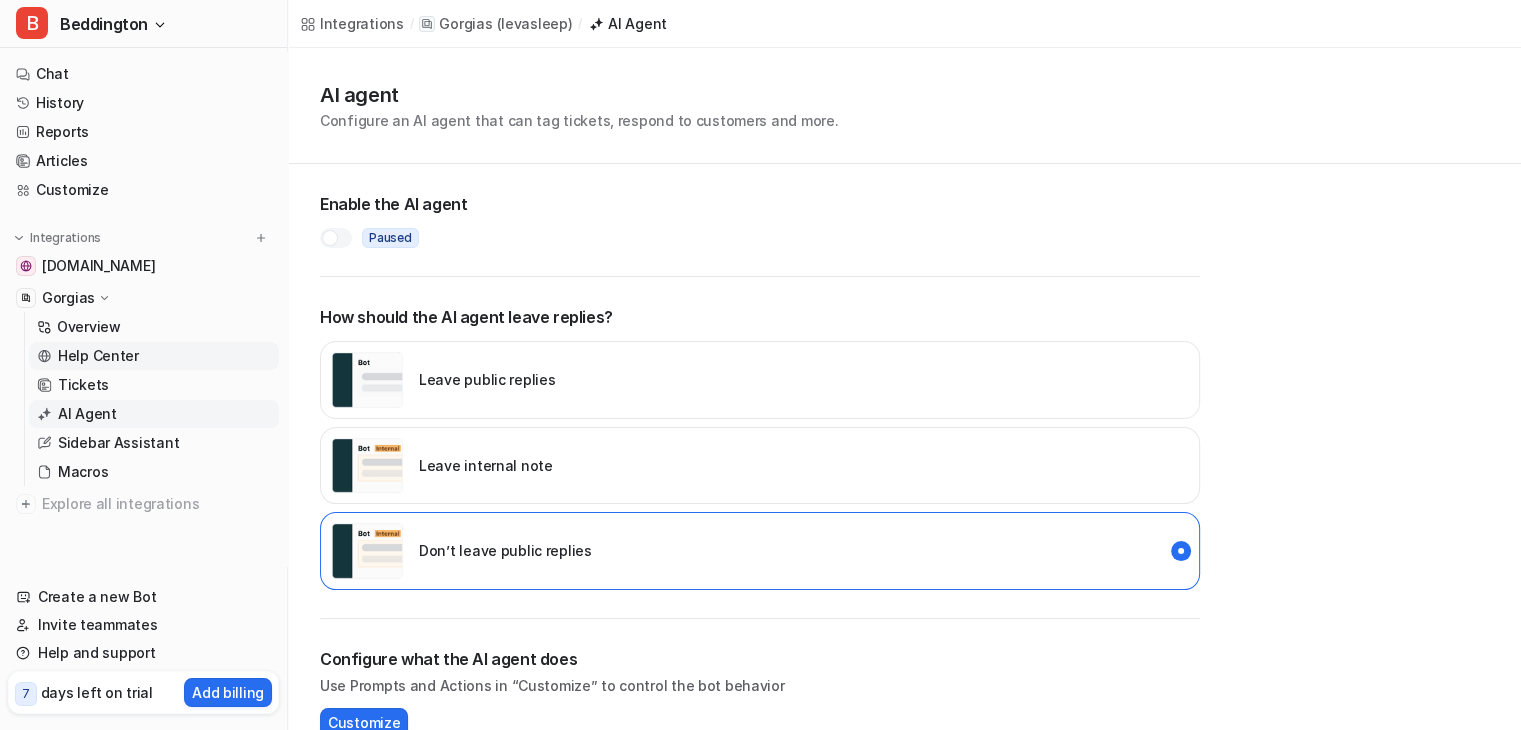 click on "Help Center" at bounding box center (98, 356) 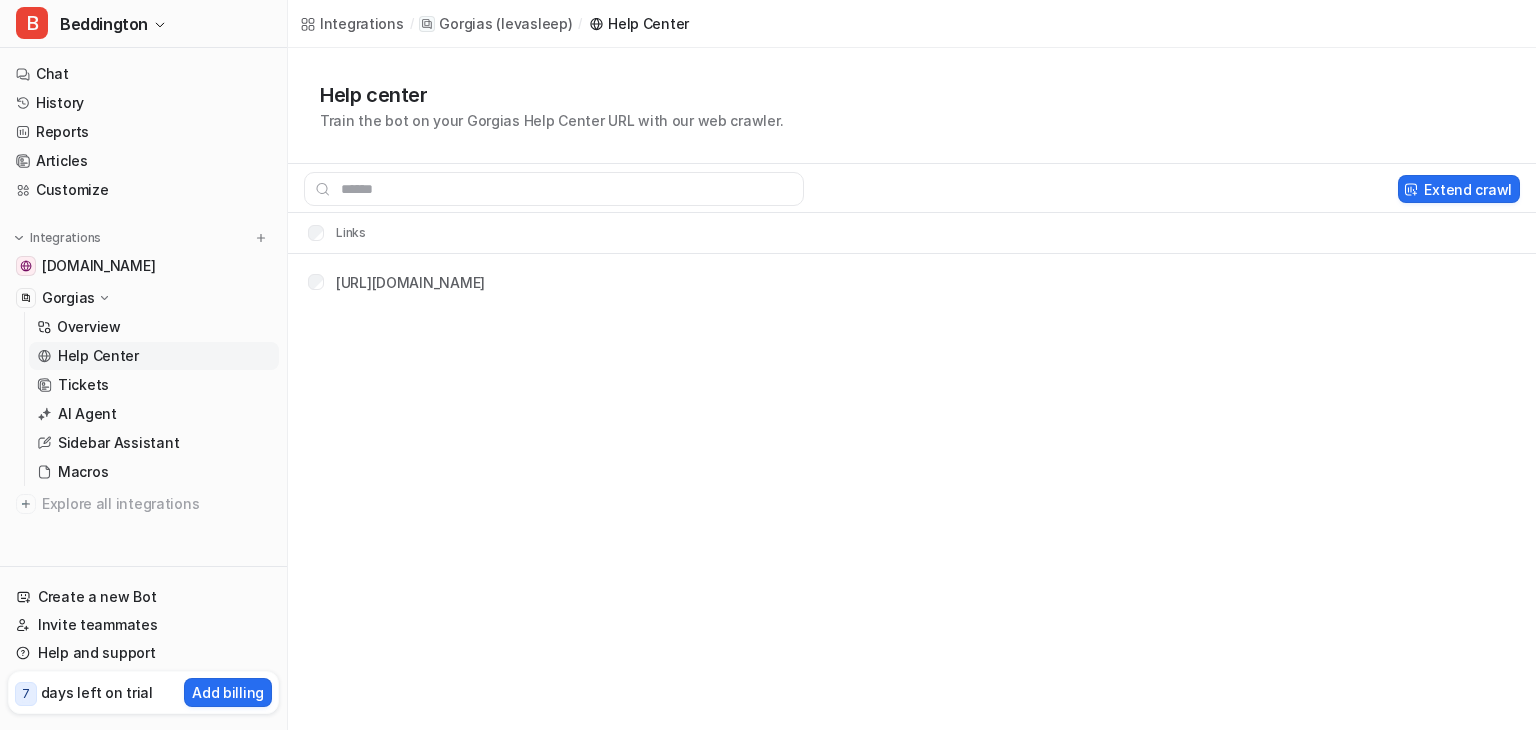 click on "Gorgias" at bounding box center (143, 298) 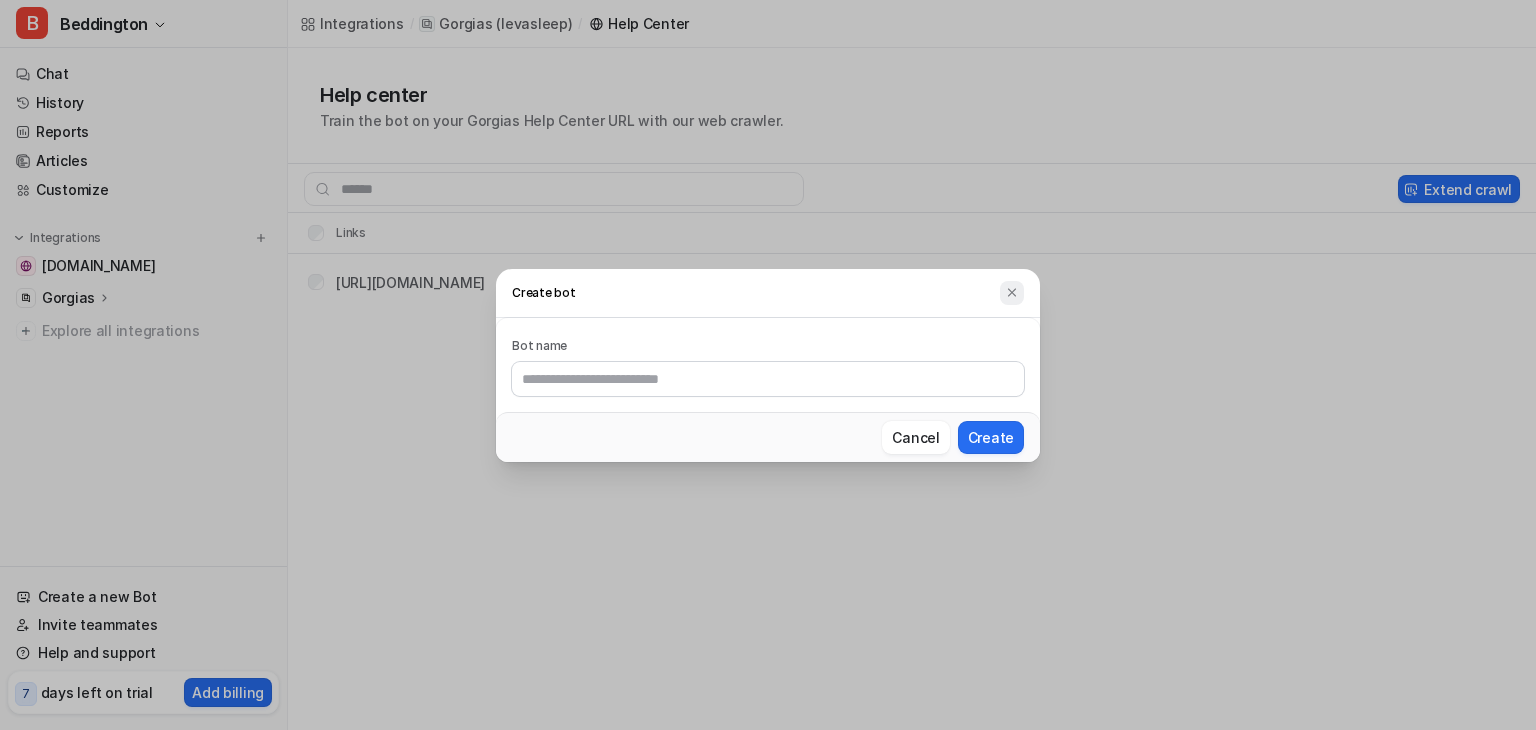 click at bounding box center [1012, 292] 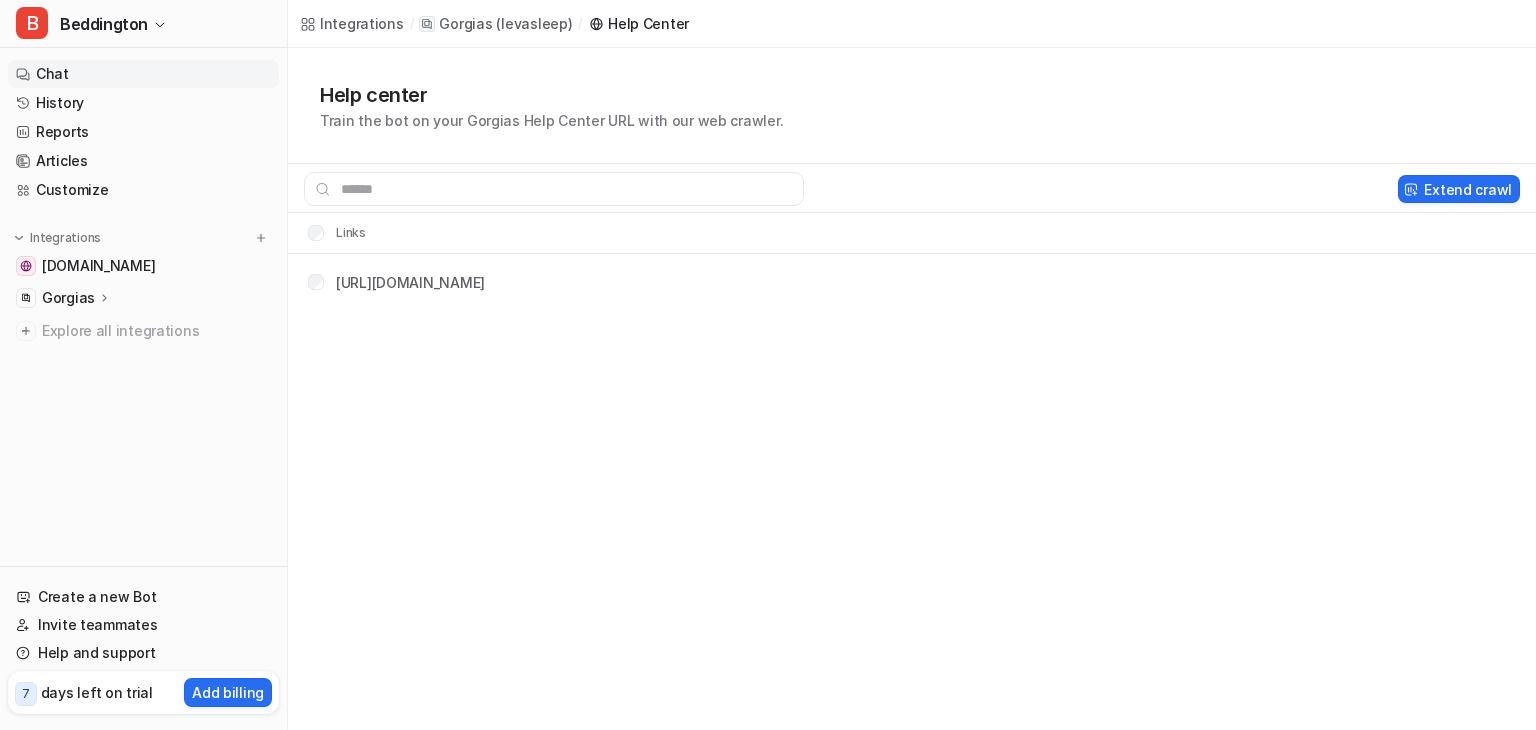 click on "Chat" at bounding box center [143, 74] 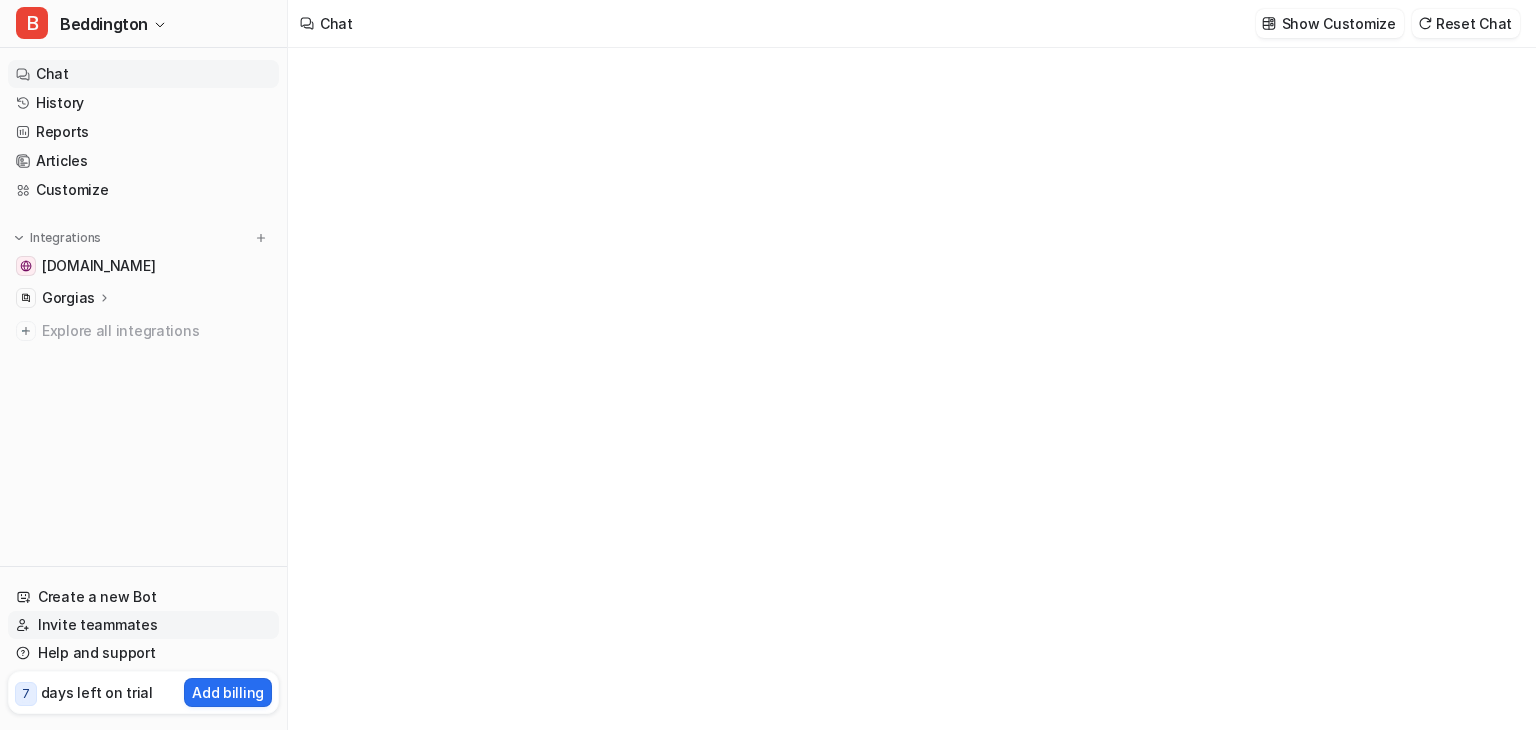 type on "**********" 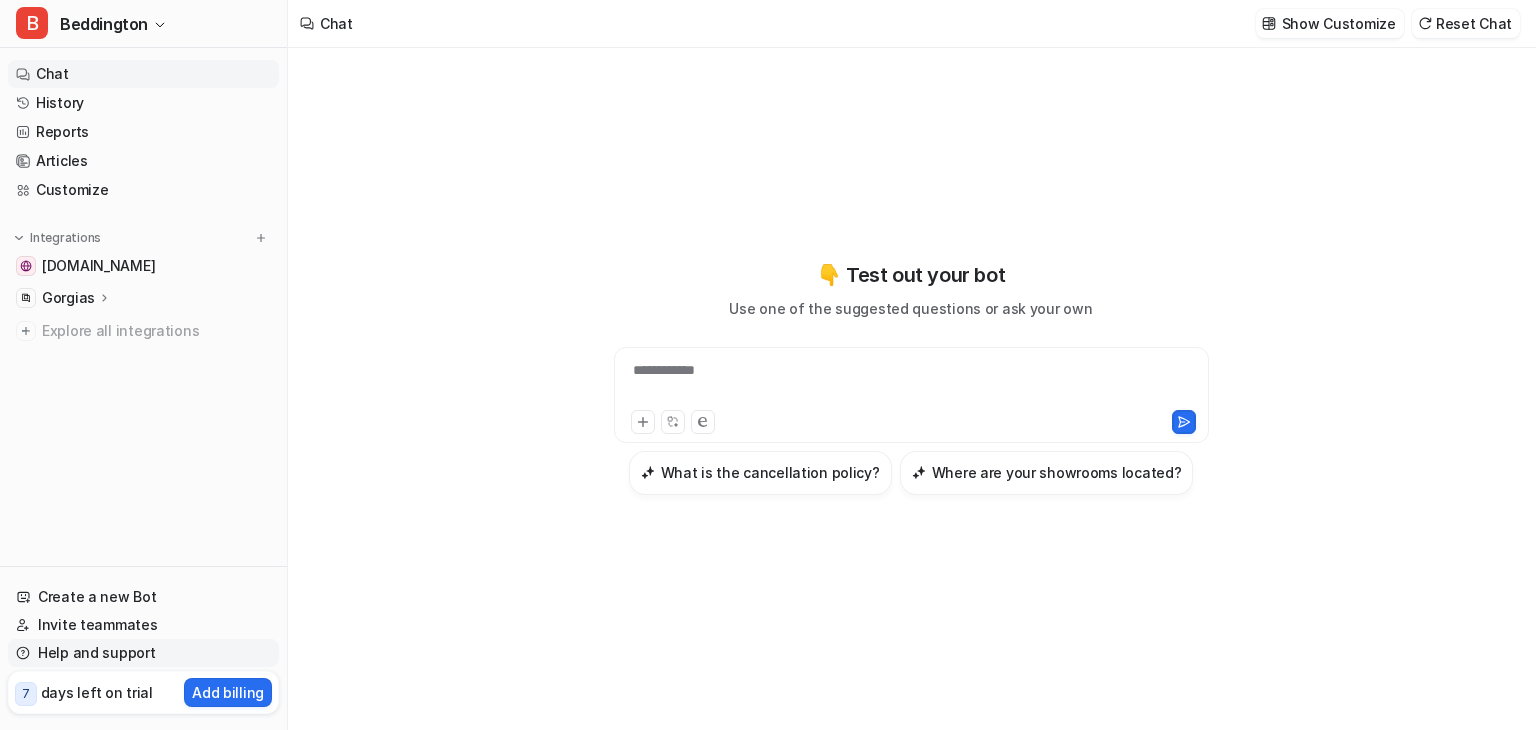 click on "Help and support" at bounding box center [143, 653] 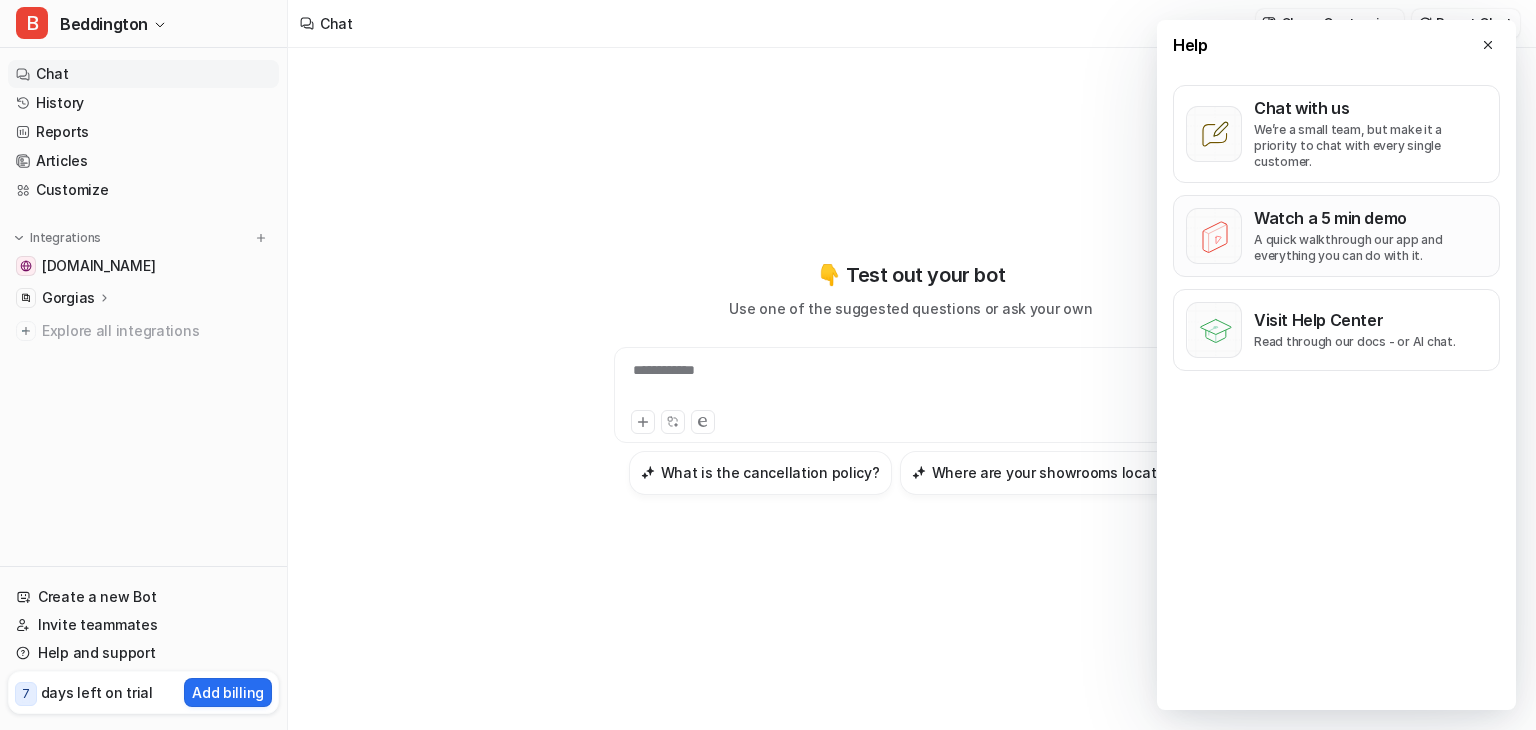 click on "Watch a 5 min demo" at bounding box center [1370, 218] 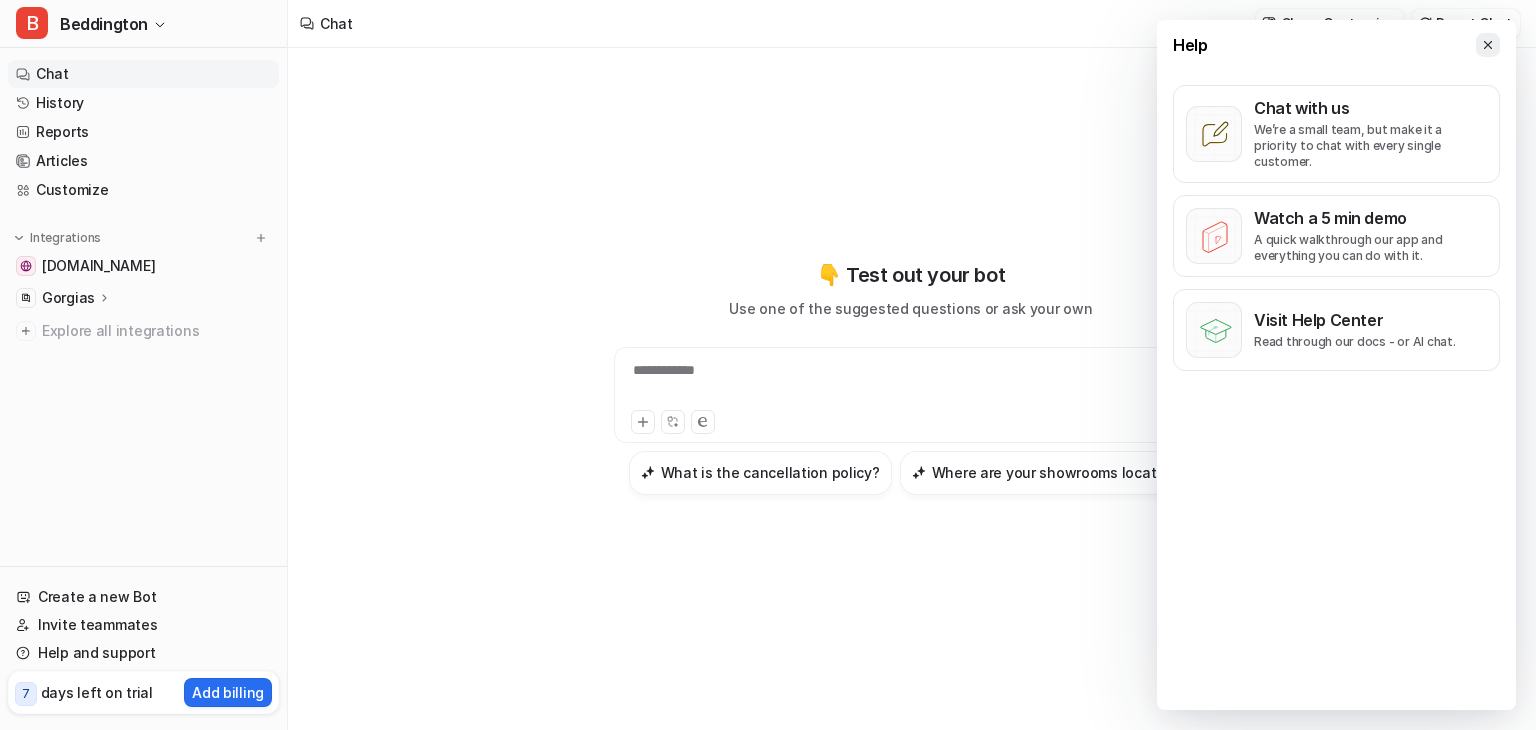 click 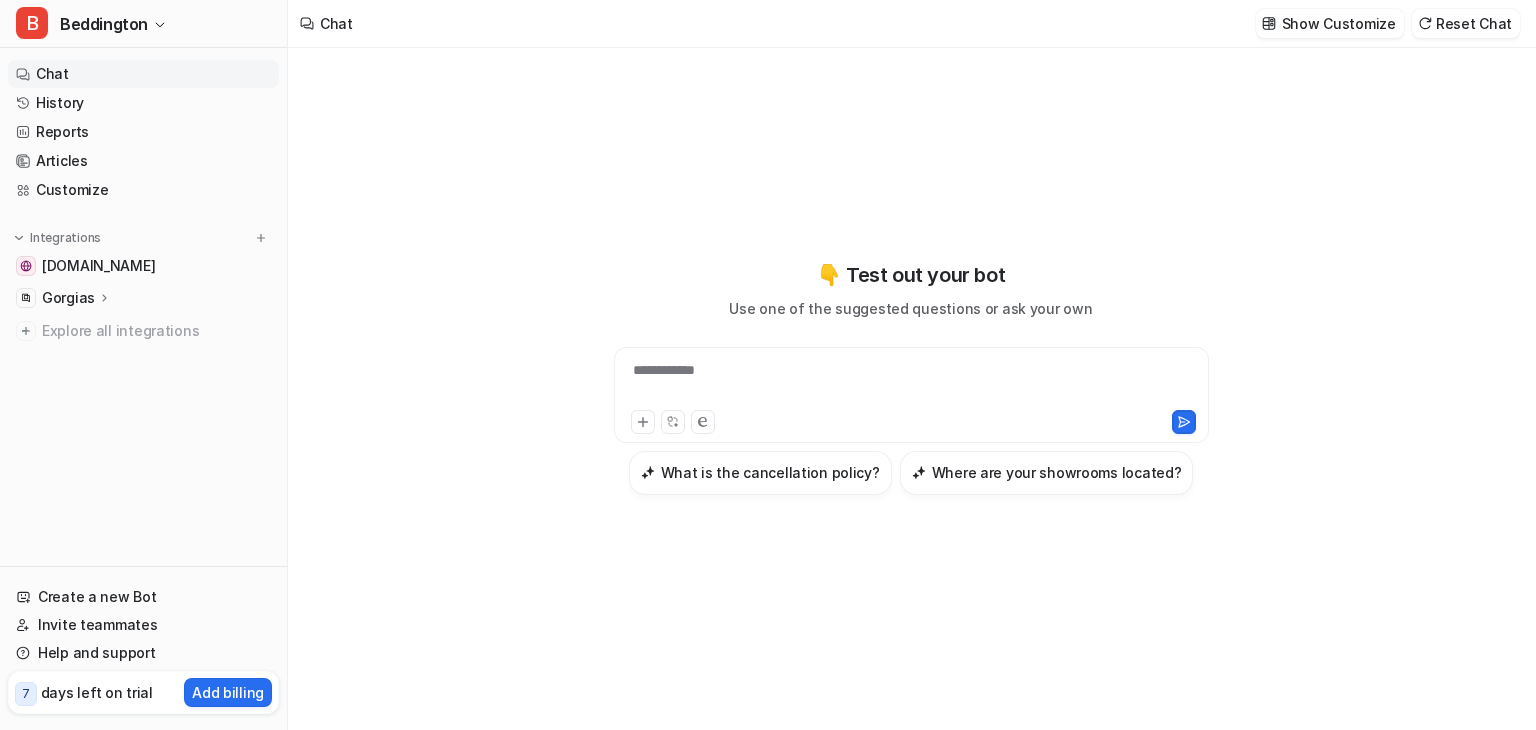click 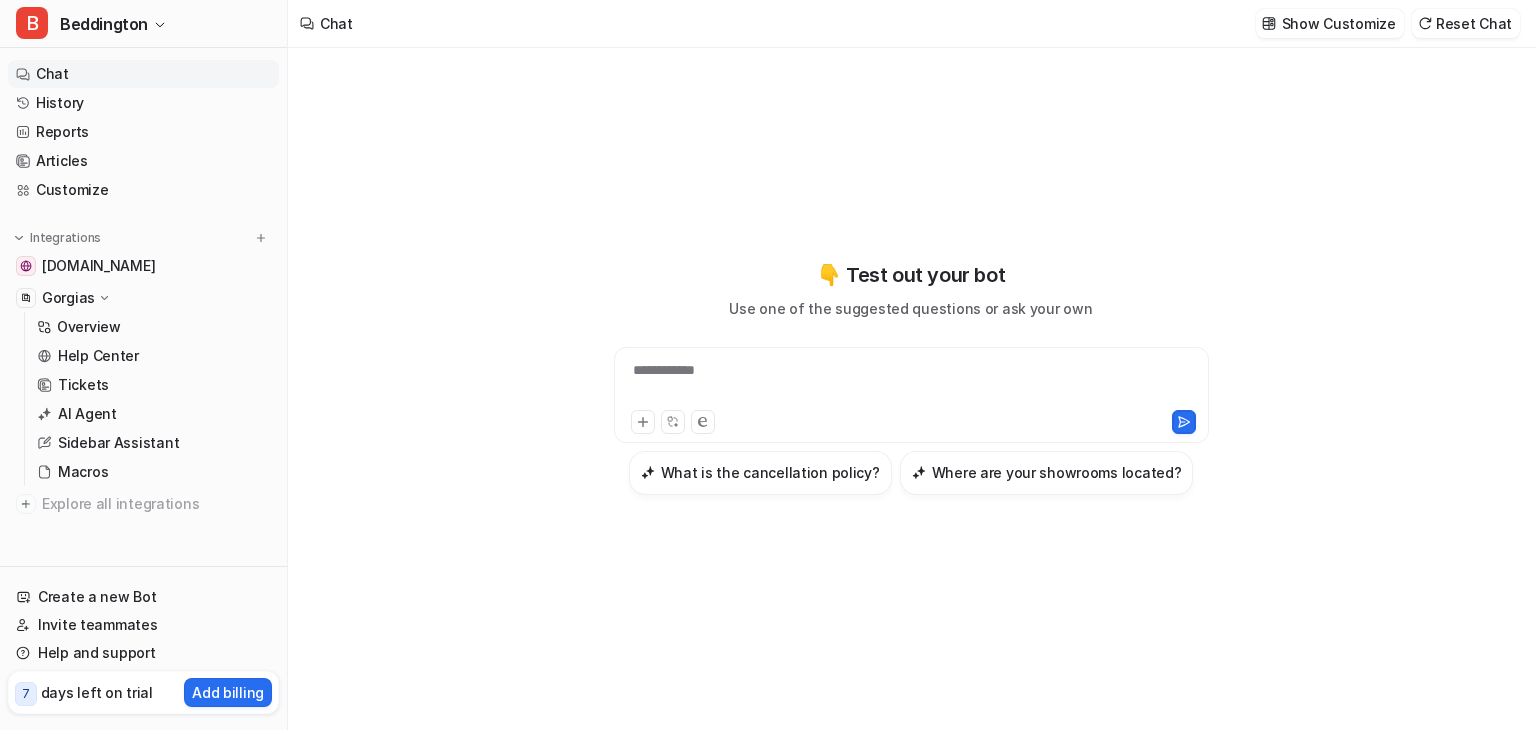 click on "Gorgias" at bounding box center [77, 298] 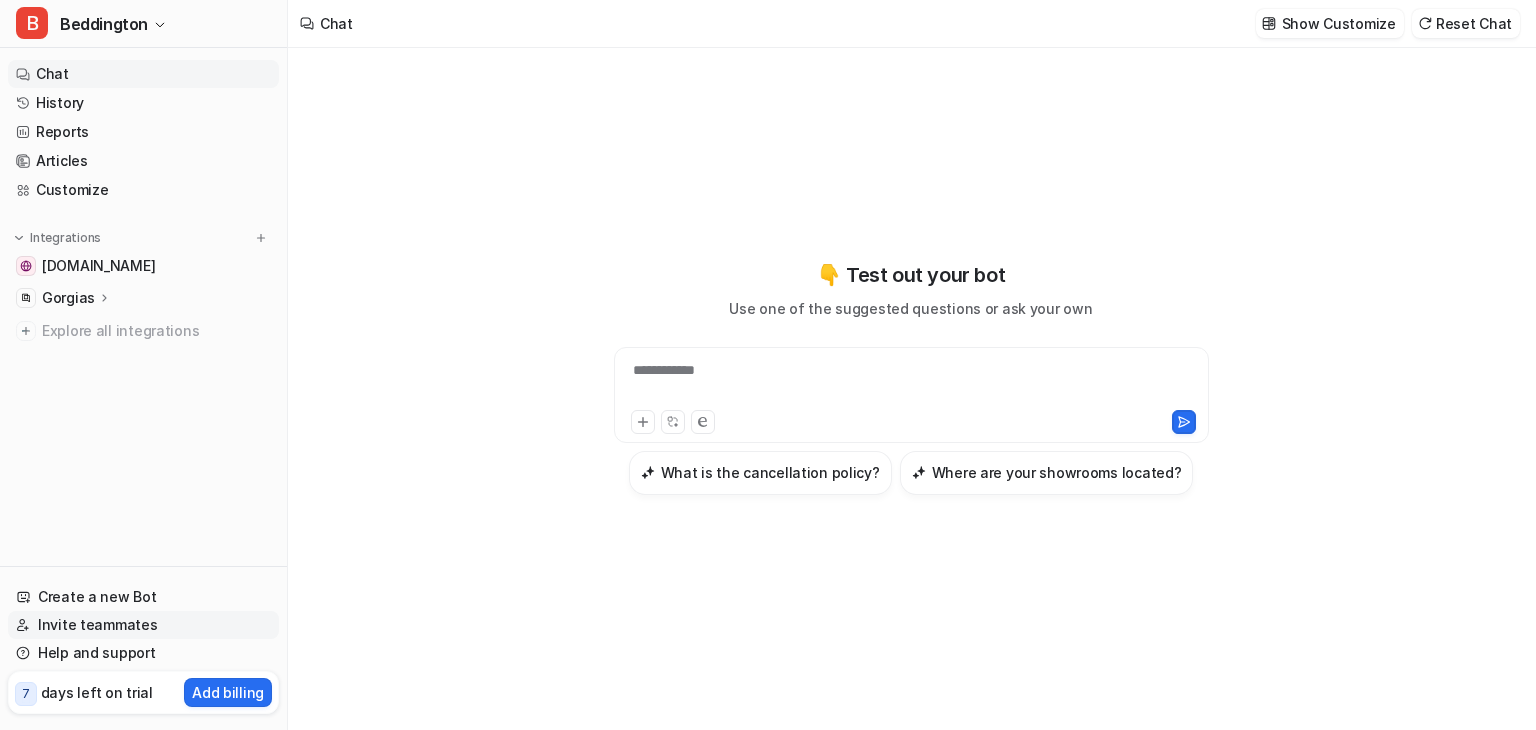 click on "Invite teammates" at bounding box center [143, 625] 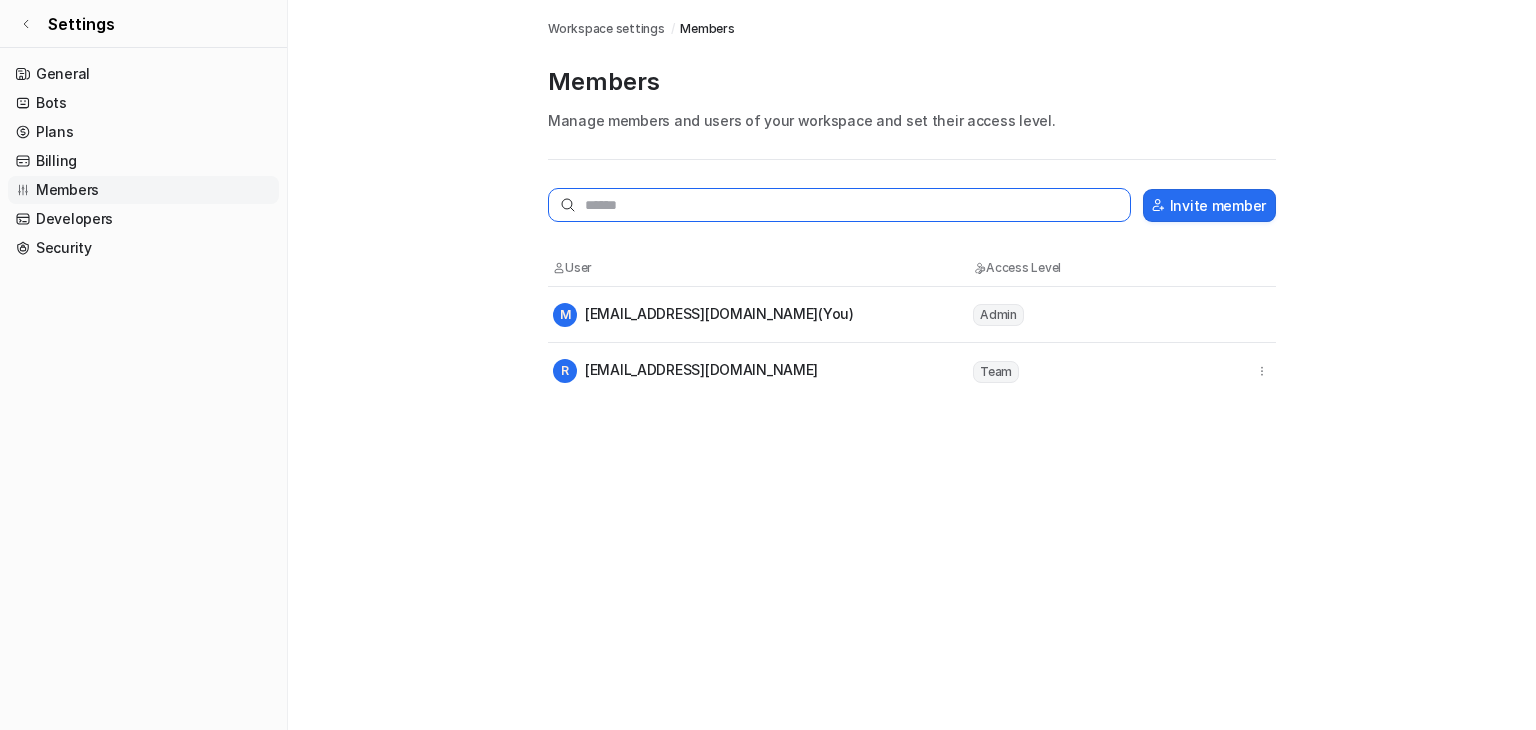 click at bounding box center (839, 205) 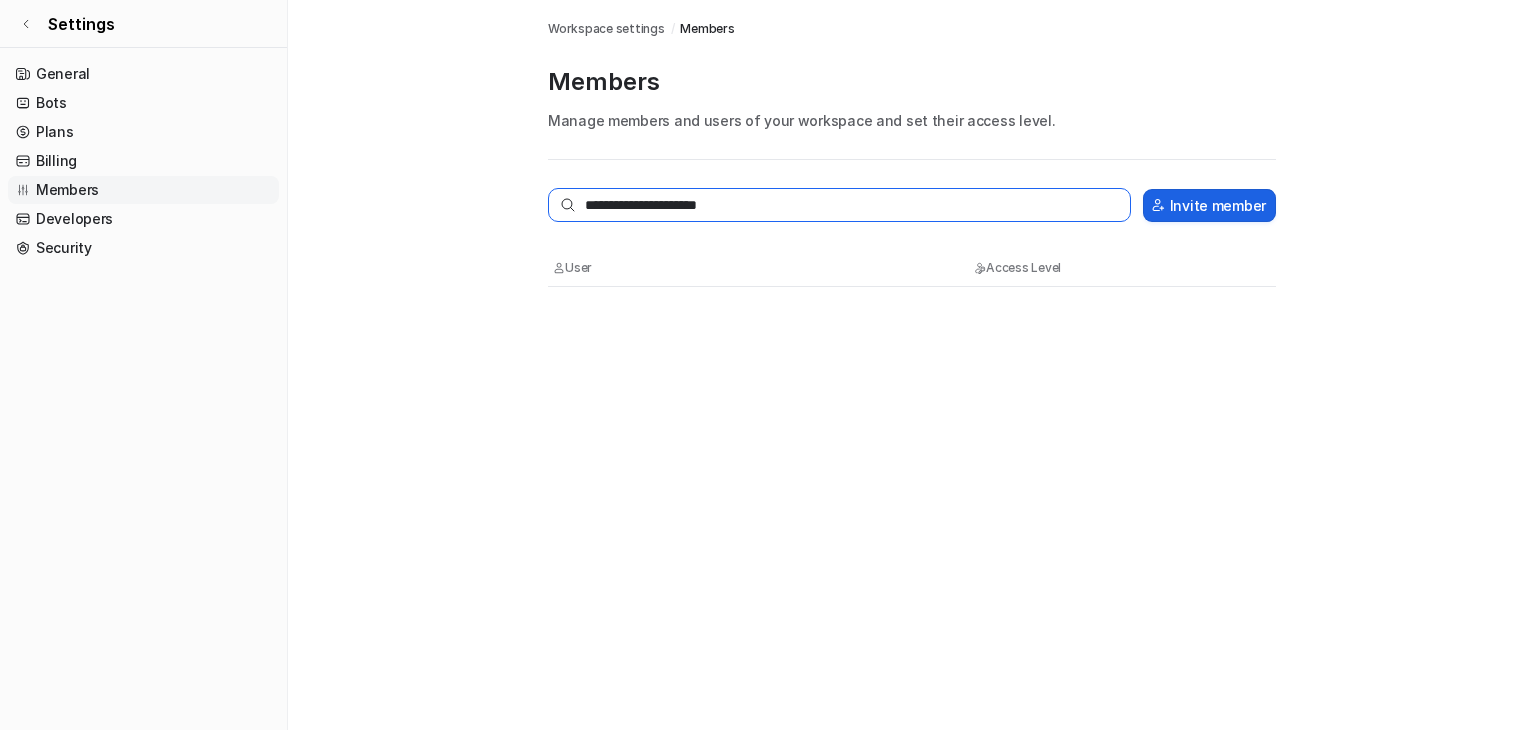 type on "**********" 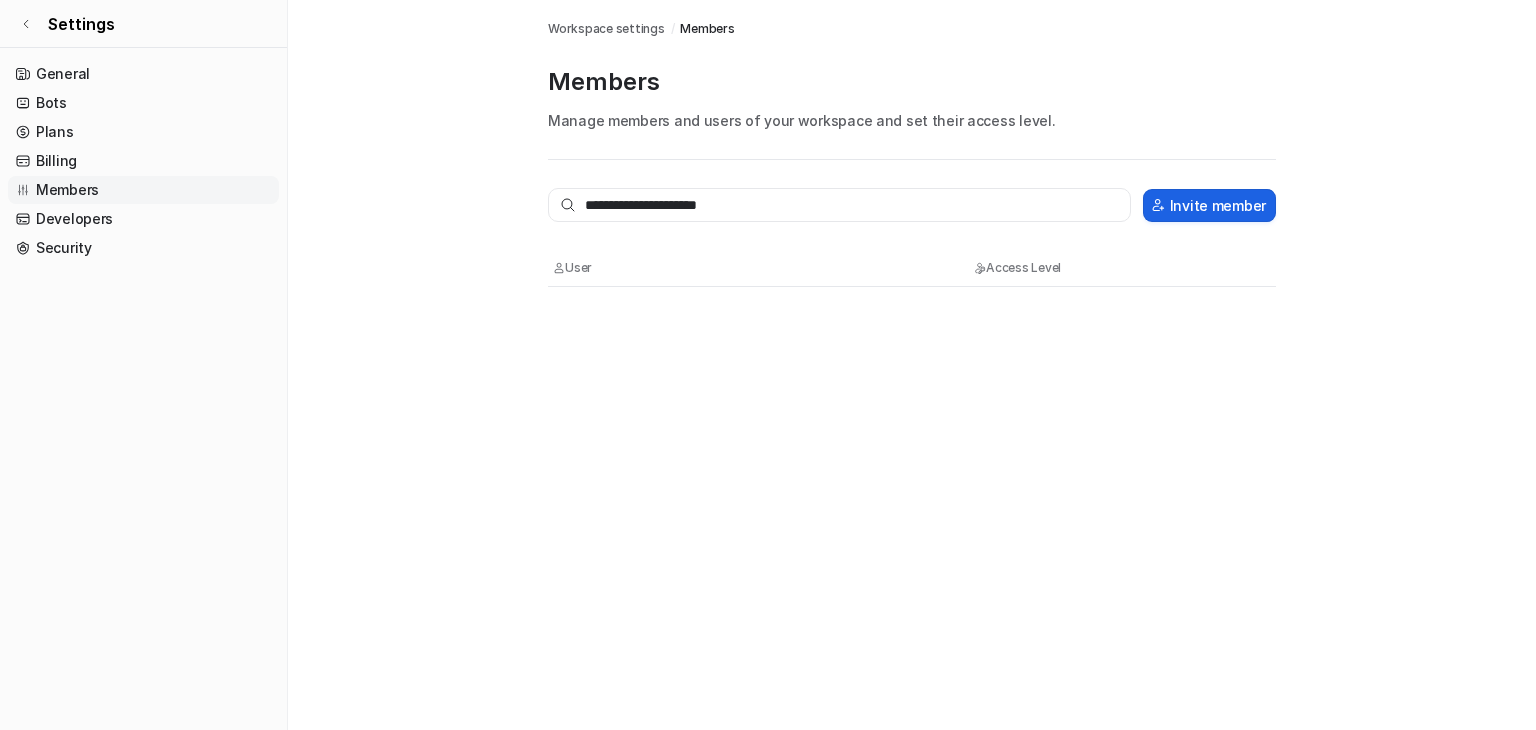 click on "Invite member" at bounding box center [1209, 205] 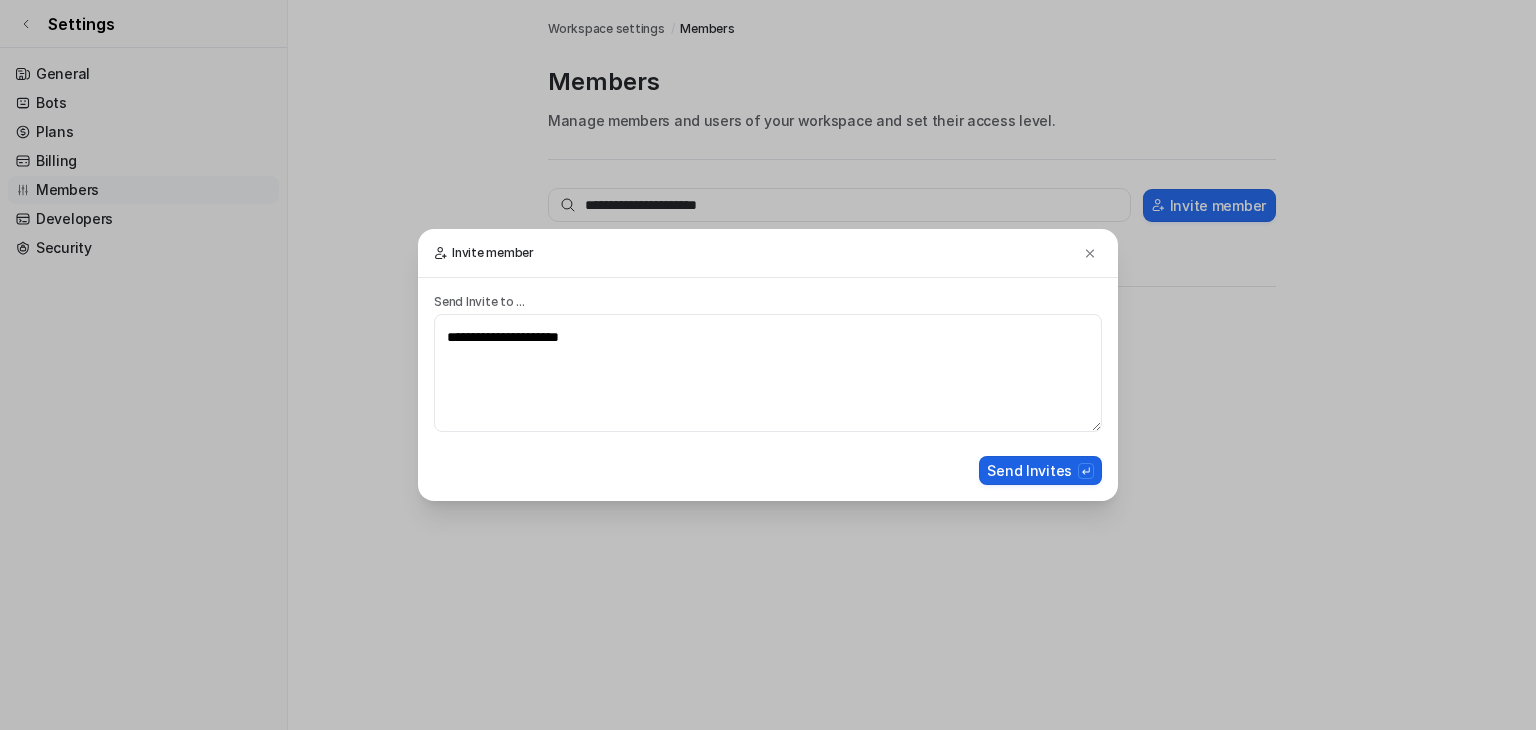 click on "Send Invites" at bounding box center (1040, 470) 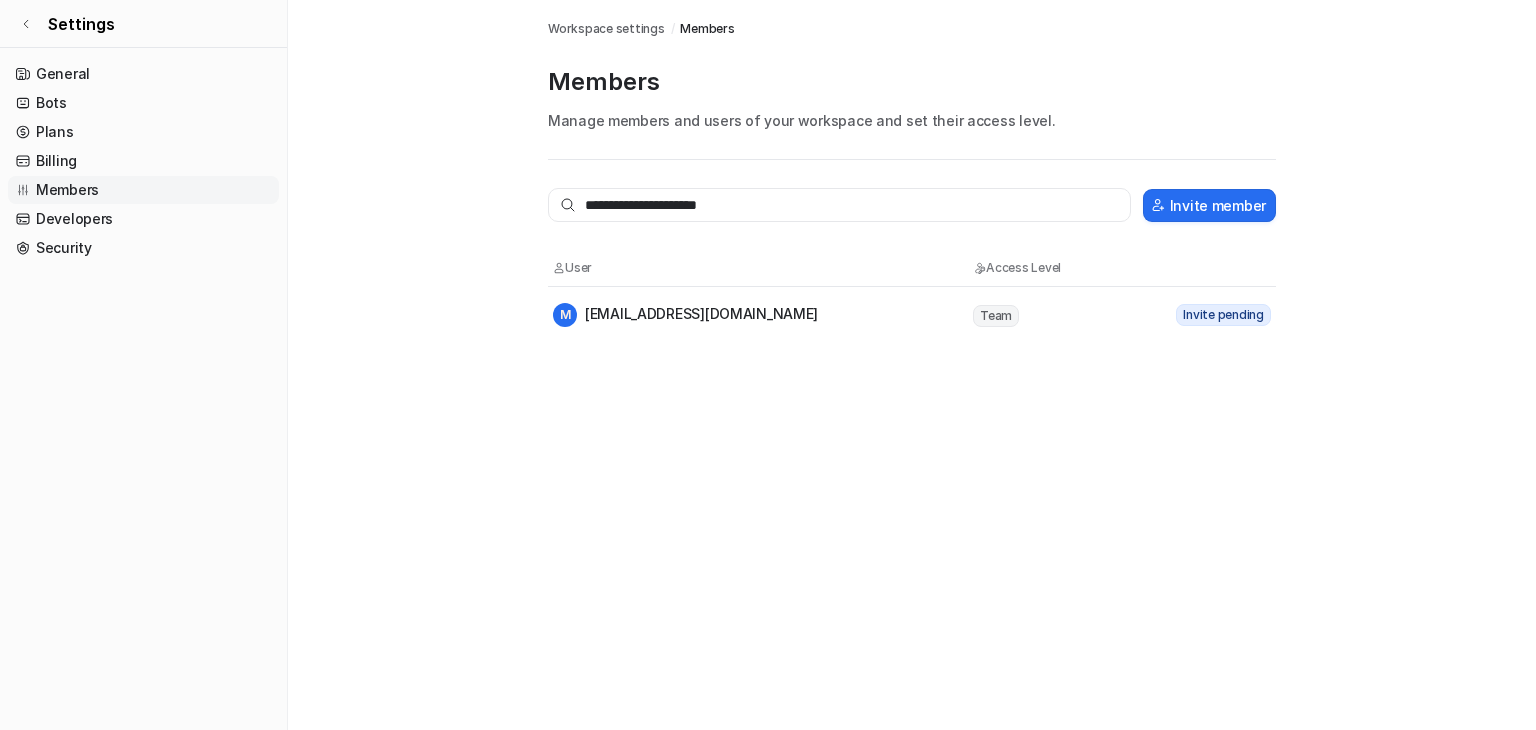 click on "Team" at bounding box center (996, 316) 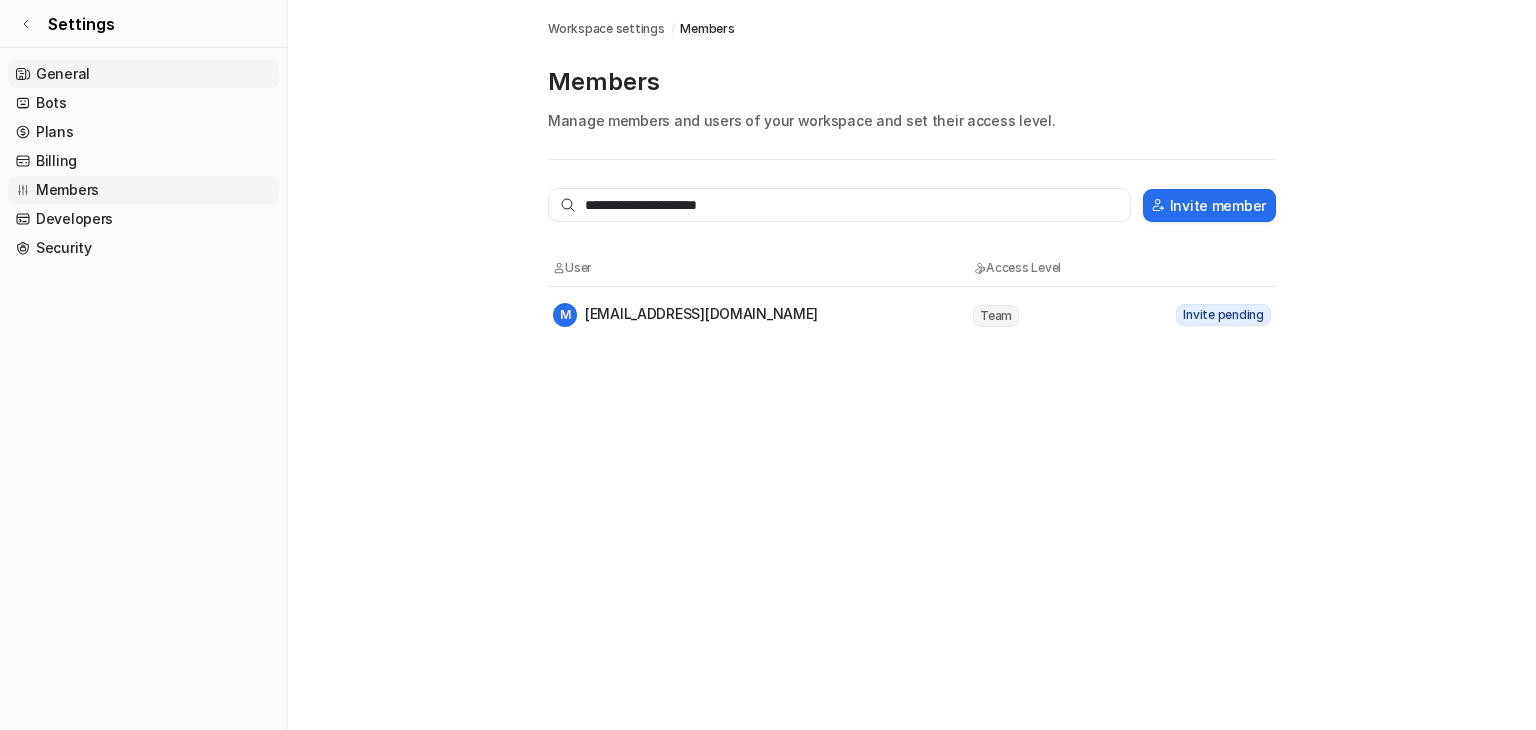 click on "General" at bounding box center (143, 74) 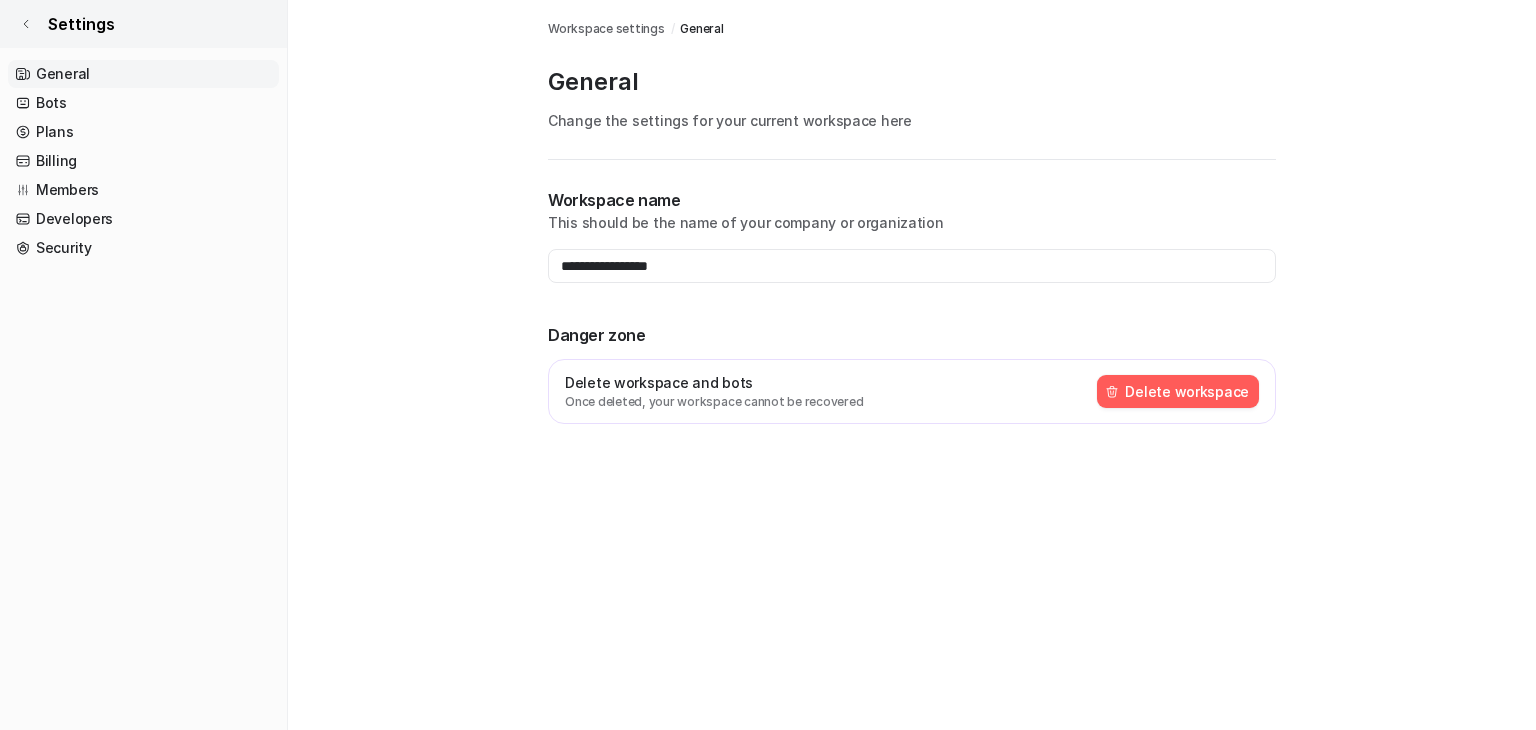 click 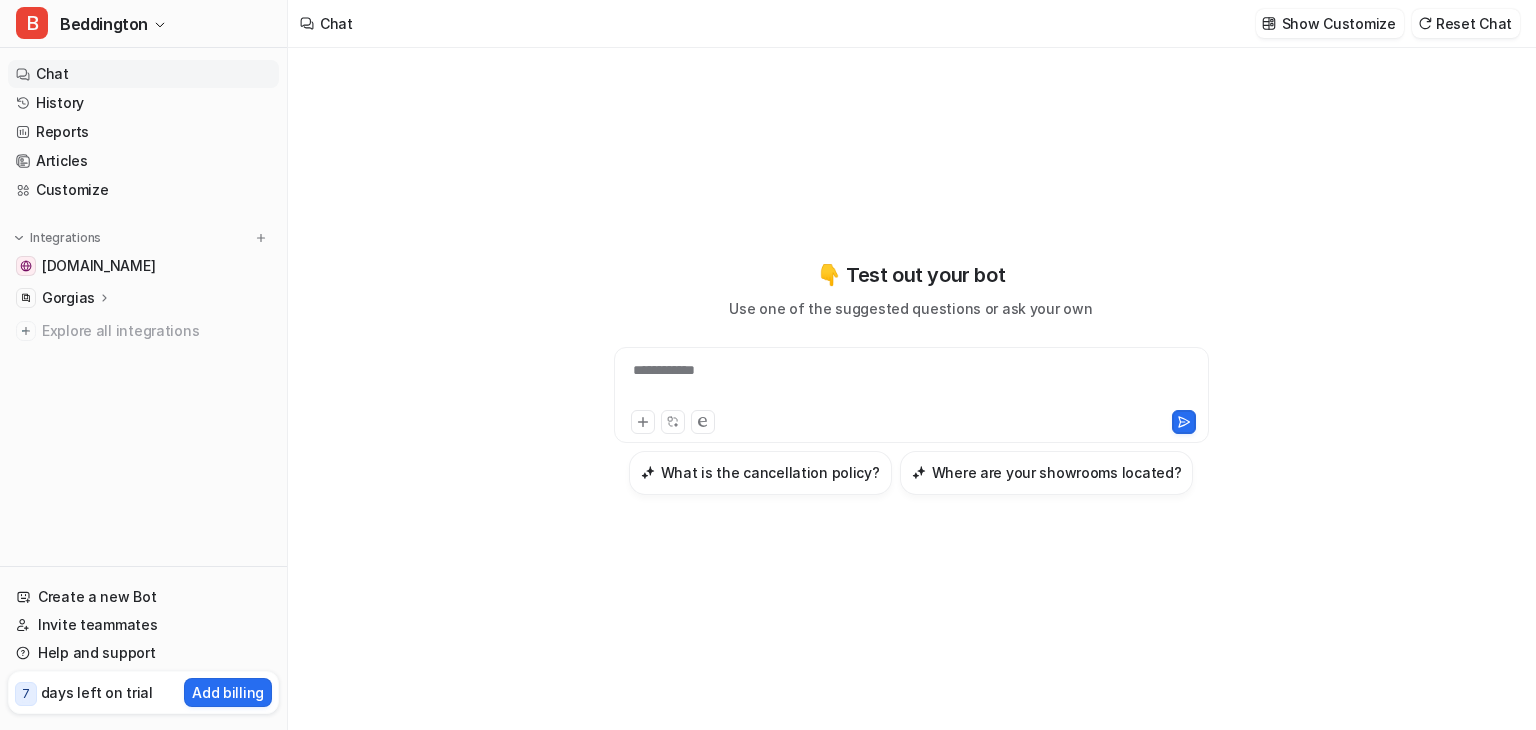click 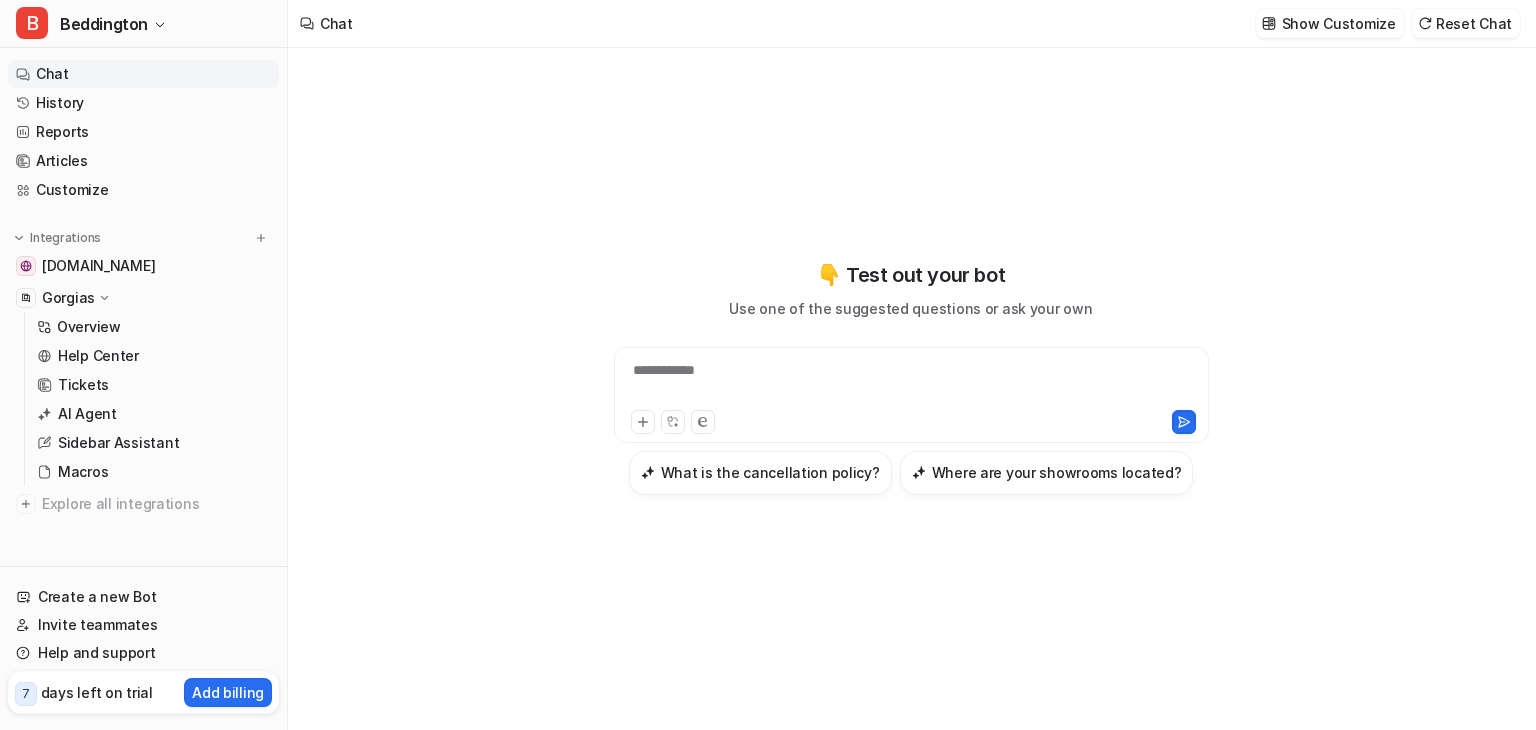 scroll, scrollTop: 8, scrollLeft: 0, axis: vertical 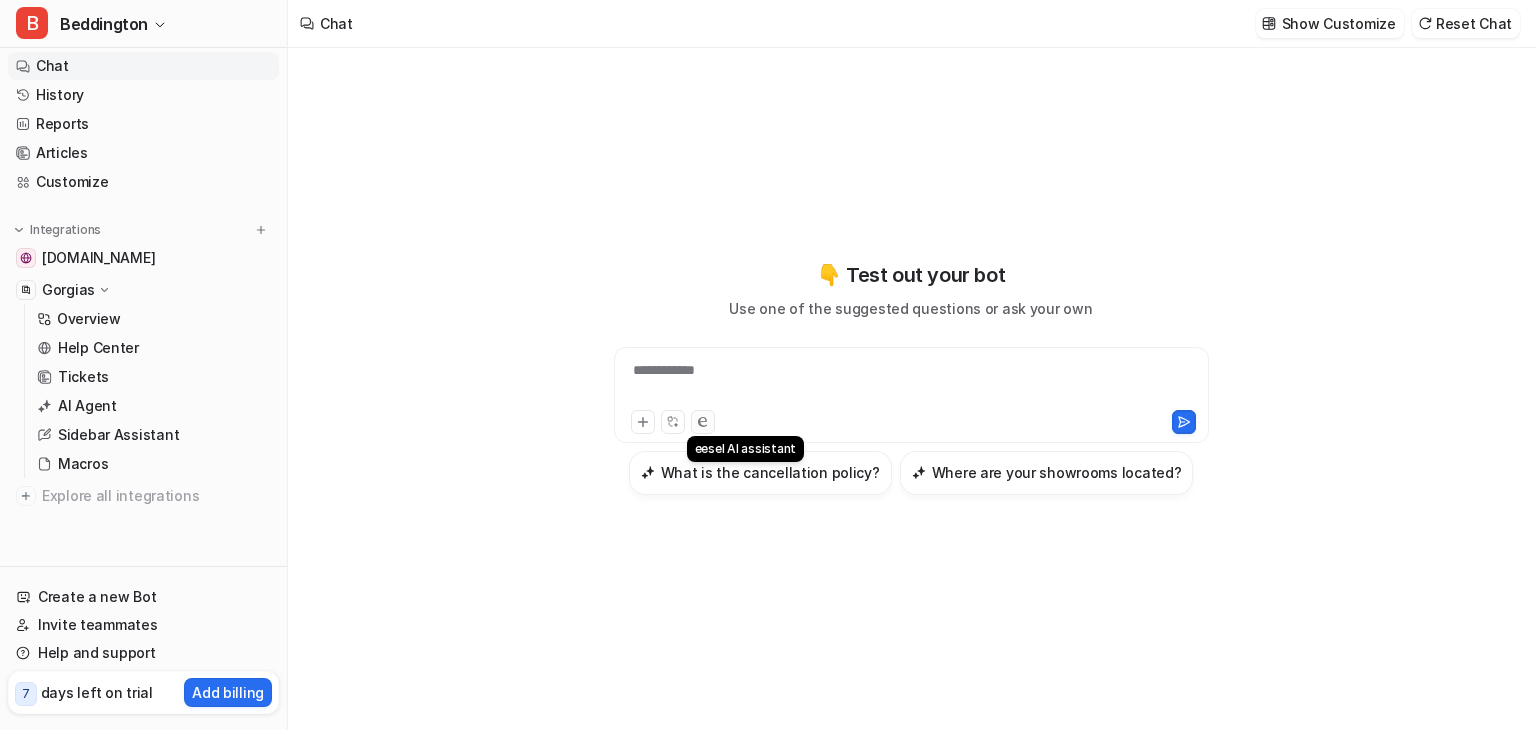 click at bounding box center (703, 422) 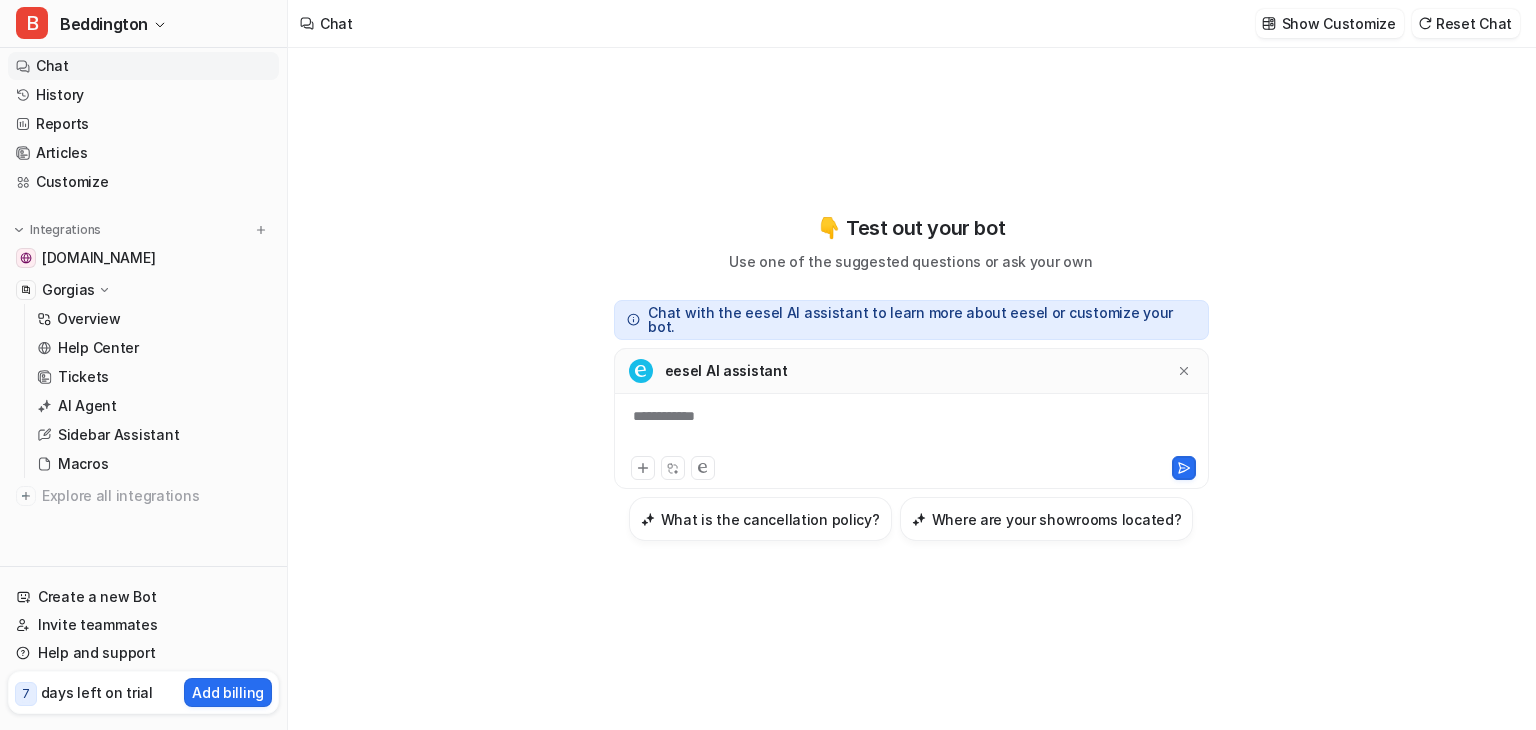 click on "**********" at bounding box center [911, 429] 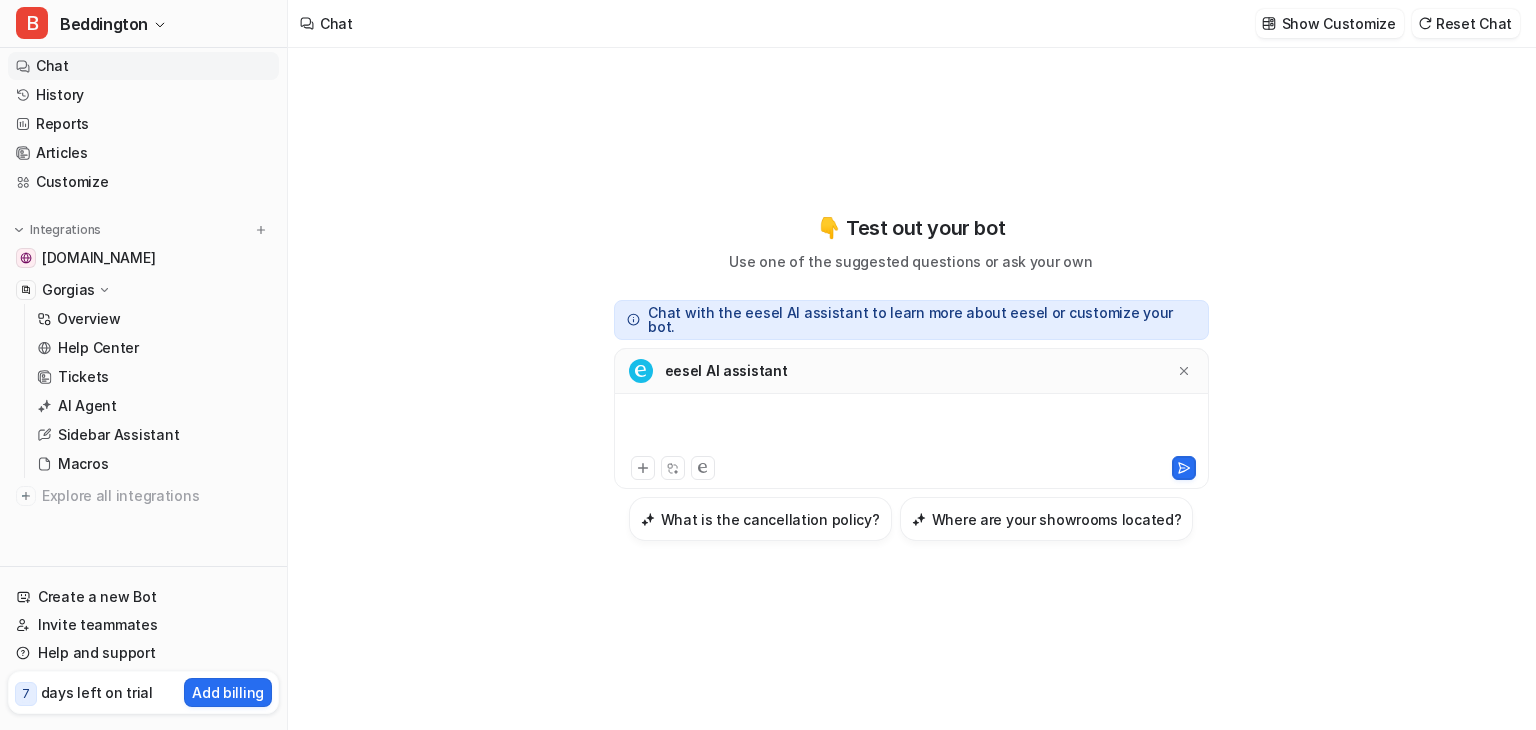 type 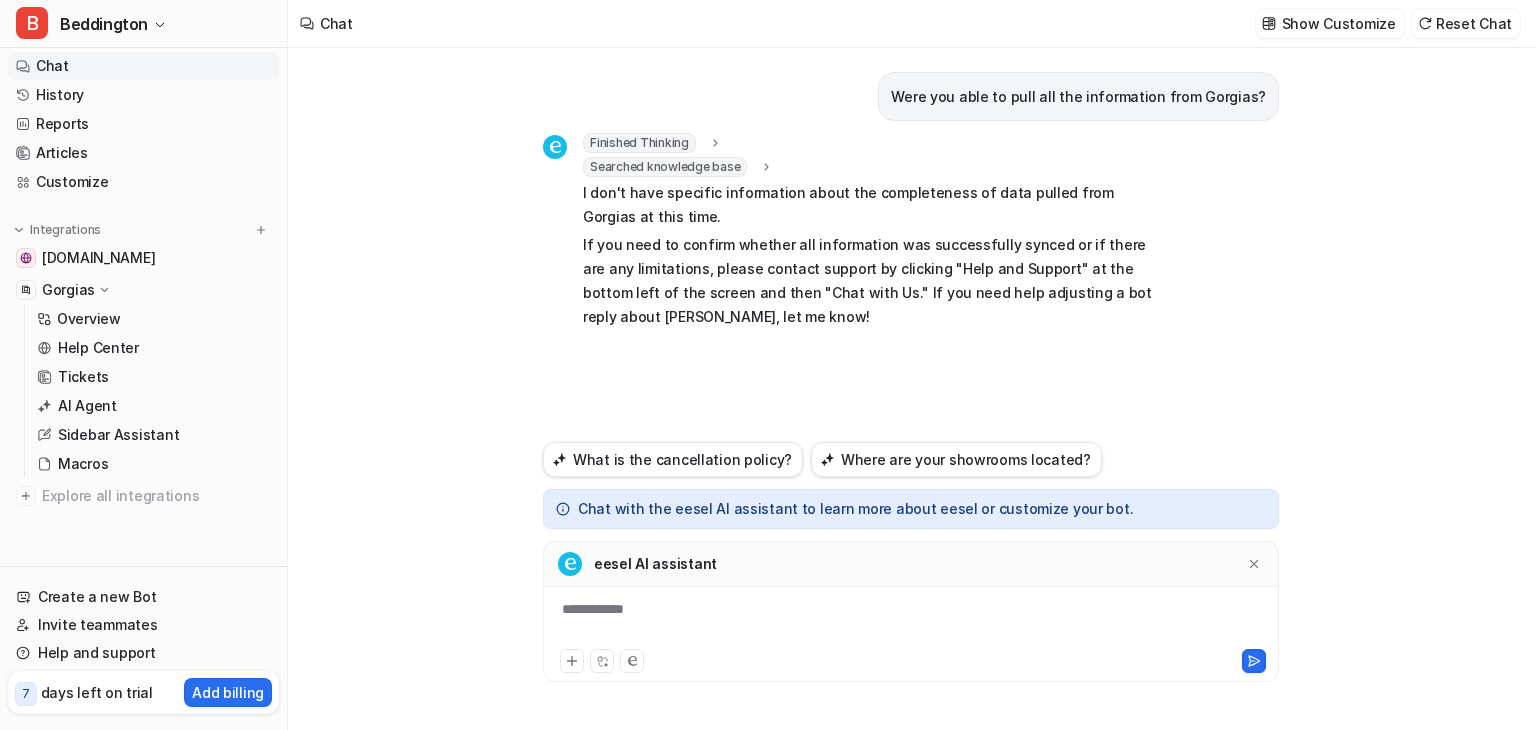 click on "**********" at bounding box center (911, 622) 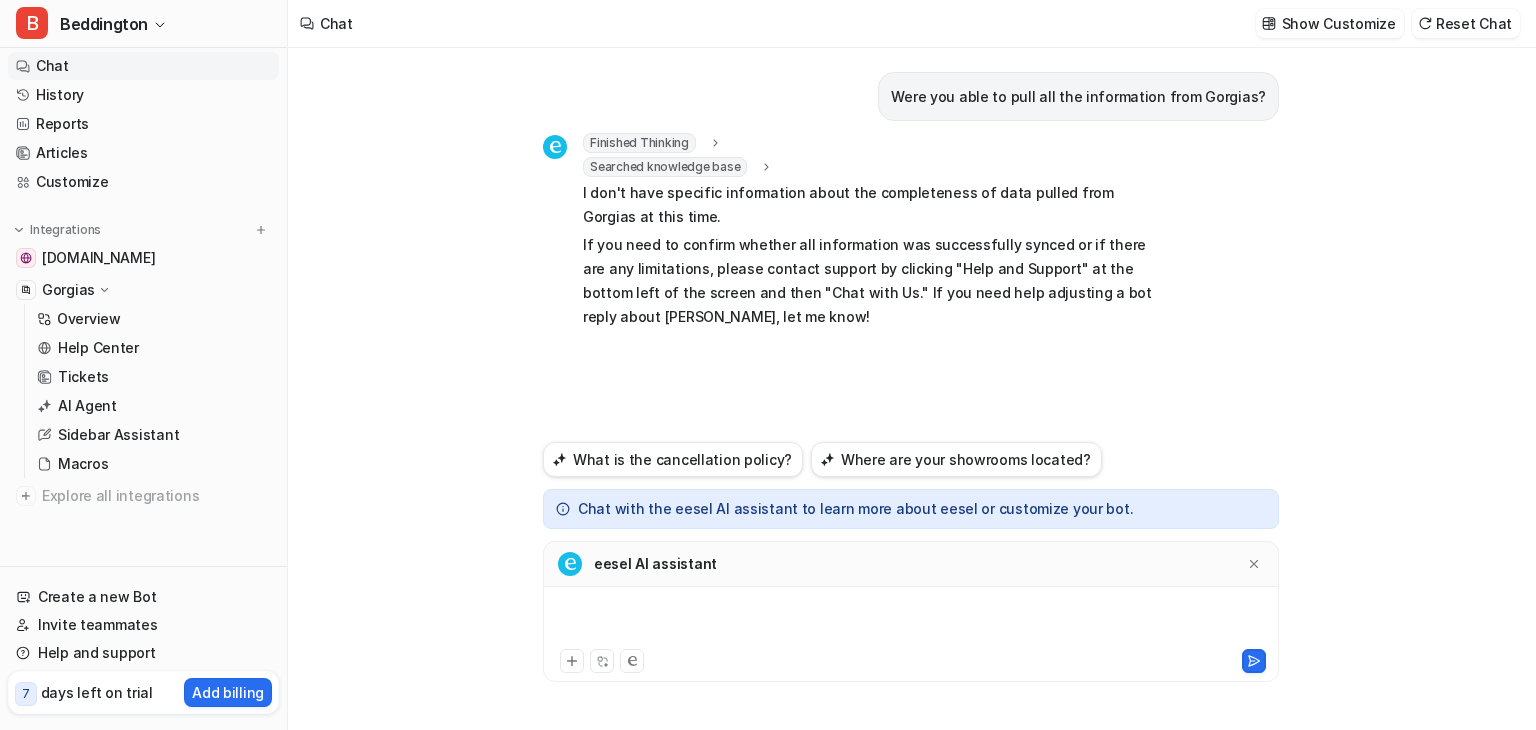 type 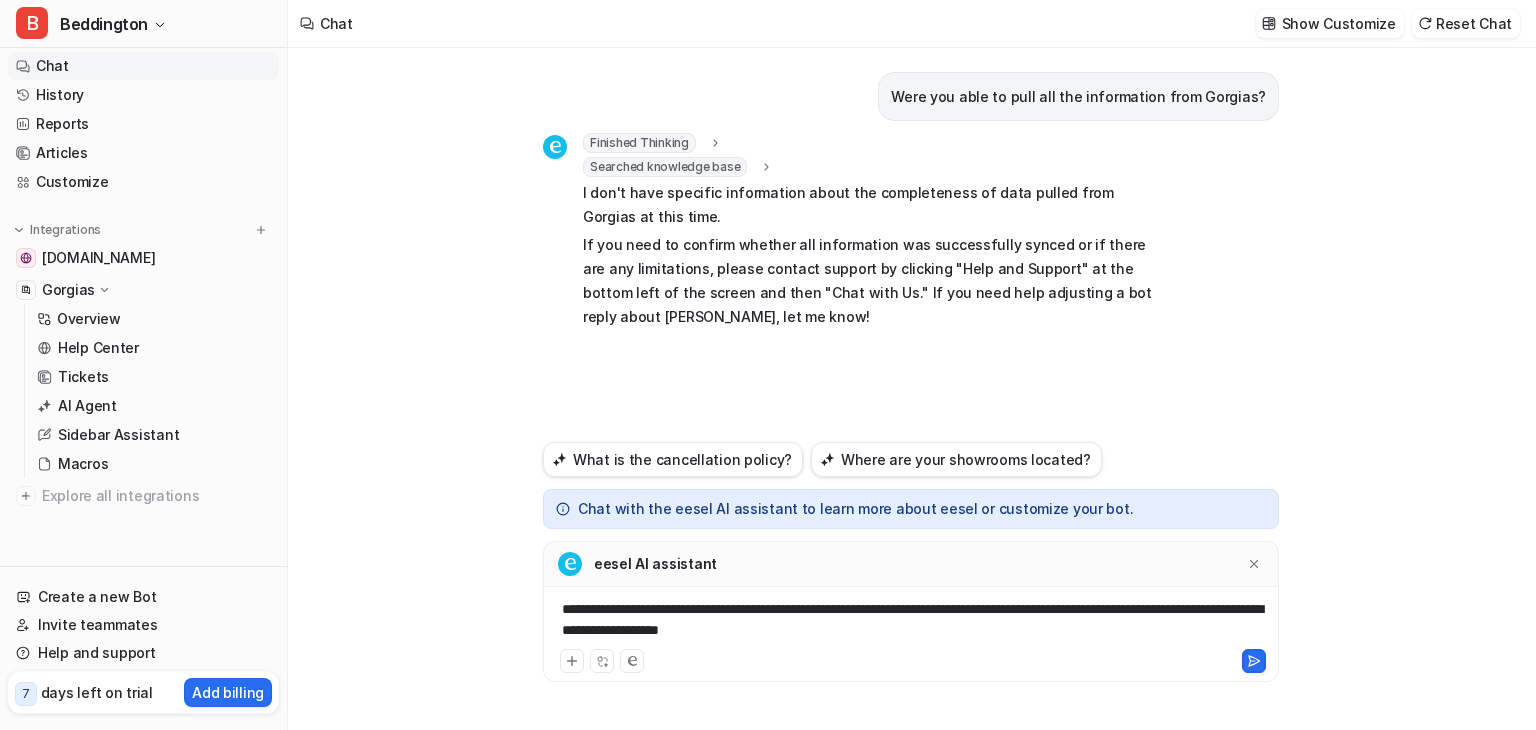 click on "**********" at bounding box center [911, 622] 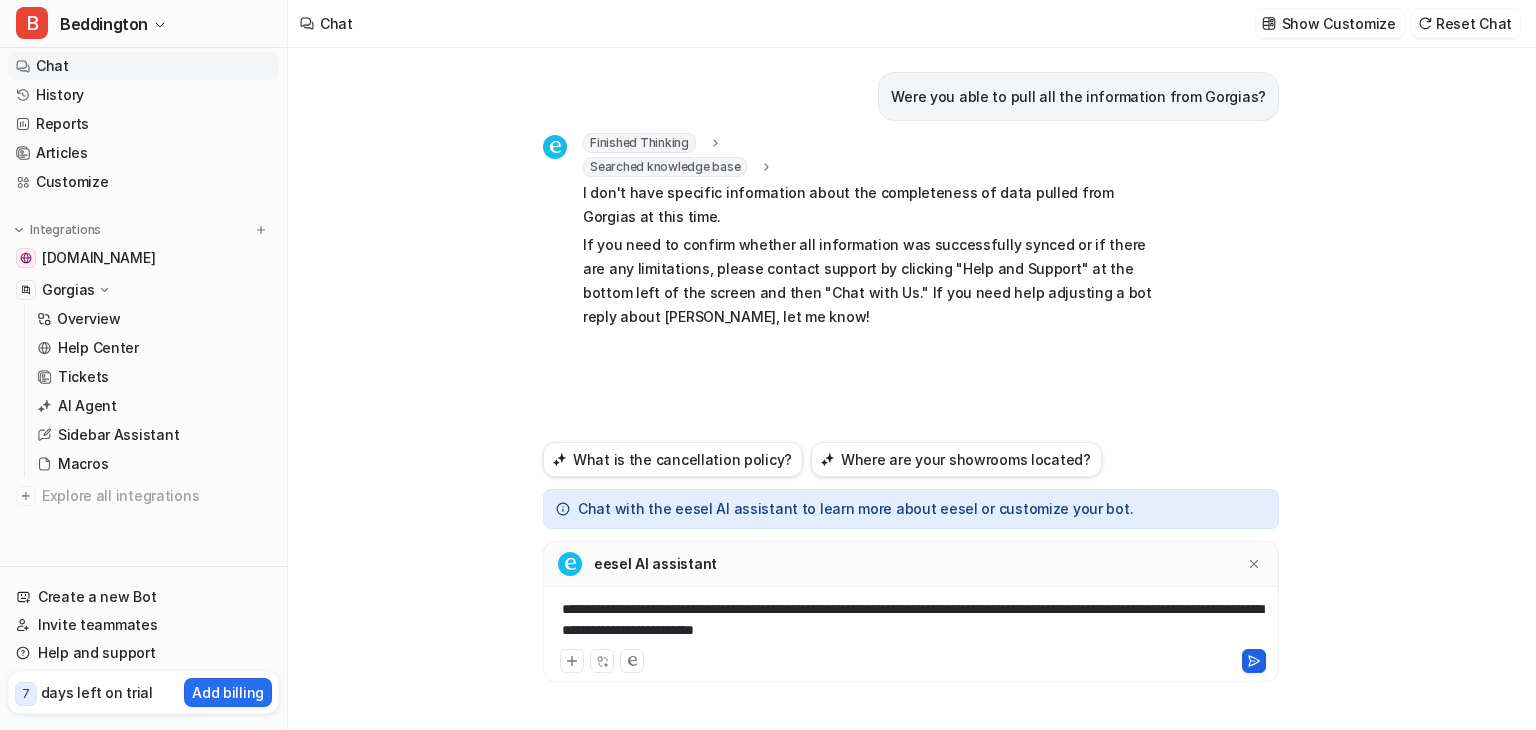 click 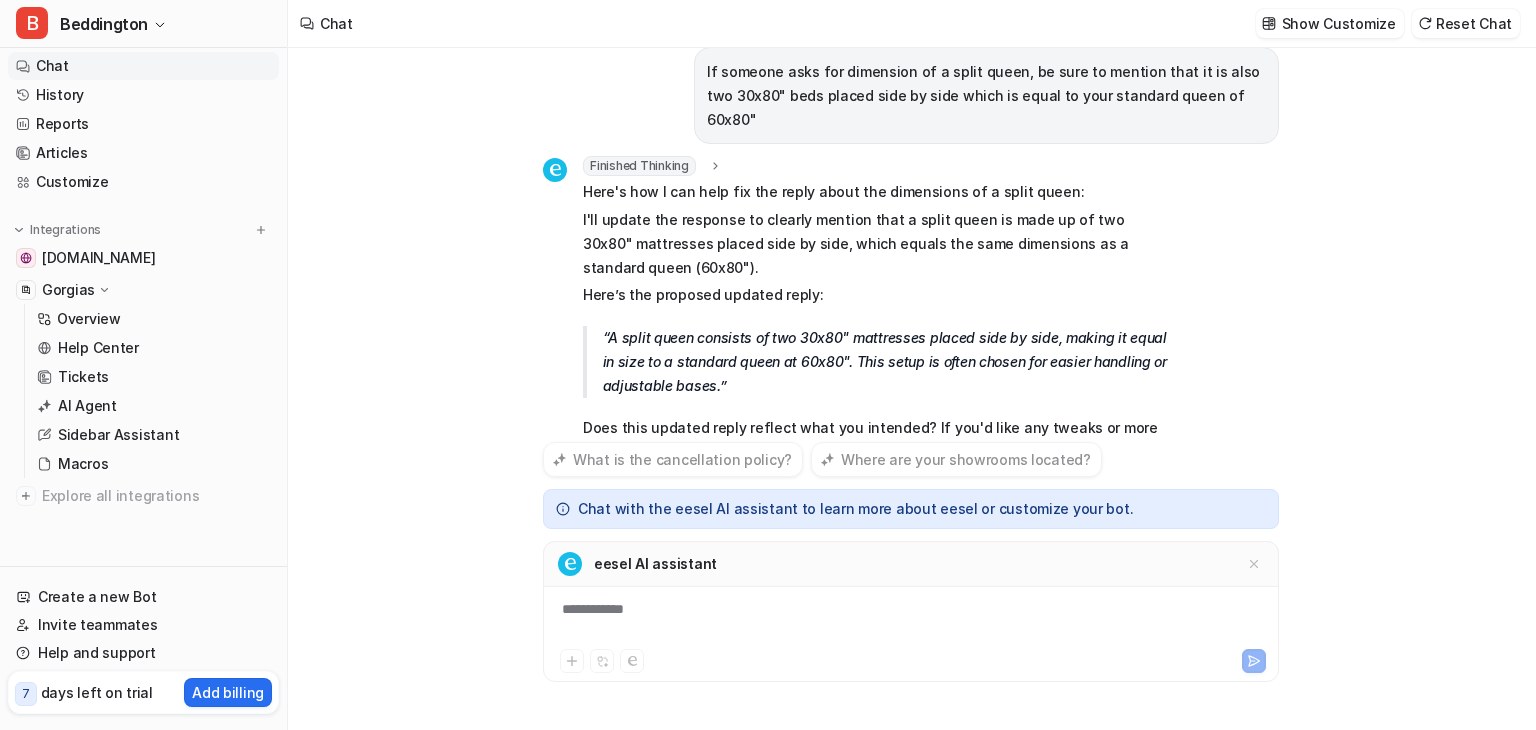 scroll, scrollTop: 321, scrollLeft: 0, axis: vertical 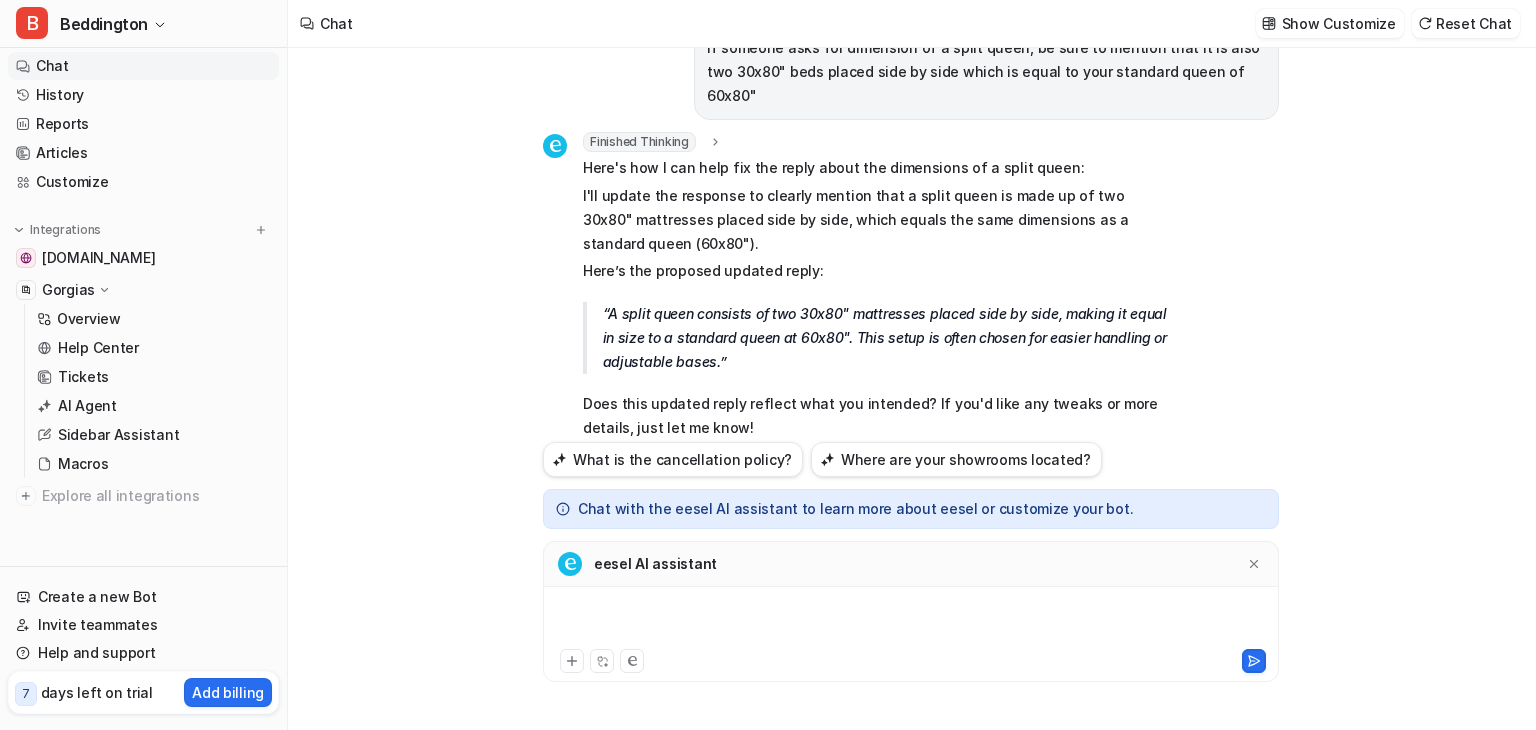 click at bounding box center [911, 622] 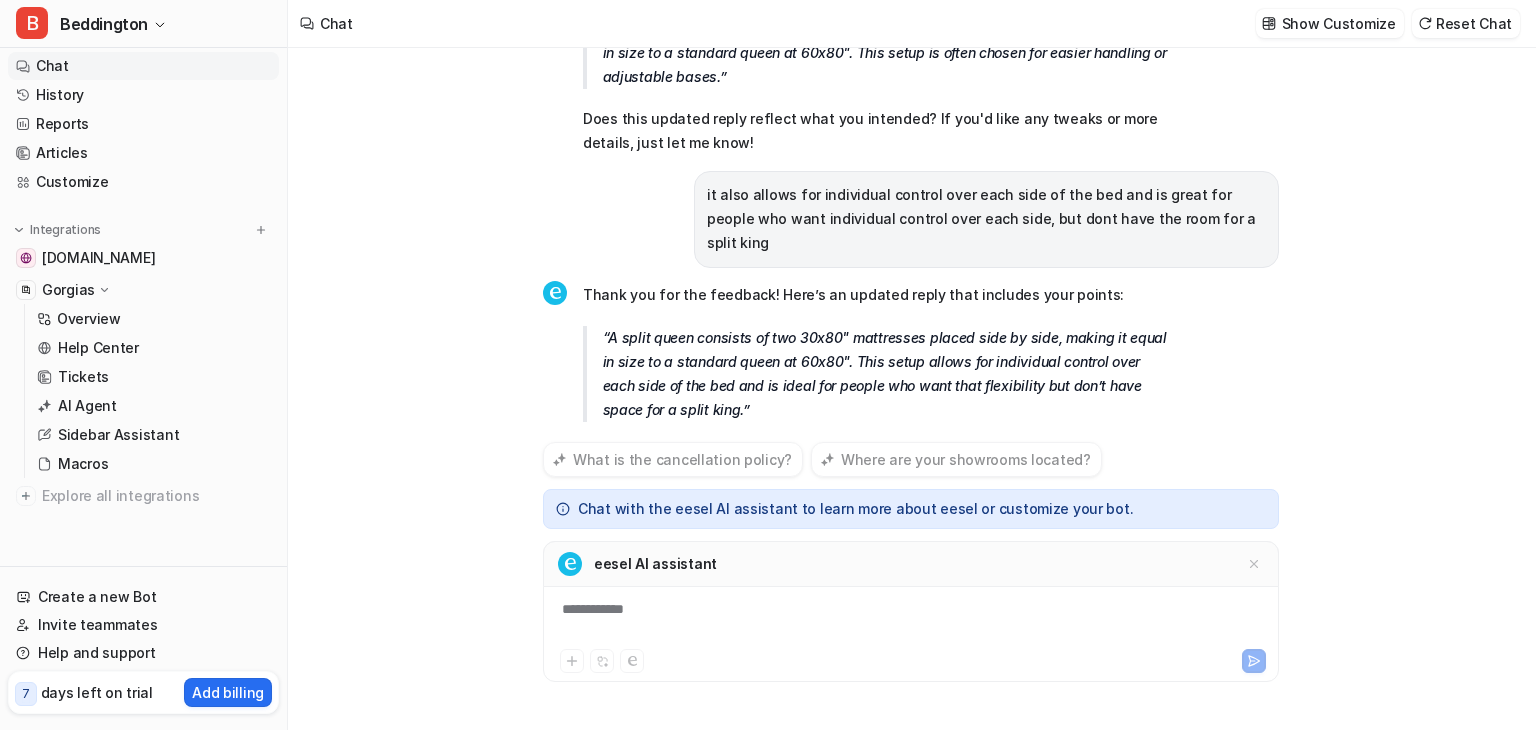 scroll, scrollTop: 630, scrollLeft: 0, axis: vertical 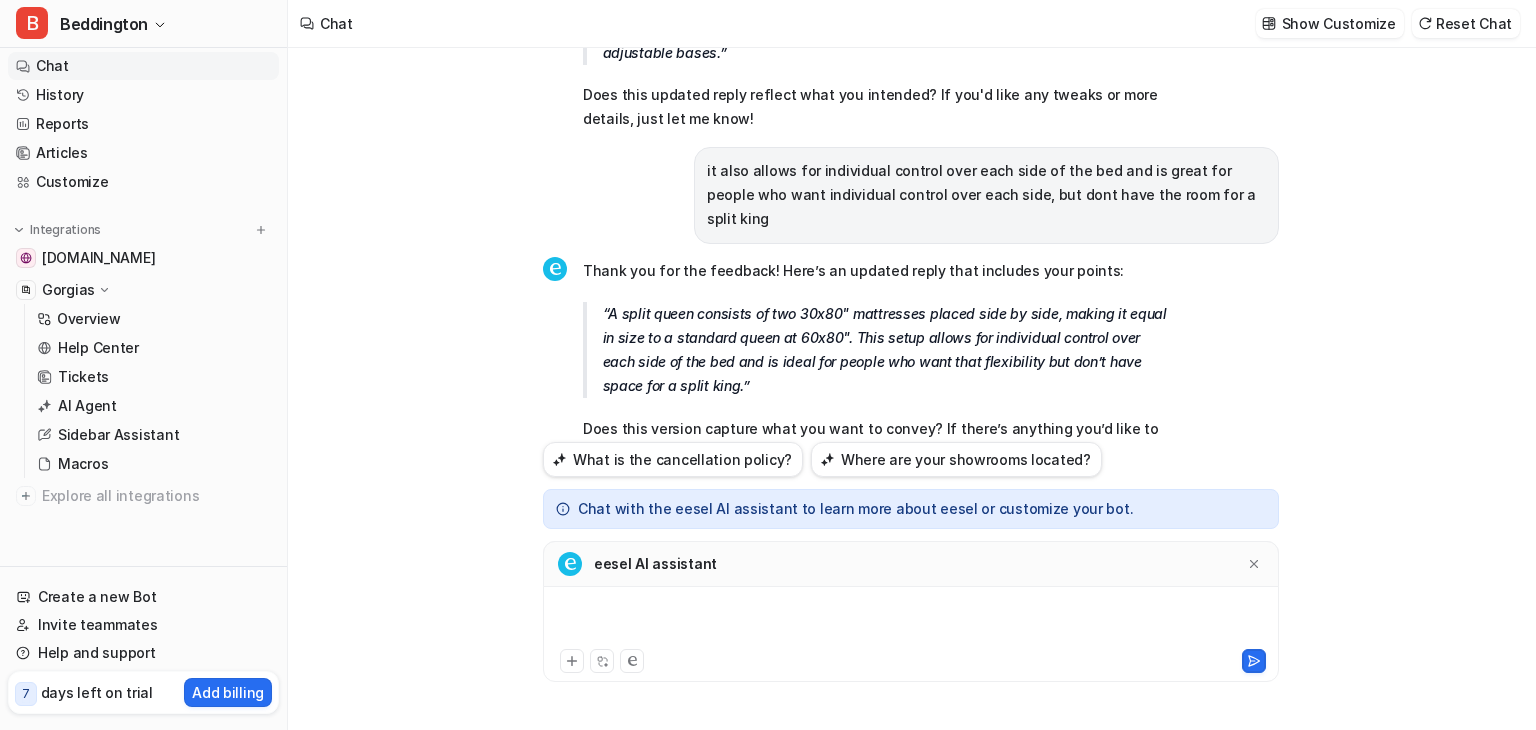click at bounding box center [911, 622] 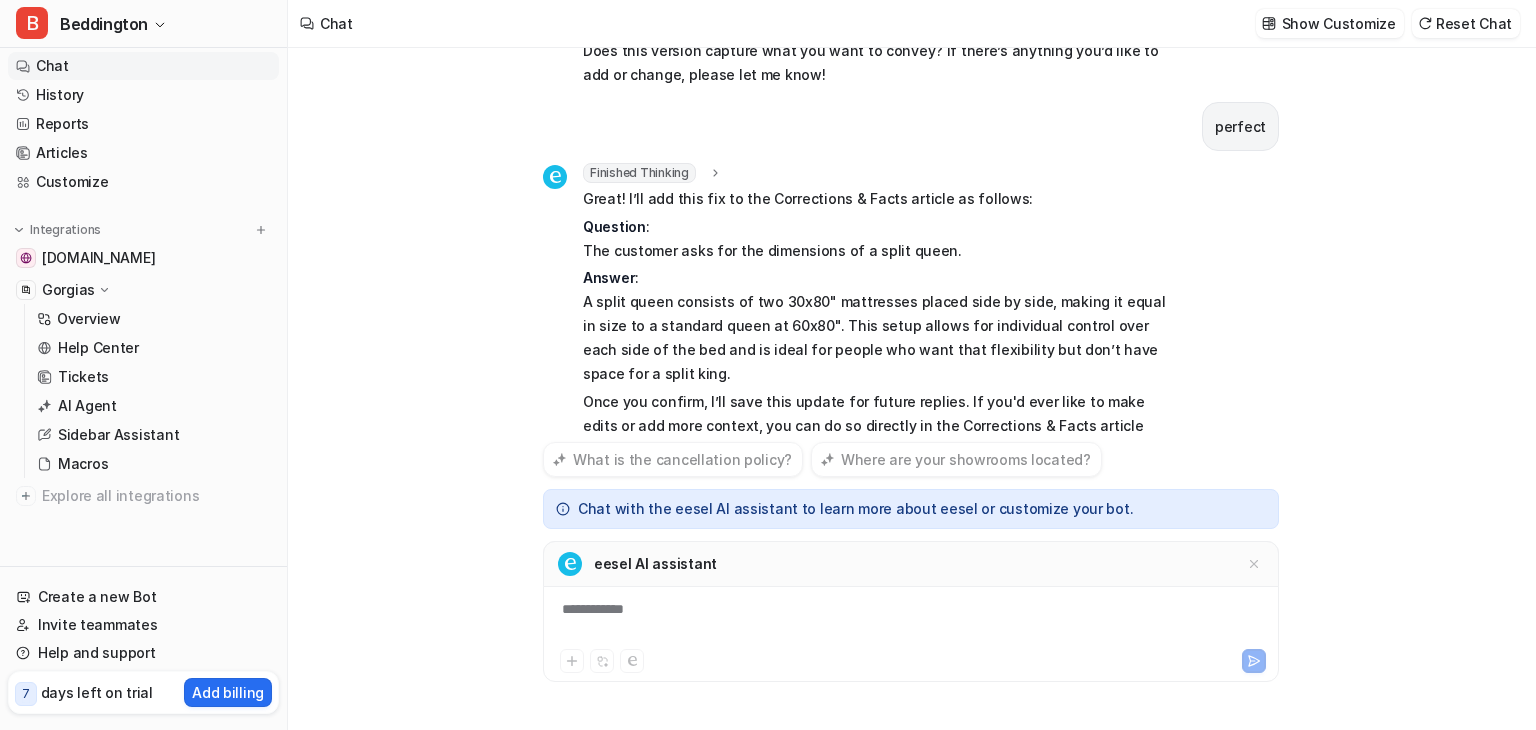 scroll, scrollTop: 1032, scrollLeft: 0, axis: vertical 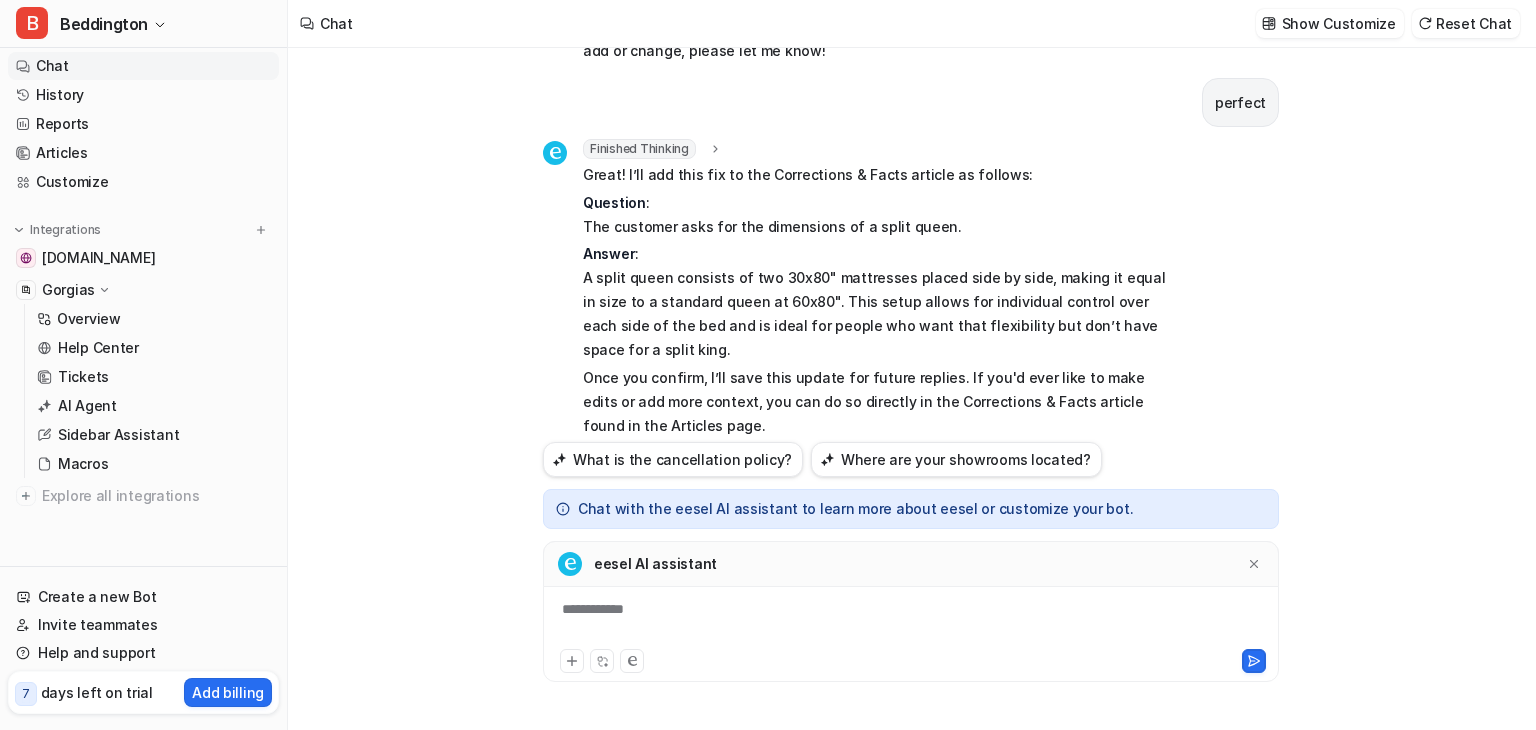 click on "**********" at bounding box center [911, 622] 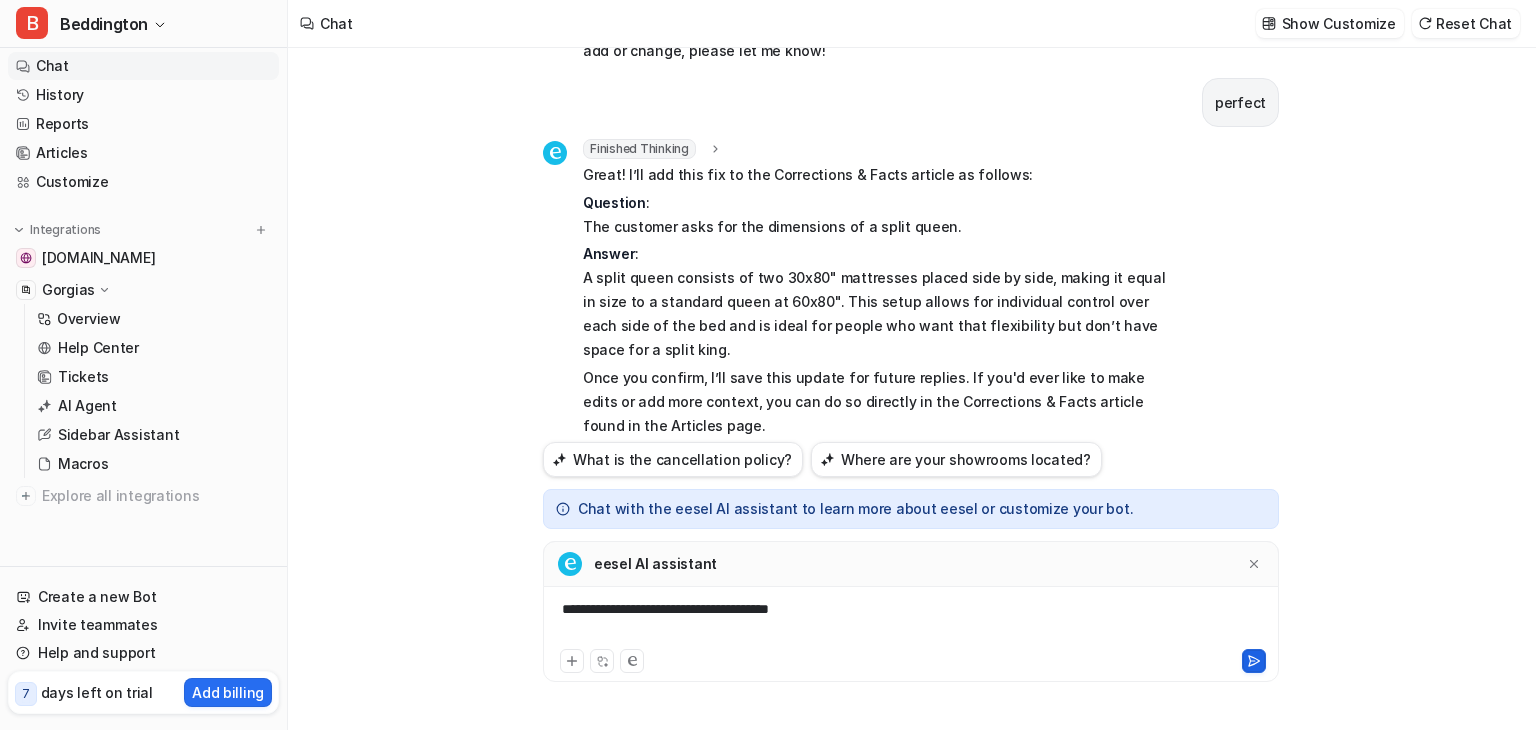 click 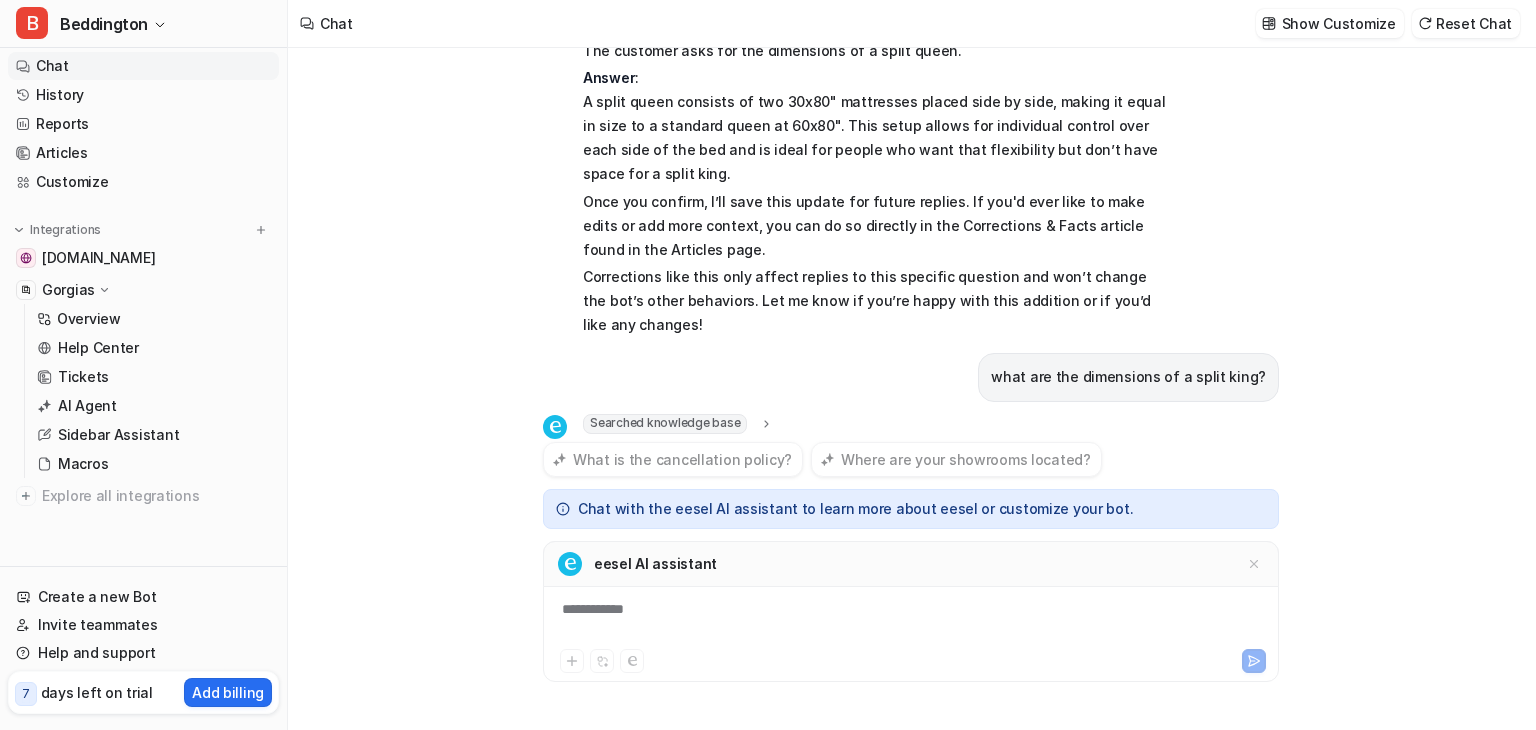 scroll, scrollTop: 1232, scrollLeft: 0, axis: vertical 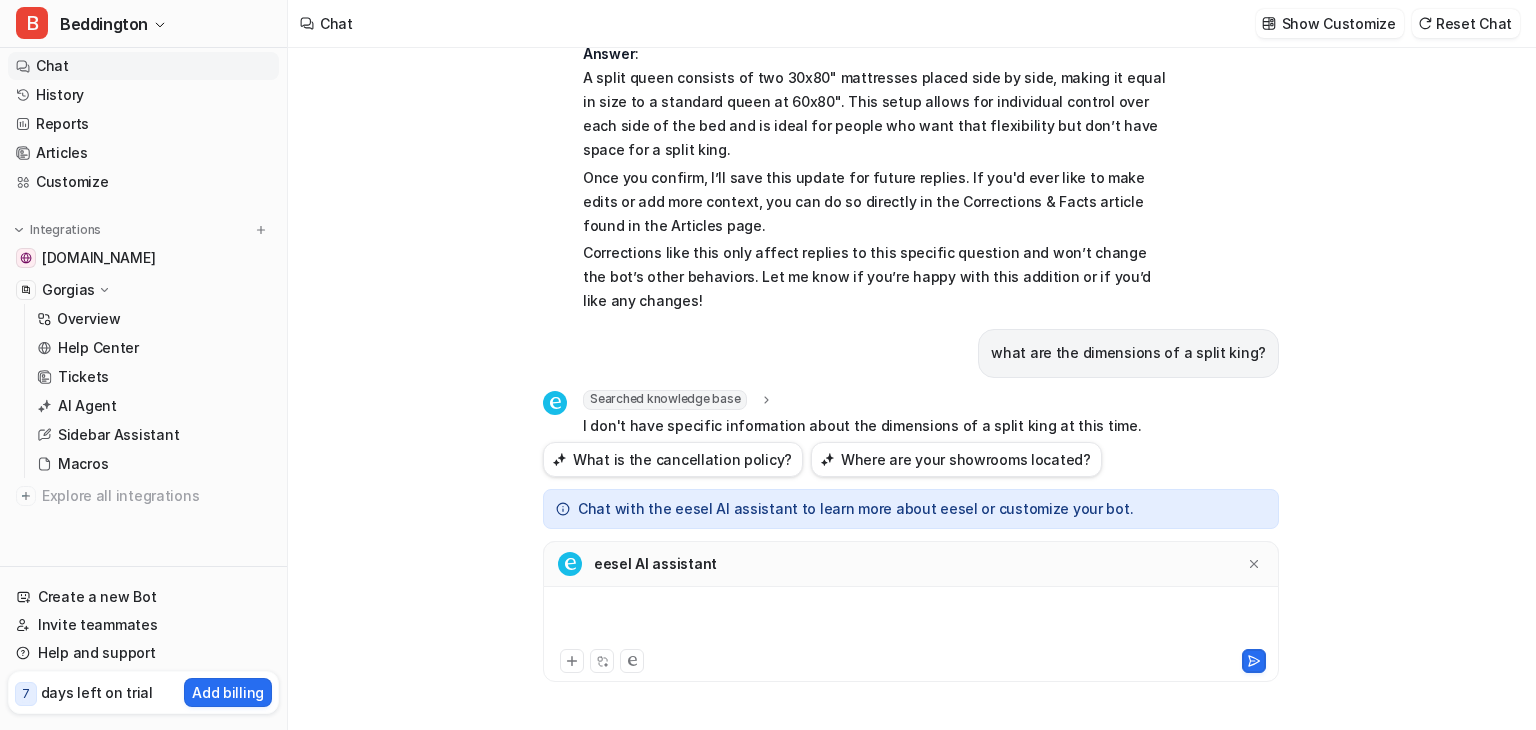 click at bounding box center (911, 622) 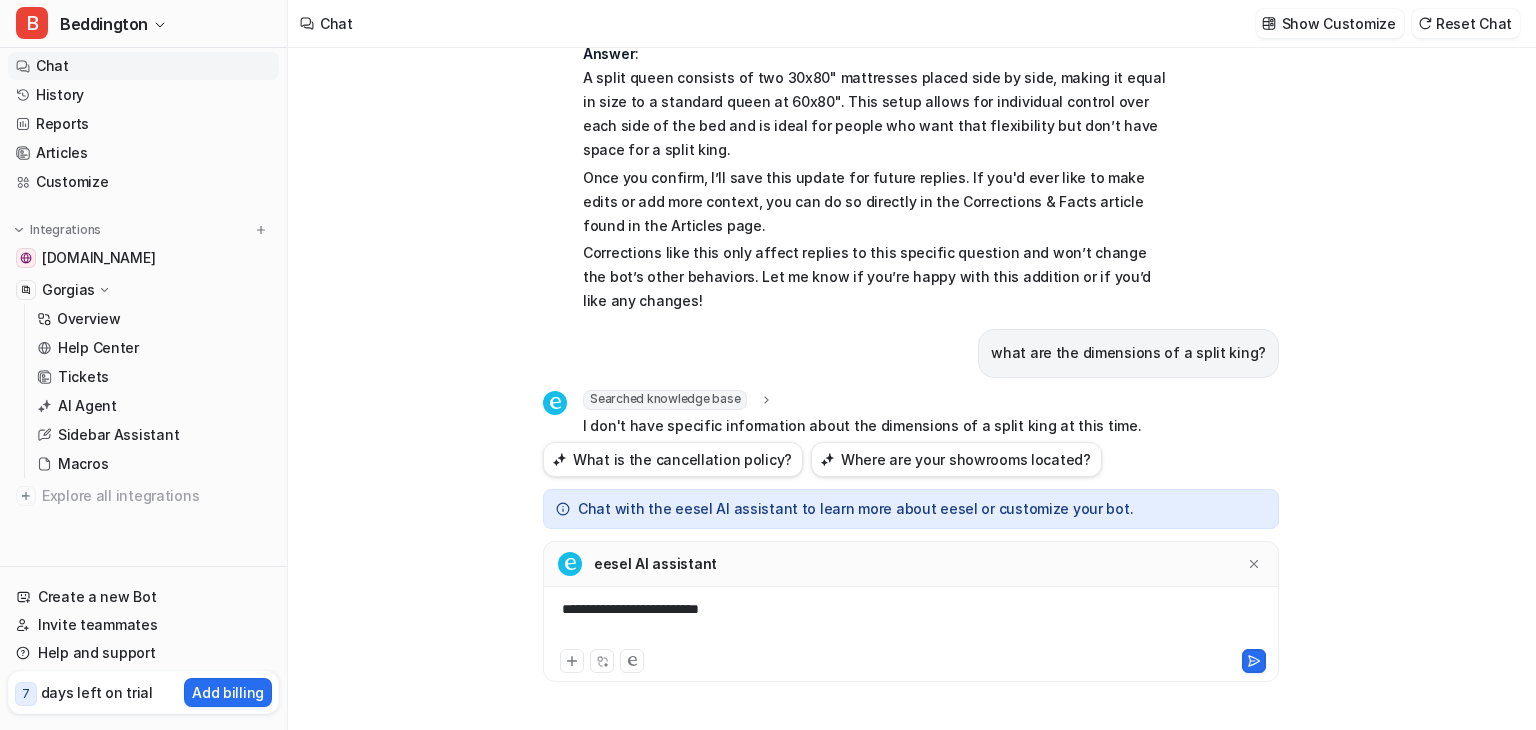 click on "**********" at bounding box center [911, 622] 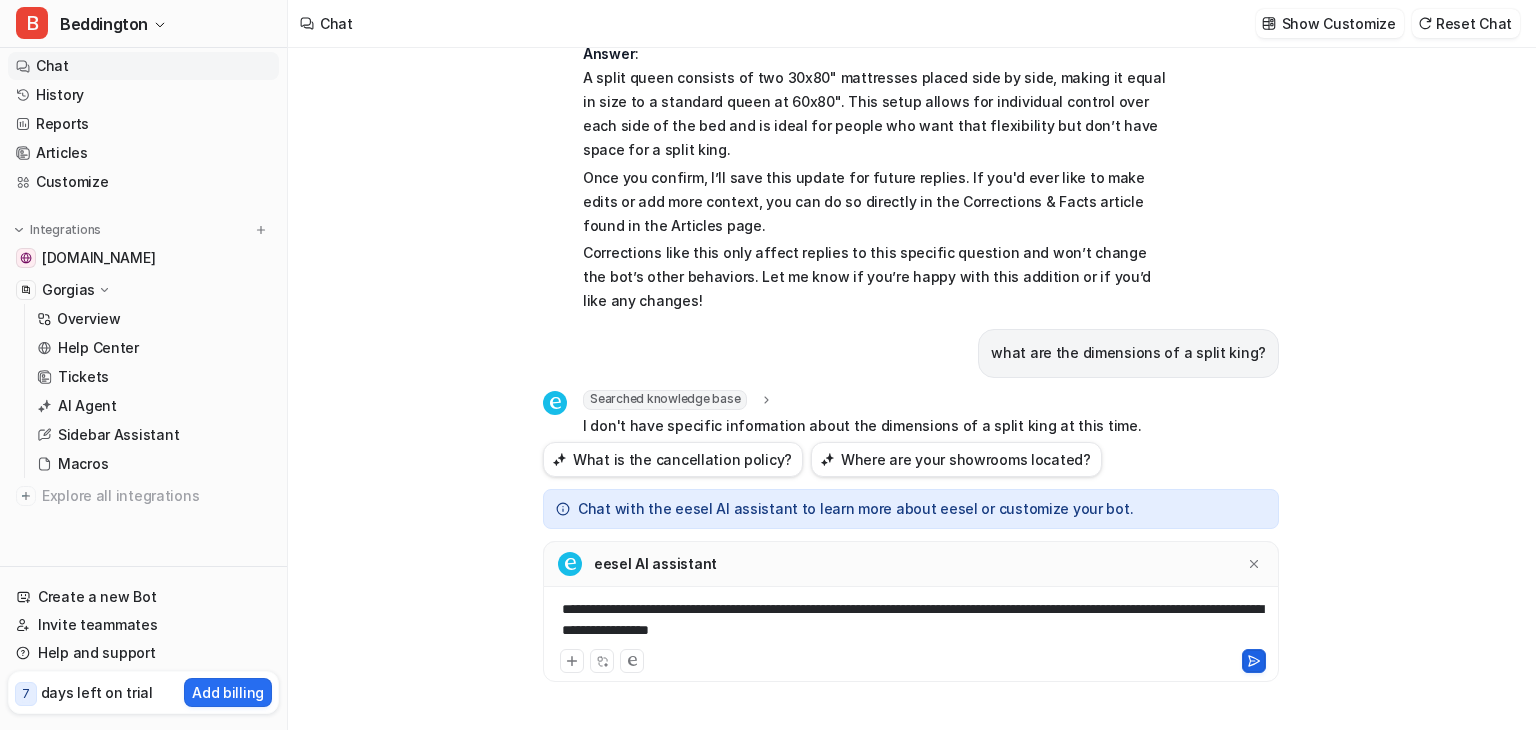 click at bounding box center (911, 659) 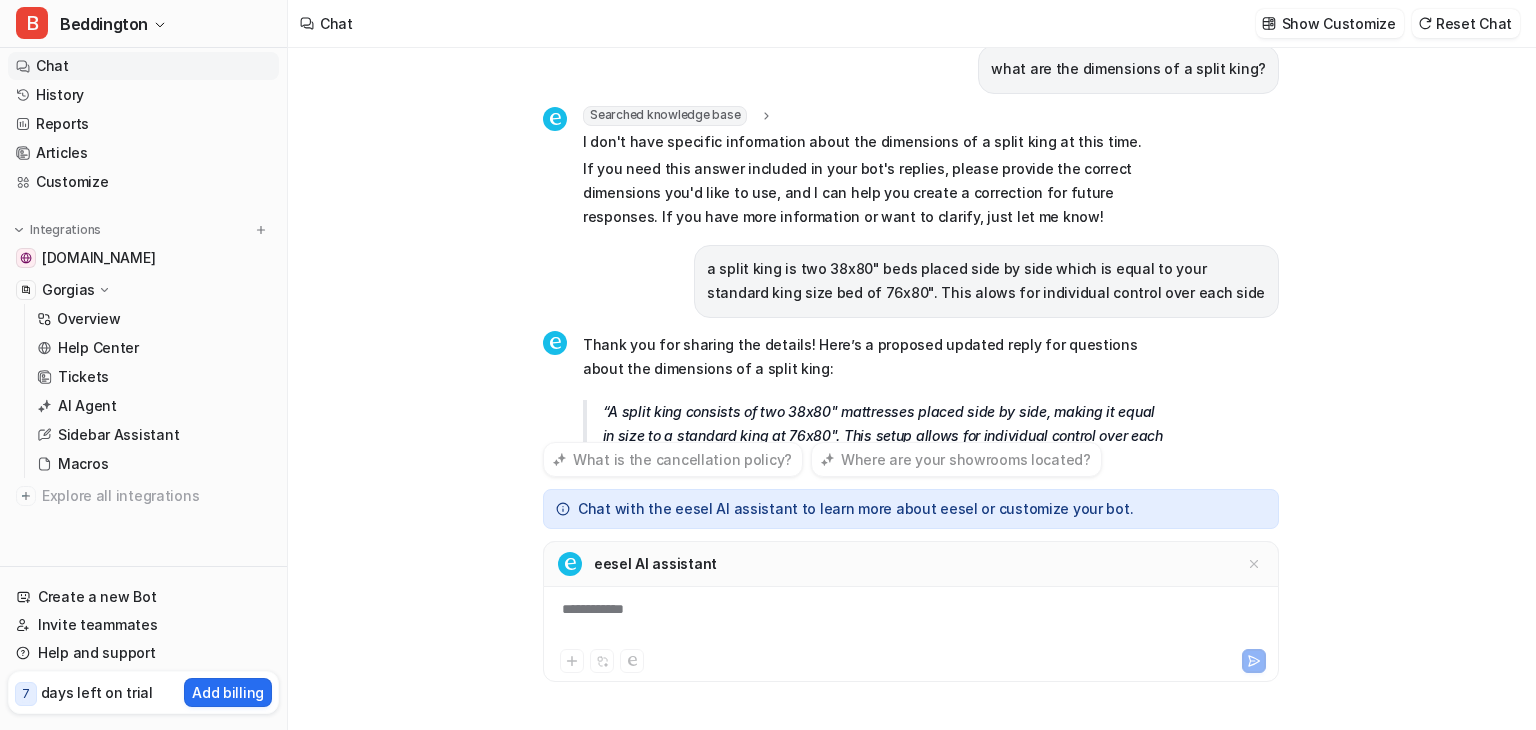scroll, scrollTop: 1540, scrollLeft: 0, axis: vertical 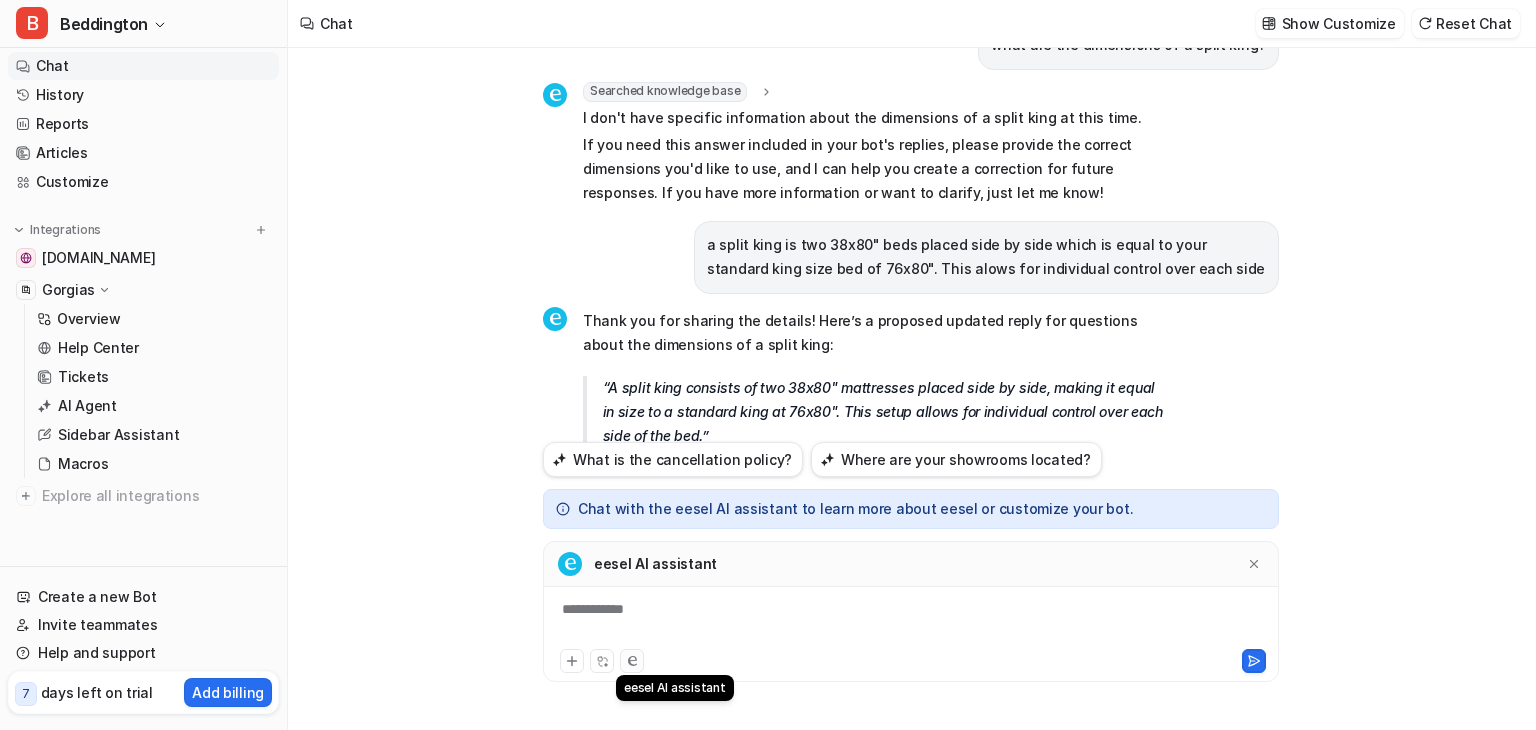 click 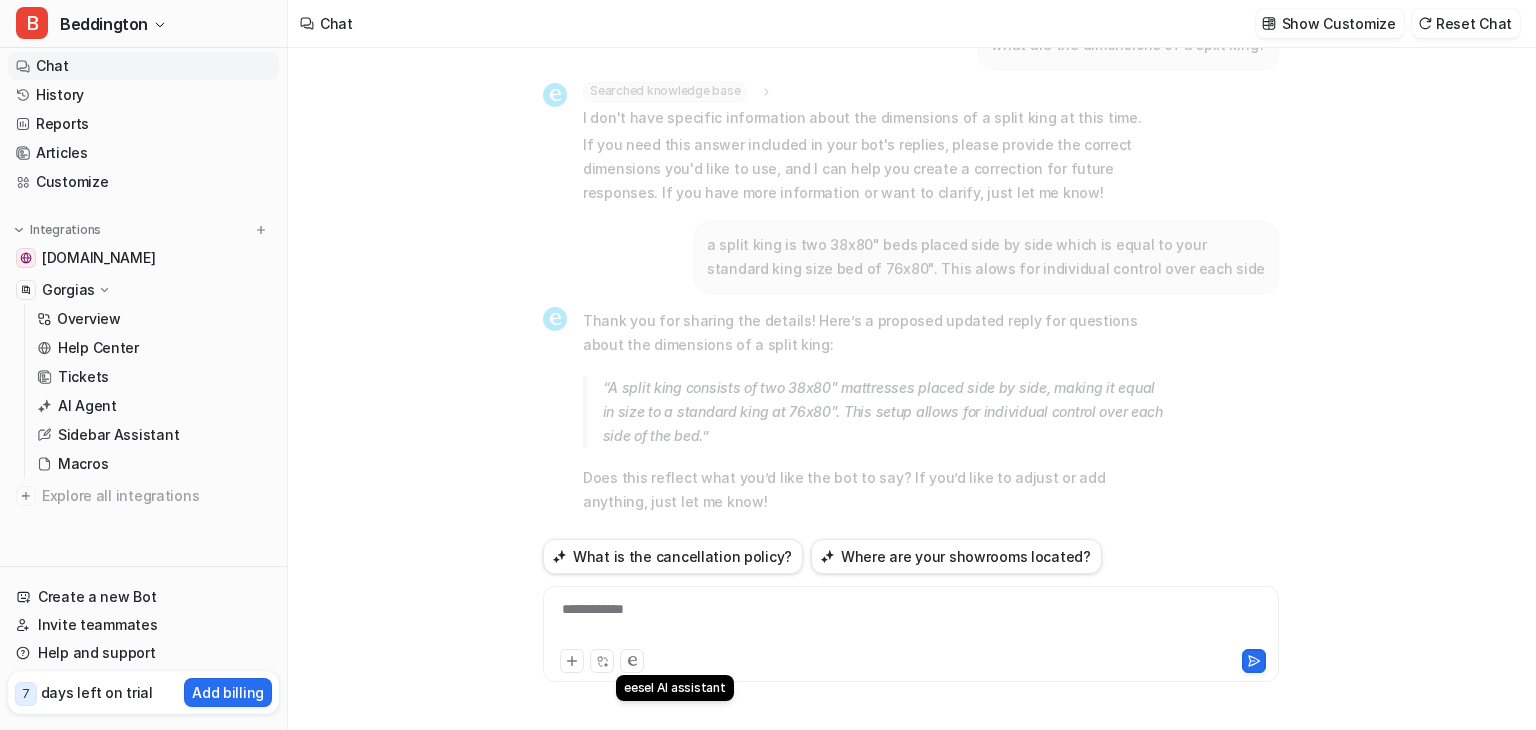 scroll, scrollTop: 1444, scrollLeft: 0, axis: vertical 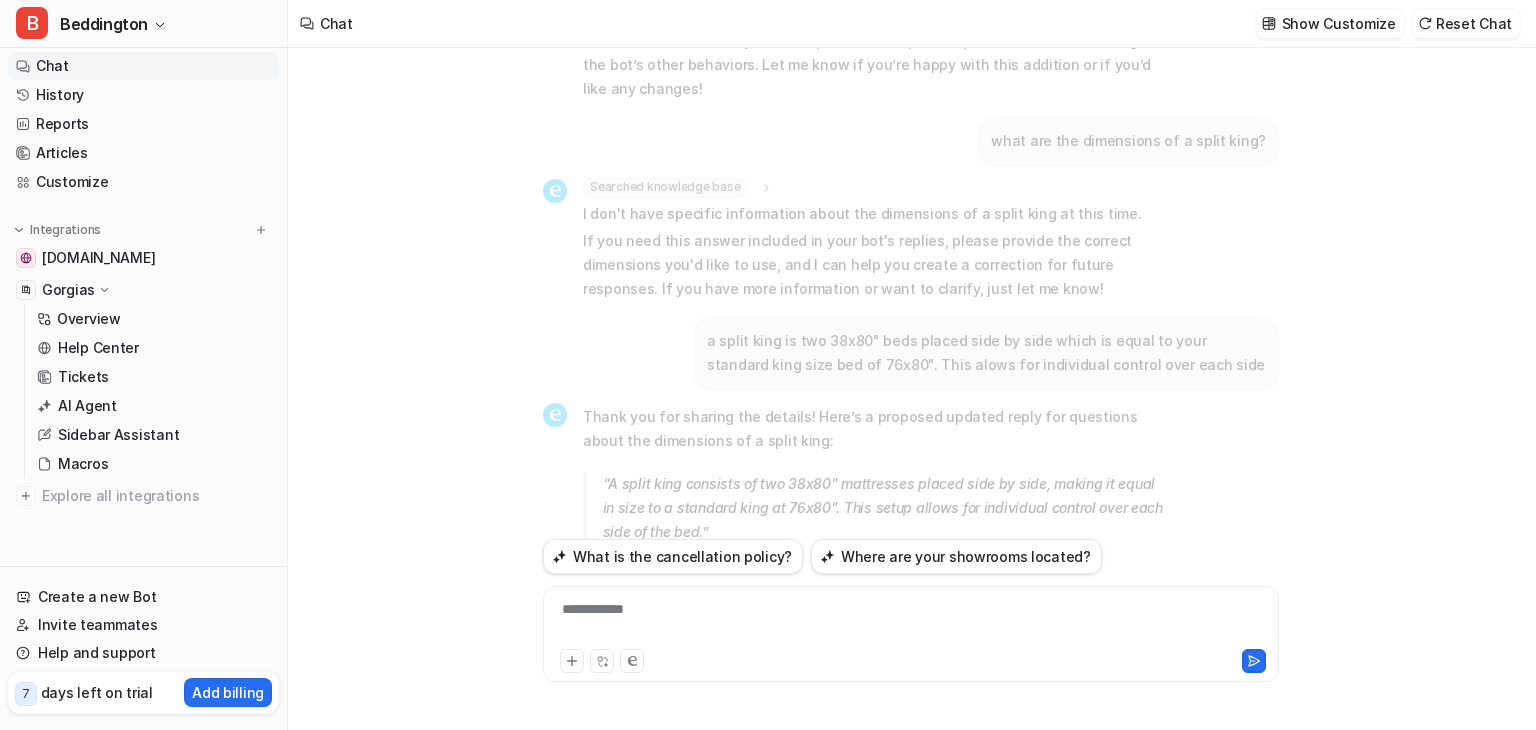 click on "Were you able to pull all the information from Gorgias?
Finished Thinking thought :  "The user is likely asking about the status or completeness of data pulled from Gorgias, which is a supported integration for eesel. I should check for any documentation regarding data syncs or integration completeness with Gorgias, or relevant limitations." Searched knowledge base search_queries :  "Gorgias integration data pulled,Gorgias data sync completeness,Gorgias integration limitations,eesel data sync status Gorgias" I don't have specific information about the completeness of data pulled from Gorgias at this time.
If you need to confirm whether all information was successfully synced or if there are any limitations, please contact support by clicking "Help and Support" at the bottom left of the screen and then "Chat with Us." If you need help adjusting a bot reply about Gorgias, let me know!
Finished Thinking thought :  Here's how I can help fix the reply about the dimensions of a split queen:" at bounding box center (911, 389) 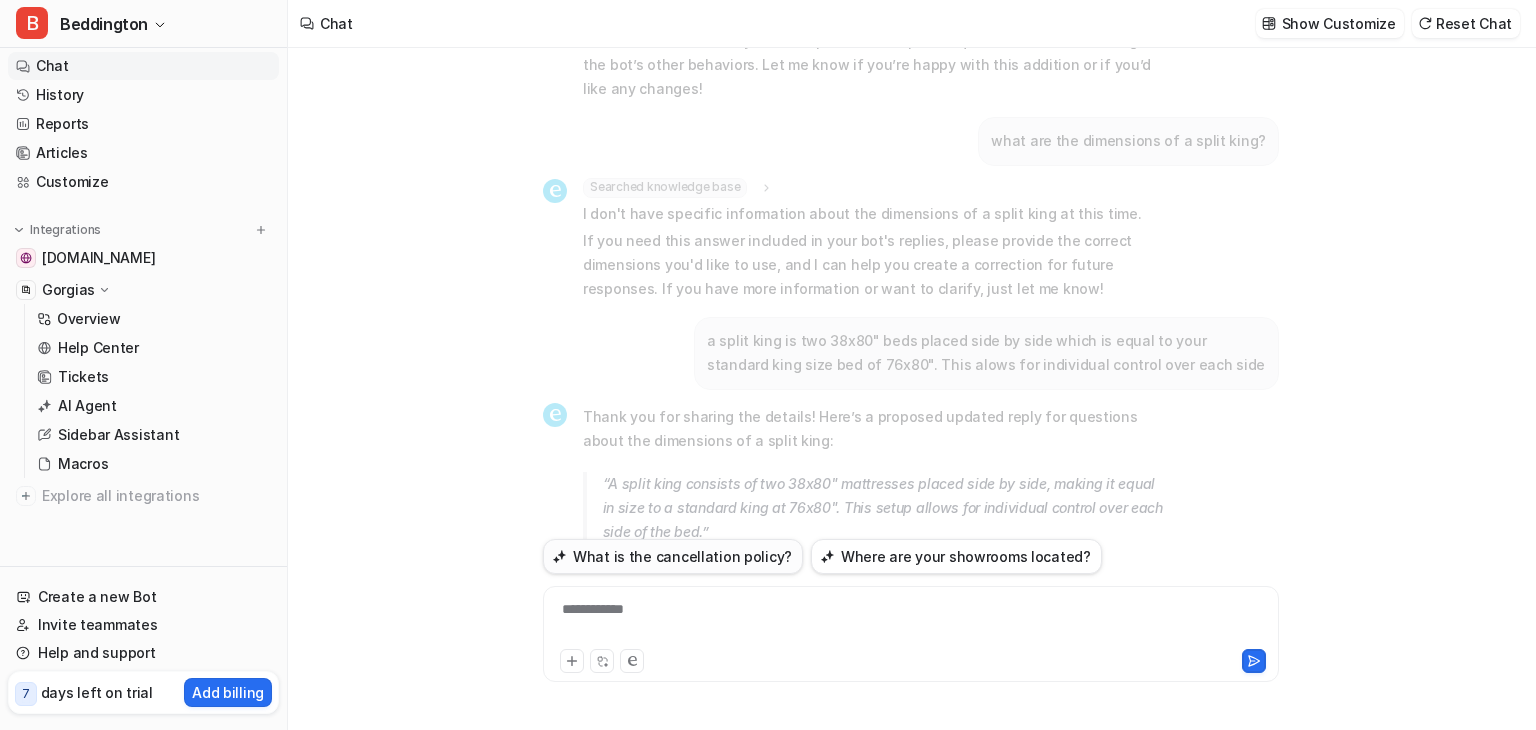 click on "What is the cancellation policy?" at bounding box center (673, 556) 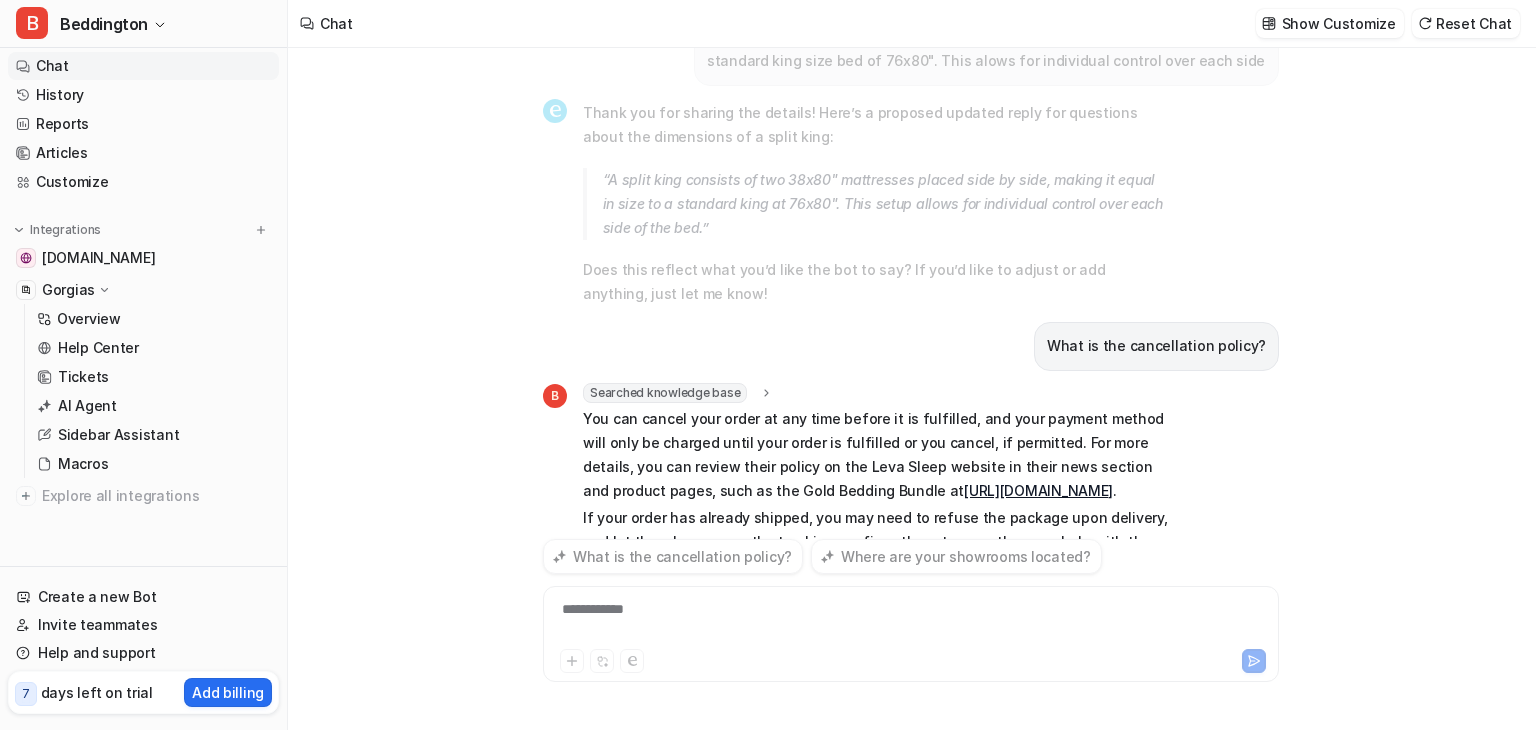 scroll, scrollTop: 1772, scrollLeft: 0, axis: vertical 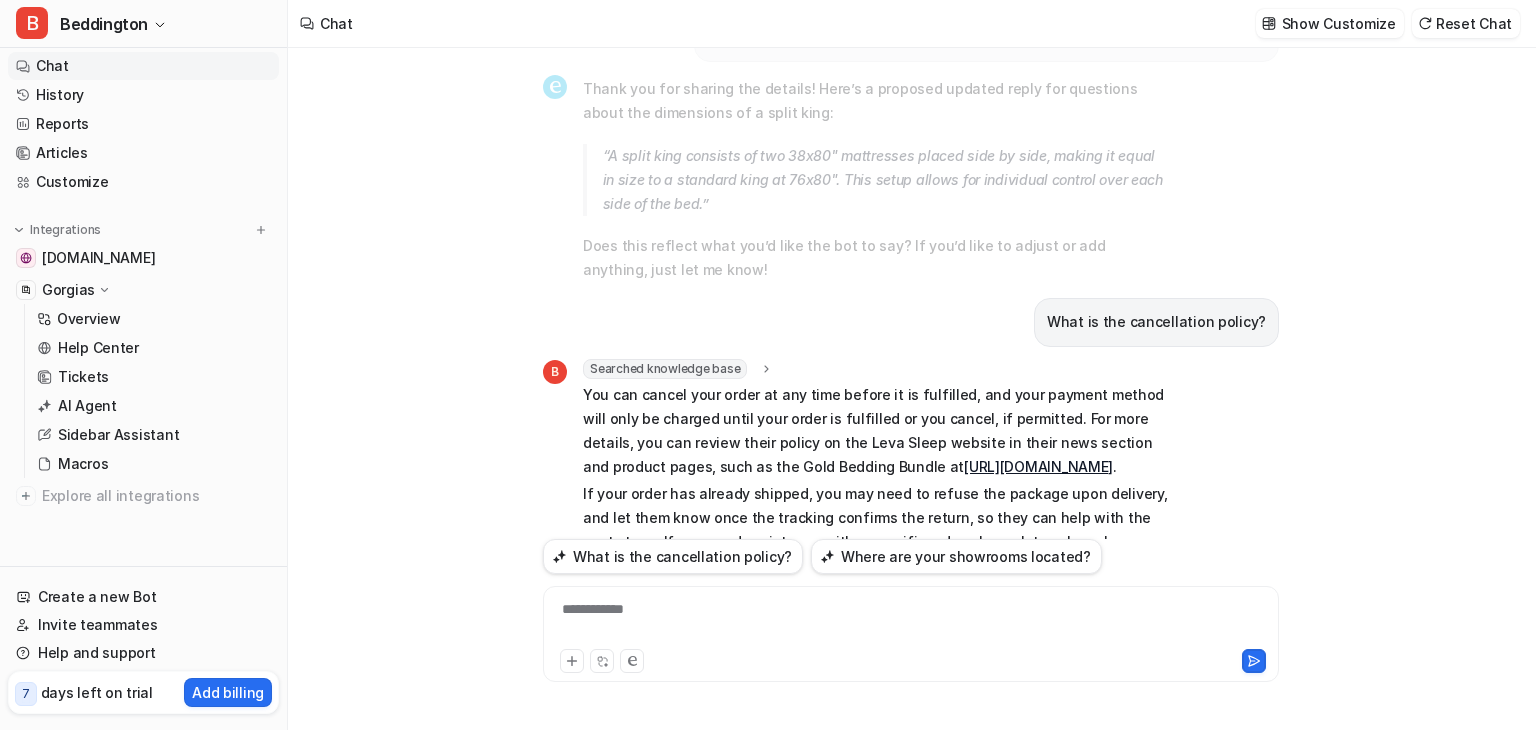 click on "**********" at bounding box center [911, 622] 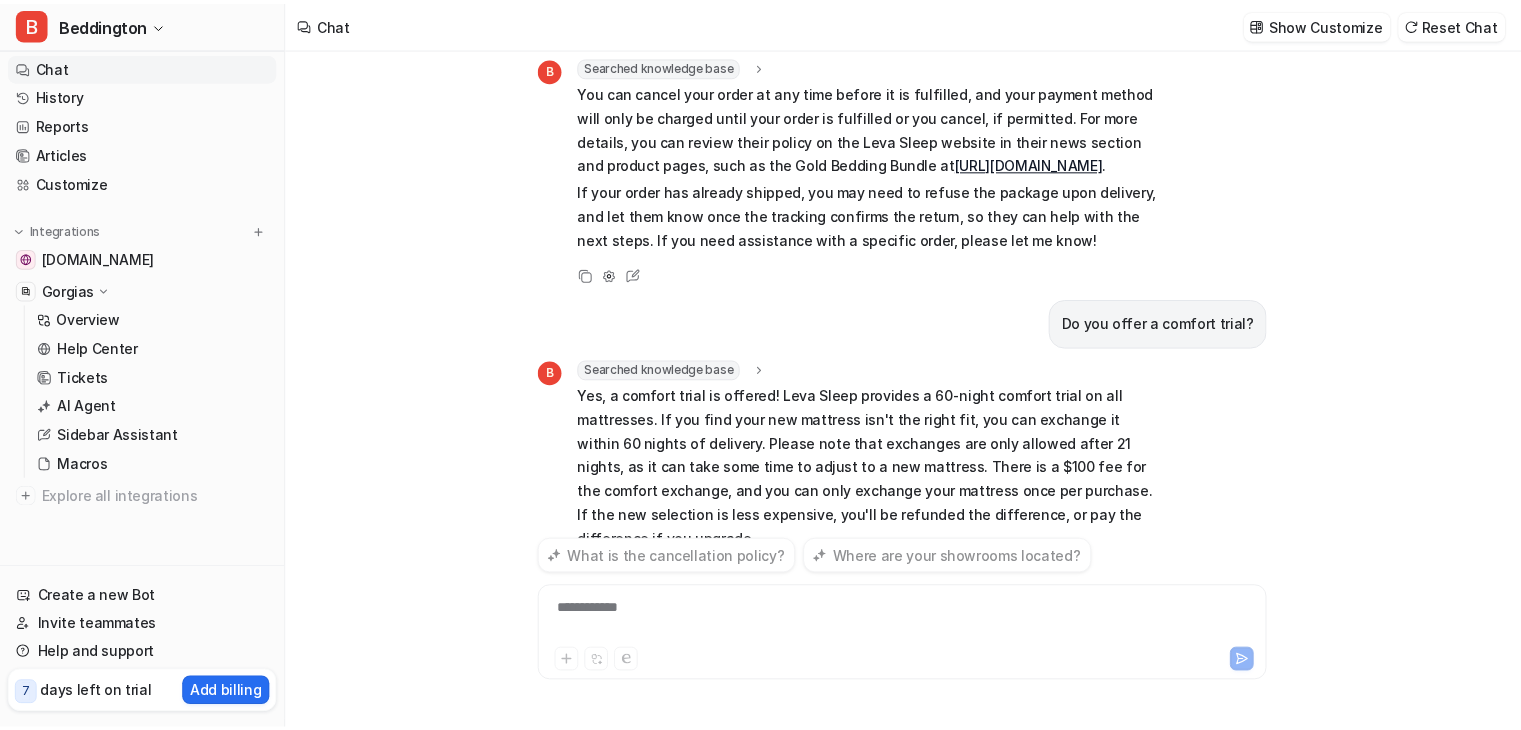 scroll, scrollTop: 2099, scrollLeft: 0, axis: vertical 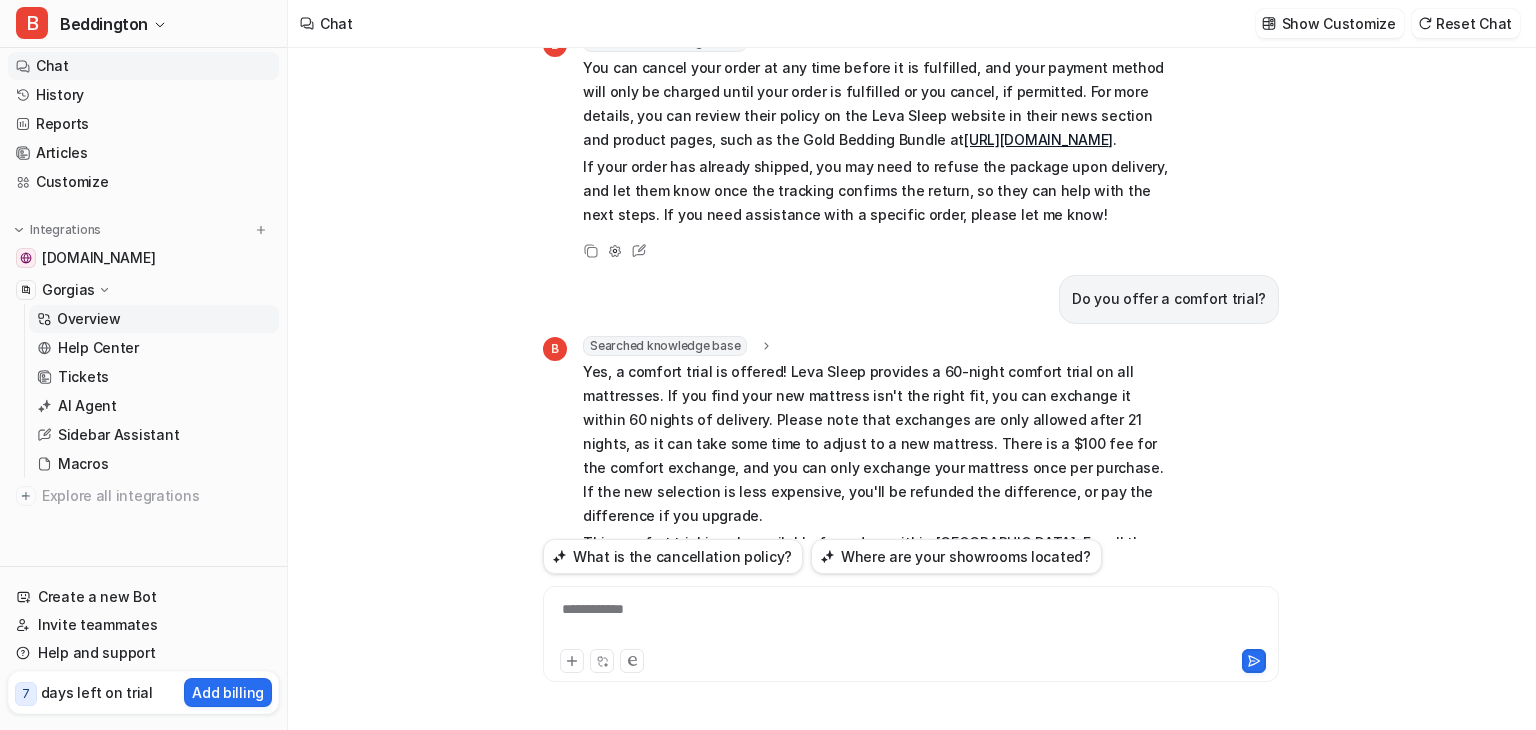 click on "Overview" at bounding box center [89, 319] 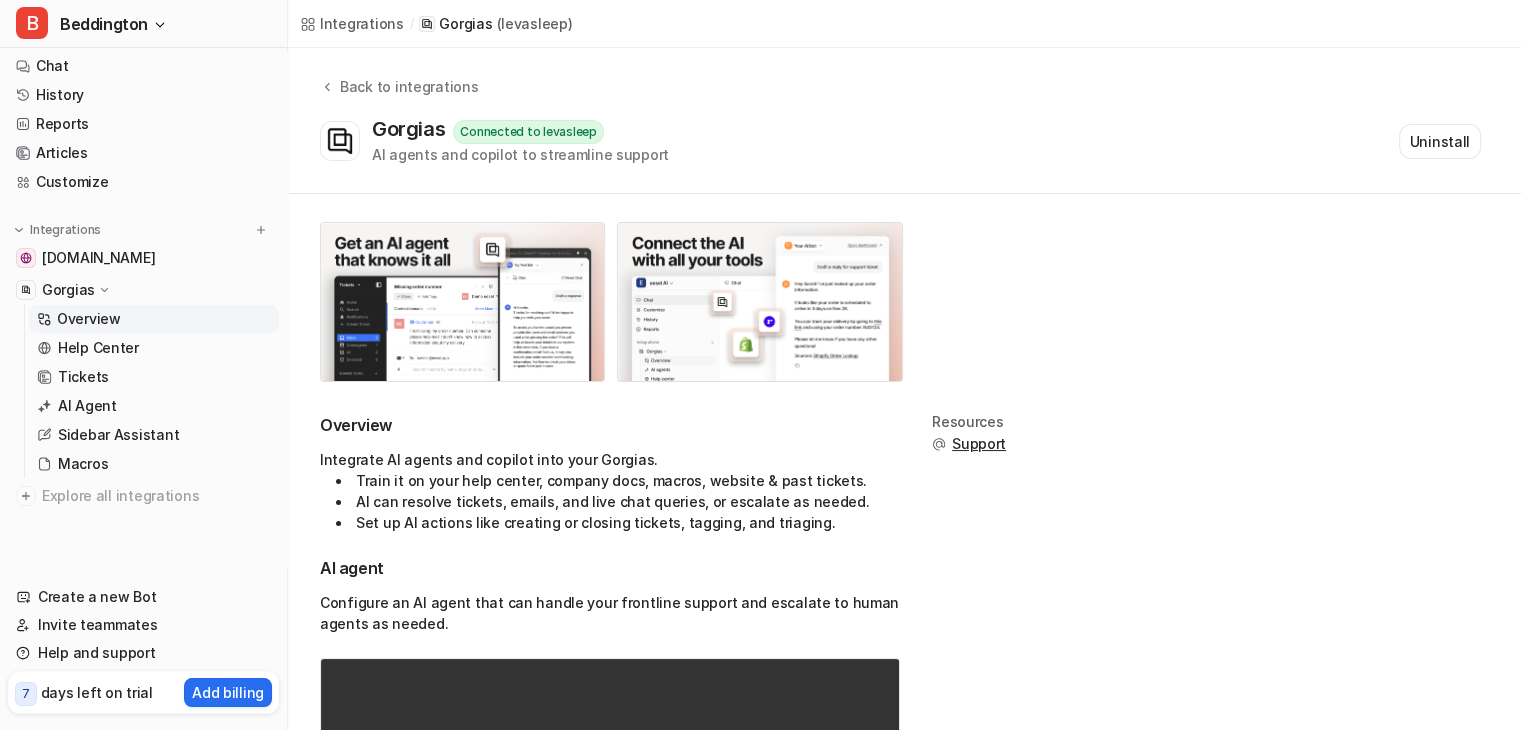 click on "Gorgias" at bounding box center (143, 290) 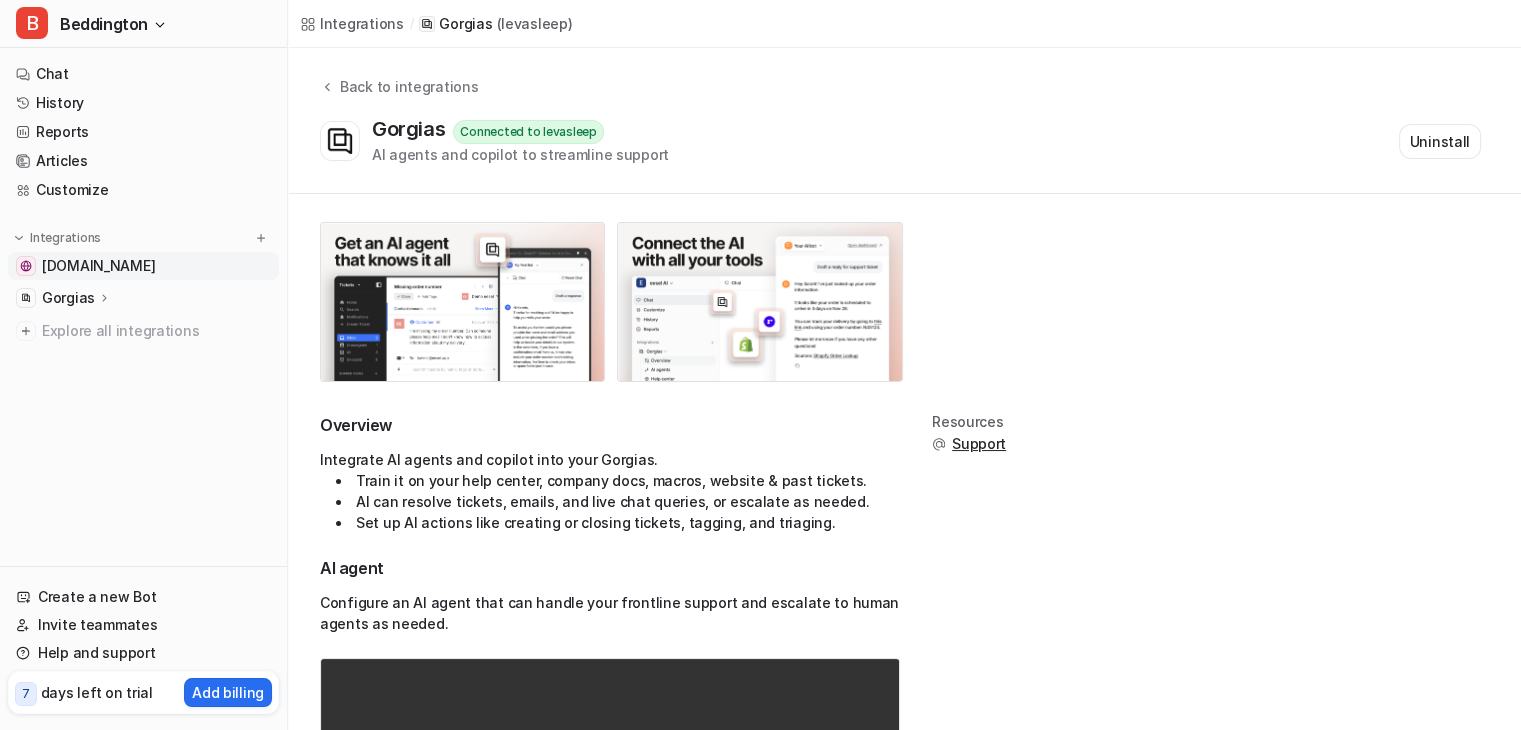 scroll, scrollTop: 0, scrollLeft: 0, axis: both 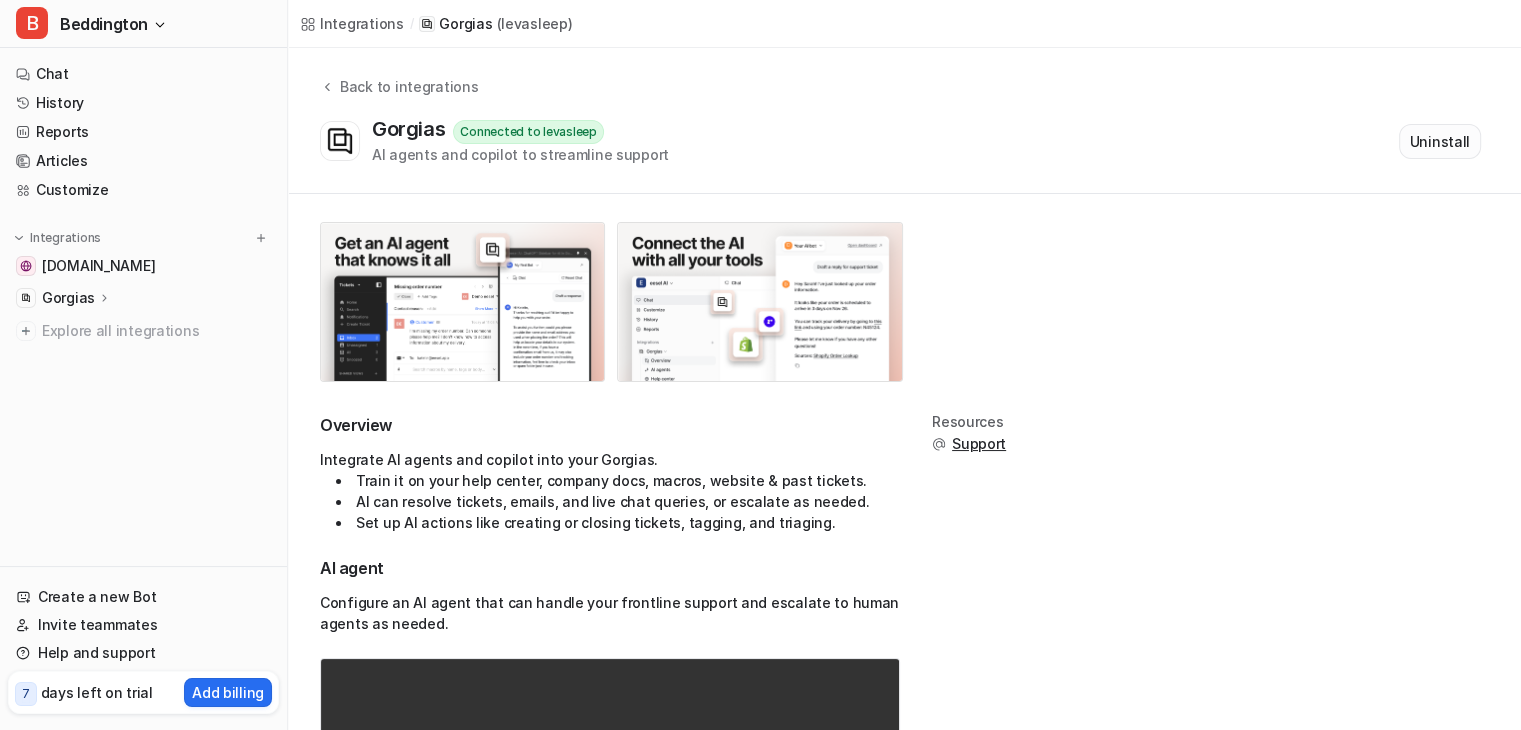 click on "Uninstall" at bounding box center [1440, 141] 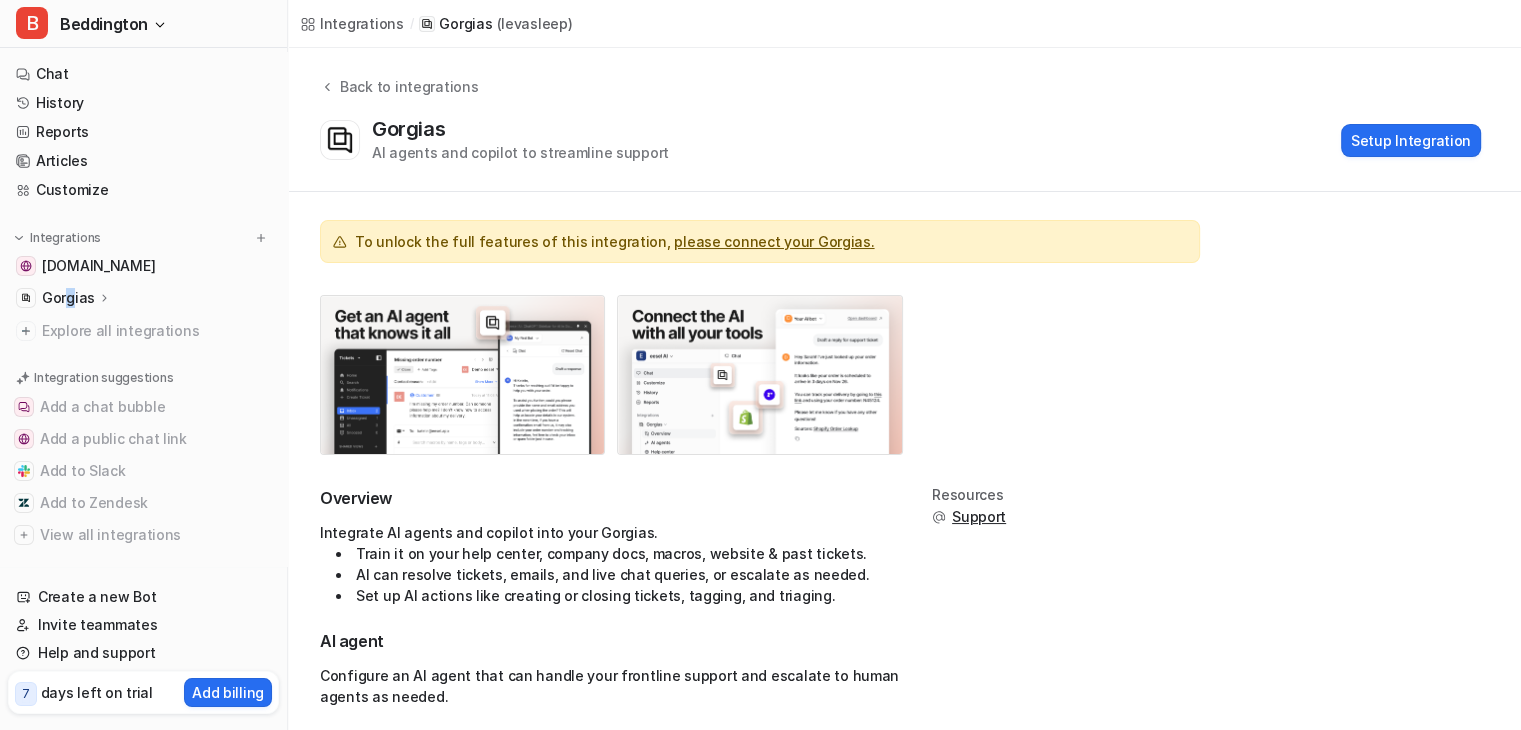 drag, startPoint x: 131, startPoint y: 306, endPoint x: 69, endPoint y: 305, distance: 62.008064 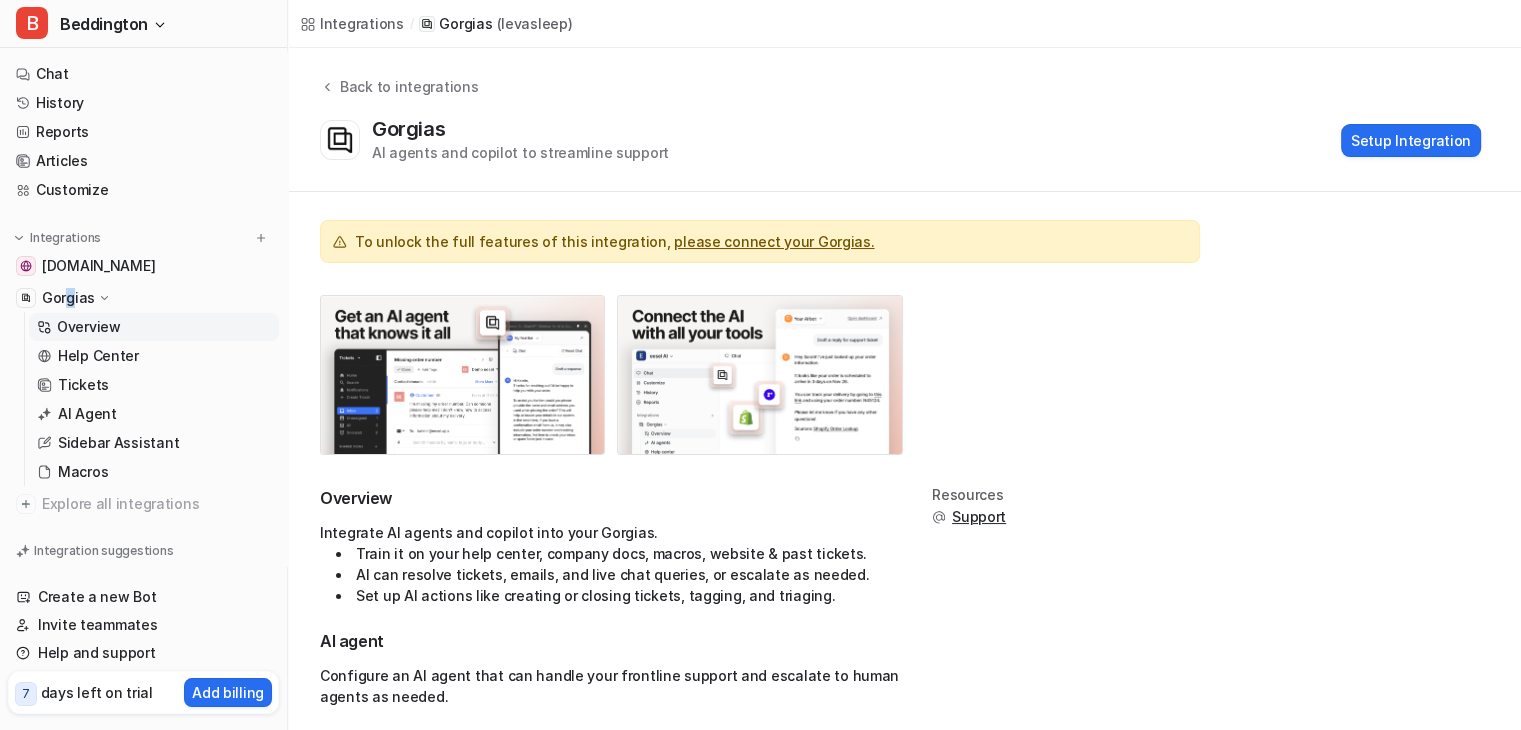 click on "Overview" at bounding box center [154, 327] 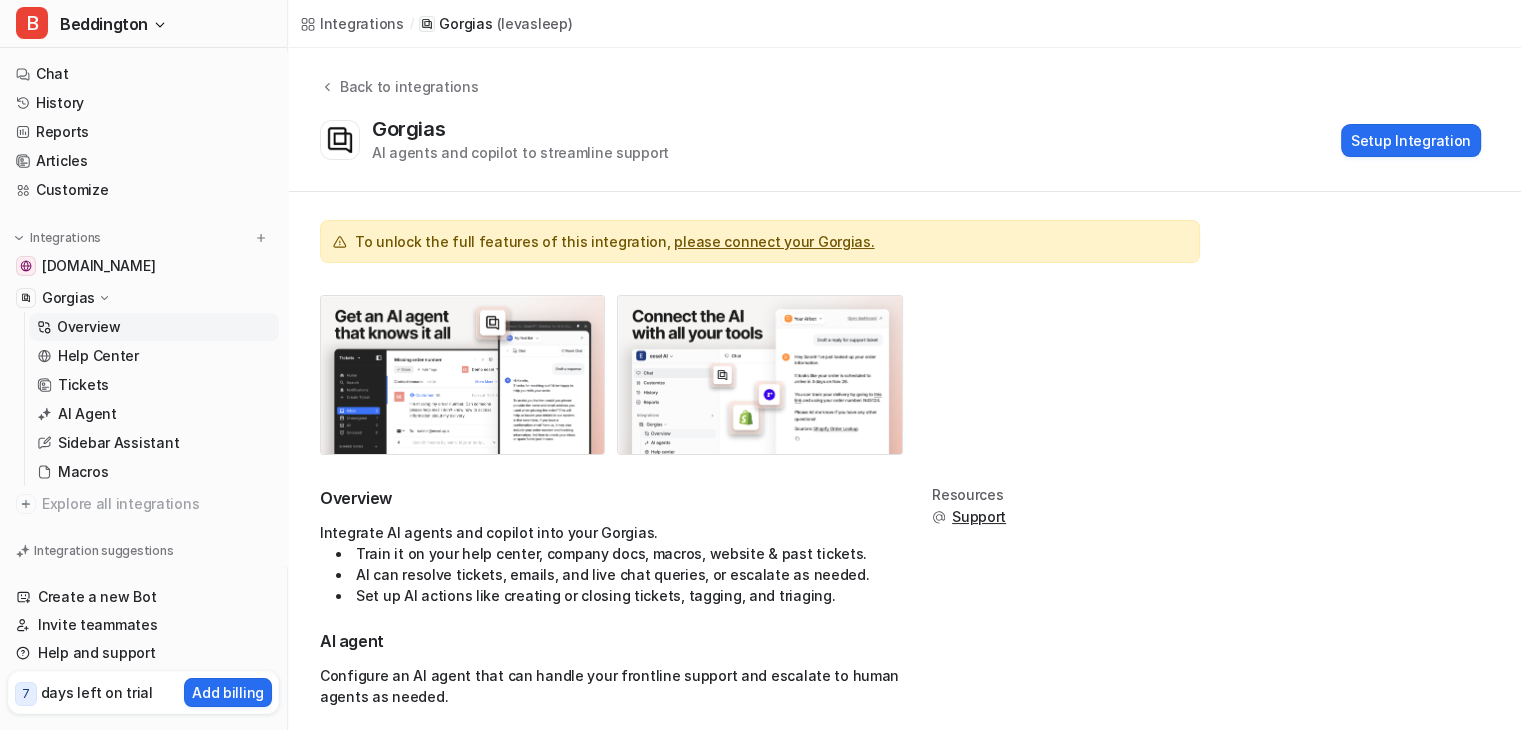 click on "Gorgias" at bounding box center (143, 298) 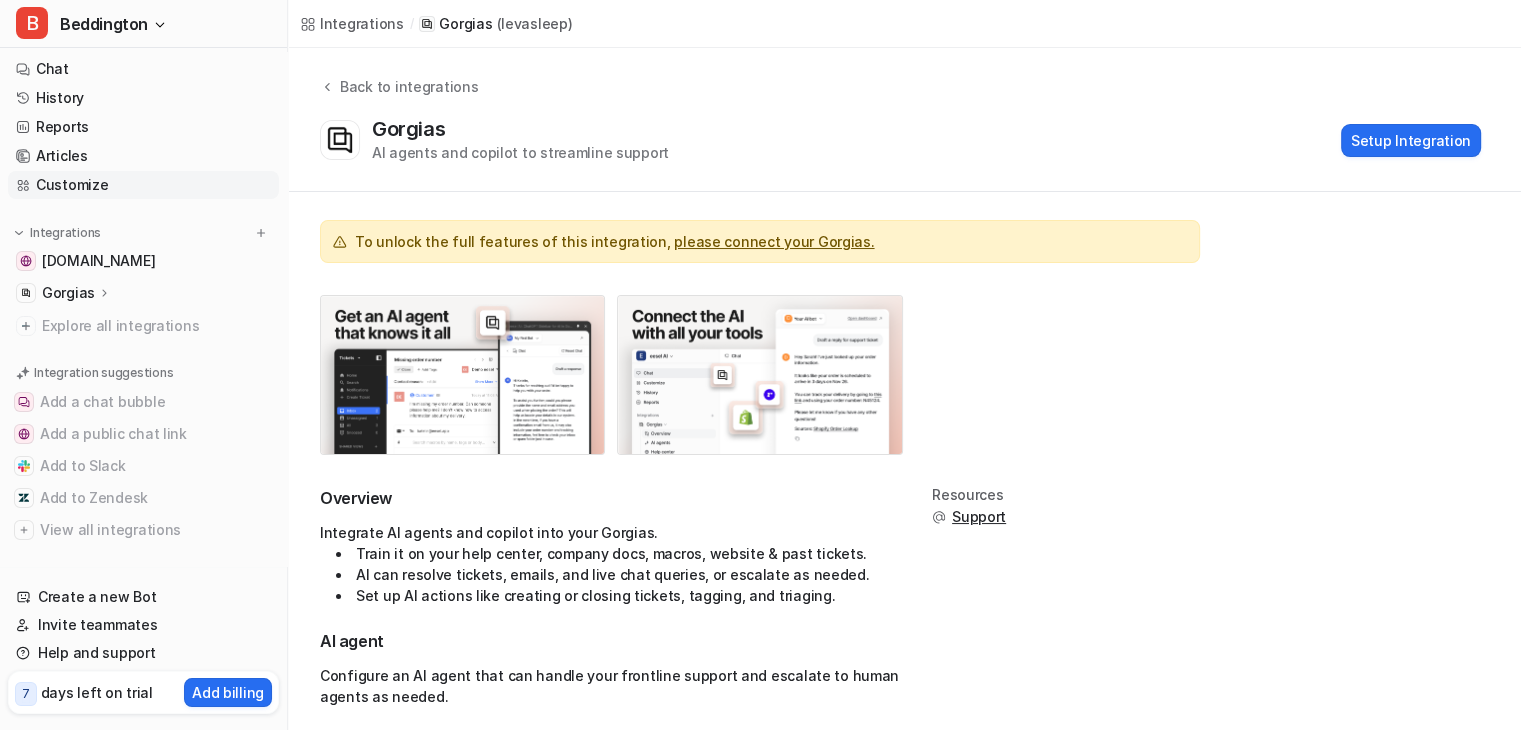 scroll, scrollTop: 0, scrollLeft: 0, axis: both 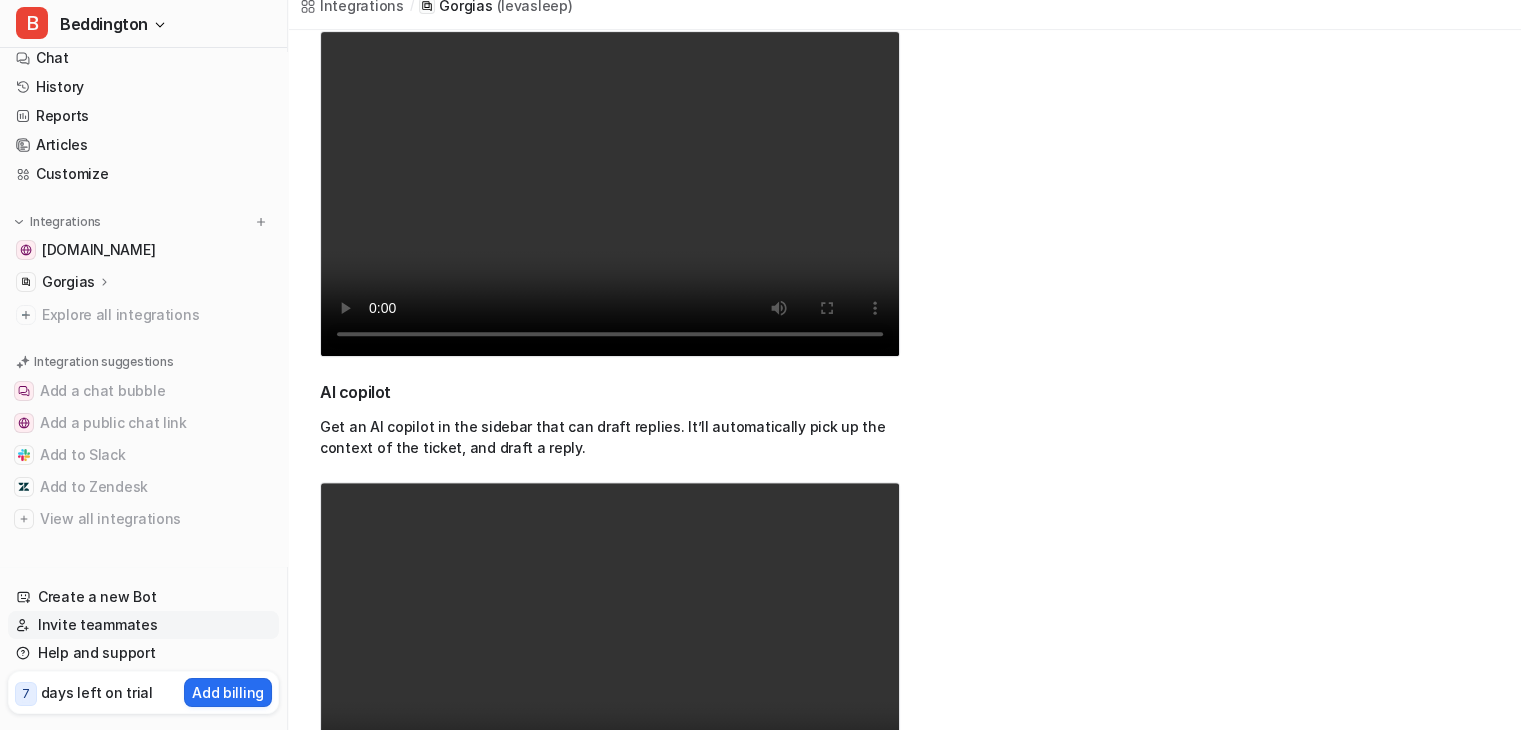 click on "Invite teammates" at bounding box center [143, 625] 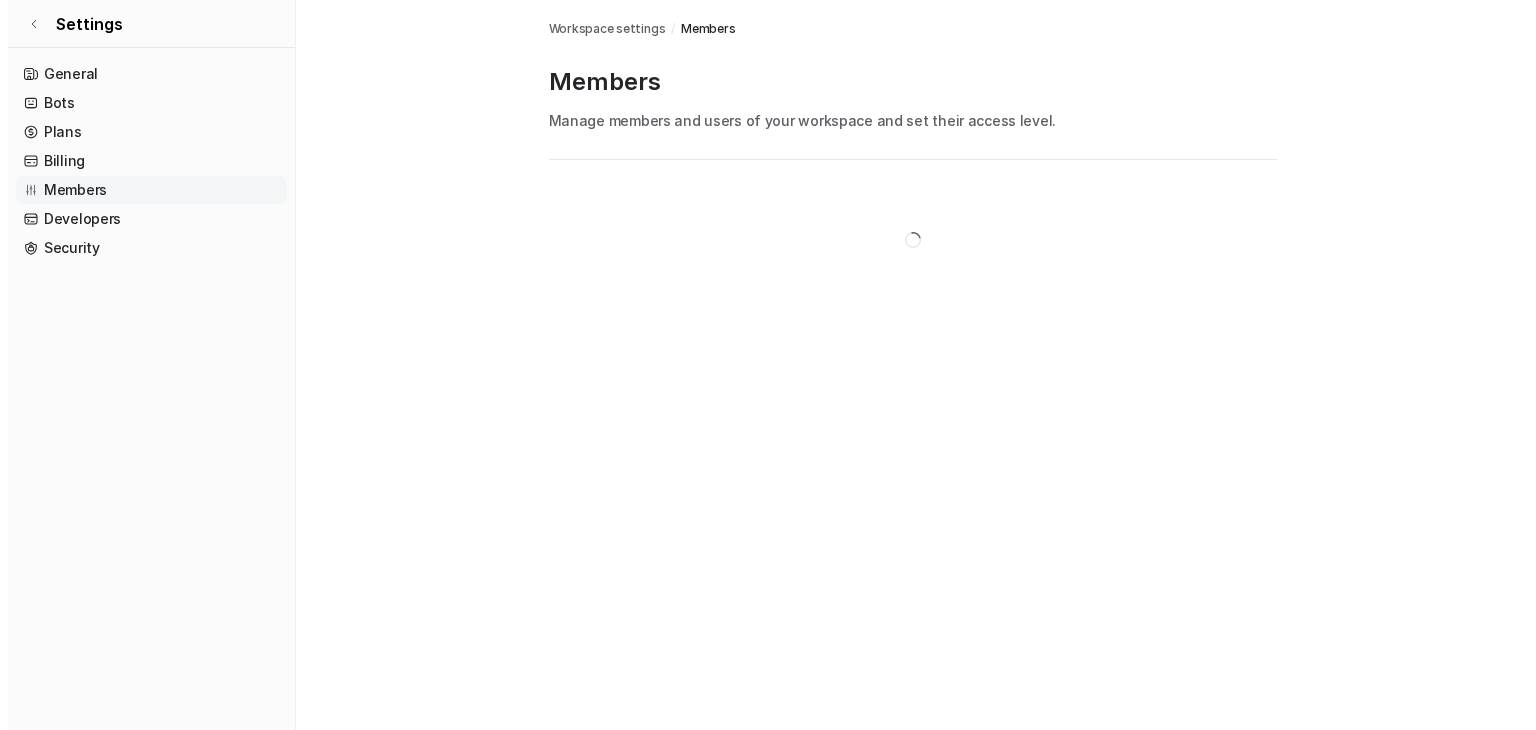 scroll, scrollTop: 0, scrollLeft: 0, axis: both 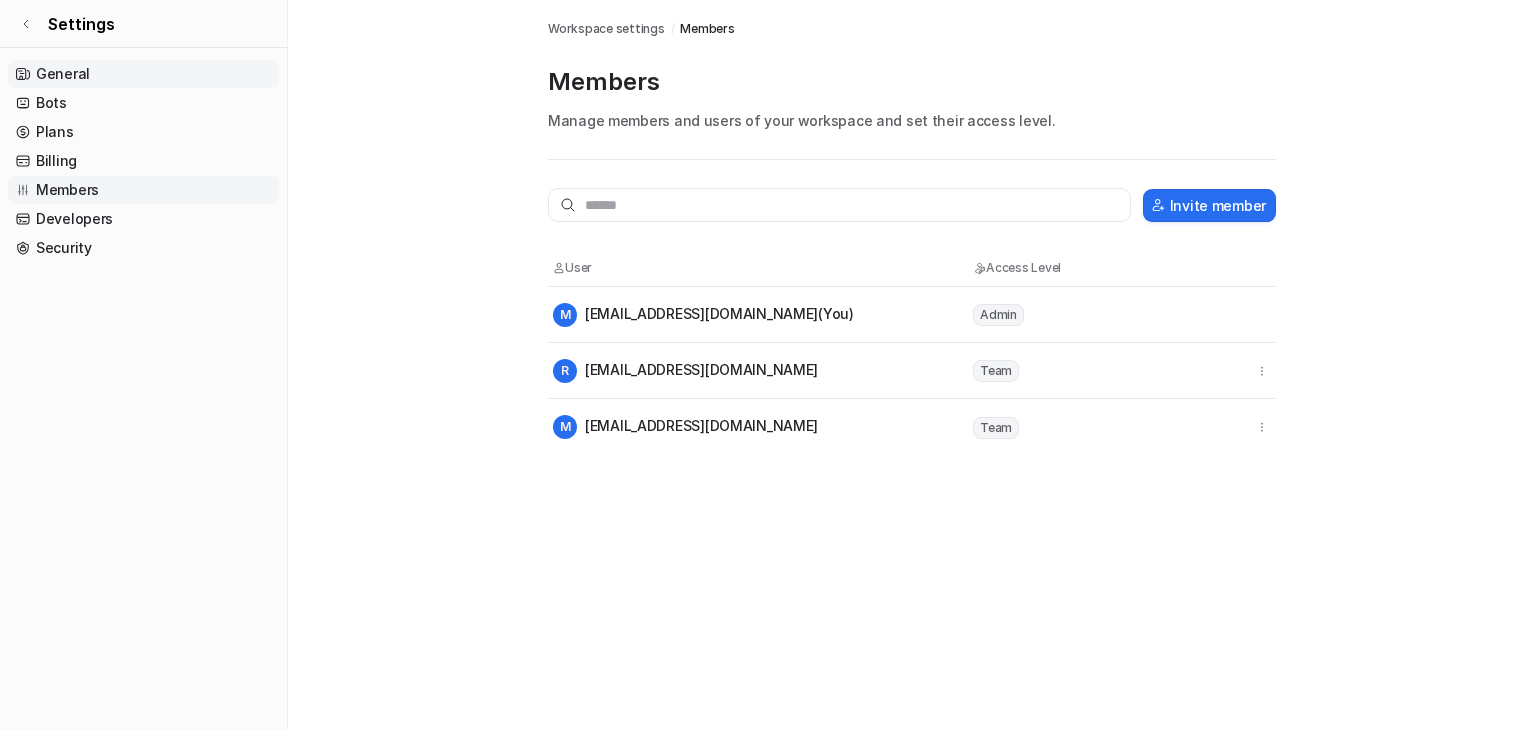 click on "General" at bounding box center (143, 74) 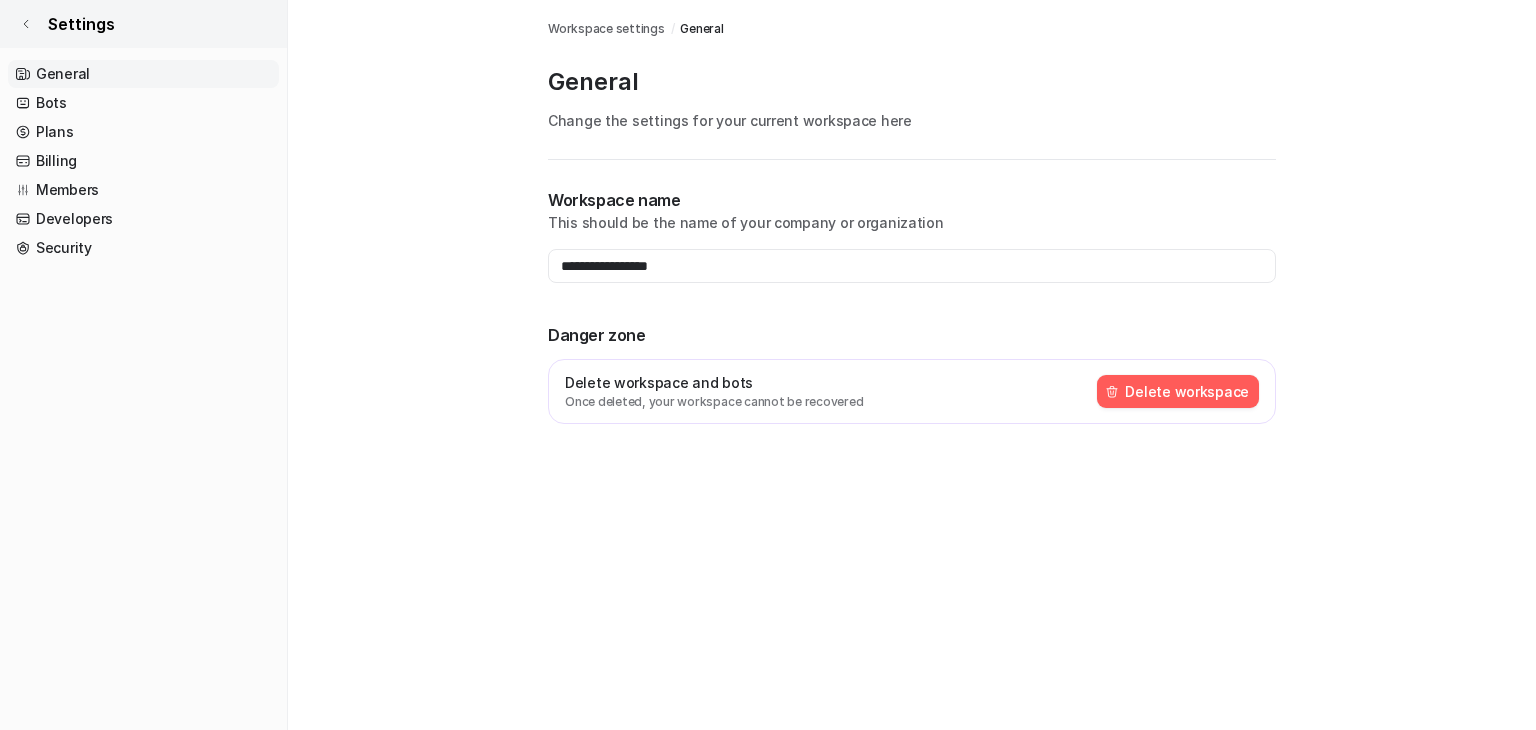 click 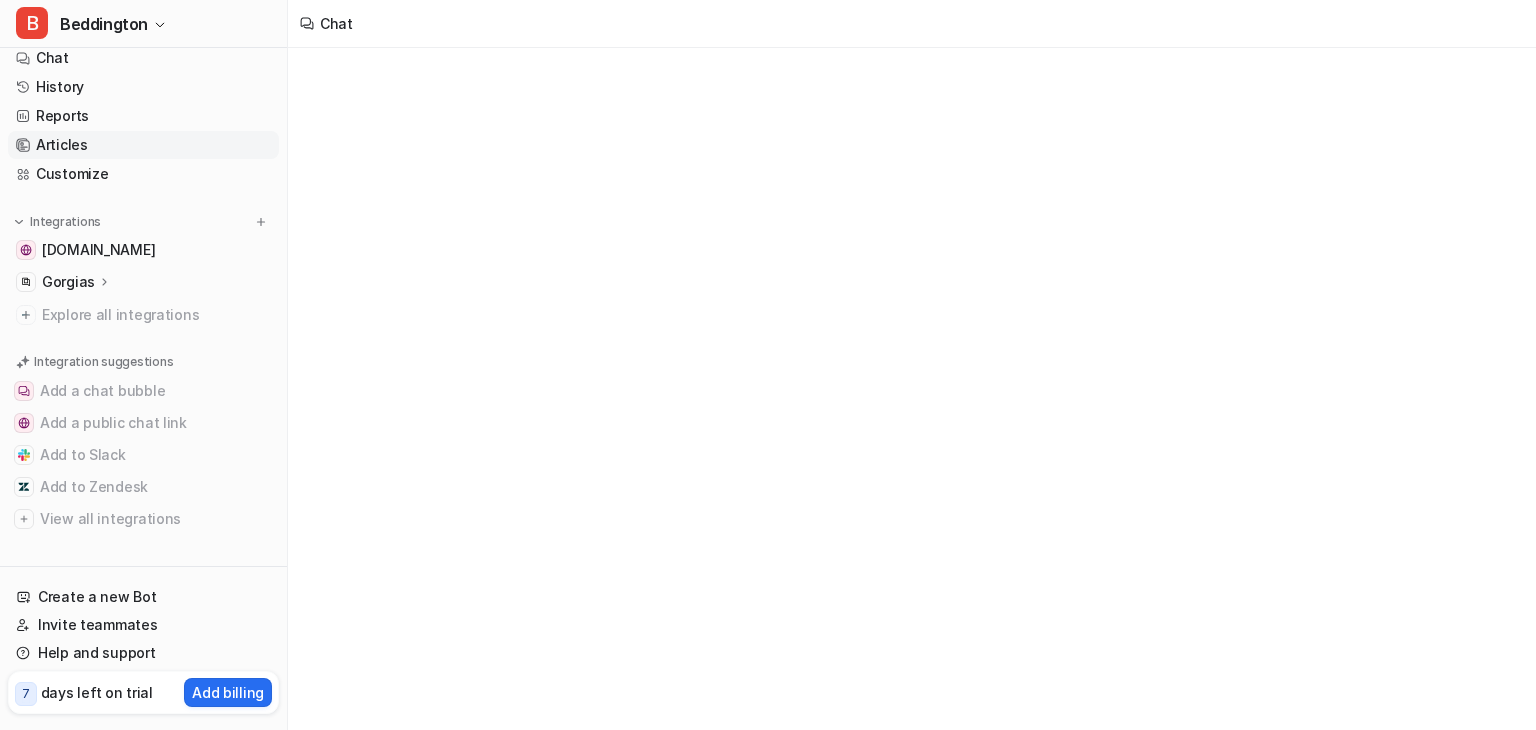 scroll, scrollTop: 0, scrollLeft: 0, axis: both 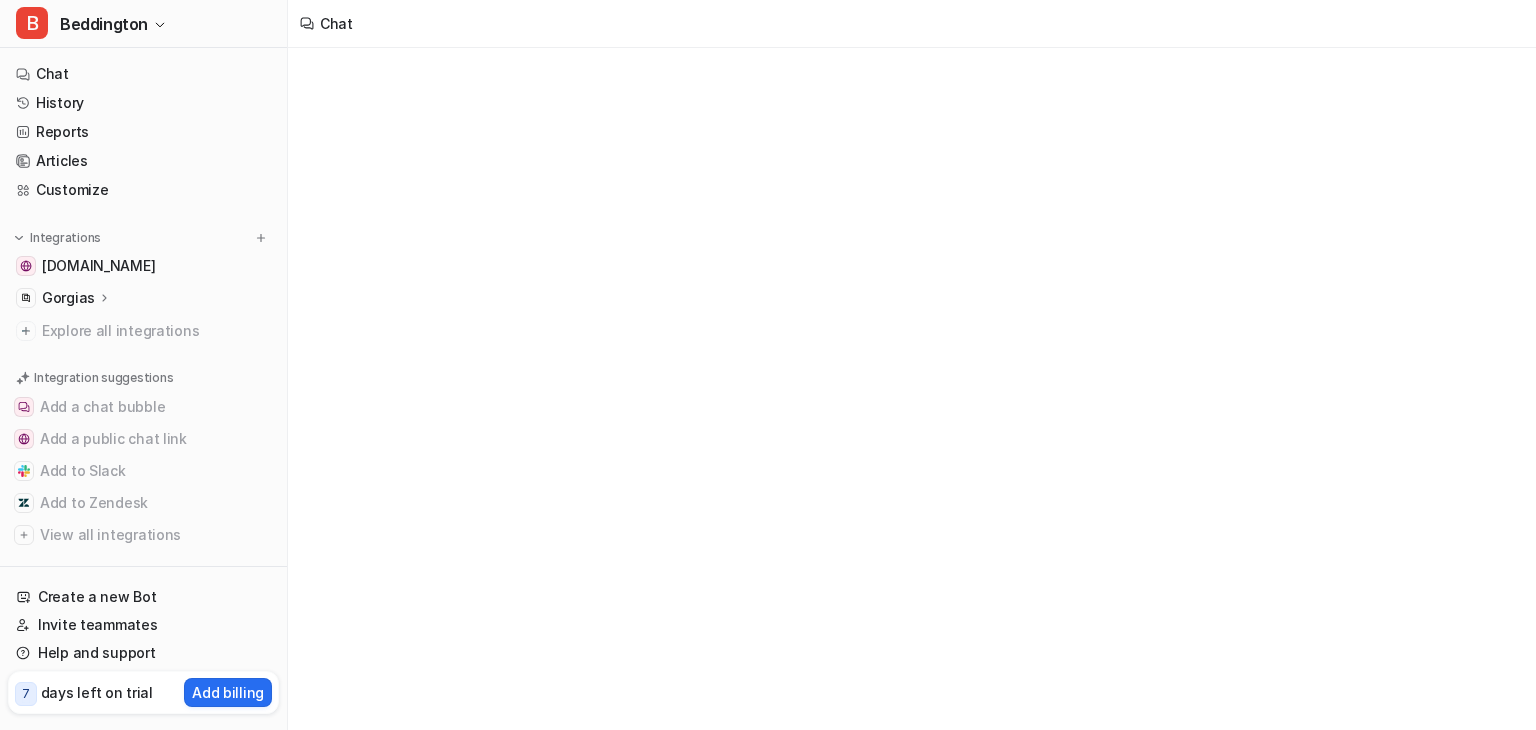 click on "Gorgias" at bounding box center [68, 298] 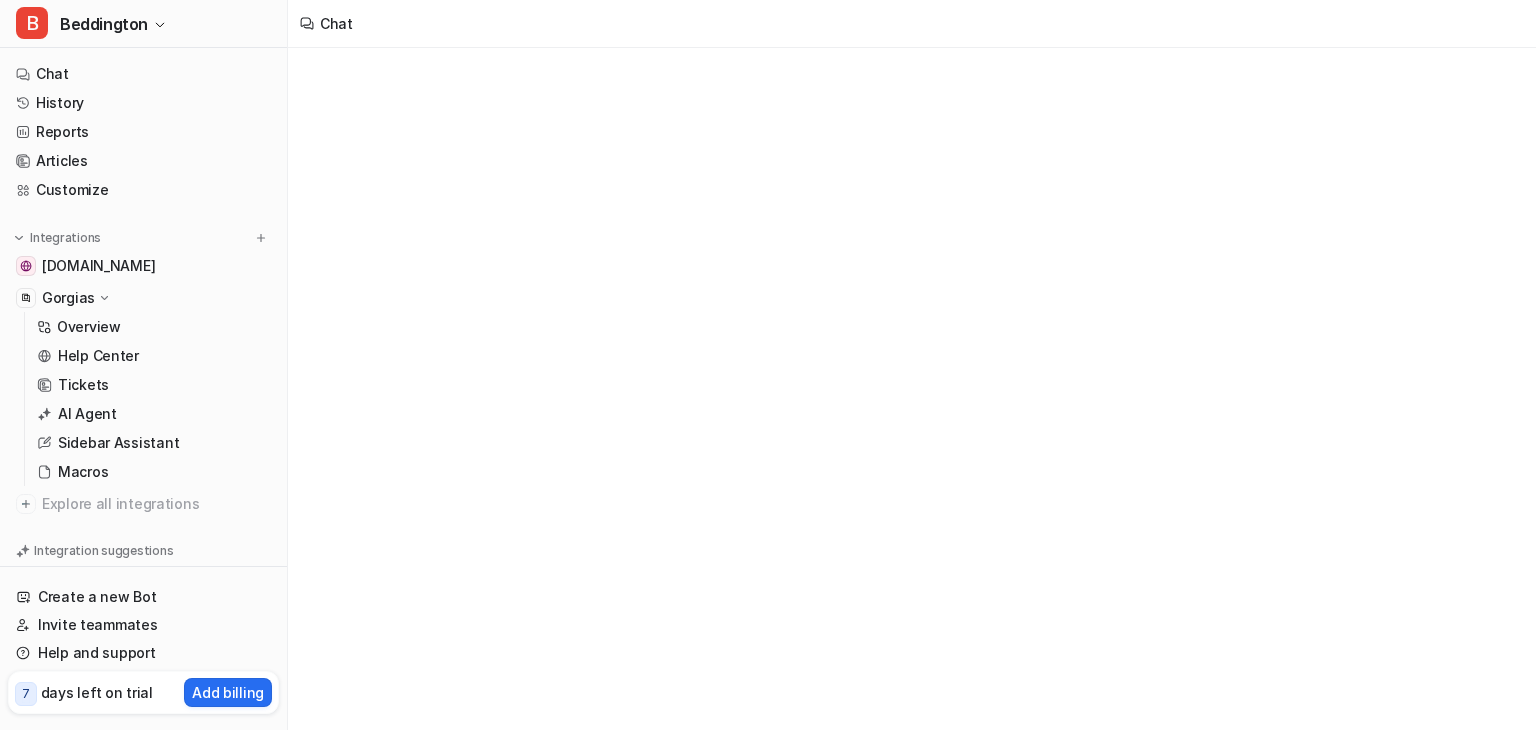 drag, startPoint x: 108, startPoint y: 300, endPoint x: 91, endPoint y: 305, distance: 17.720045 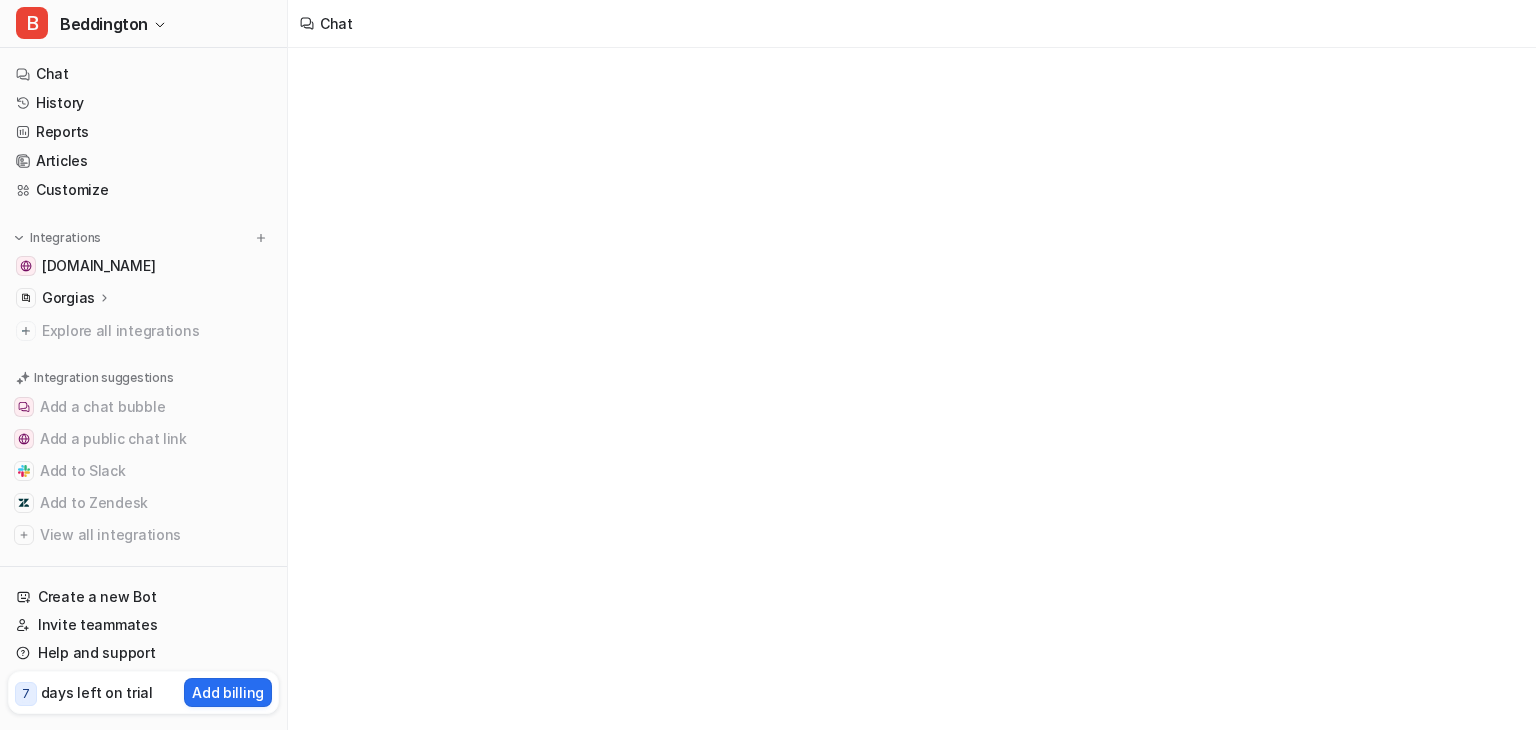 click on "Gorgias" at bounding box center [68, 298] 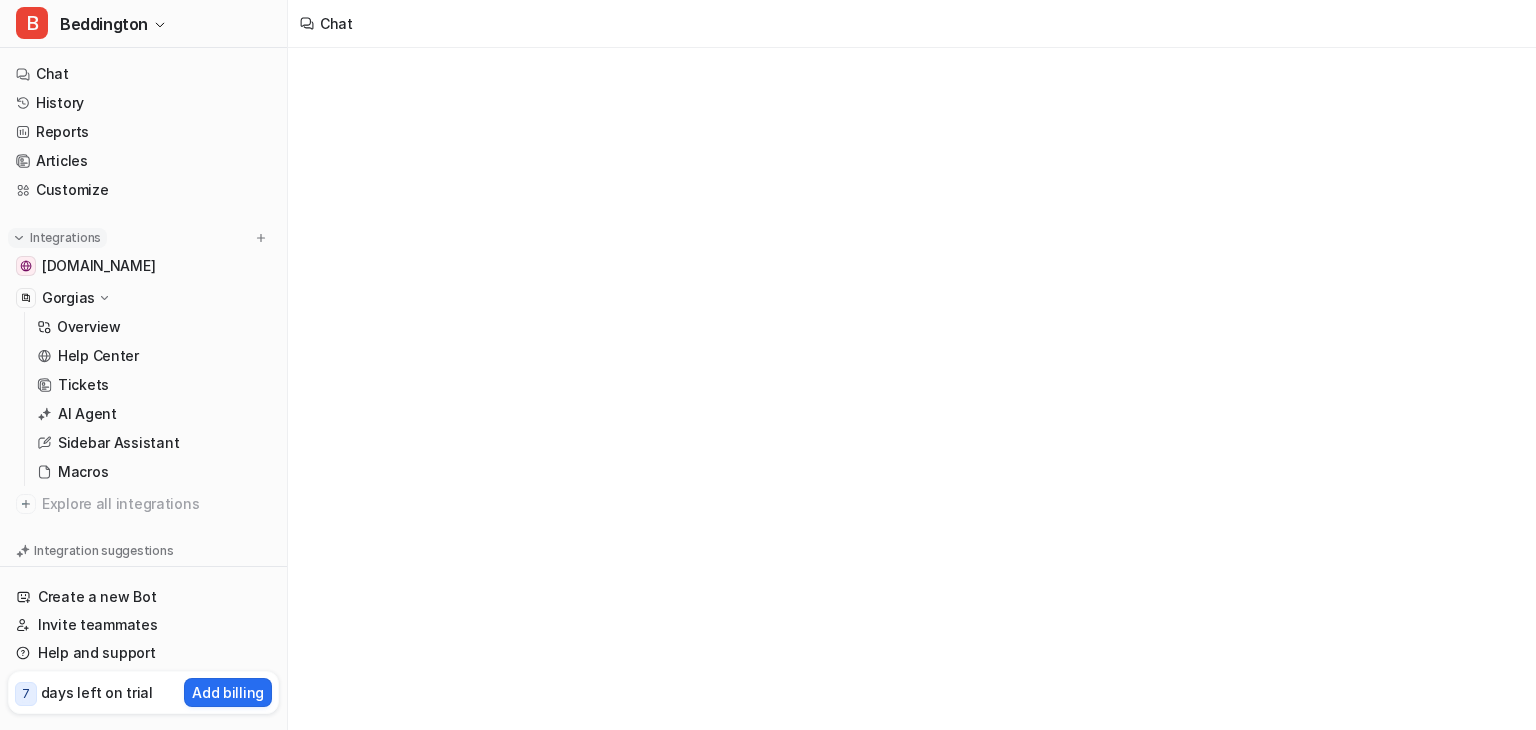 click on "Integrations" at bounding box center (65, 238) 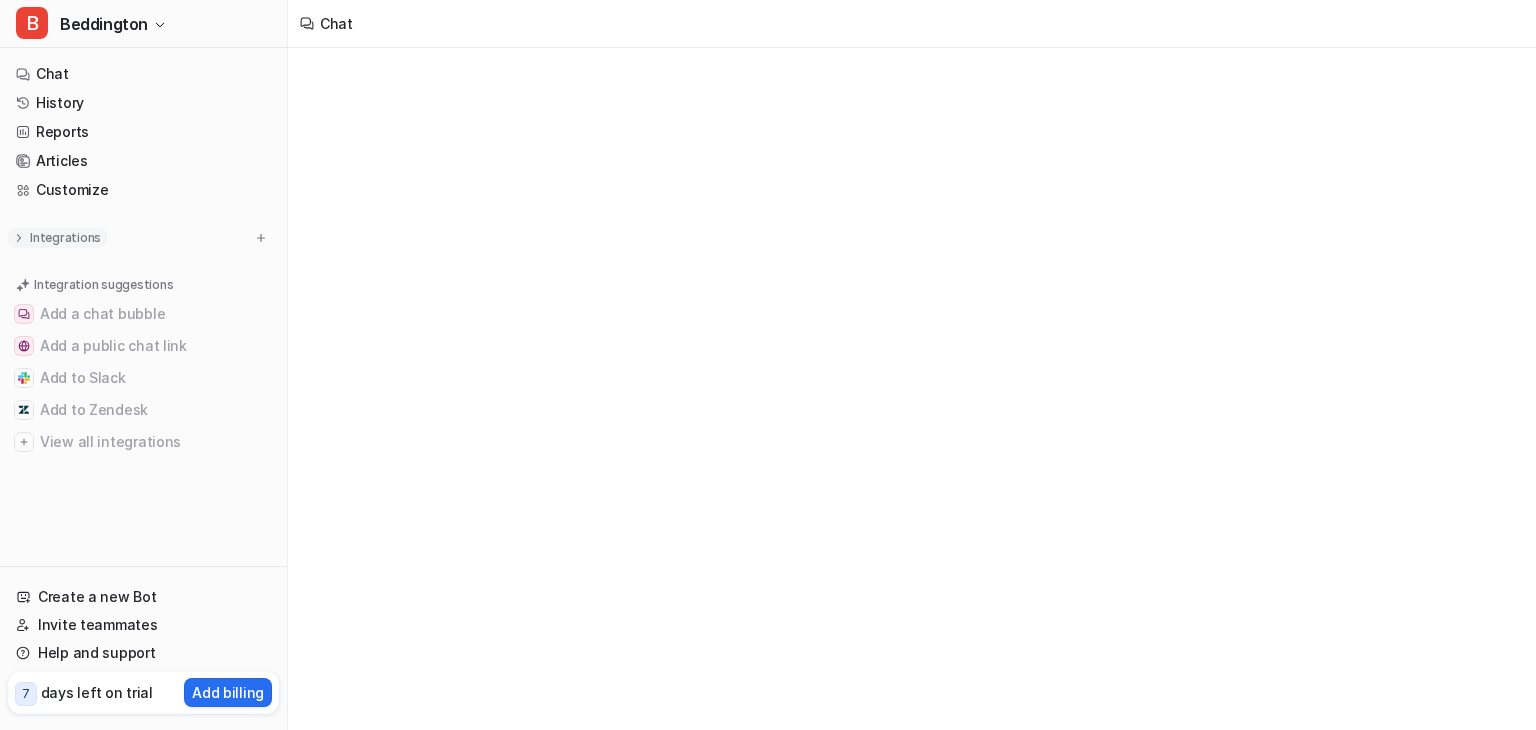 click on "Integrations" at bounding box center (65, 238) 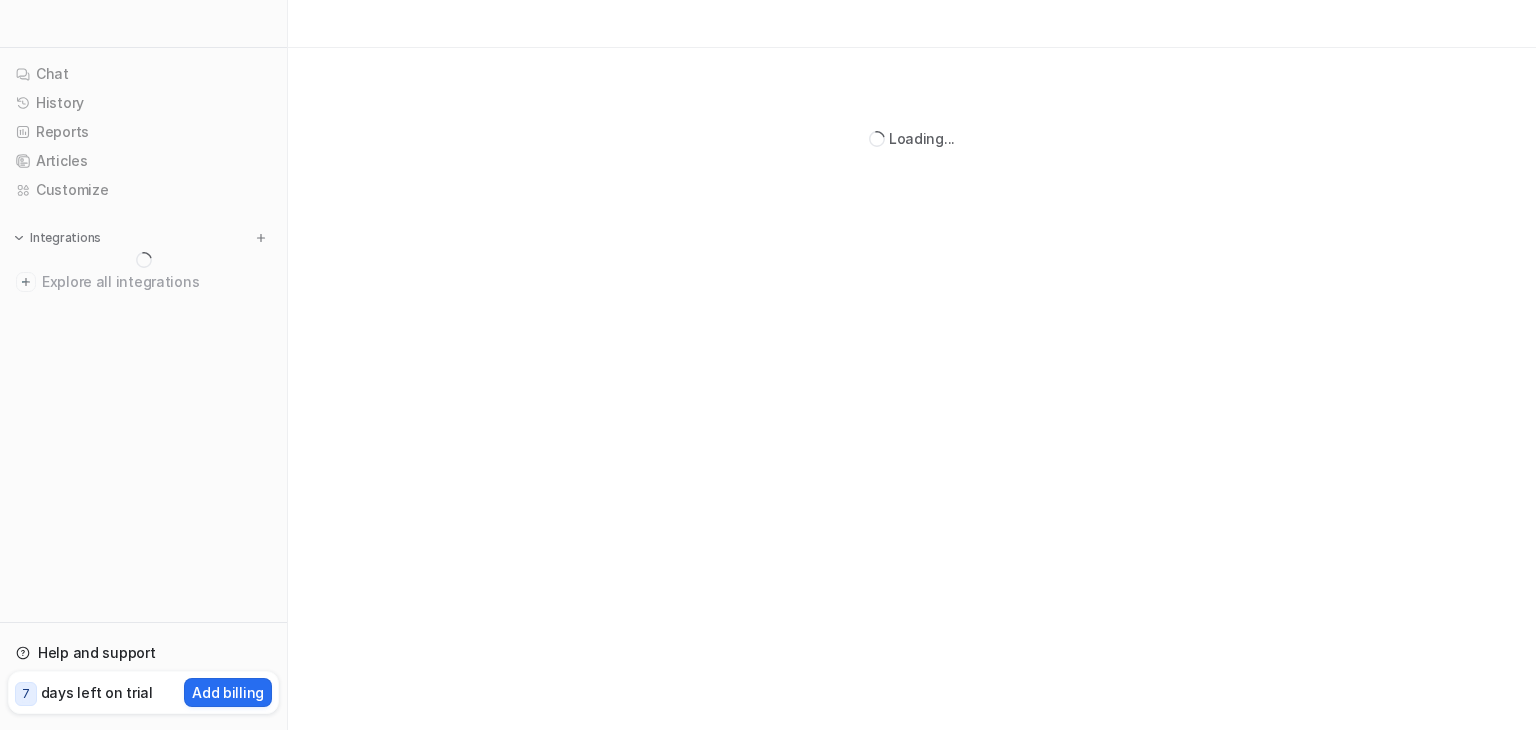 scroll, scrollTop: 0, scrollLeft: 0, axis: both 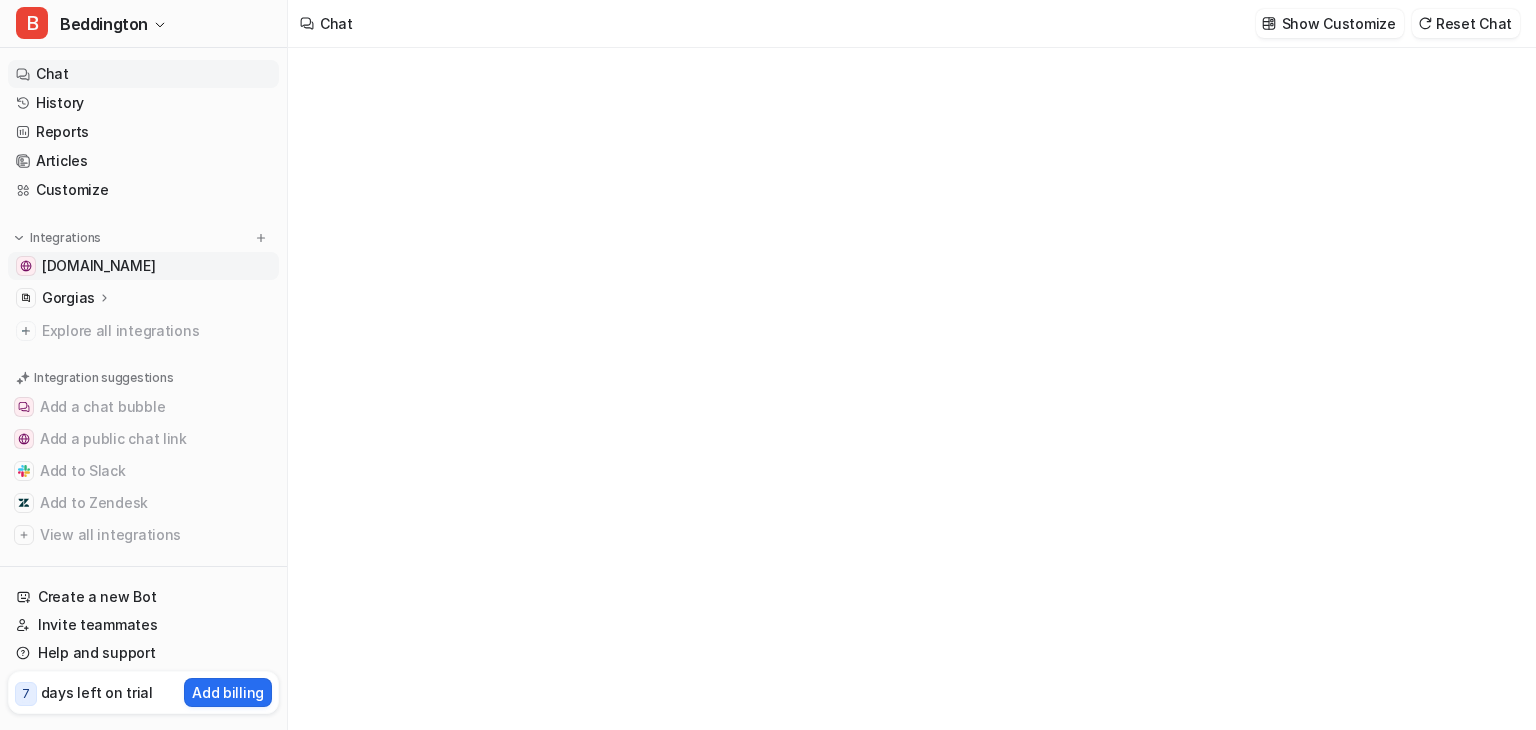 type on "**********" 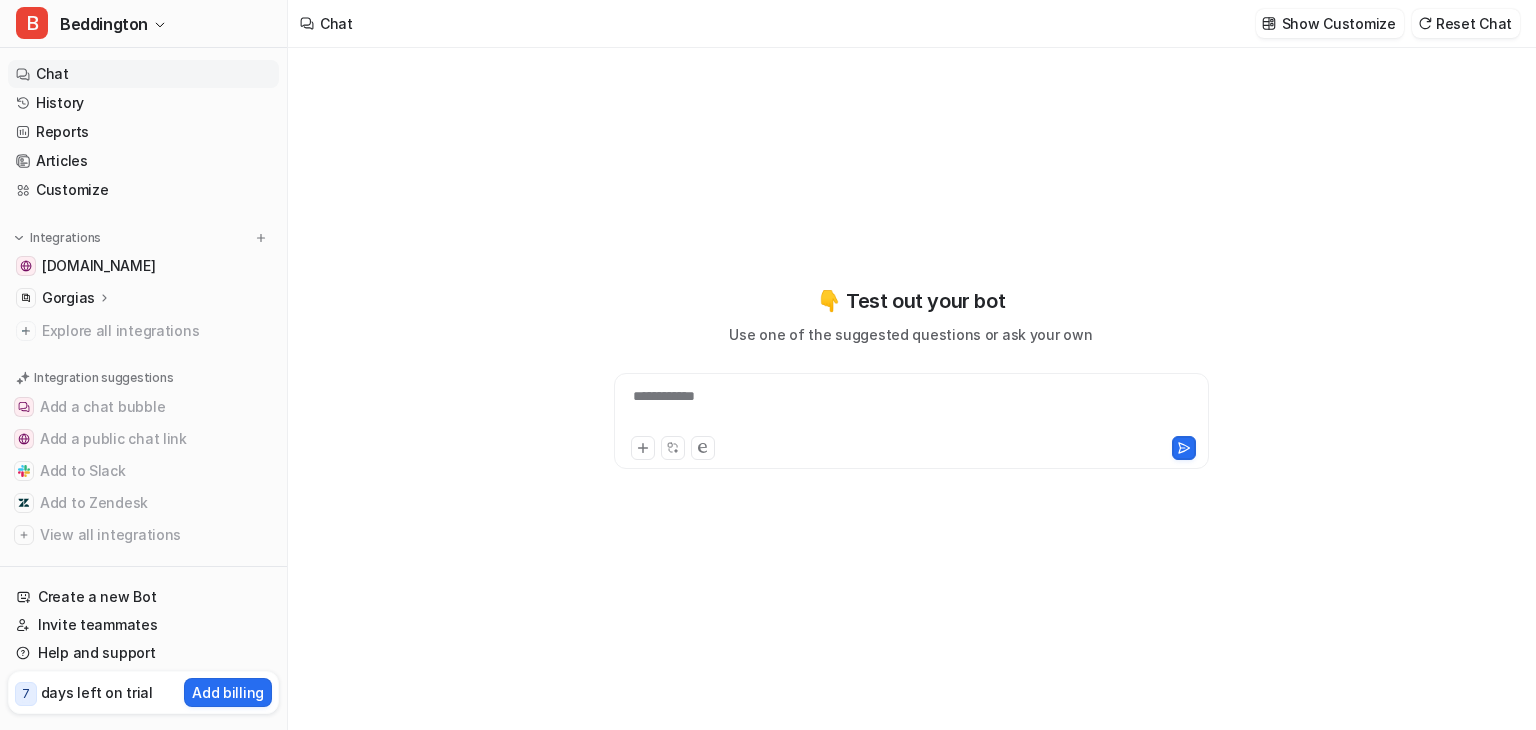 click 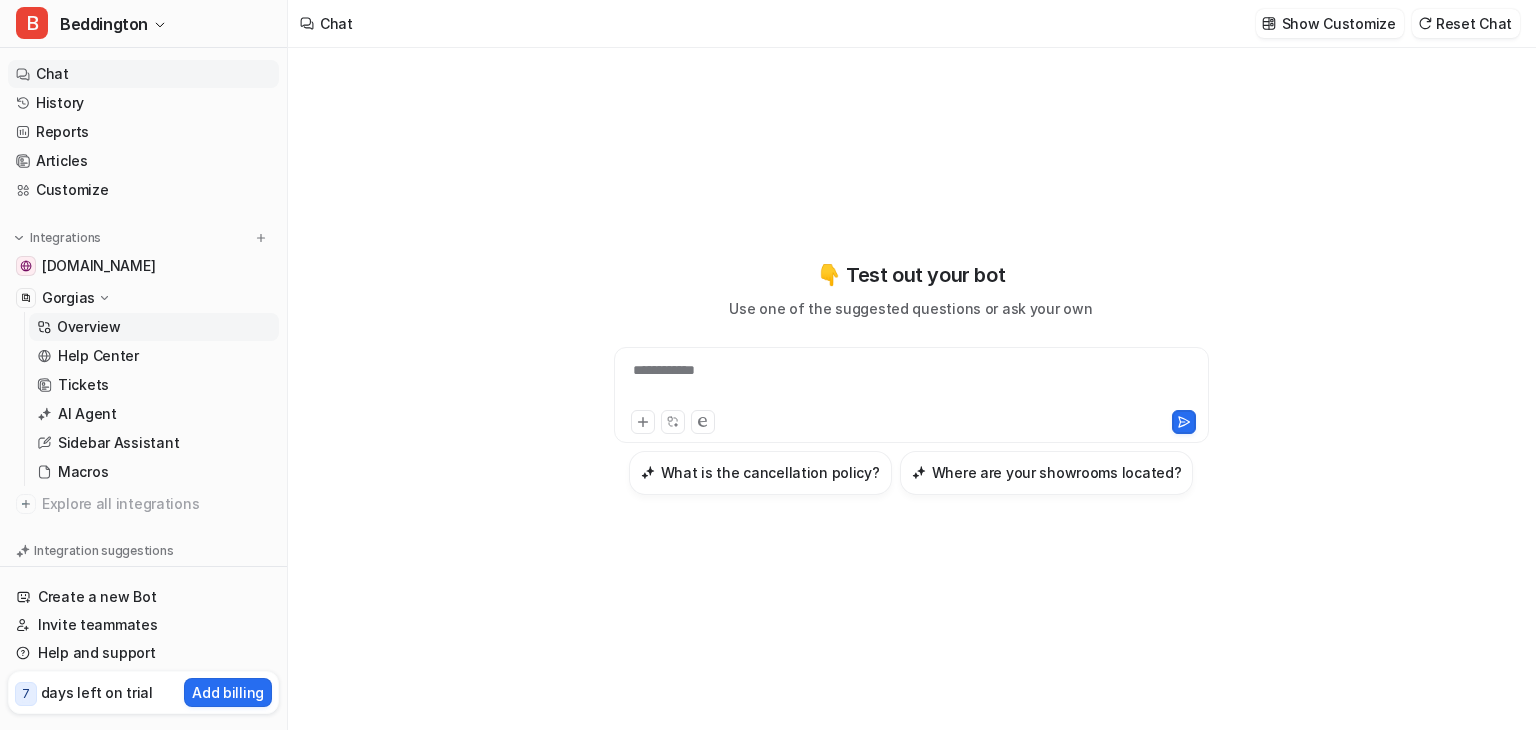 click on "Overview" at bounding box center (89, 327) 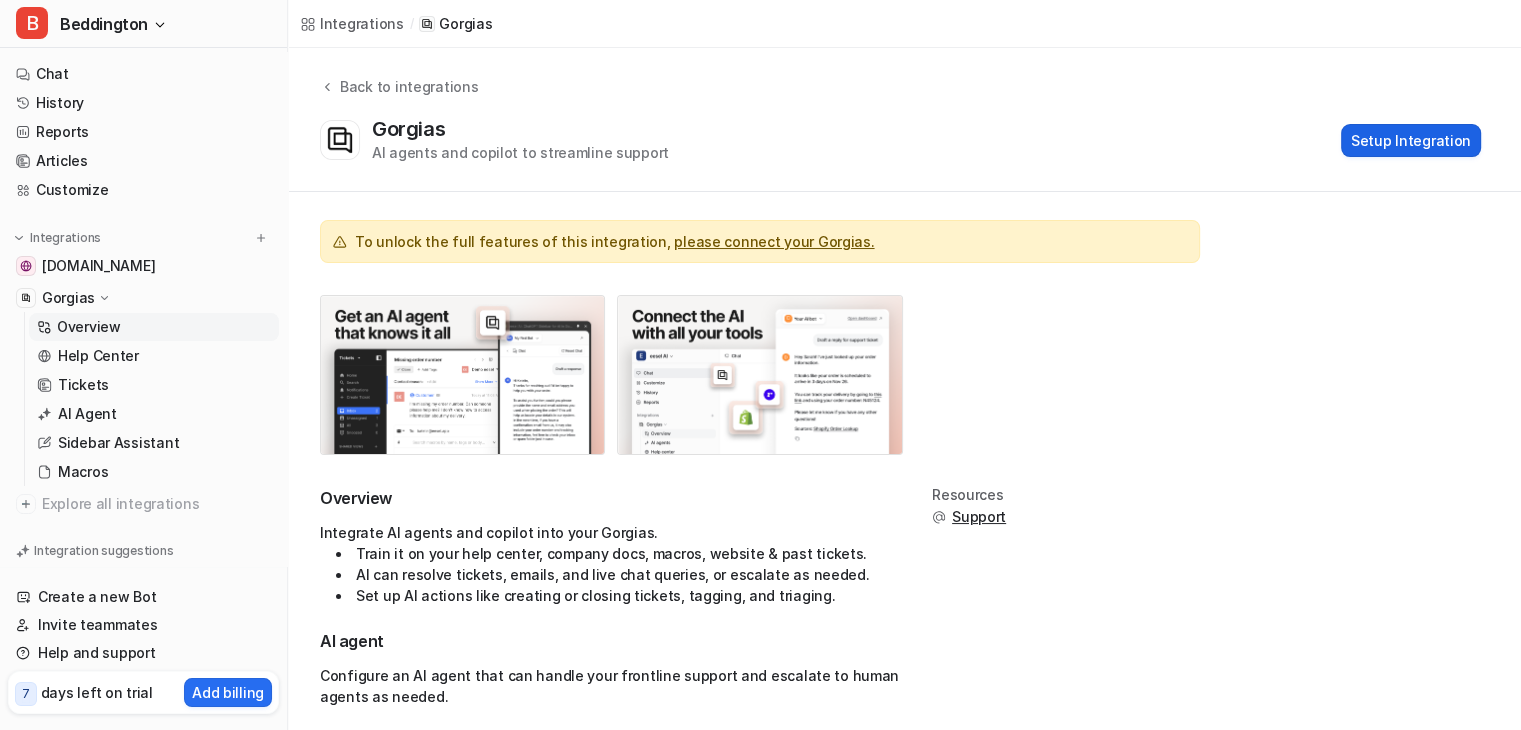 click on "Setup Integration" at bounding box center [1411, 140] 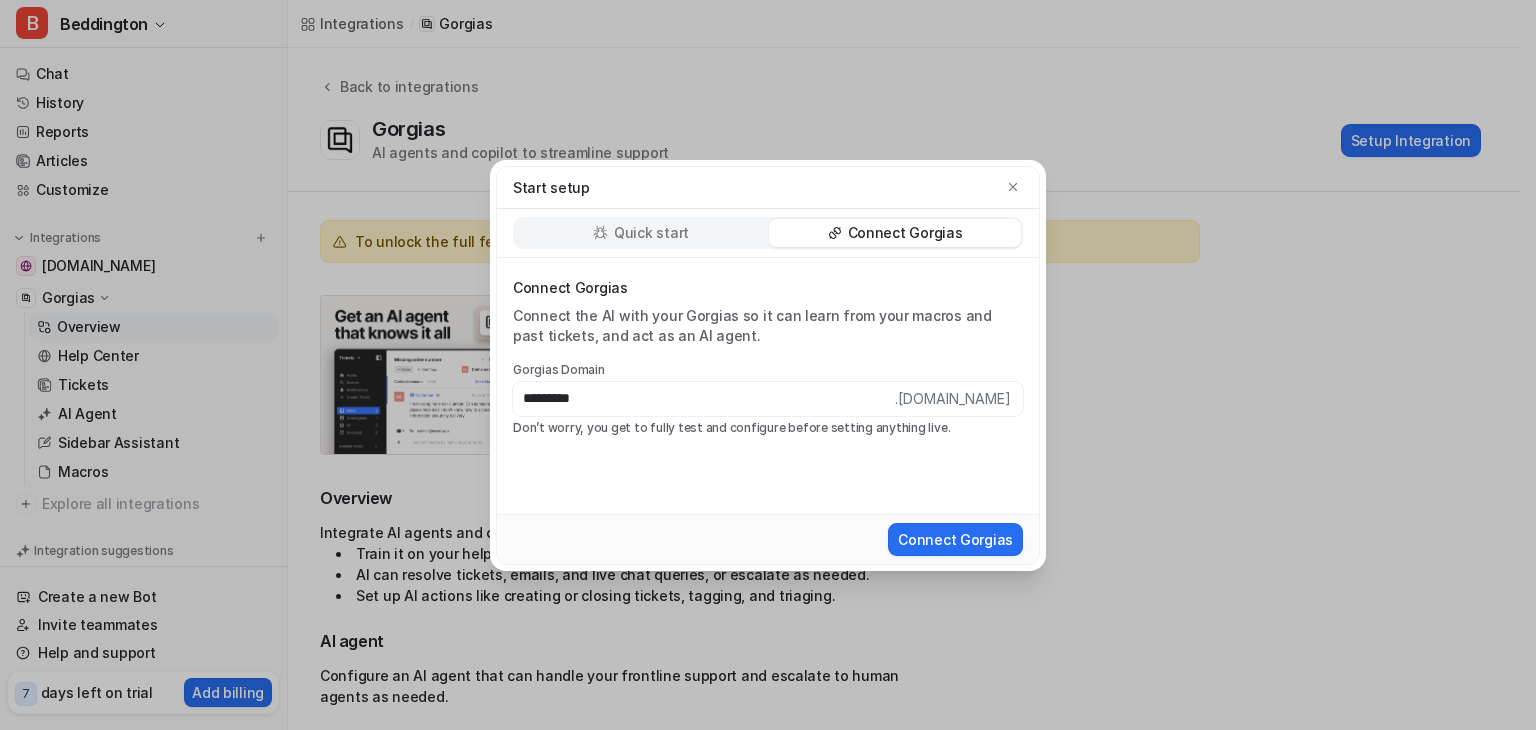 type on "*********" 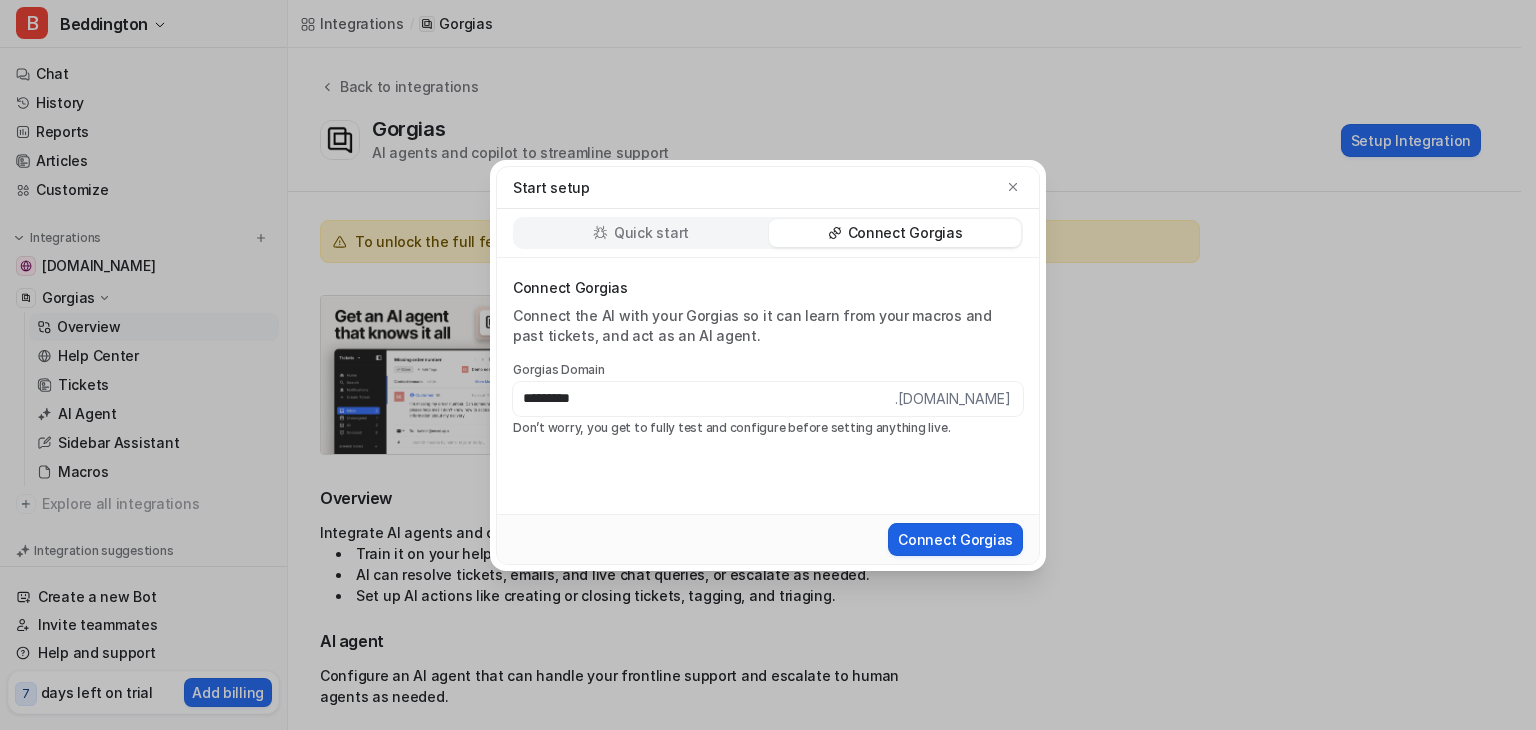 click on "Connect Gorgias" at bounding box center (955, 539) 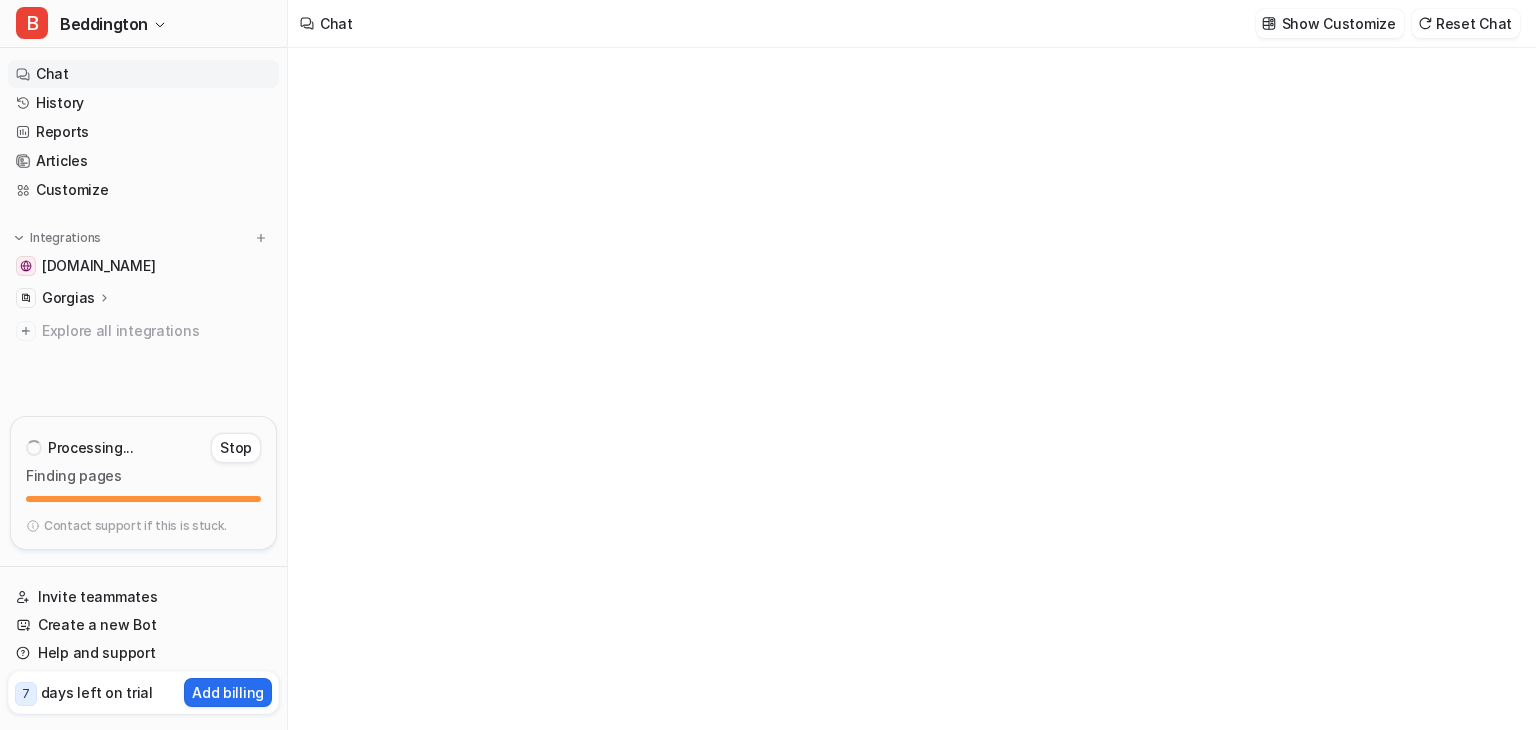 scroll, scrollTop: 0, scrollLeft: 0, axis: both 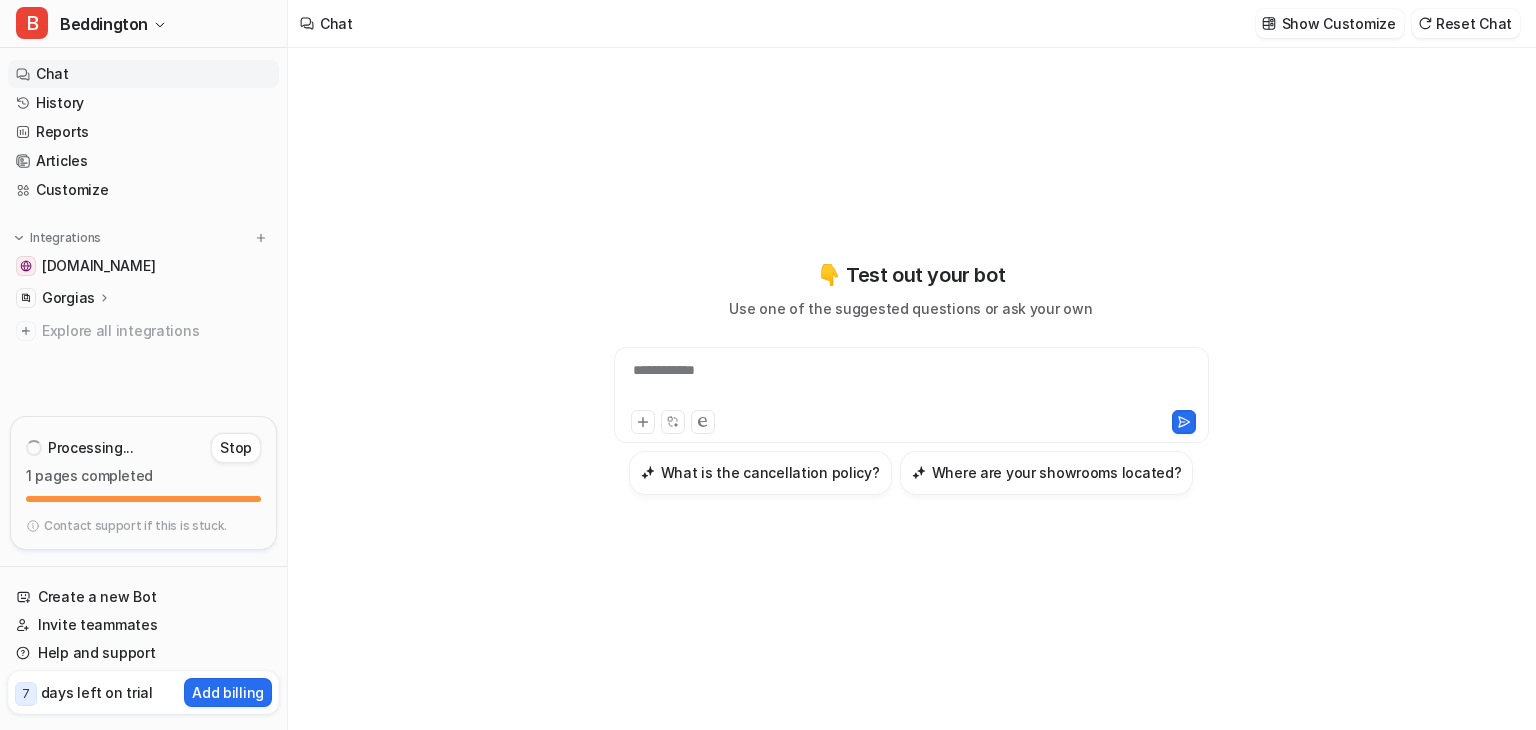 click on "**********" at bounding box center (911, 389) 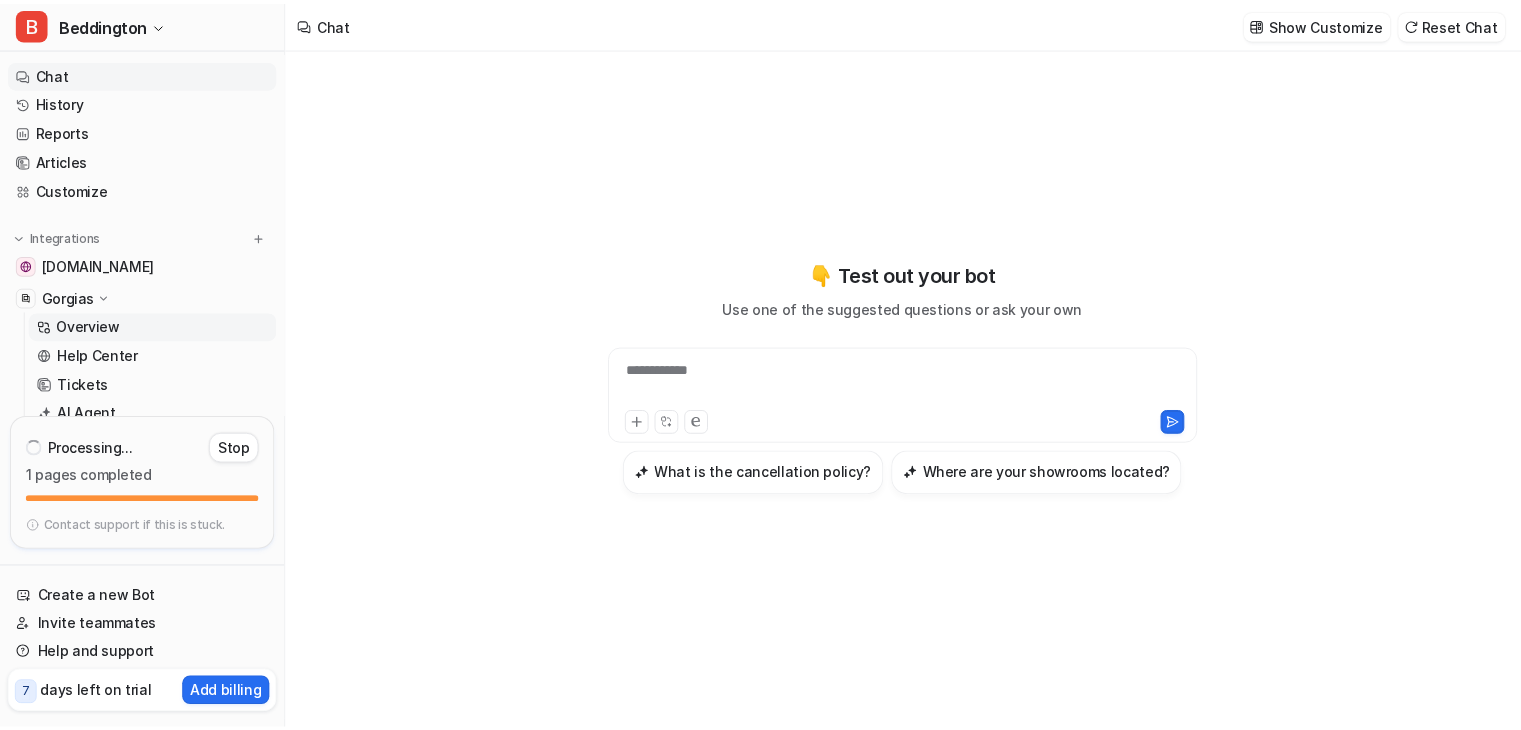 scroll, scrollTop: 158, scrollLeft: 0, axis: vertical 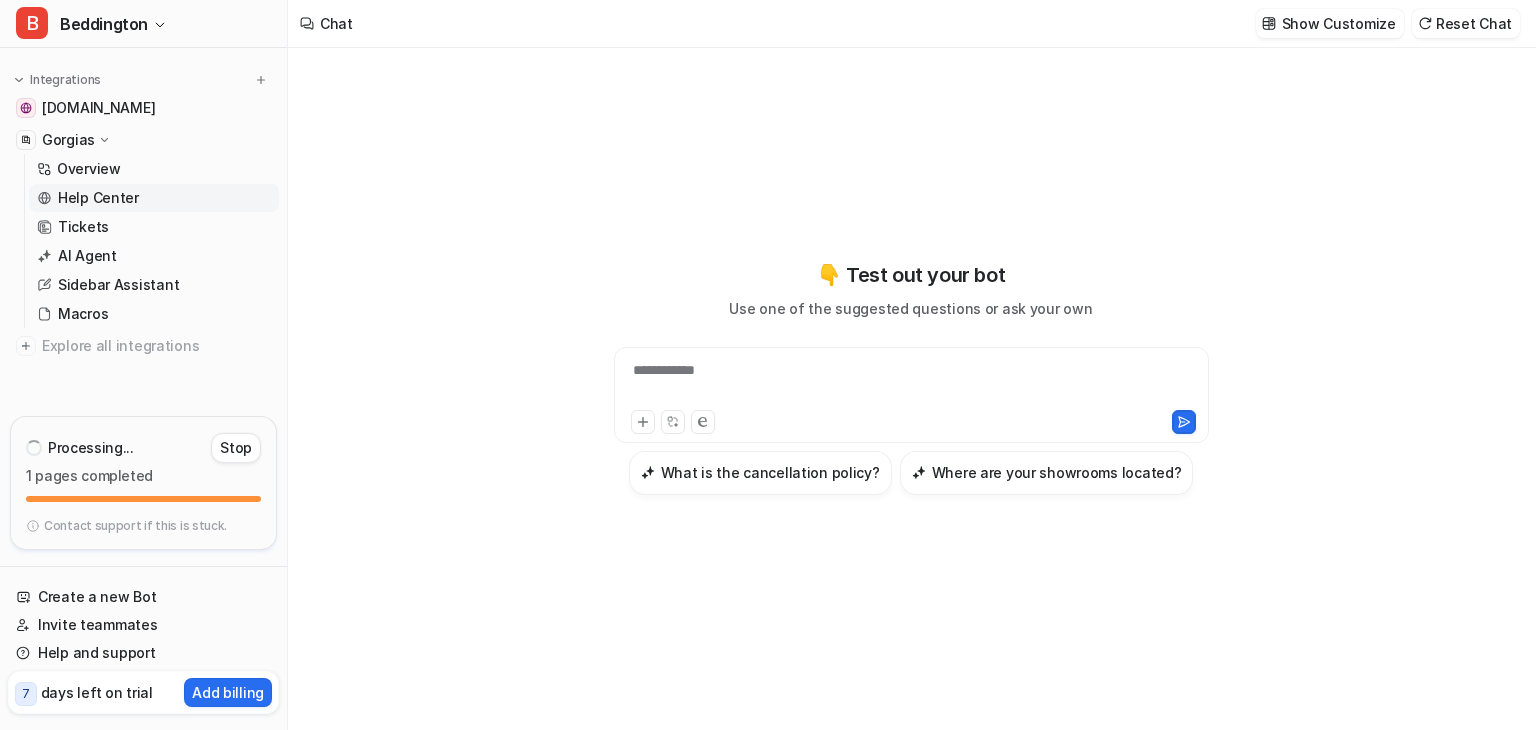 click on "Help Center" at bounding box center [98, 198] 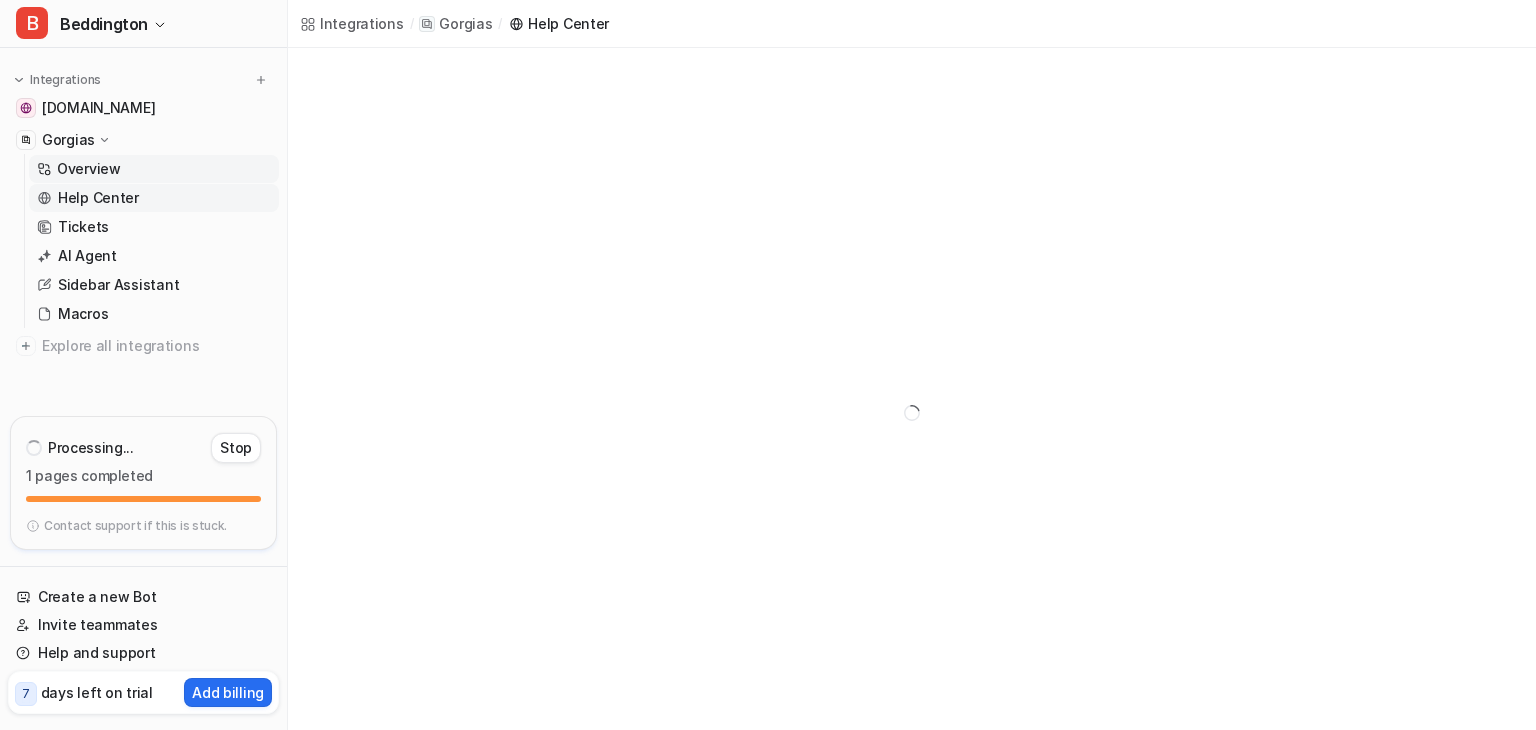 click on "Overview" at bounding box center [154, 169] 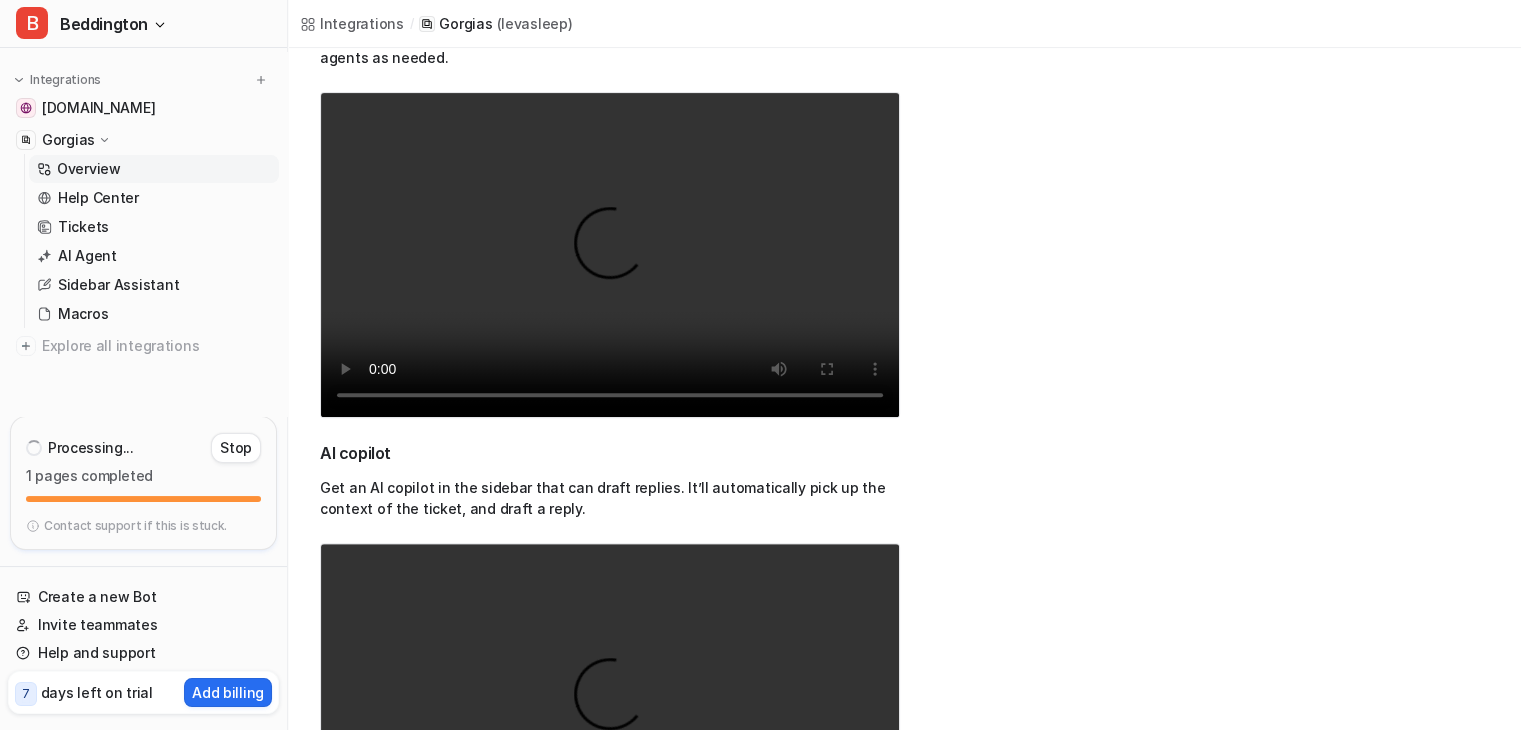 scroll, scrollTop: 756, scrollLeft: 0, axis: vertical 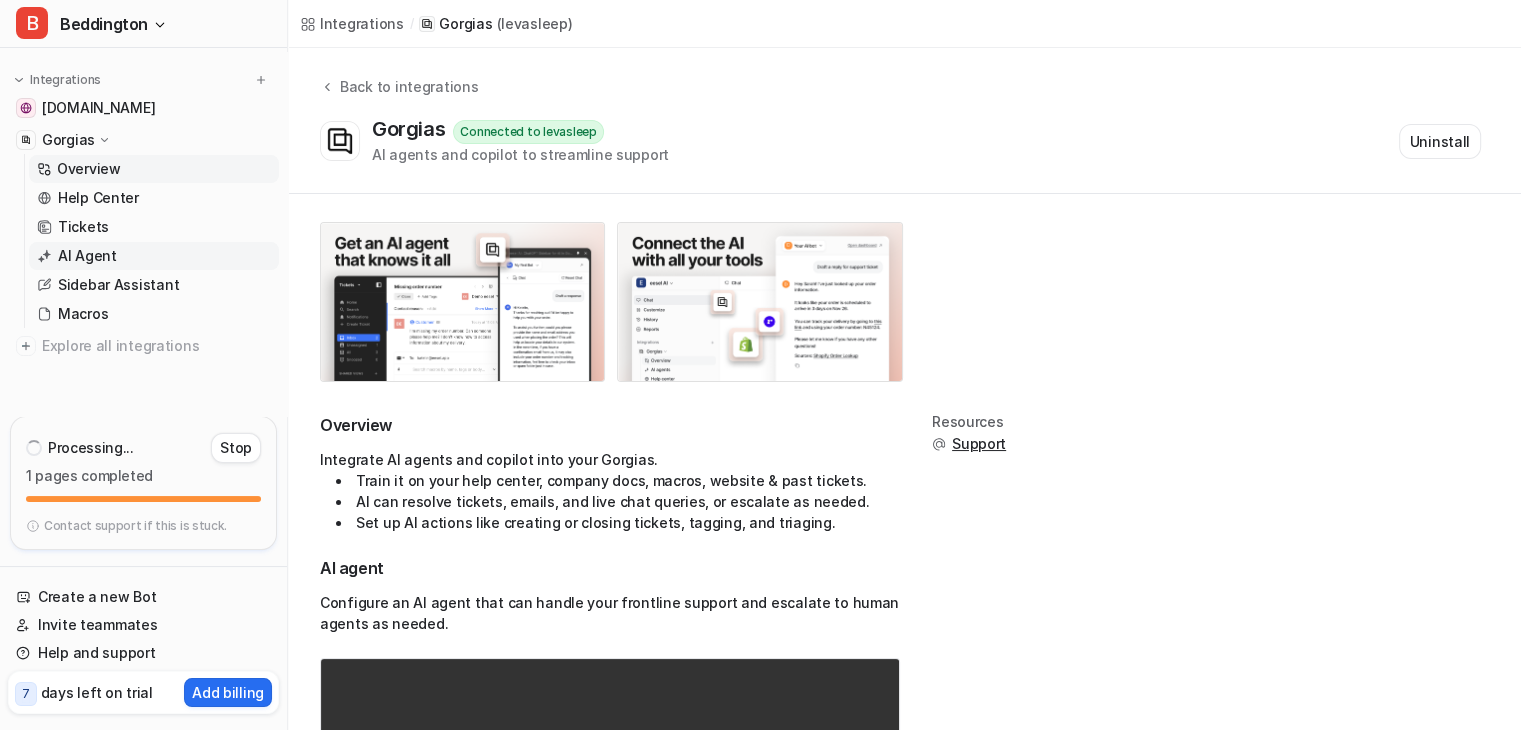 click on "AI Agent" at bounding box center (154, 256) 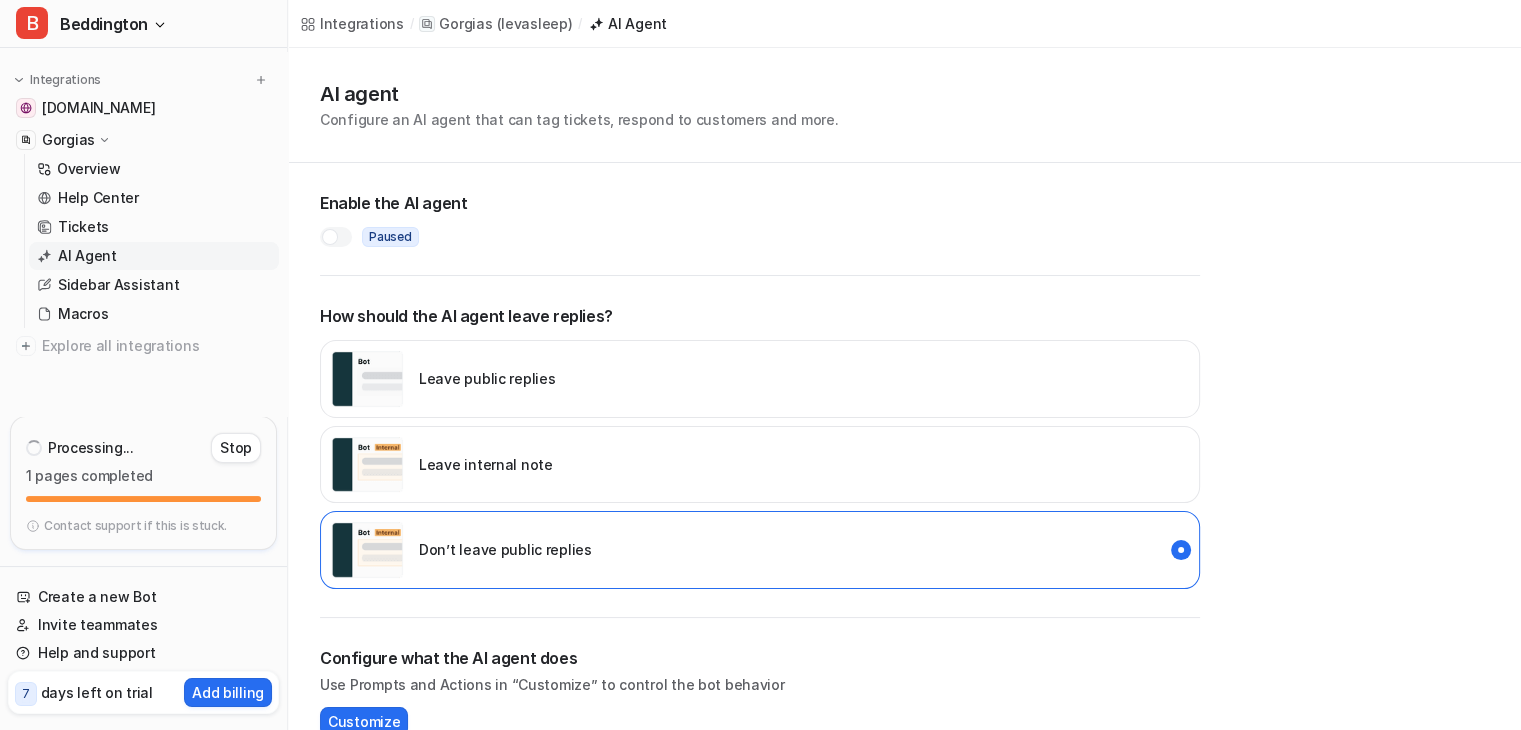 scroll, scrollTop: 34, scrollLeft: 0, axis: vertical 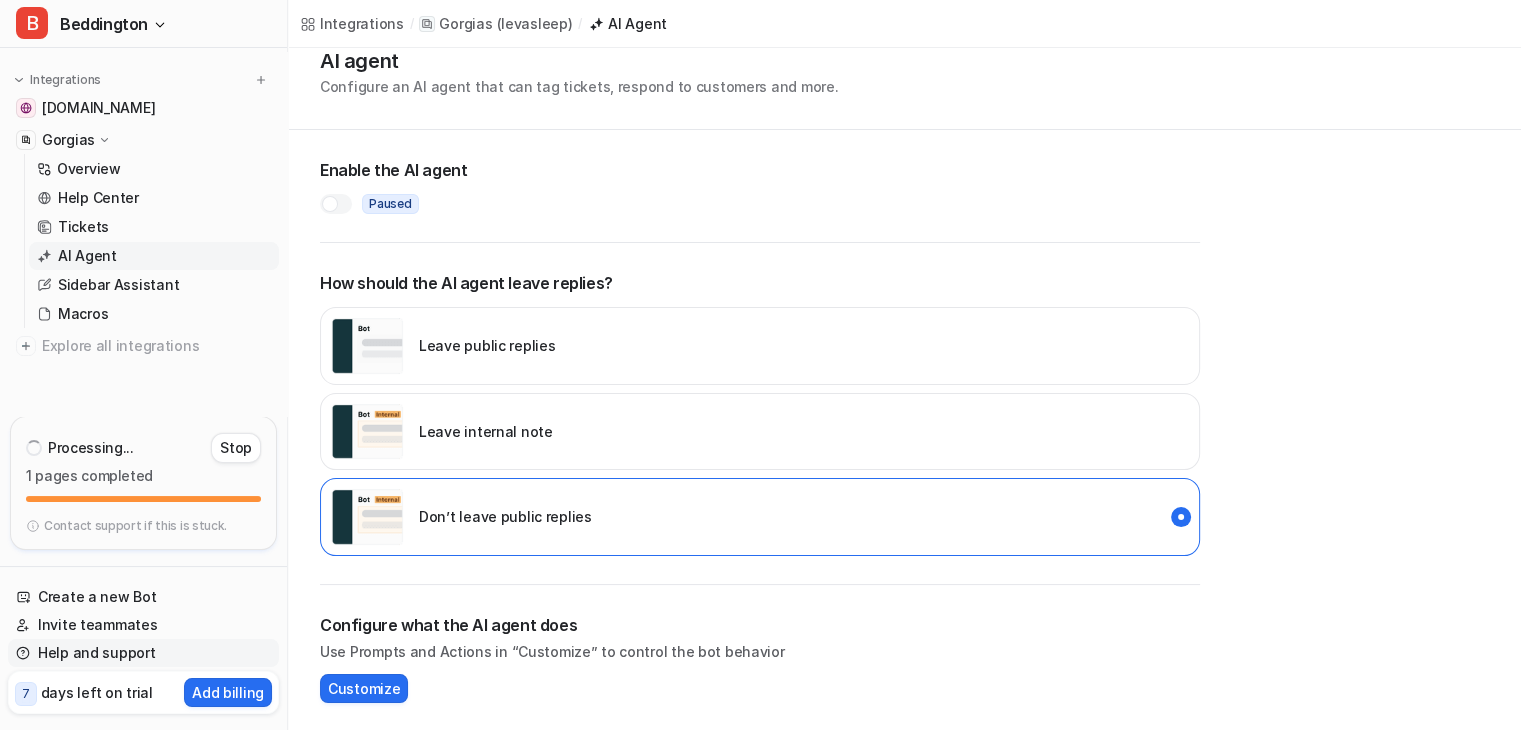 click on "Help and support" at bounding box center [143, 653] 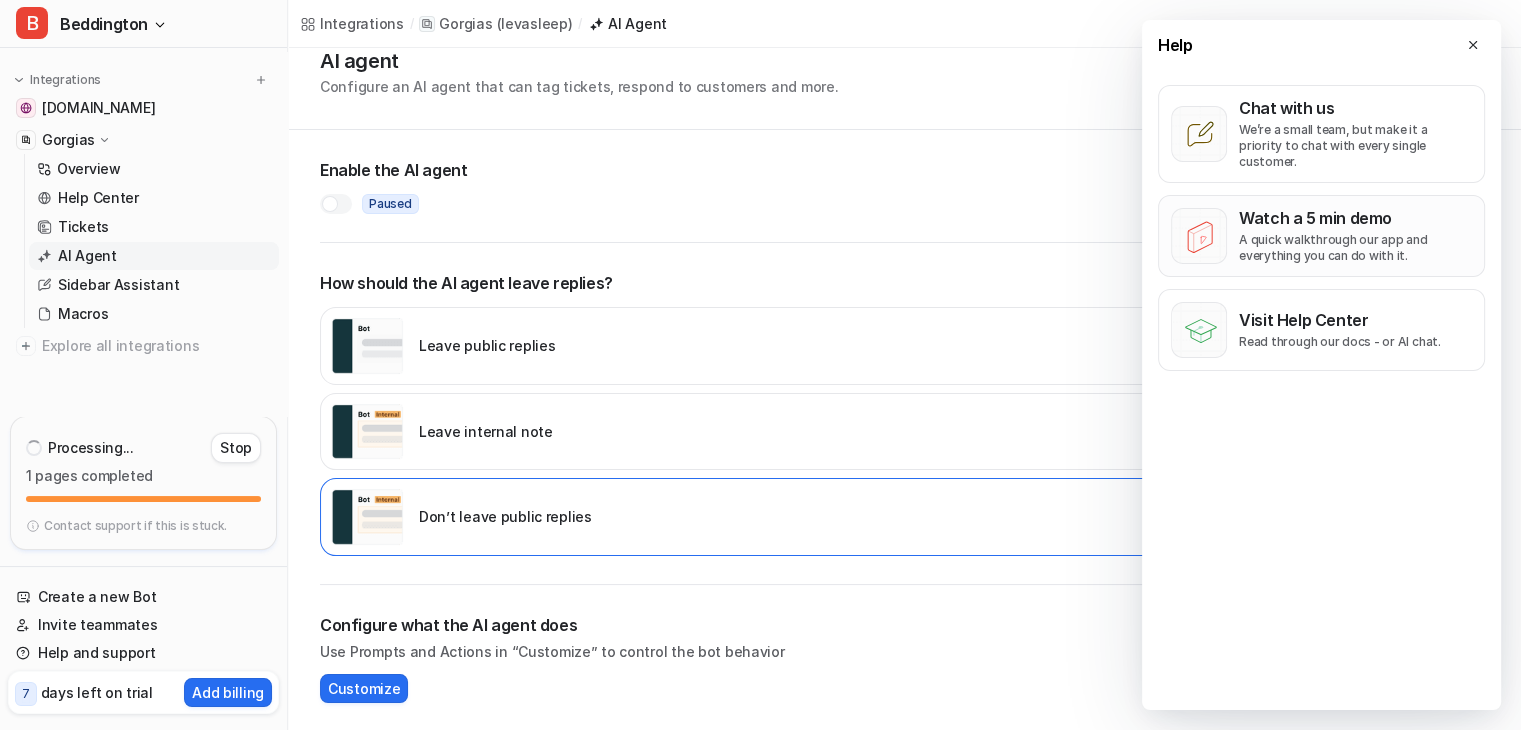 click on "A quick walkthrough our app and everything you can do with it." at bounding box center [1355, 248] 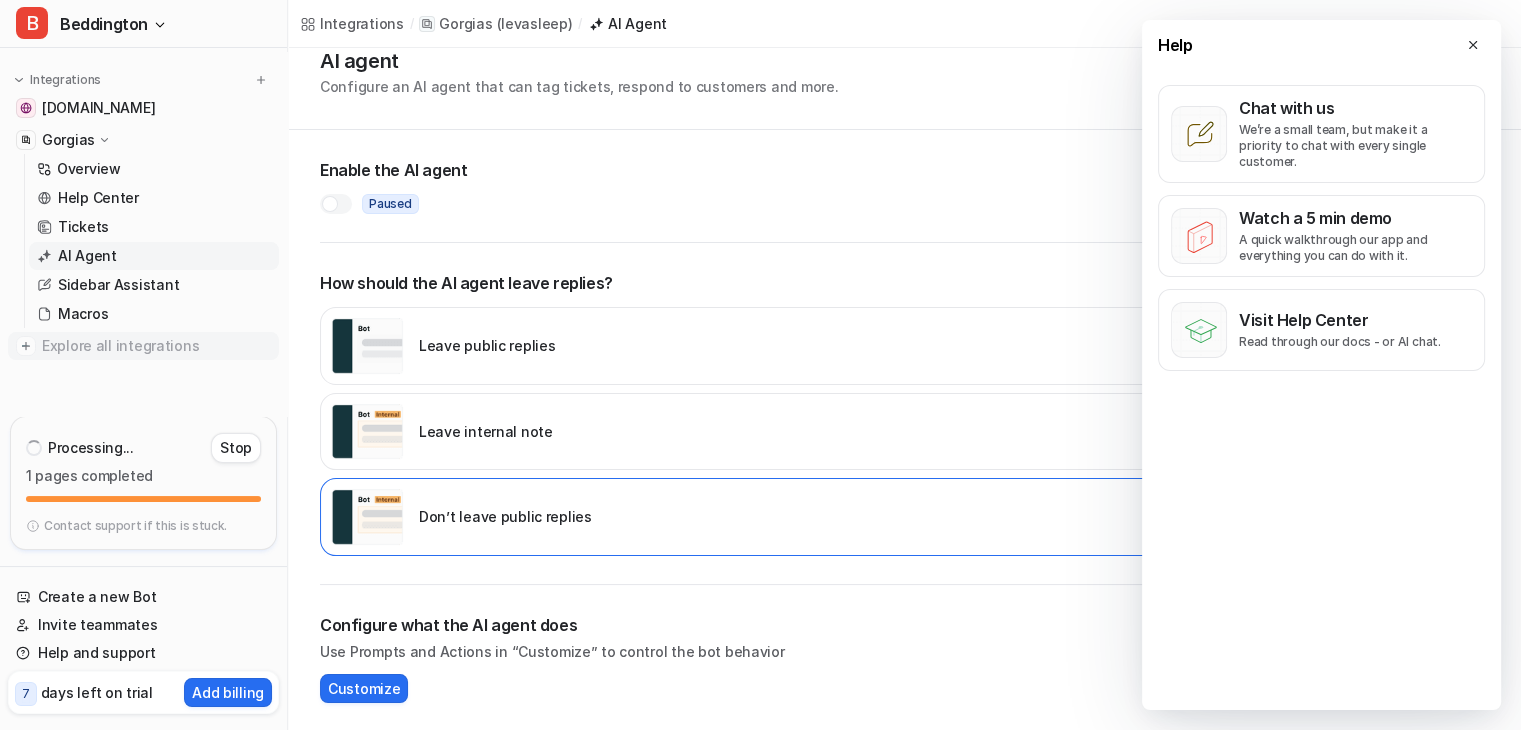 click on "Explore all integrations" at bounding box center [156, 346] 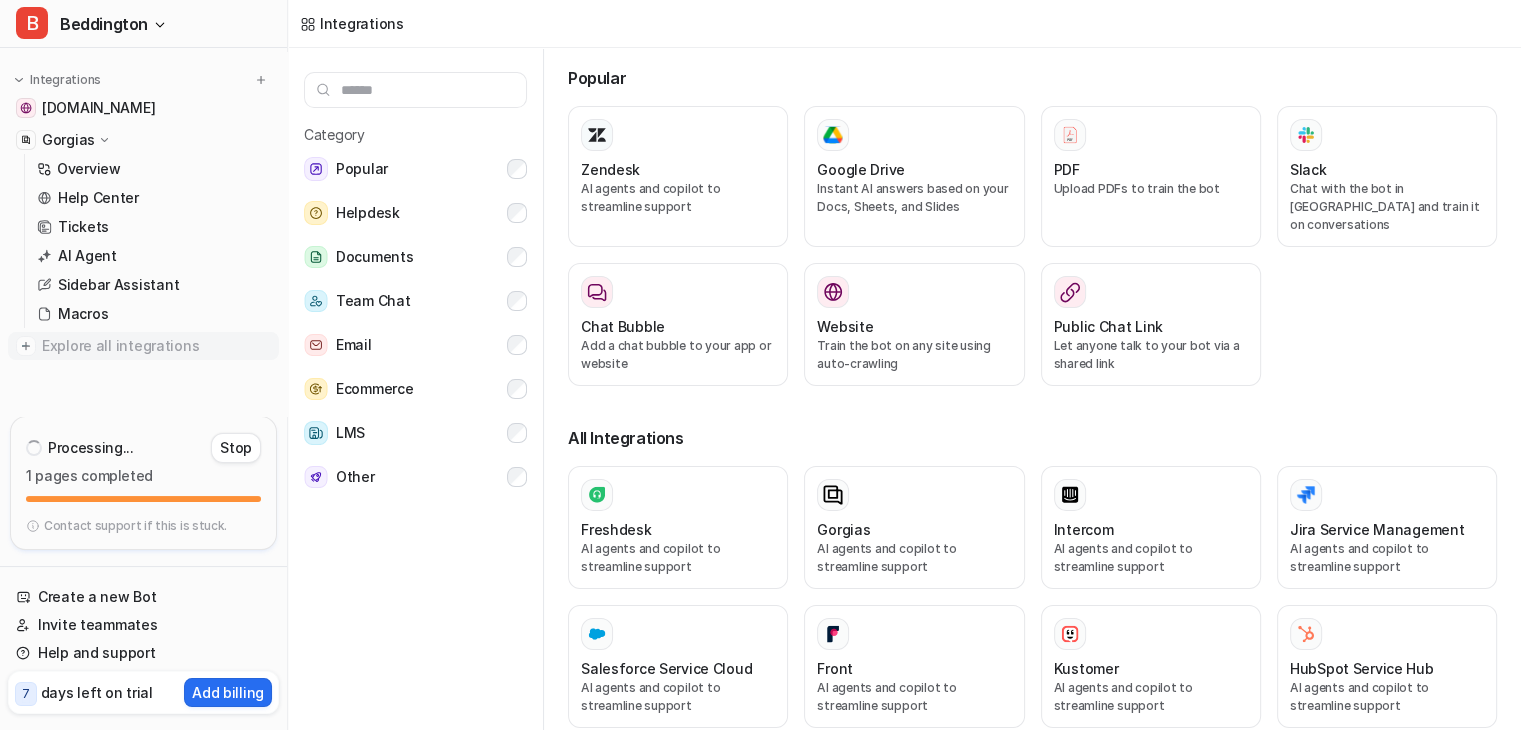 scroll, scrollTop: 8, scrollLeft: 0, axis: vertical 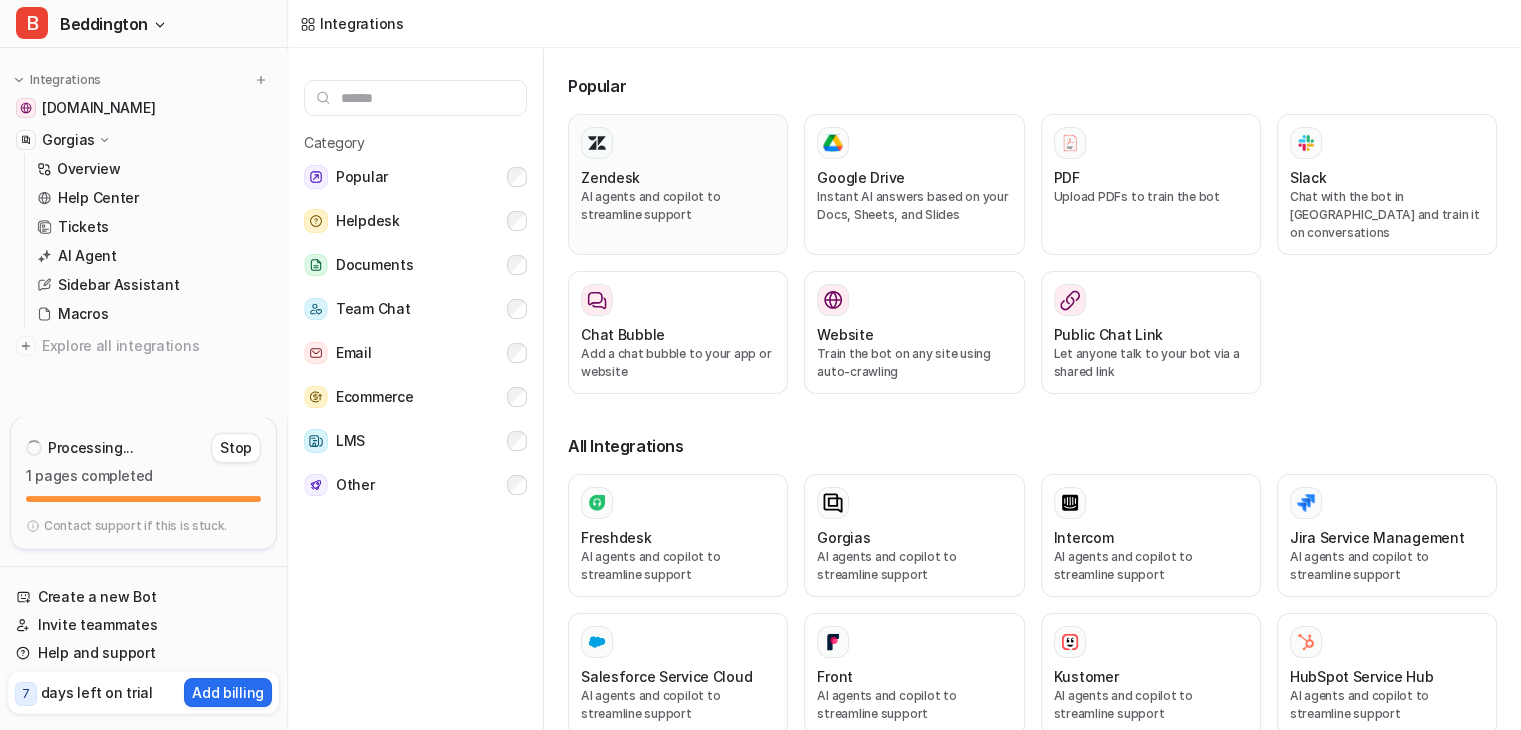 click on "AI agents and copilot to streamline support" at bounding box center [678, 206] 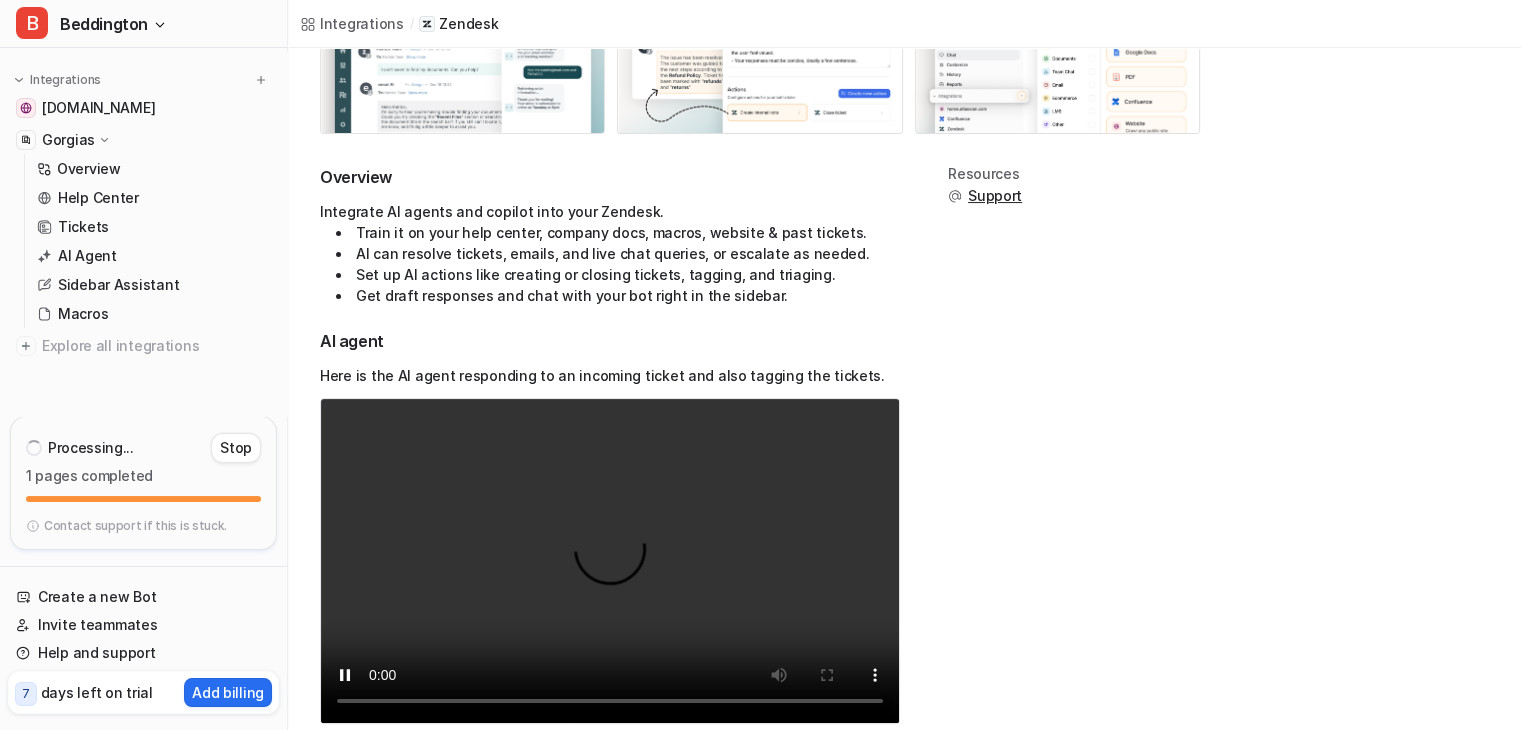scroll, scrollTop: 0, scrollLeft: 0, axis: both 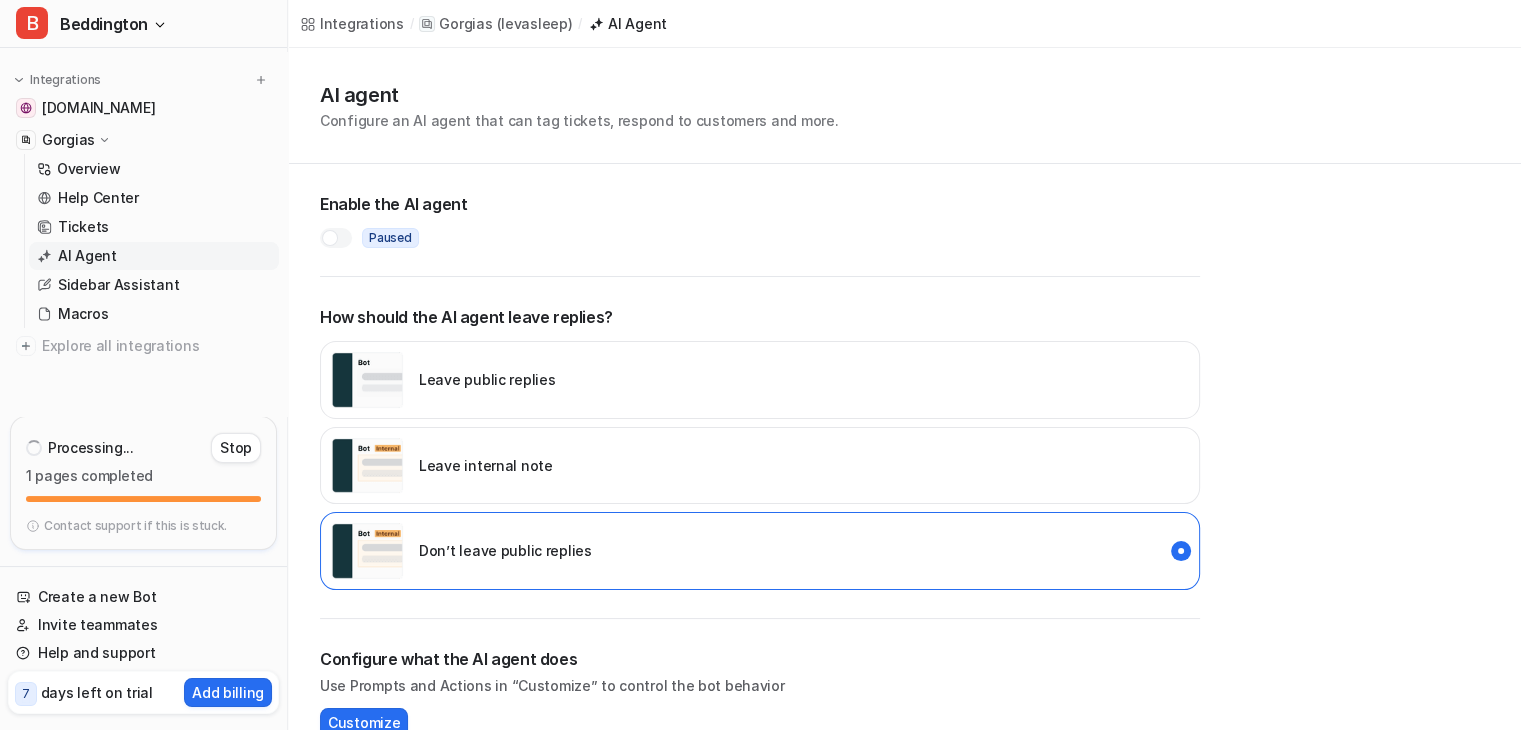 click on "Gorgias" at bounding box center (68, 140) 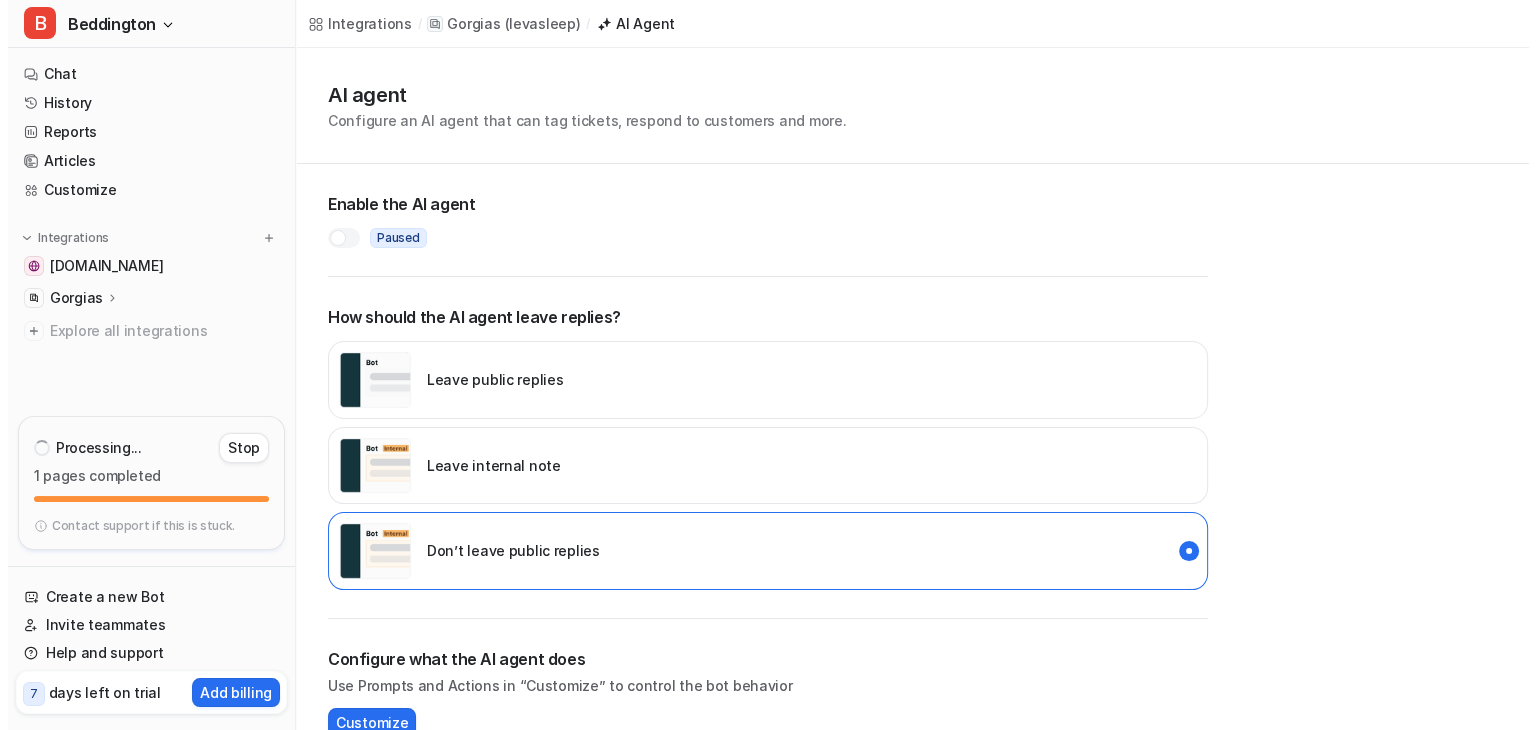 scroll, scrollTop: 0, scrollLeft: 0, axis: both 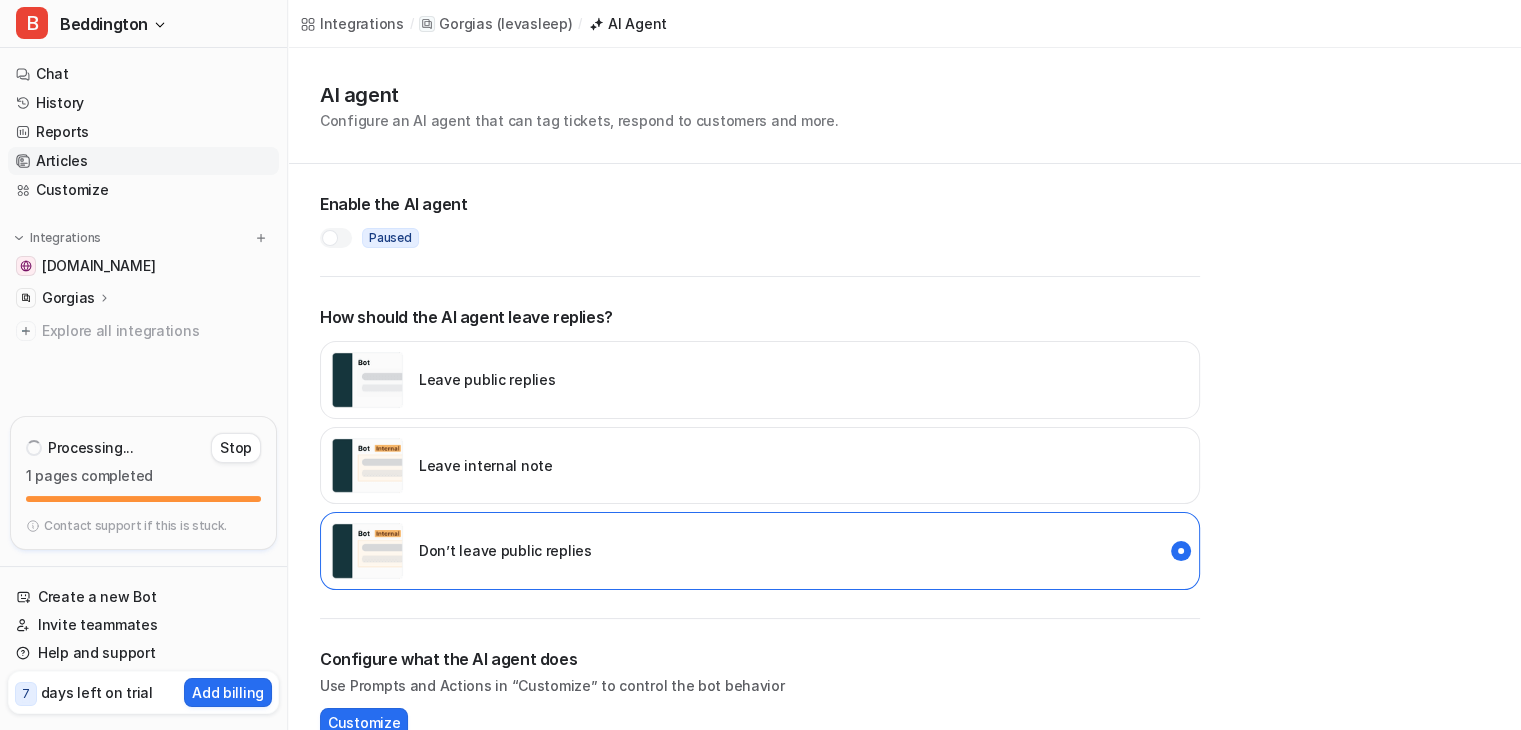 click on "Articles" at bounding box center (143, 161) 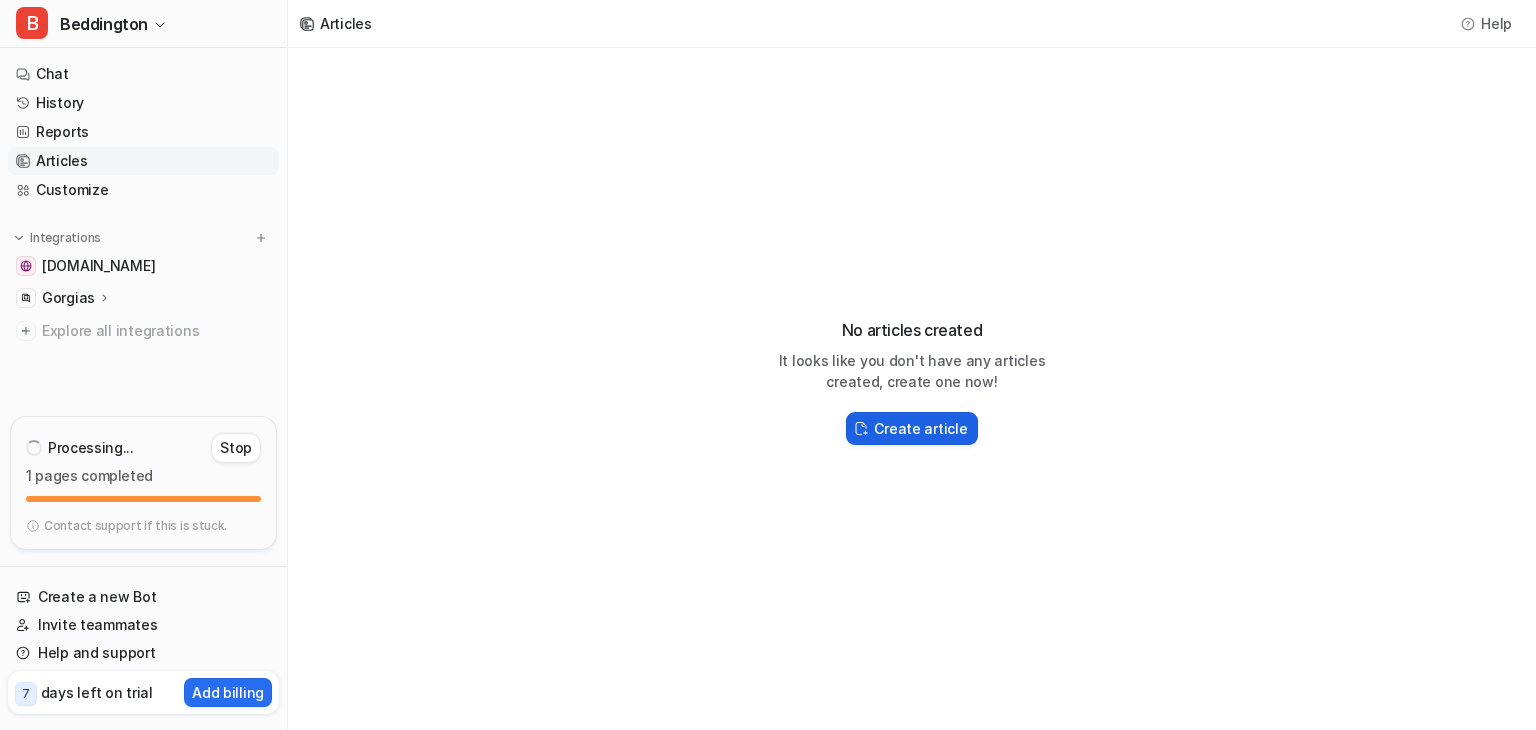 click on "Create article" at bounding box center [911, 428] 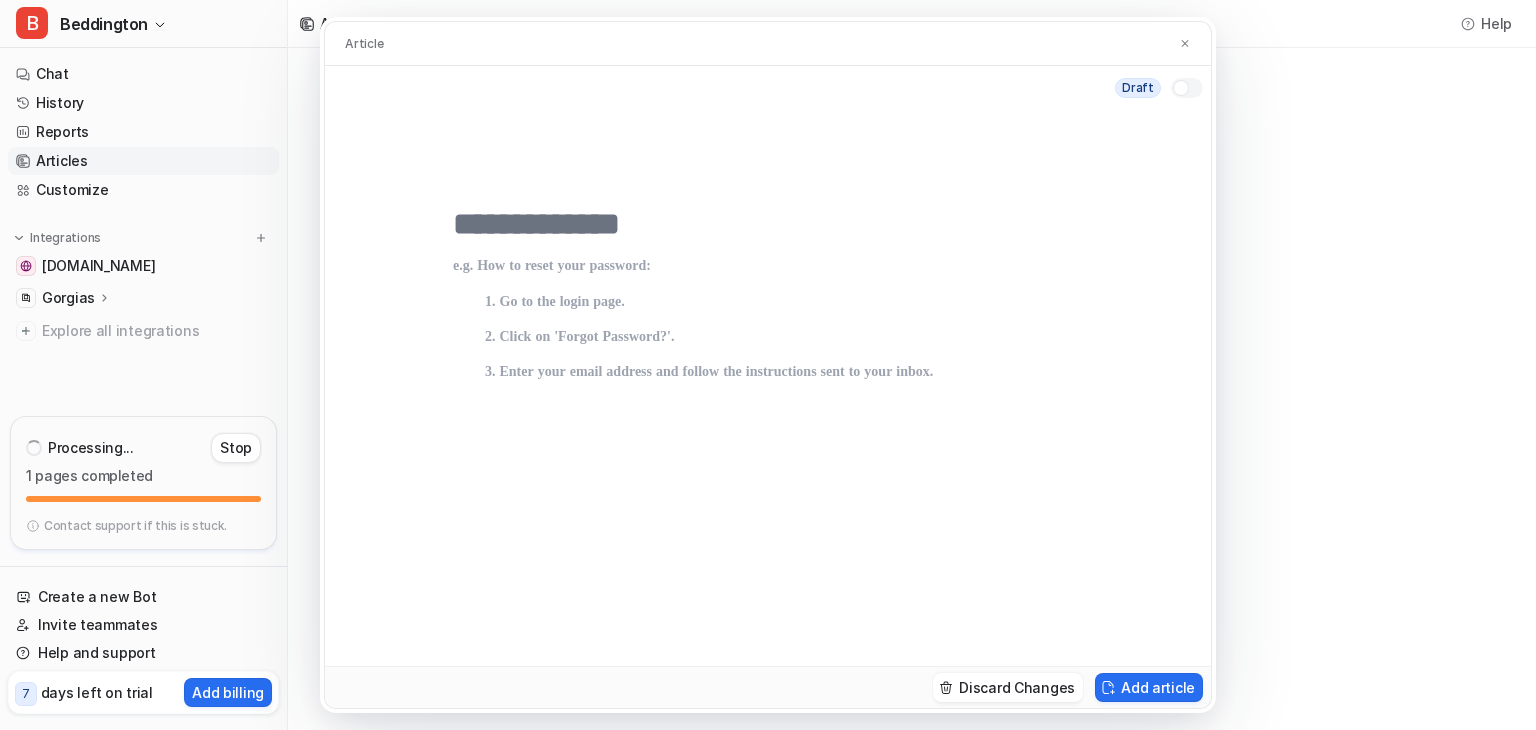 click at bounding box center (768, 224) 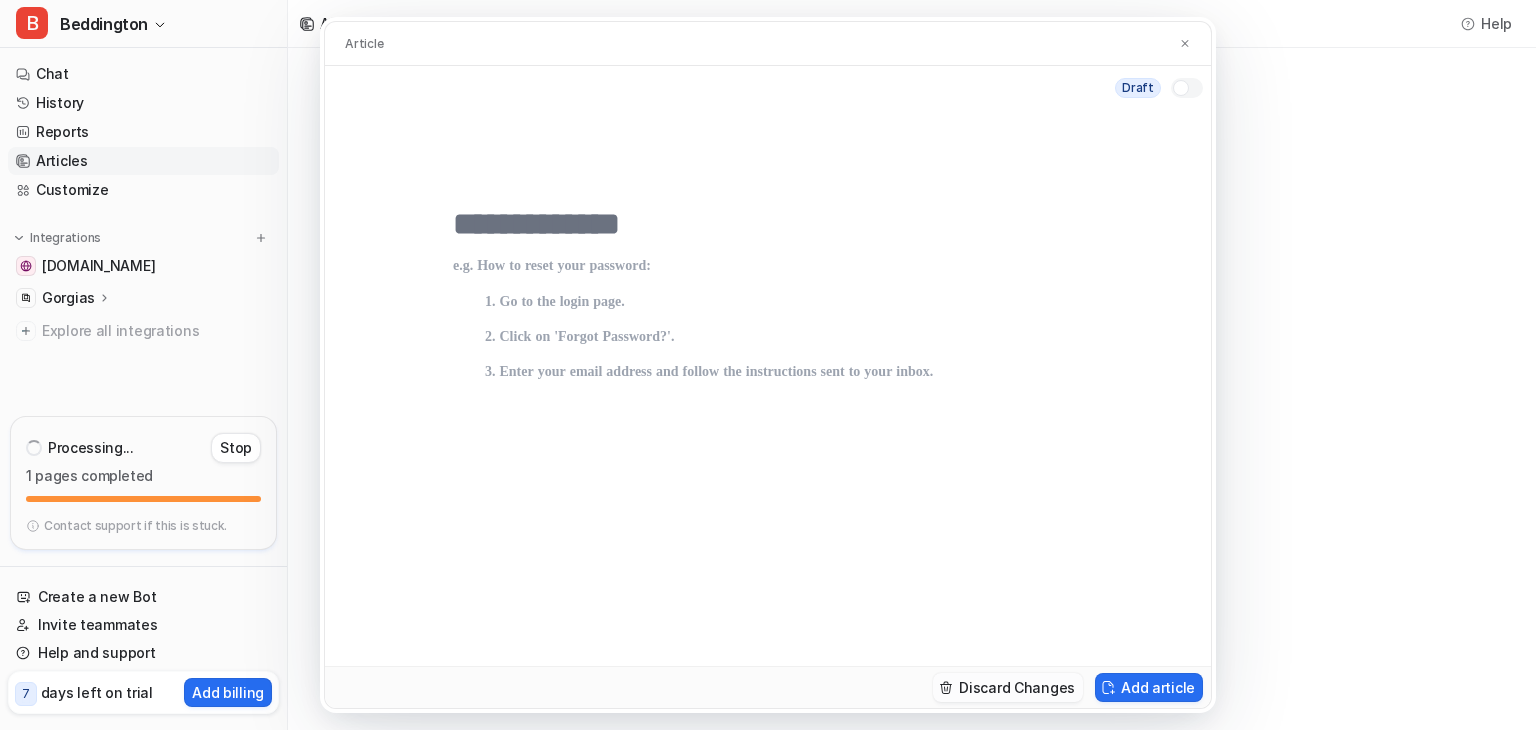 click on "Discard Changes" at bounding box center (1008, 687) 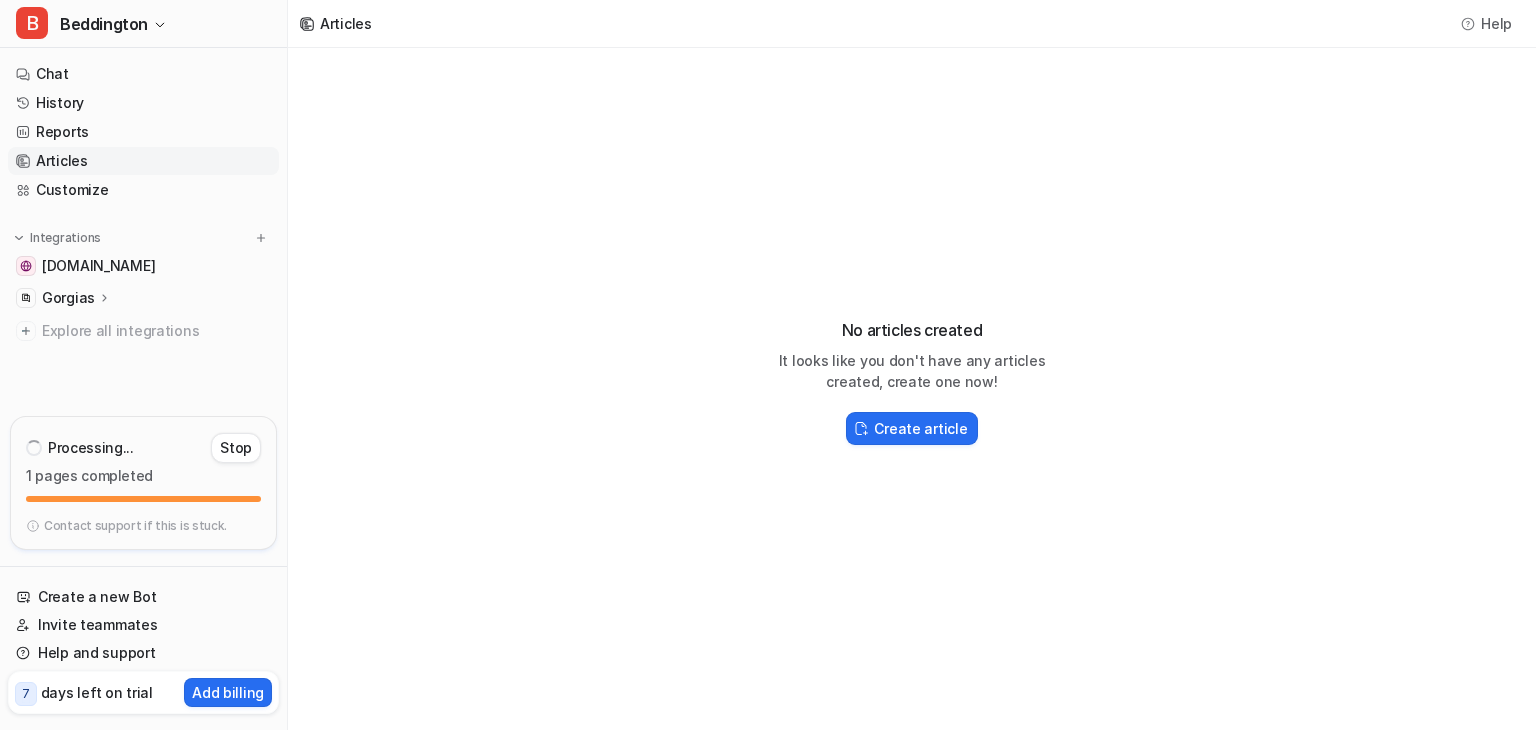 click 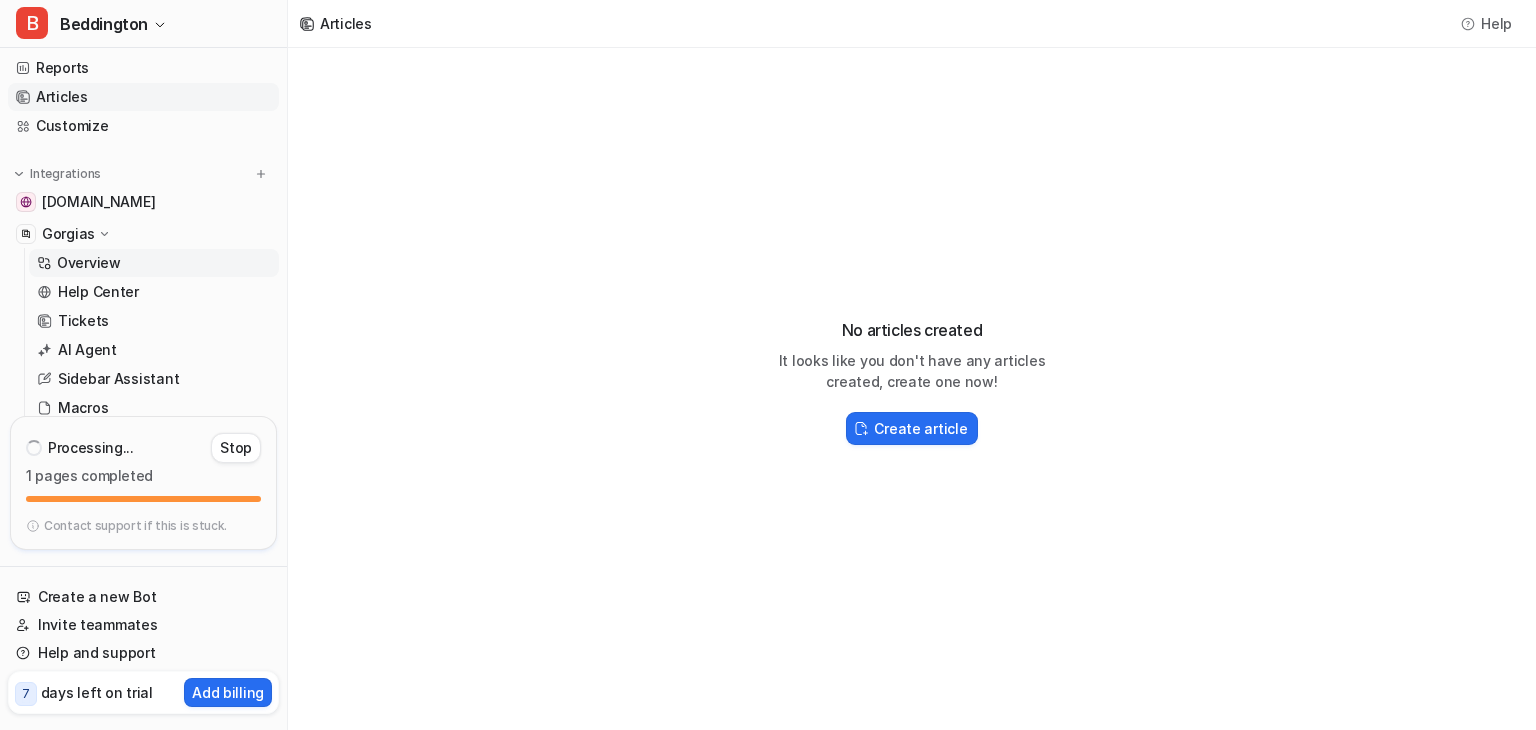 scroll, scrollTop: 100, scrollLeft: 0, axis: vertical 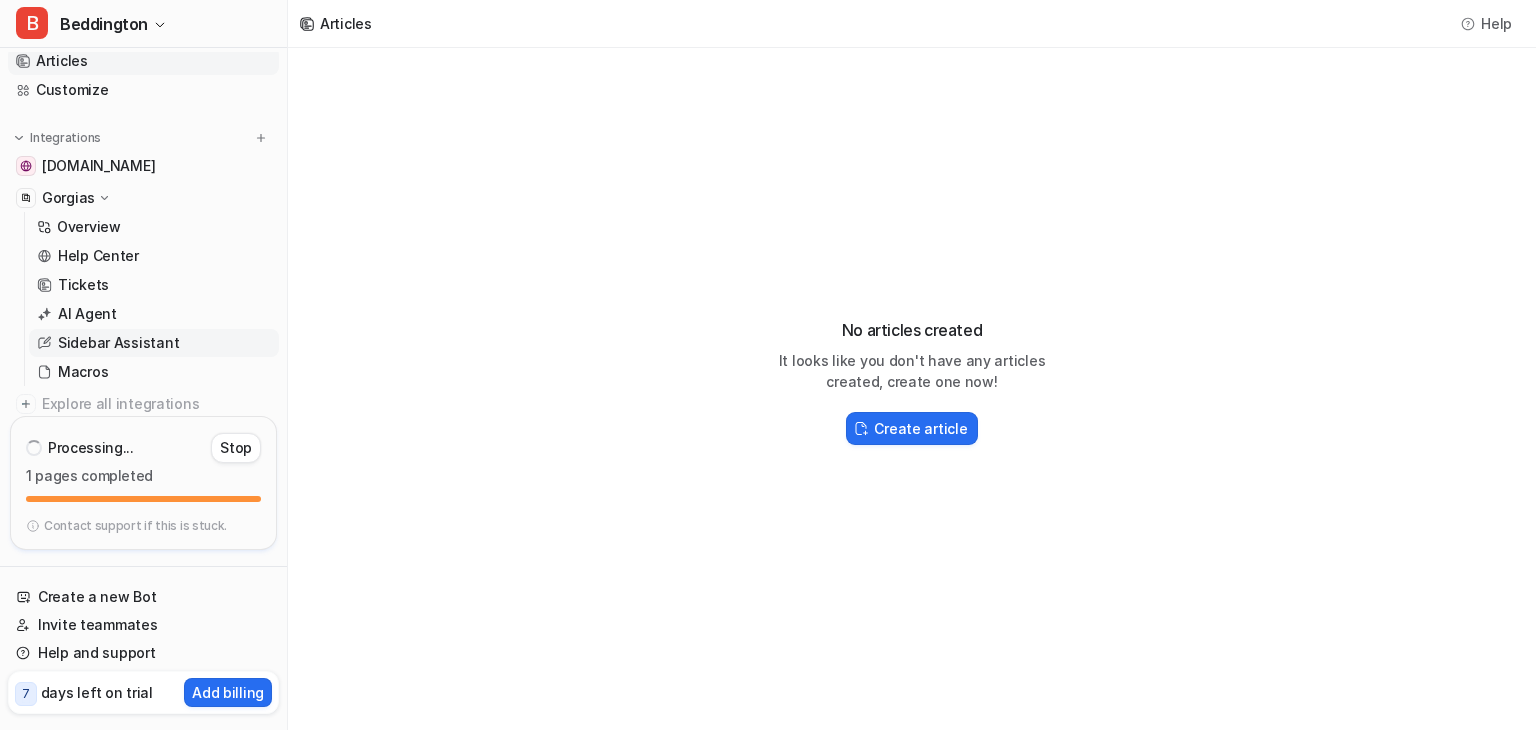 click on "Sidebar Assistant" at bounding box center [118, 343] 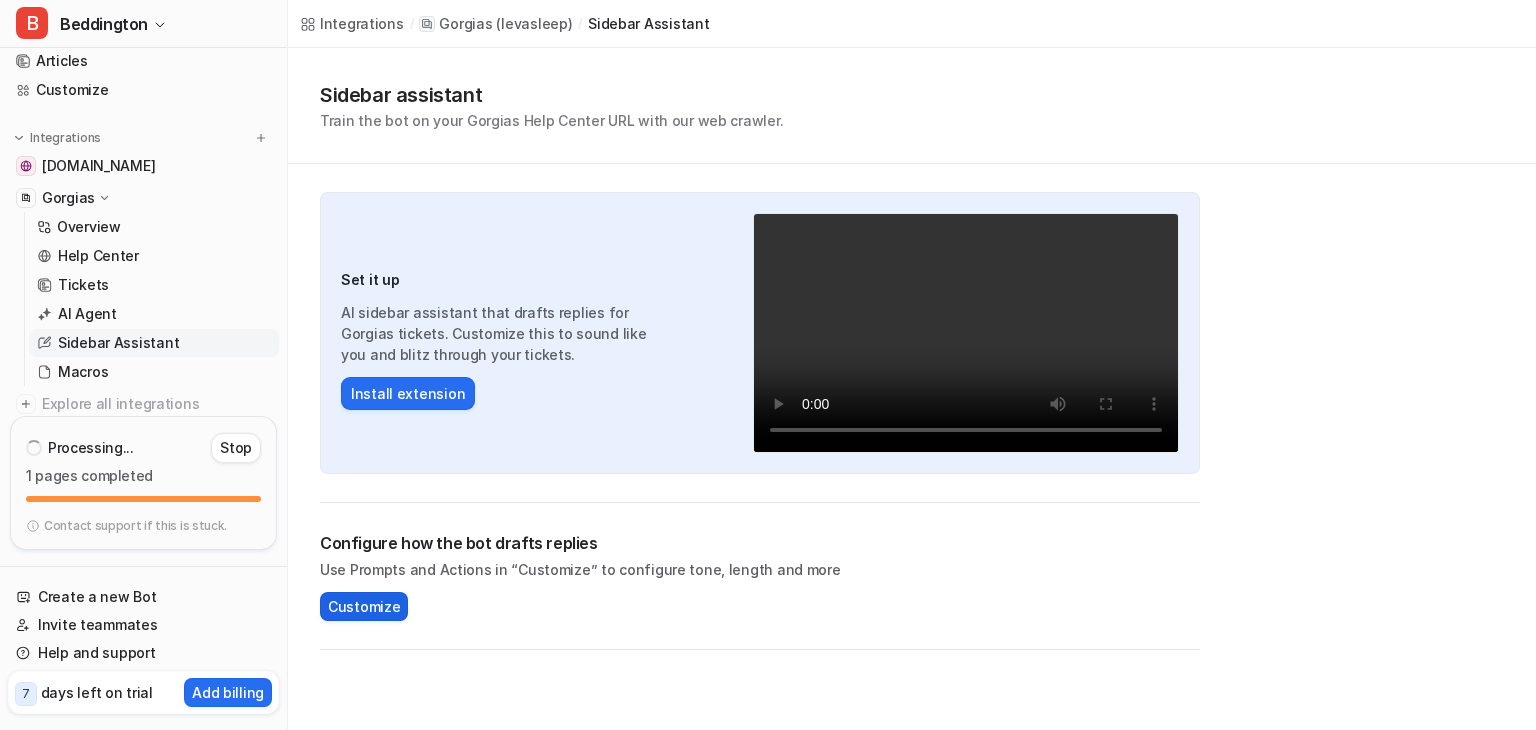 click on "Customize" at bounding box center [364, 606] 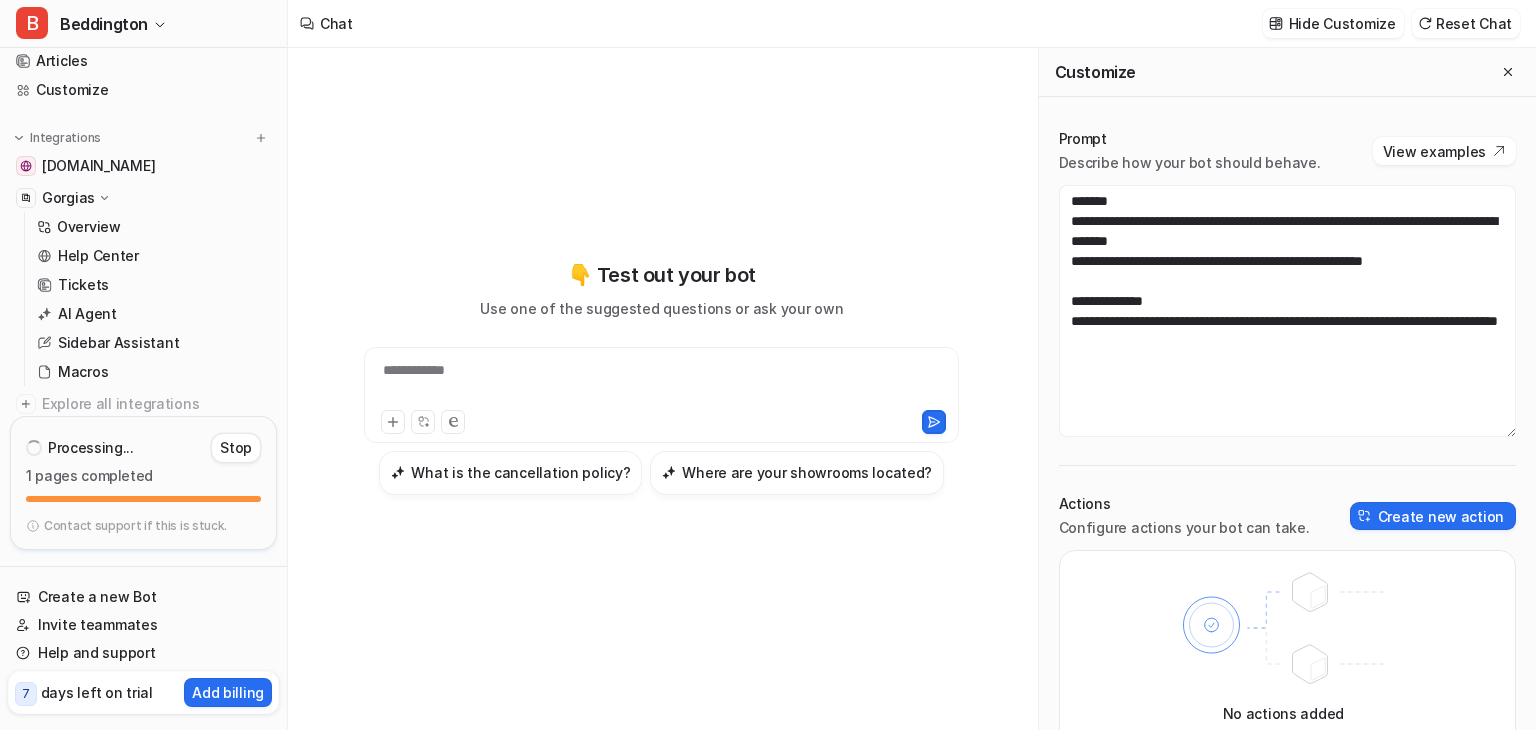 scroll, scrollTop: 52, scrollLeft: 0, axis: vertical 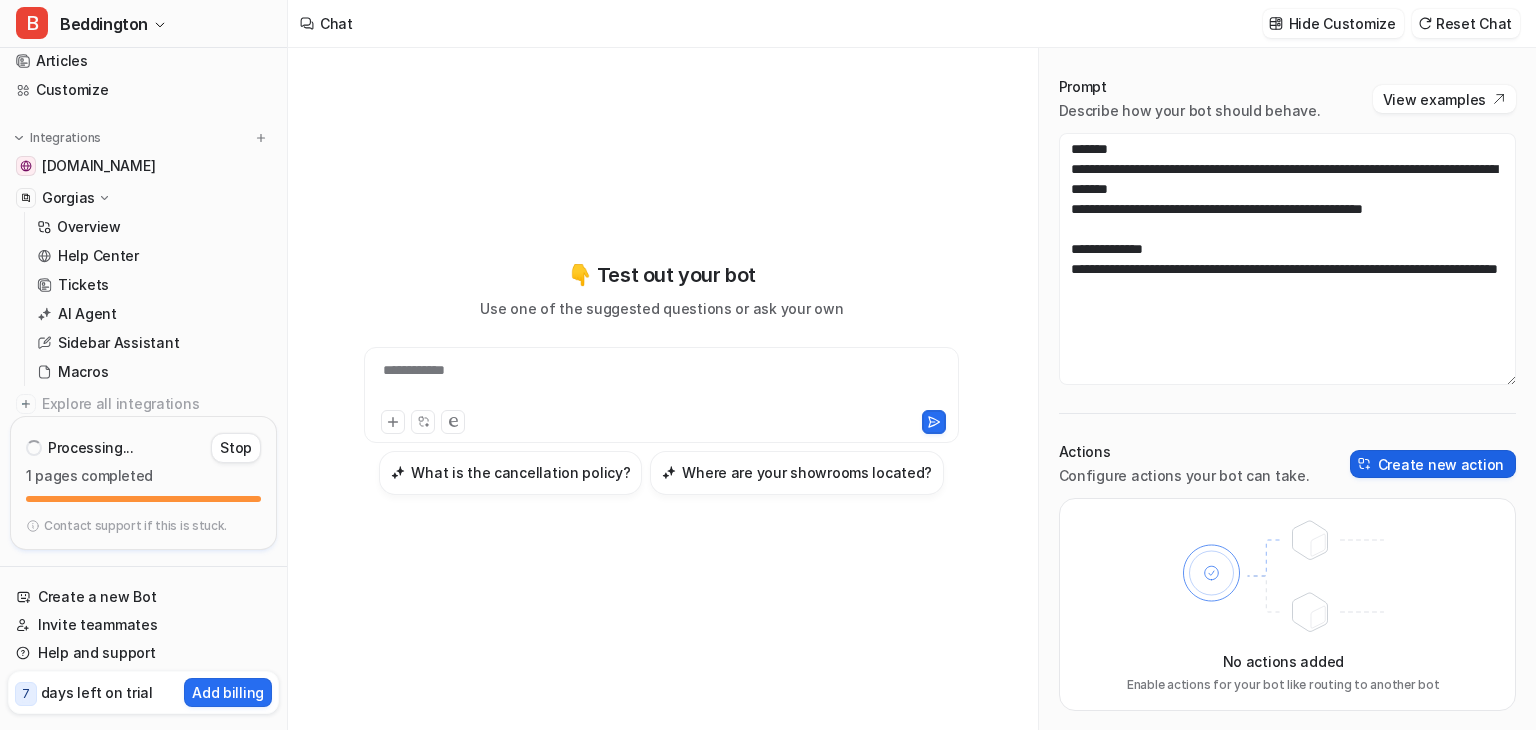 click on "Create new action" at bounding box center (1433, 464) 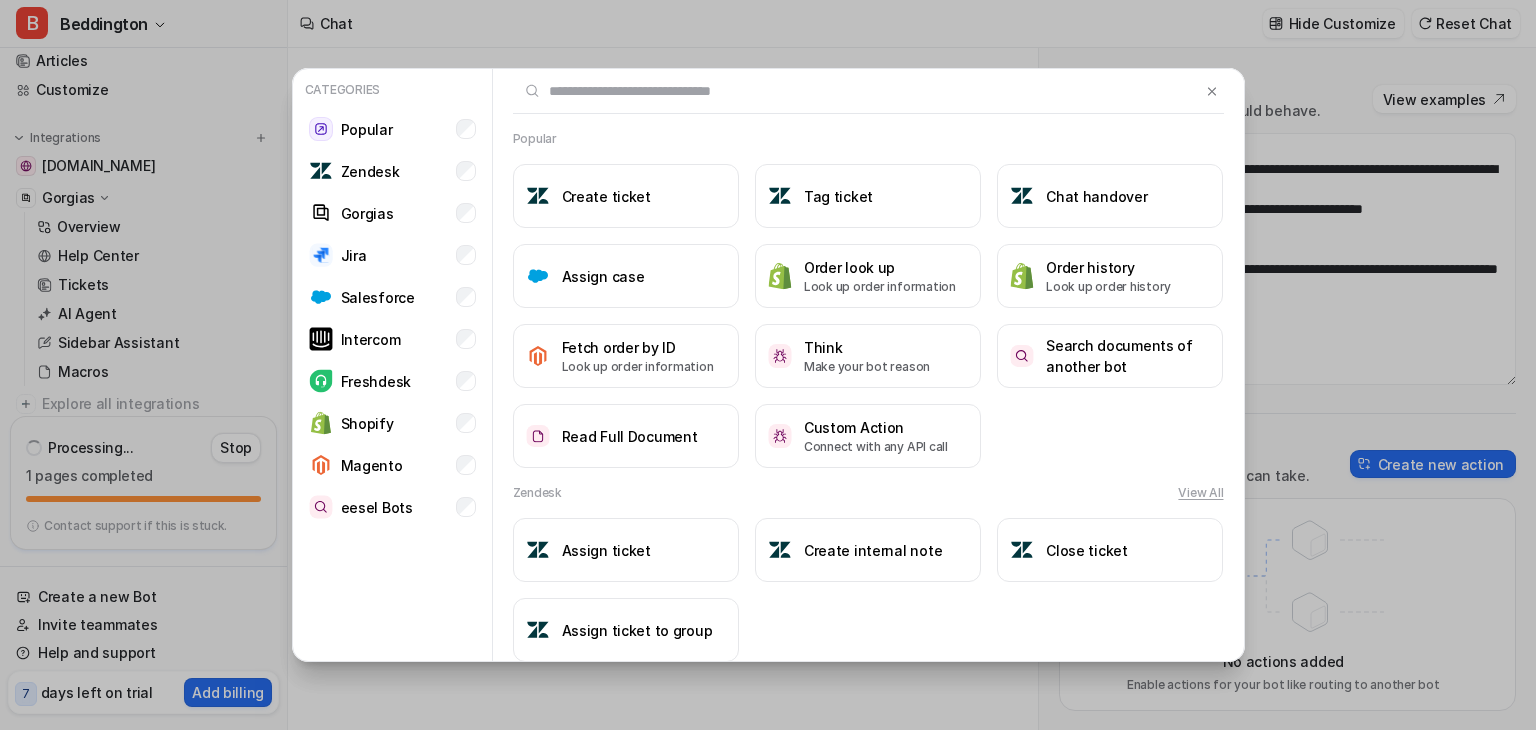 click at bounding box center (857, 91) 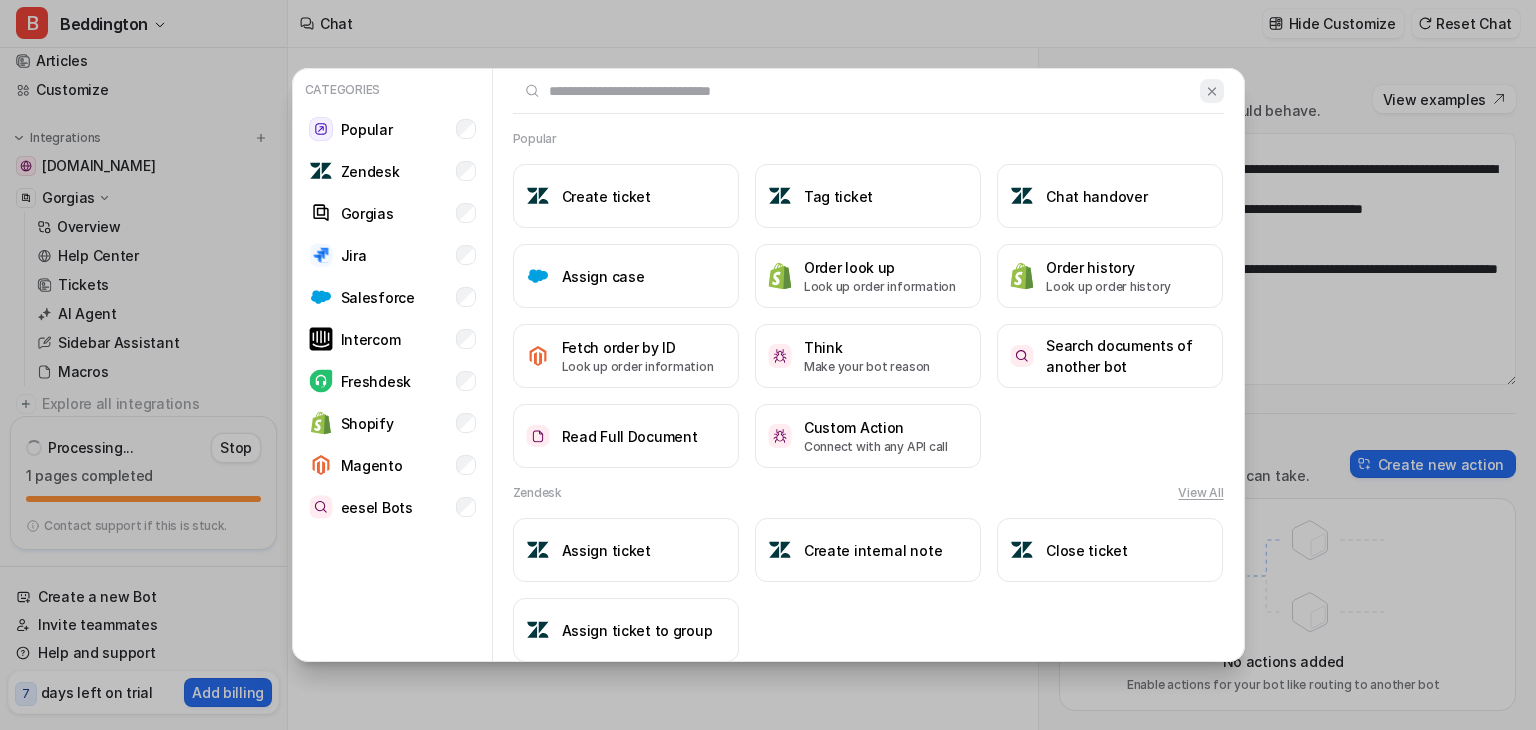 click at bounding box center [1211, 91] 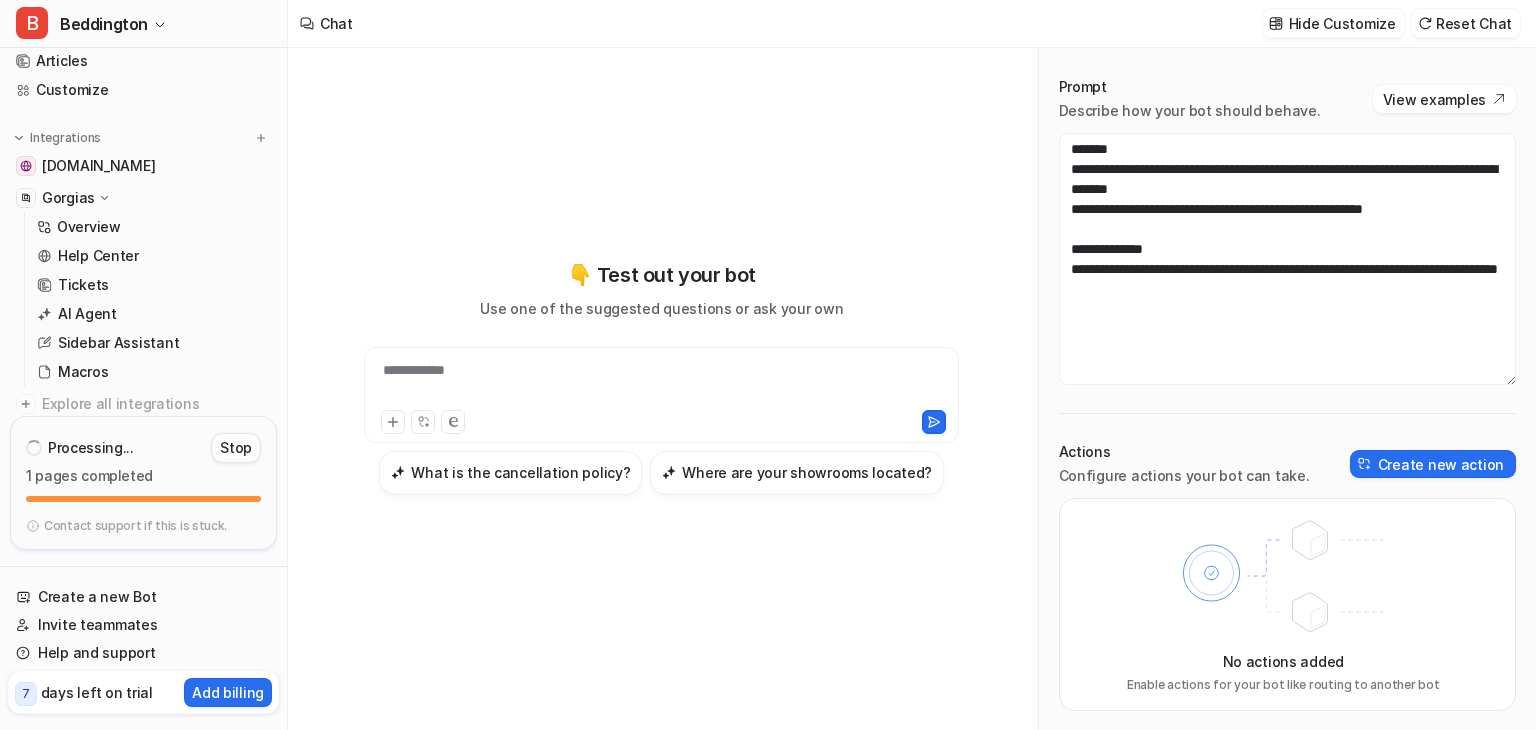 click on "Stop" at bounding box center [236, 448] 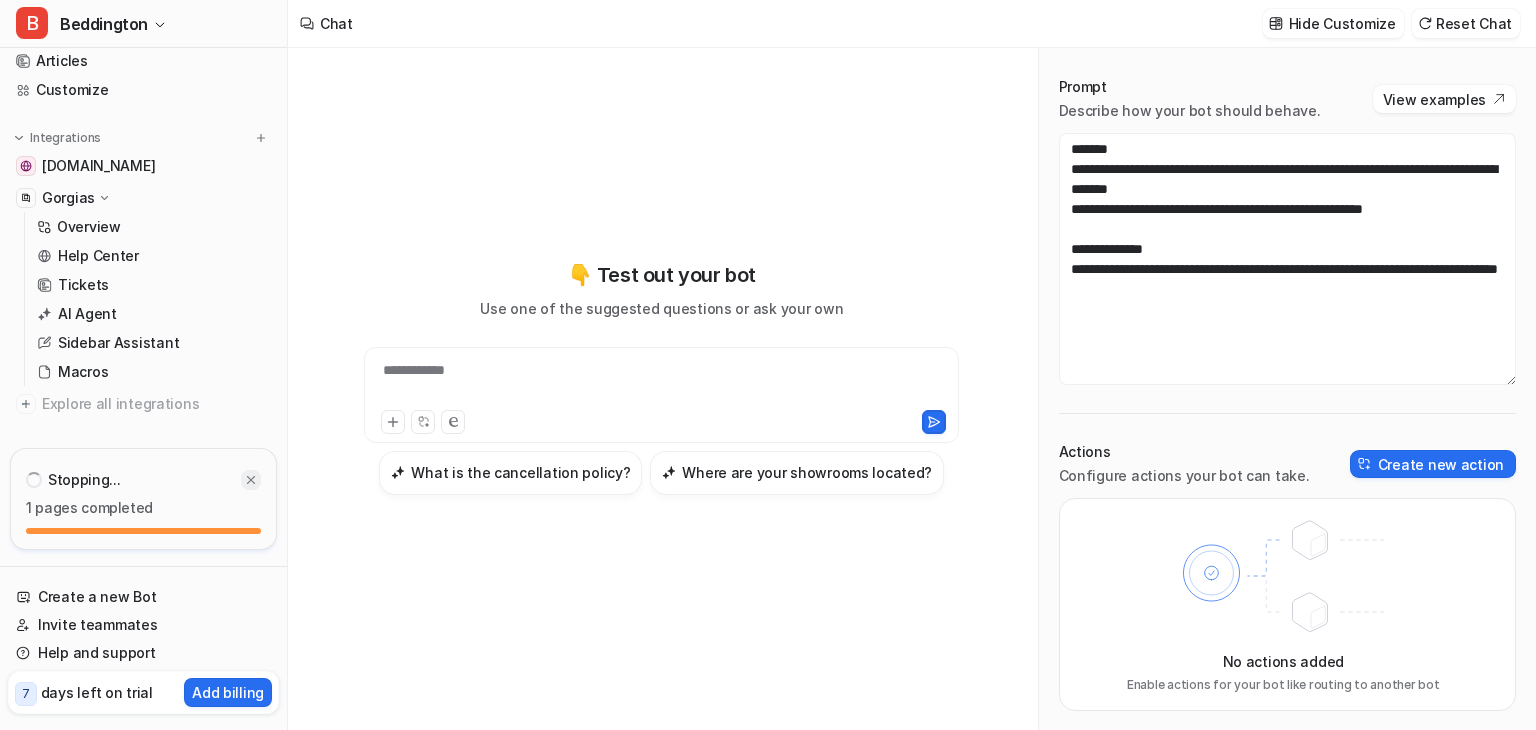 click 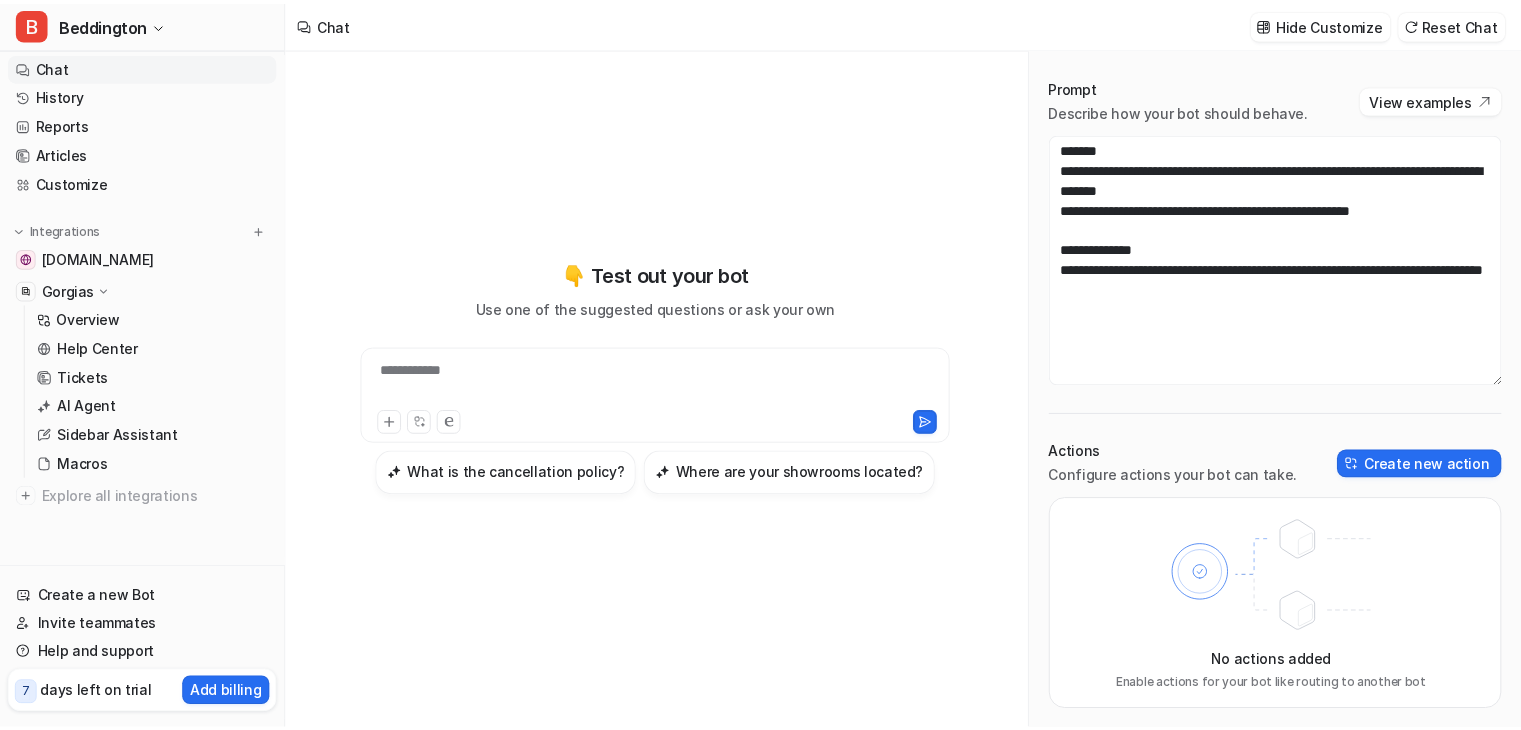 scroll, scrollTop: 0, scrollLeft: 0, axis: both 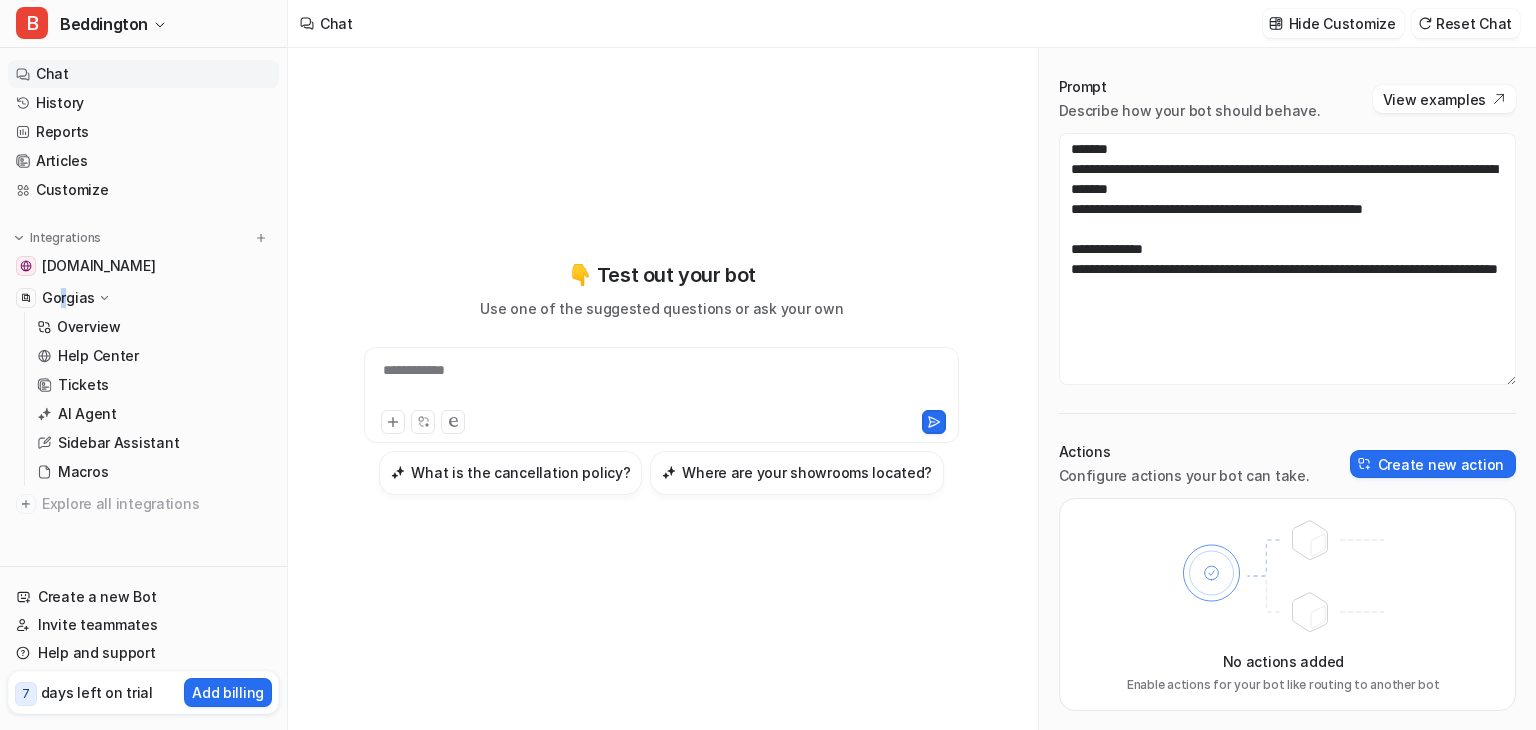 drag, startPoint x: 86, startPoint y: 292, endPoint x: 64, endPoint y: 299, distance: 23.086792 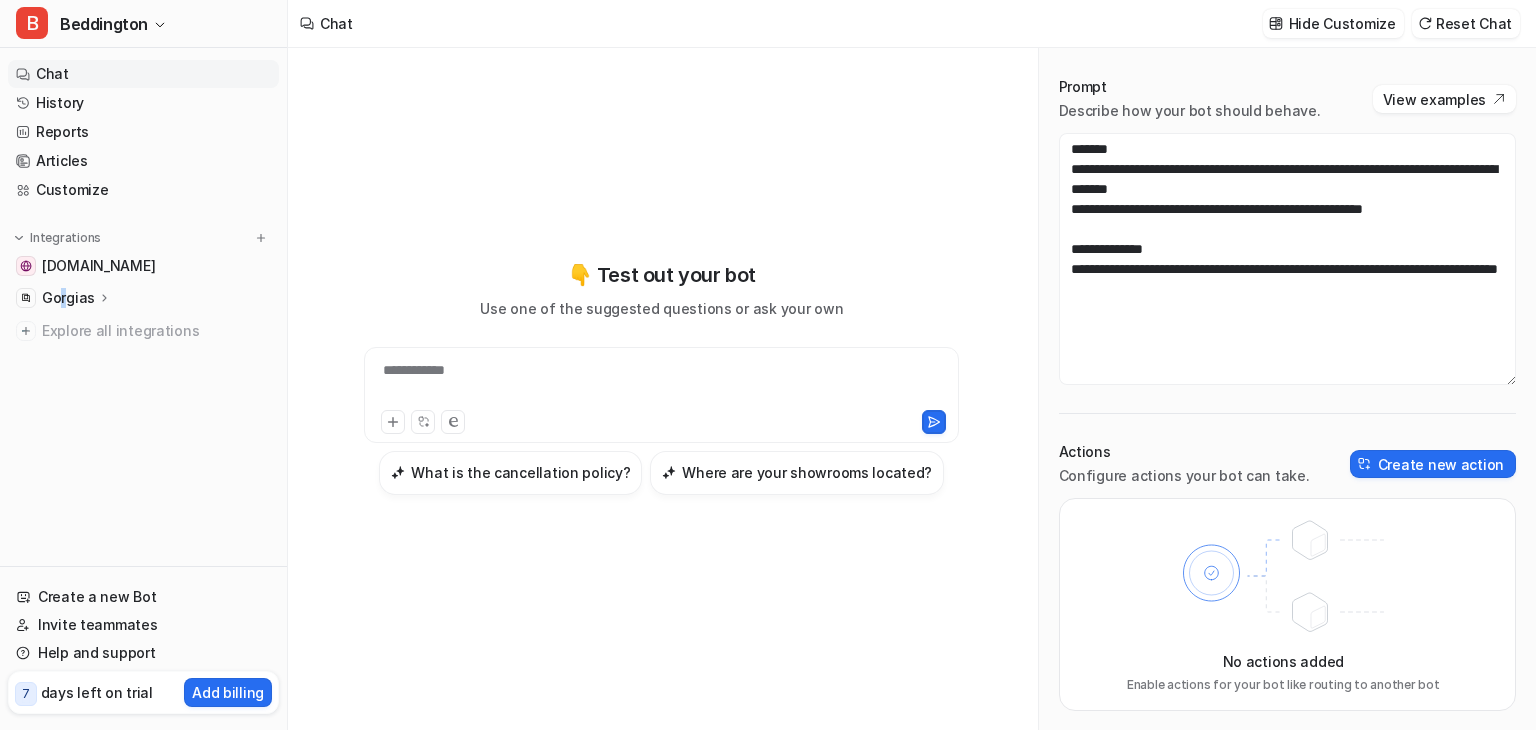 click at bounding box center (26, 298) 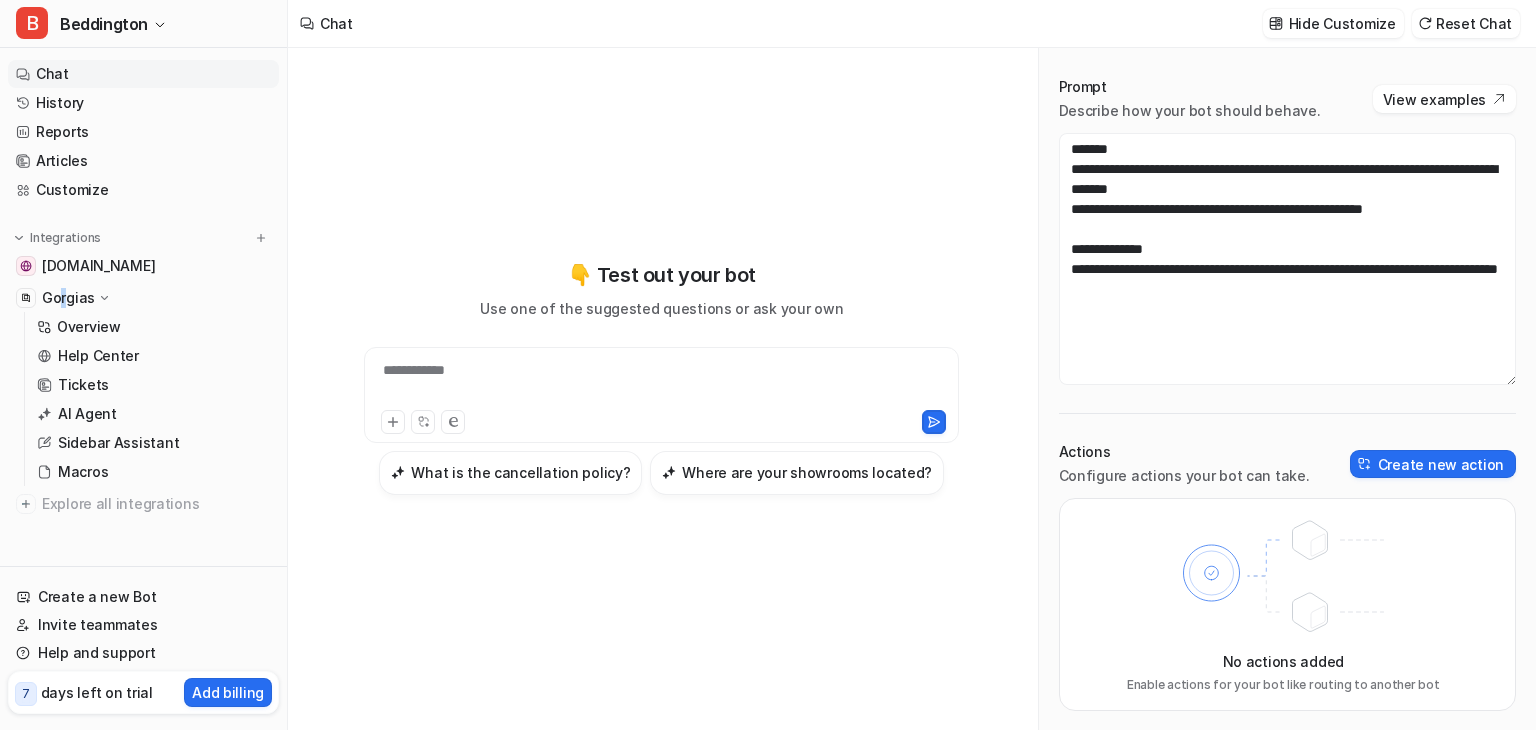 click at bounding box center [26, 298] 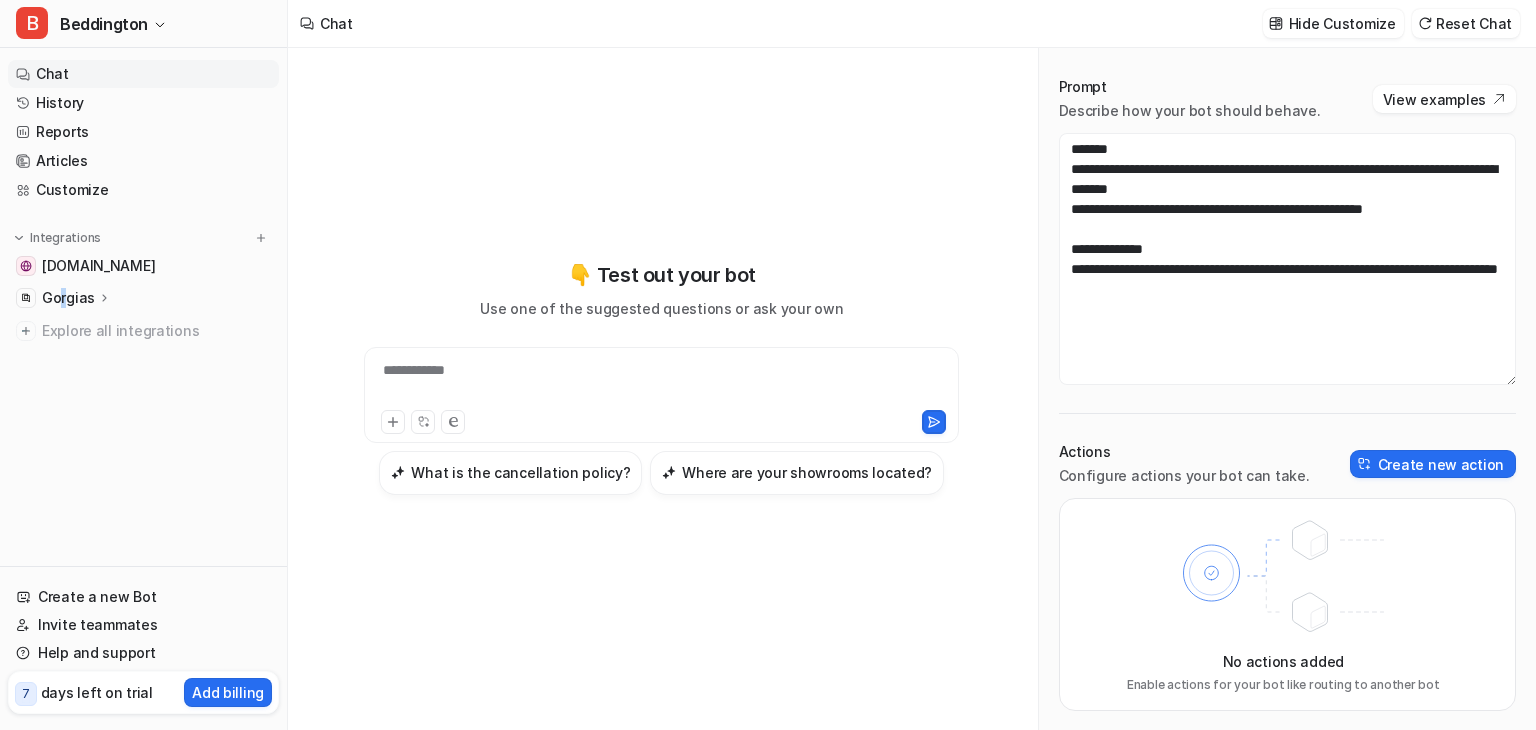 click at bounding box center [26, 298] 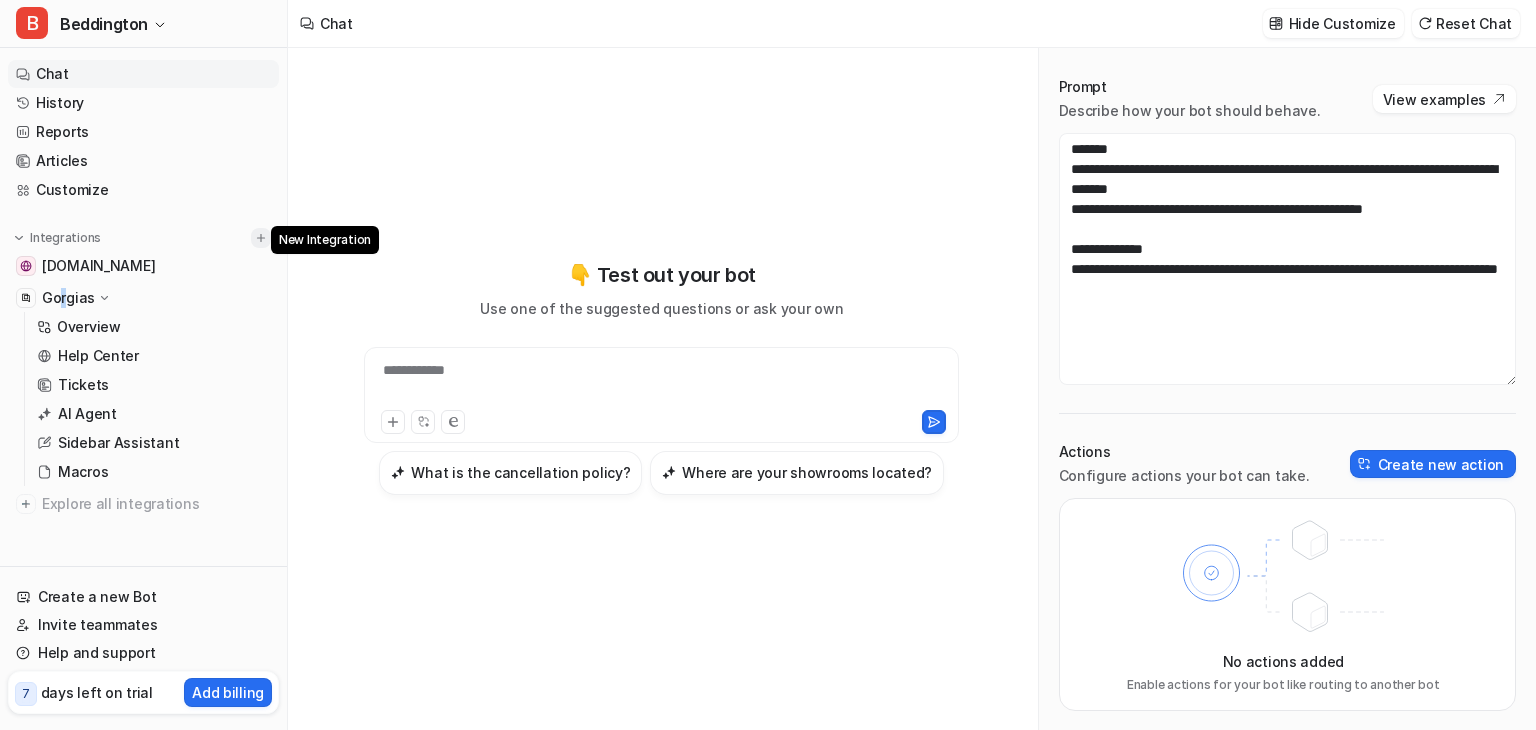 click at bounding box center [261, 238] 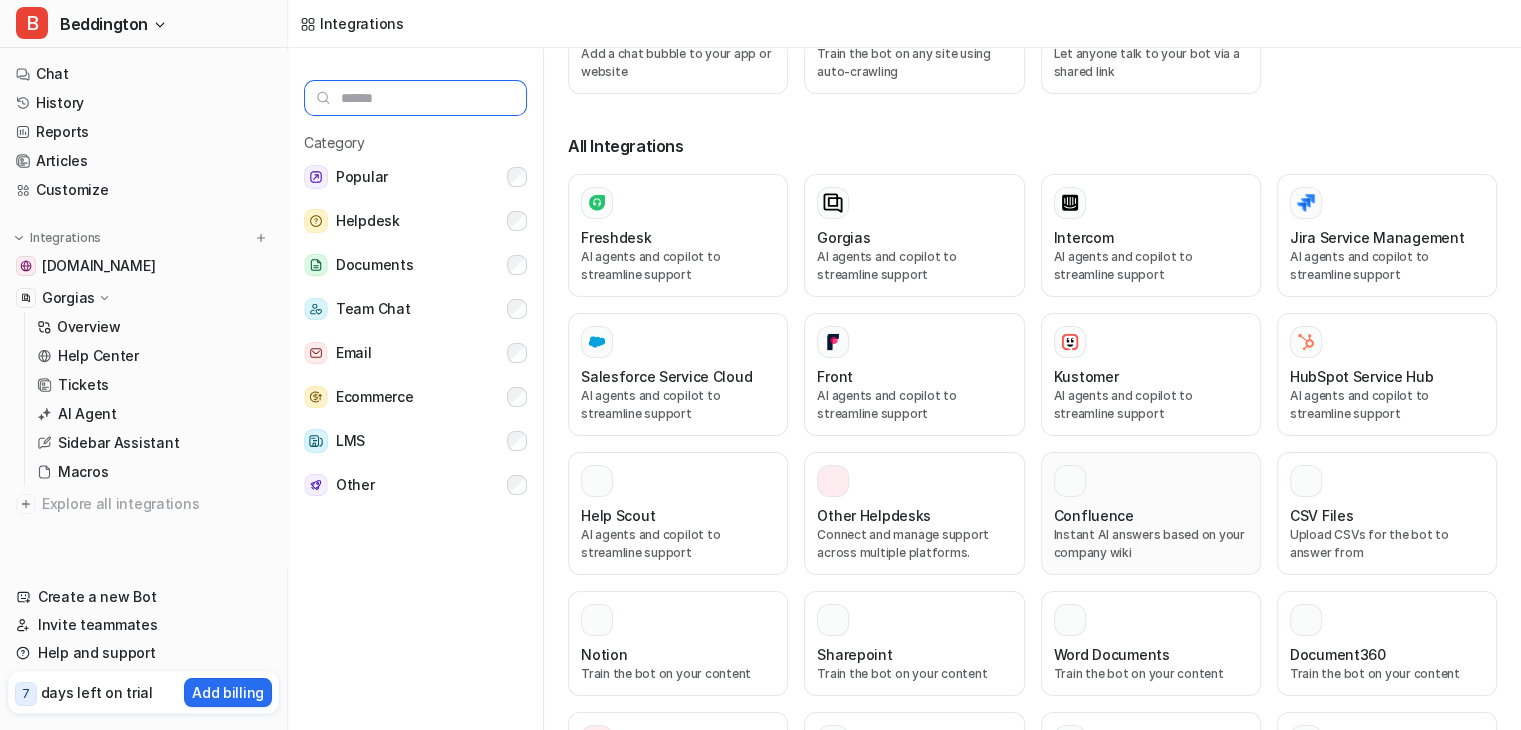scroll, scrollTop: 500, scrollLeft: 0, axis: vertical 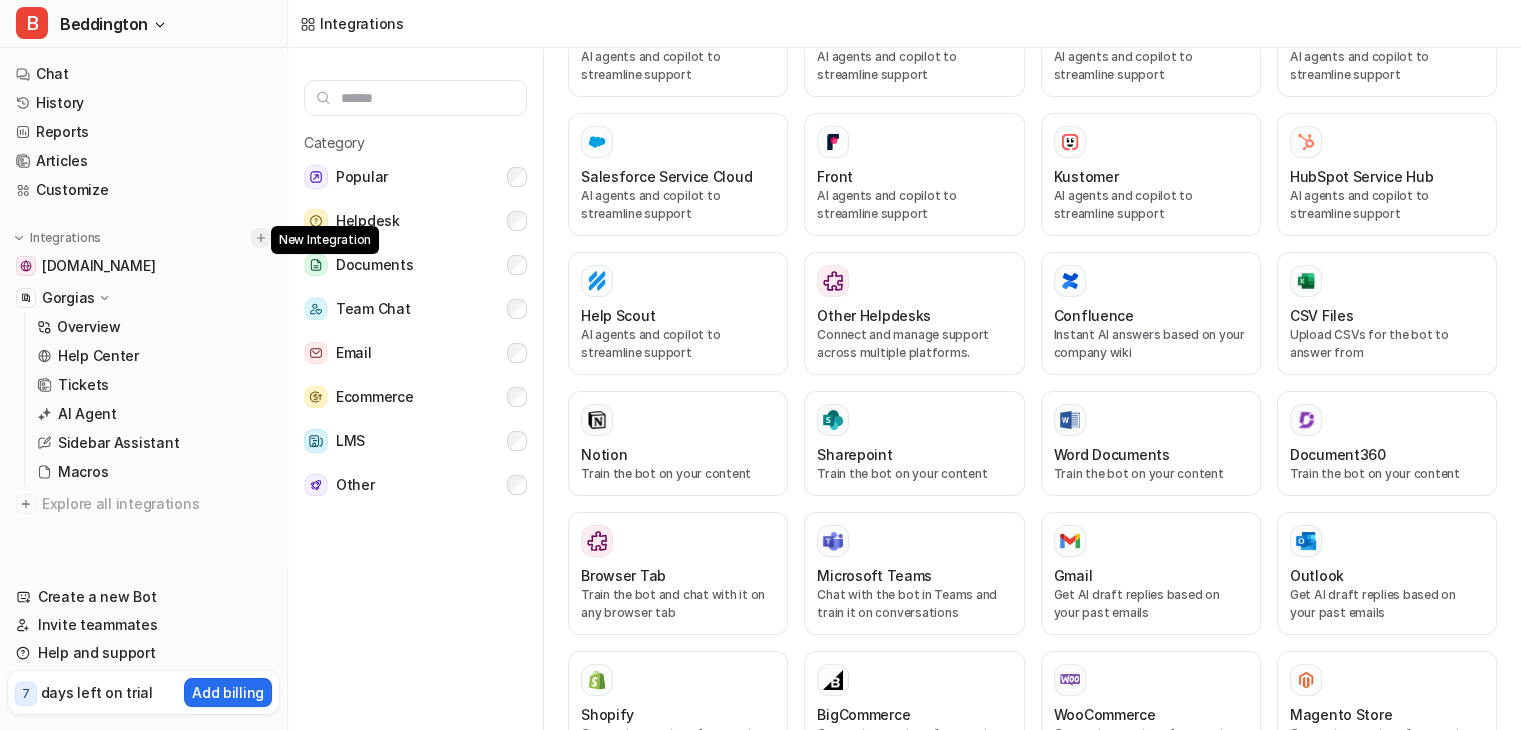 click at bounding box center [261, 238] 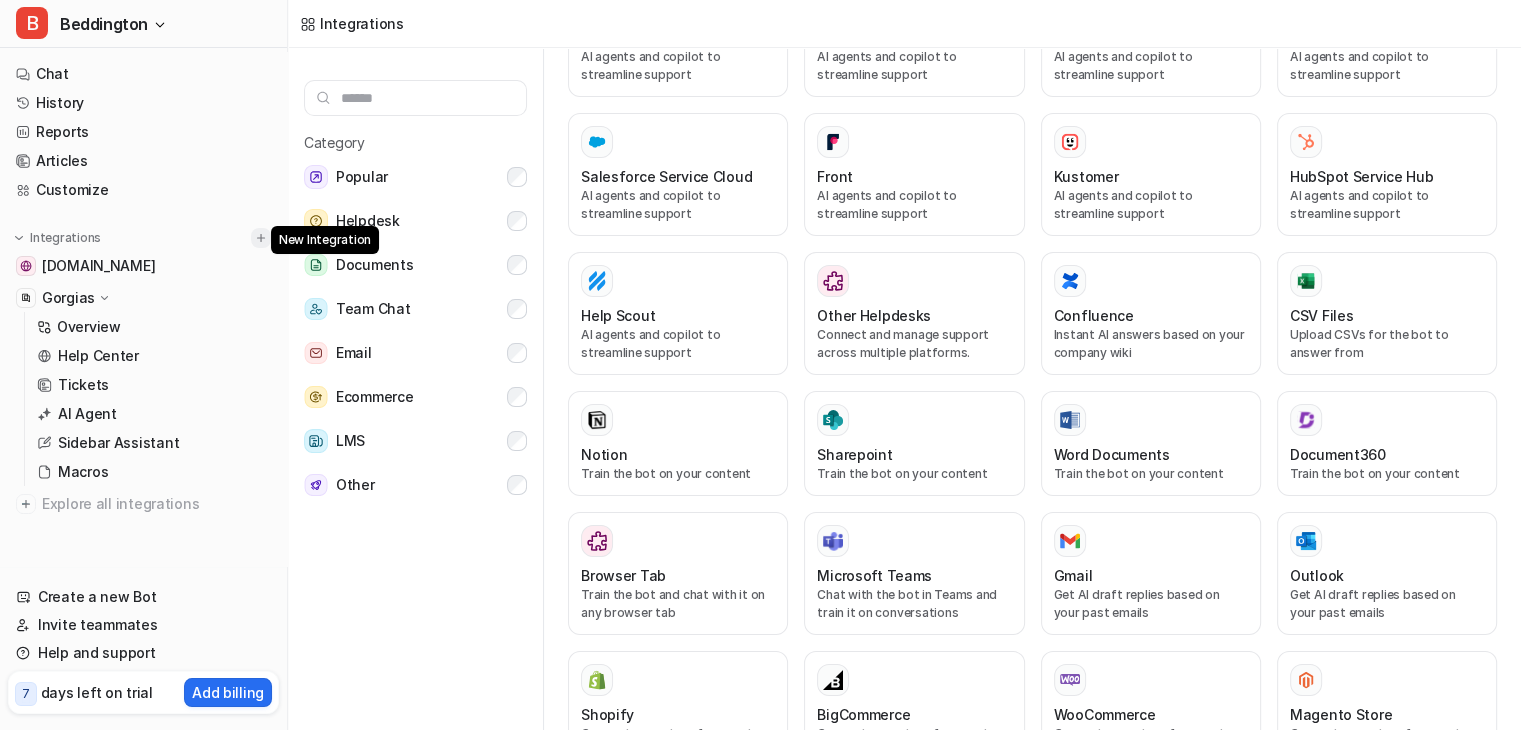 click at bounding box center (261, 238) 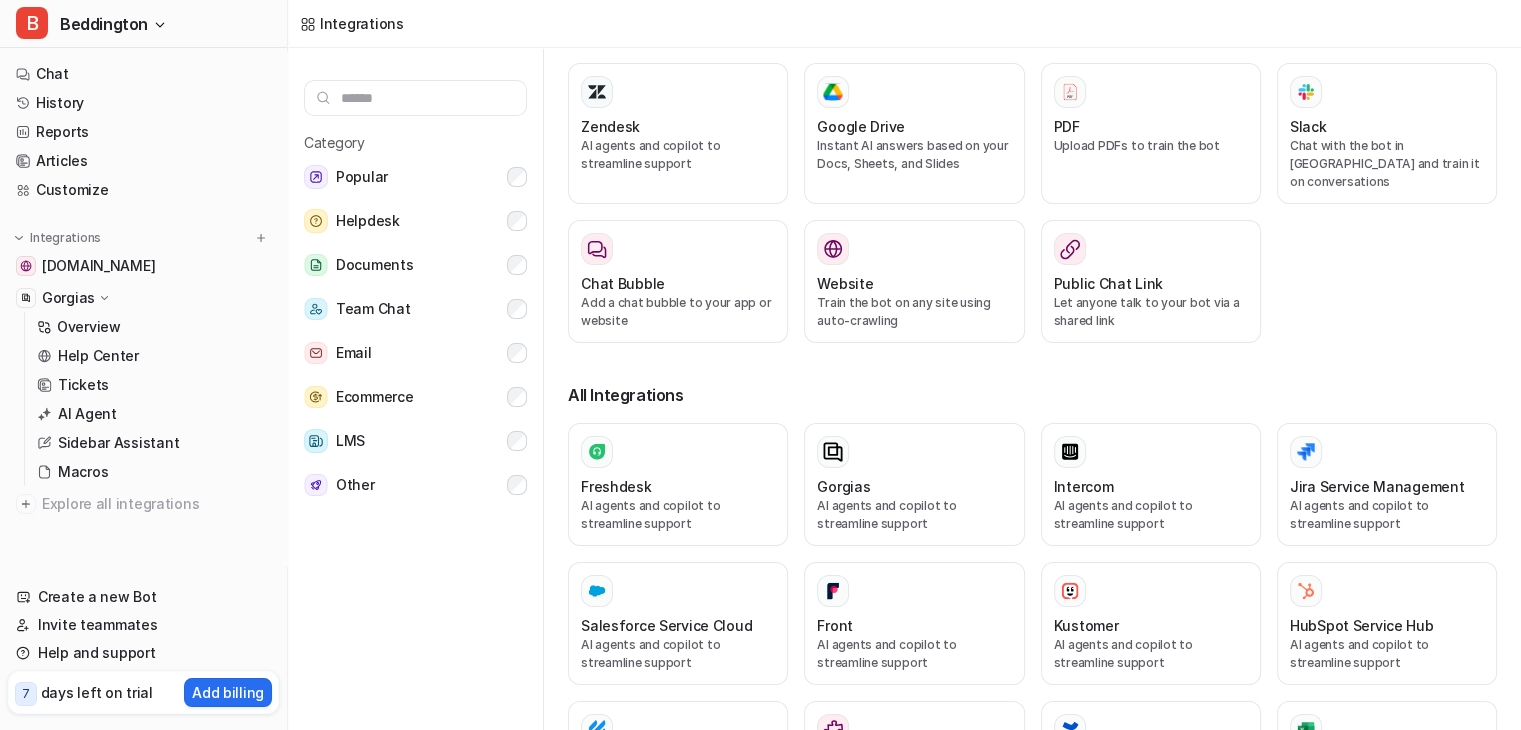 scroll, scrollTop: 100, scrollLeft: 0, axis: vertical 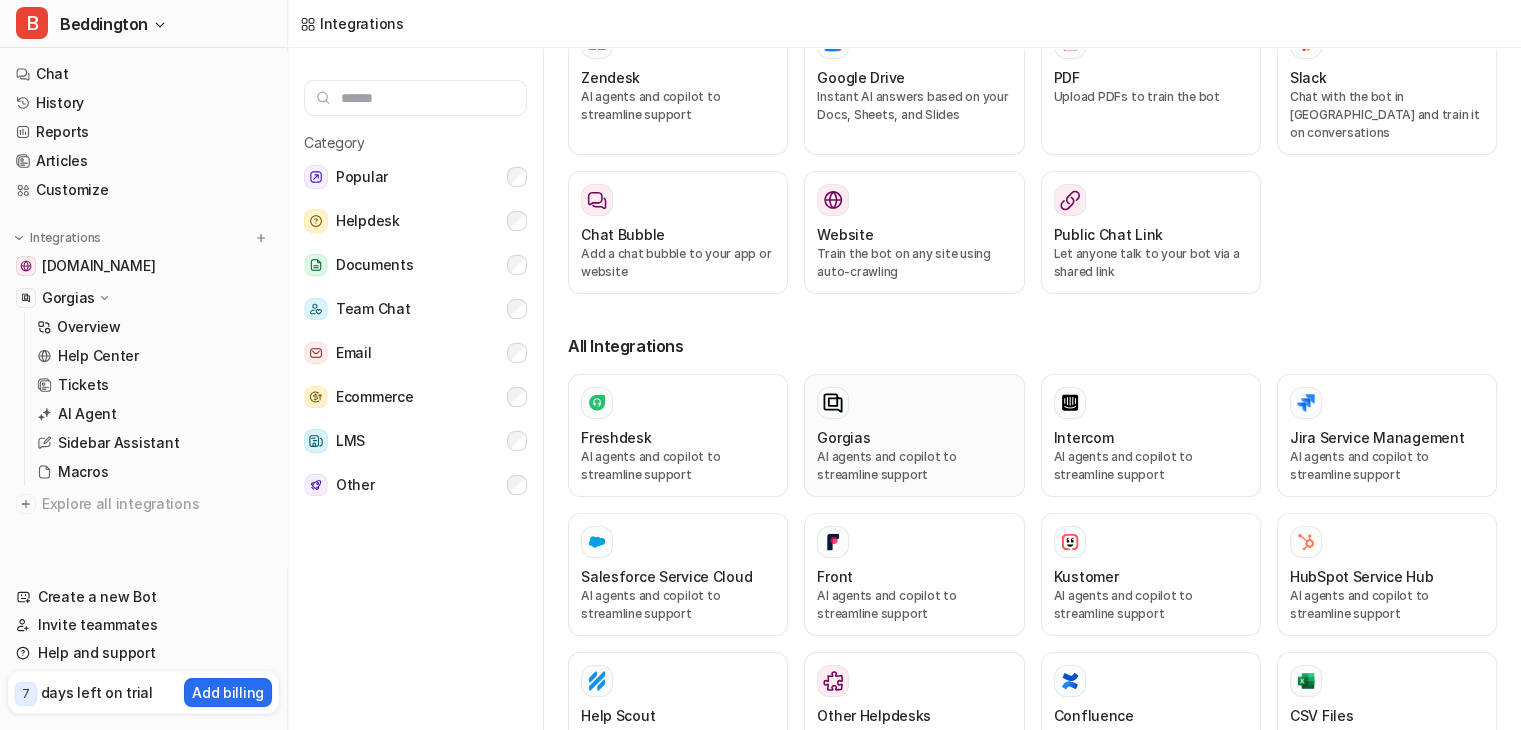 click on "Gorgias AI agents and copilot to streamline support" at bounding box center (914, 435) 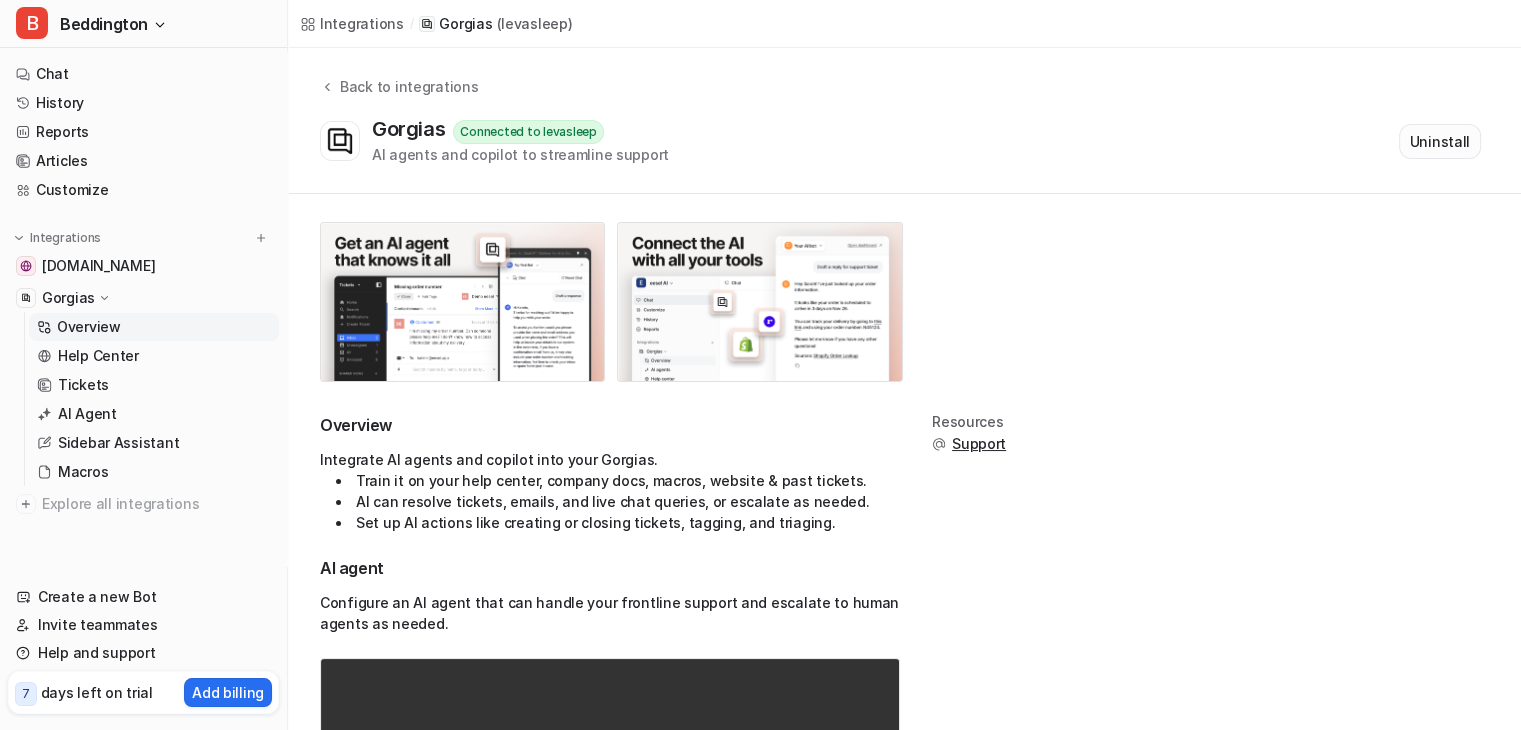 click on "Uninstall" at bounding box center (1440, 141) 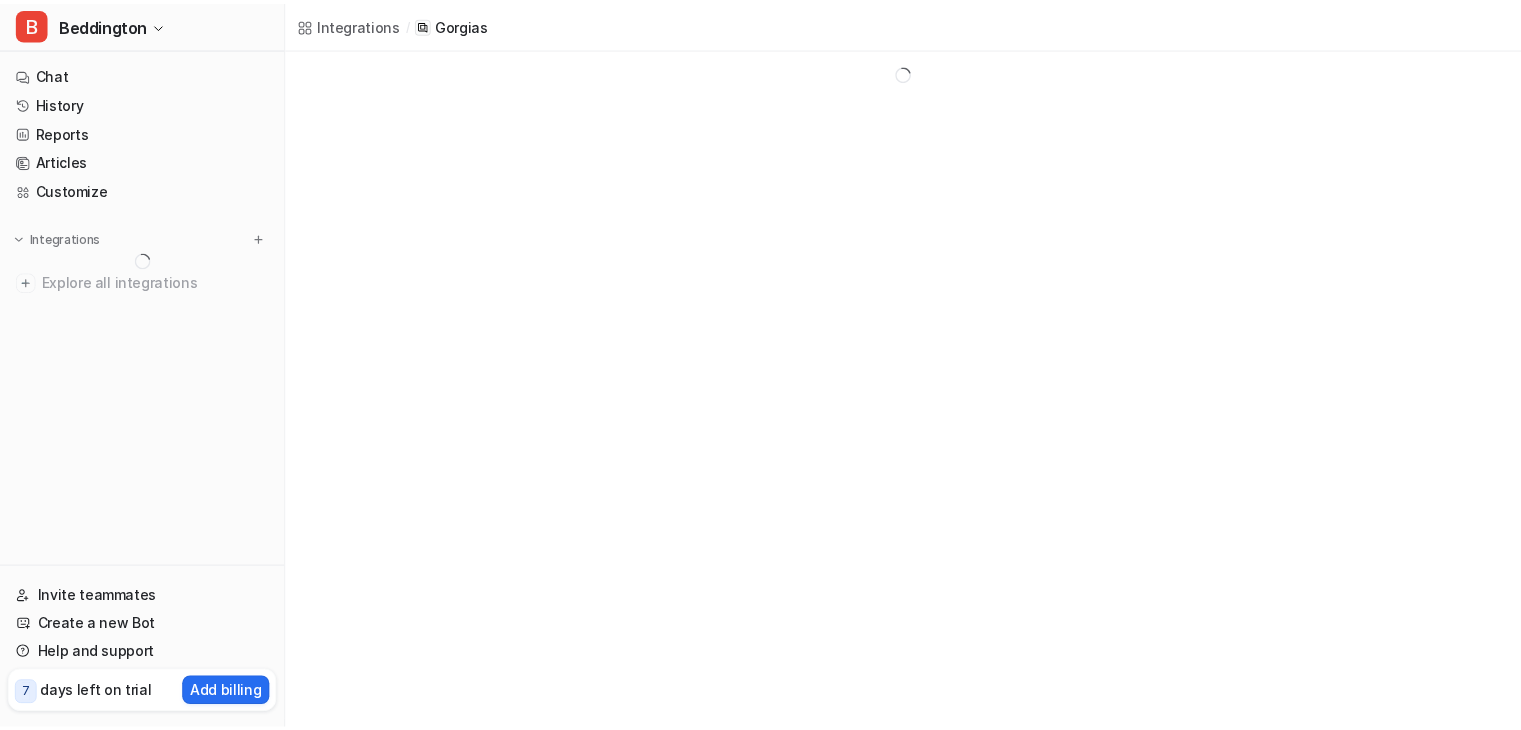 scroll, scrollTop: 0, scrollLeft: 0, axis: both 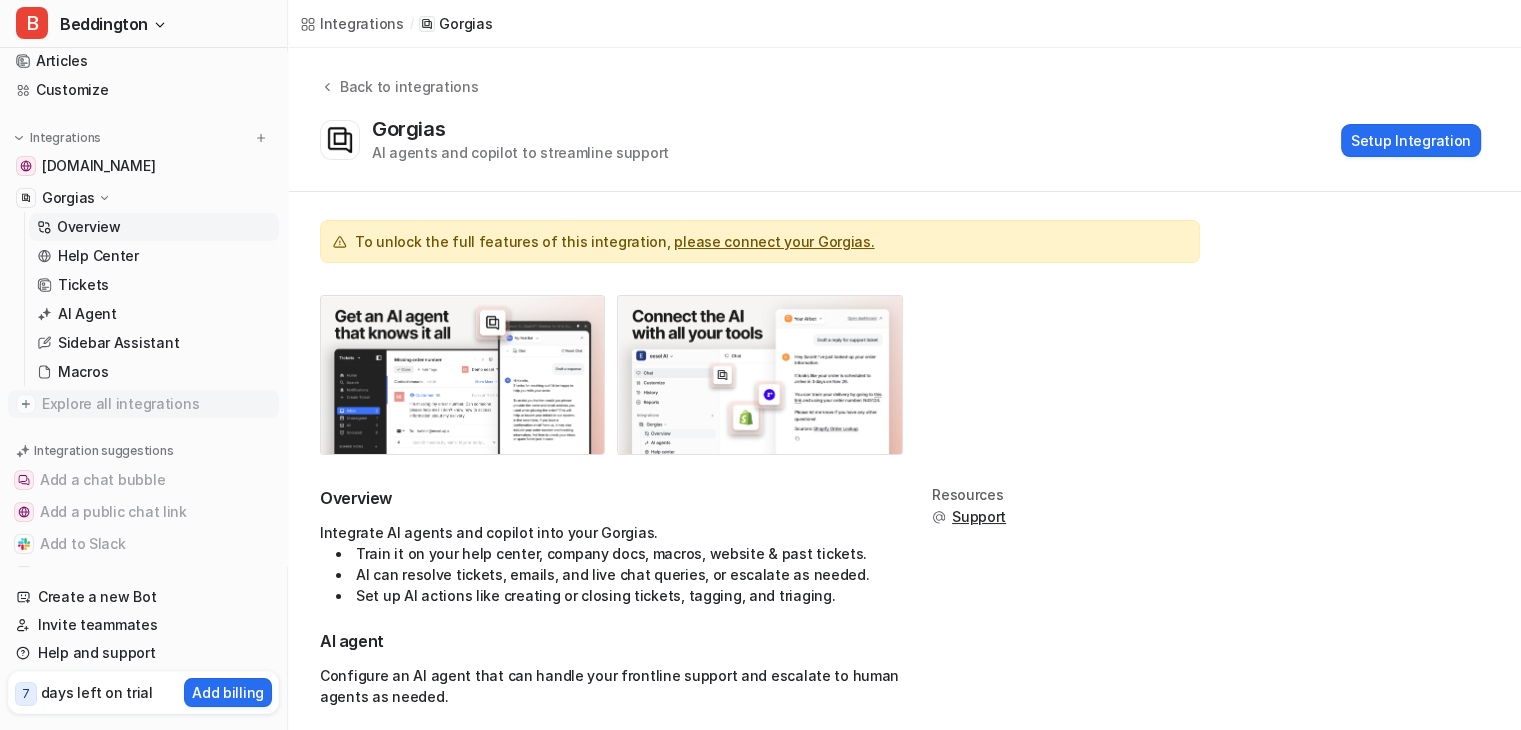 click on "Explore all integrations" at bounding box center (156, 404) 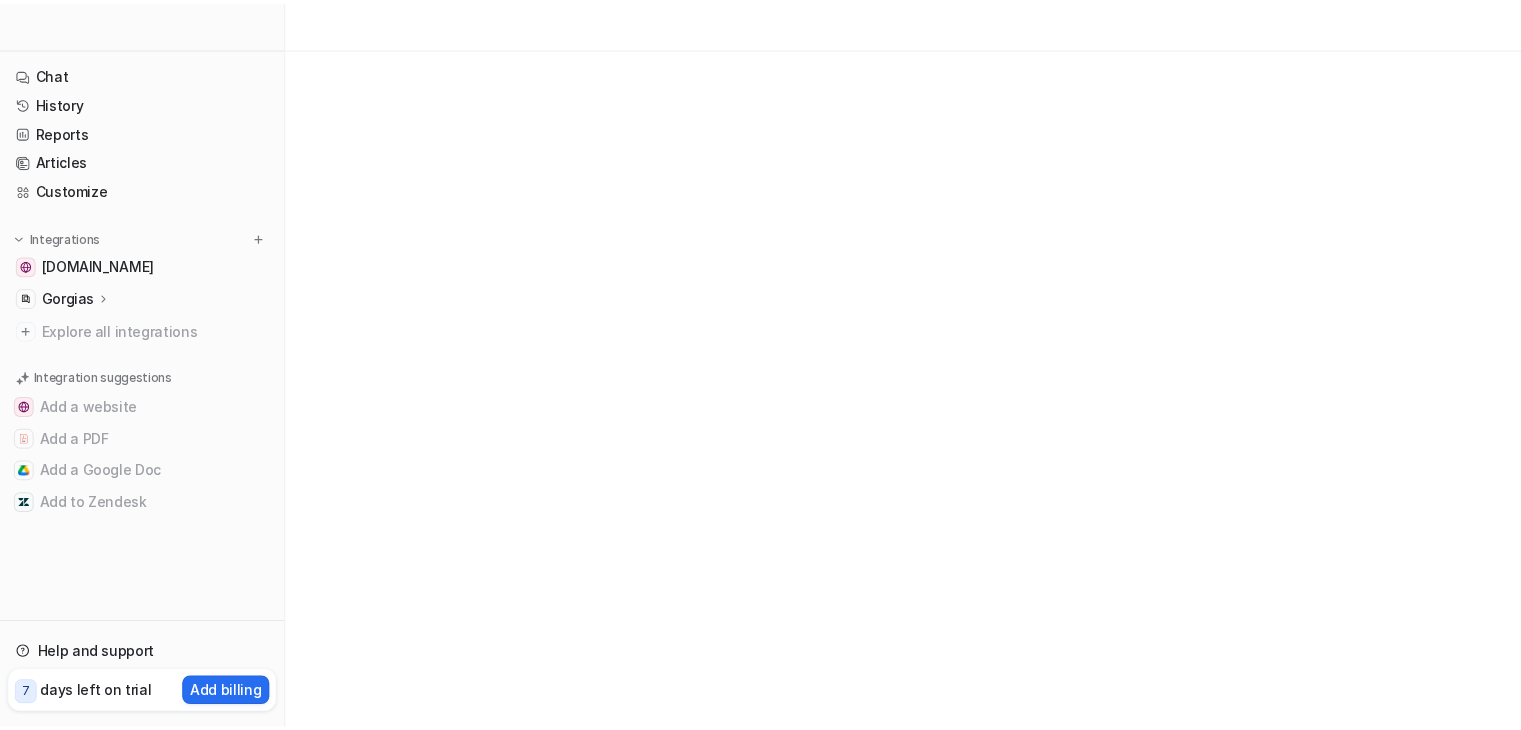scroll, scrollTop: 0, scrollLeft: 0, axis: both 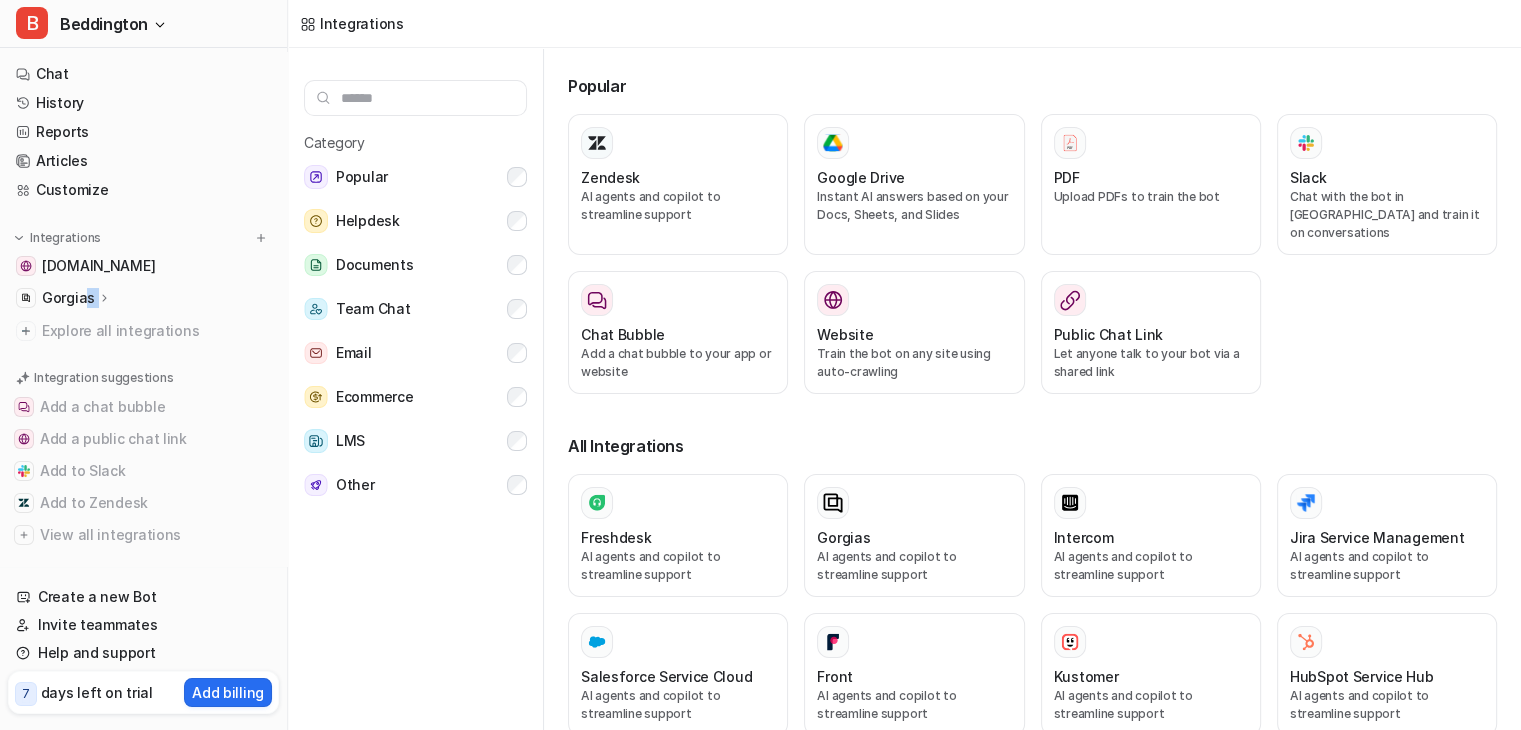 drag, startPoint x: 82, startPoint y: 299, endPoint x: 157, endPoint y: 309, distance: 75.66373 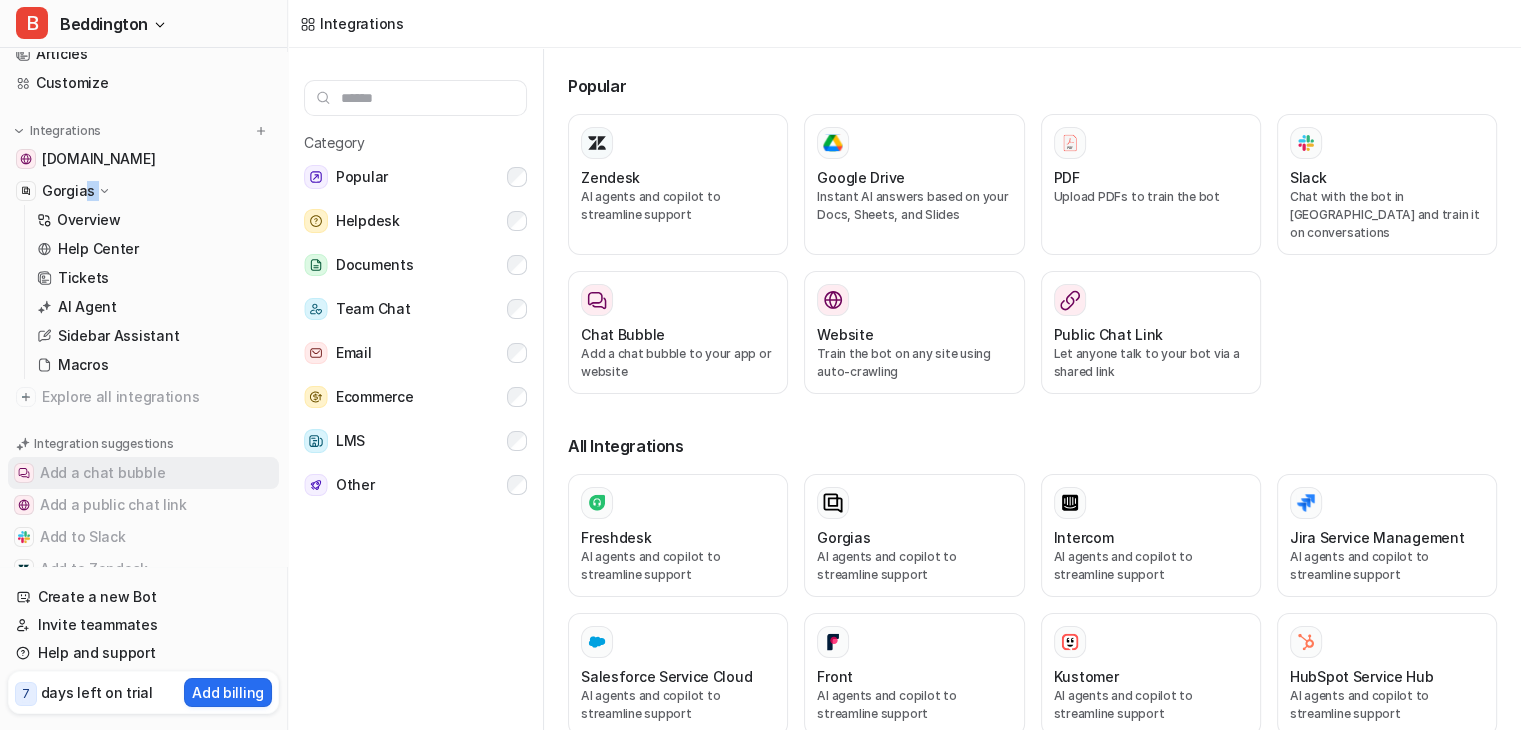 scroll, scrollTop: 189, scrollLeft: 0, axis: vertical 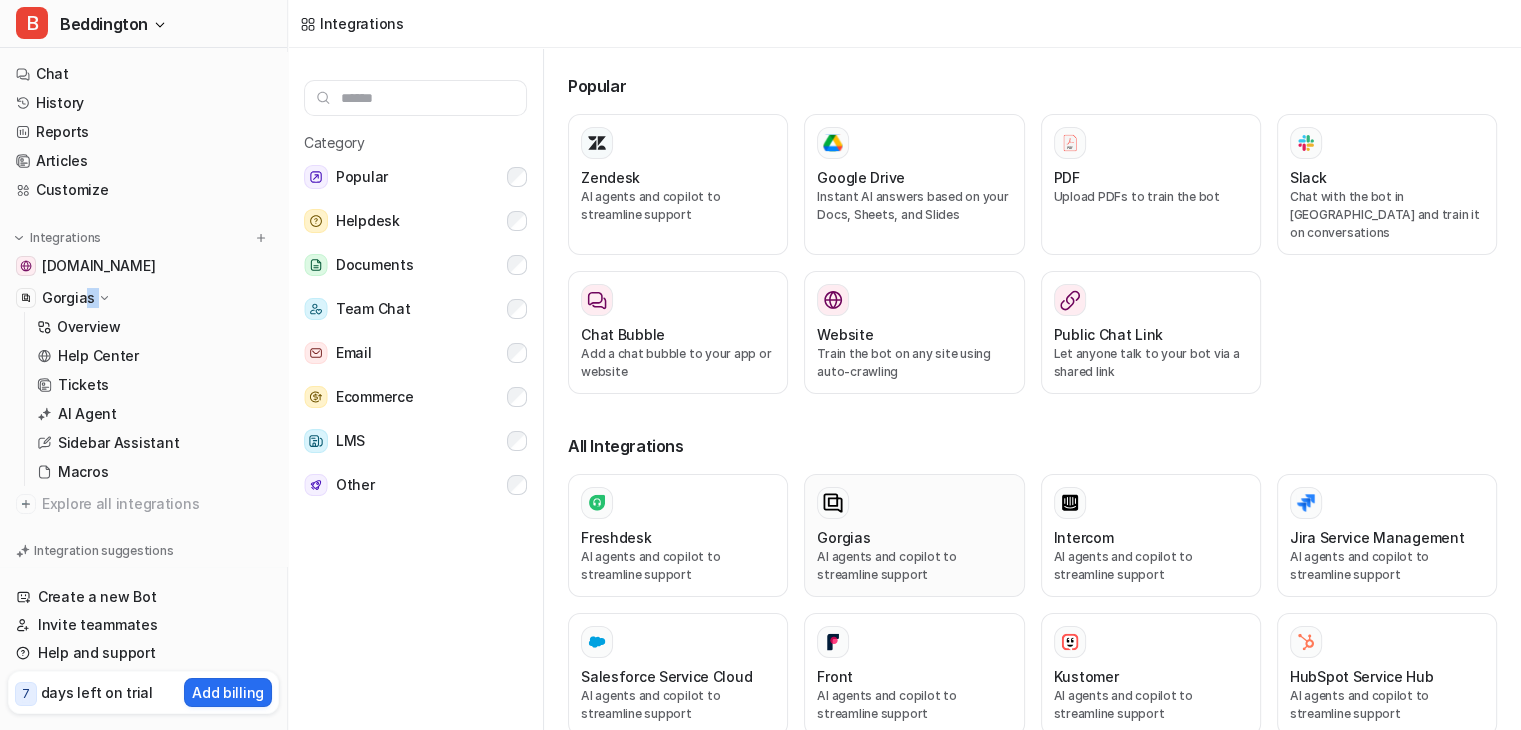 click on "Gorgias AI agents and copilot to streamline support" at bounding box center [914, 535] 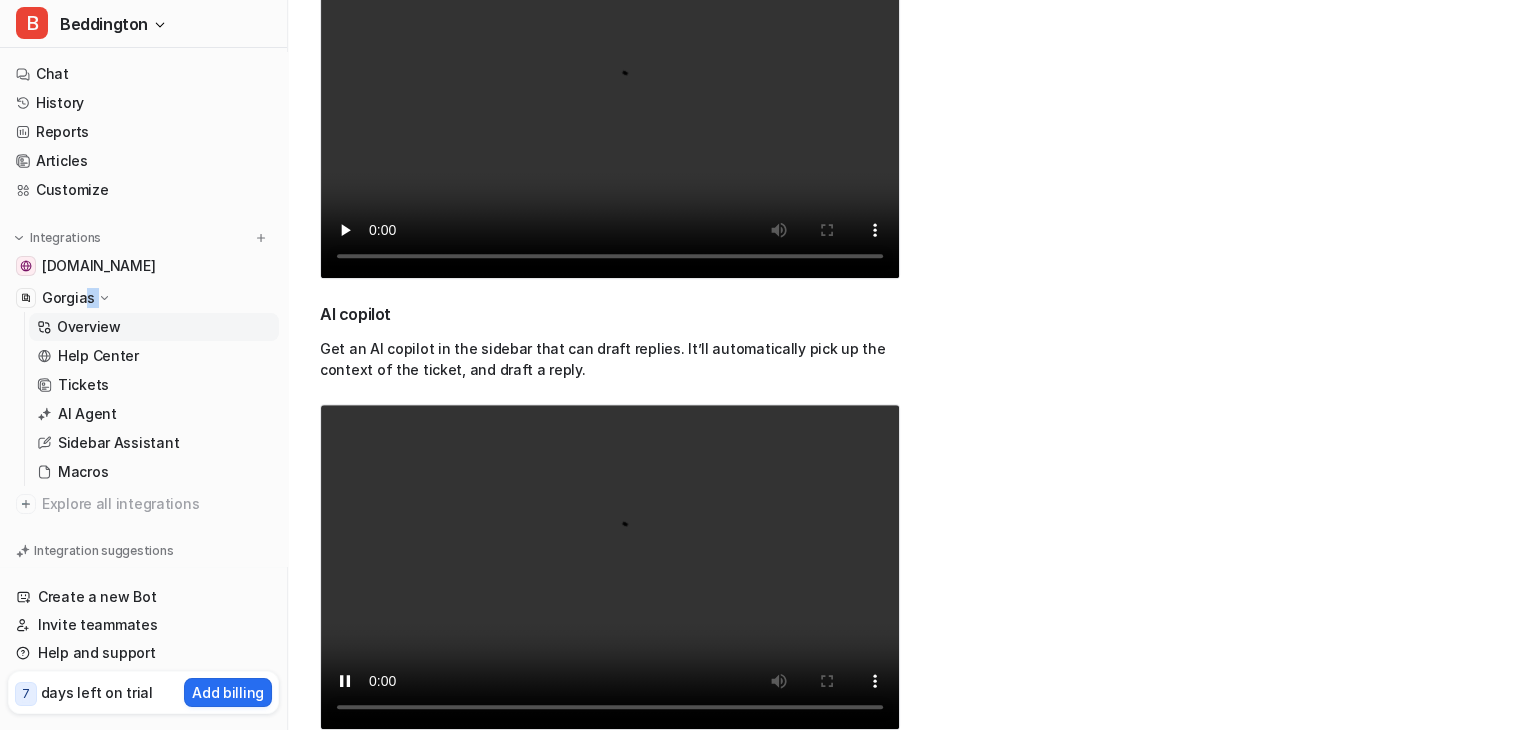 scroll, scrollTop: 529, scrollLeft: 0, axis: vertical 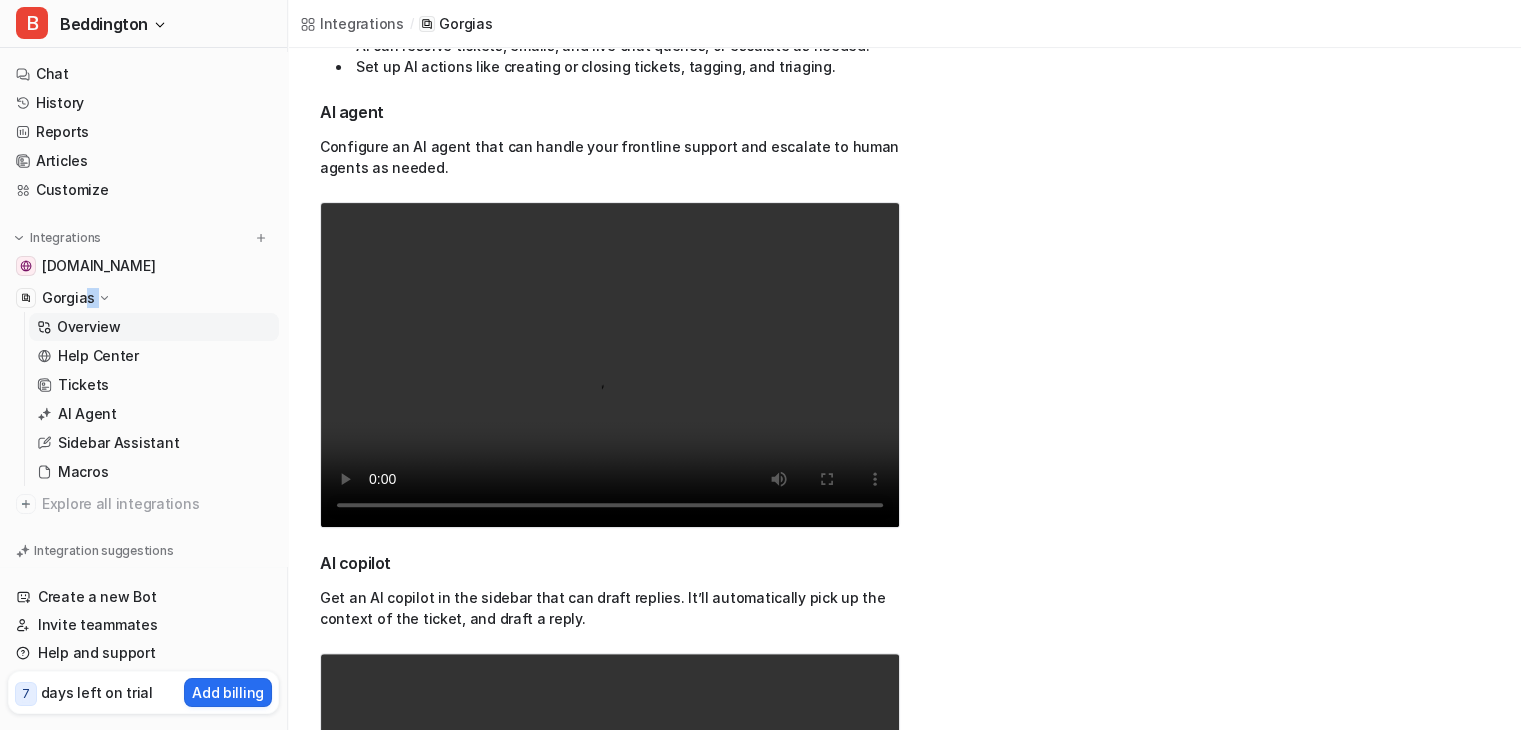 drag, startPoint x: 720, startPoint y: 305, endPoint x: 708, endPoint y: 287, distance: 21.633308 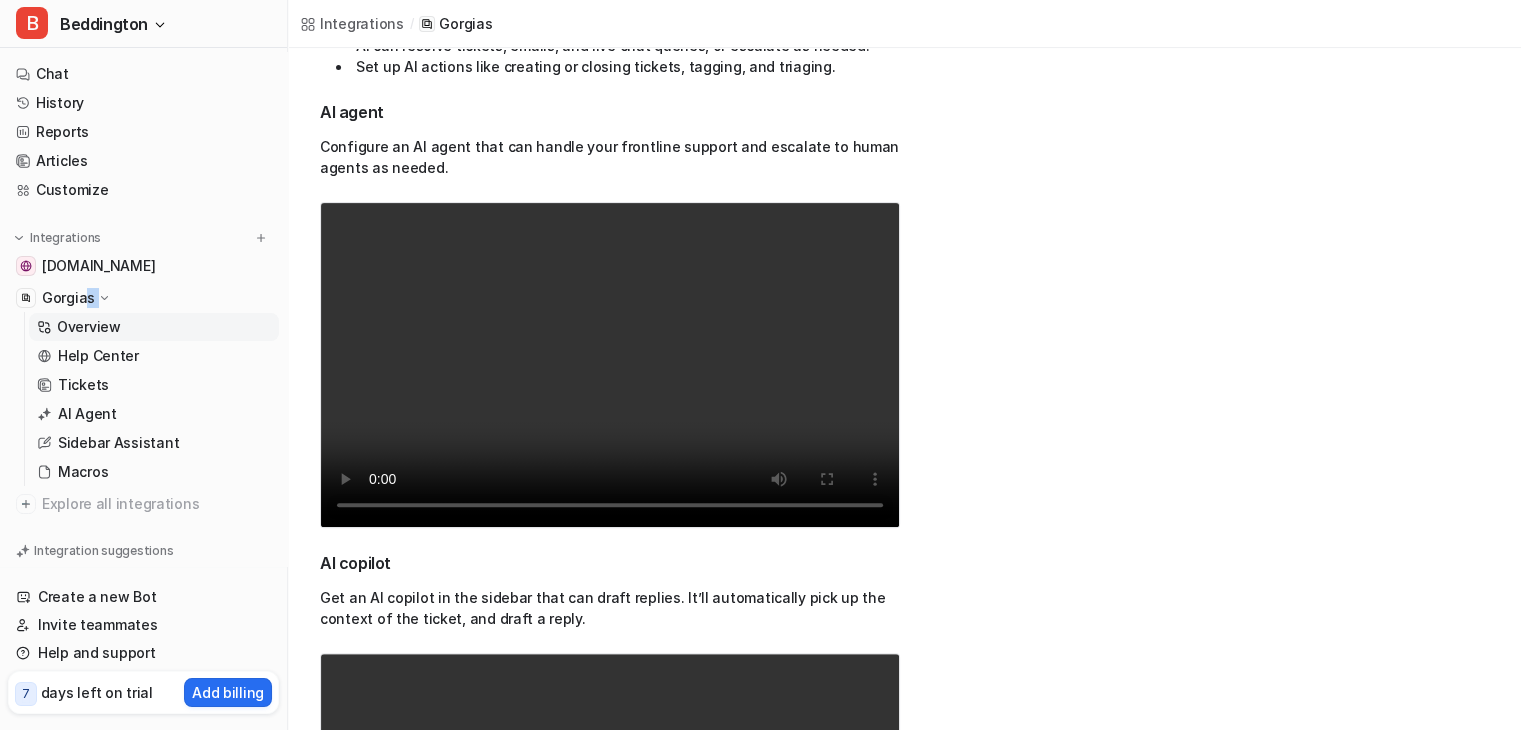 click on "Your browser does not support the video tag." at bounding box center [610, 365] 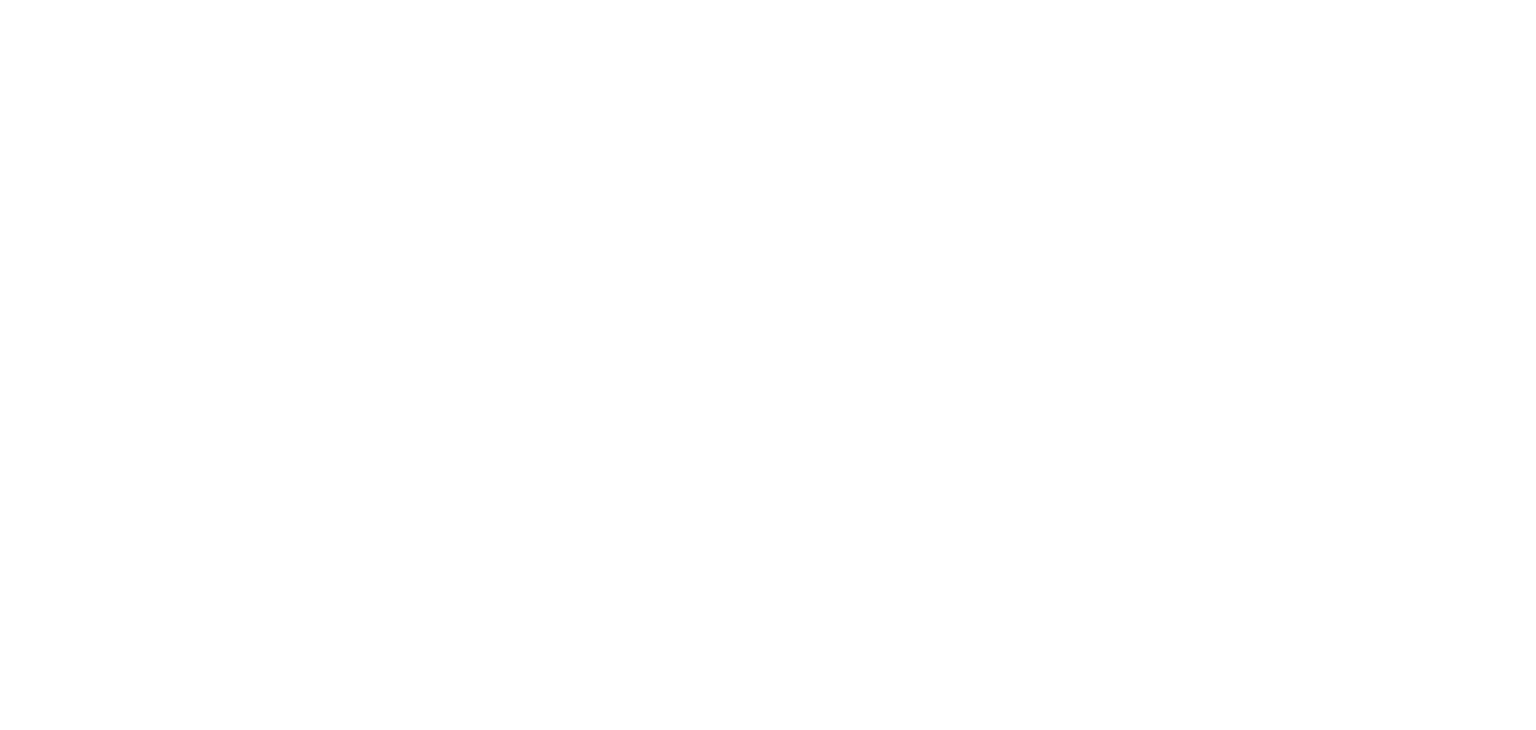 scroll, scrollTop: 0, scrollLeft: 0, axis: both 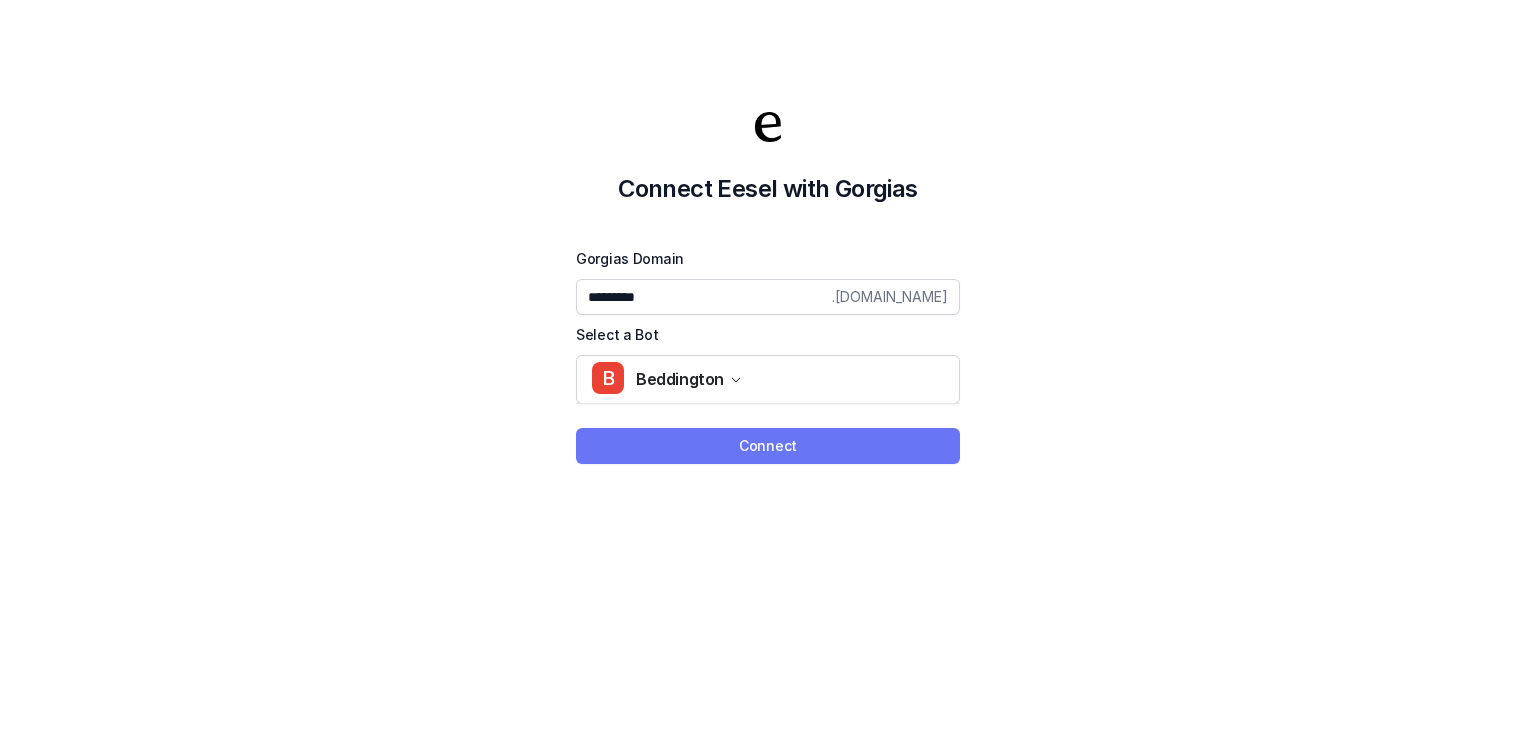 click on "Connect" at bounding box center (768, 446) 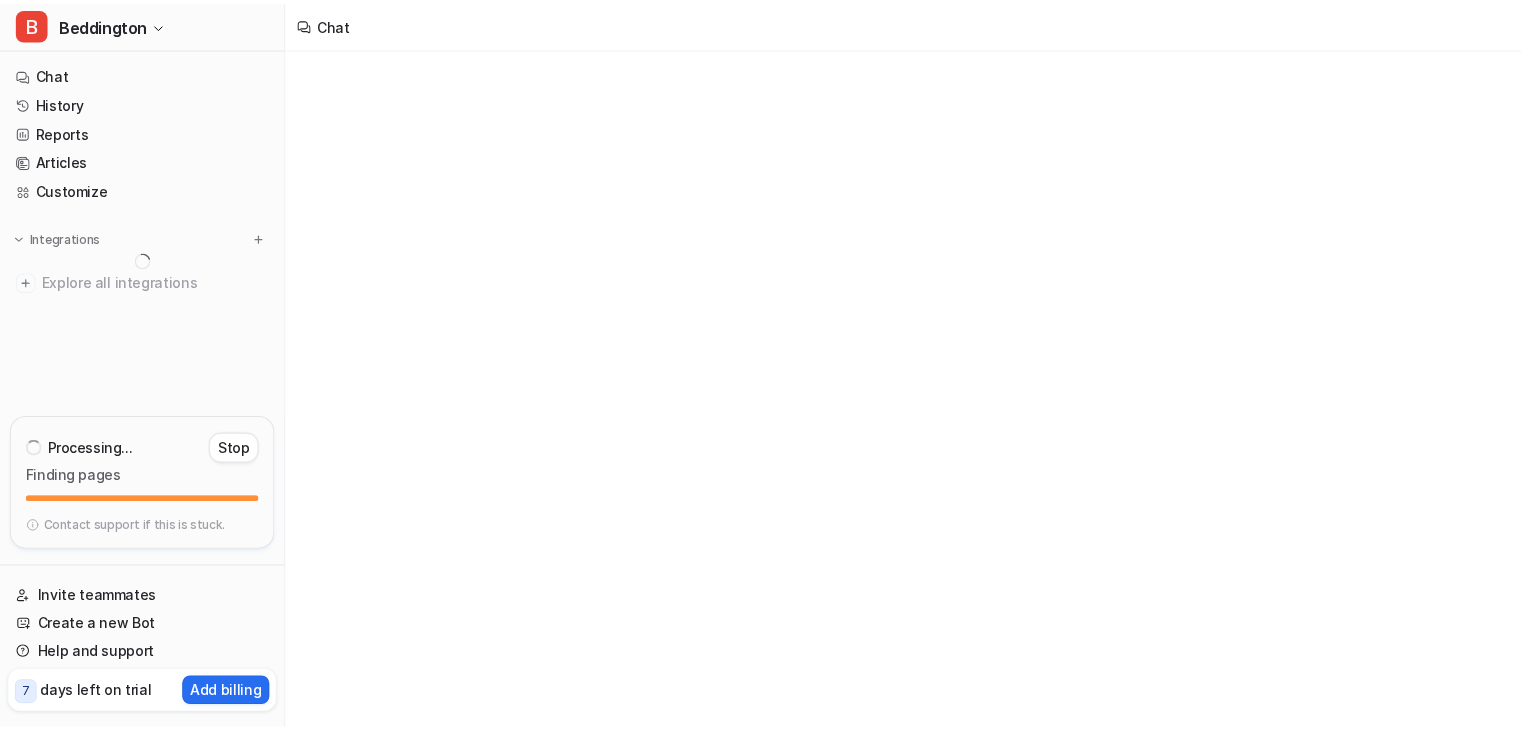 scroll, scrollTop: 0, scrollLeft: 0, axis: both 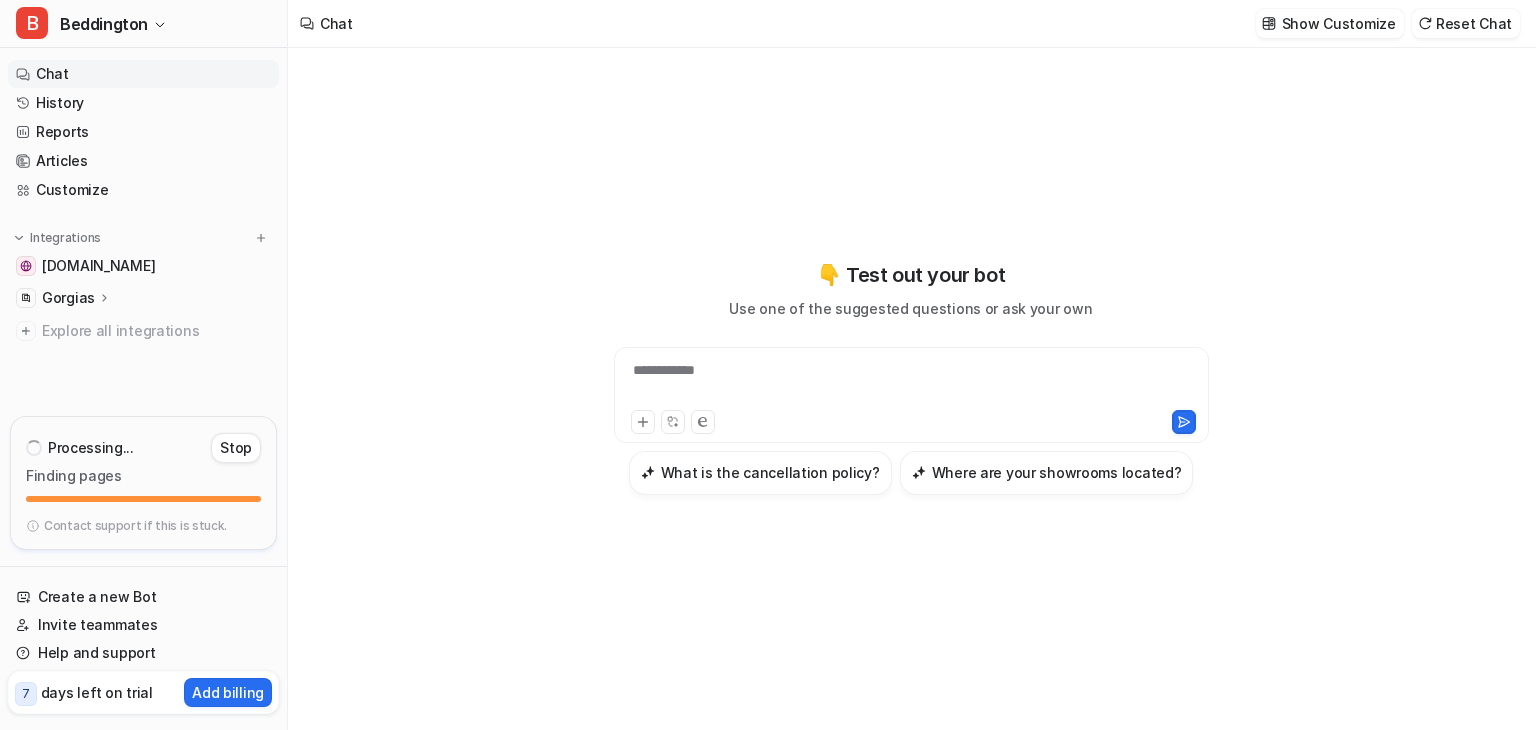 type on "**********" 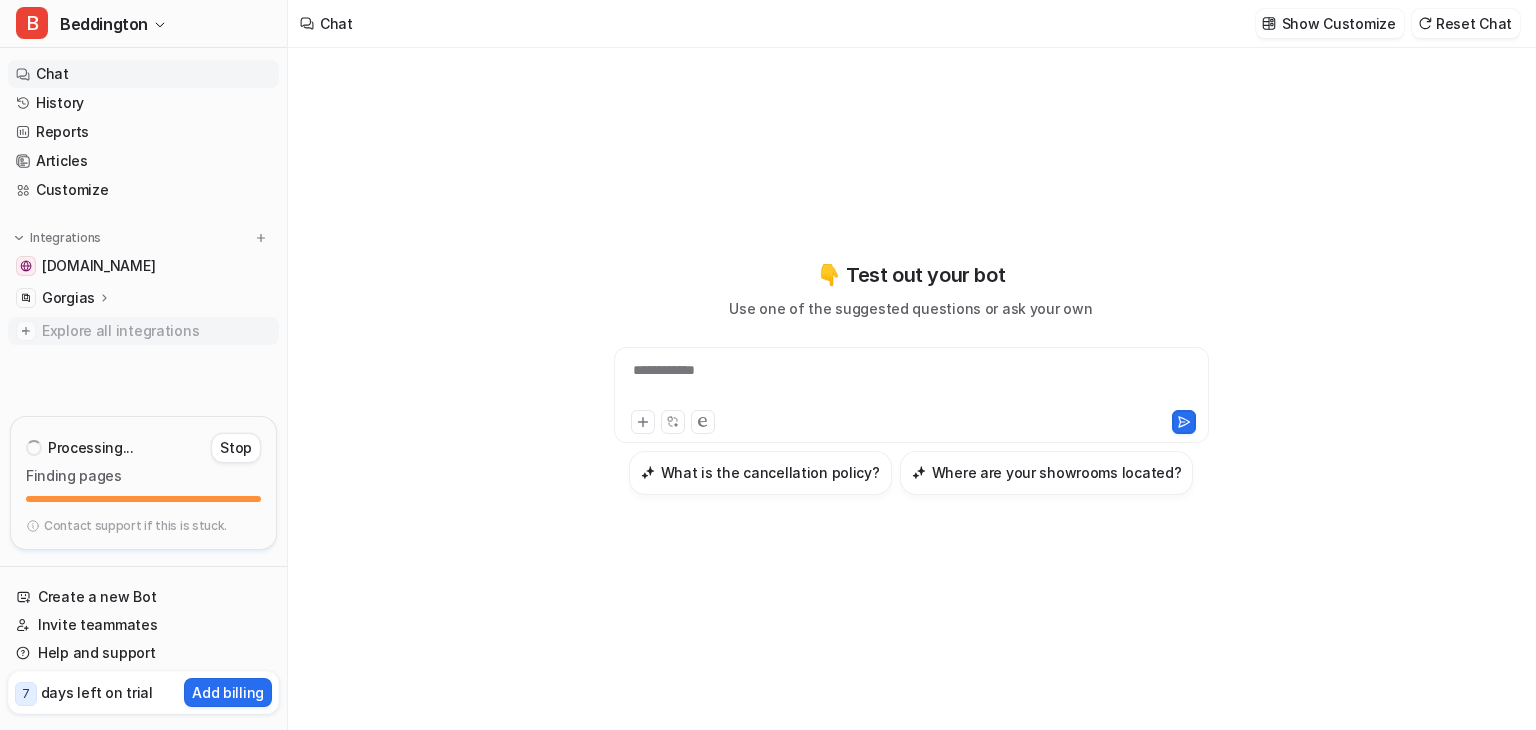 click on "Explore all integrations" at bounding box center (156, 331) 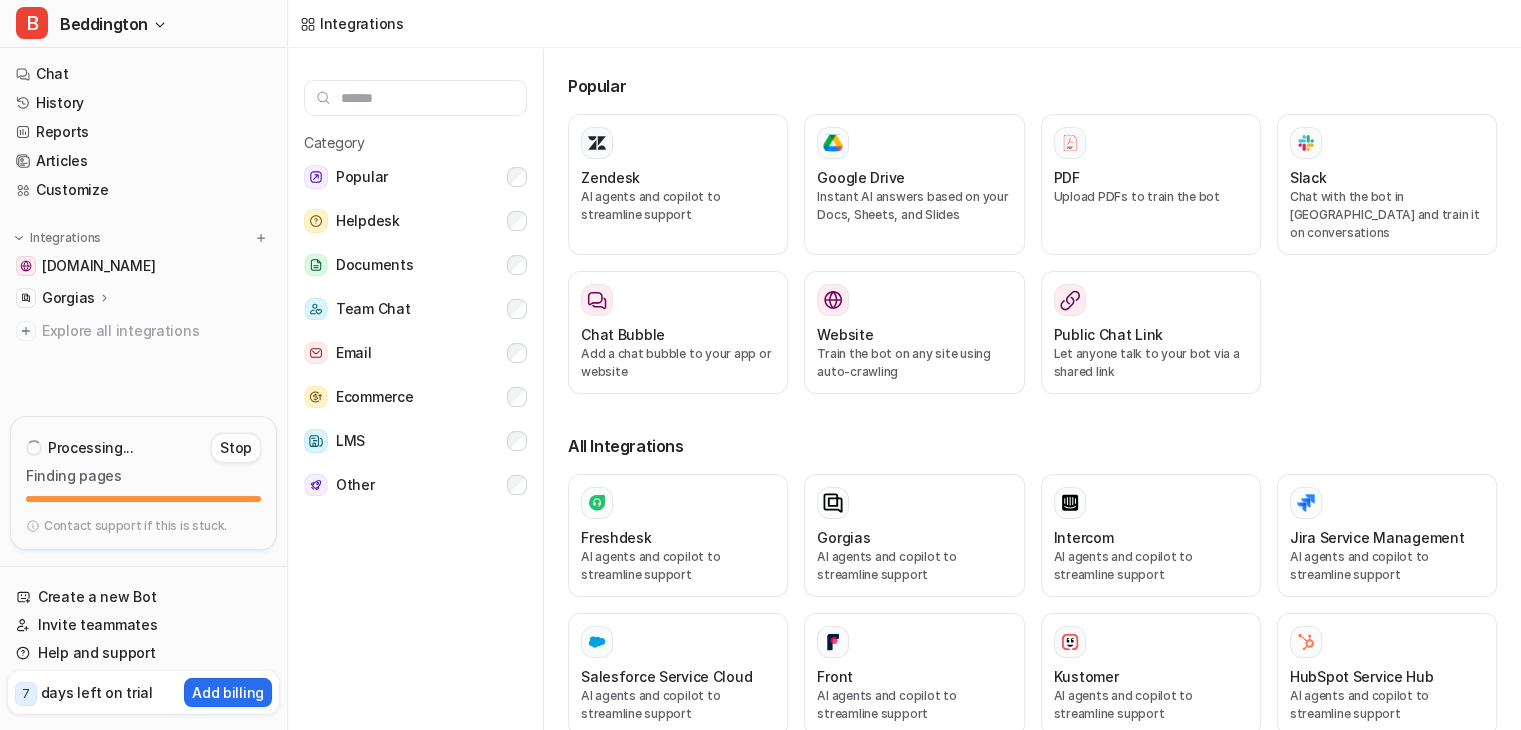 click 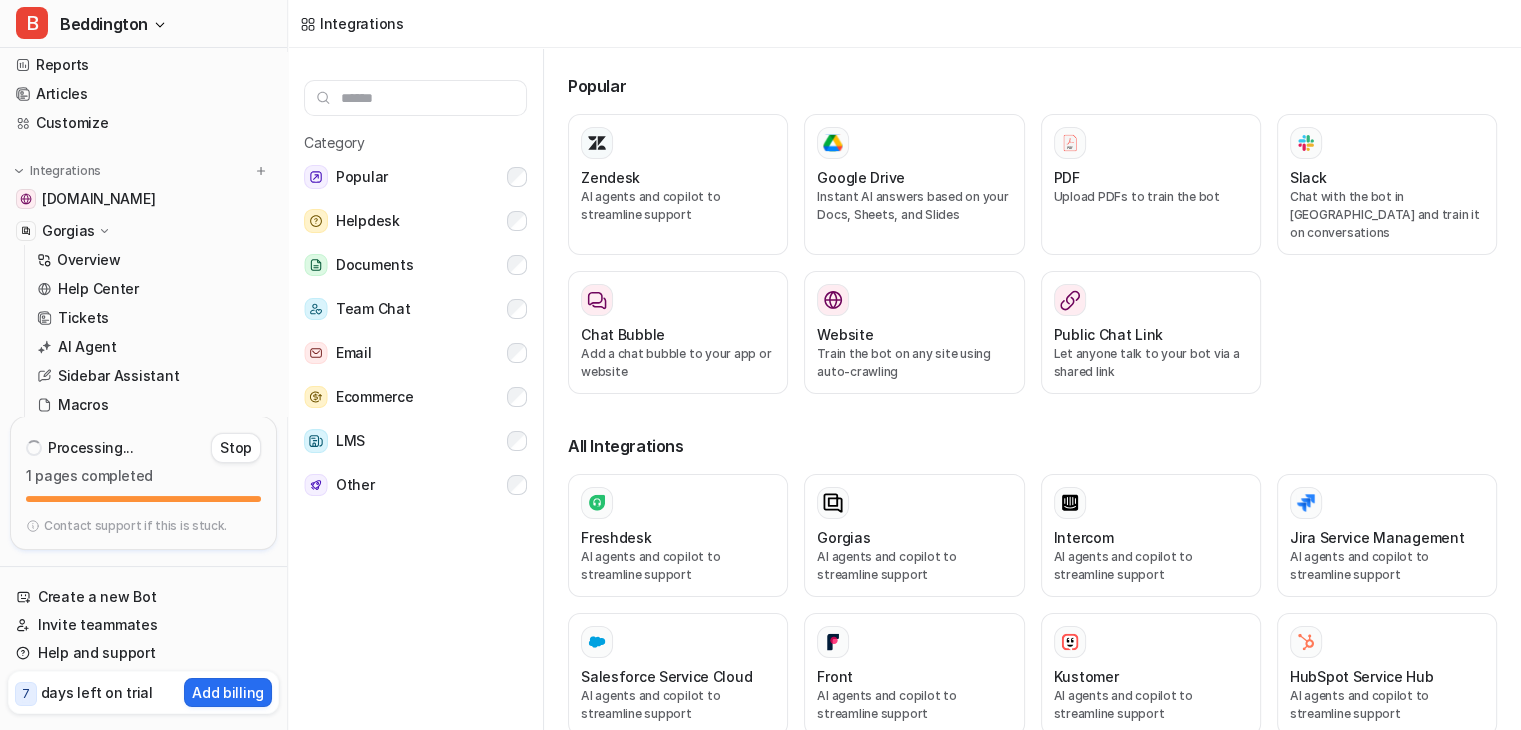 scroll, scrollTop: 0, scrollLeft: 0, axis: both 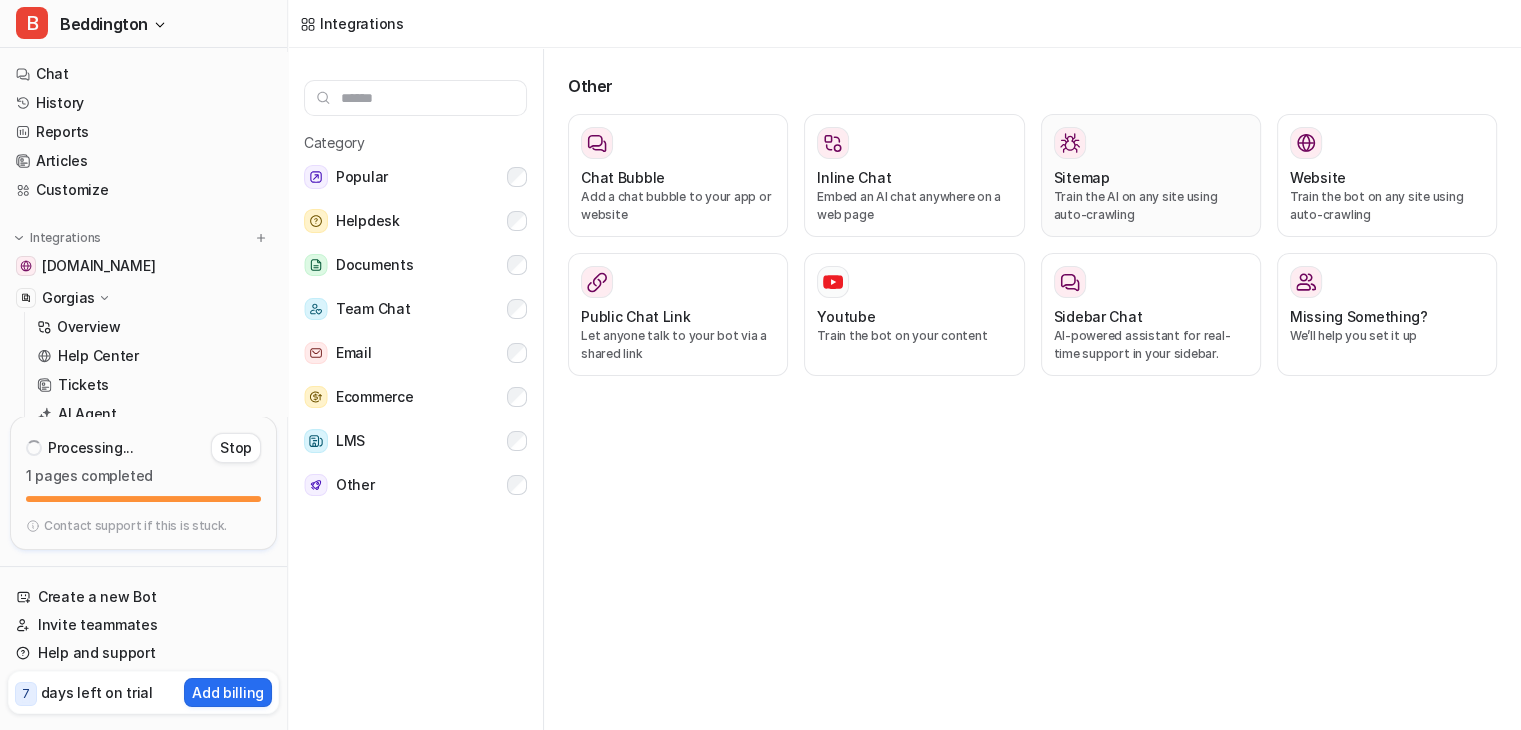 click at bounding box center (1151, 143) 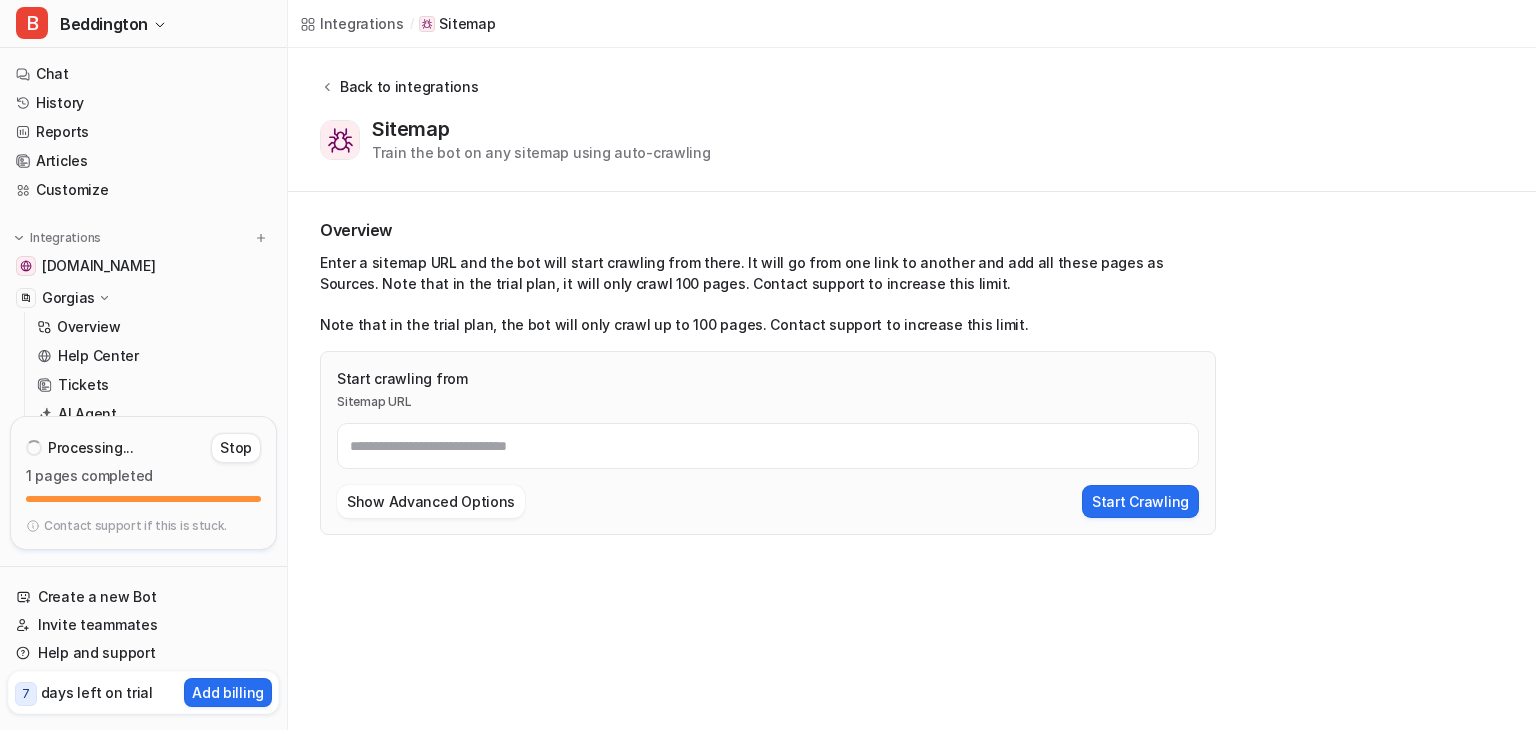 click 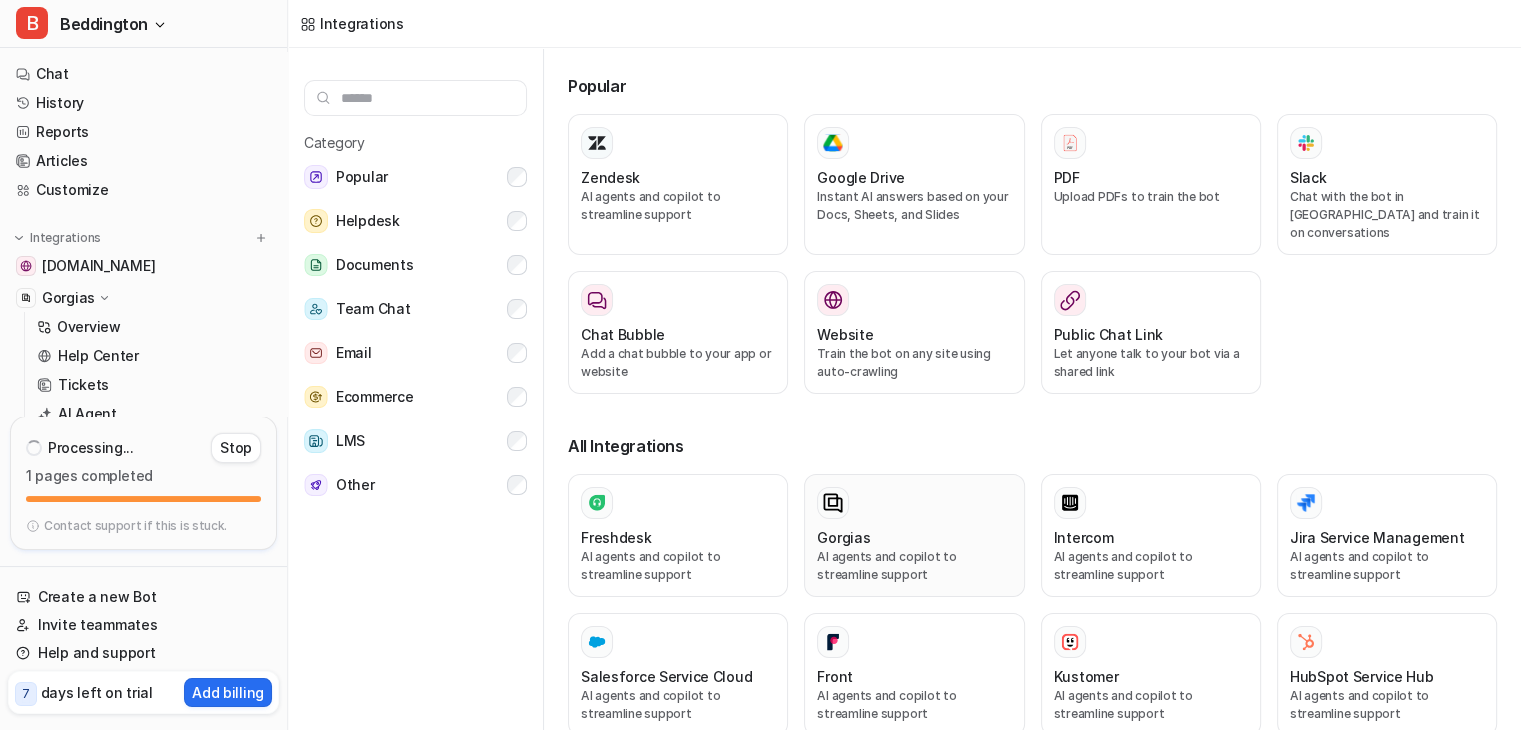 click at bounding box center (914, 503) 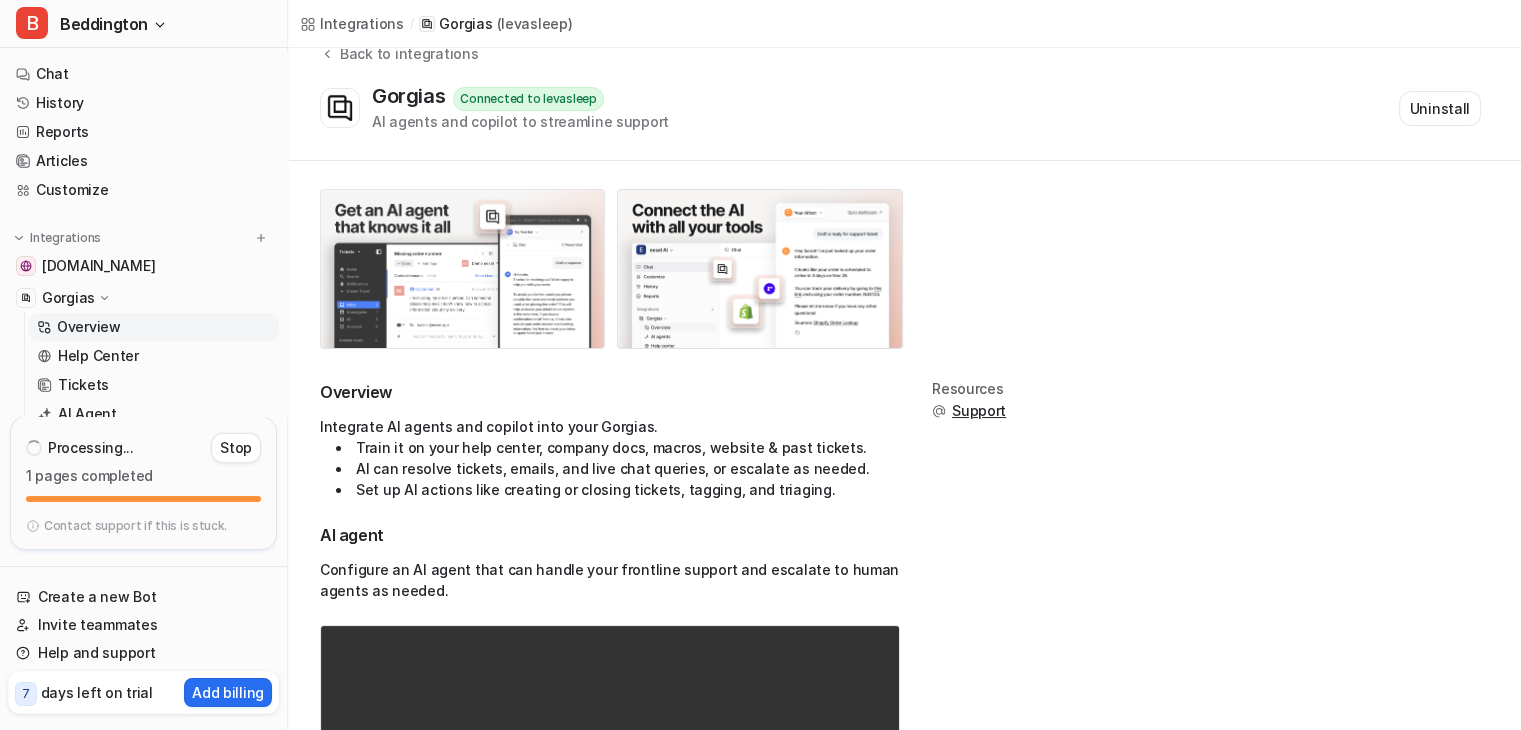 scroll, scrollTop: 0, scrollLeft: 0, axis: both 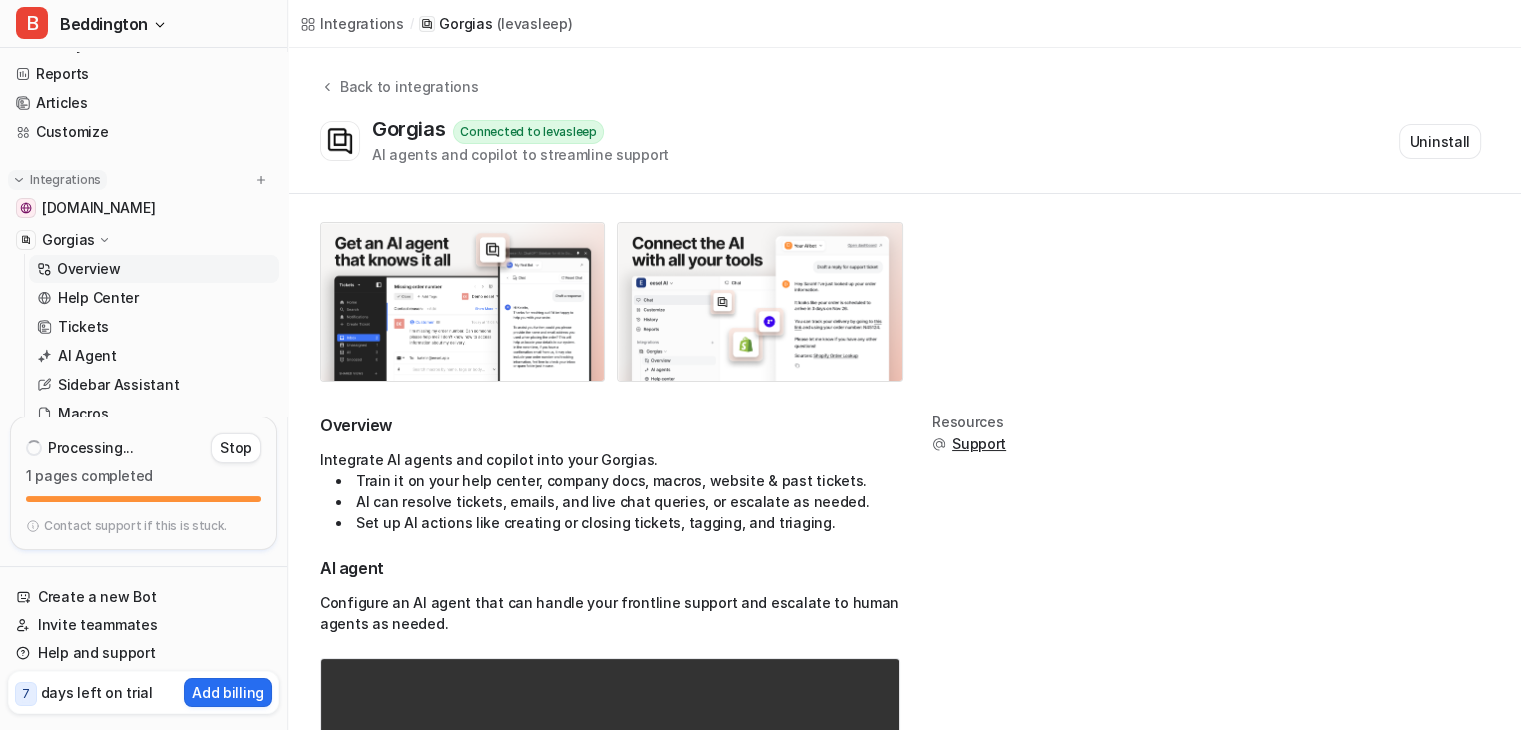 click at bounding box center (19, 180) 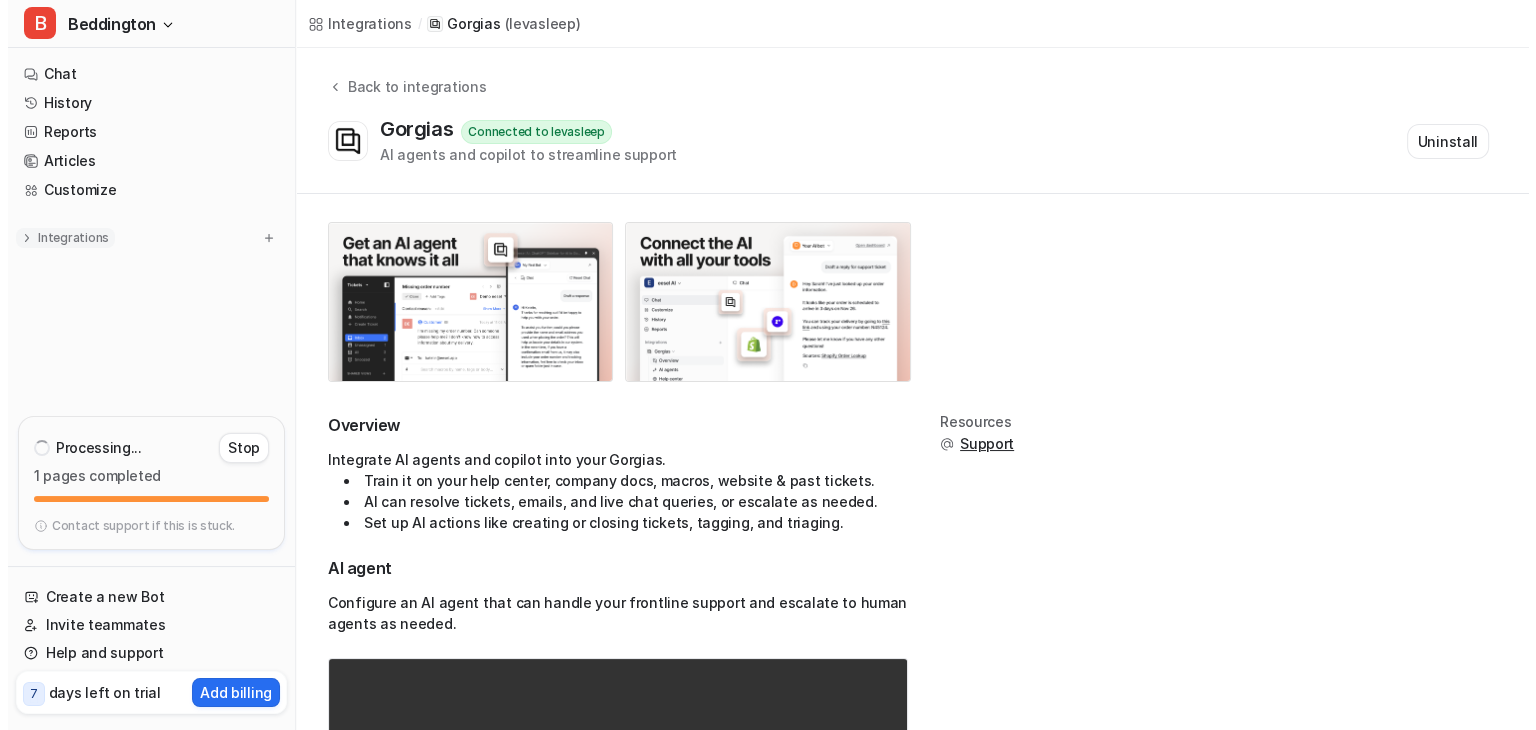 scroll, scrollTop: 0, scrollLeft: 0, axis: both 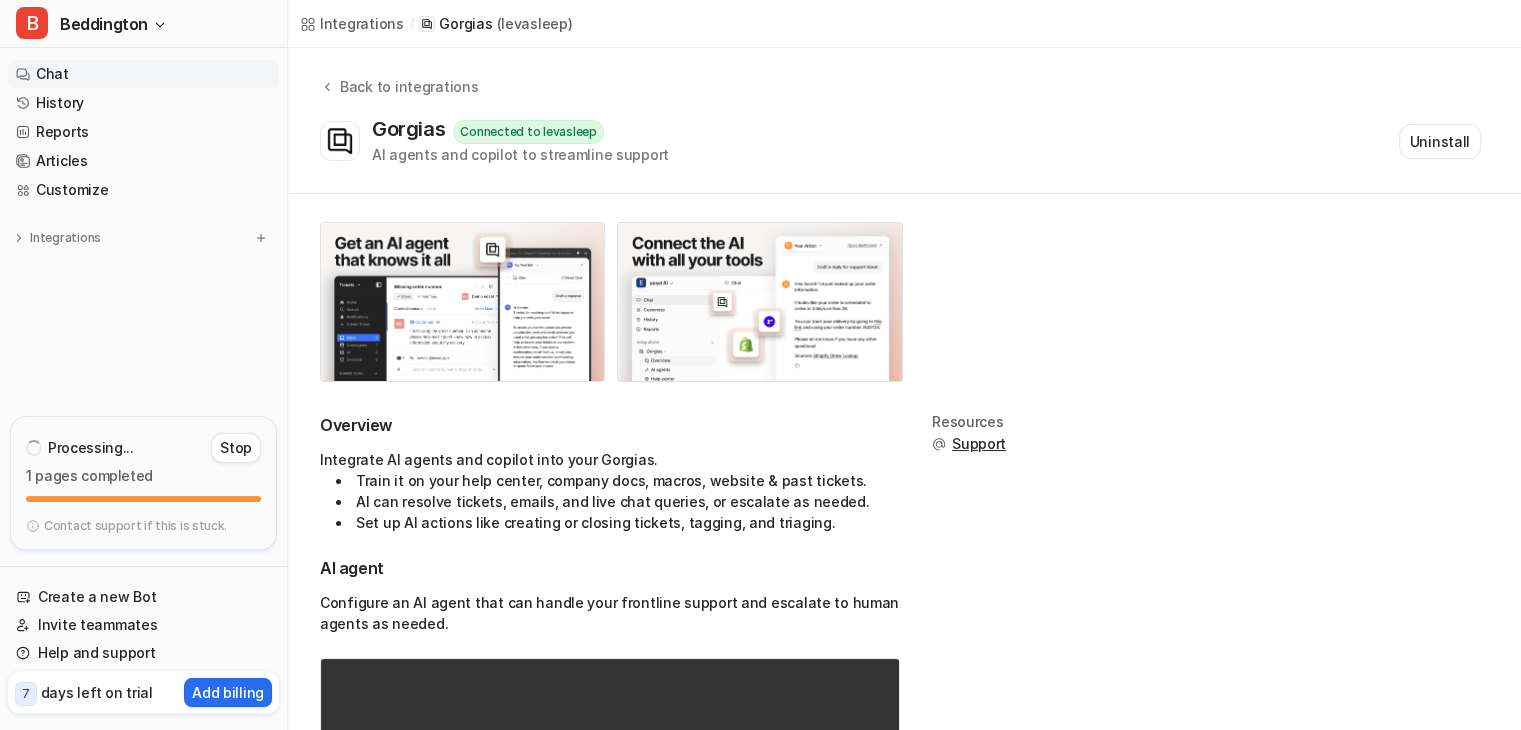 click on "Chat" at bounding box center [143, 74] 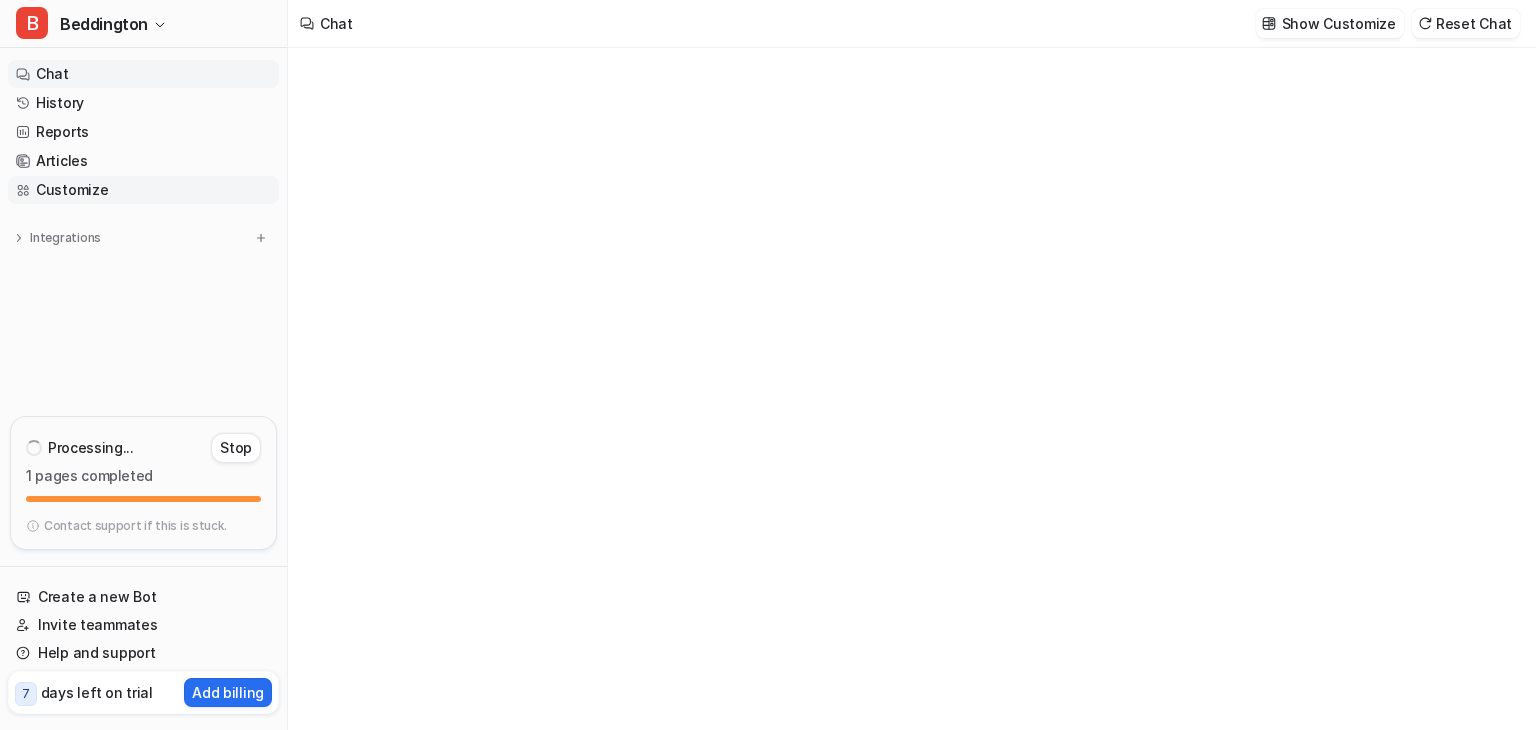type on "**********" 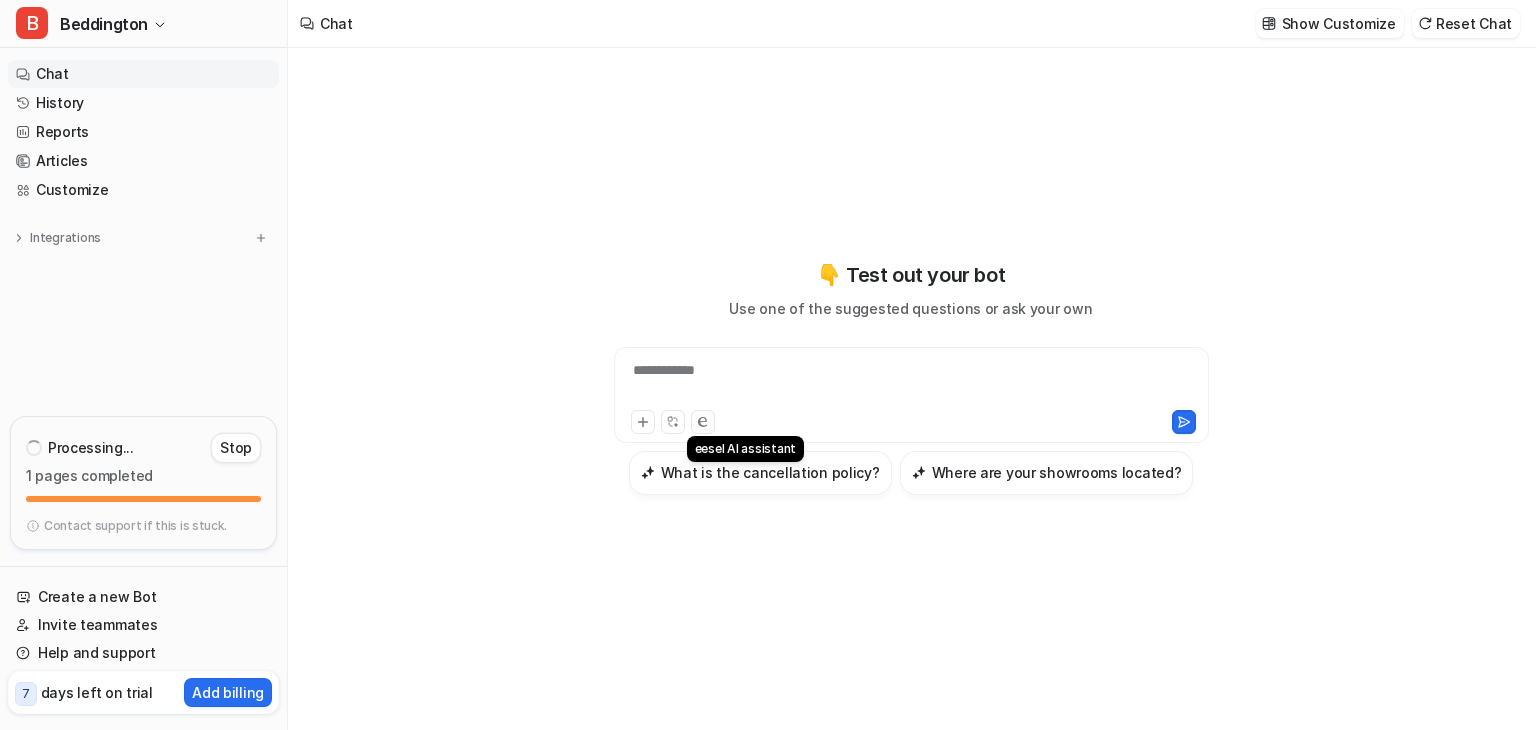 click at bounding box center [703, 422] 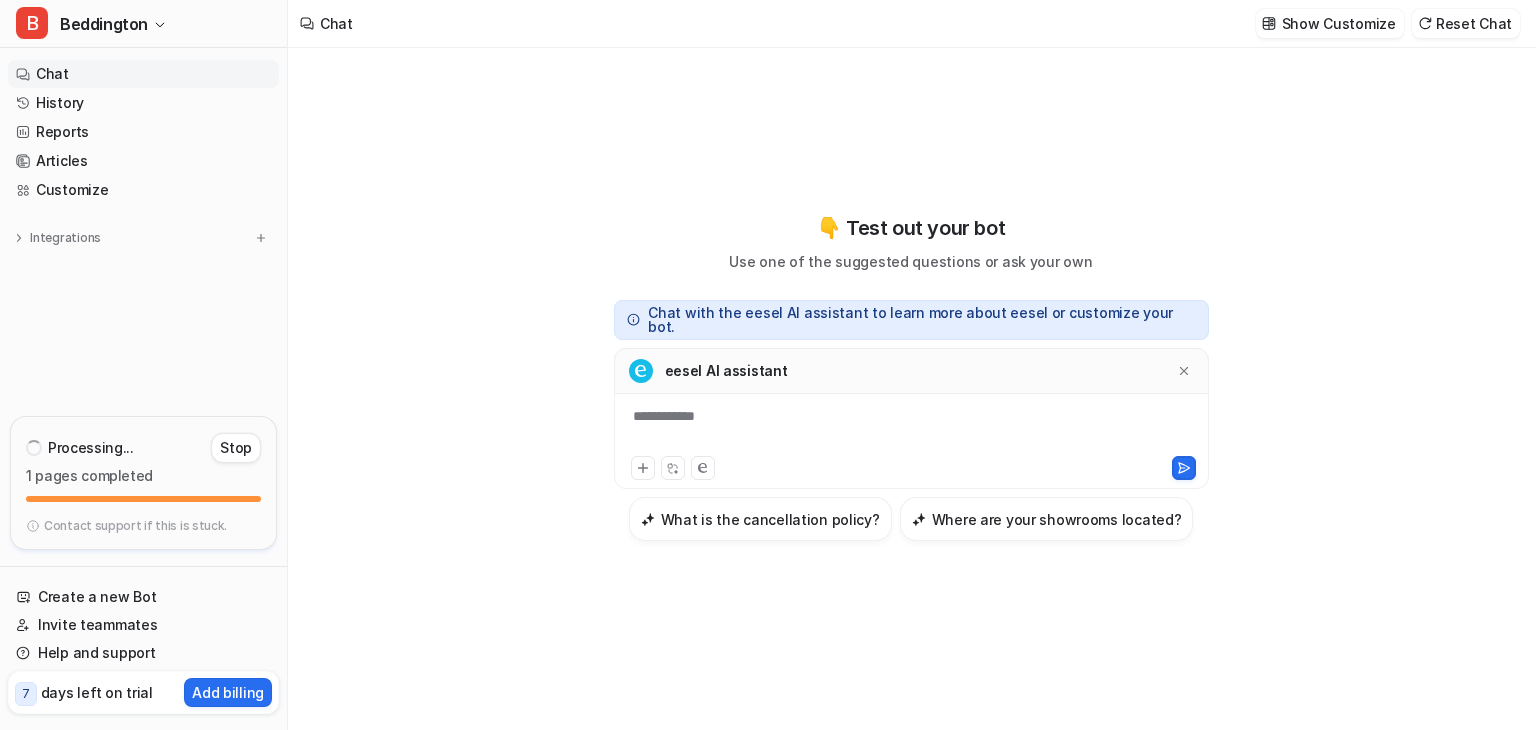 click on "**********" at bounding box center [911, 429] 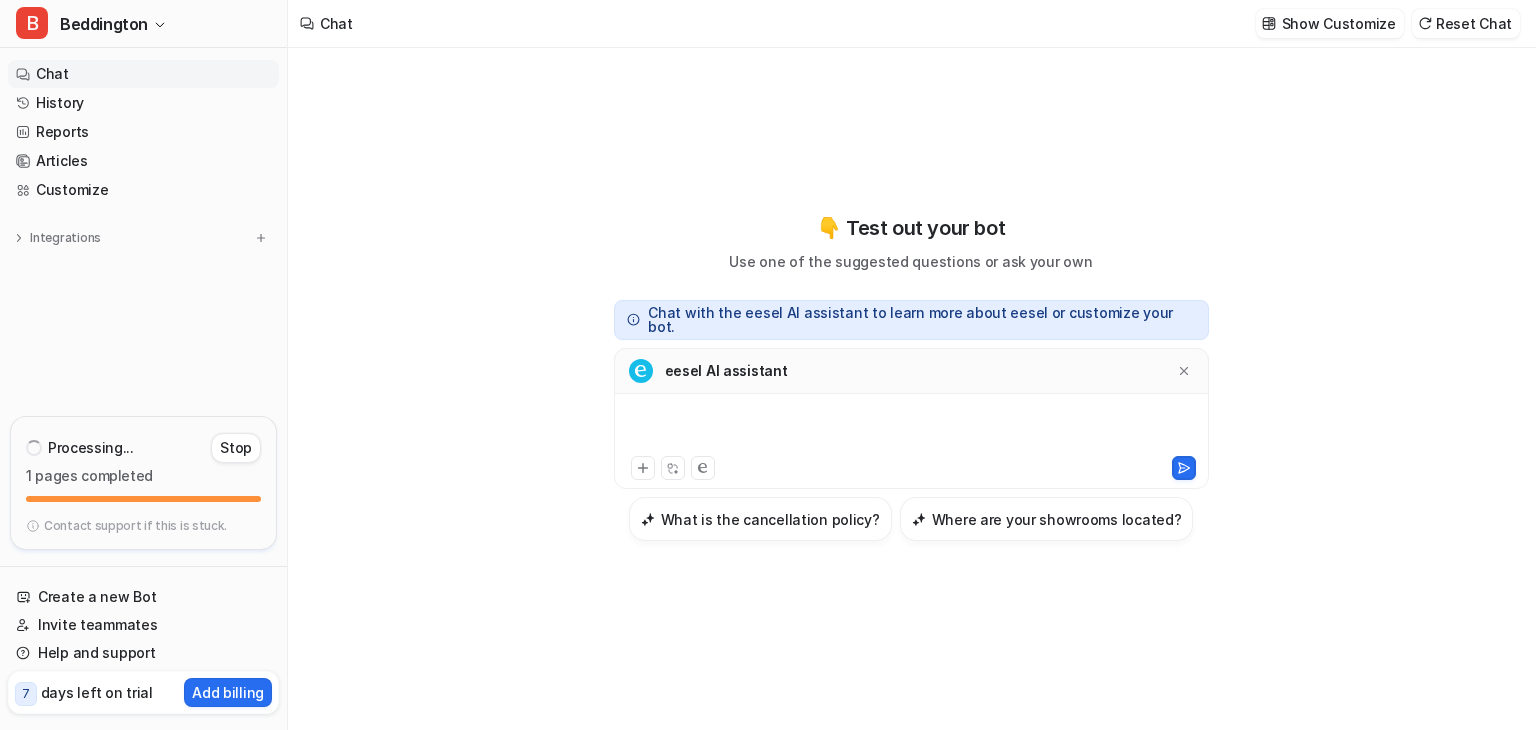 type 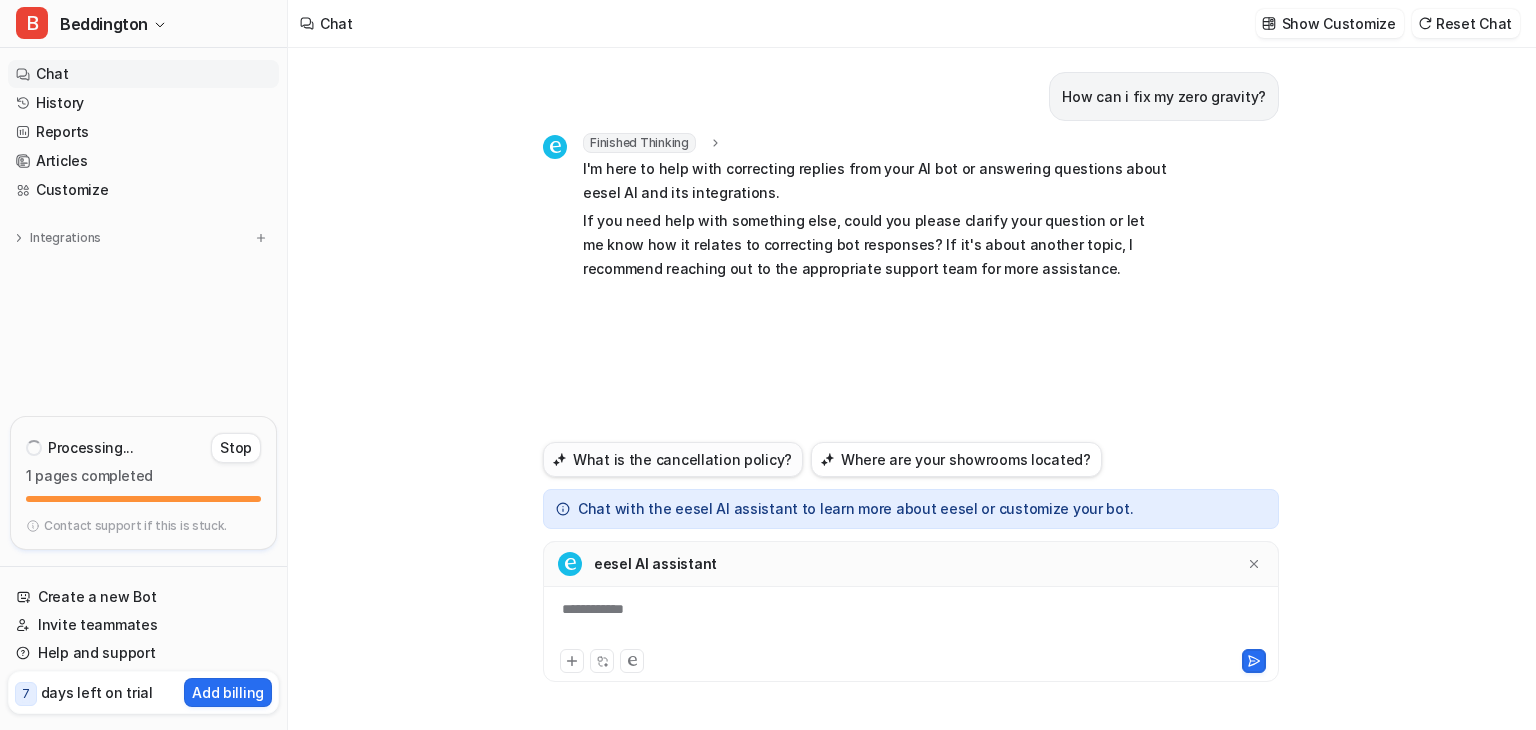 click on "What is the cancellation policy?" at bounding box center [673, 459] 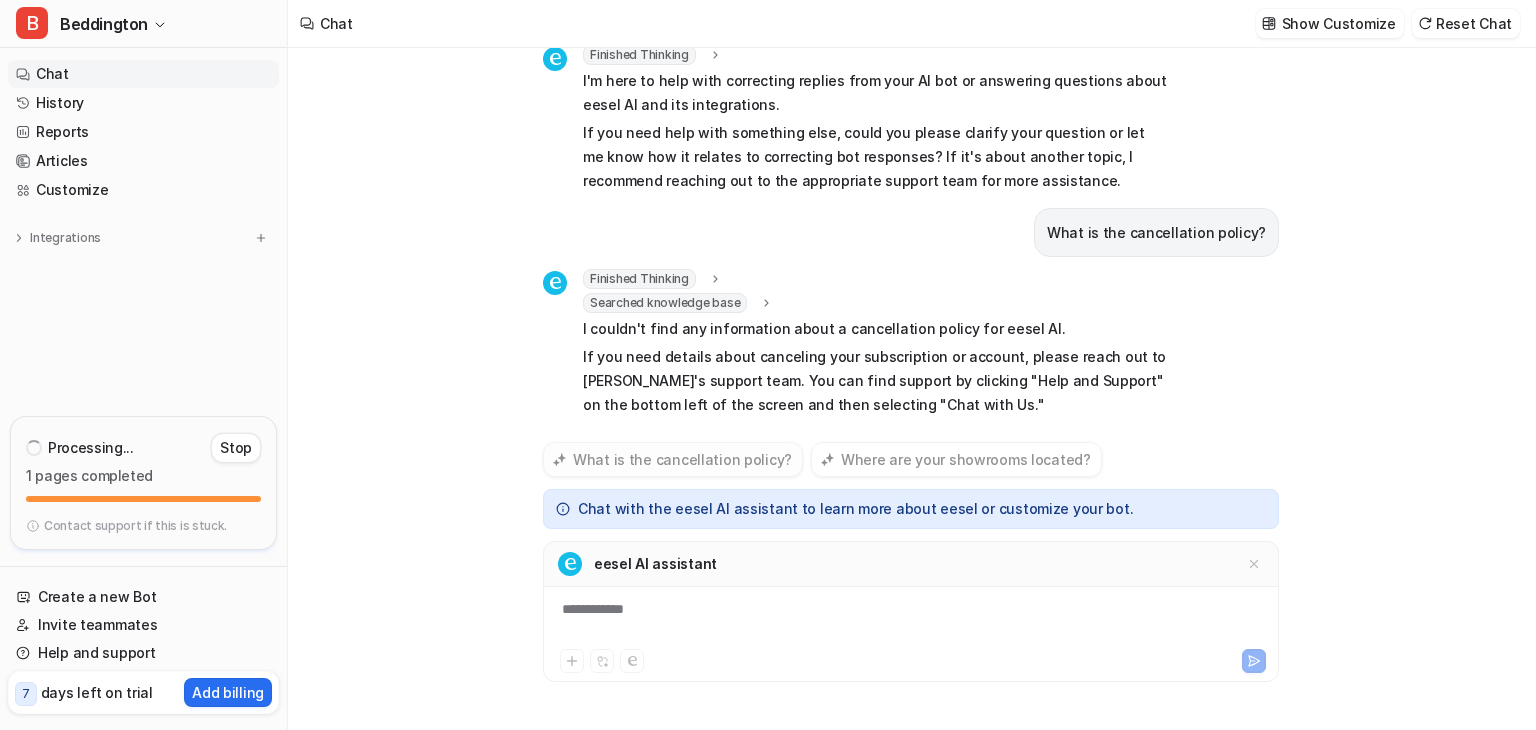 scroll, scrollTop: 112, scrollLeft: 0, axis: vertical 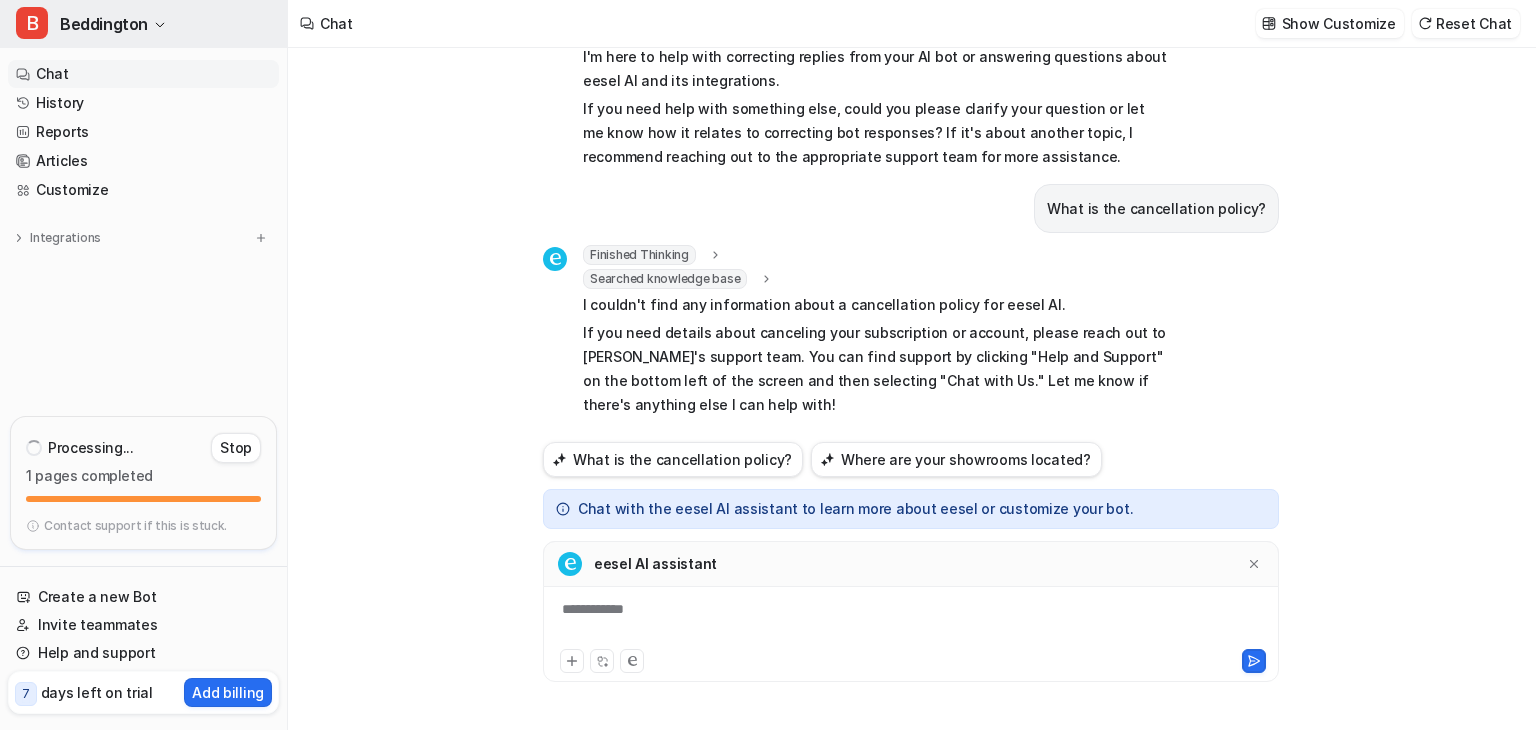 click on "Beddington" at bounding box center (104, 24) 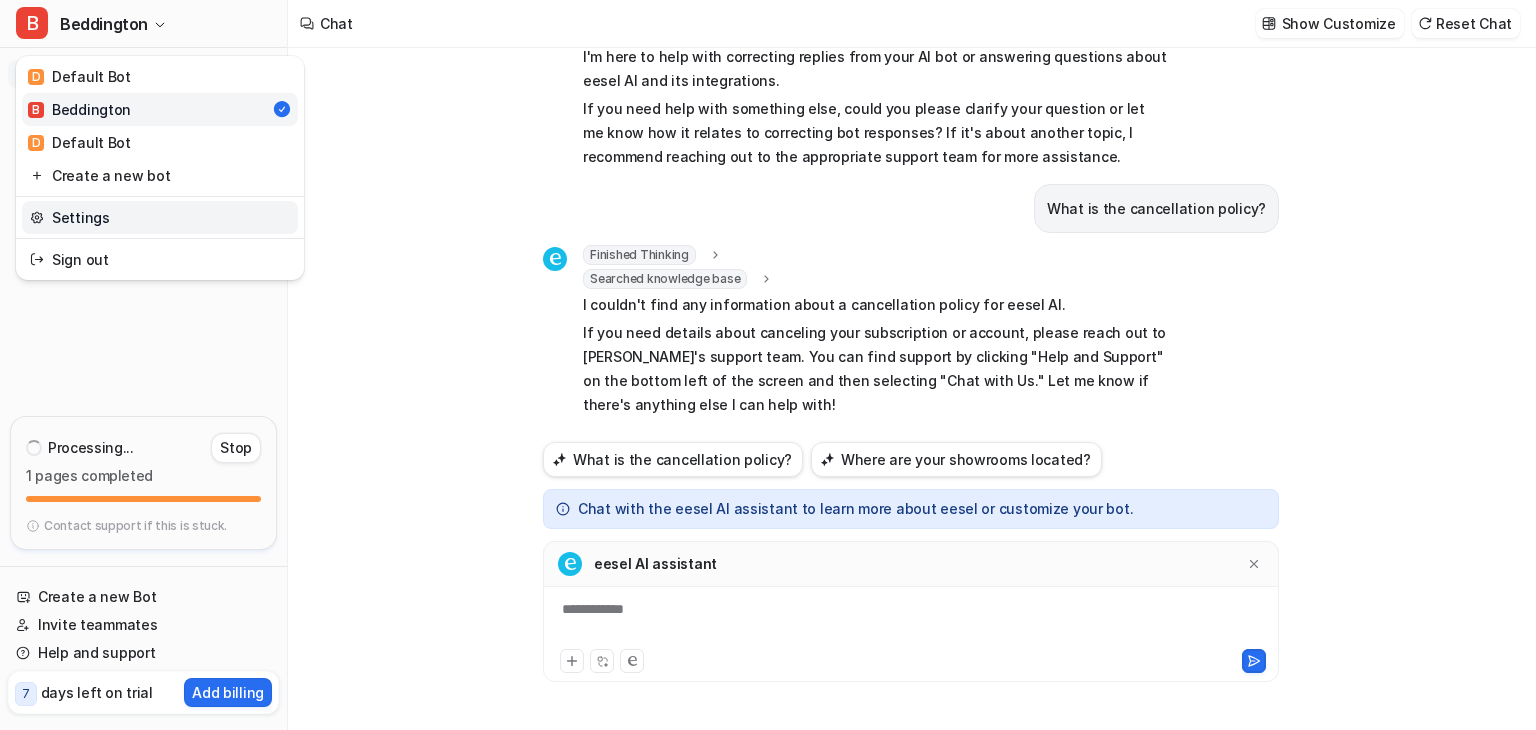 click on "Settings" at bounding box center (160, 217) 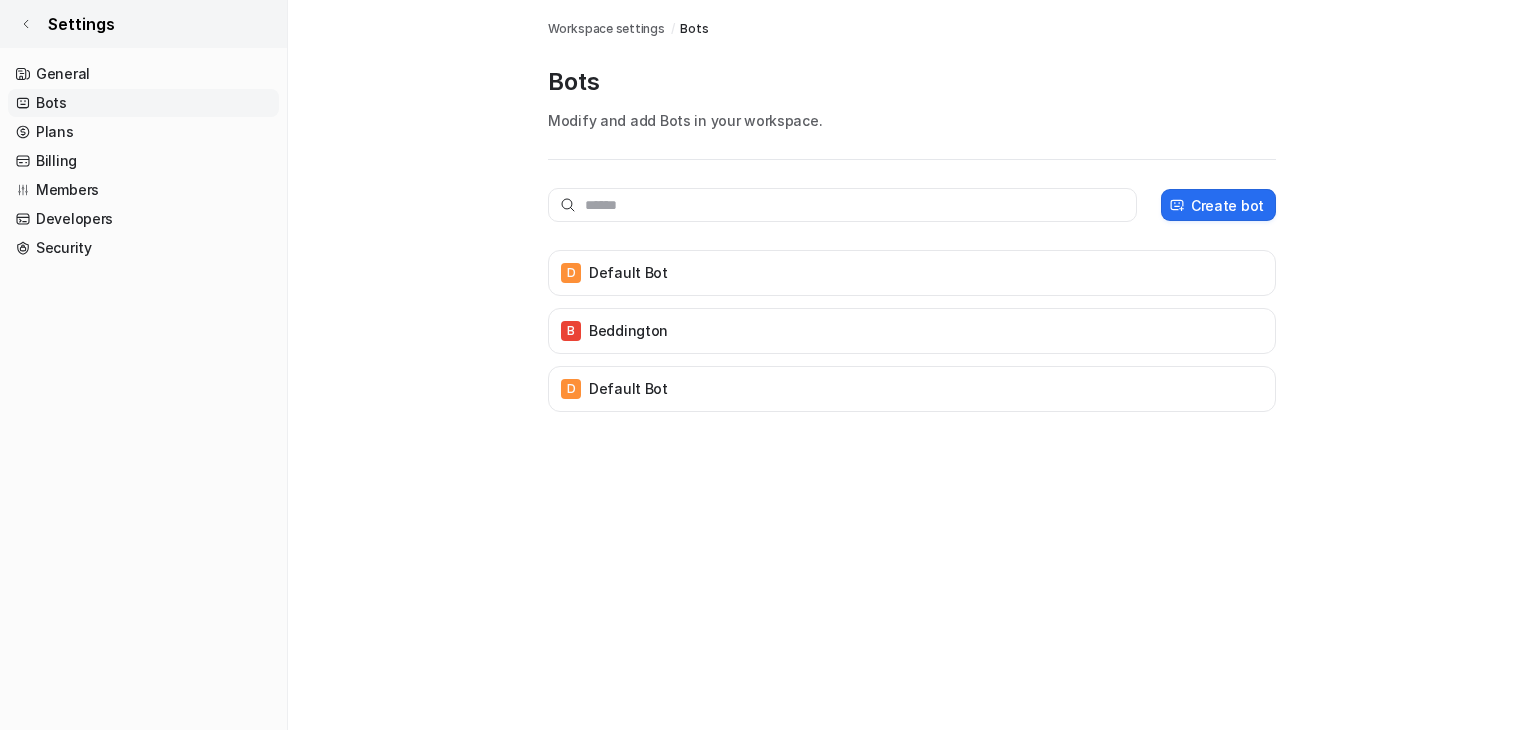 click 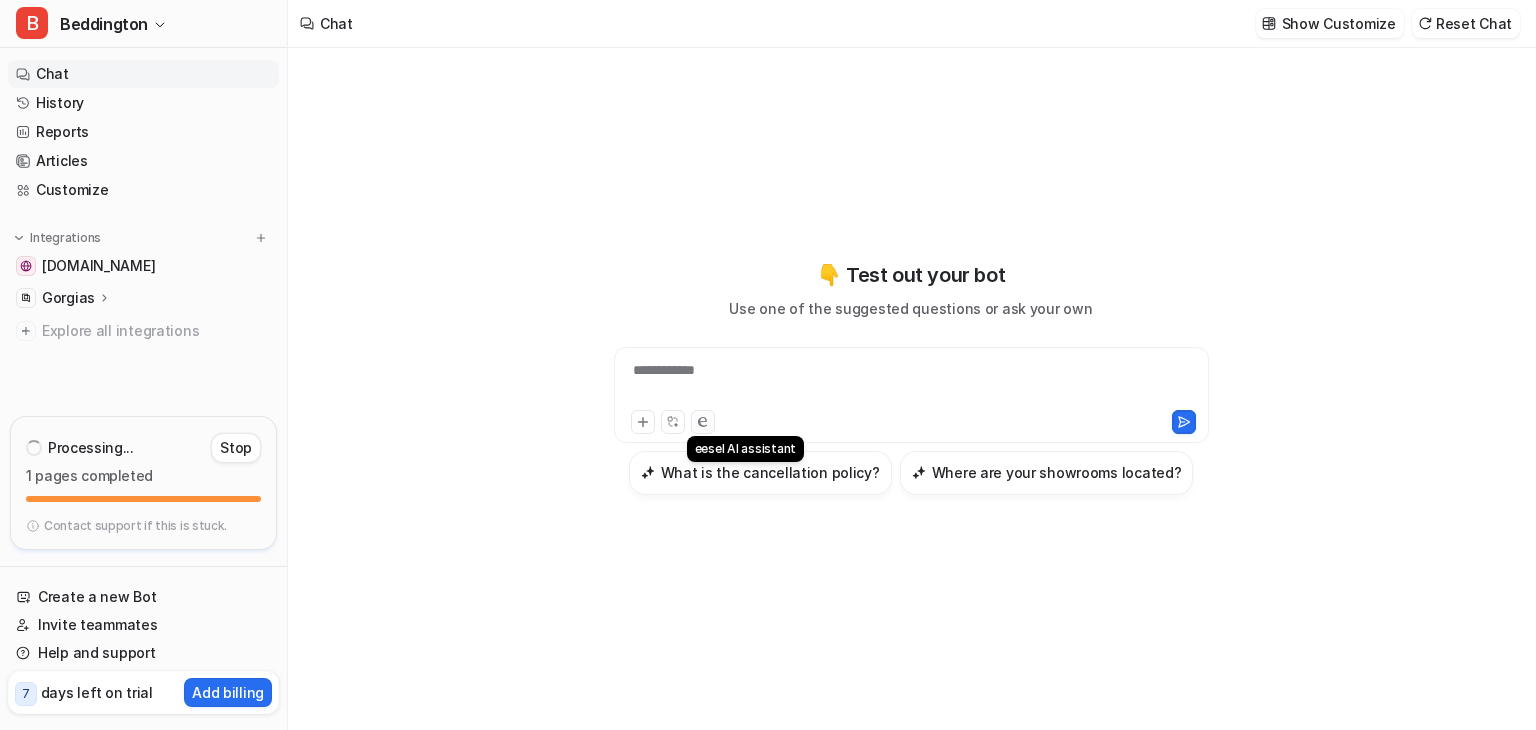 click at bounding box center (703, 422) 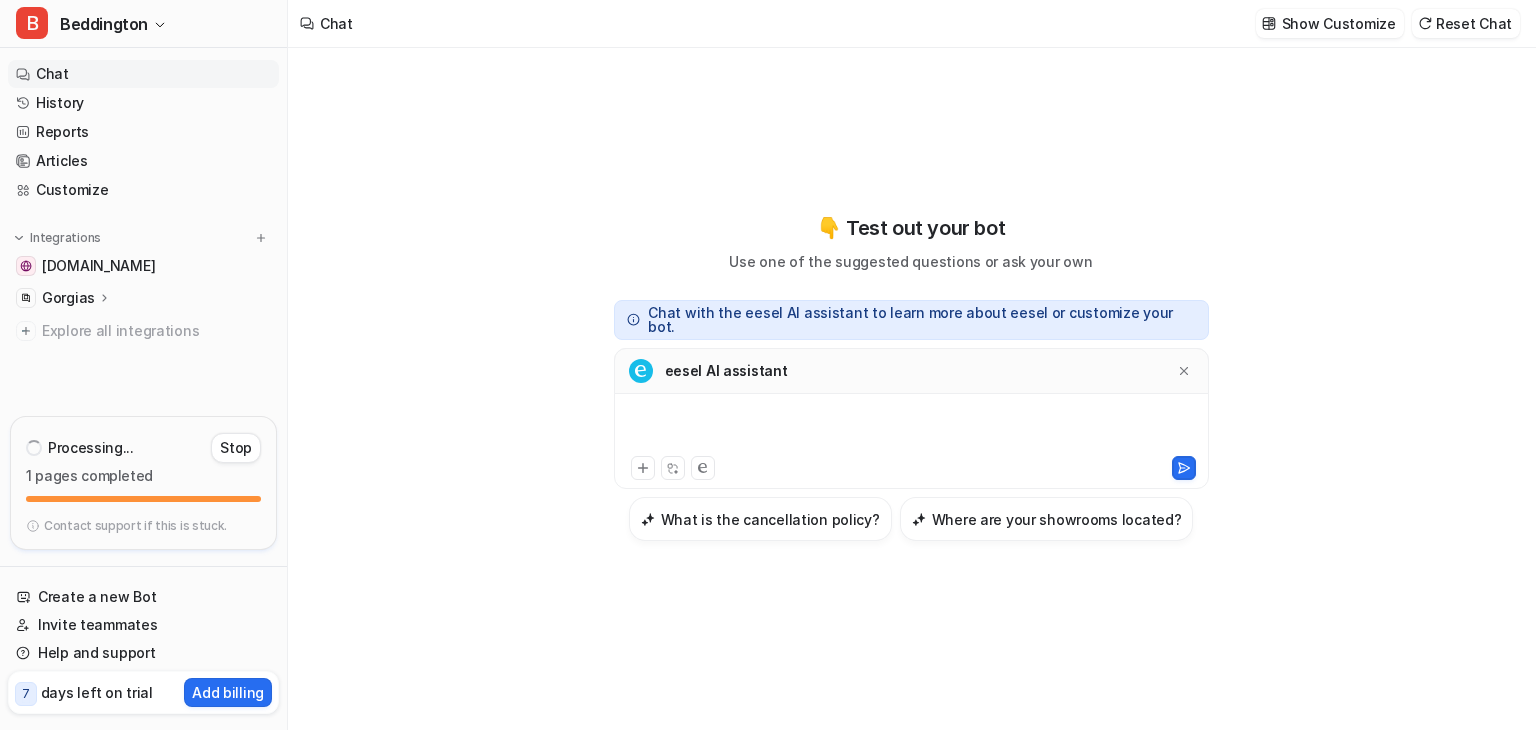 click at bounding box center (911, 429) 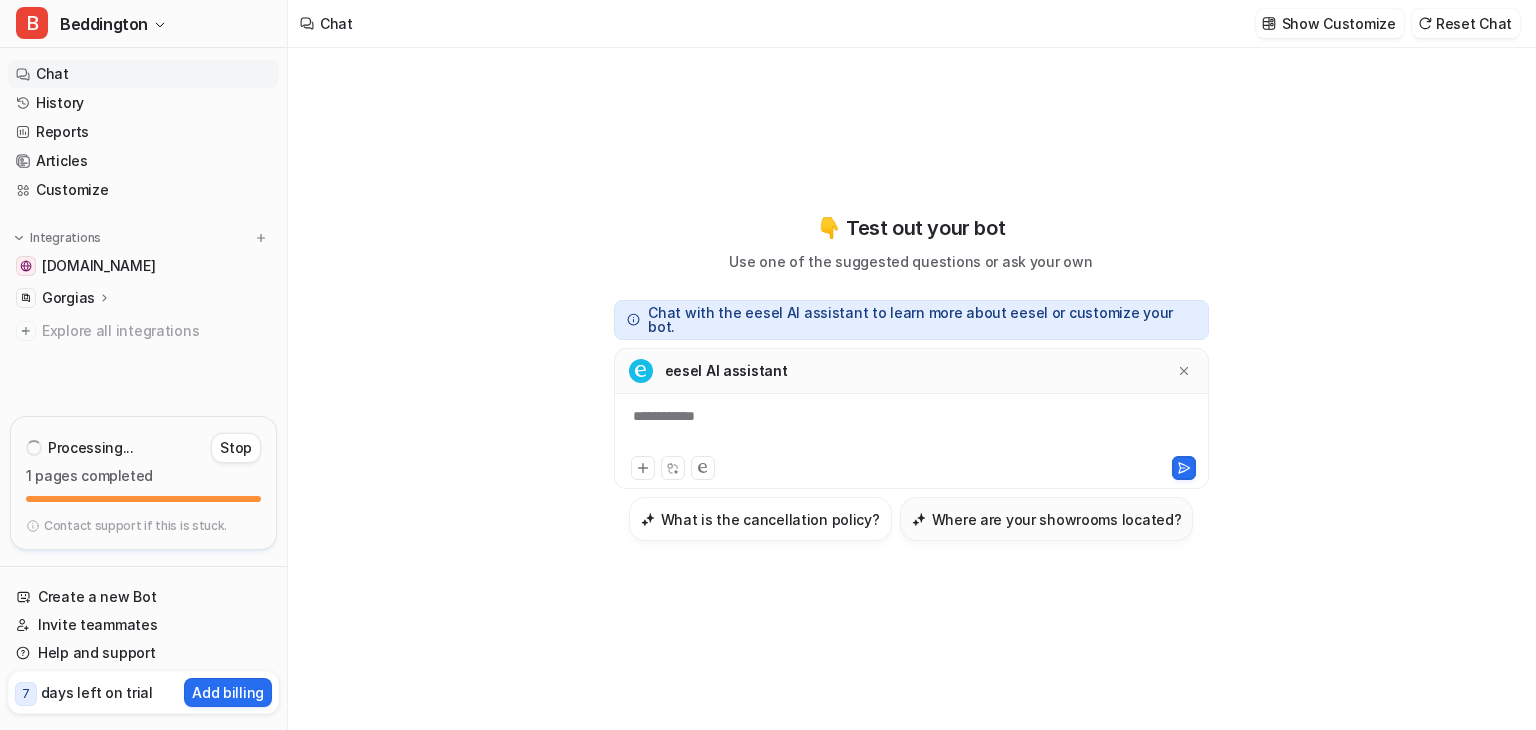 click on "Where are your showrooms located?" at bounding box center [1047, 519] 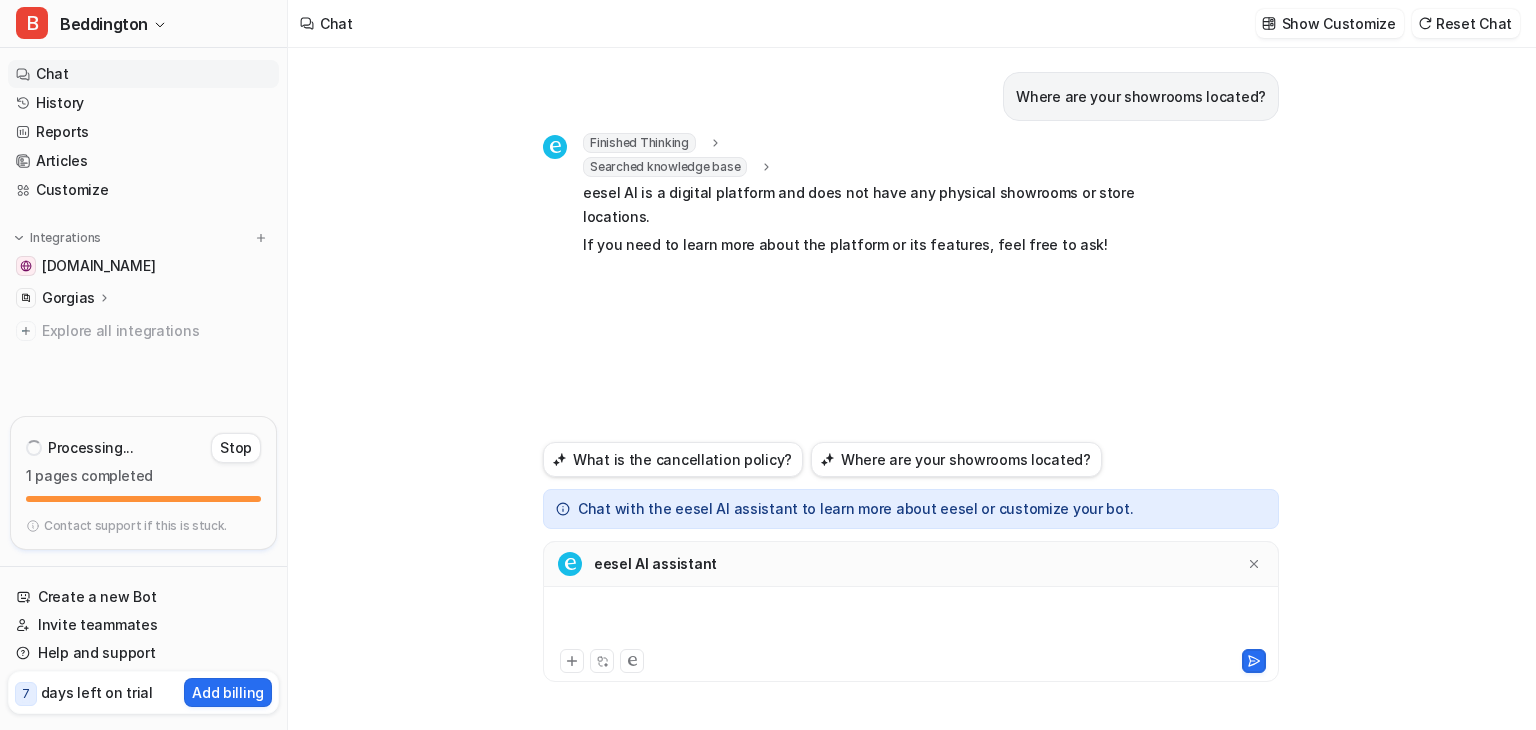 drag, startPoint x: 672, startPoint y: 615, endPoint x: 644, endPoint y: 623, distance: 29.12044 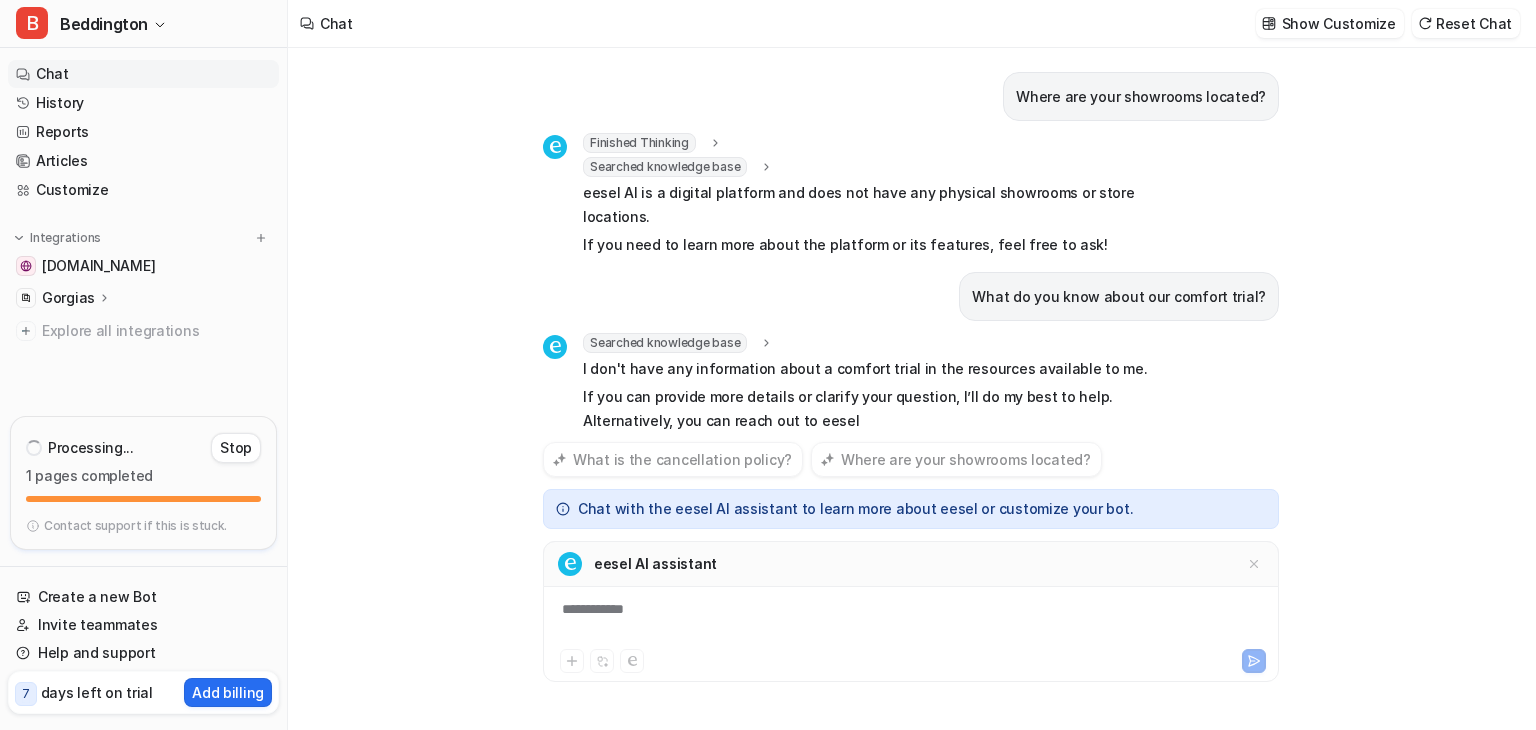 scroll, scrollTop: 16, scrollLeft: 0, axis: vertical 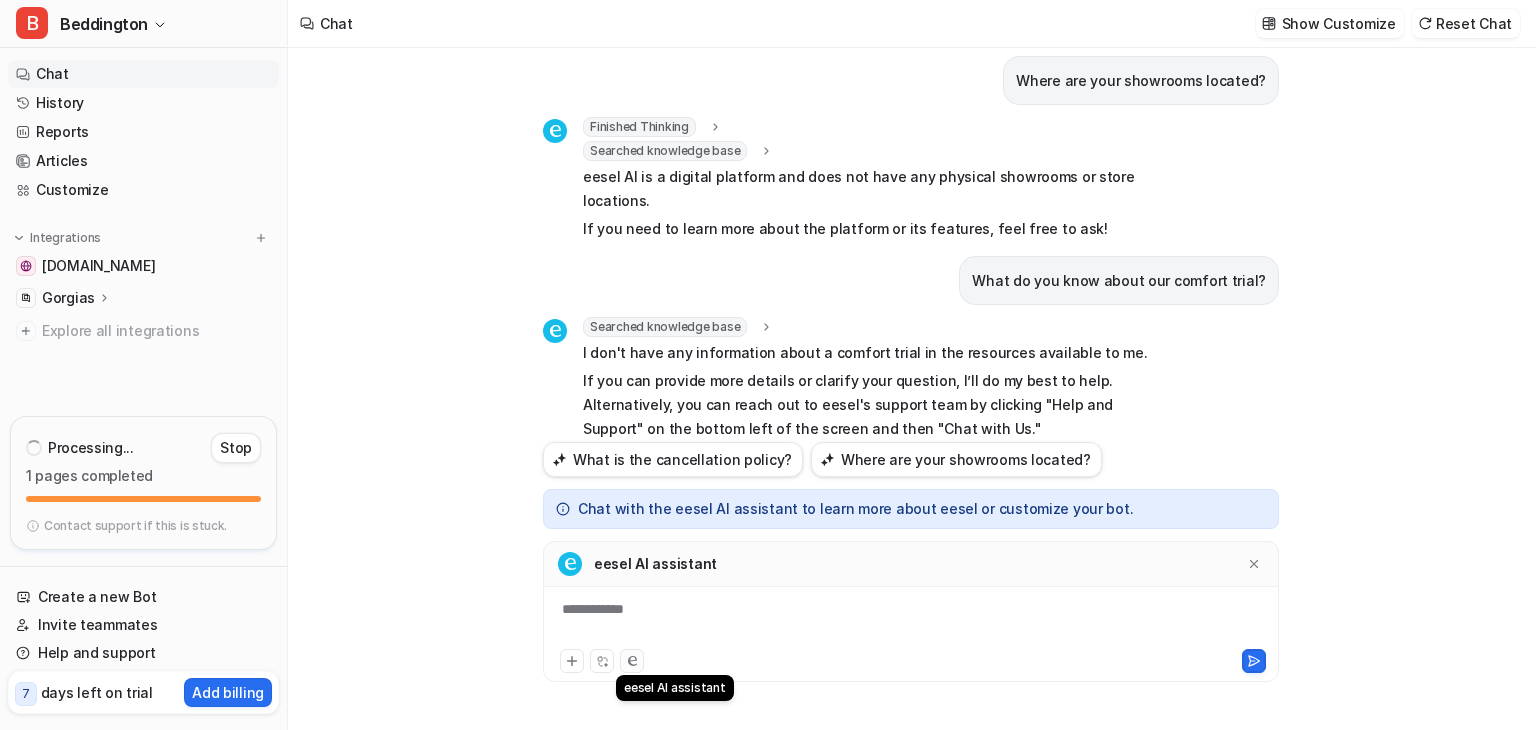 click 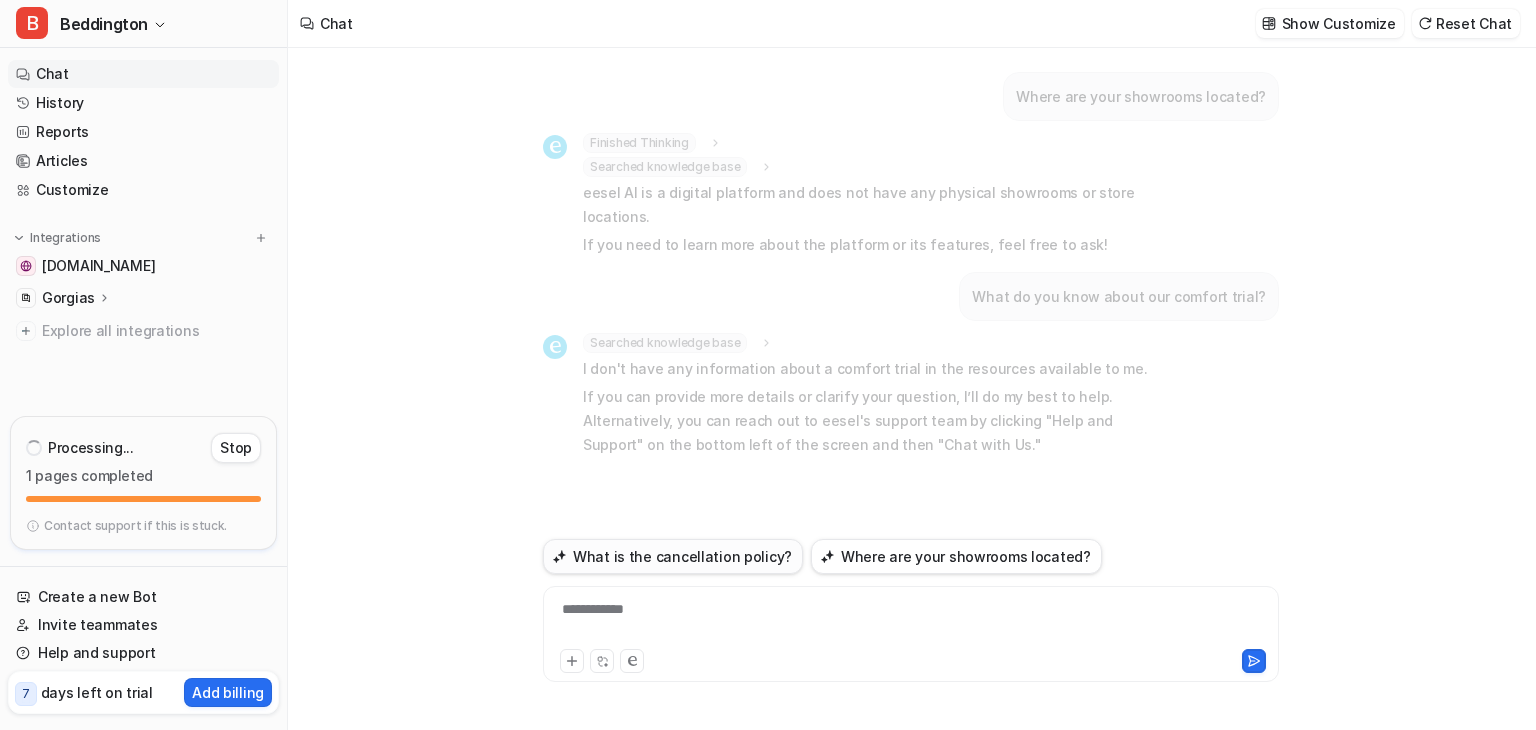 click on "What is the cancellation policy?" at bounding box center (673, 556) 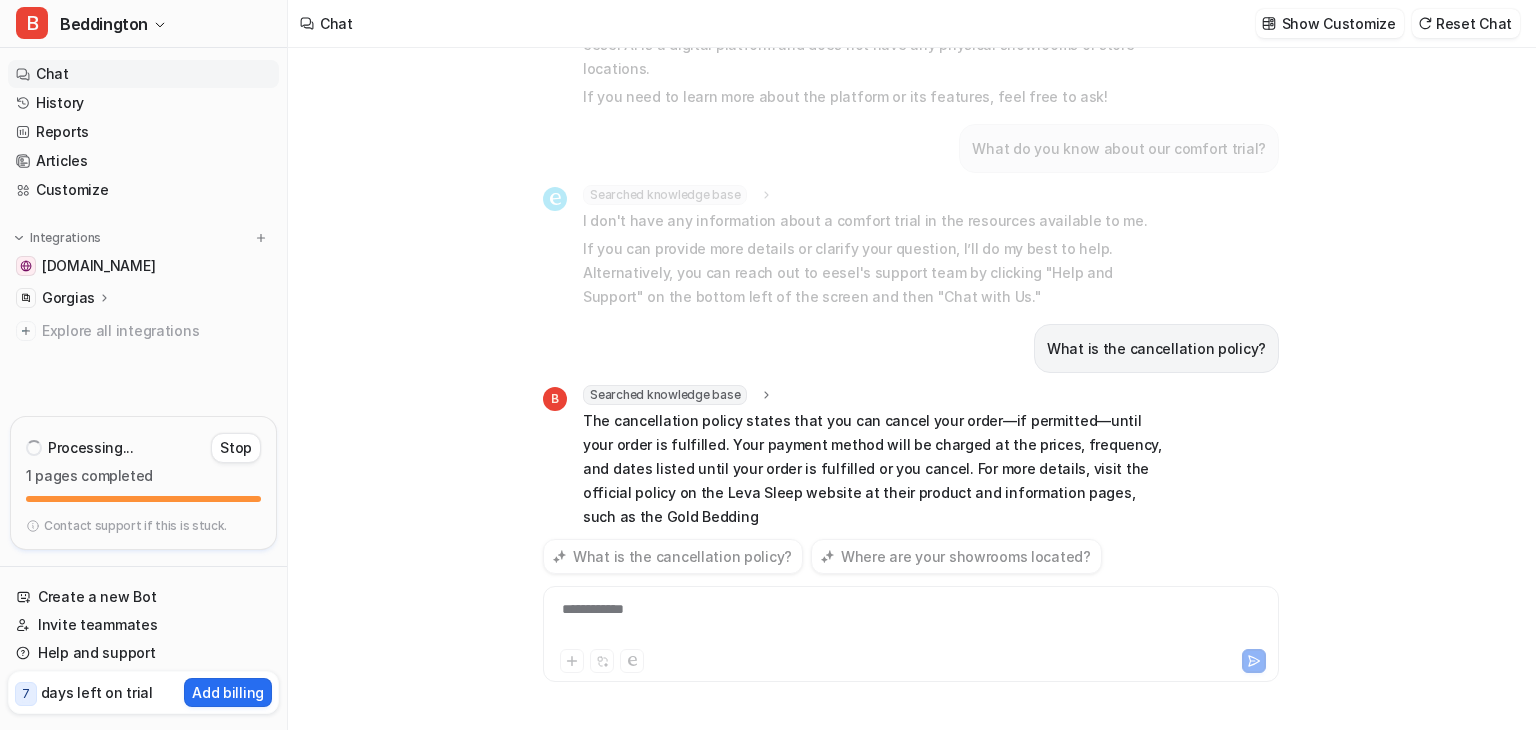 scroll, scrollTop: 200, scrollLeft: 0, axis: vertical 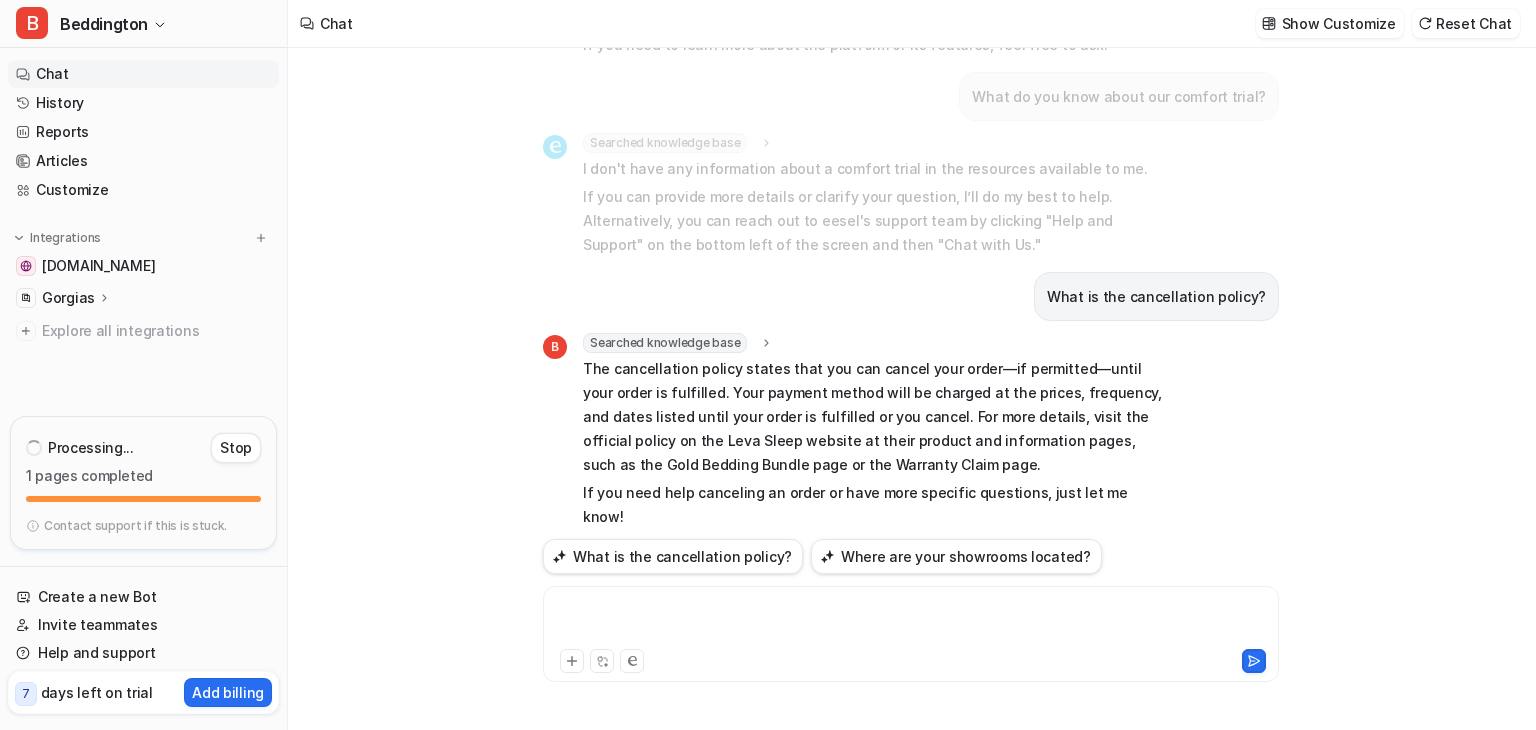 drag, startPoint x: 668, startPoint y: 613, endPoint x: 648, endPoint y: 625, distance: 23.323807 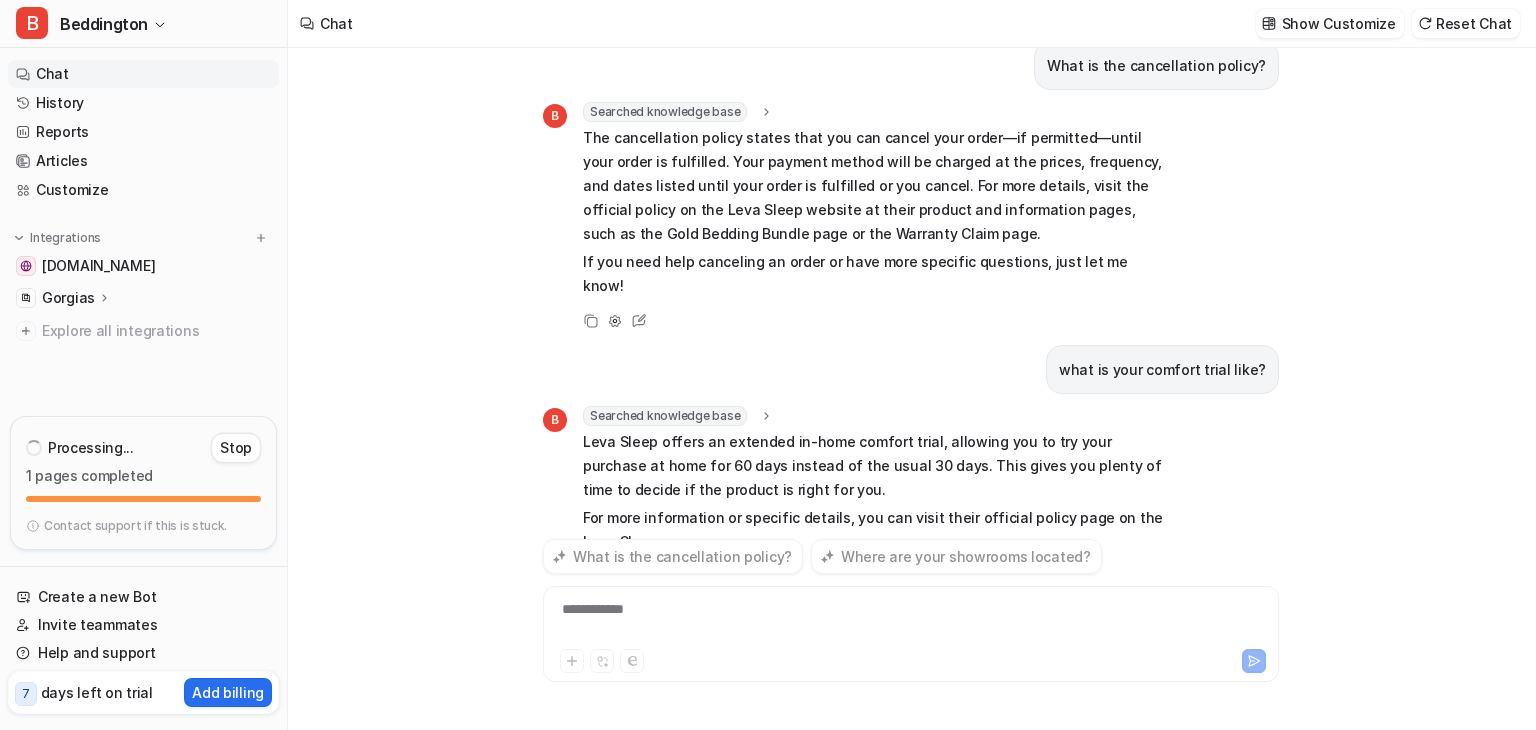 scroll, scrollTop: 455, scrollLeft: 0, axis: vertical 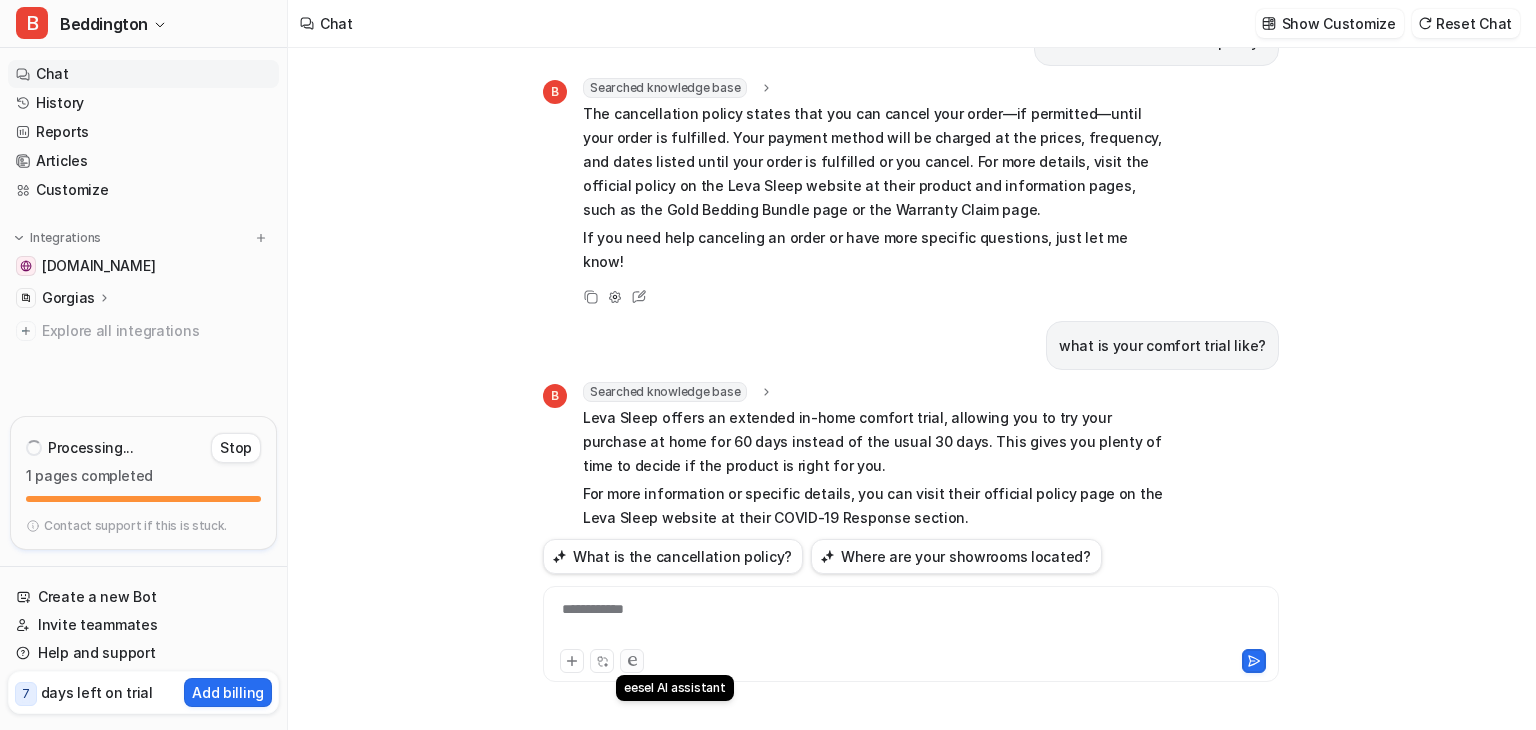 click at bounding box center [632, 661] 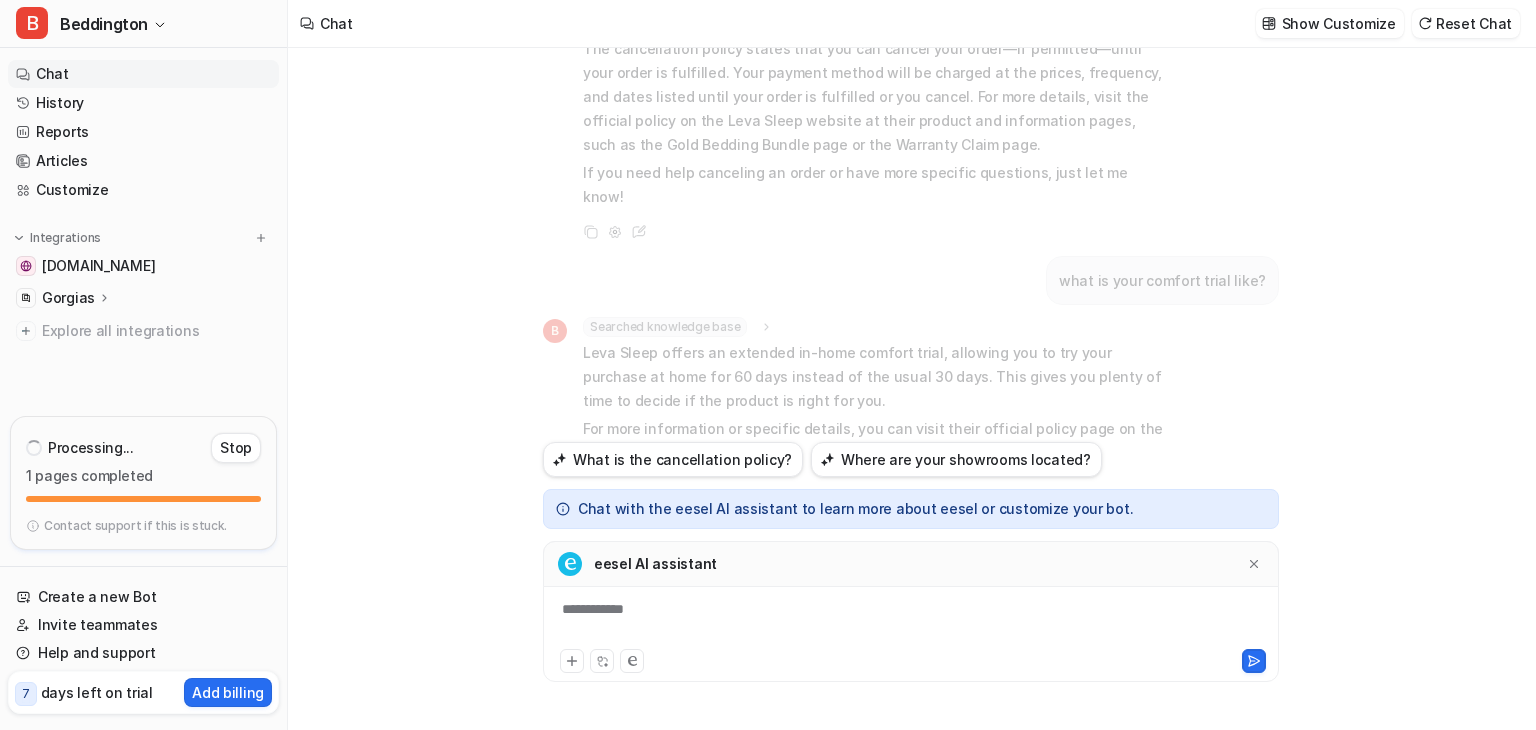 scroll, scrollTop: 552, scrollLeft: 0, axis: vertical 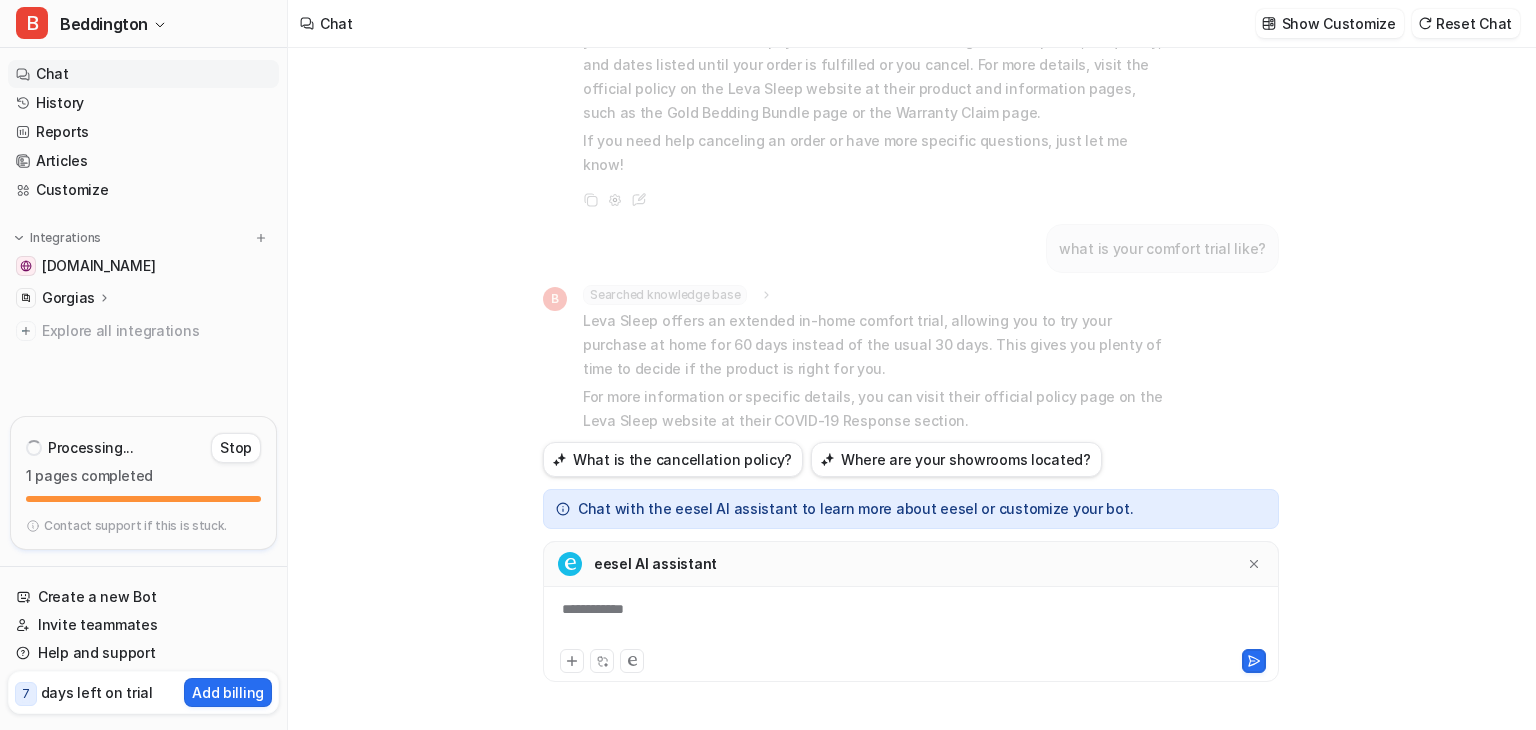 click on "**********" at bounding box center (911, 622) 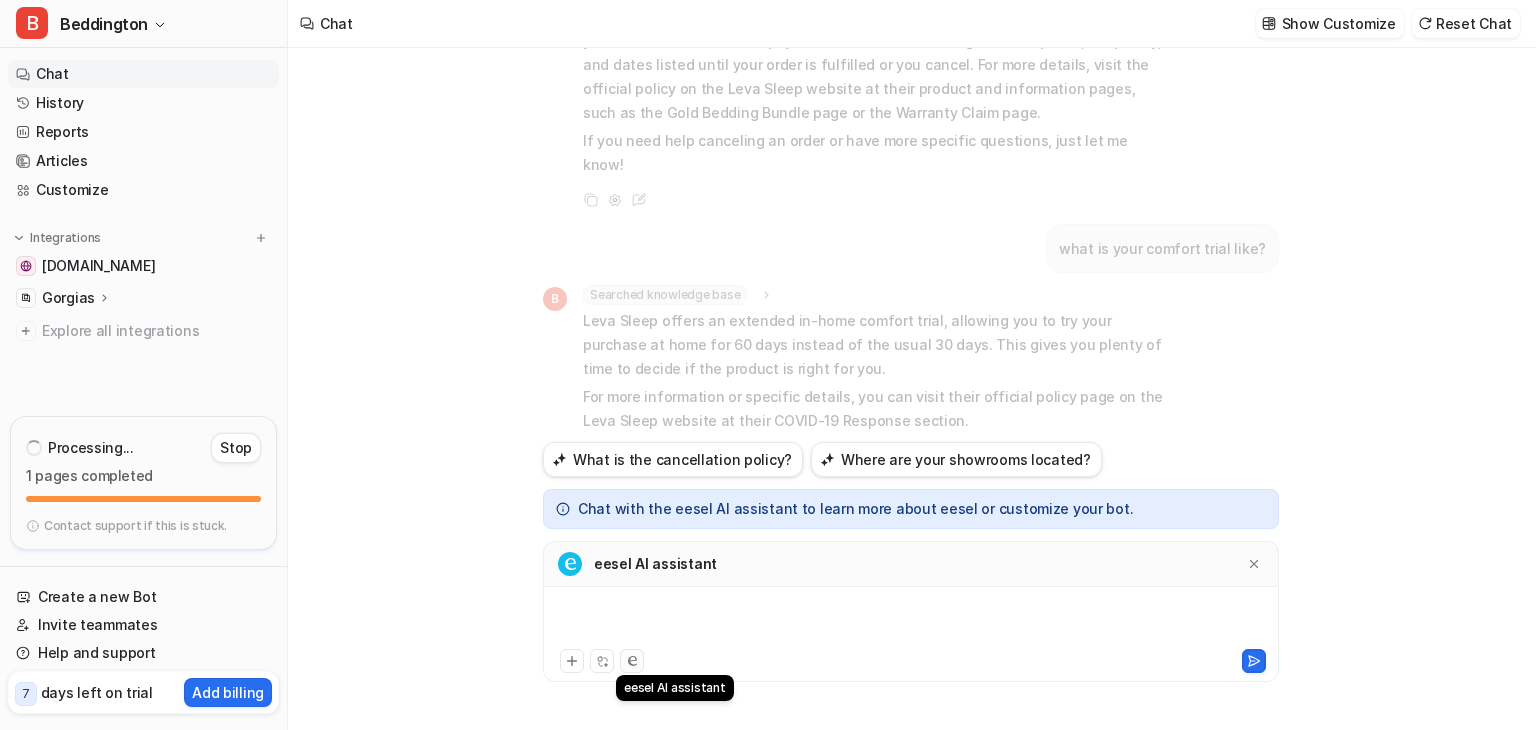 click at bounding box center (632, 661) 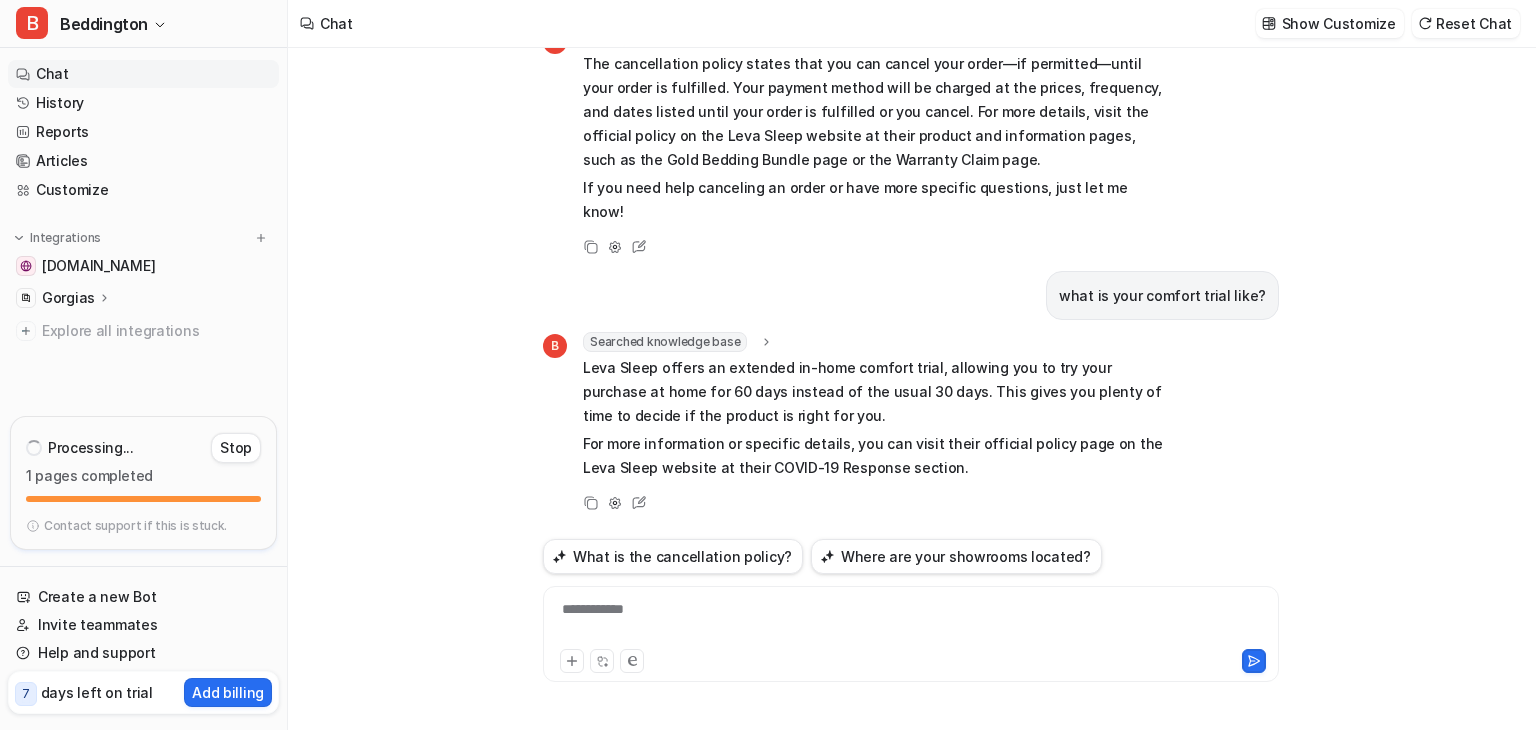 scroll, scrollTop: 455, scrollLeft: 0, axis: vertical 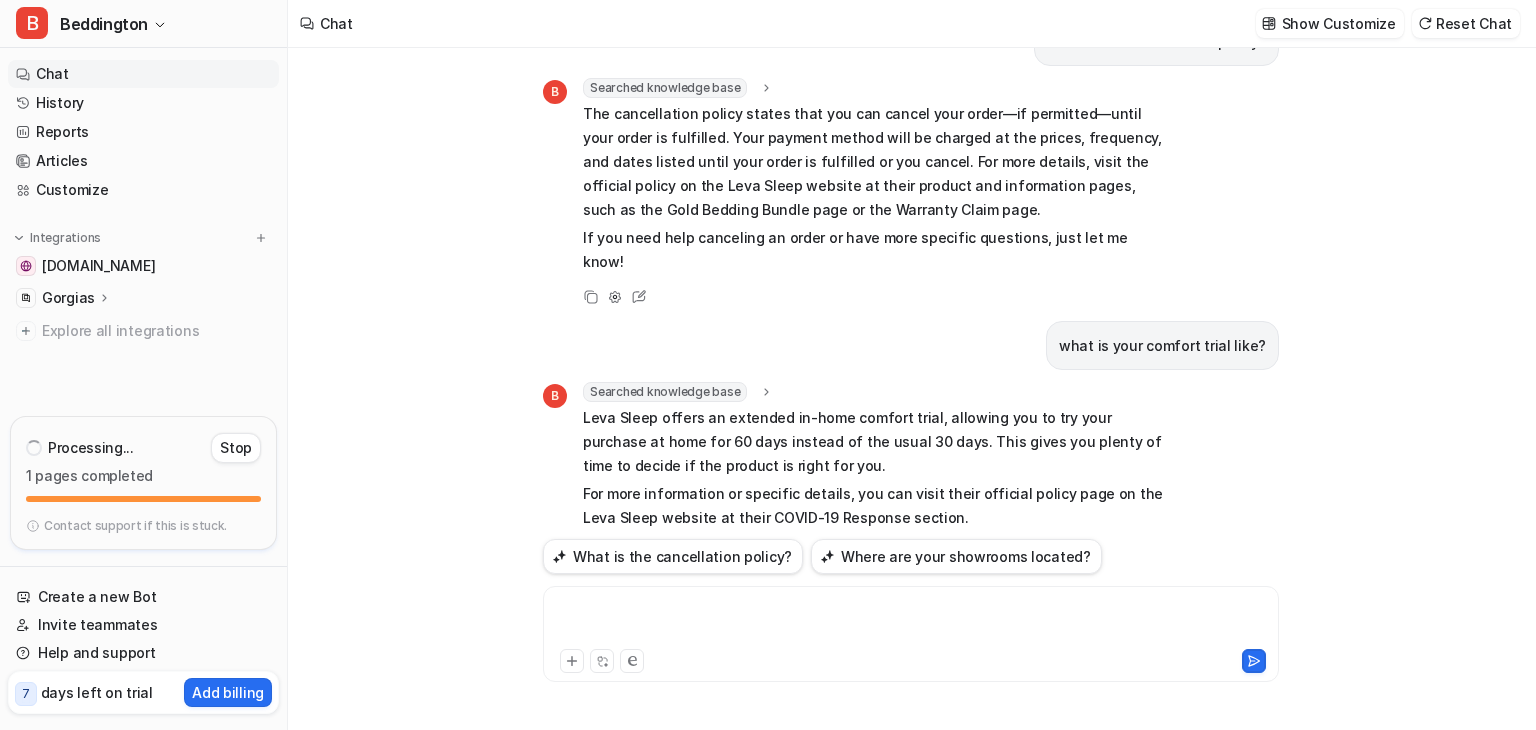 click at bounding box center (911, 622) 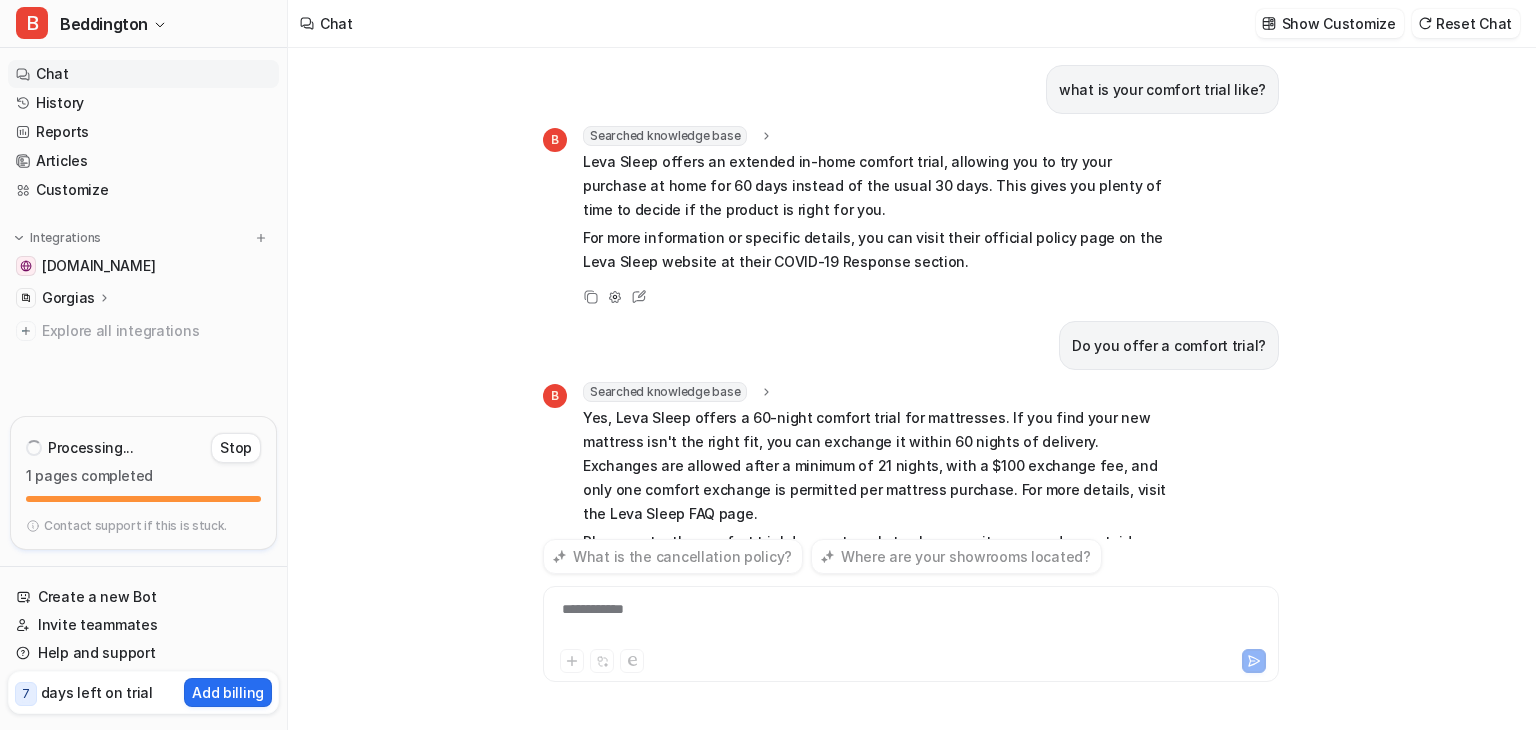 scroll, scrollTop: 735, scrollLeft: 0, axis: vertical 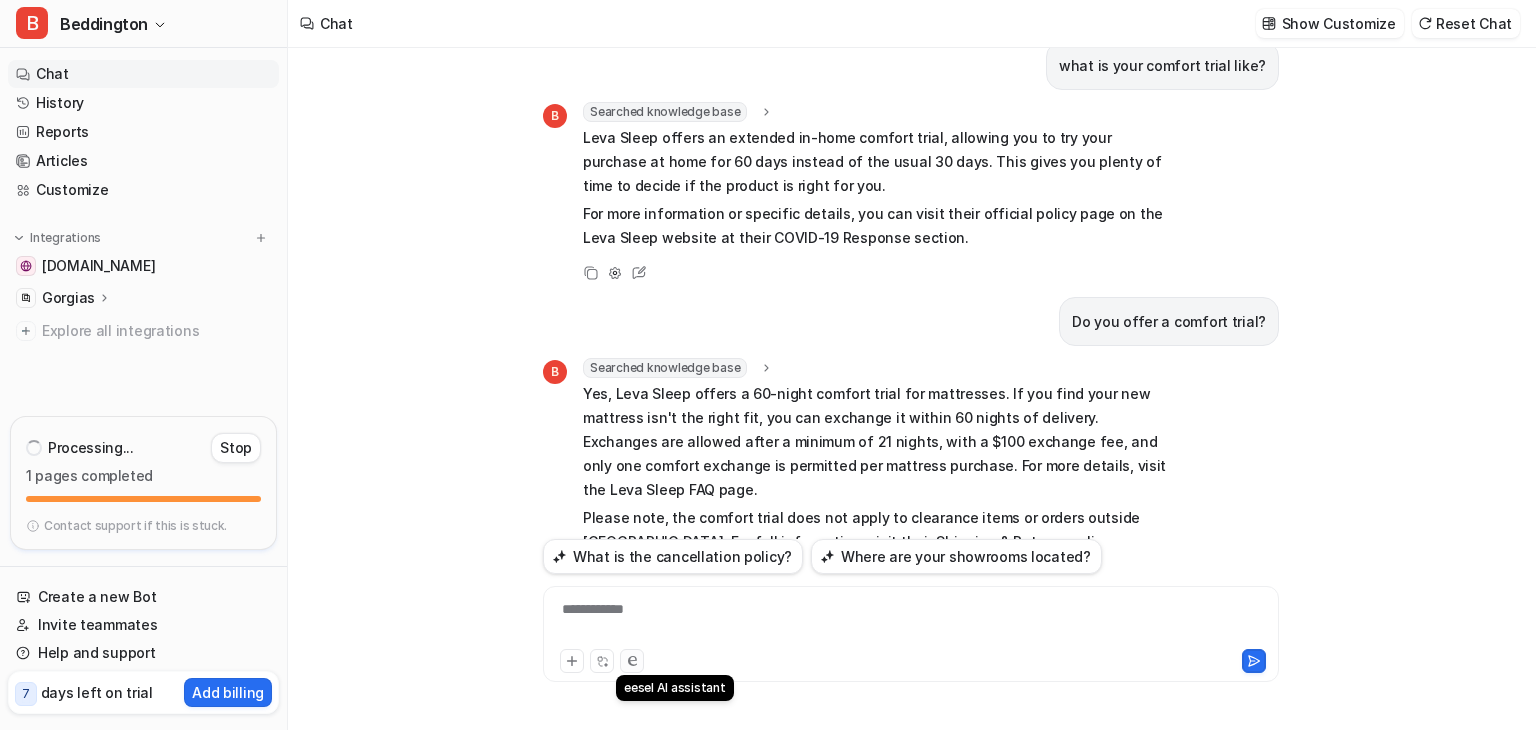 click at bounding box center [632, 661] 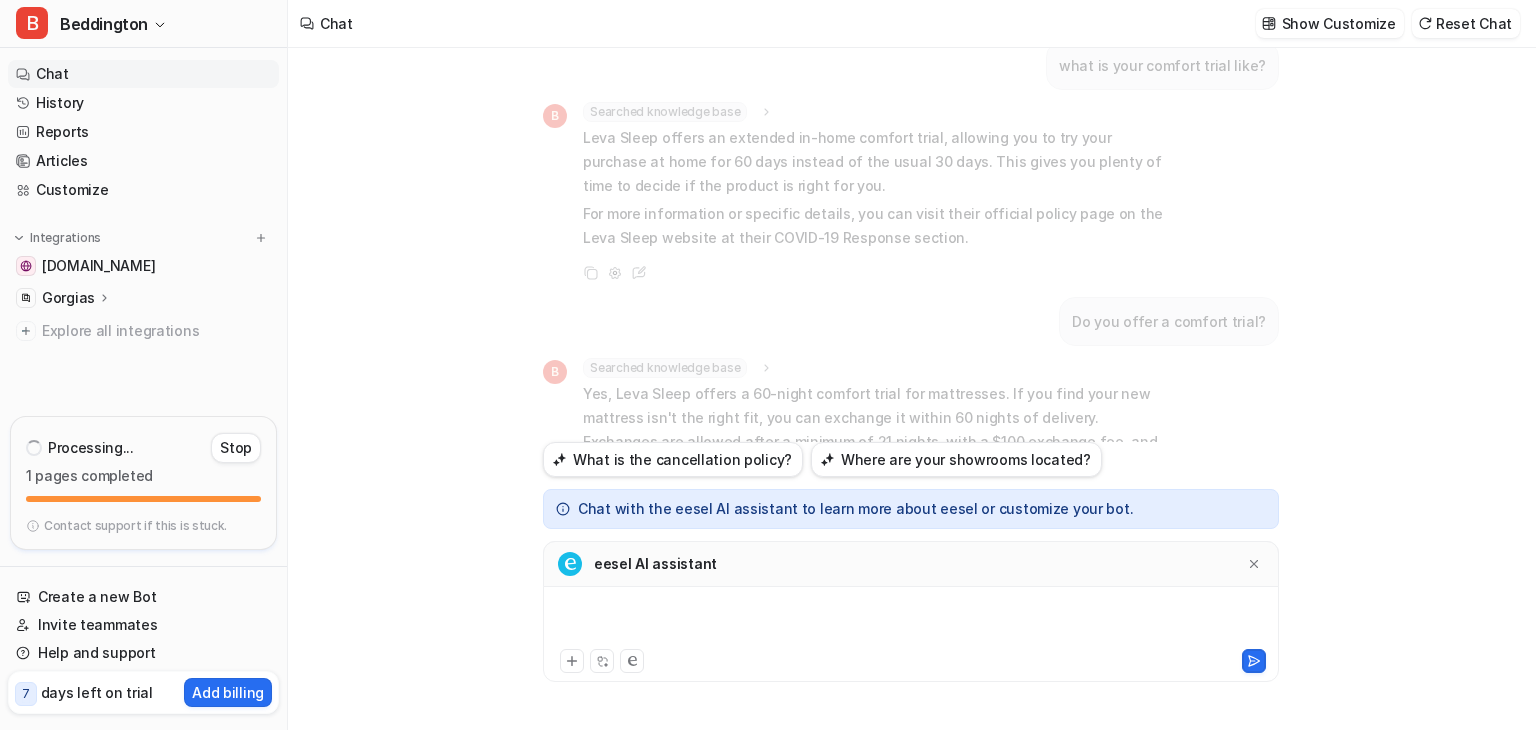click at bounding box center (911, 622) 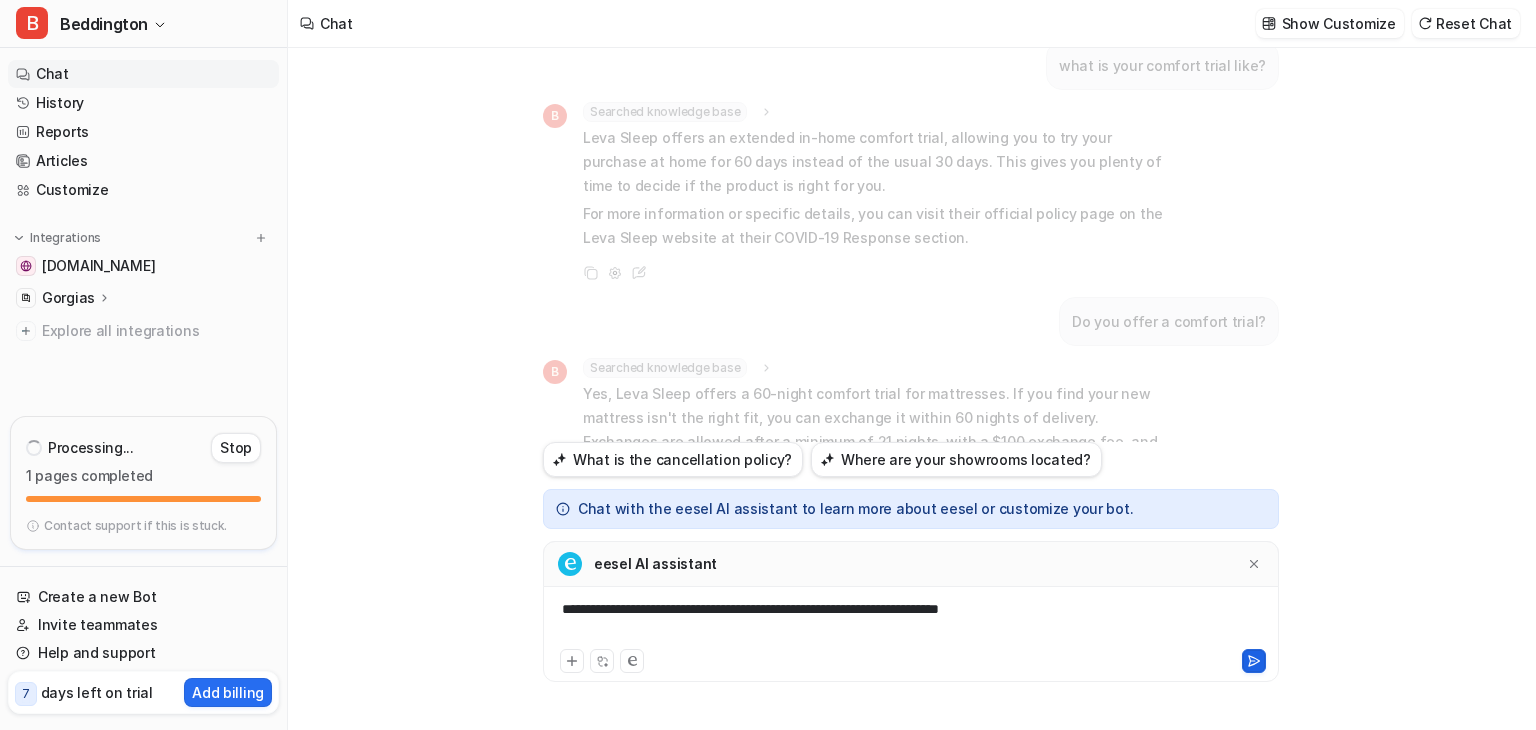 click 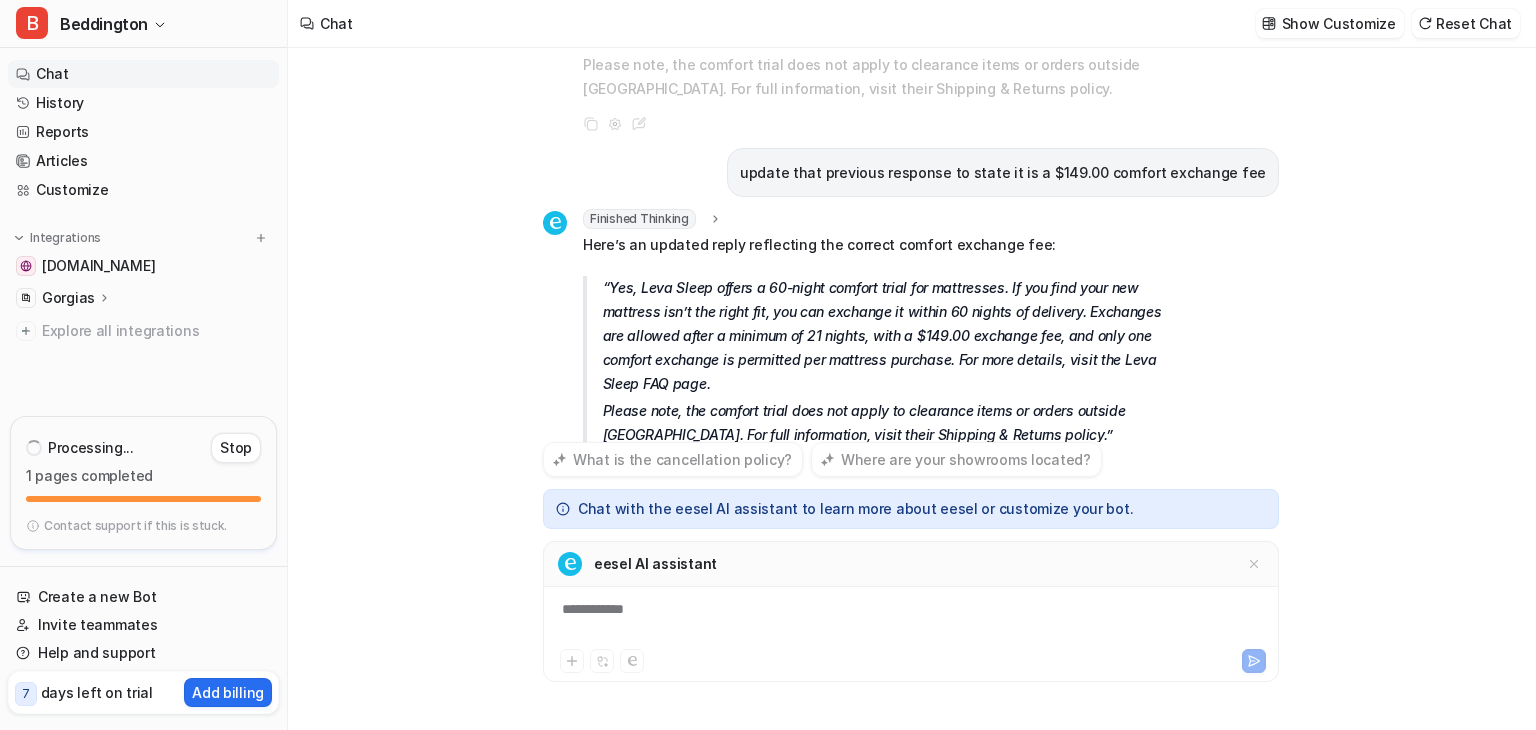 scroll, scrollTop: 1212, scrollLeft: 0, axis: vertical 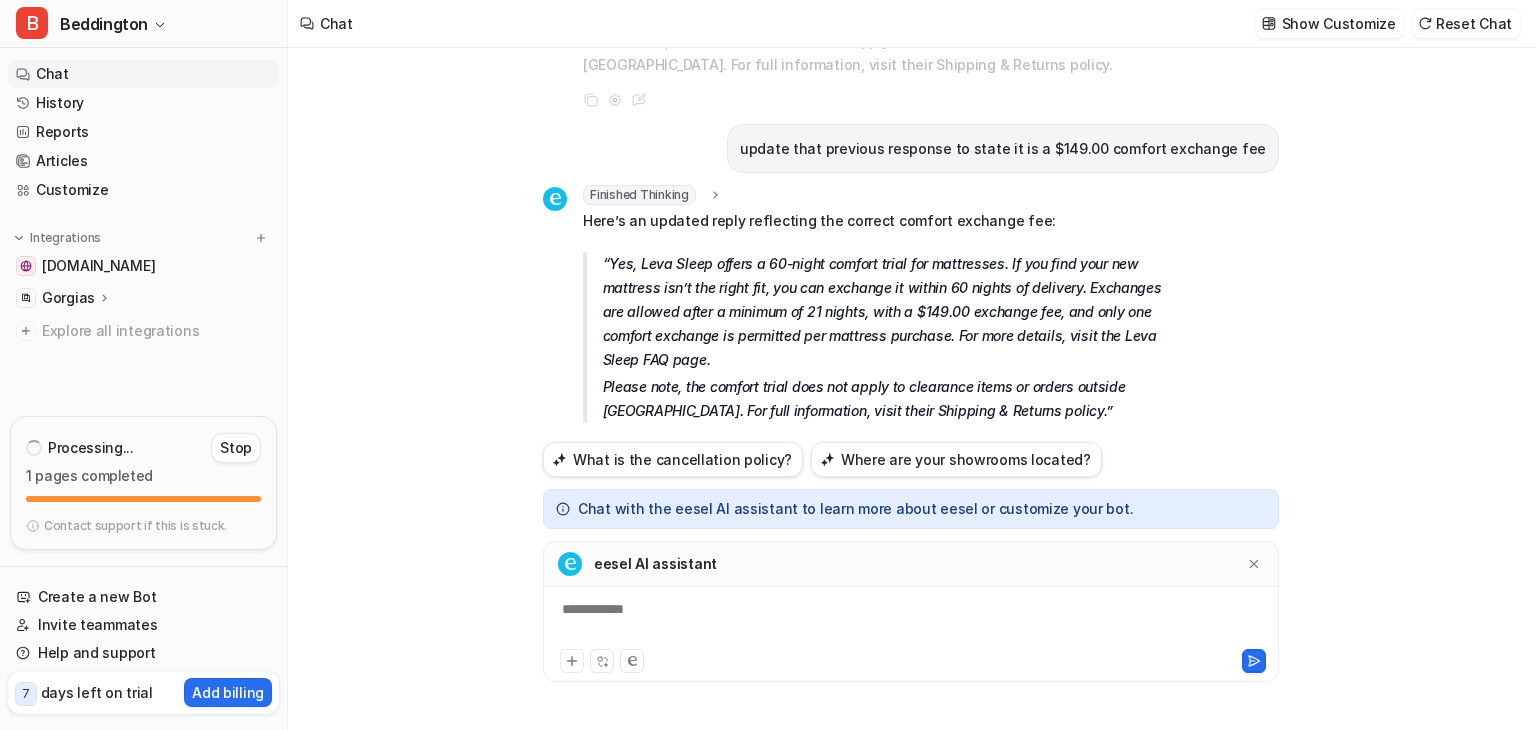 click on "**********" at bounding box center (911, 622) 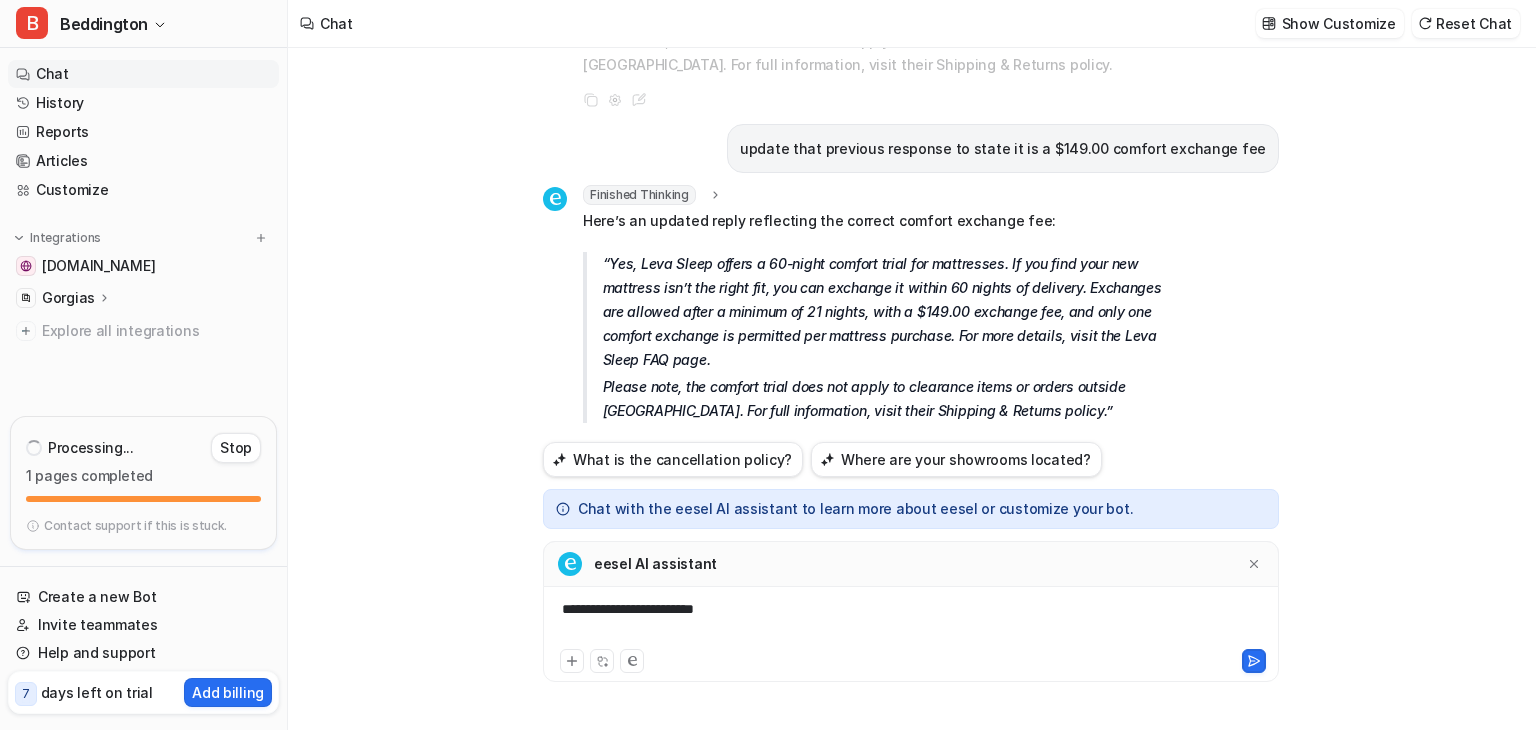 click on "**********" at bounding box center [911, 622] 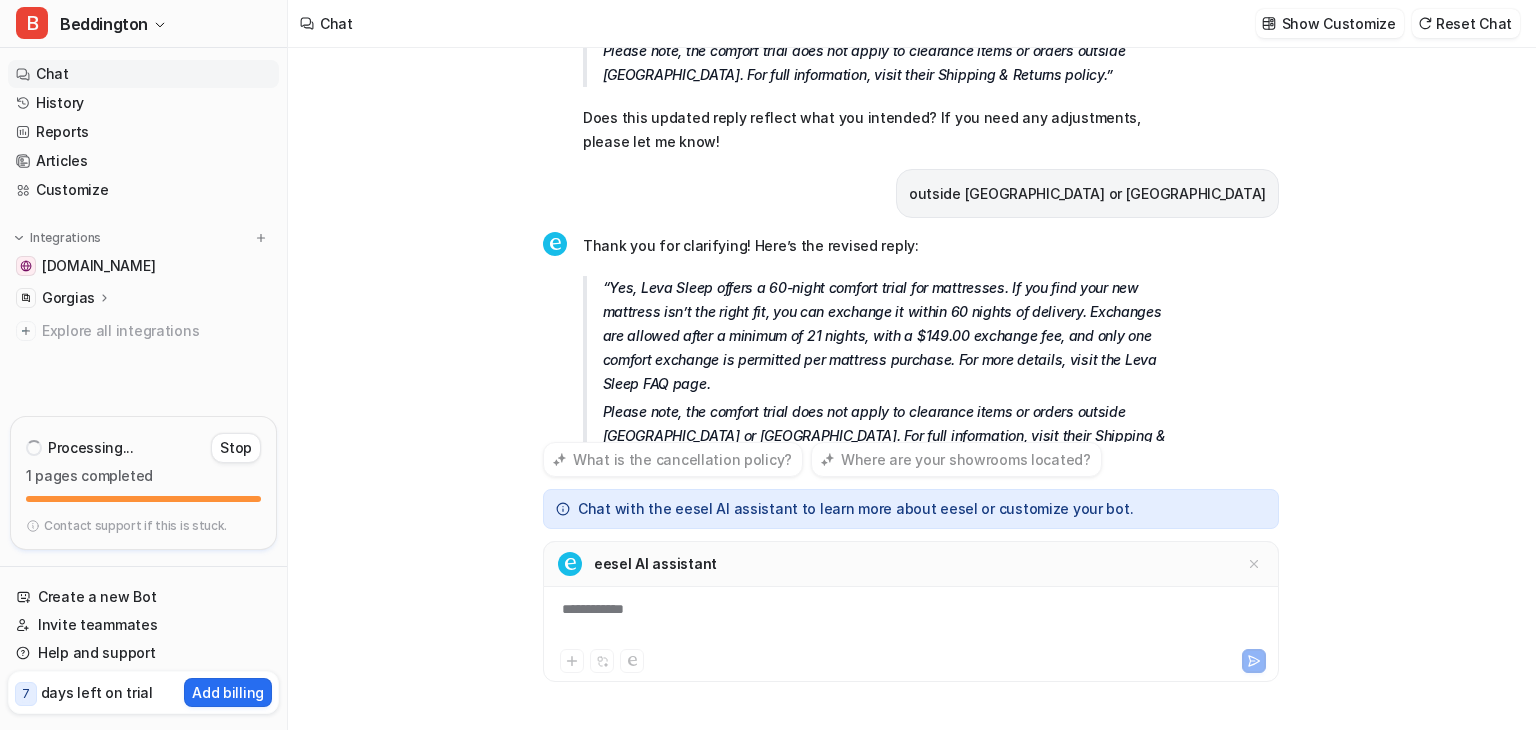 scroll, scrollTop: 1572, scrollLeft: 0, axis: vertical 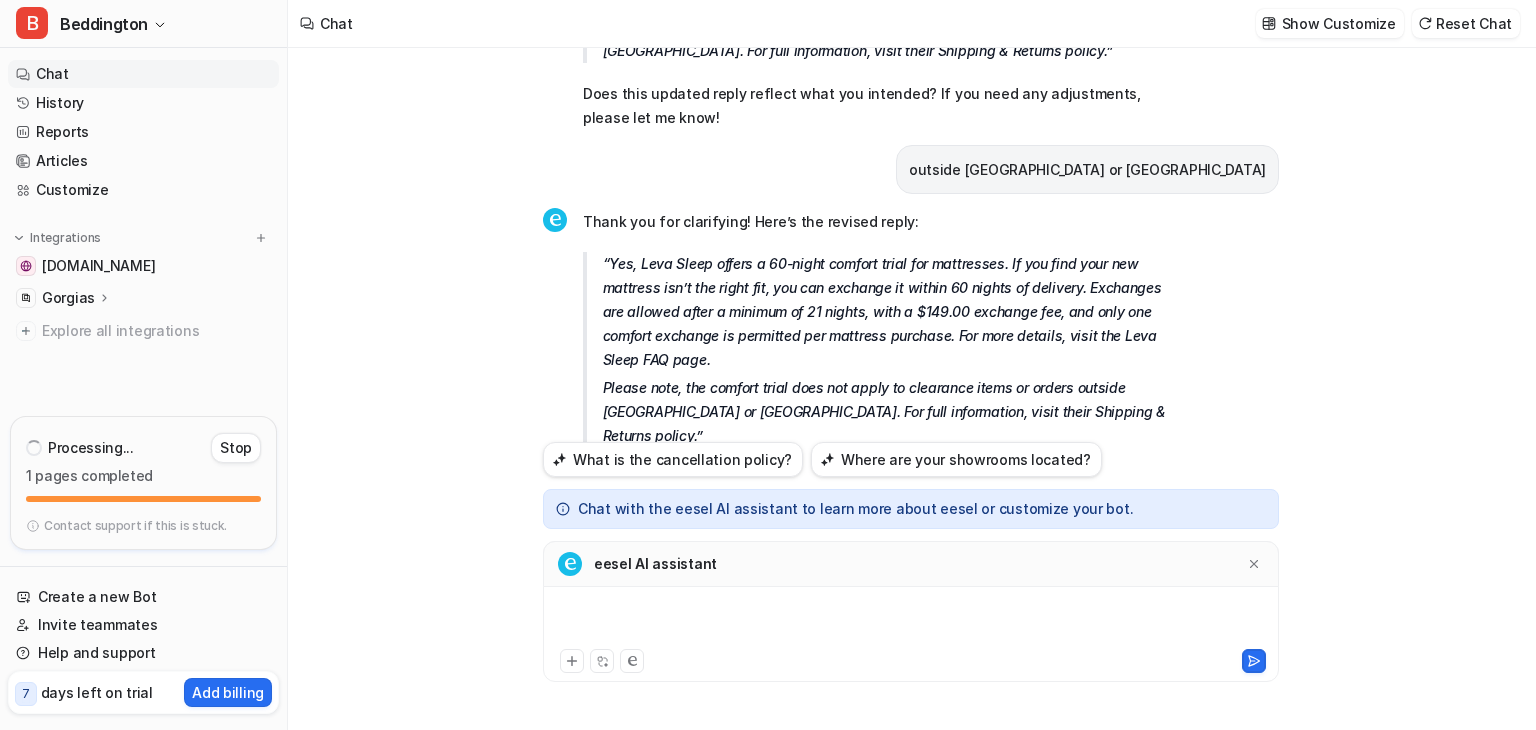 click at bounding box center (911, 622) 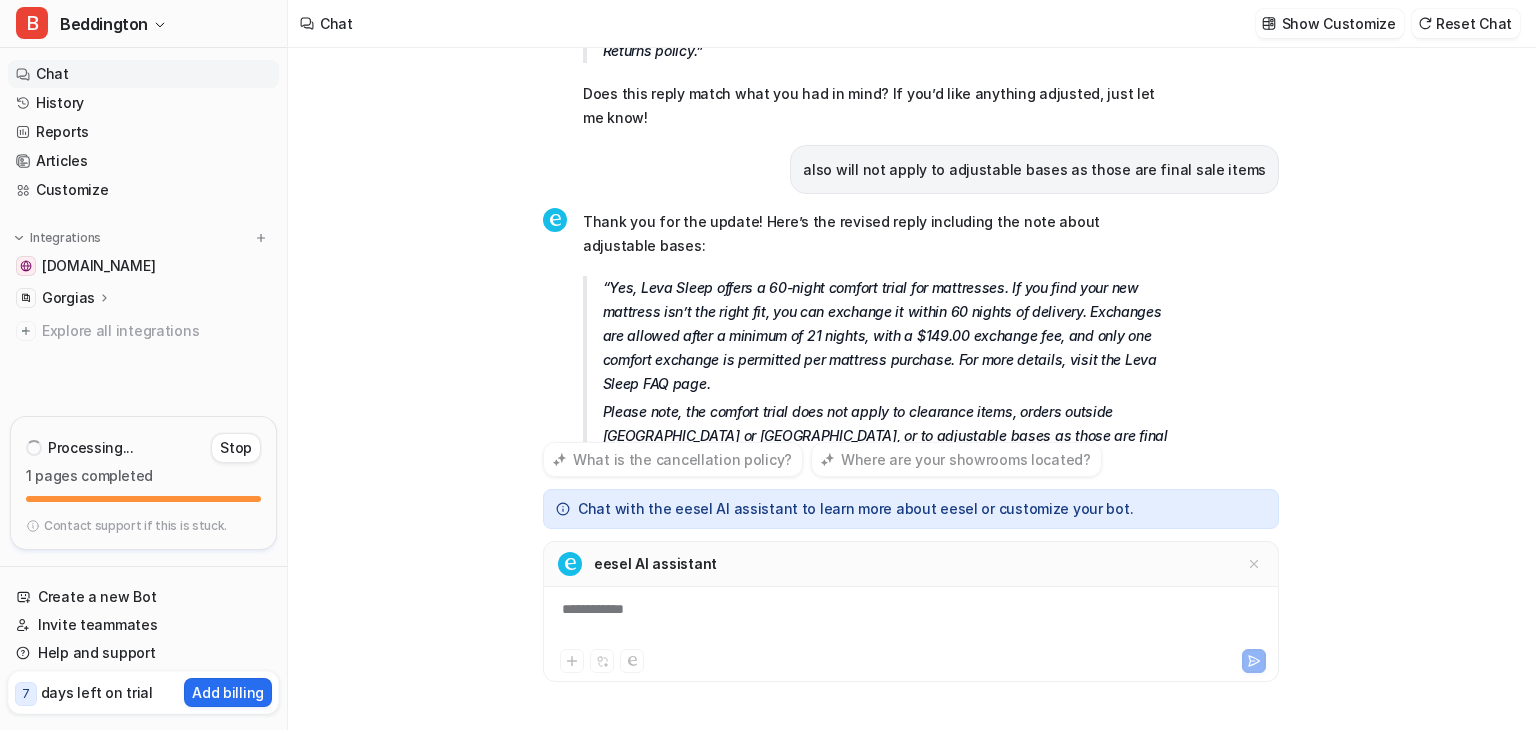 scroll, scrollTop: 1981, scrollLeft: 0, axis: vertical 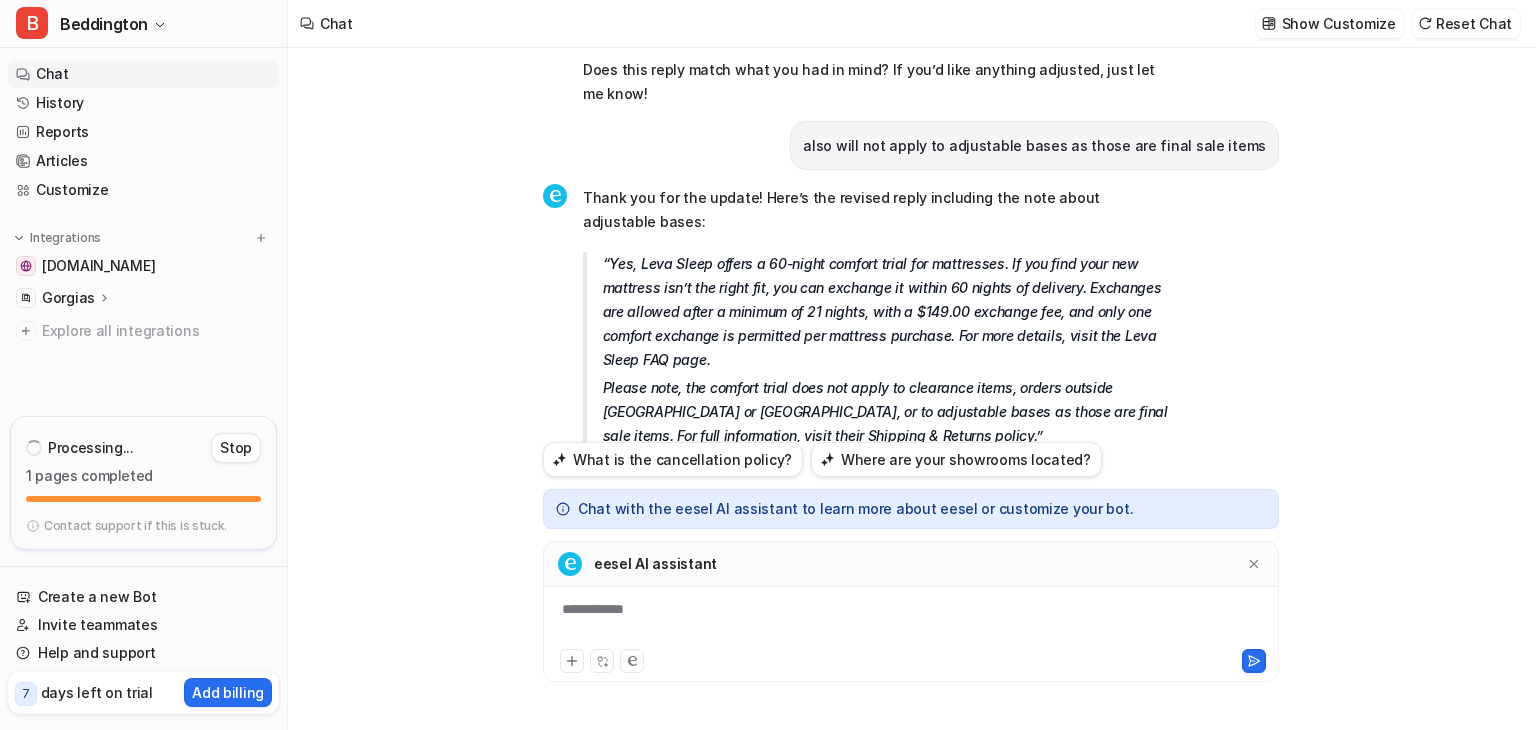 click on "**********" at bounding box center [911, 622] 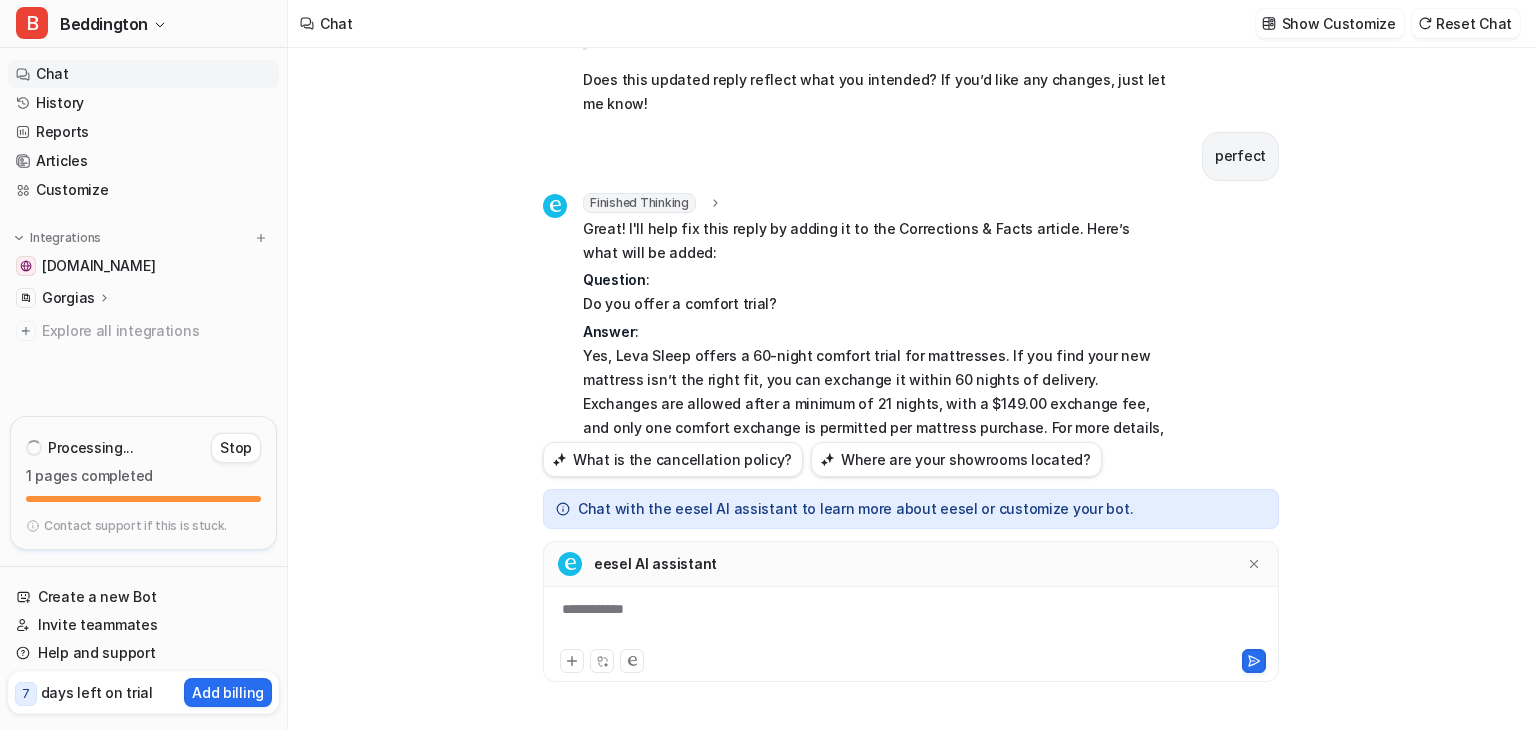 scroll, scrollTop: 2479, scrollLeft: 0, axis: vertical 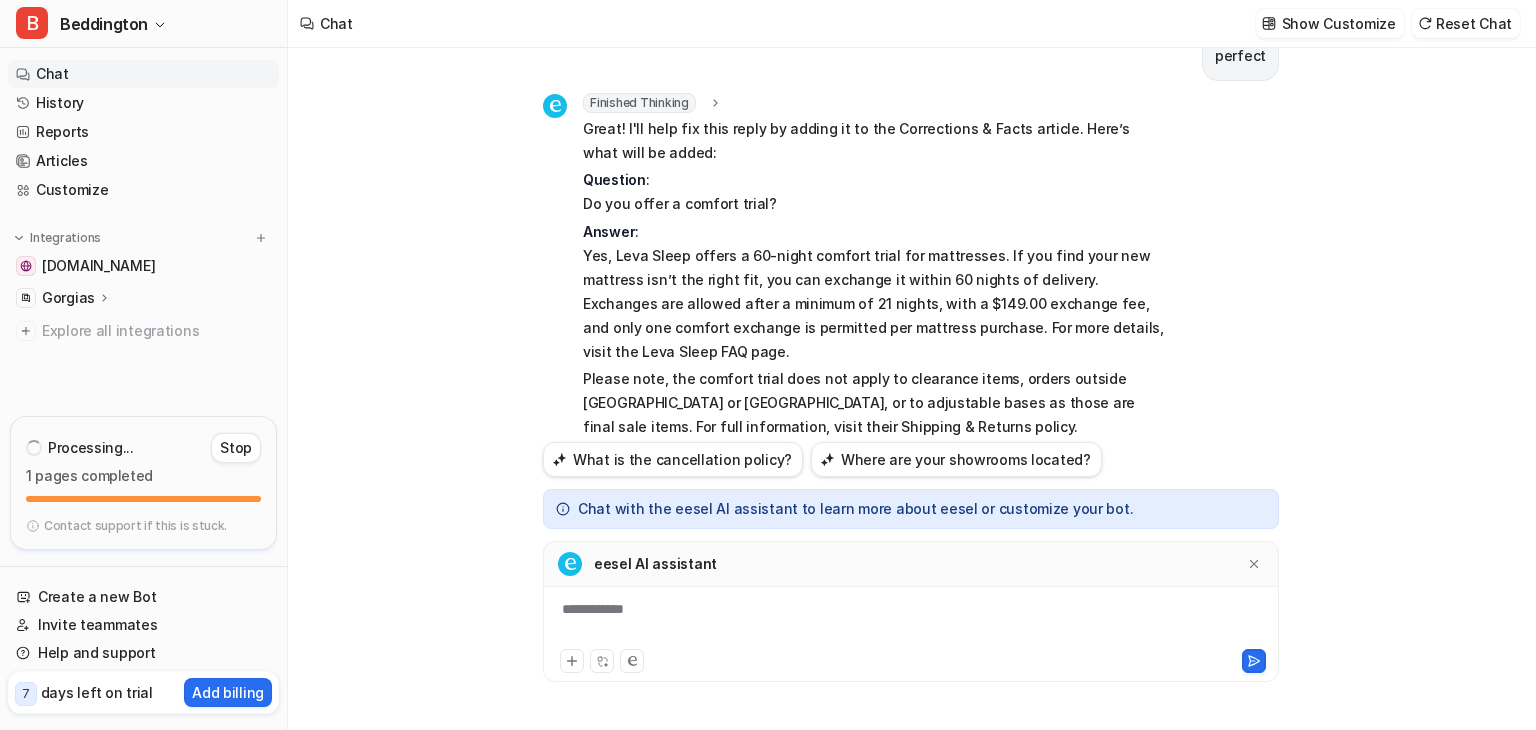click on "eesel AI assistant" at bounding box center (911, 564) 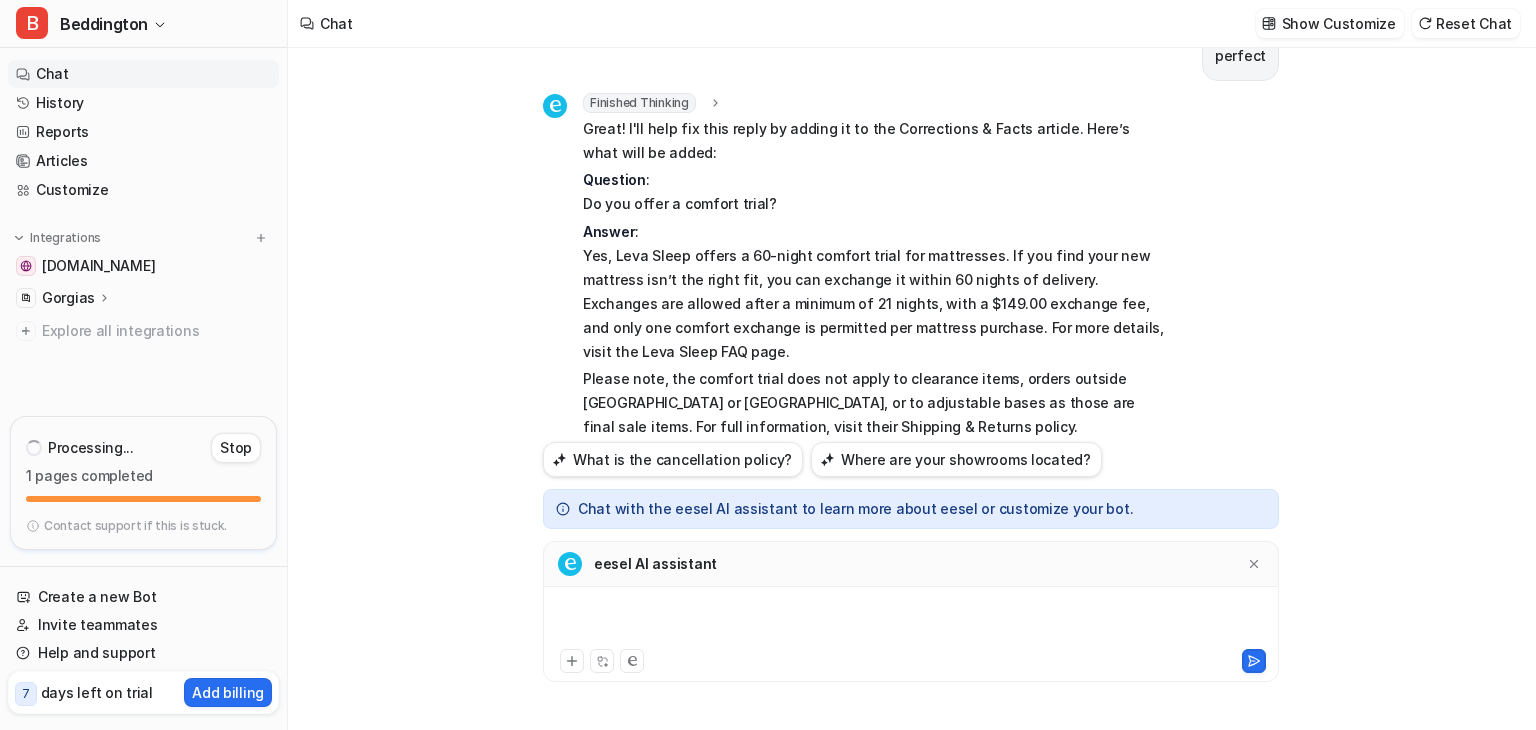 click at bounding box center (911, 622) 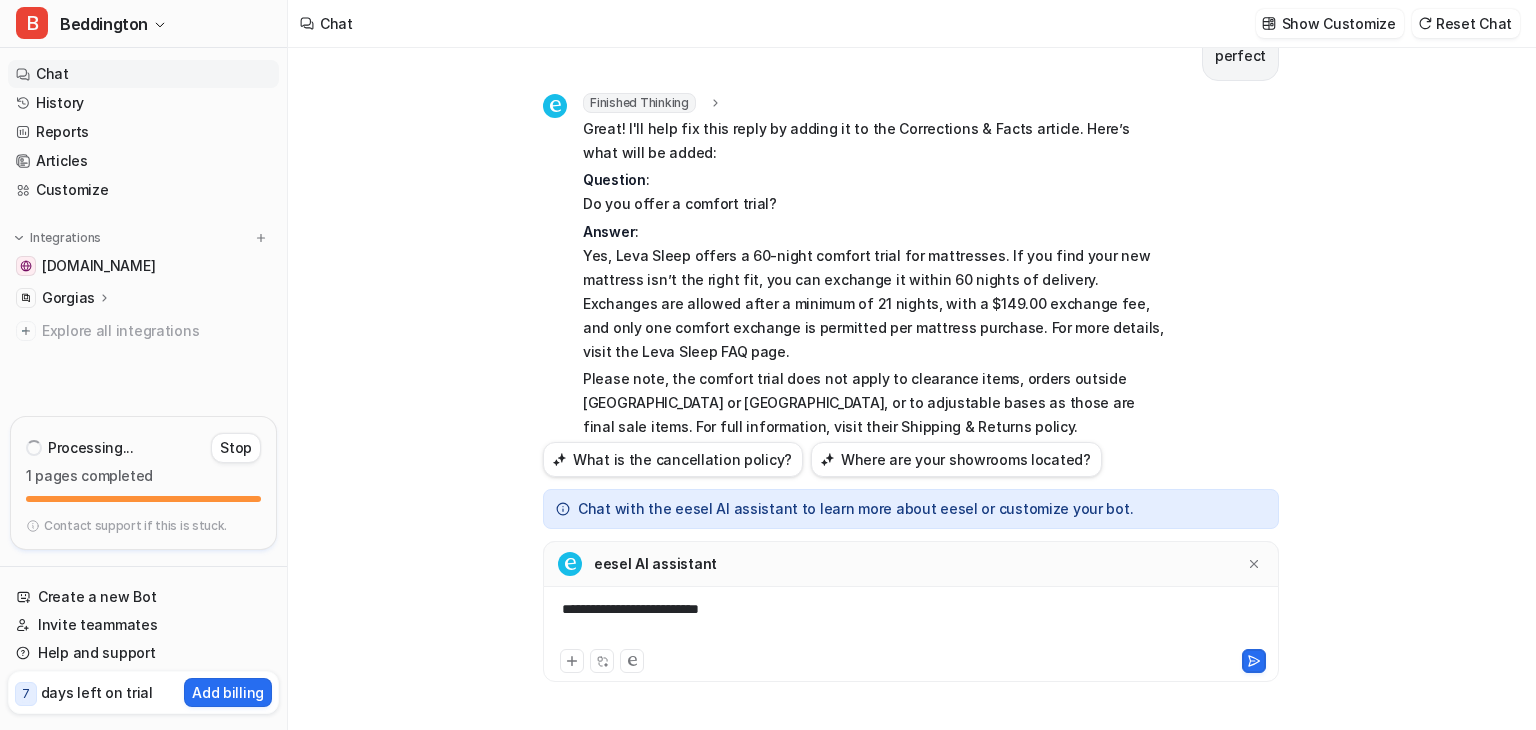 click on "eesel AI assistant" at bounding box center (911, 564) 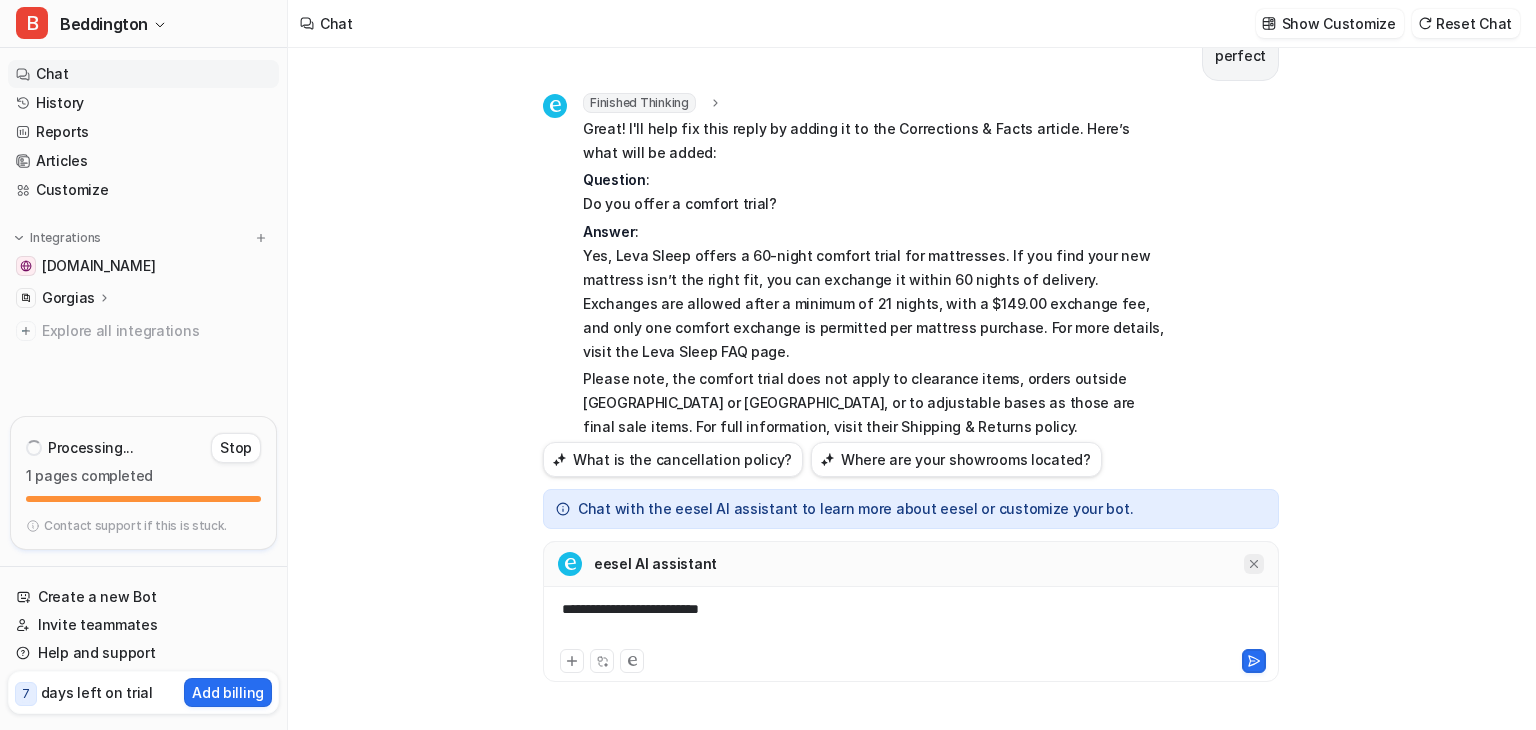 click at bounding box center (1254, 564) 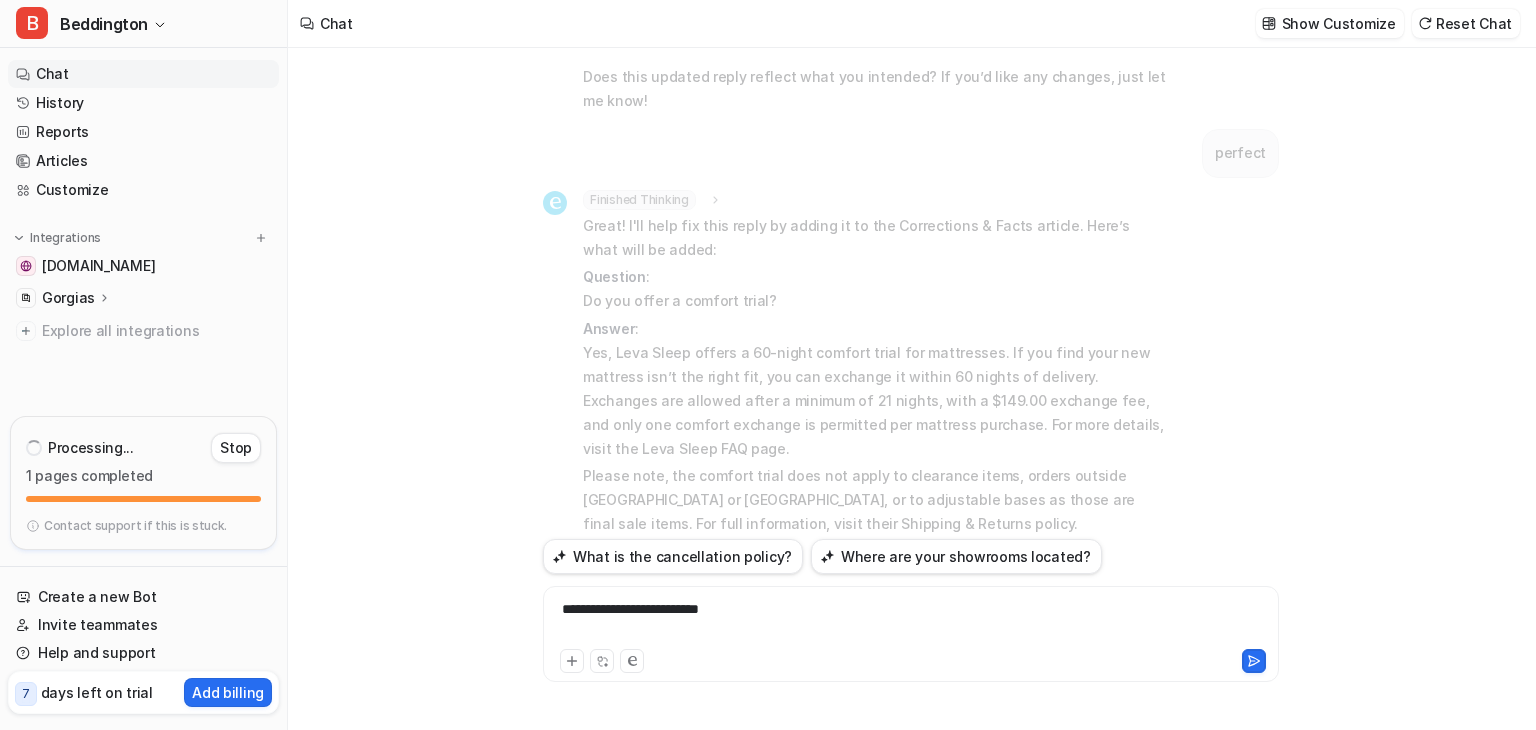 click on "**********" at bounding box center (911, 622) 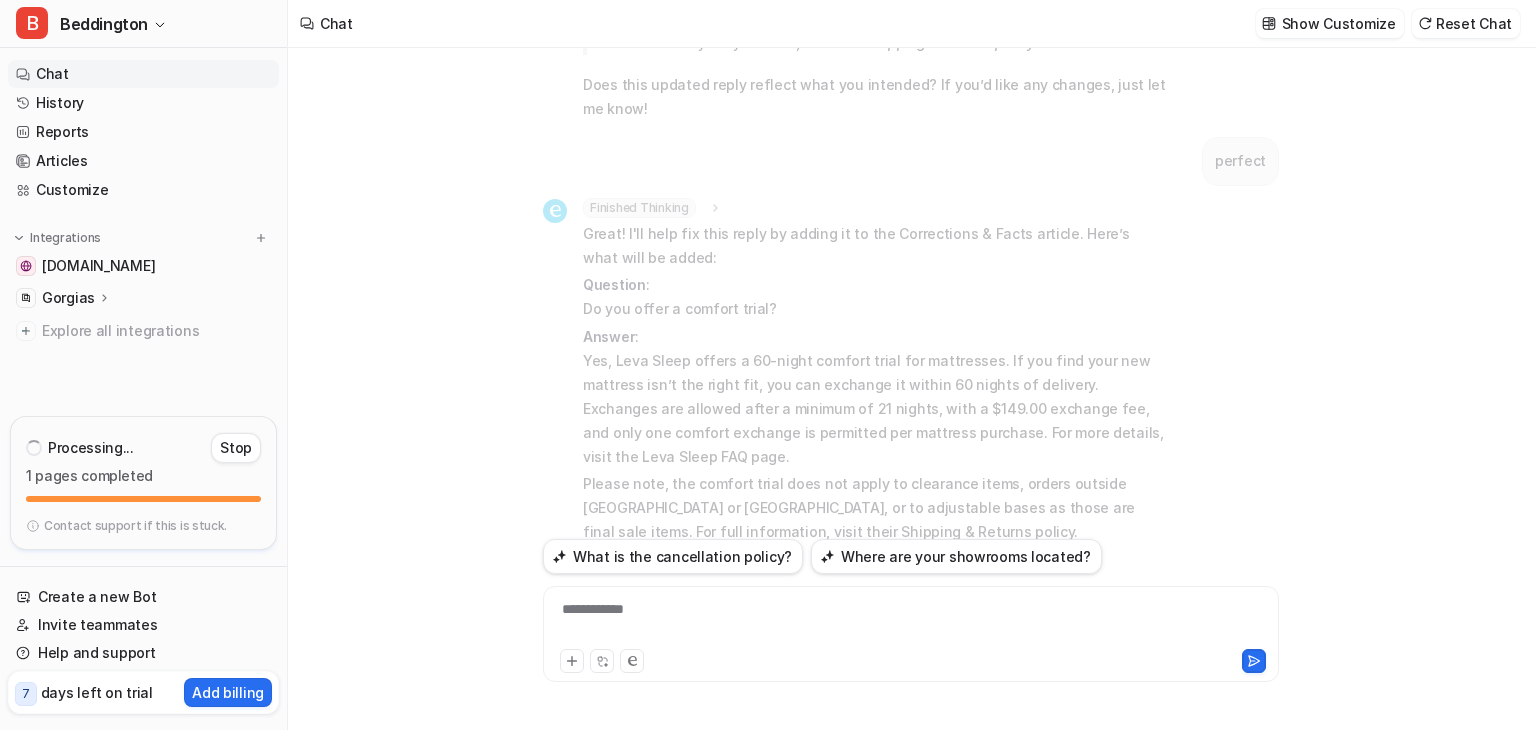 scroll, scrollTop: 2362, scrollLeft: 0, axis: vertical 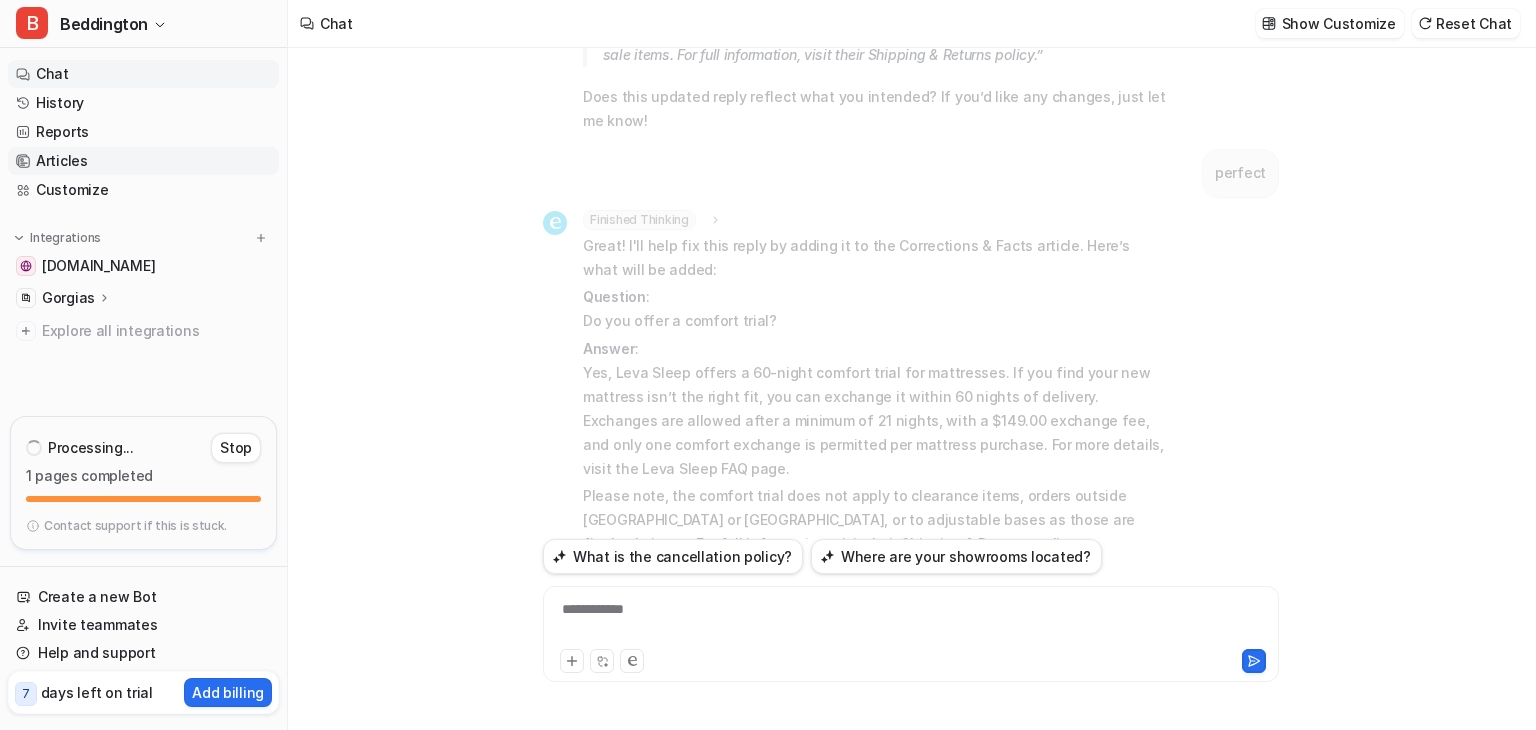click on "Articles" at bounding box center (143, 161) 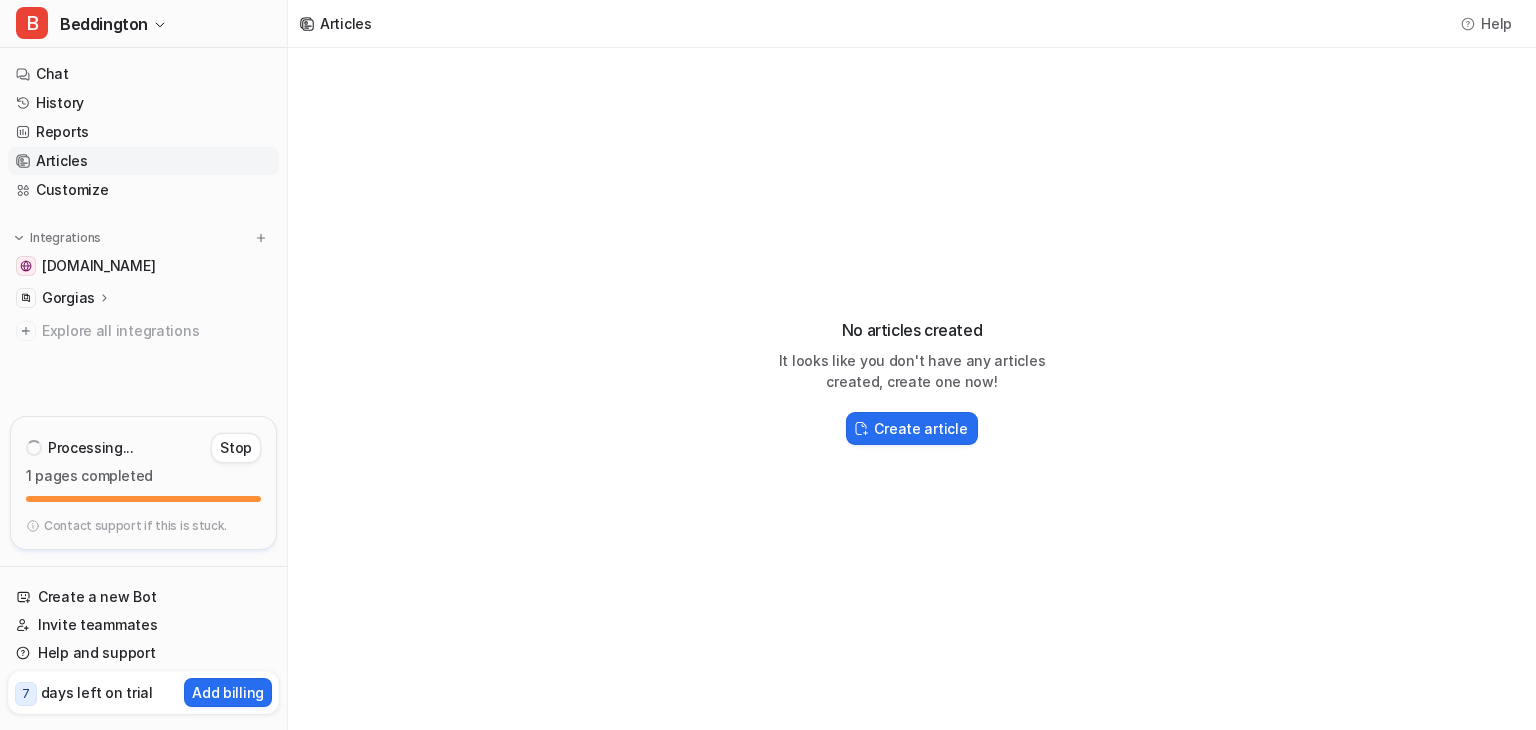 click on "Articles" at bounding box center (143, 161) 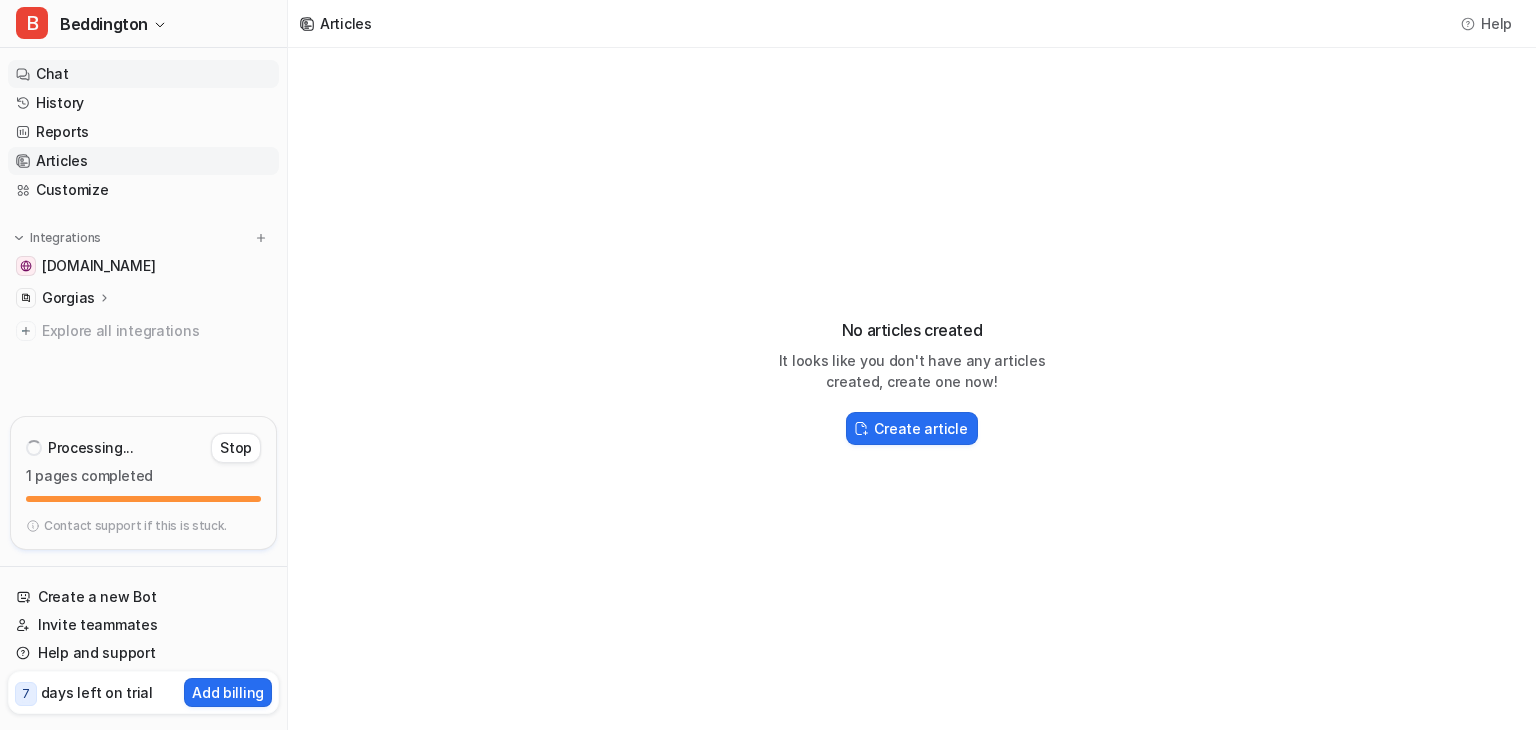 click on "Chat" at bounding box center [143, 74] 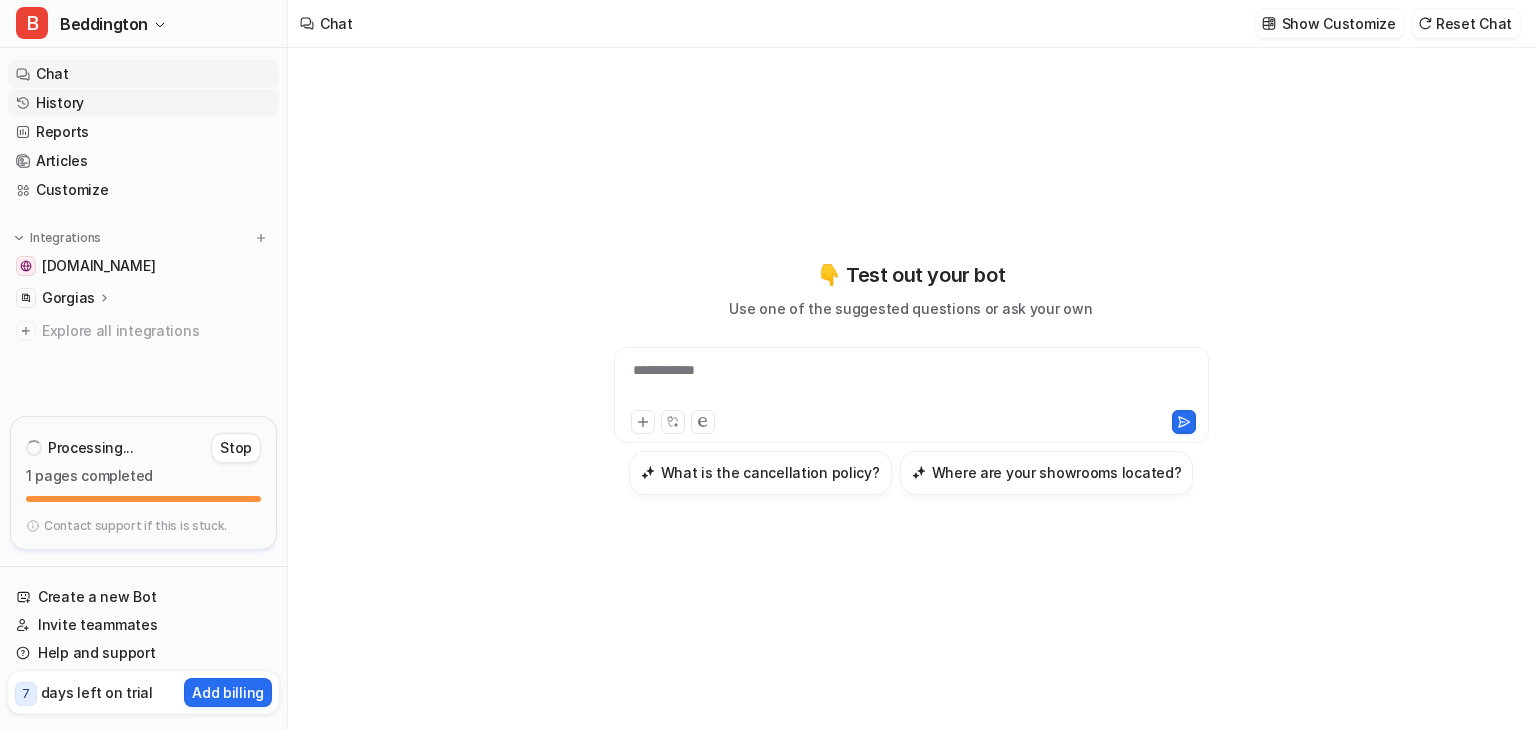 click on "History" at bounding box center (143, 103) 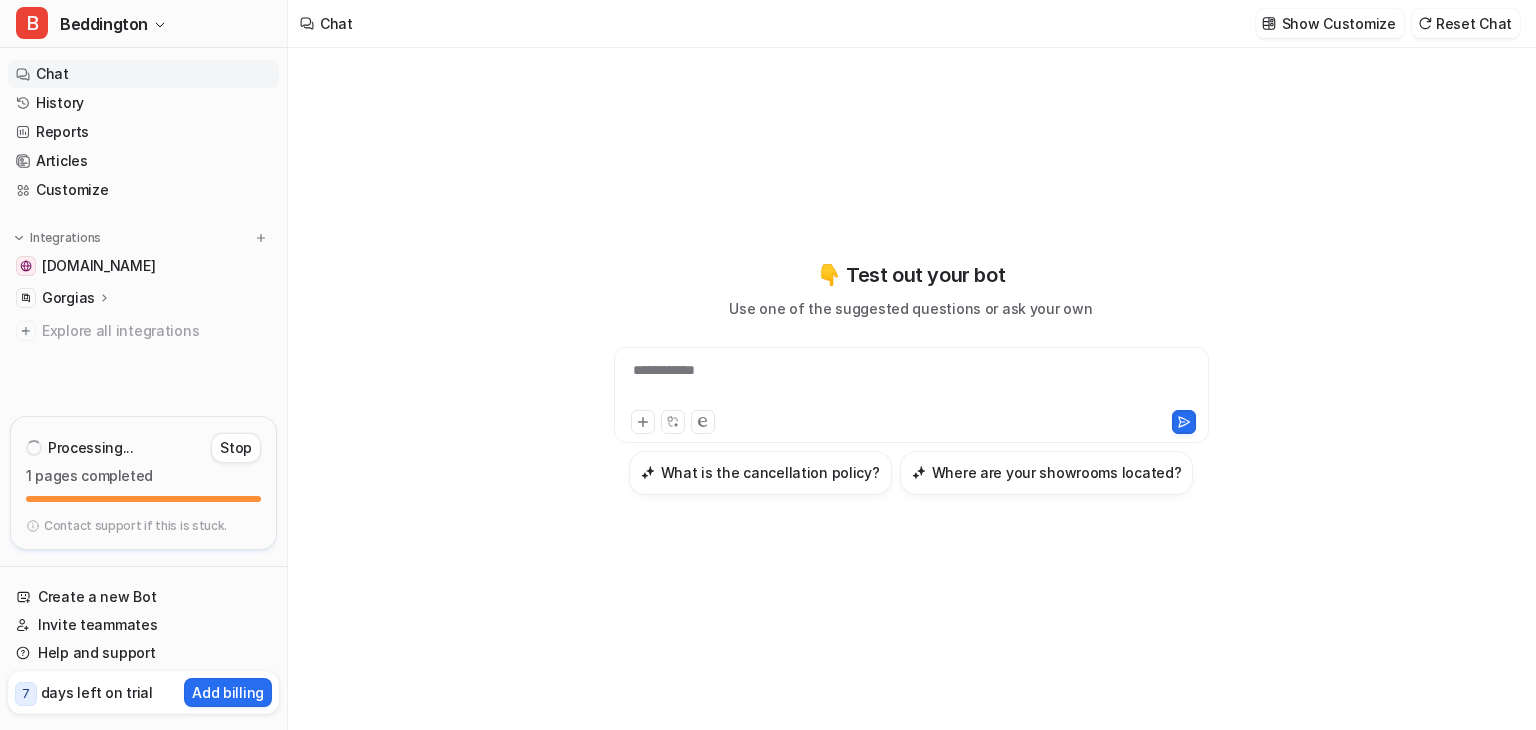 drag, startPoint x: 1043, startPoint y: 661, endPoint x: 1009, endPoint y: 629, distance: 46.69047 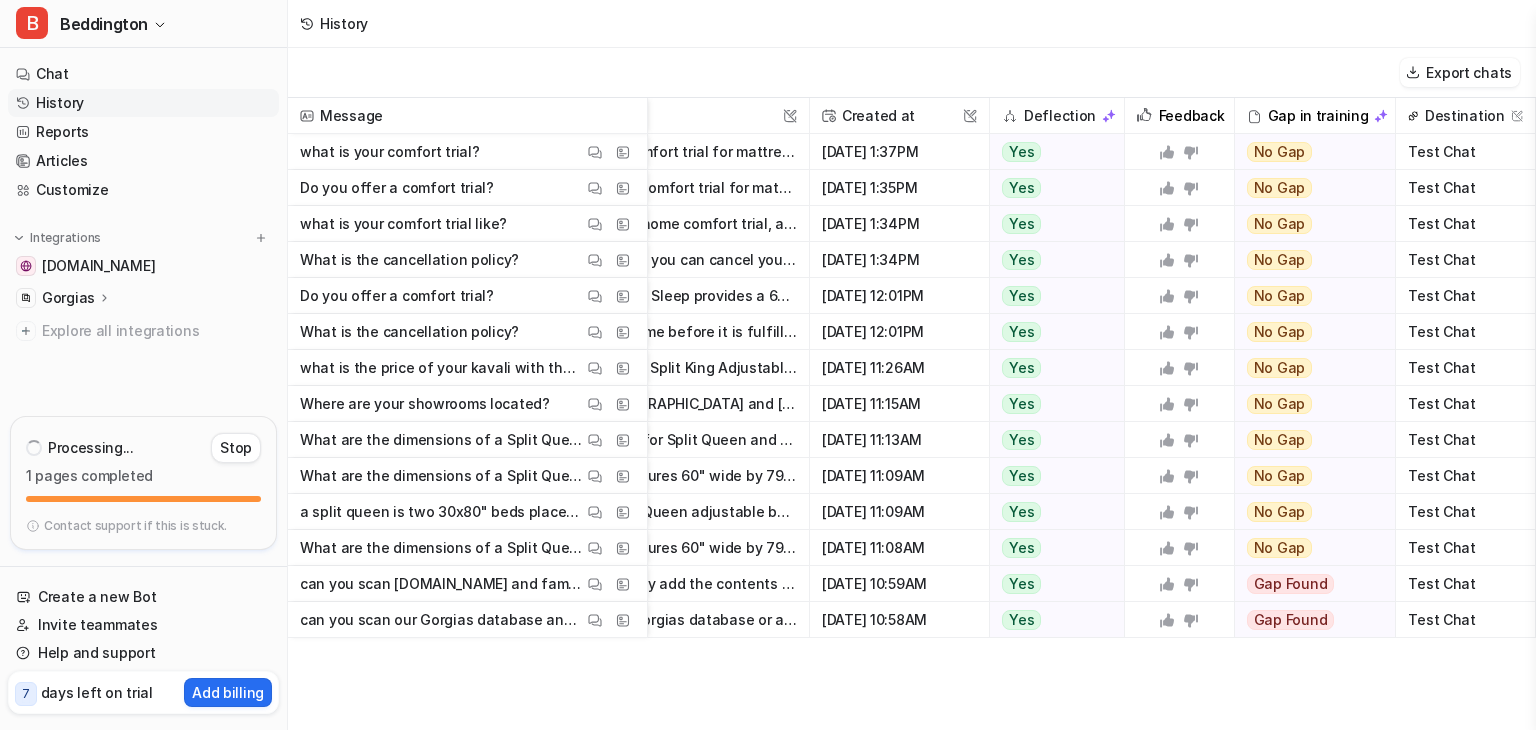 scroll, scrollTop: 0, scrollLeft: 0, axis: both 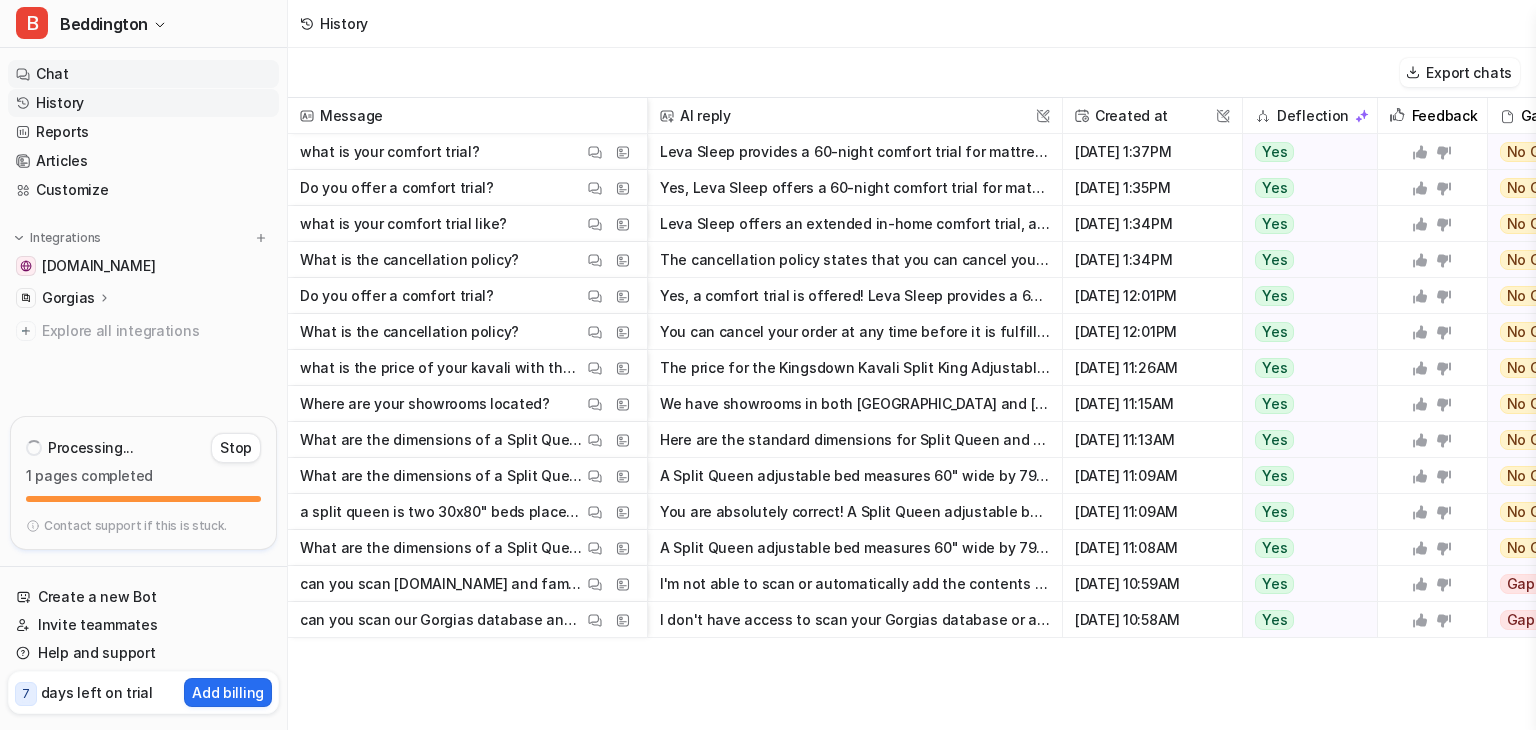 click on "Chat" at bounding box center (143, 74) 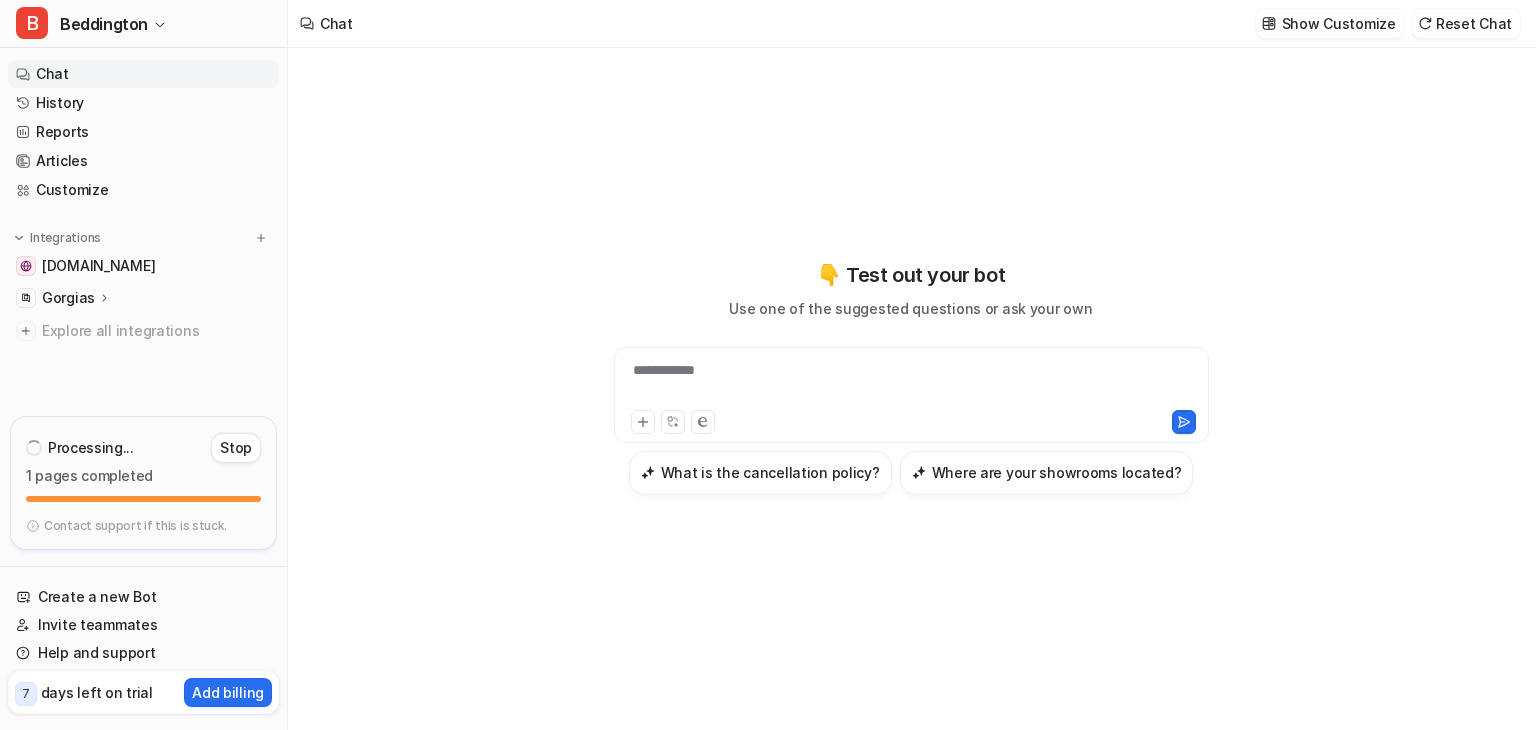 click on "**********" at bounding box center (911, 395) 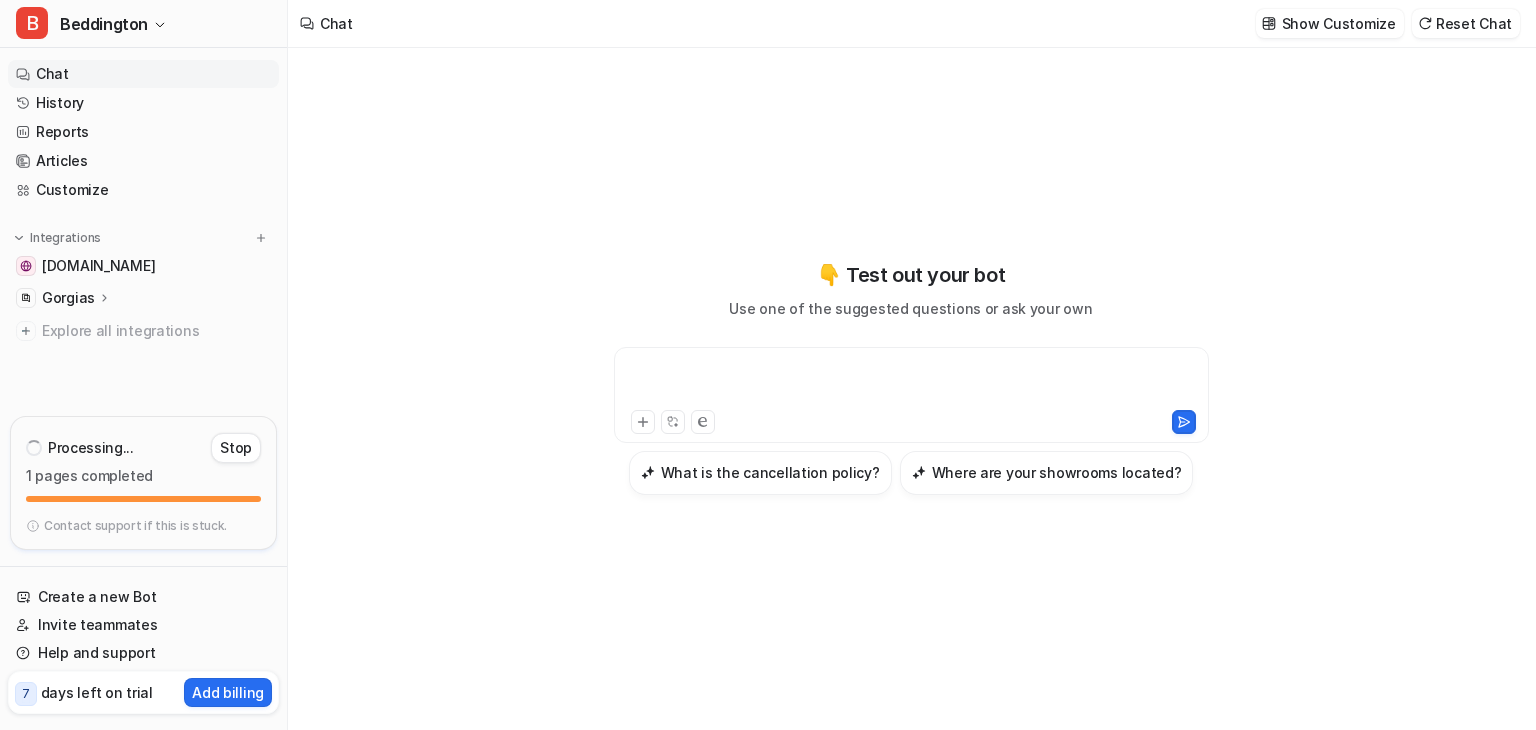 click at bounding box center [911, 383] 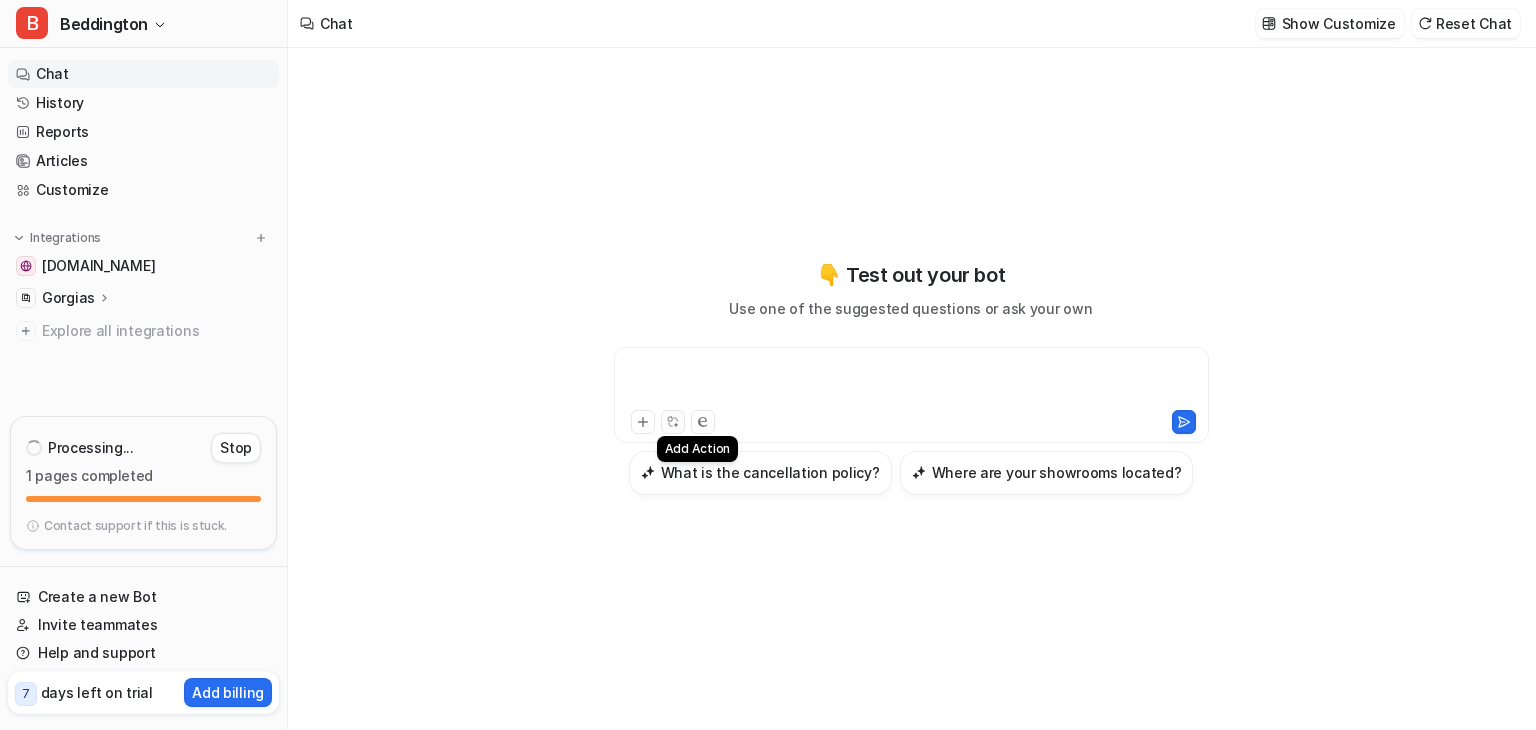 click at bounding box center (673, 422) 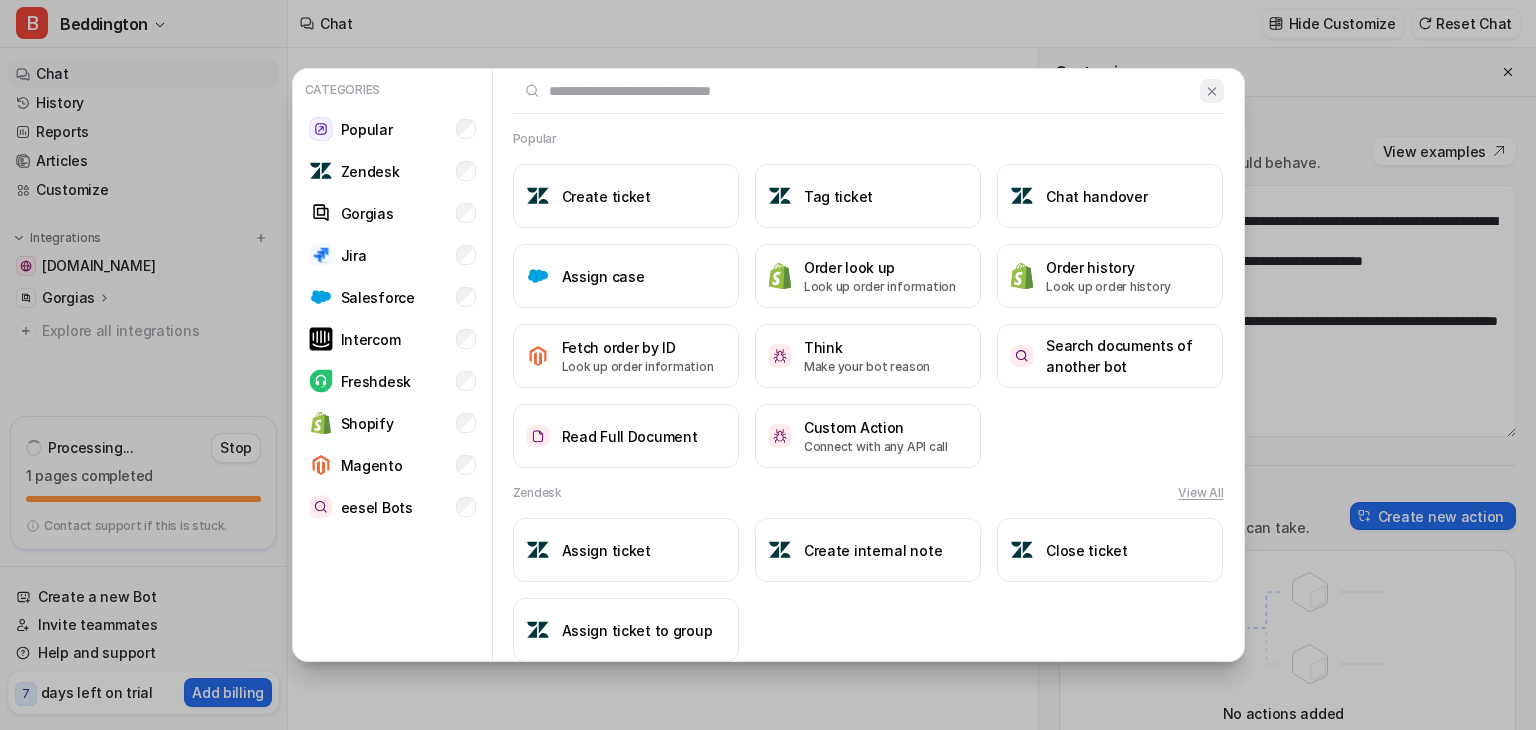 click at bounding box center [1211, 91] 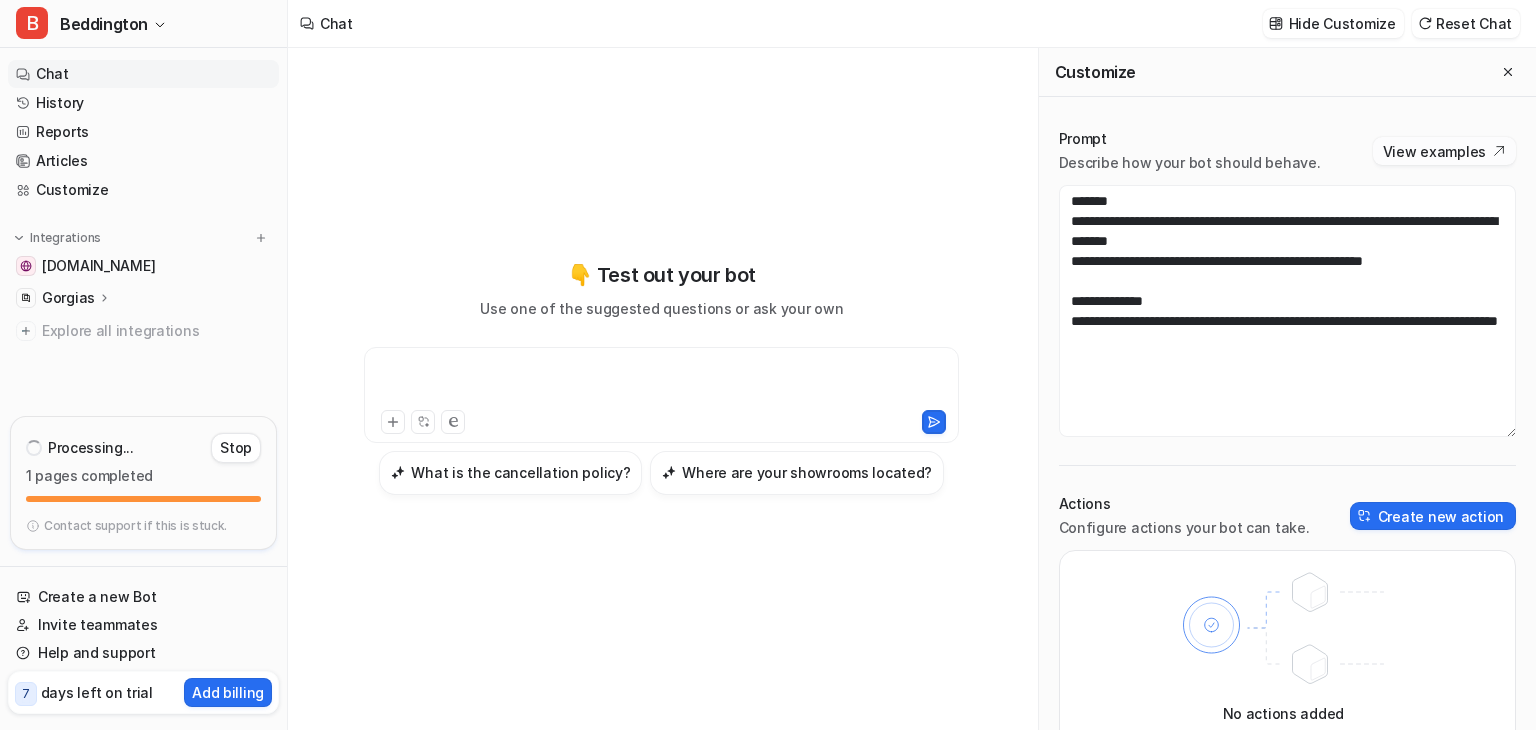 click on "View examples" at bounding box center (1444, 151) 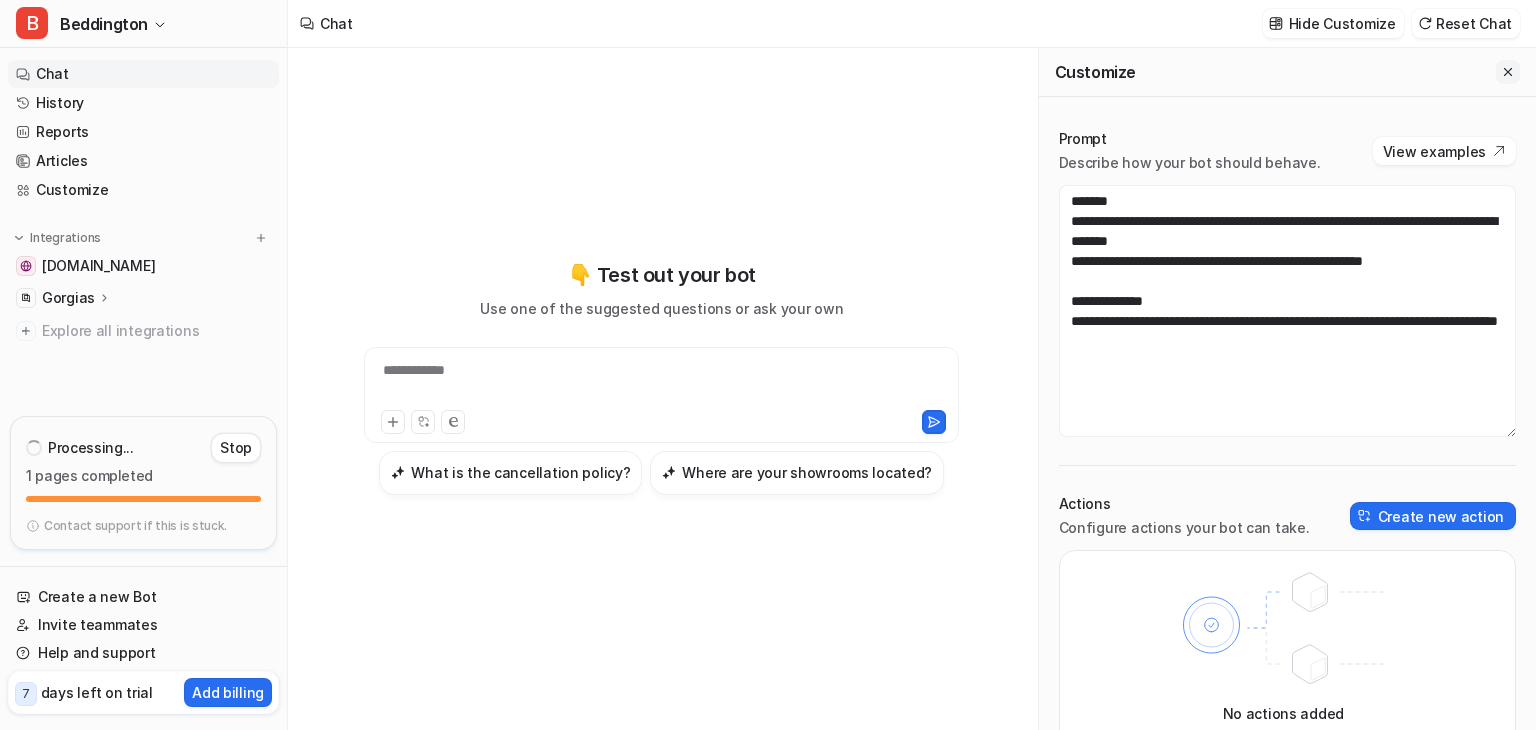 click 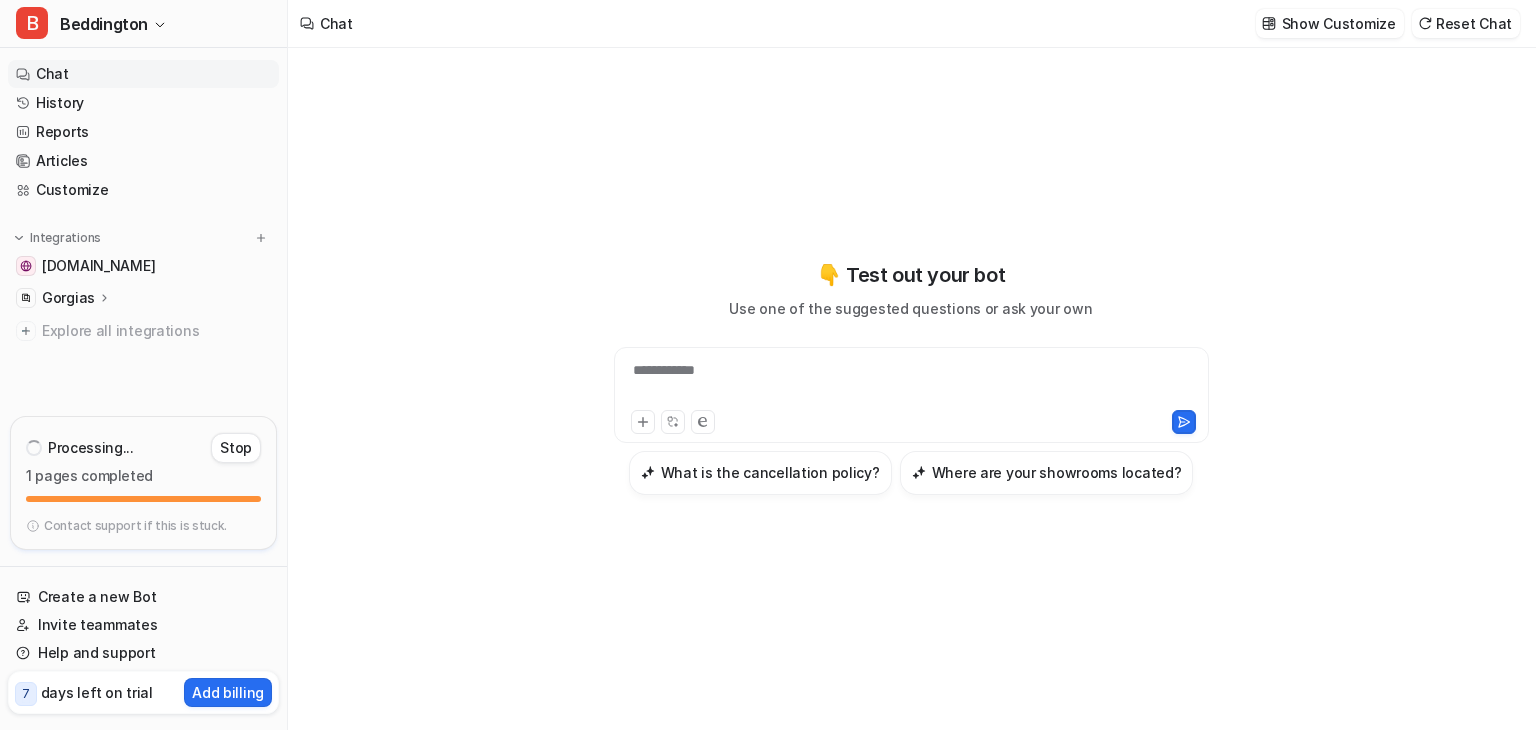 click on "**********" at bounding box center [911, 389] 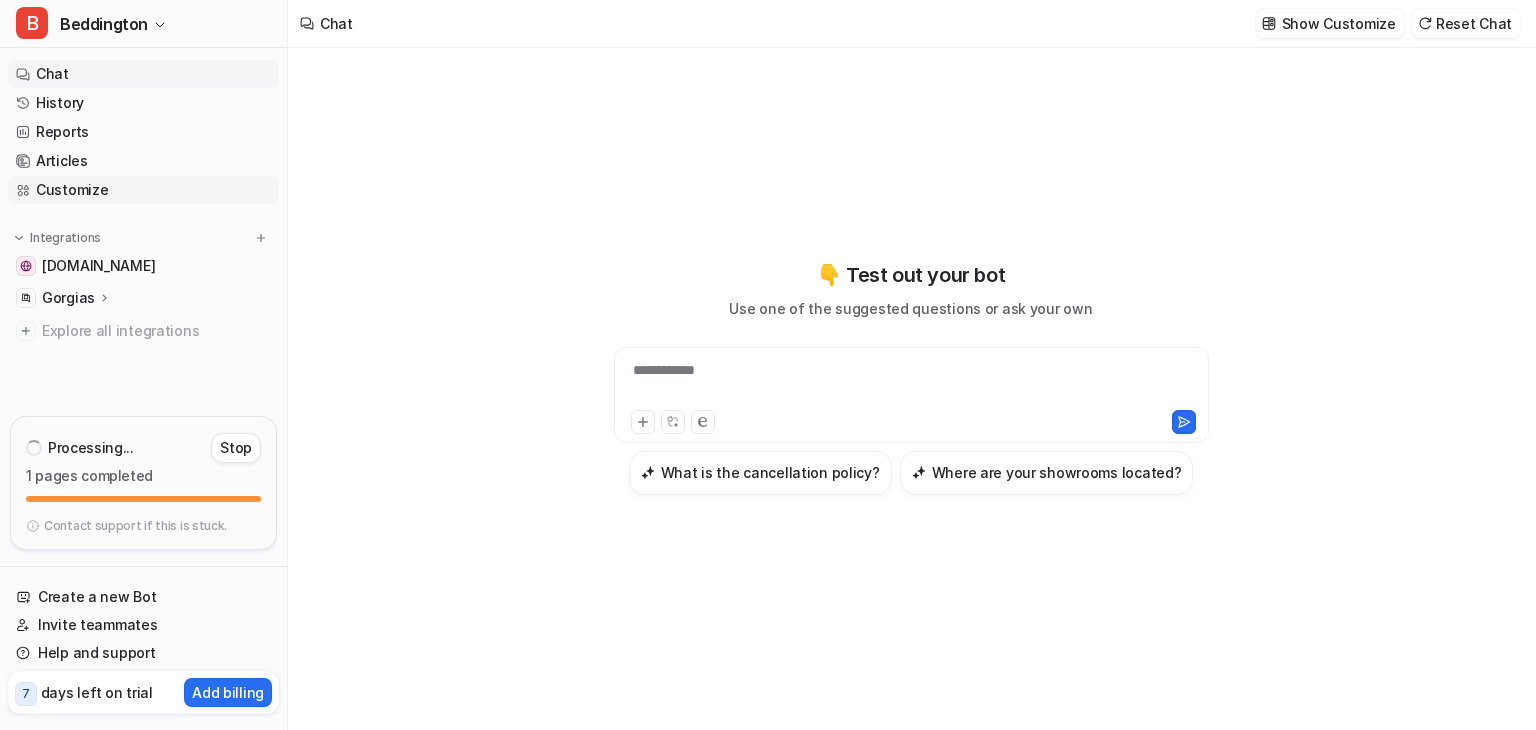 click on "Customize" at bounding box center (143, 190) 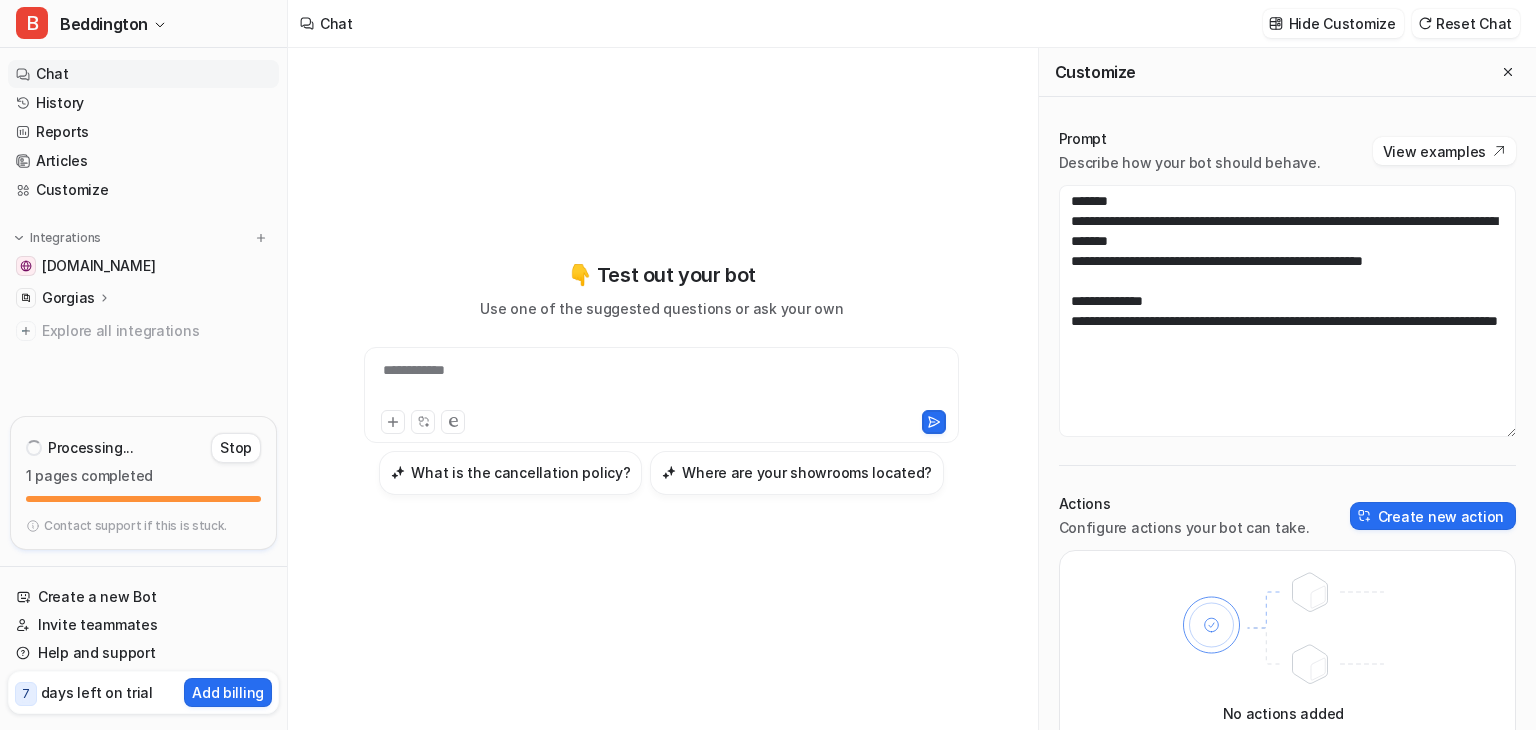 click on "Chat" at bounding box center [143, 74] 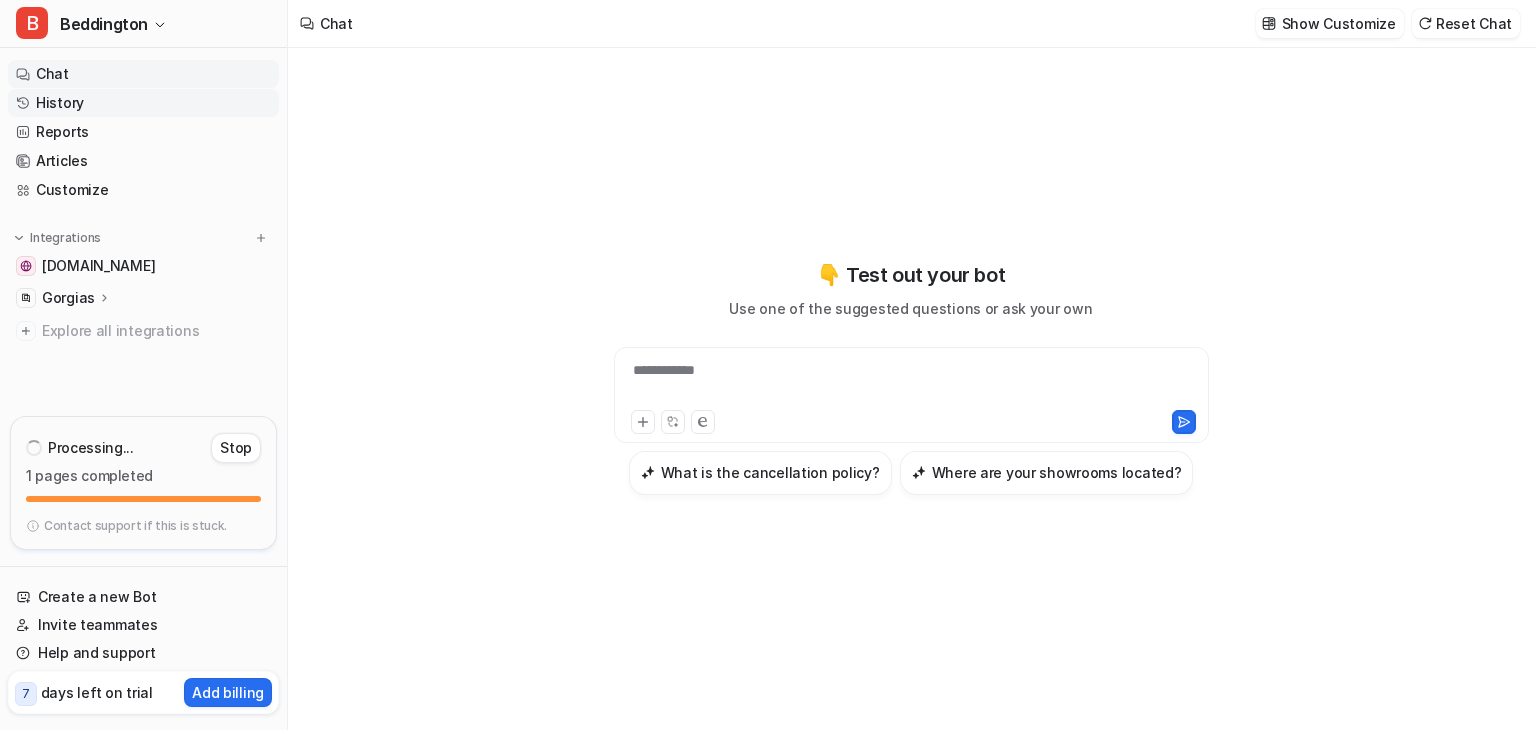 click on "History" at bounding box center (143, 103) 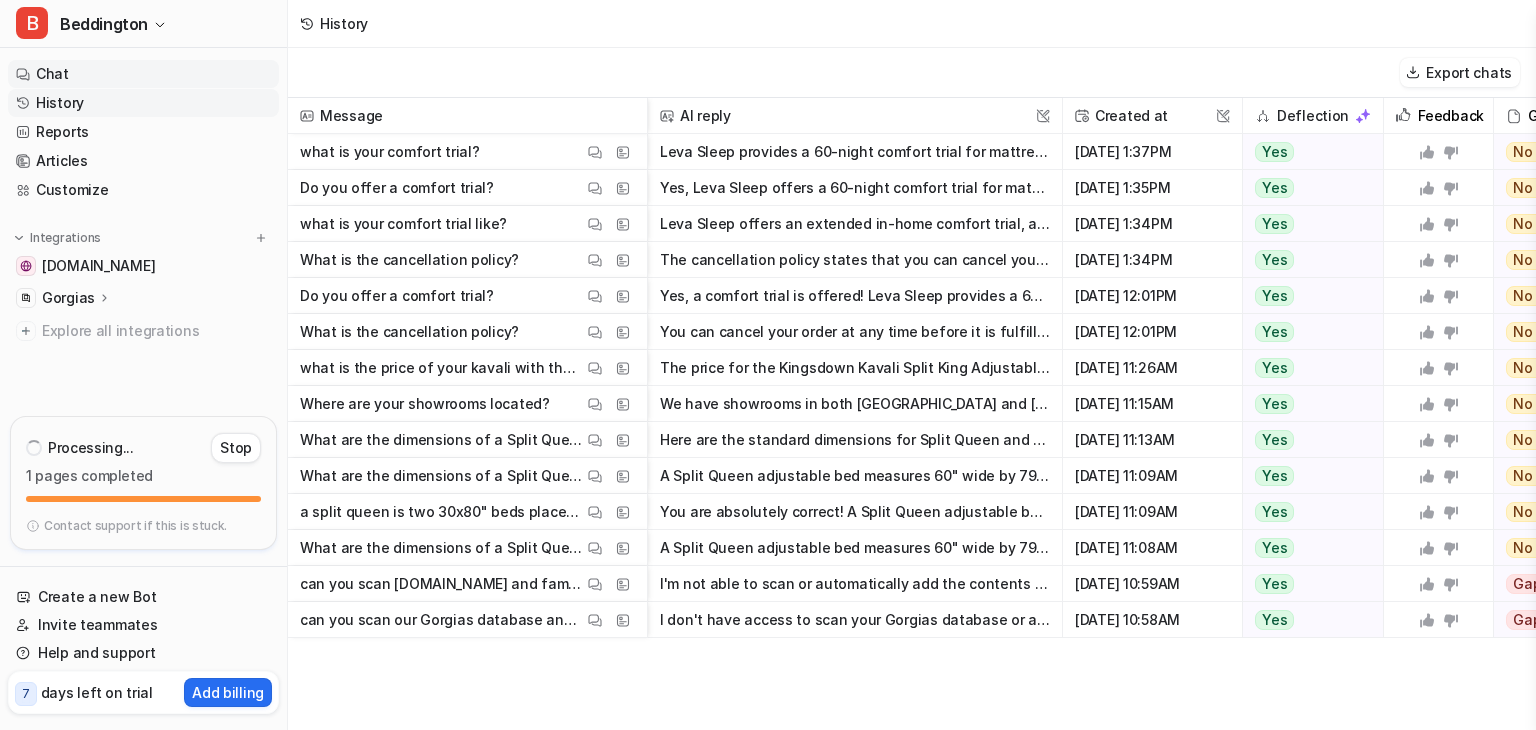 click on "Chat" at bounding box center [143, 74] 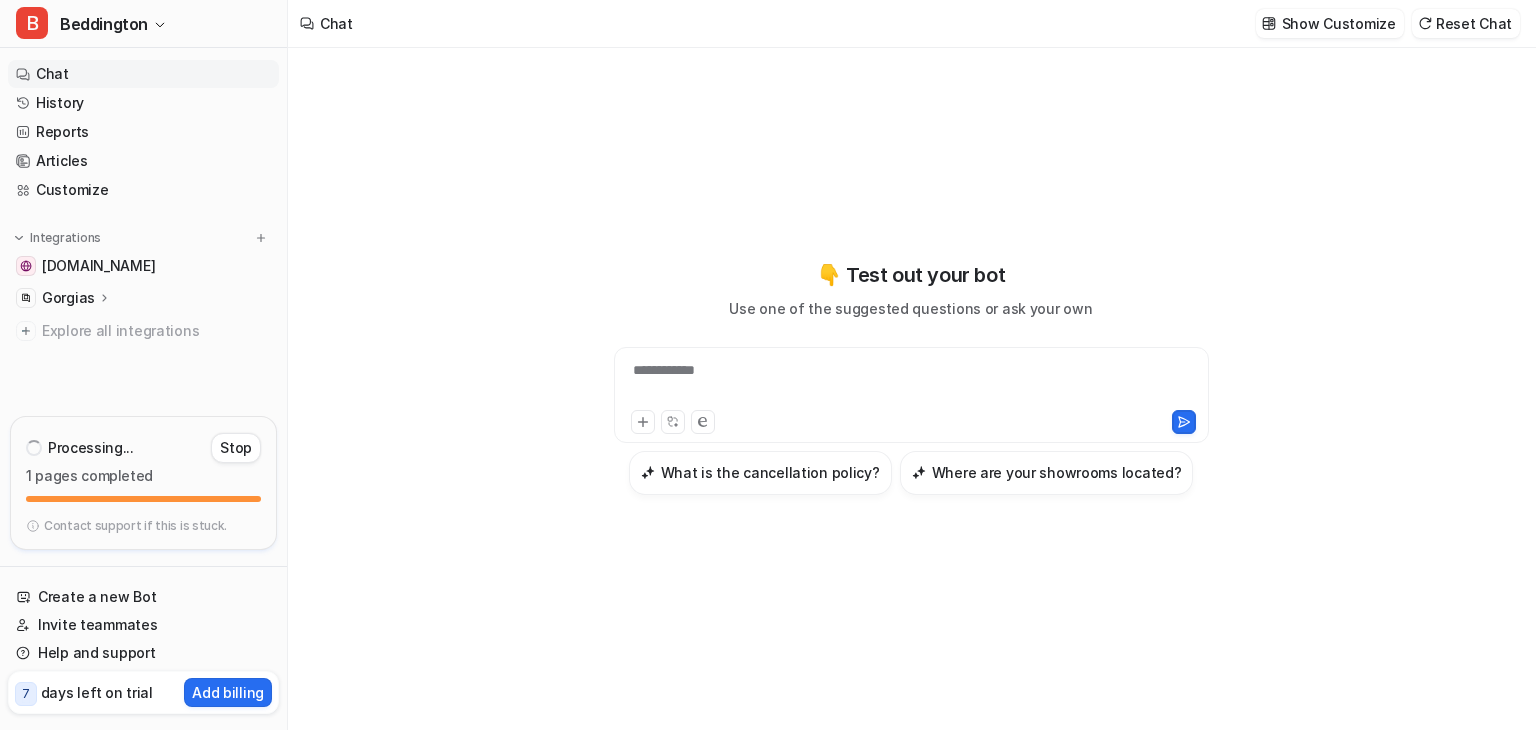 click on "Gorgias" at bounding box center (77, 298) 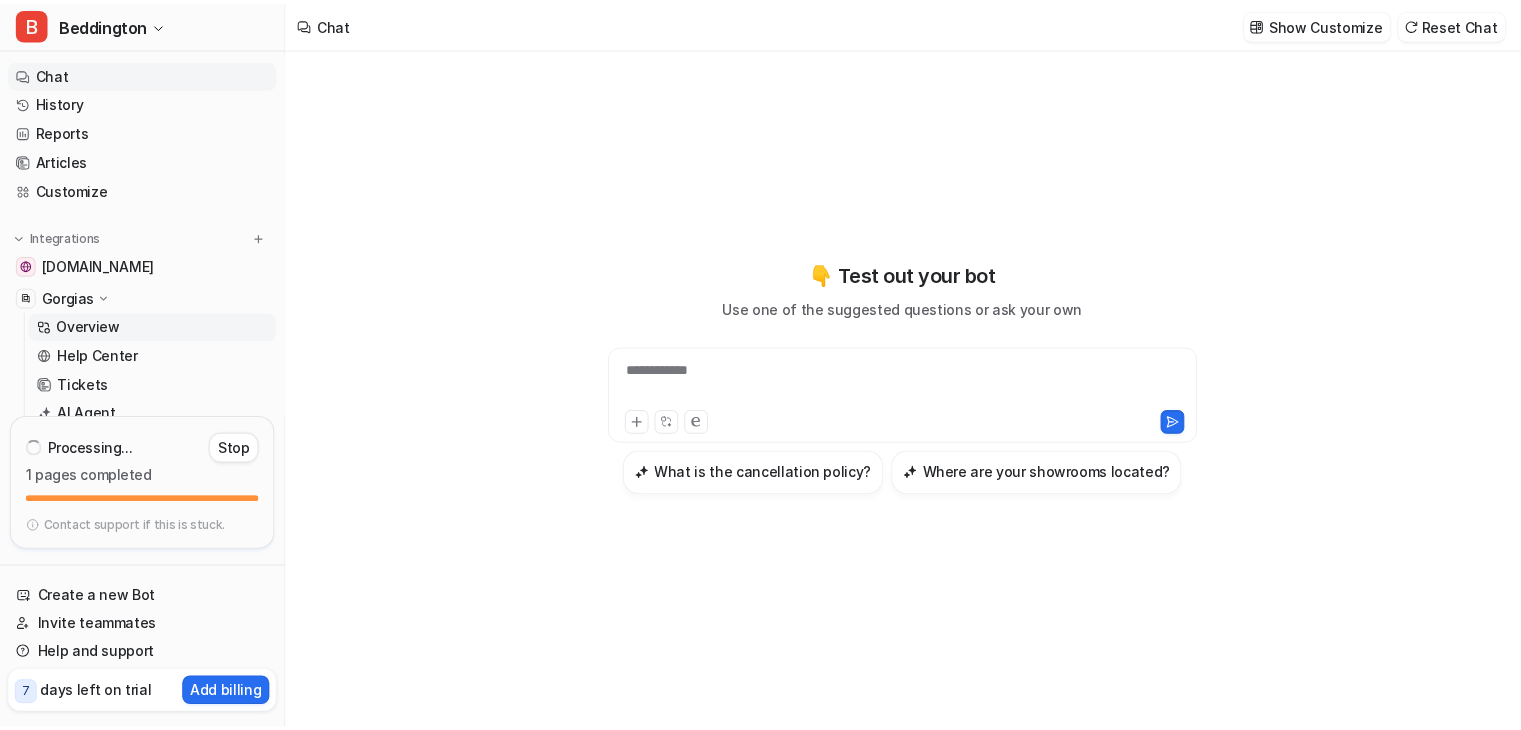 scroll, scrollTop: 158, scrollLeft: 0, axis: vertical 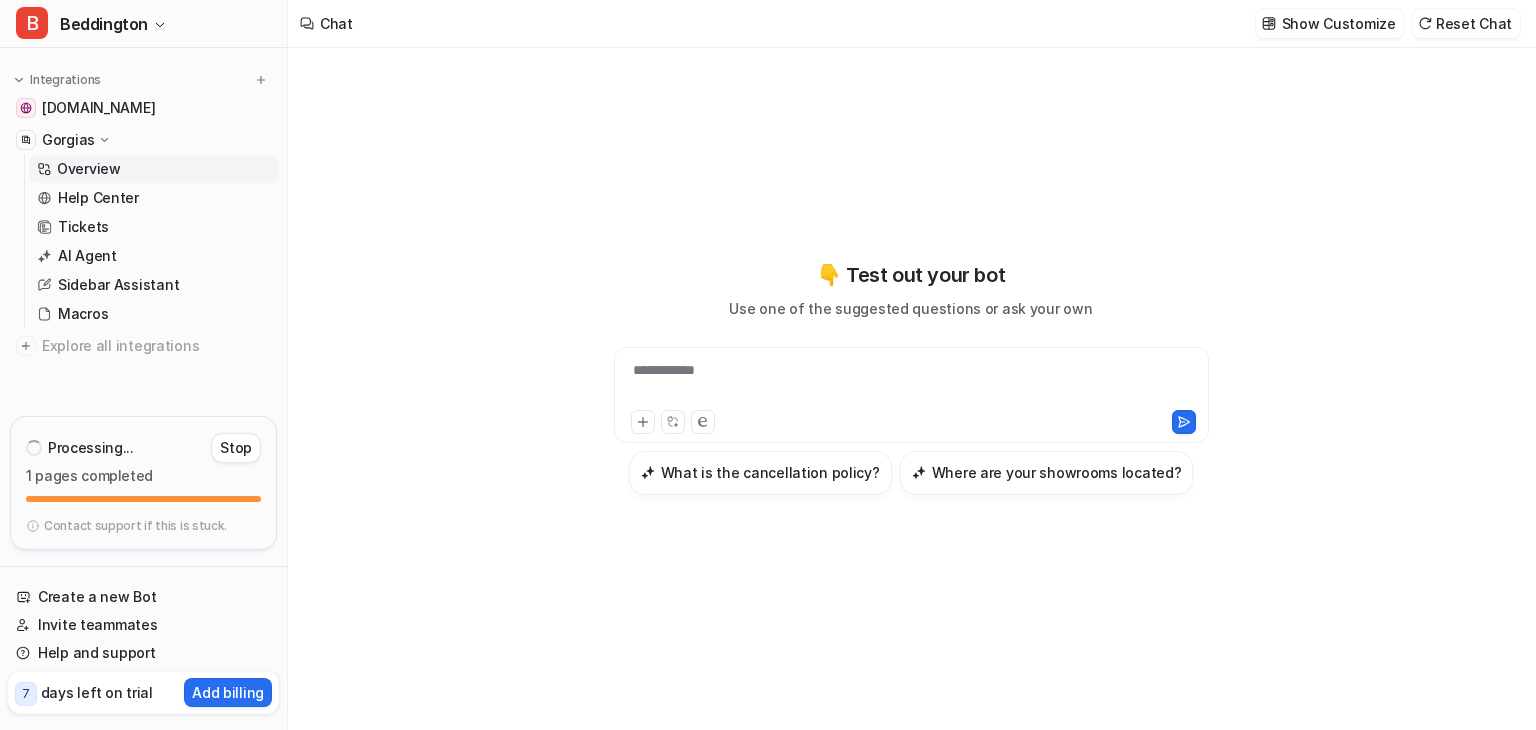 click on "Overview" at bounding box center (89, 169) 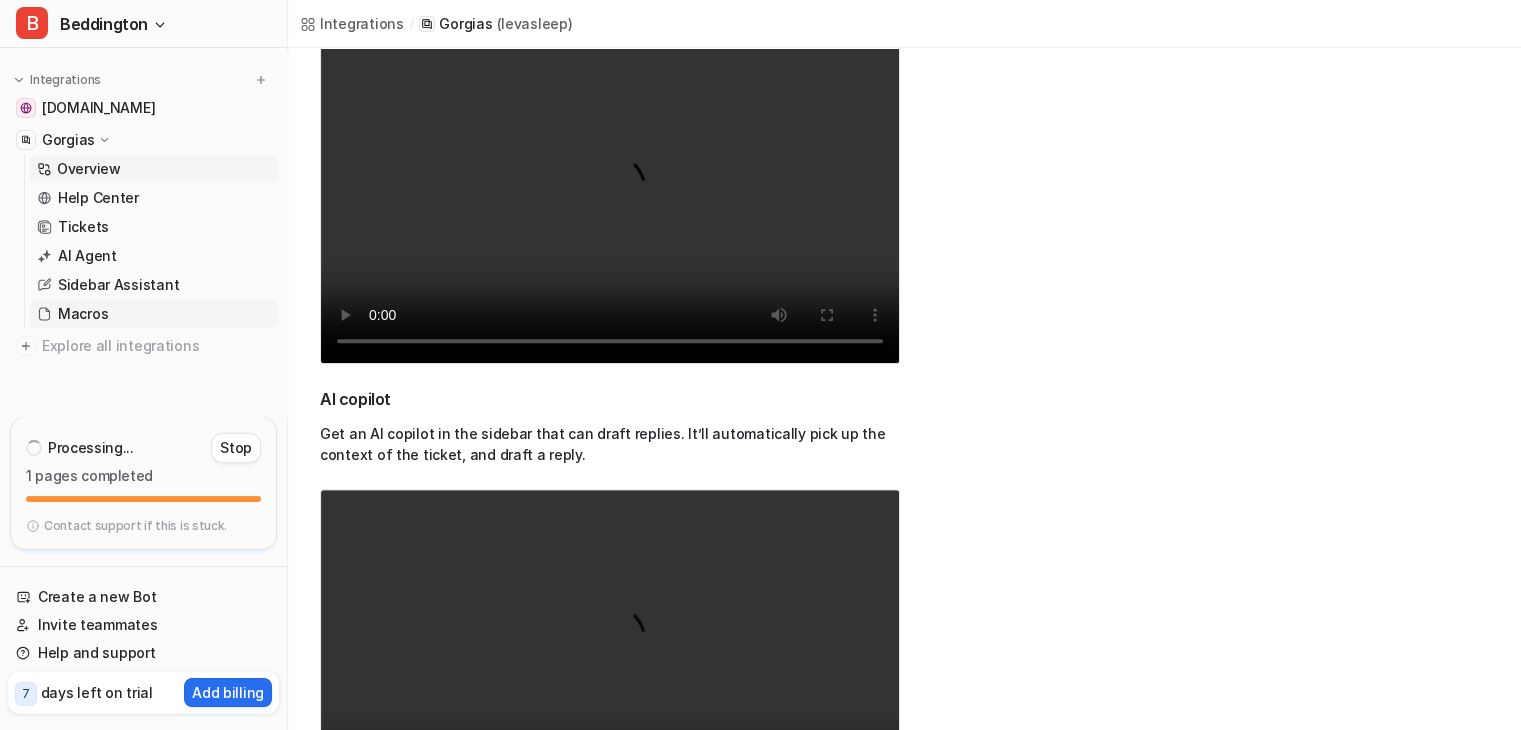 scroll, scrollTop: 756, scrollLeft: 0, axis: vertical 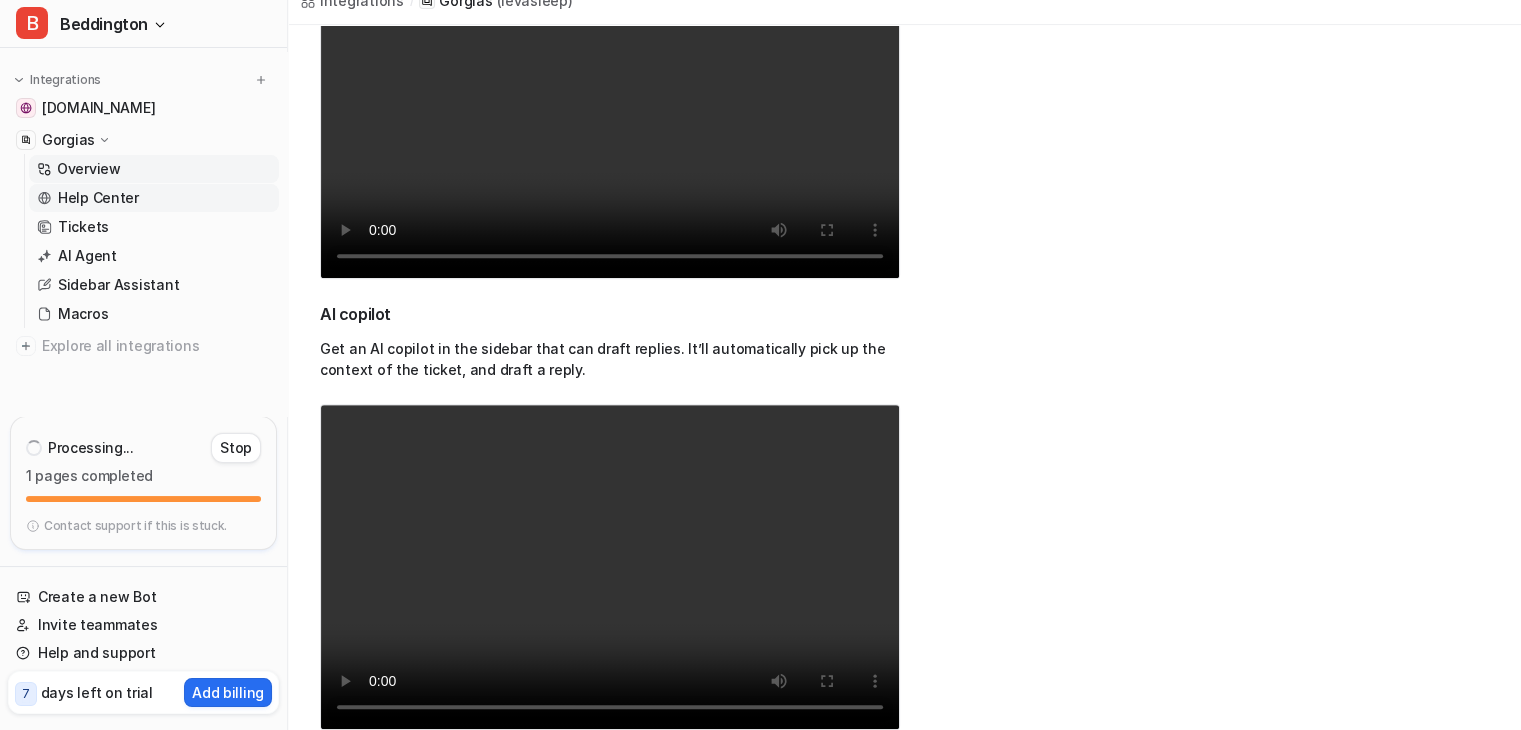 click on "Help Center" at bounding box center (98, 198) 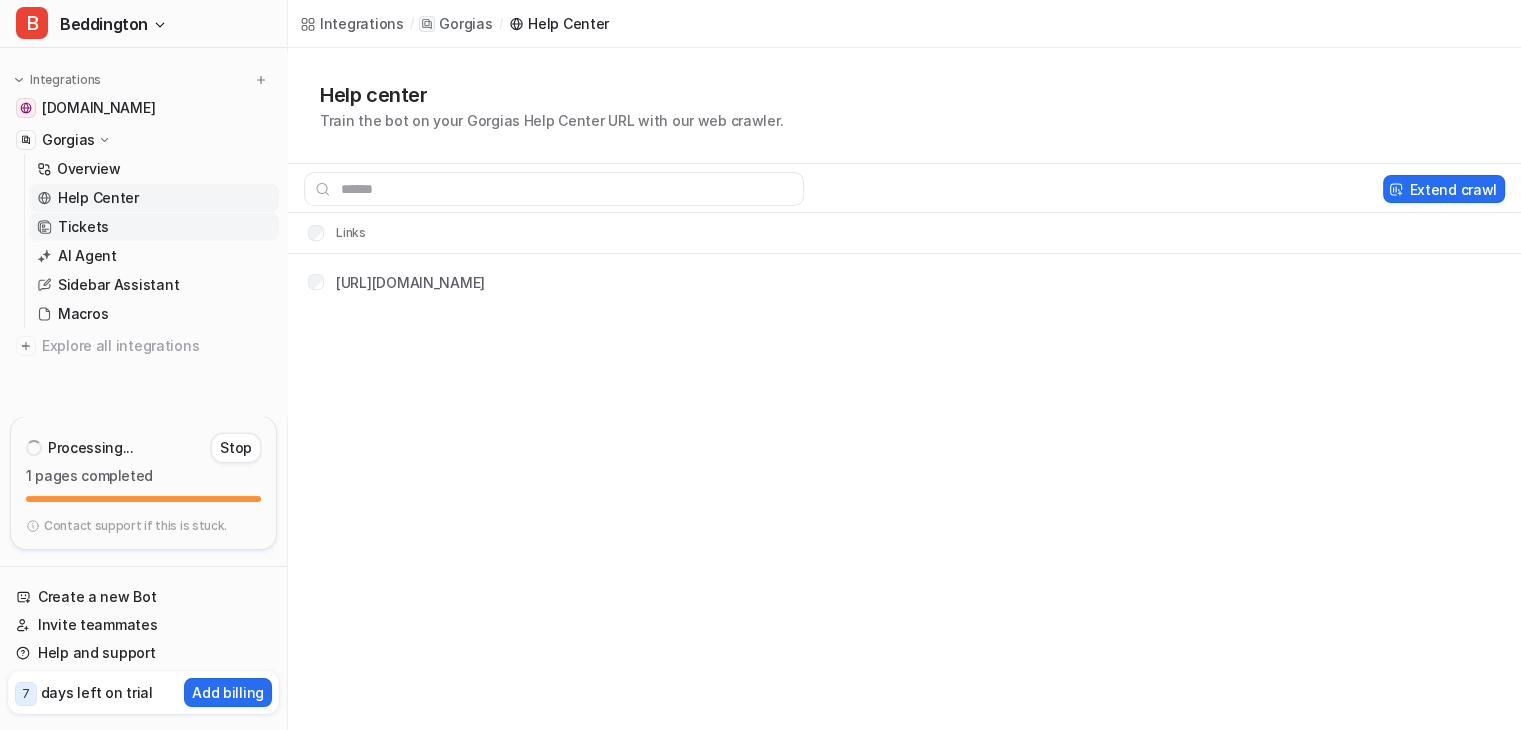 scroll, scrollTop: 0, scrollLeft: 0, axis: both 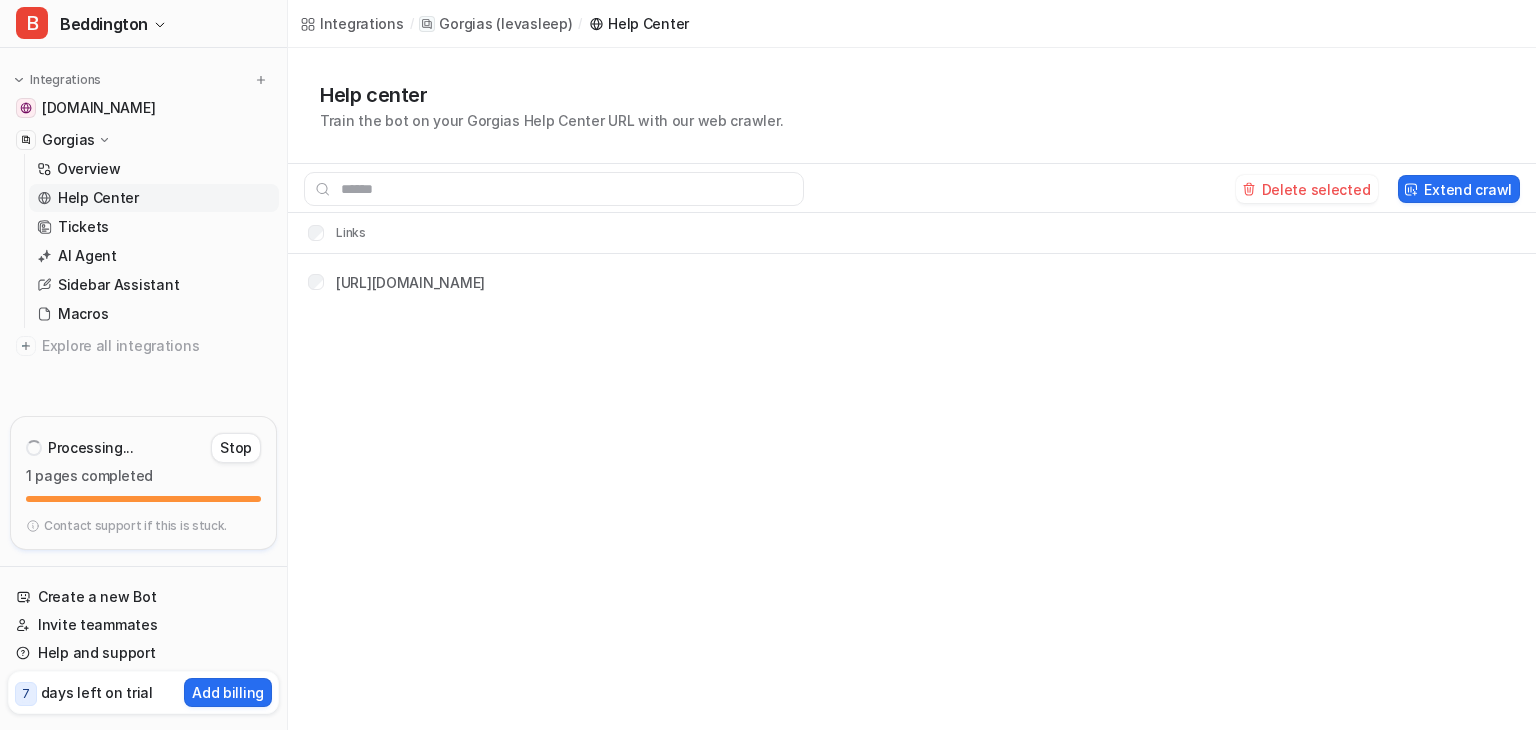 click on "Integrations / Gorgias ( levasleep ) / Help Center Help center Train the bot on your Gorgias Help Center URL with our web crawler. Delete selected Extend crawl Links https://levasleep.gorgias.help/" at bounding box center [768, 365] 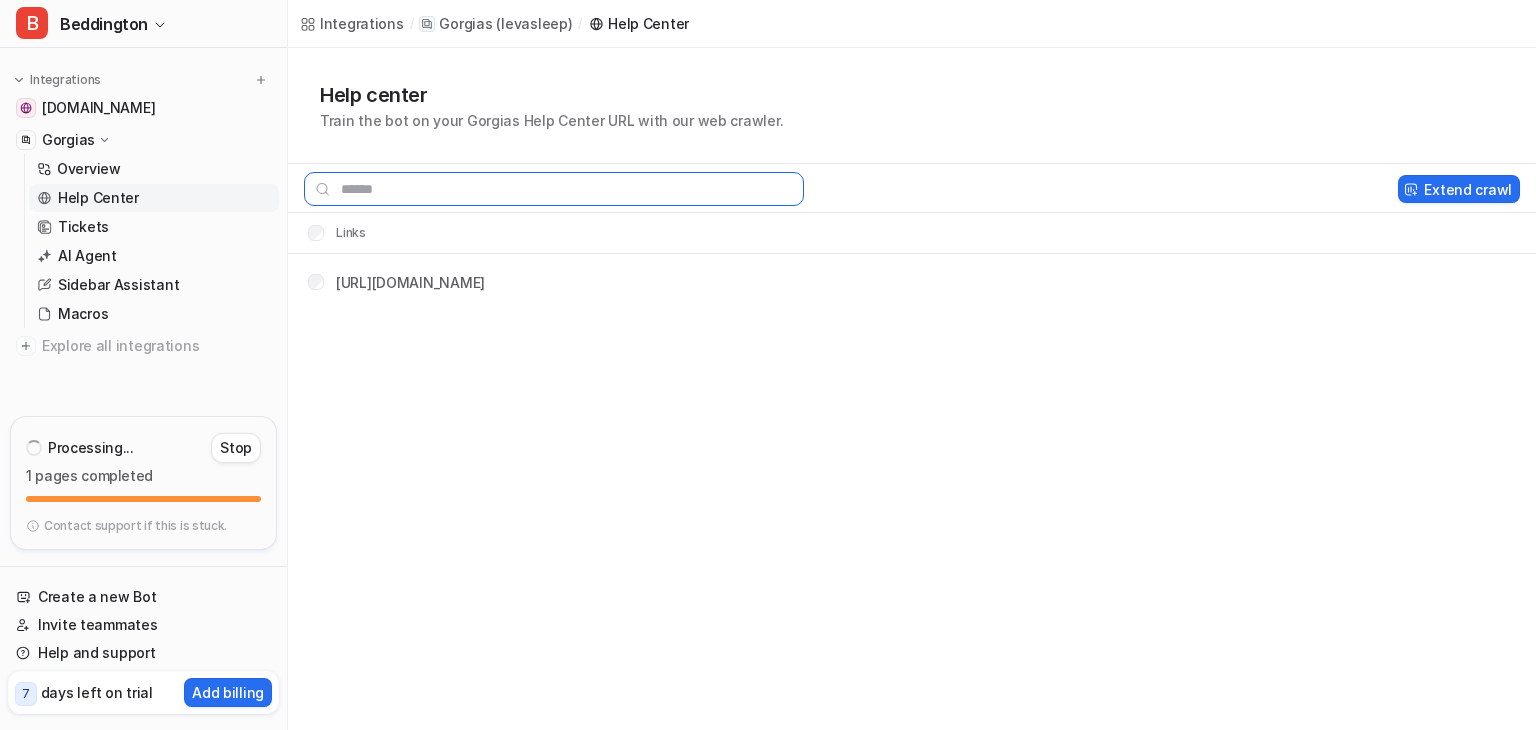 click at bounding box center (554, 189) 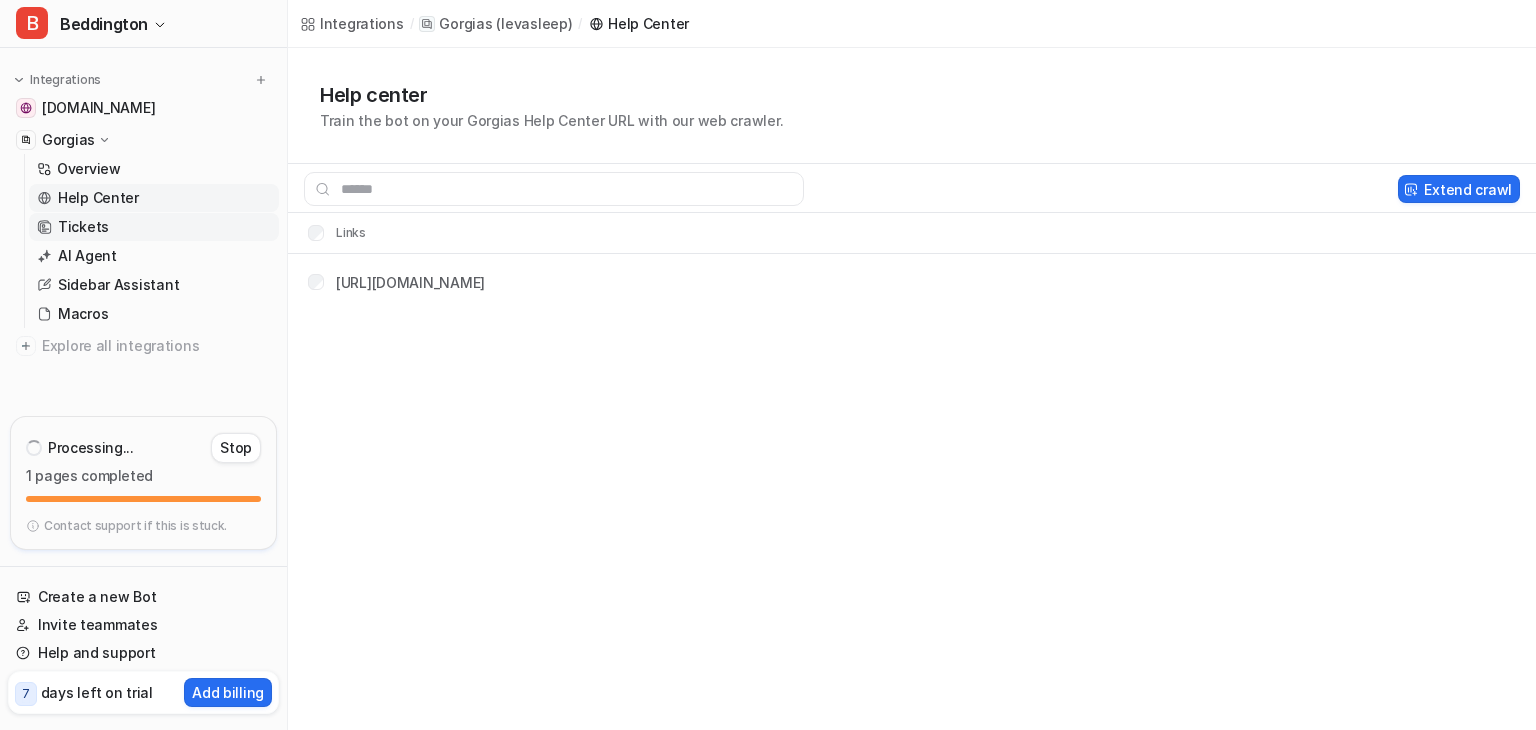 click on "Tickets" at bounding box center (154, 227) 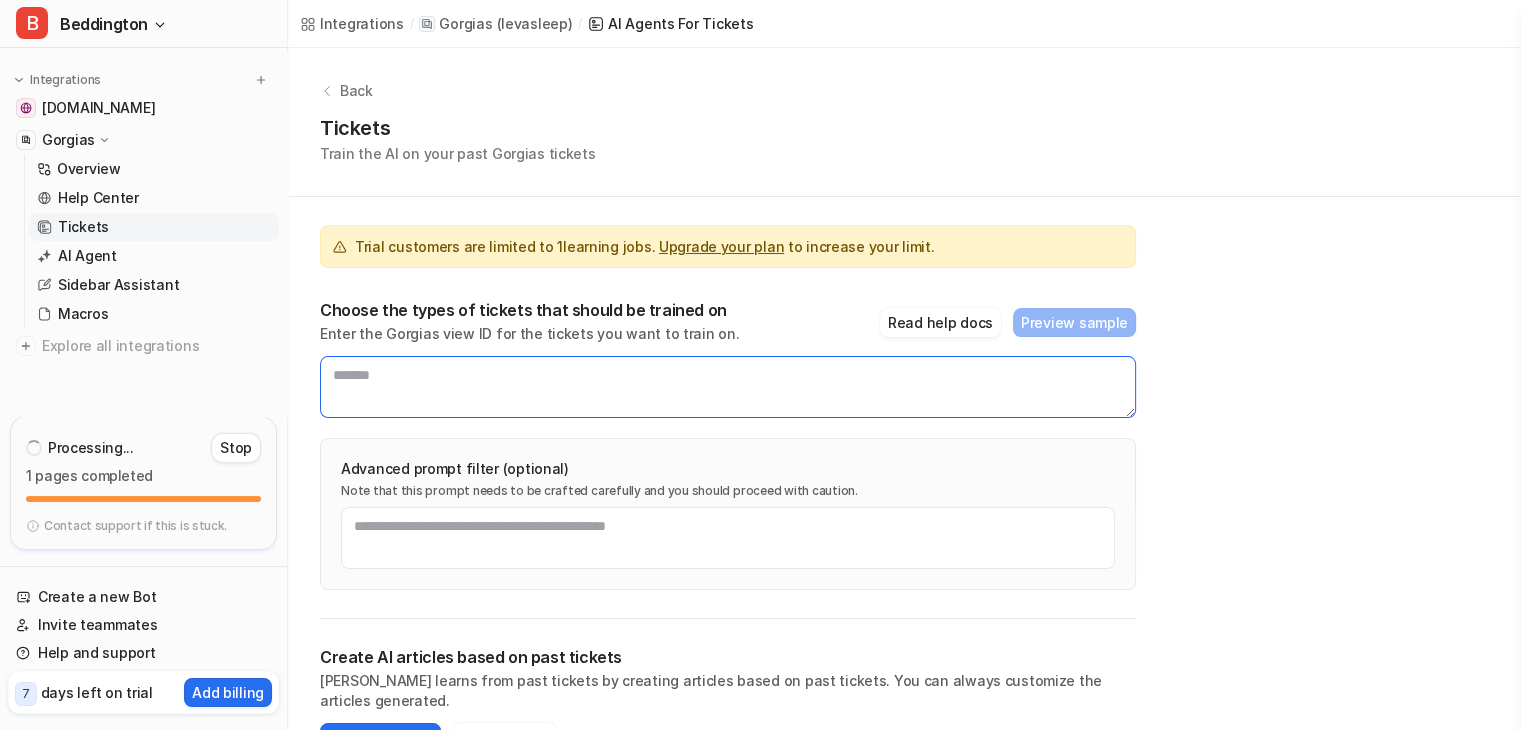 click at bounding box center (728, 387) 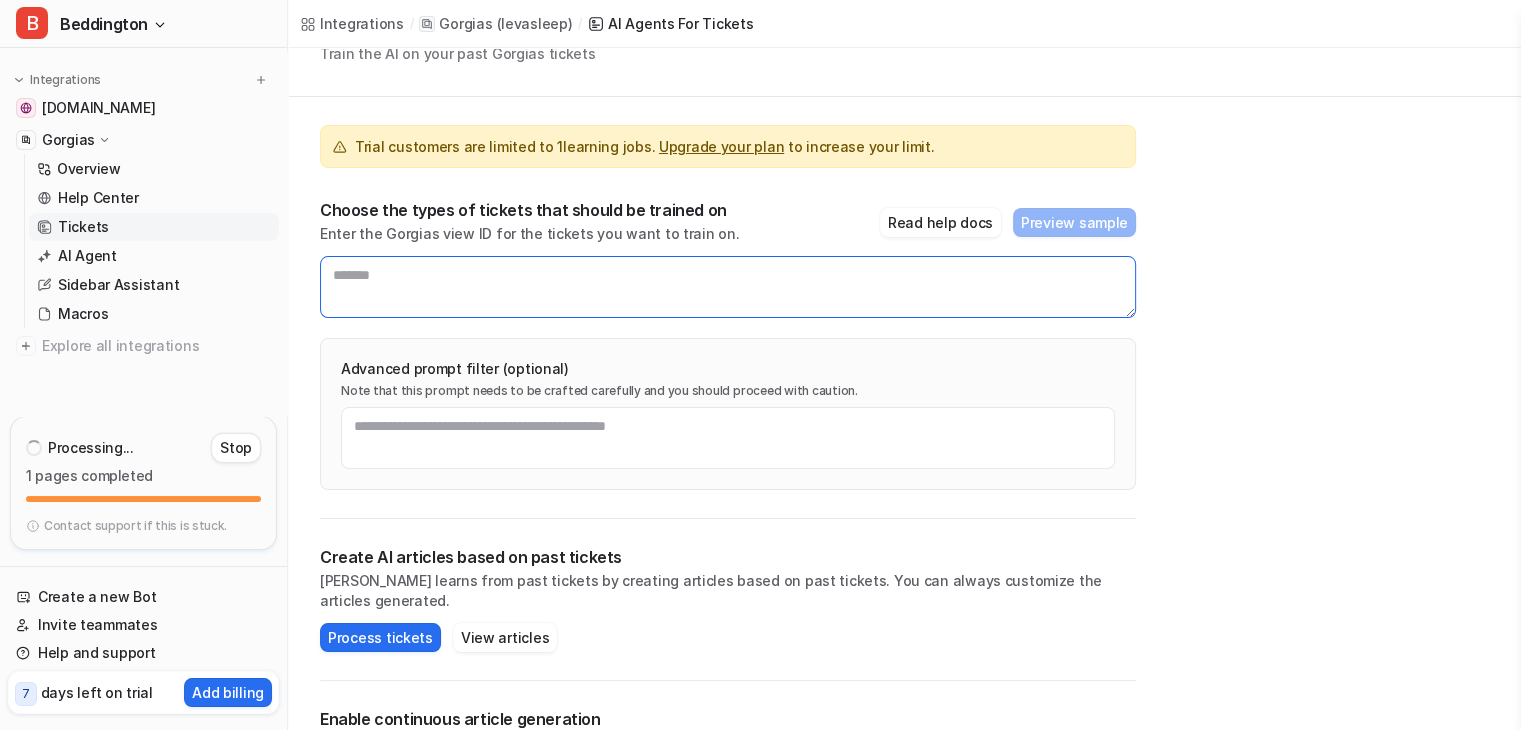 scroll, scrollTop: 200, scrollLeft: 0, axis: vertical 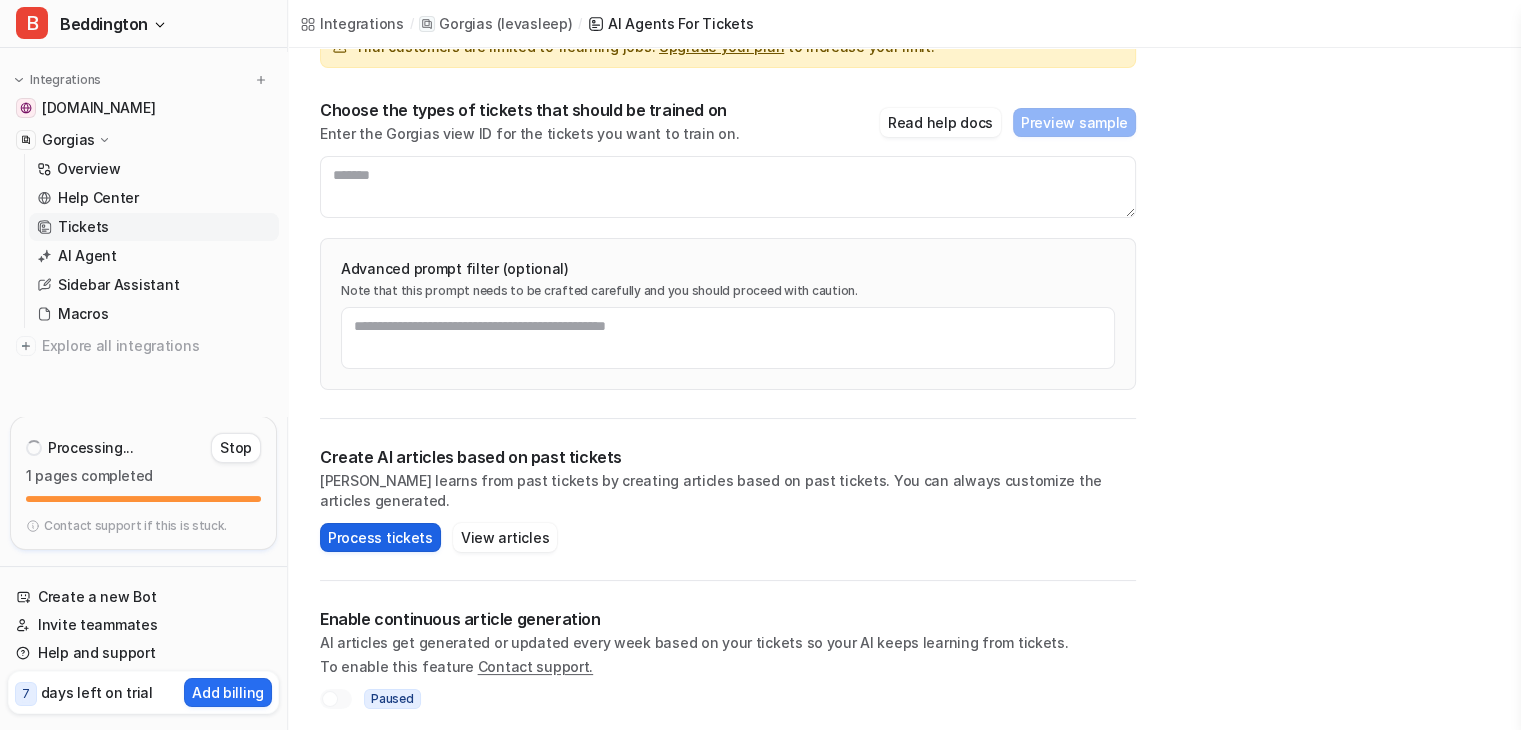 click on "Process tickets" at bounding box center [380, 537] 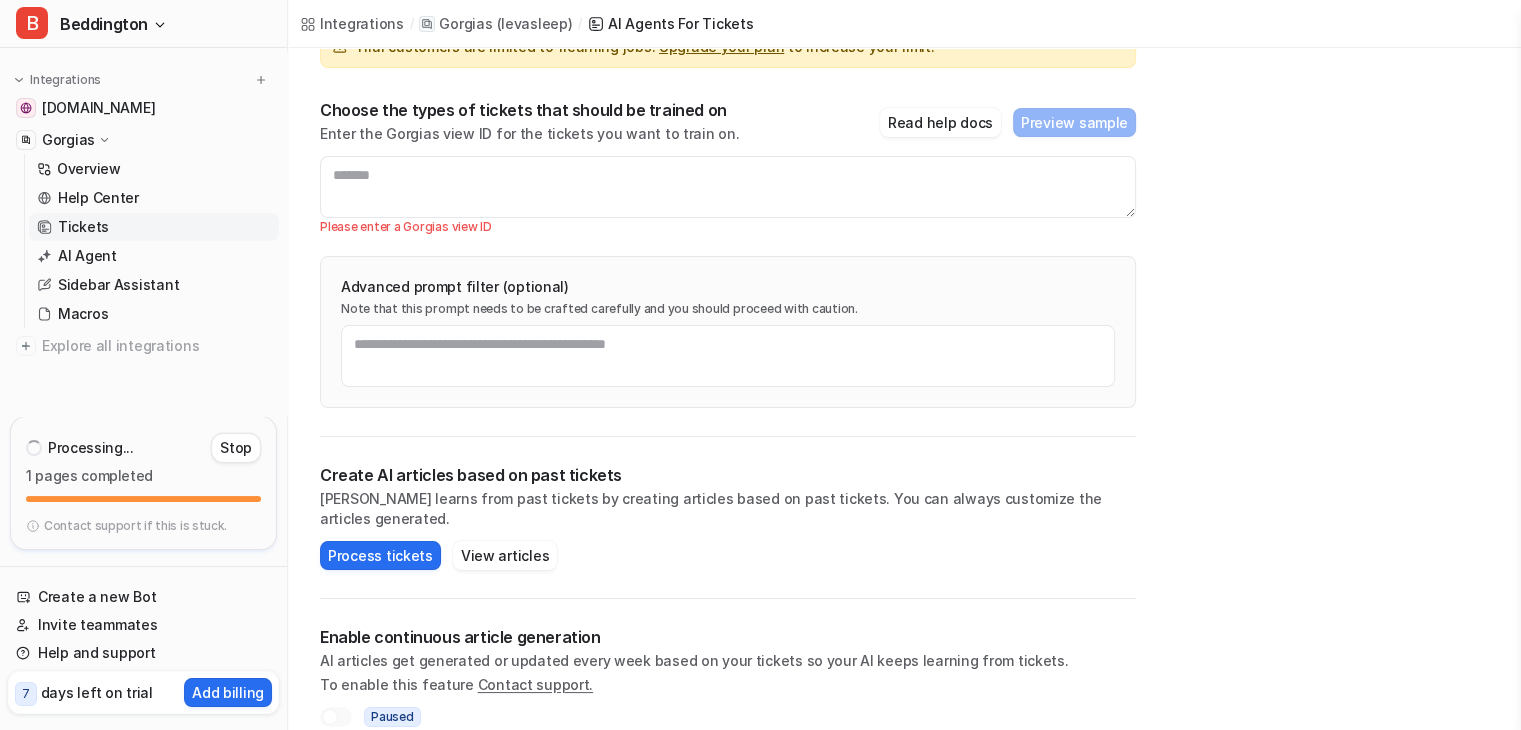 scroll, scrollTop: 100, scrollLeft: 0, axis: vertical 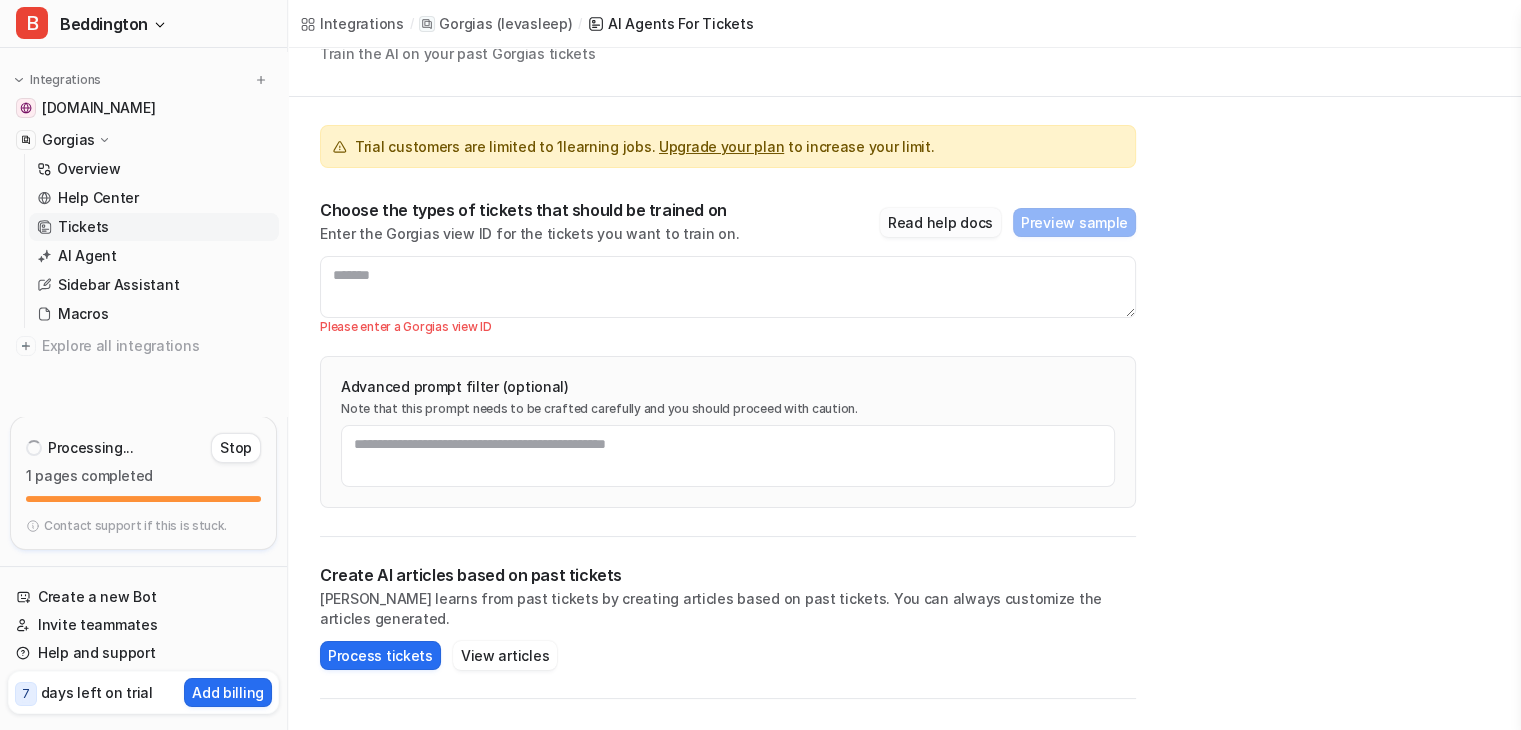 click on "Read help docs" at bounding box center [940, 222] 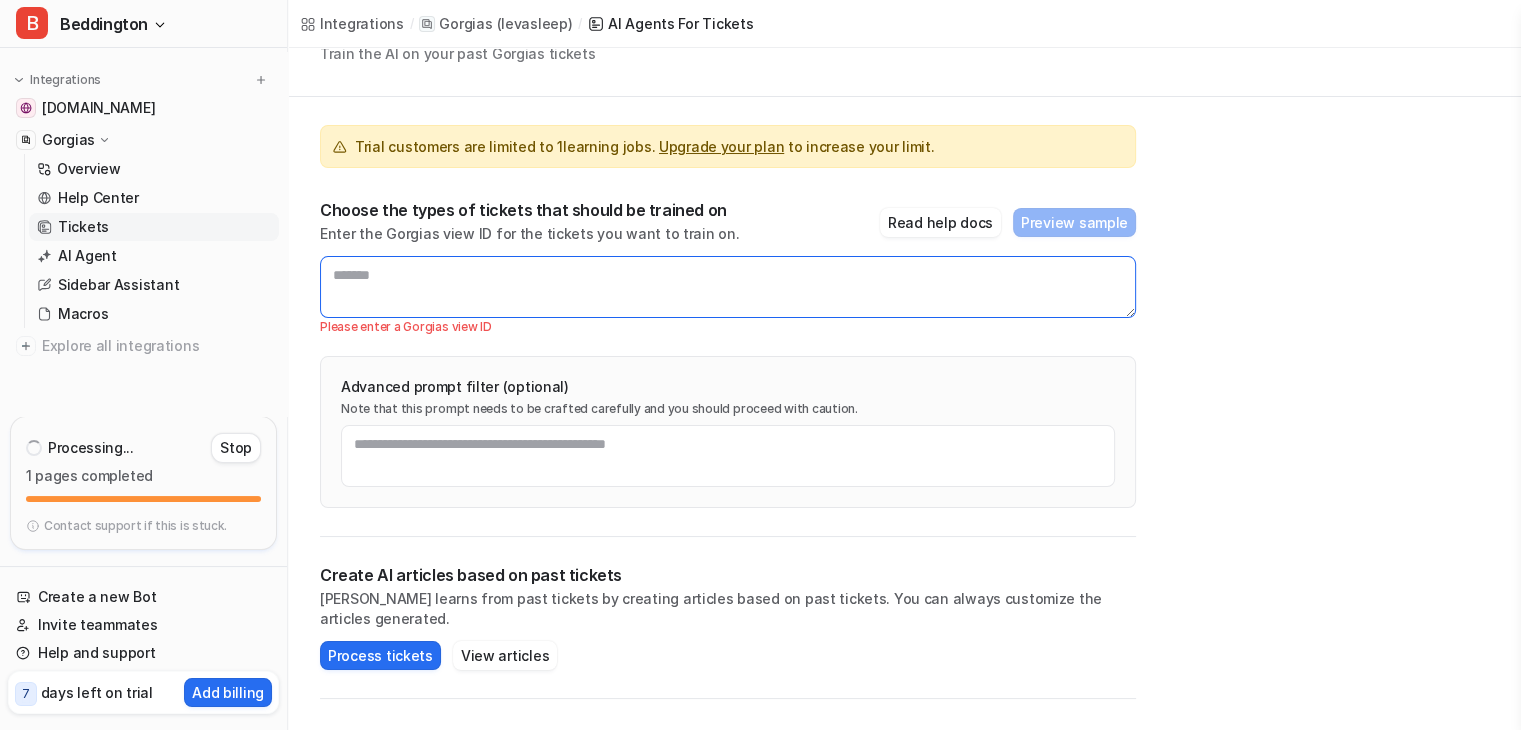 click at bounding box center [728, 287] 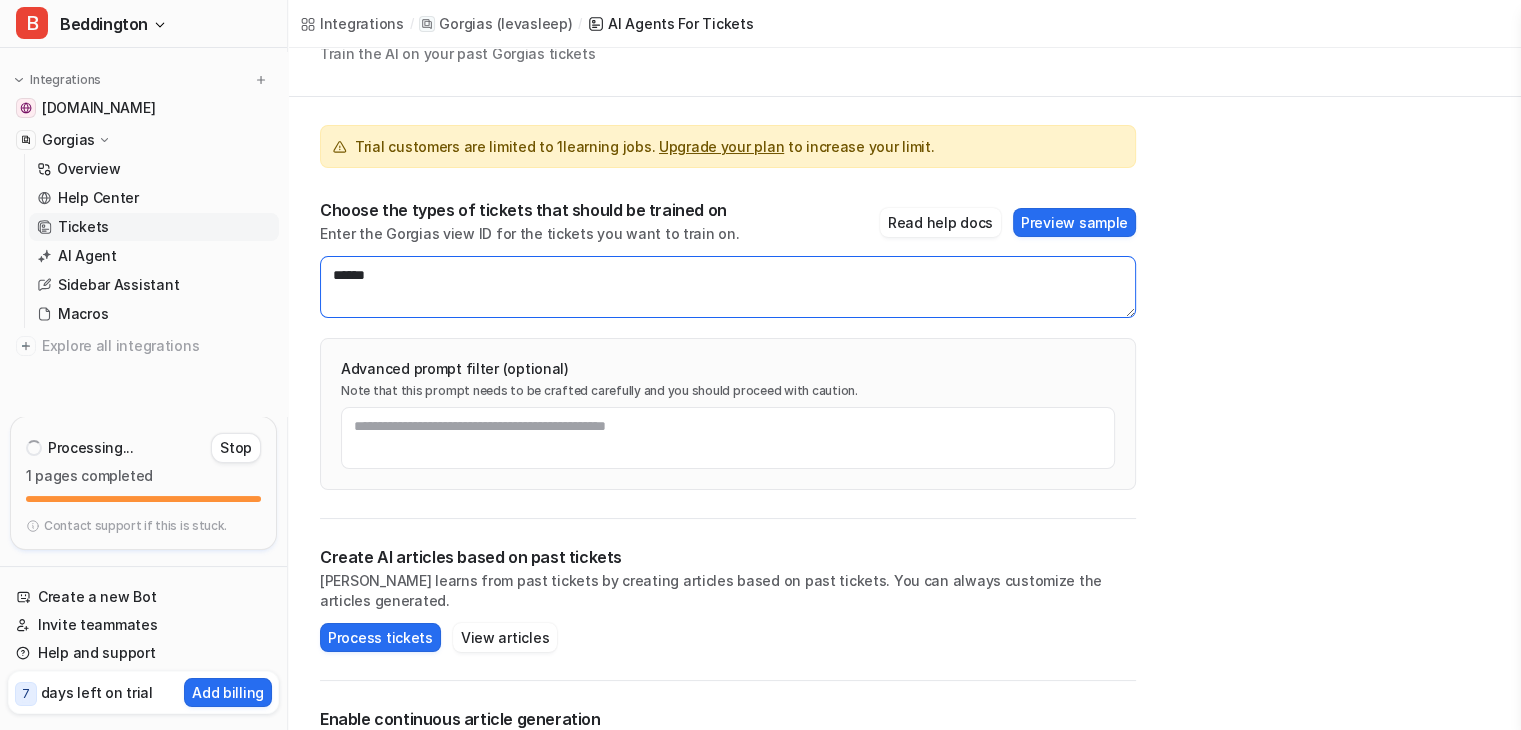 type on "******" 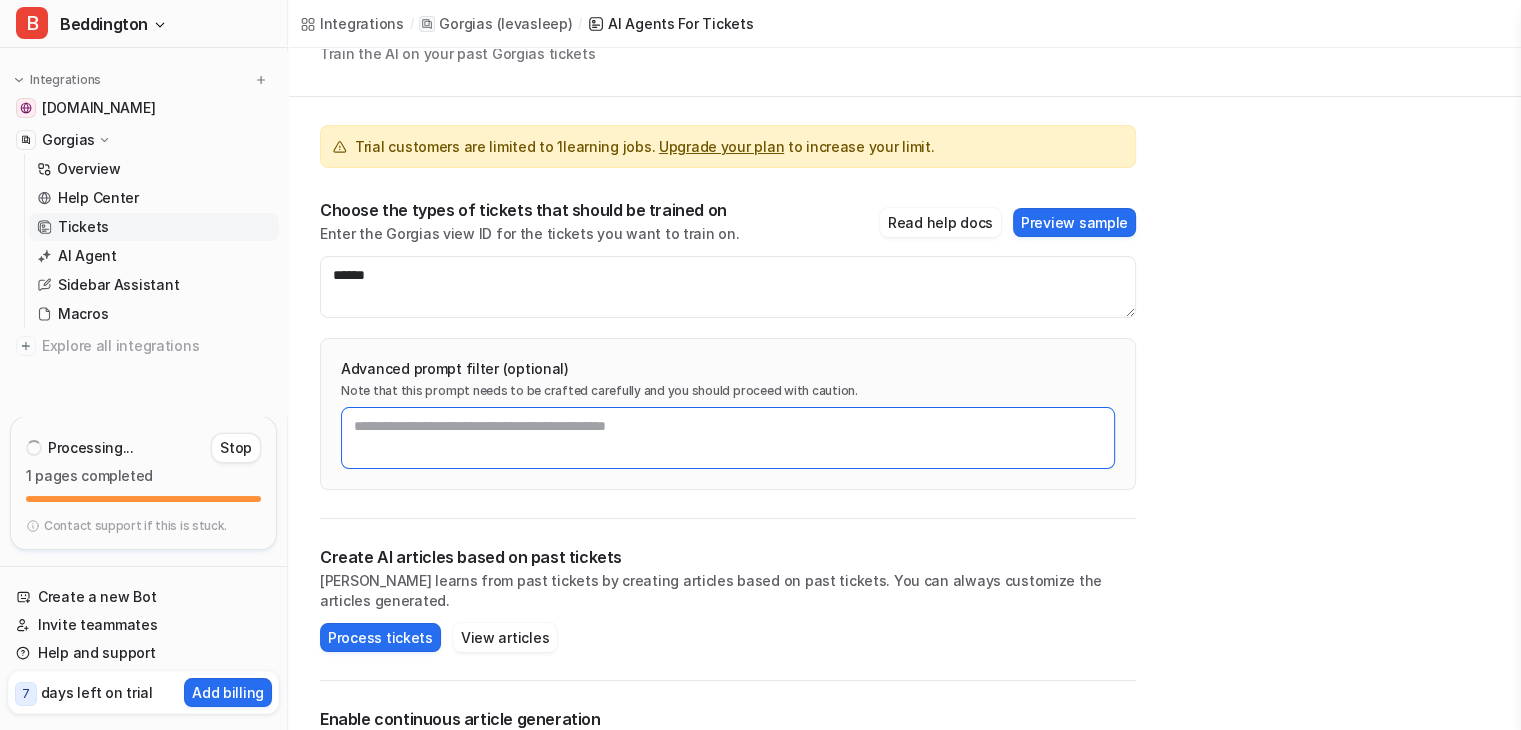 click at bounding box center (728, 438) 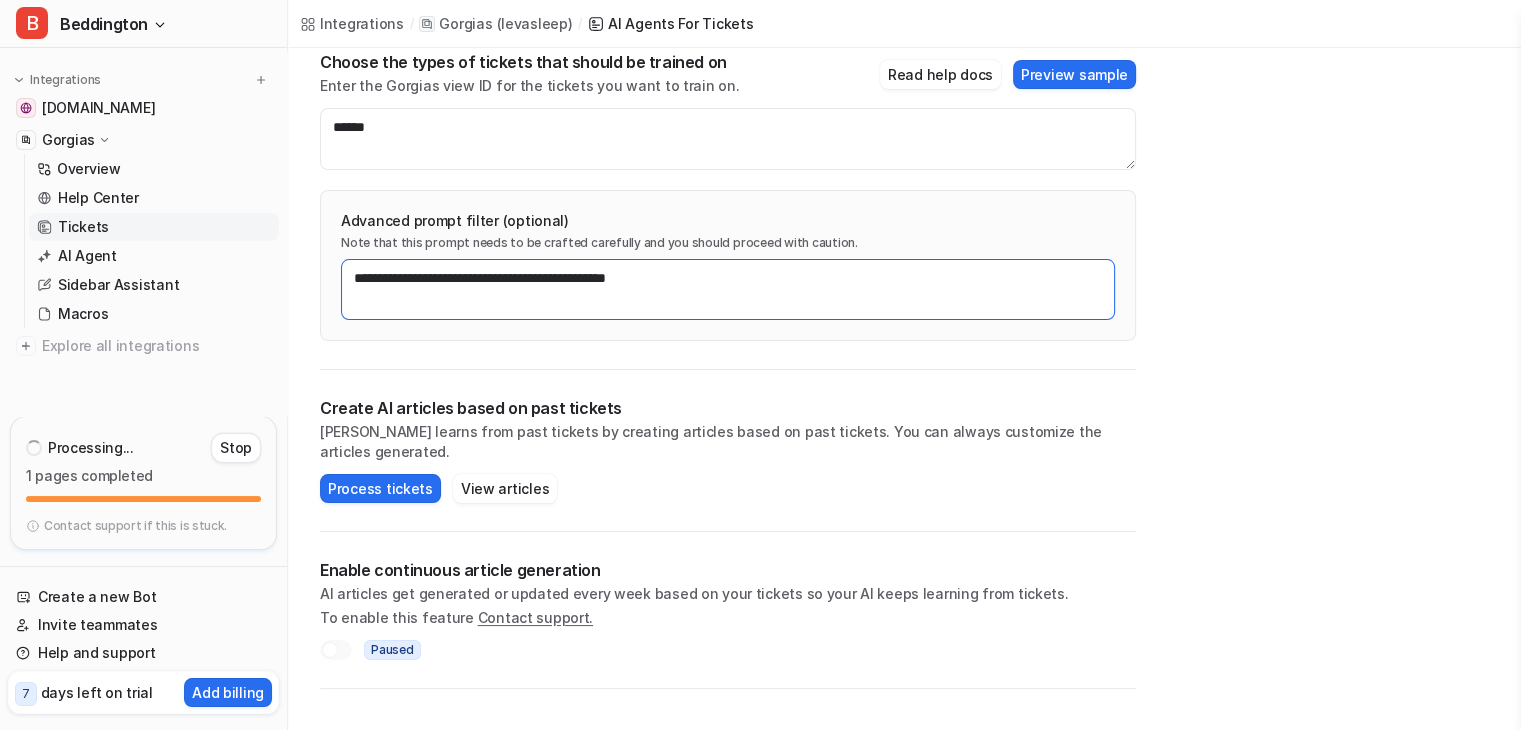 scroll, scrollTop: 200, scrollLeft: 0, axis: vertical 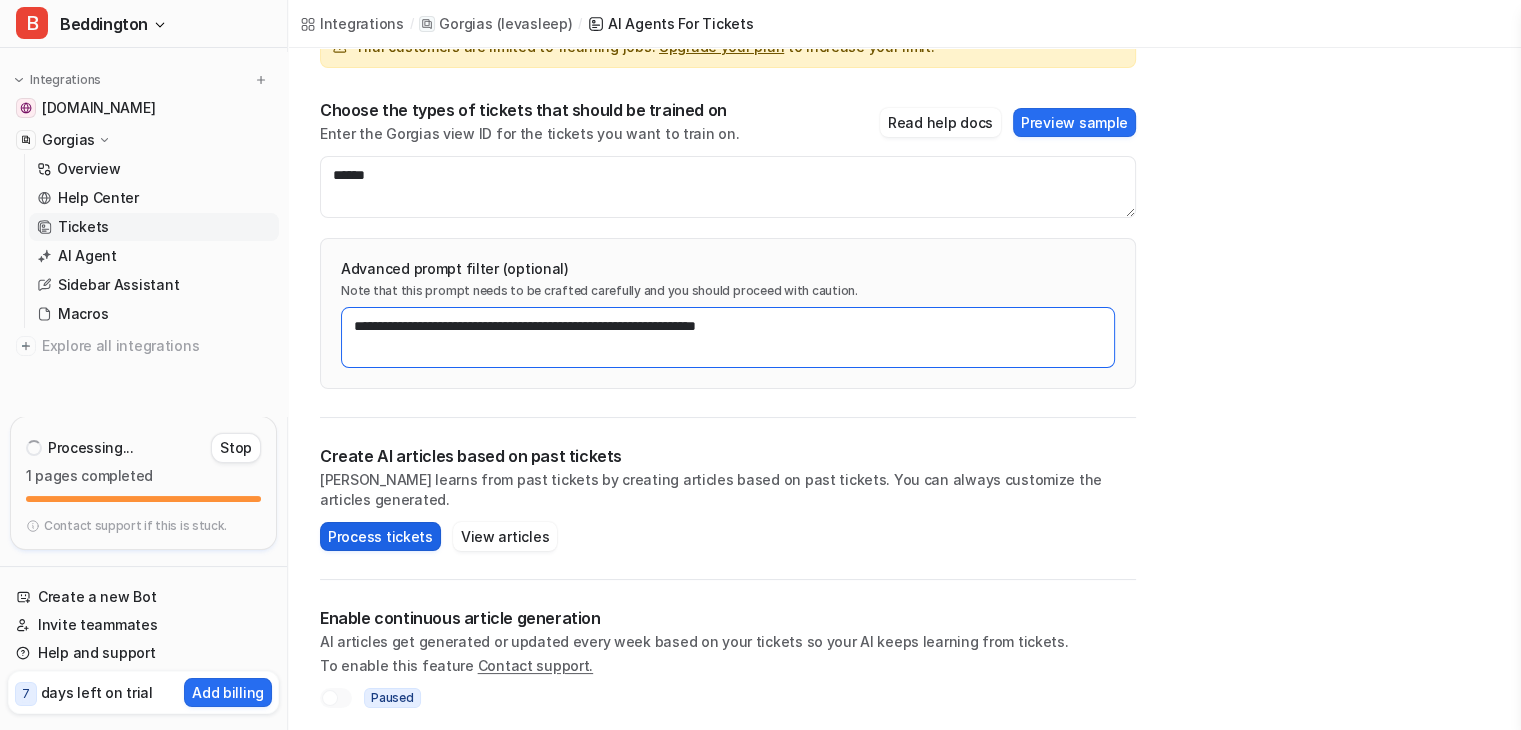 type on "**********" 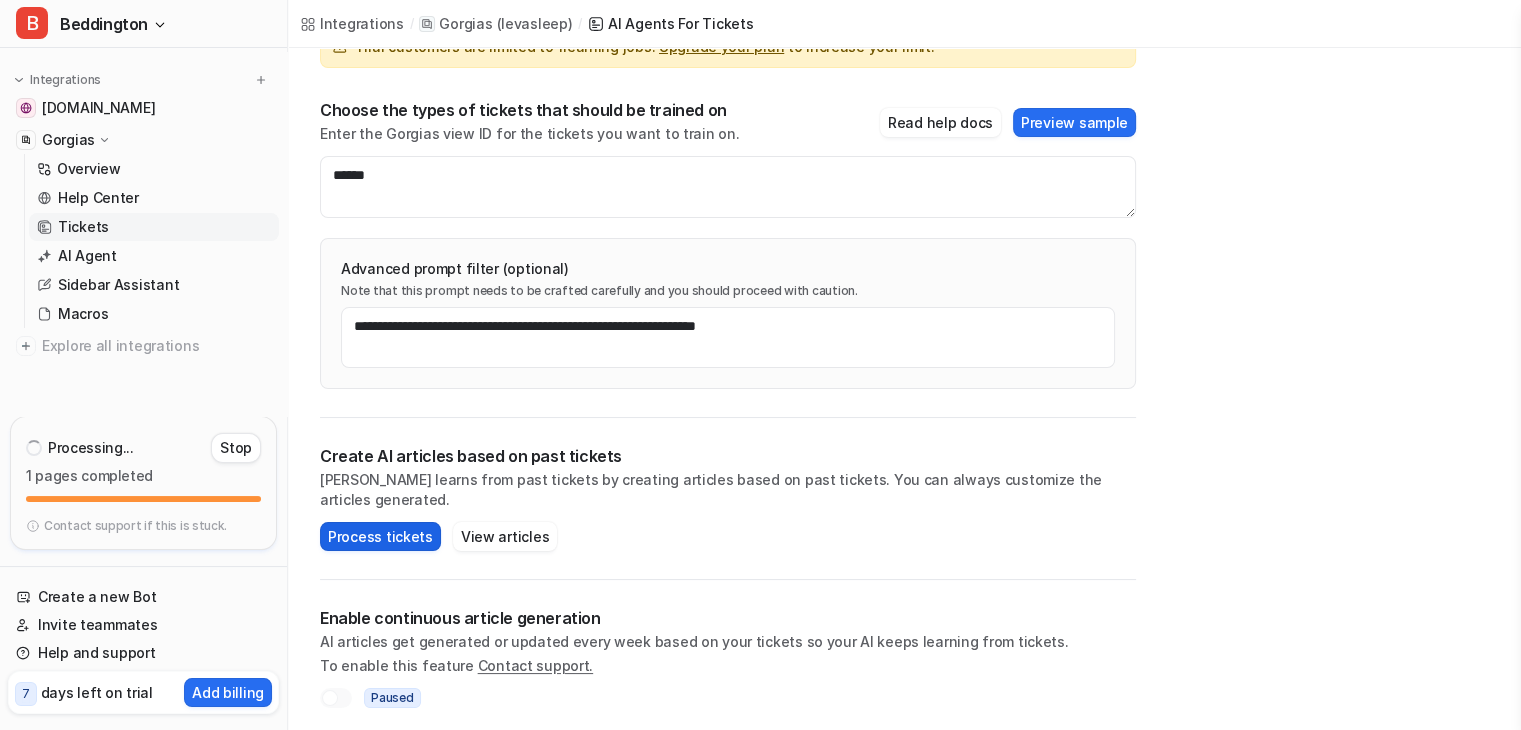 click on "Process tickets" at bounding box center [380, 536] 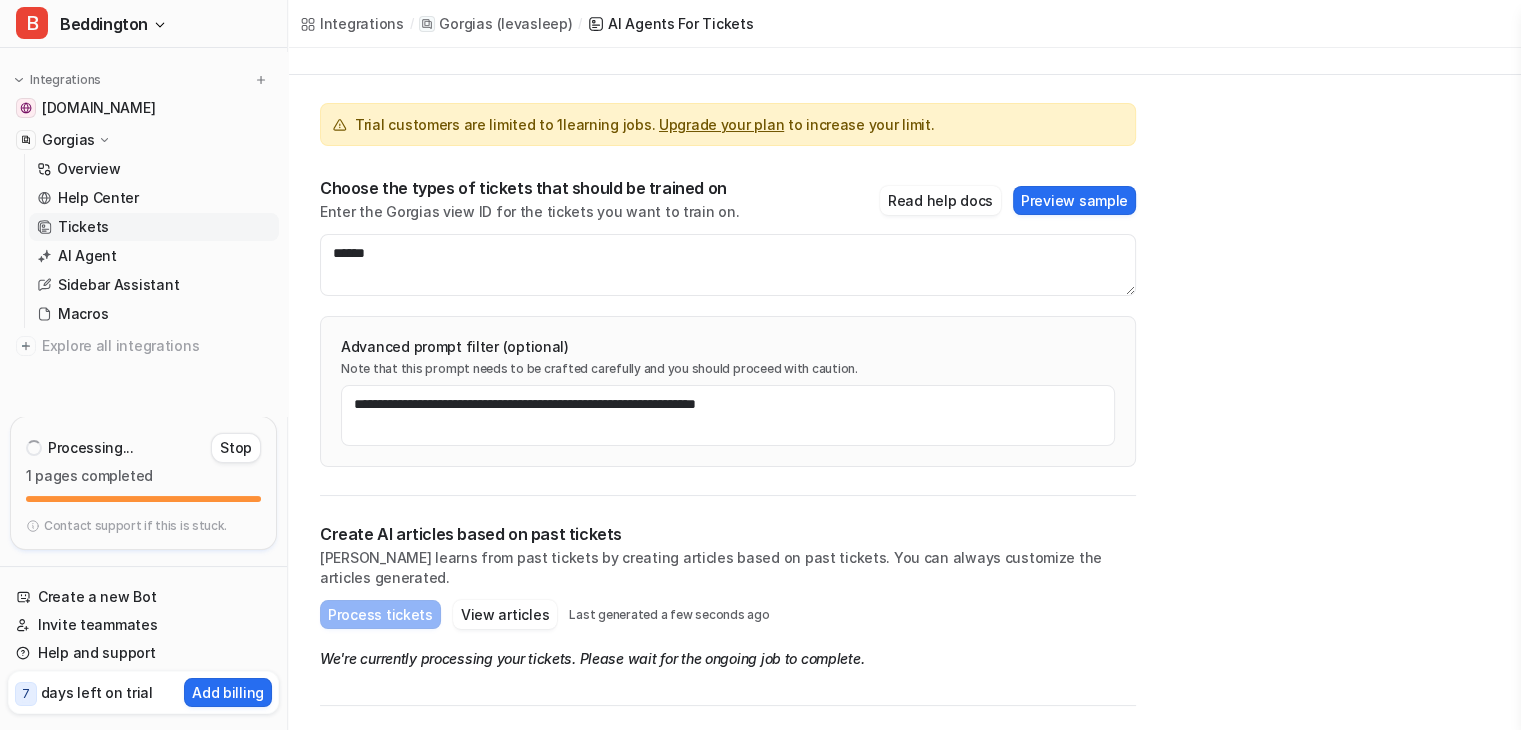 scroll, scrollTop: 234, scrollLeft: 0, axis: vertical 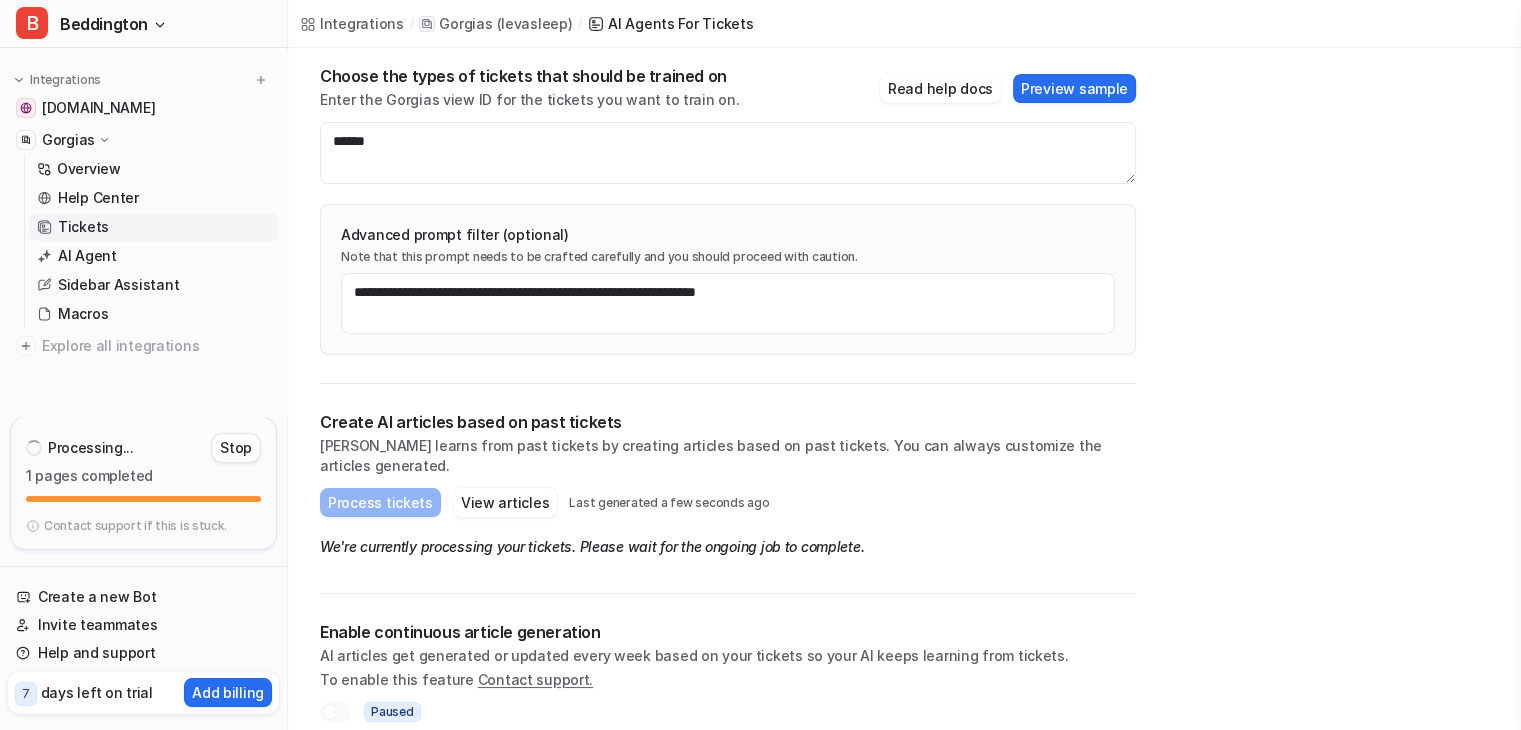 click on "Stop" at bounding box center [236, 448] 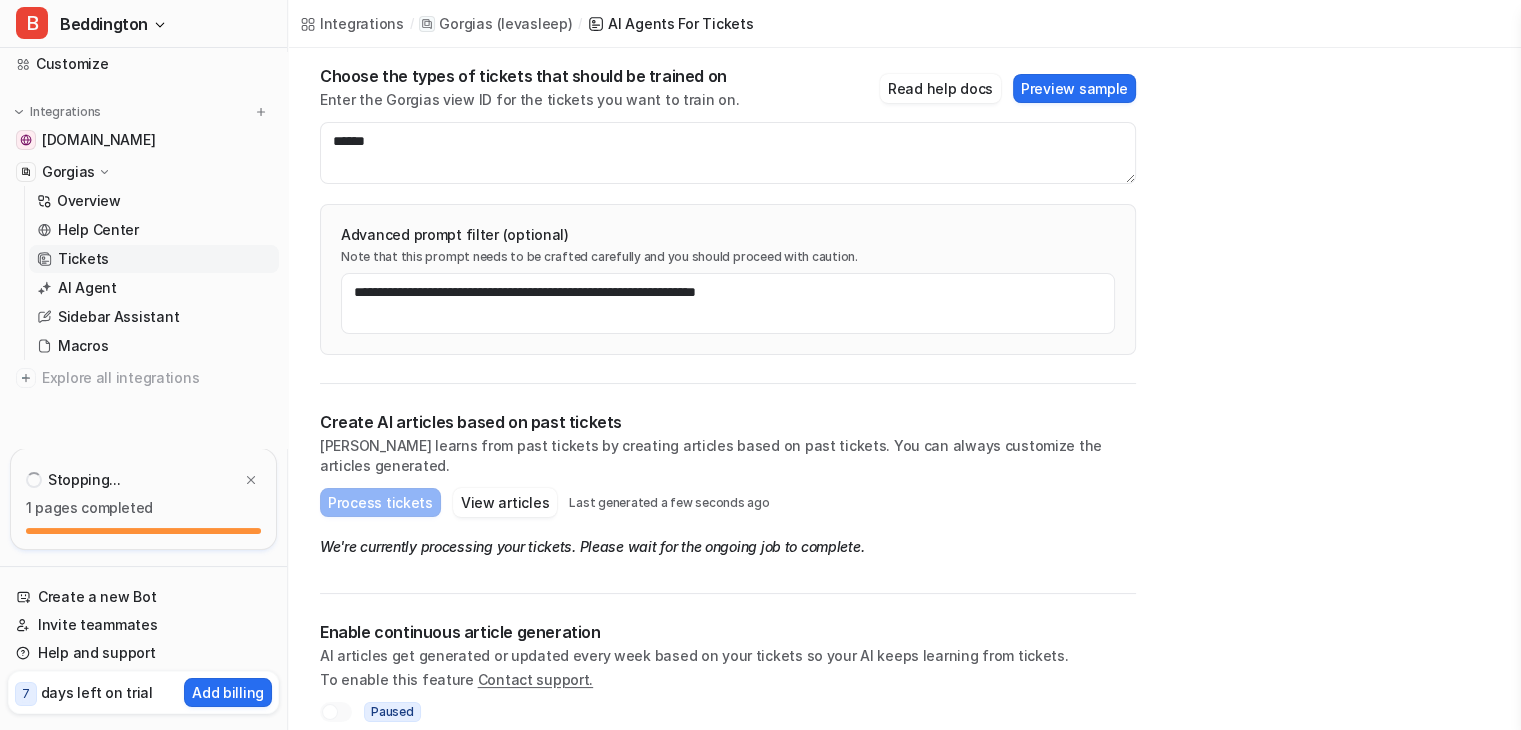 scroll, scrollTop: 126, scrollLeft: 0, axis: vertical 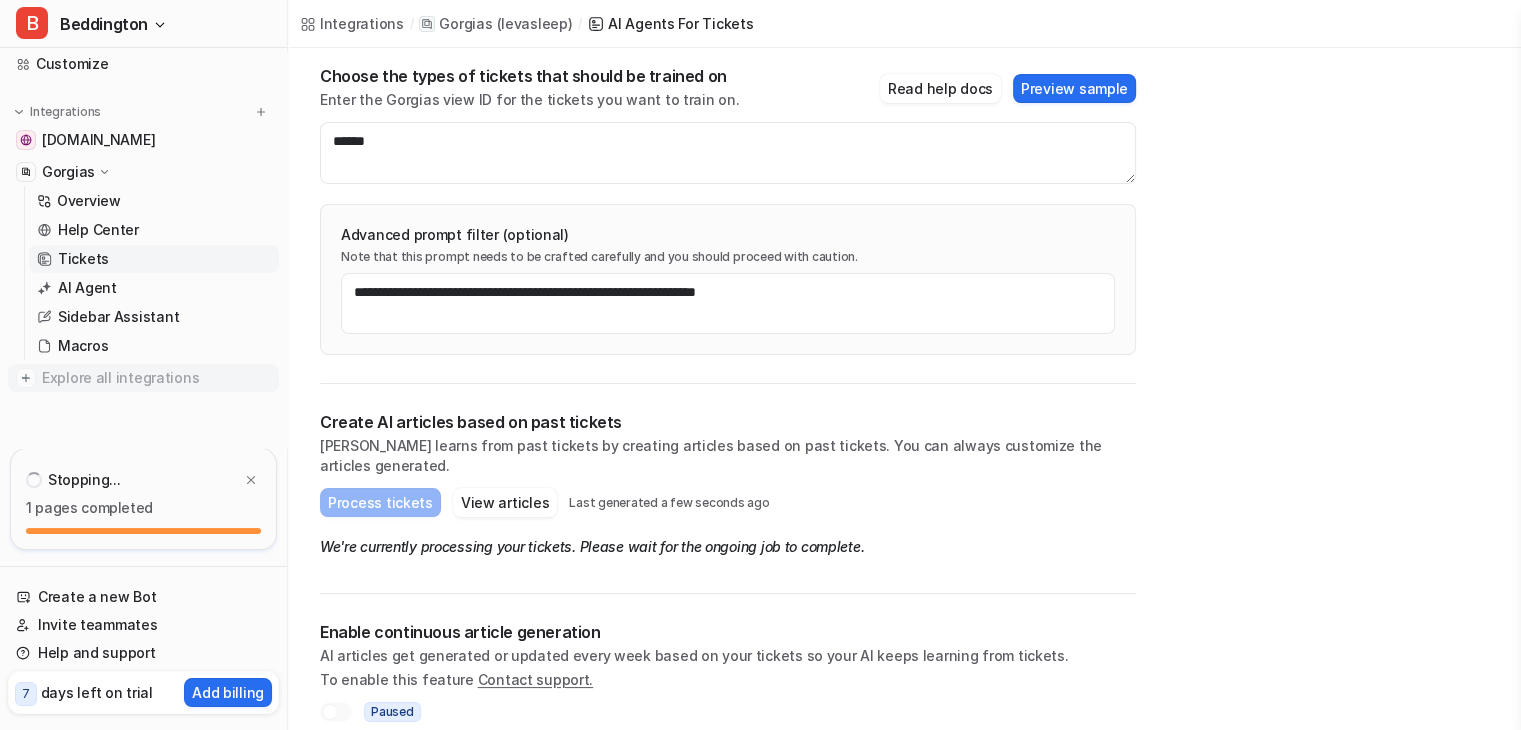 click 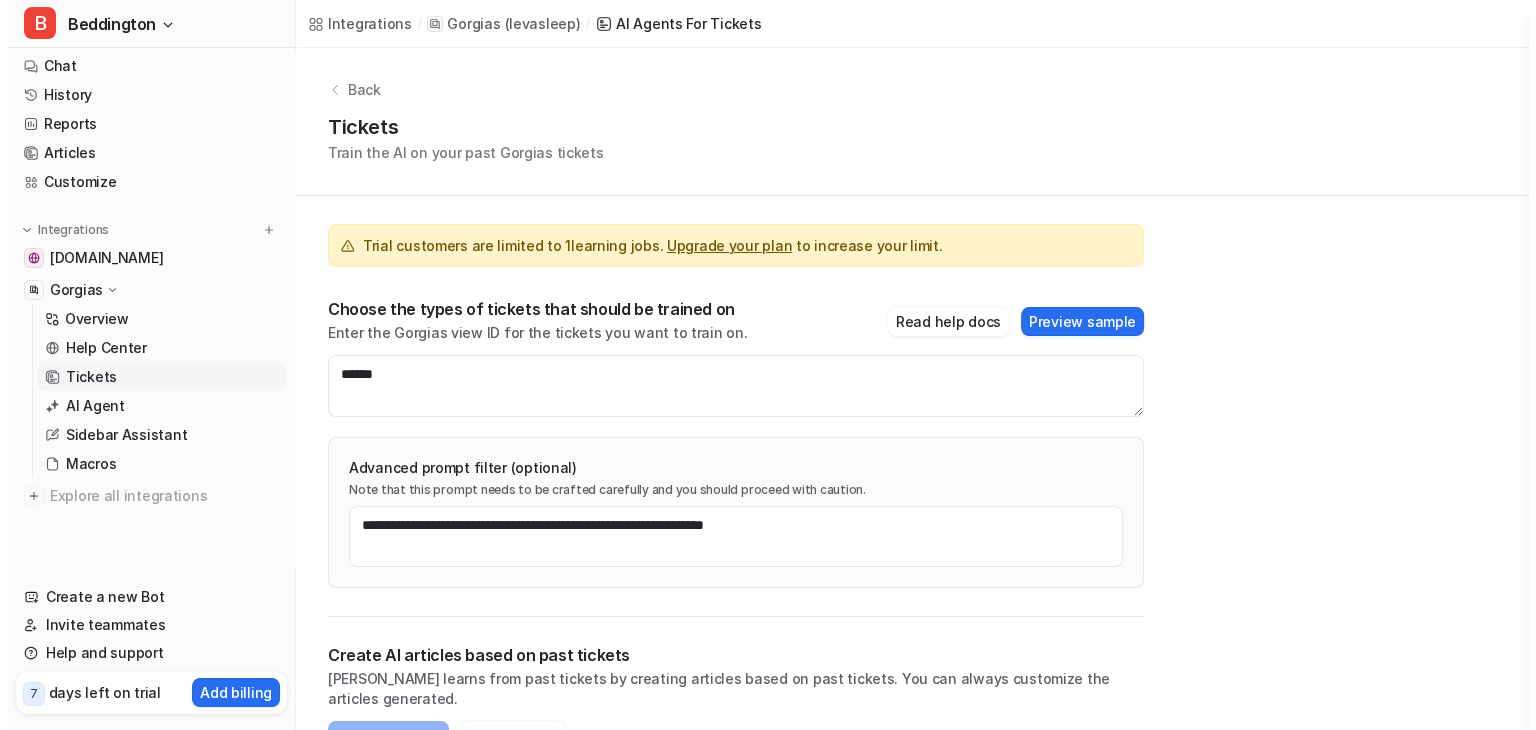 scroll, scrollTop: 0, scrollLeft: 0, axis: both 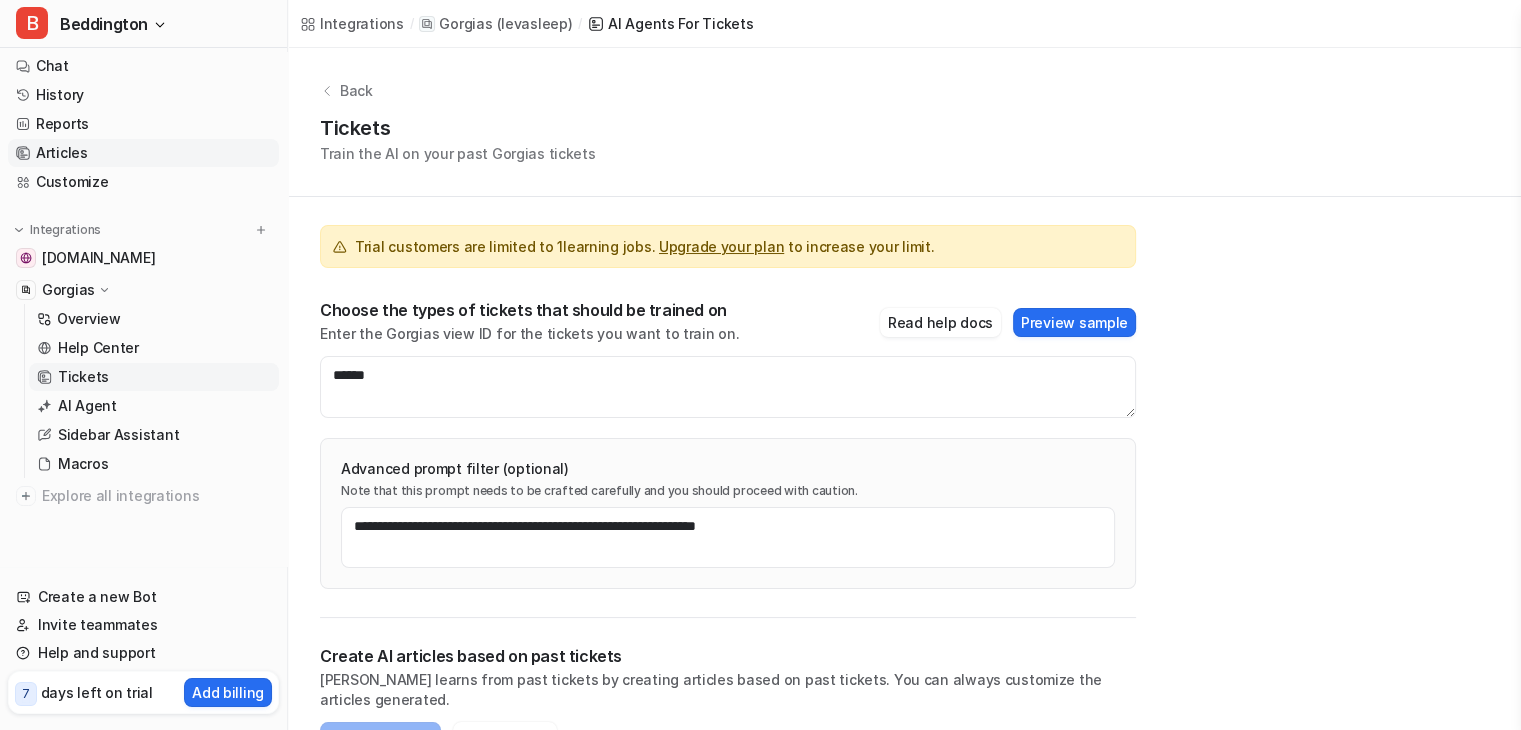 click on "Articles" at bounding box center (143, 153) 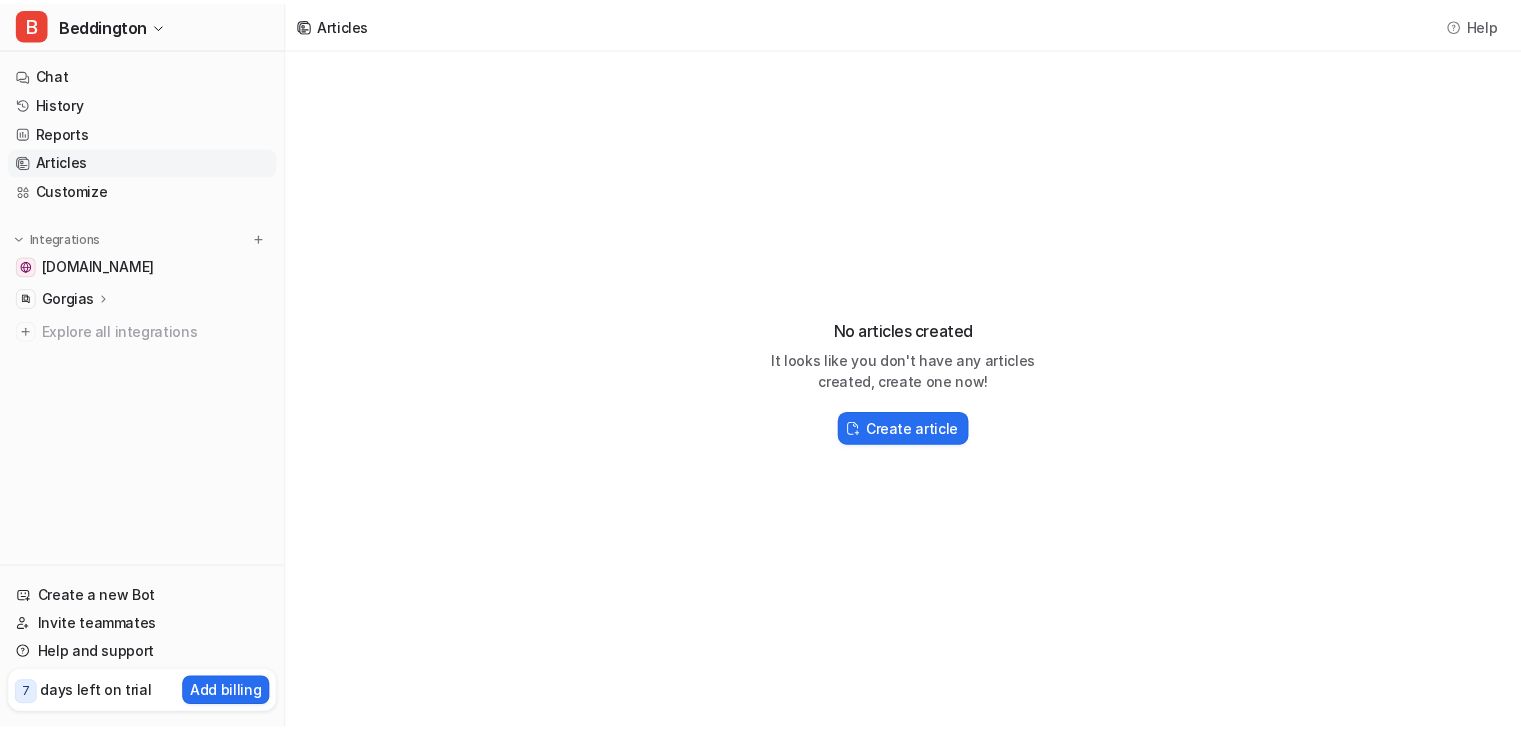 scroll, scrollTop: 0, scrollLeft: 0, axis: both 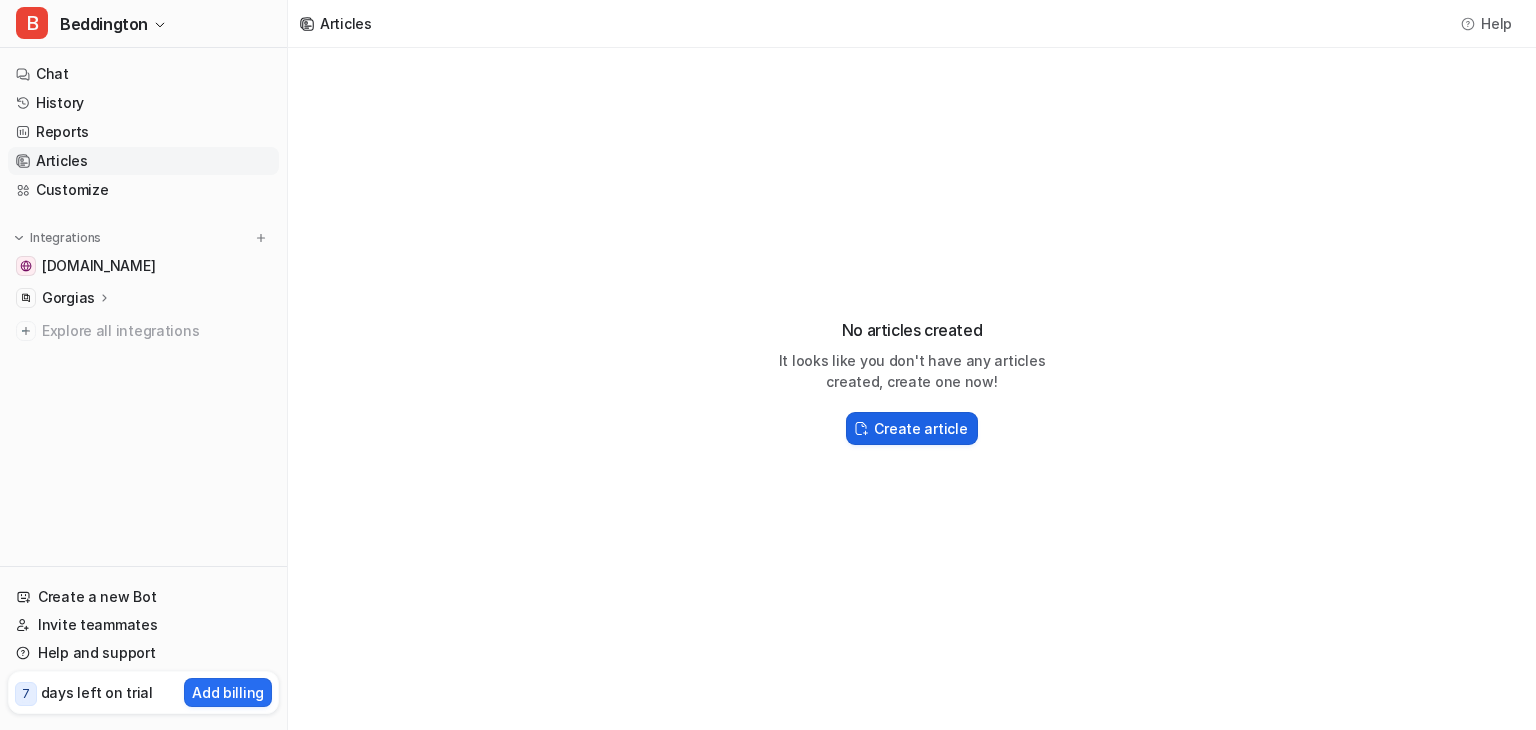 click on "Create article" at bounding box center (920, 428) 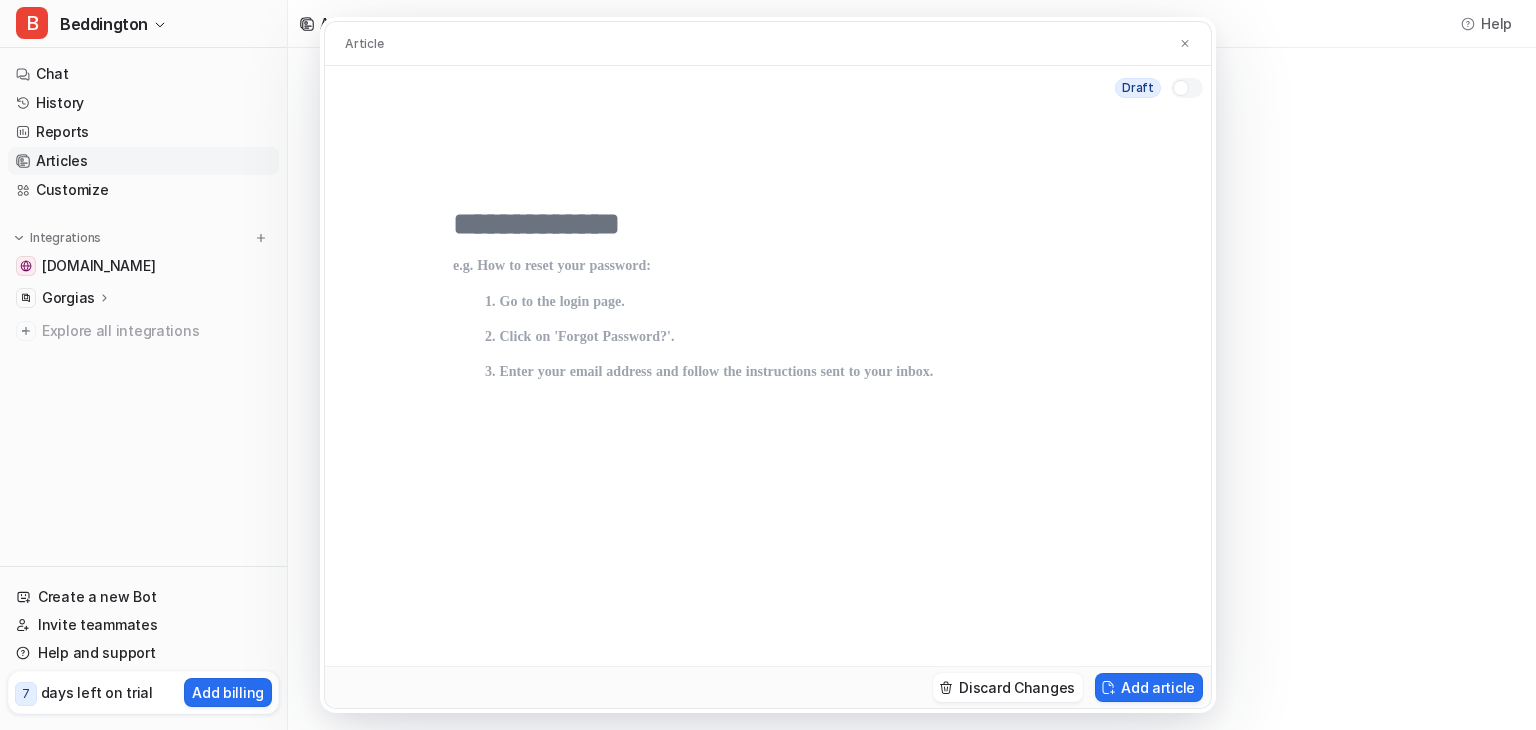 drag, startPoint x: 1160, startPoint y: 690, endPoint x: 928, endPoint y: 123, distance: 612.6279 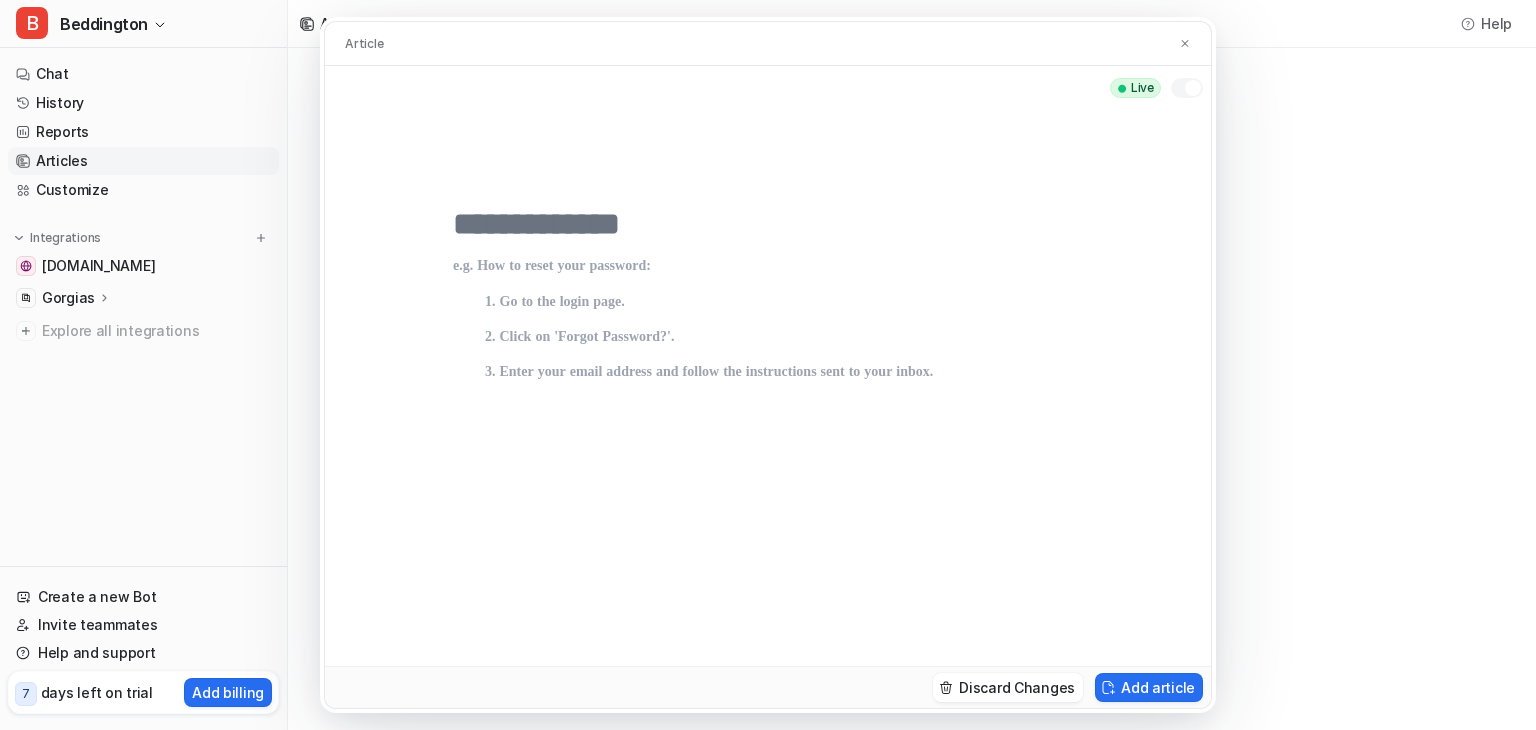 click at bounding box center [1187, 88] 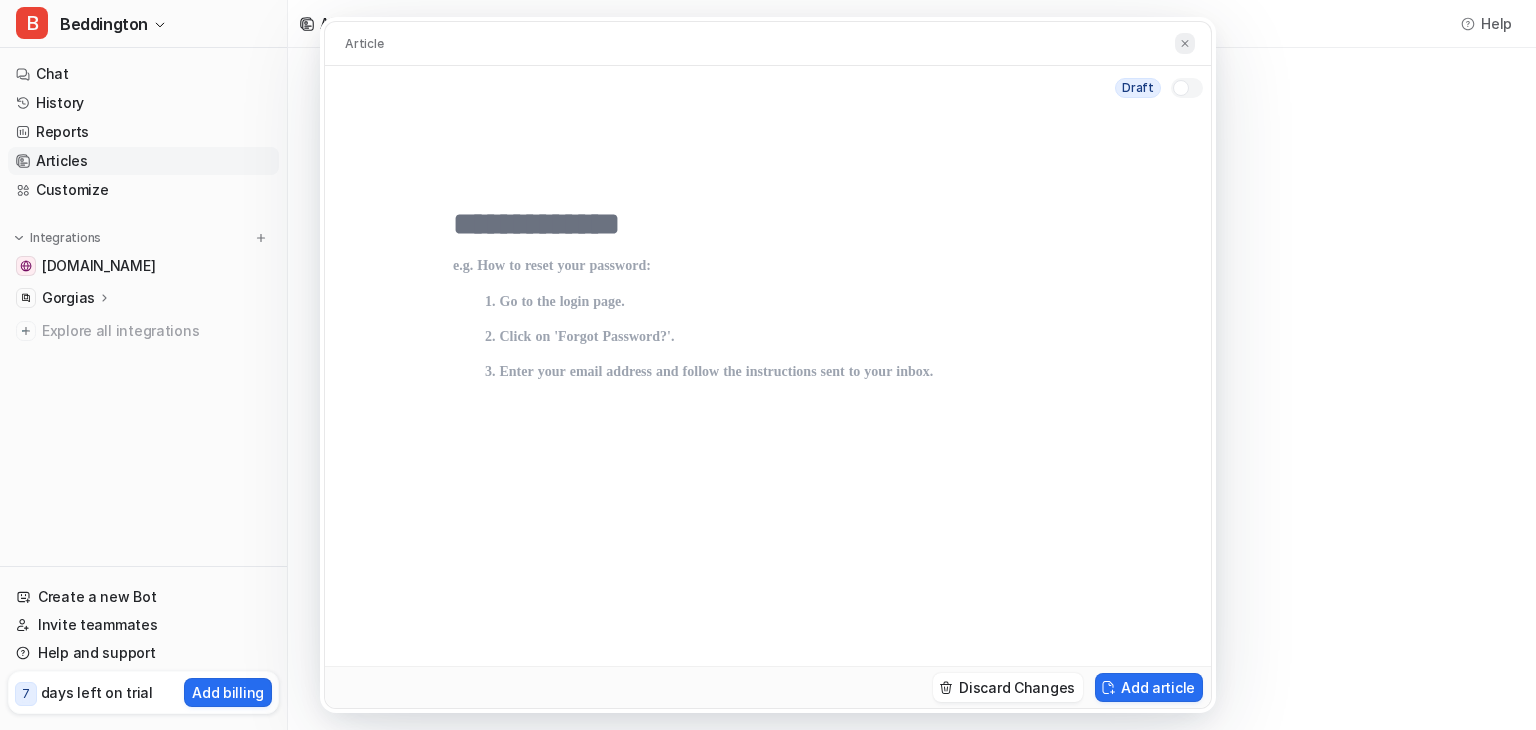 click on "Article" at bounding box center (768, 44) 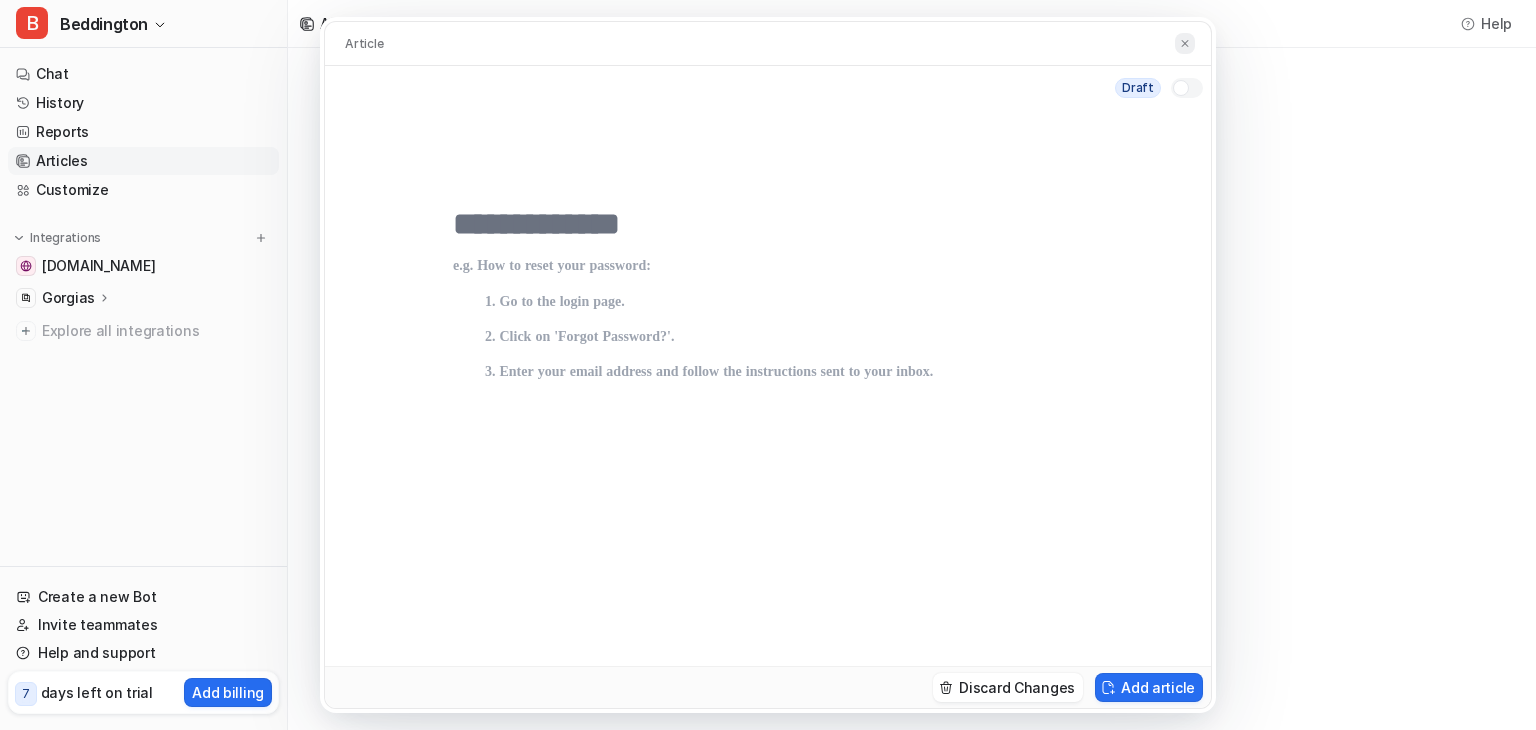 click at bounding box center (1185, 43) 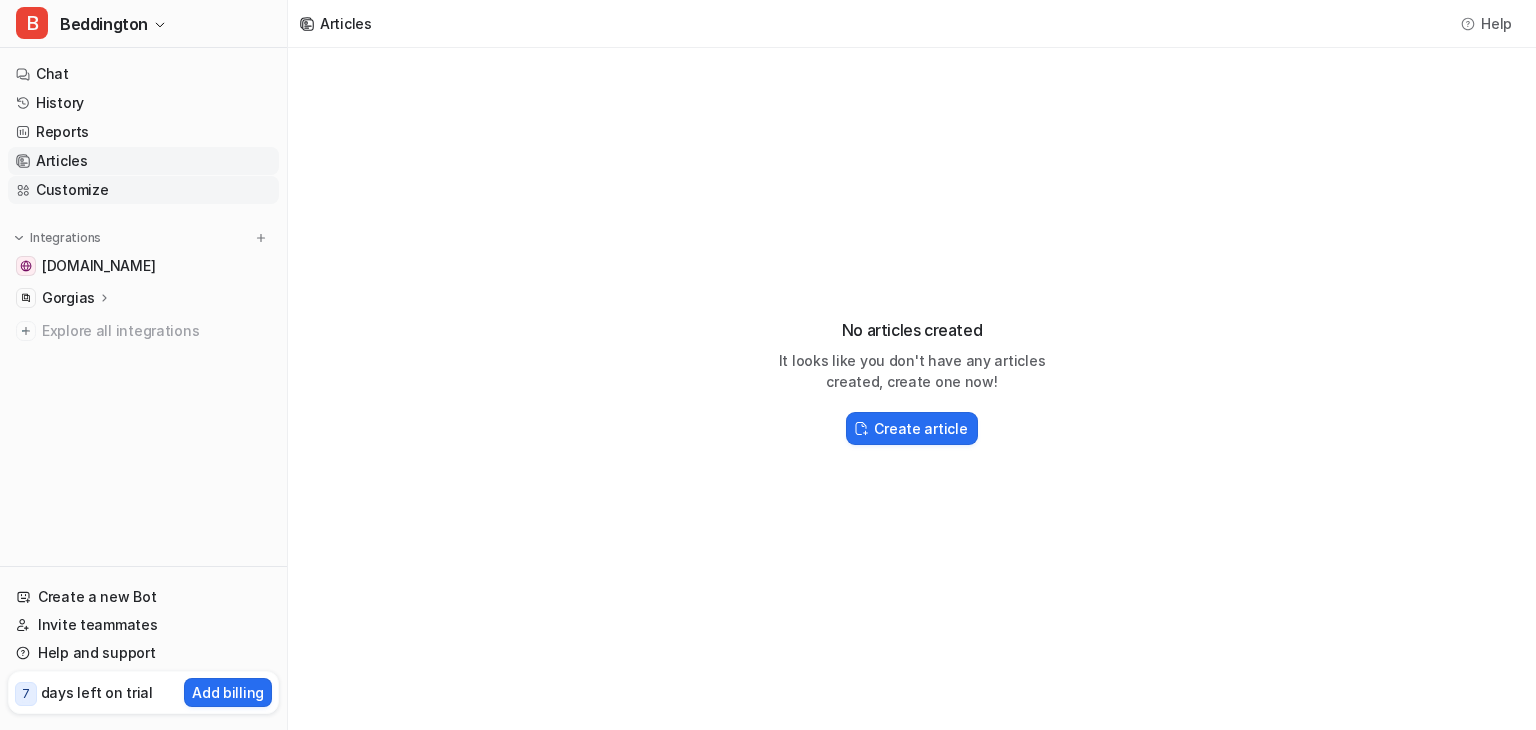 click on "Customize" at bounding box center (143, 190) 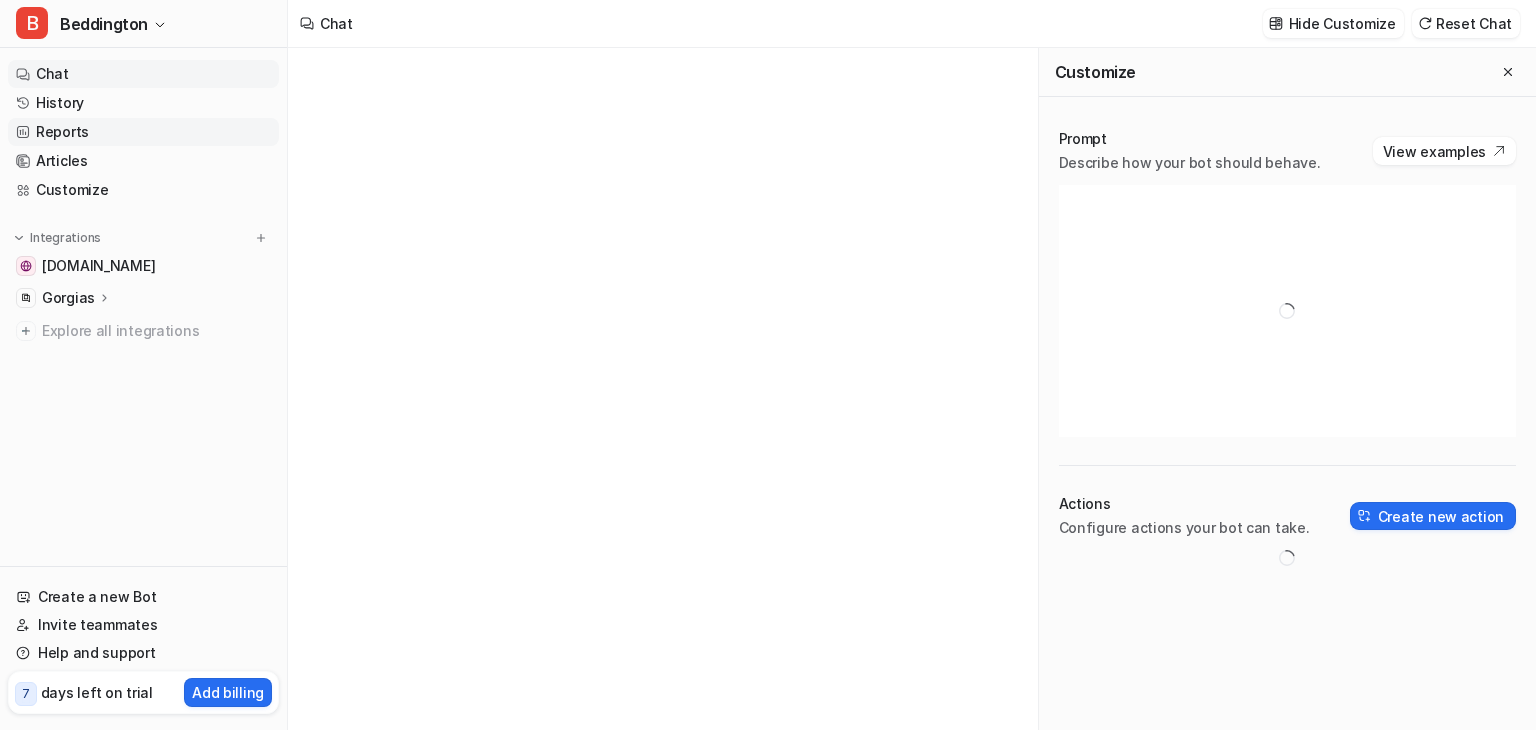 type on "**********" 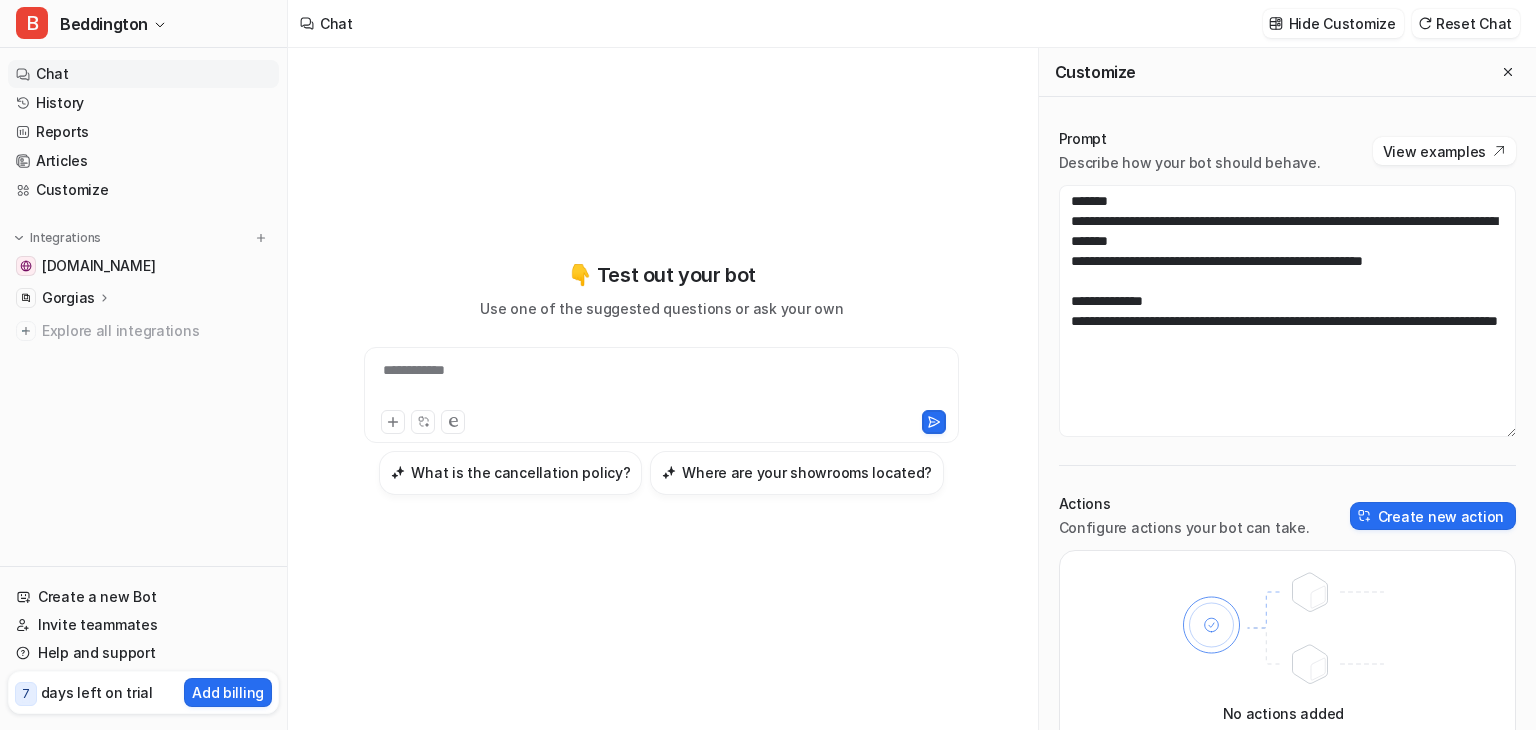 click 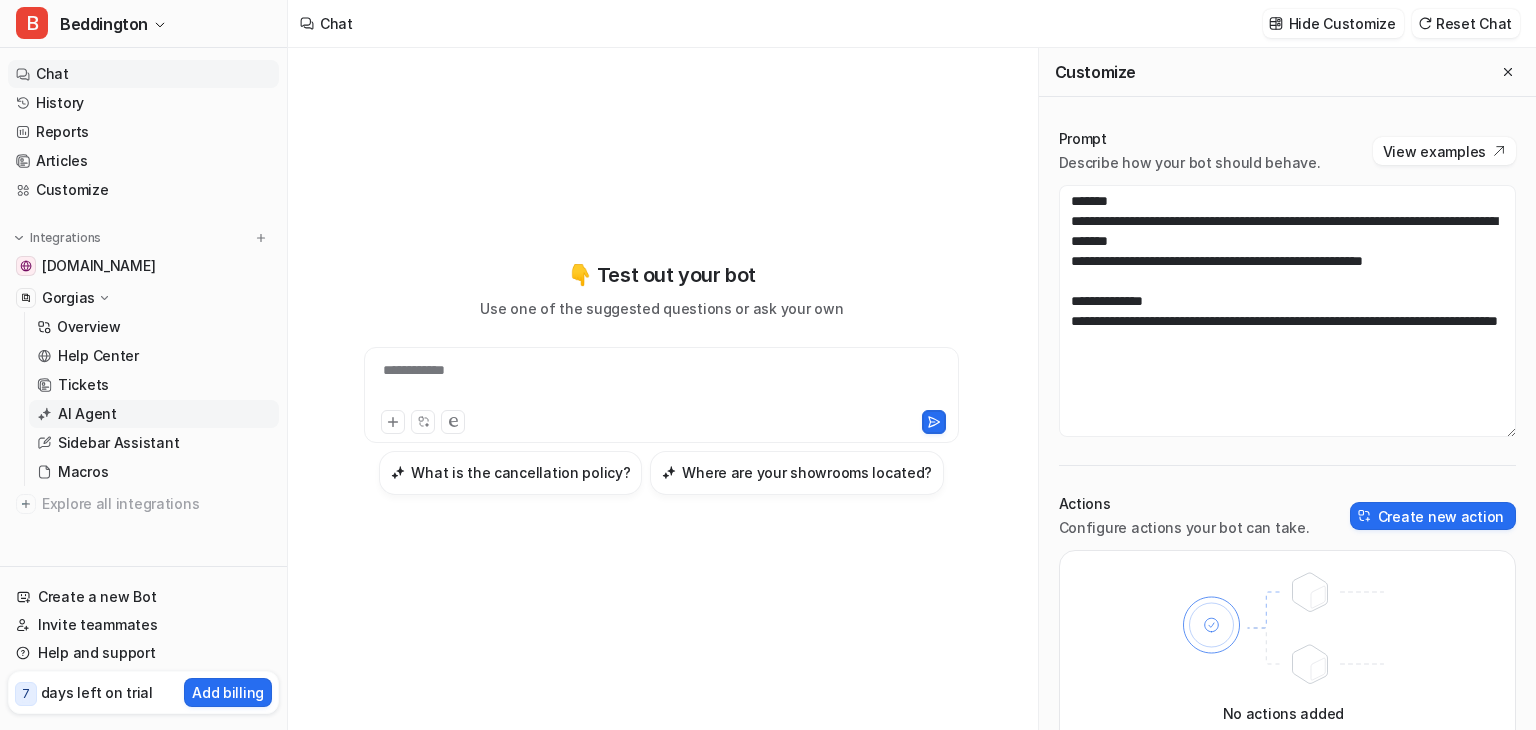 click on "AI Agent" at bounding box center (87, 414) 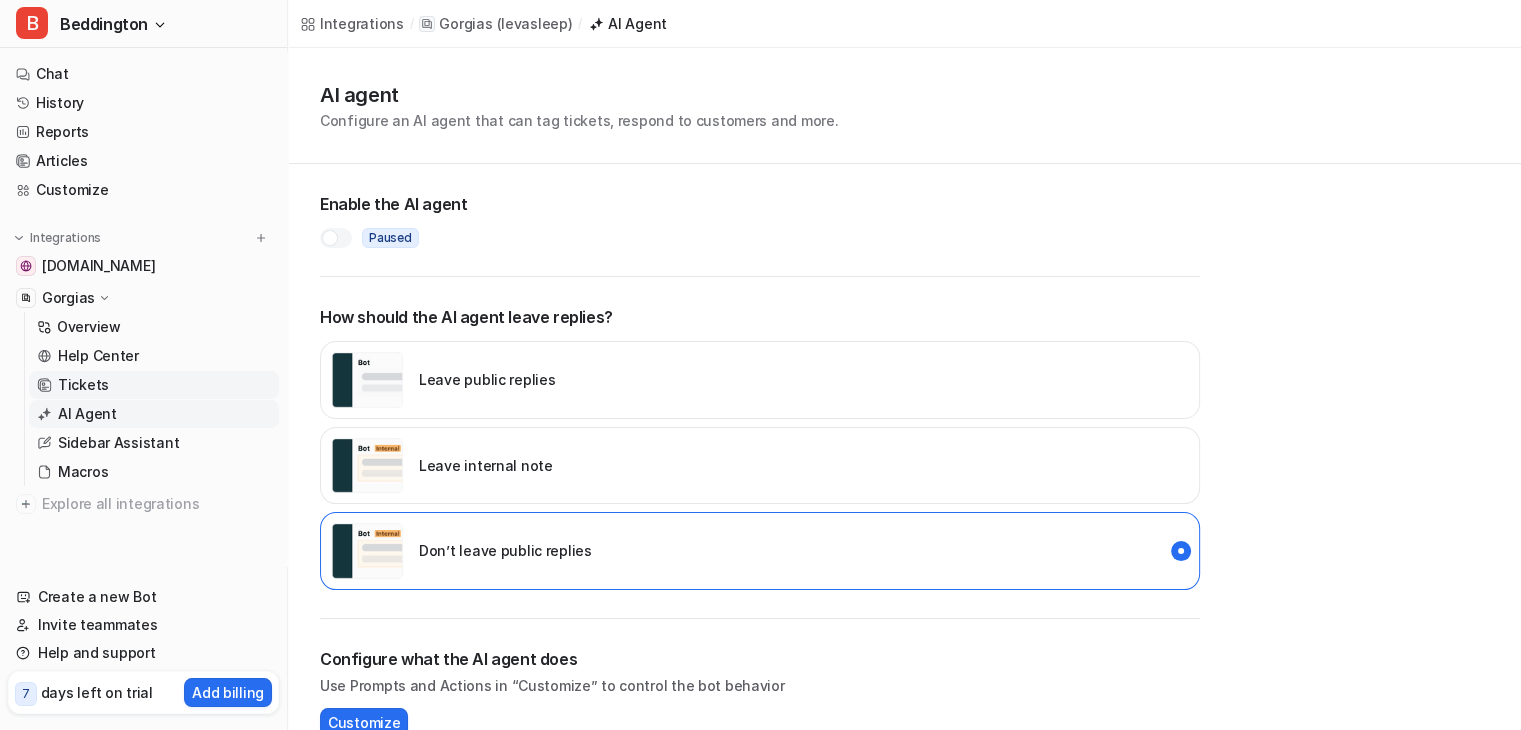 click on "Tickets" at bounding box center (83, 385) 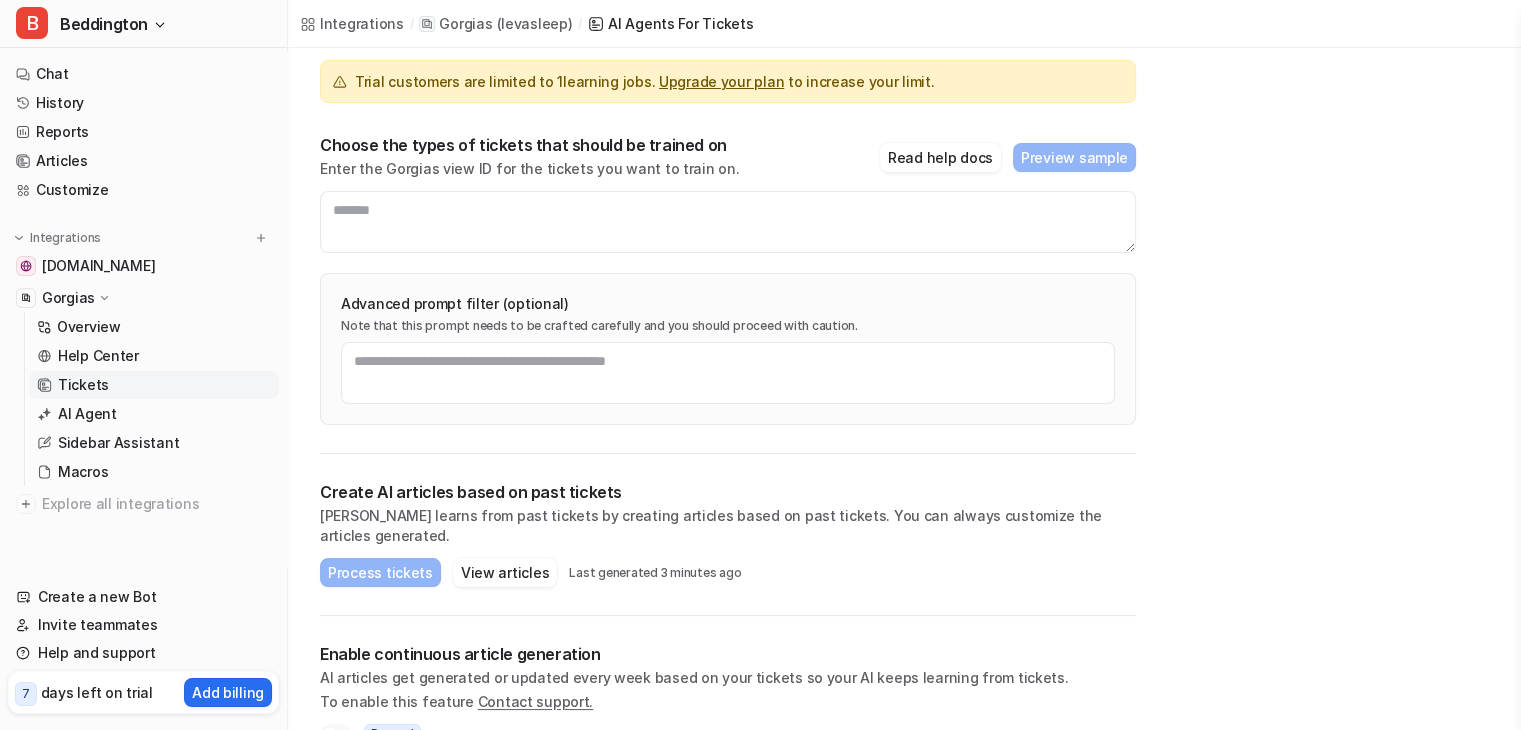 scroll, scrollTop: 186, scrollLeft: 0, axis: vertical 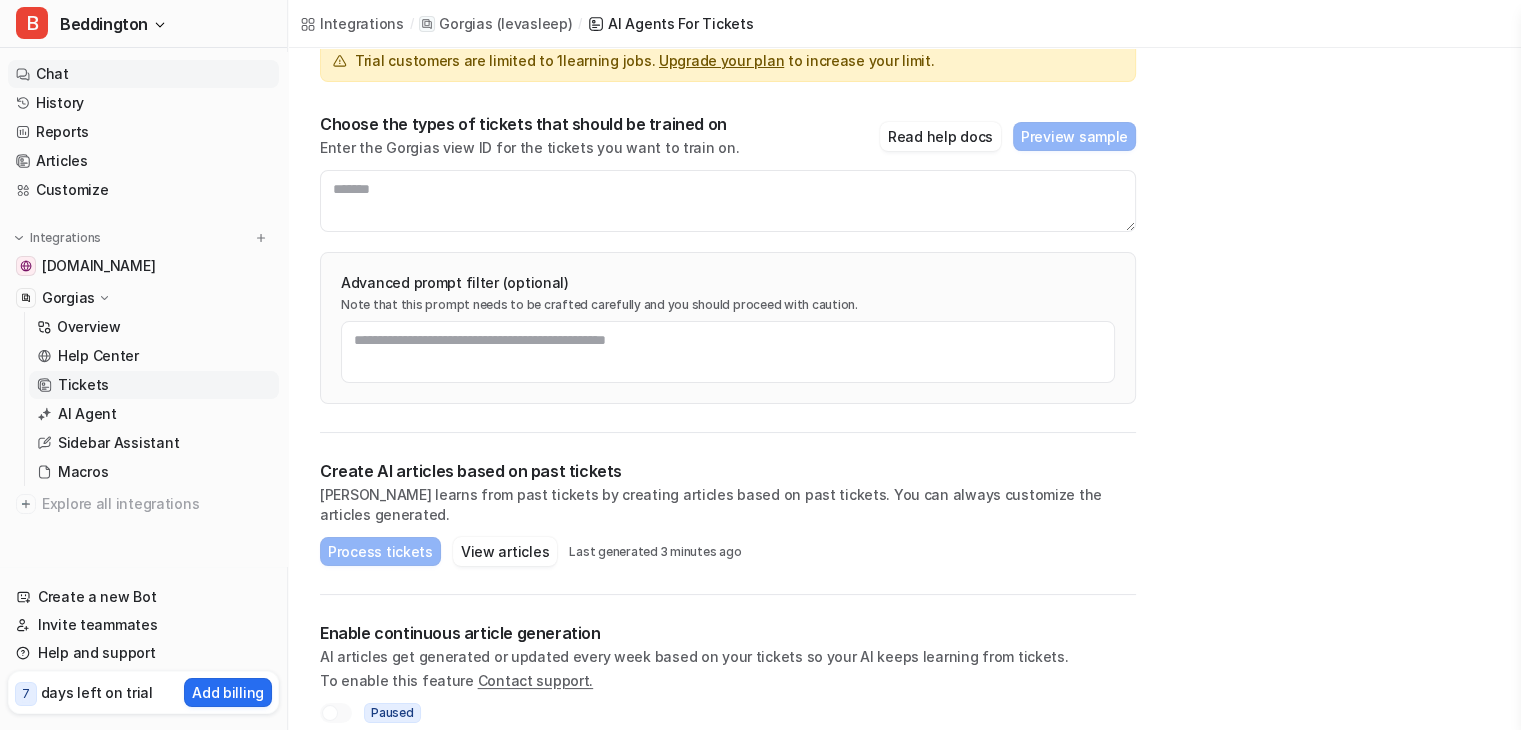 click on "Chat" at bounding box center [143, 74] 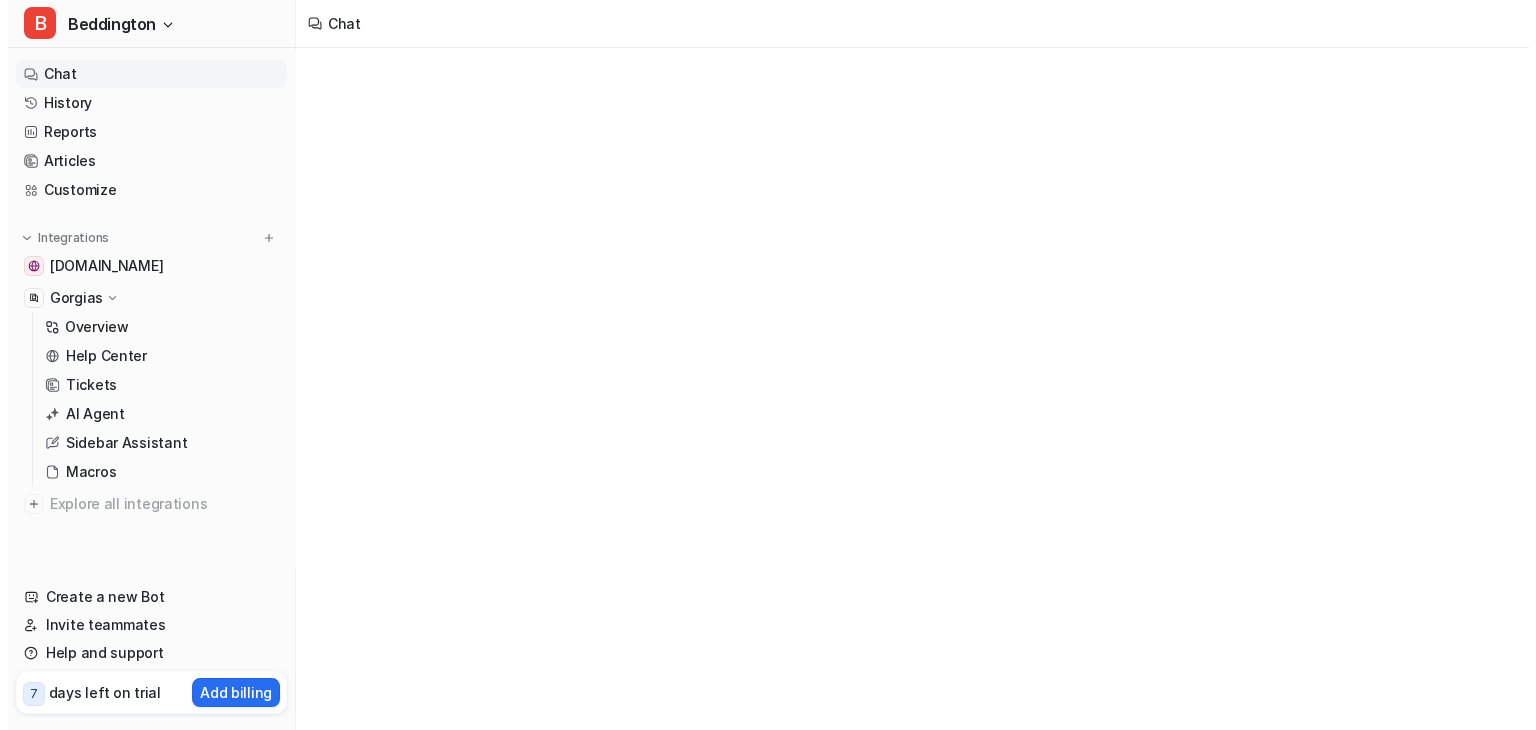 scroll, scrollTop: 0, scrollLeft: 0, axis: both 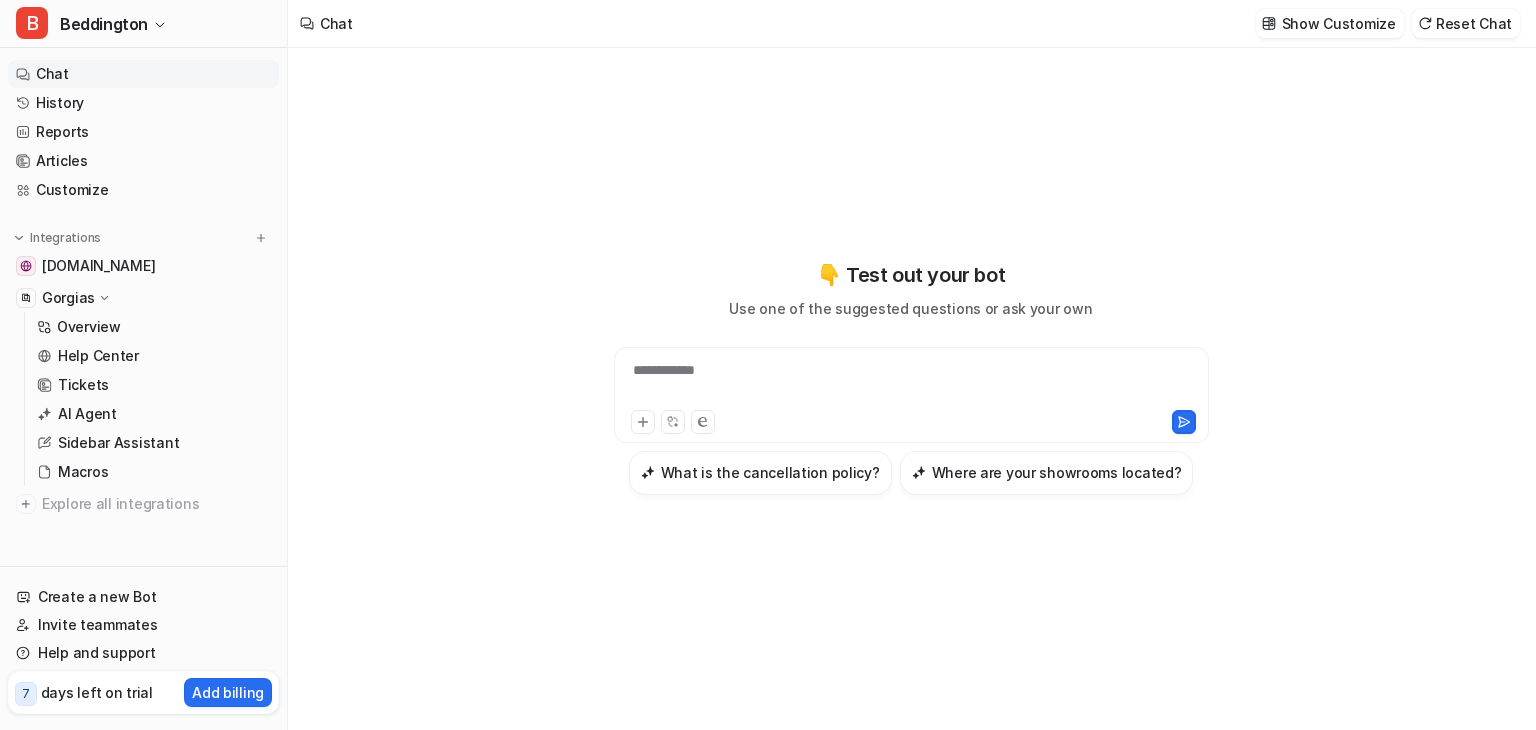 click on "**********" at bounding box center [911, 383] 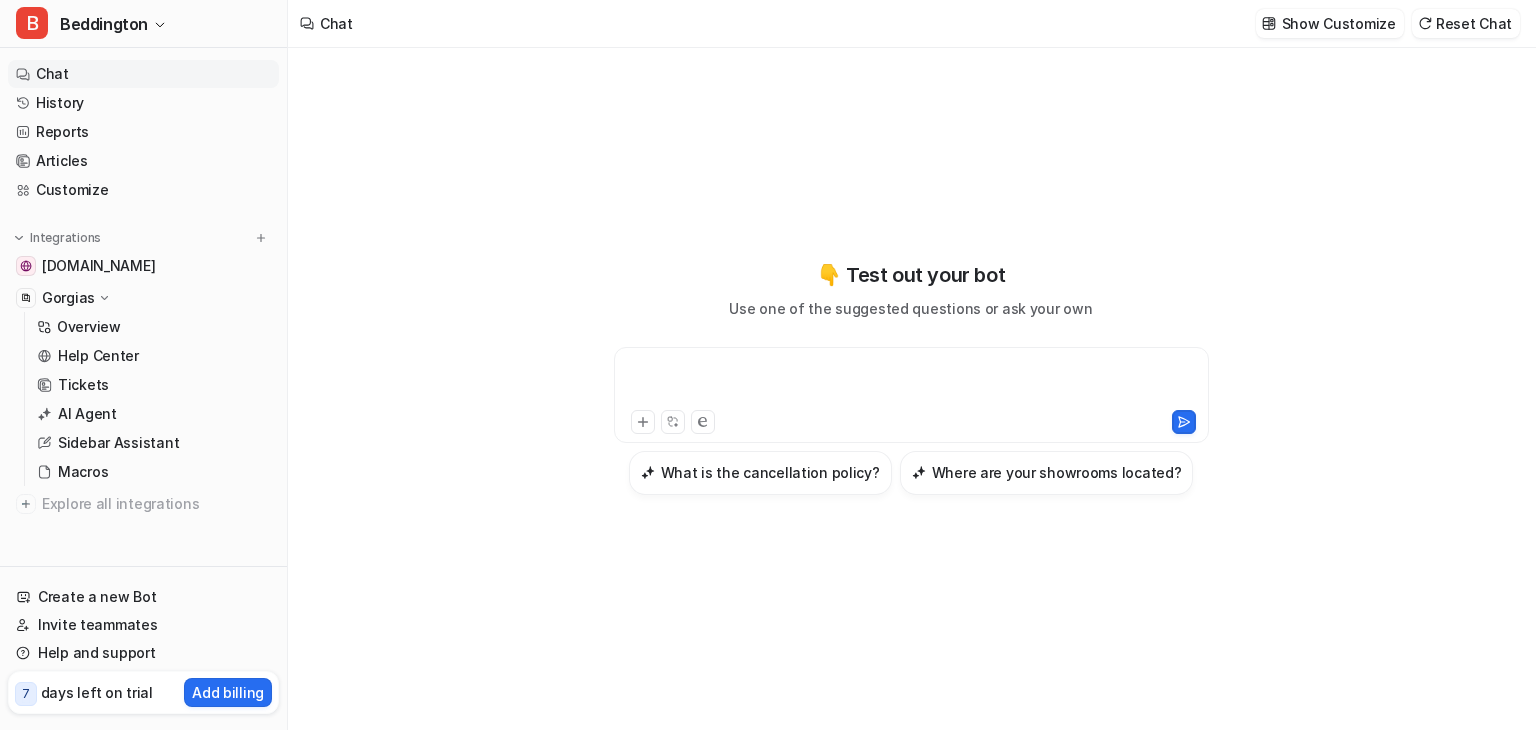 type 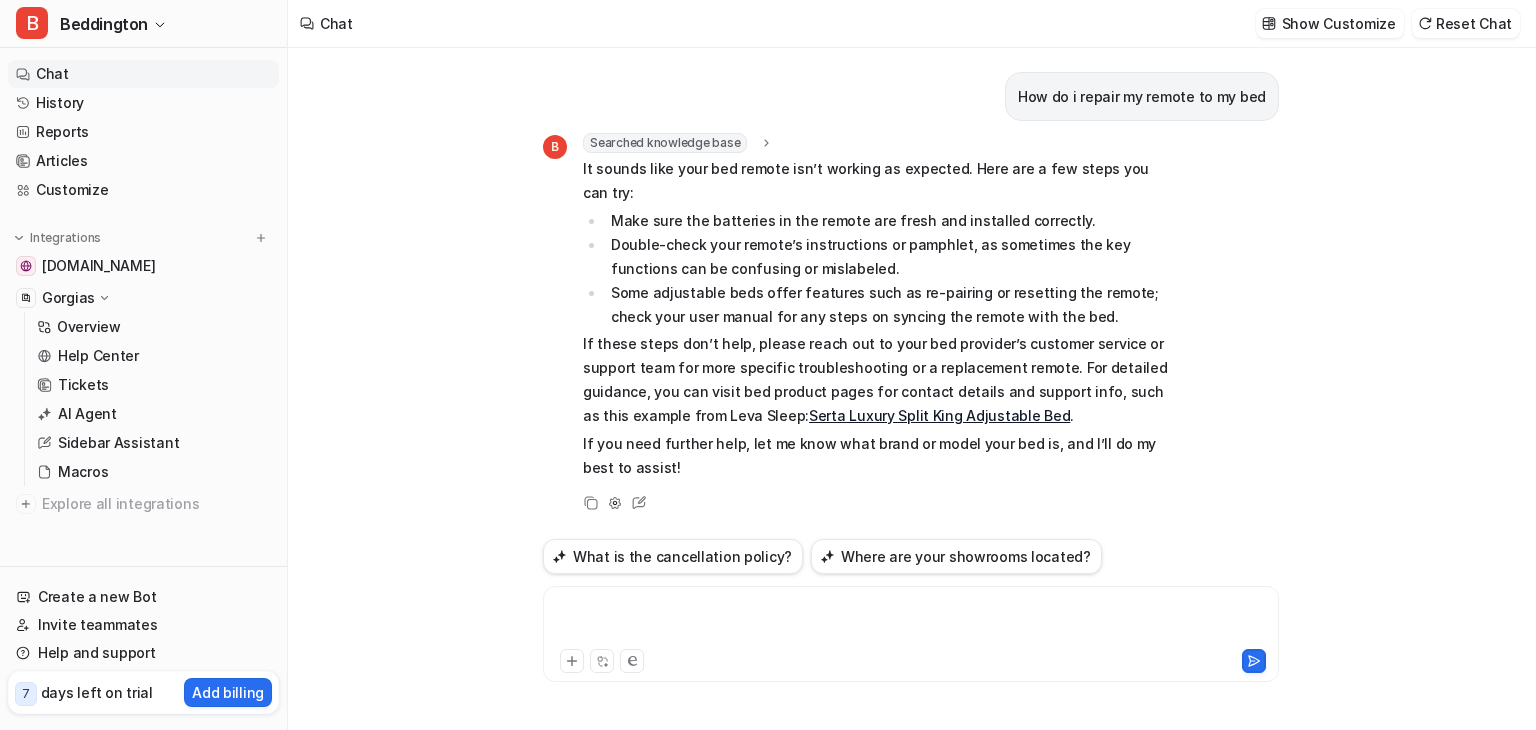 click at bounding box center [911, 622] 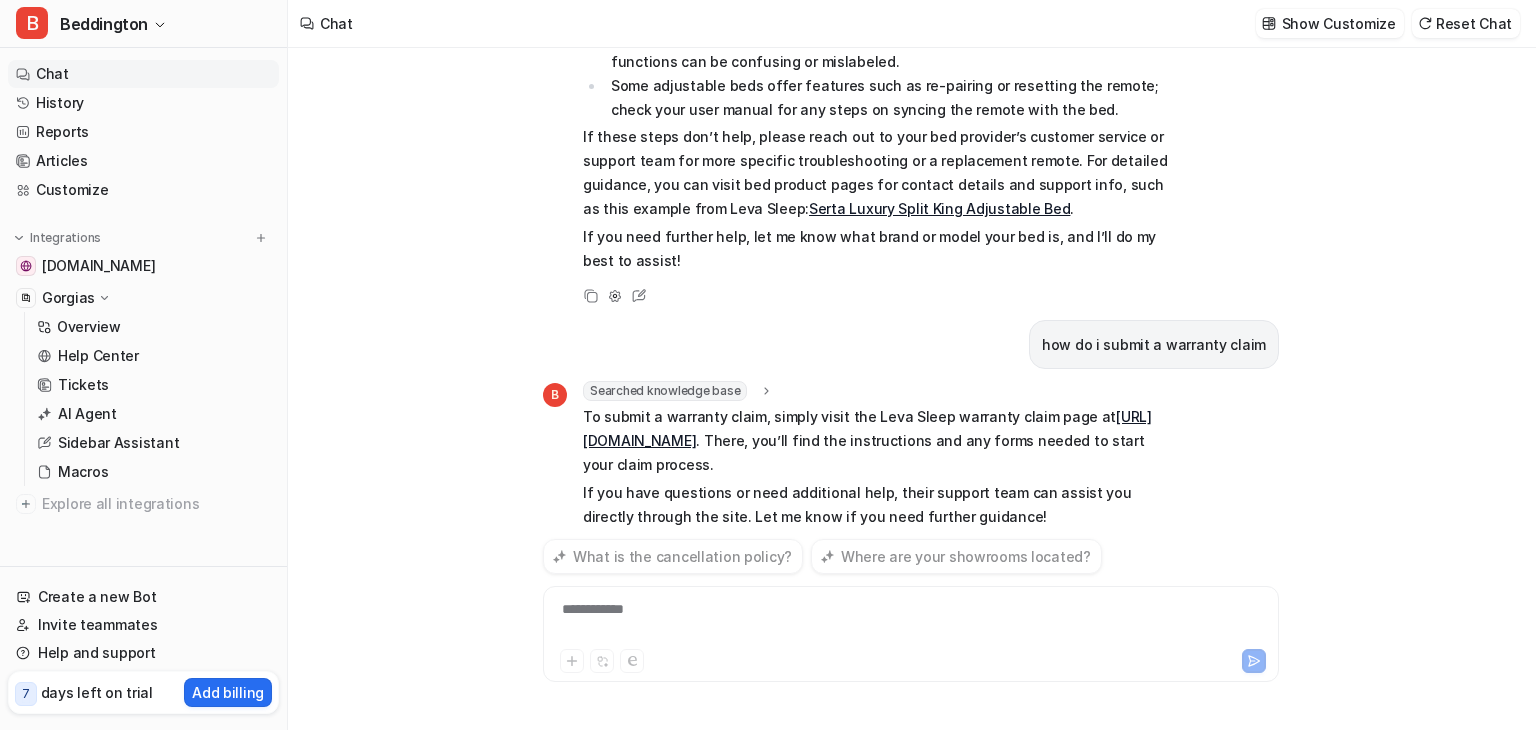 scroll, scrollTop: 231, scrollLeft: 0, axis: vertical 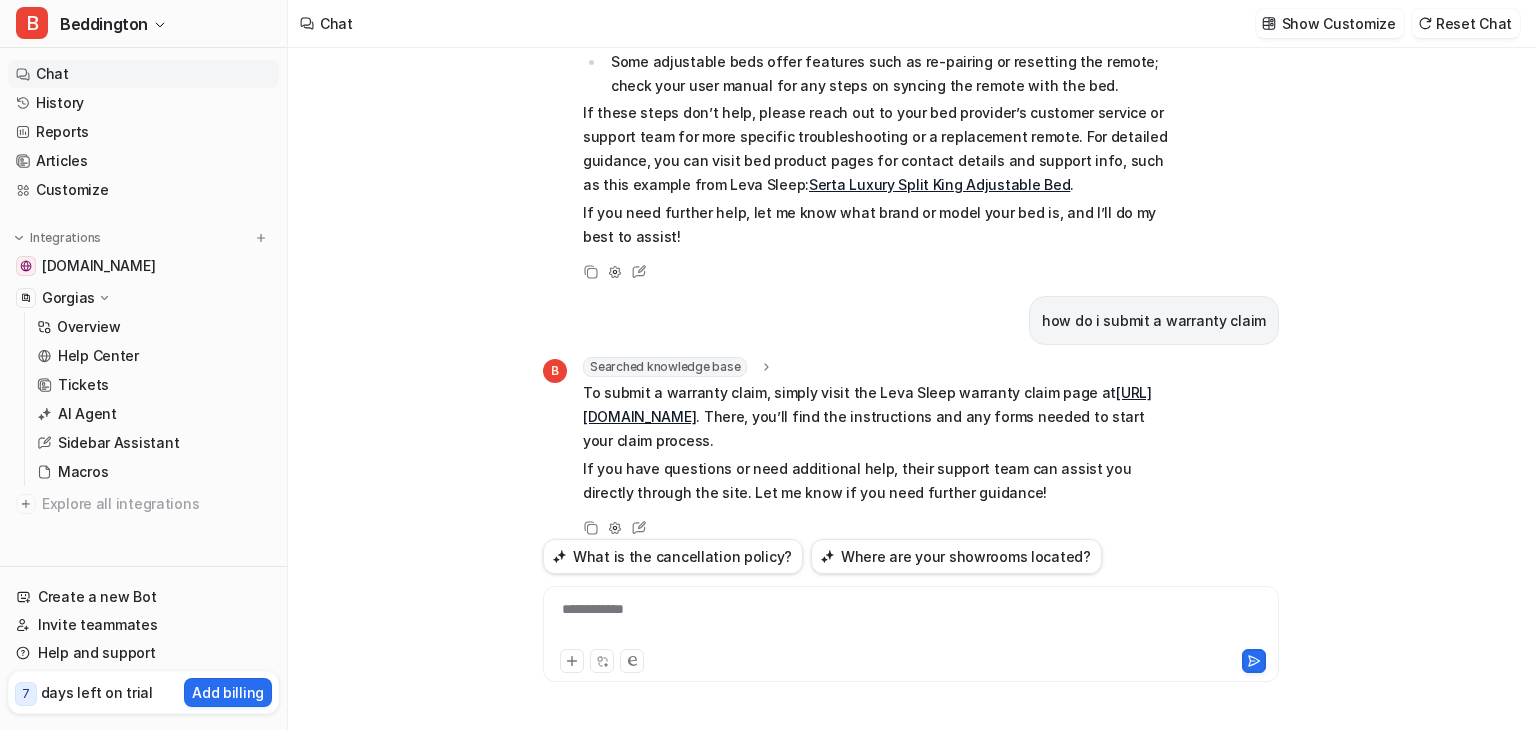 click on "**********" at bounding box center [911, 622] 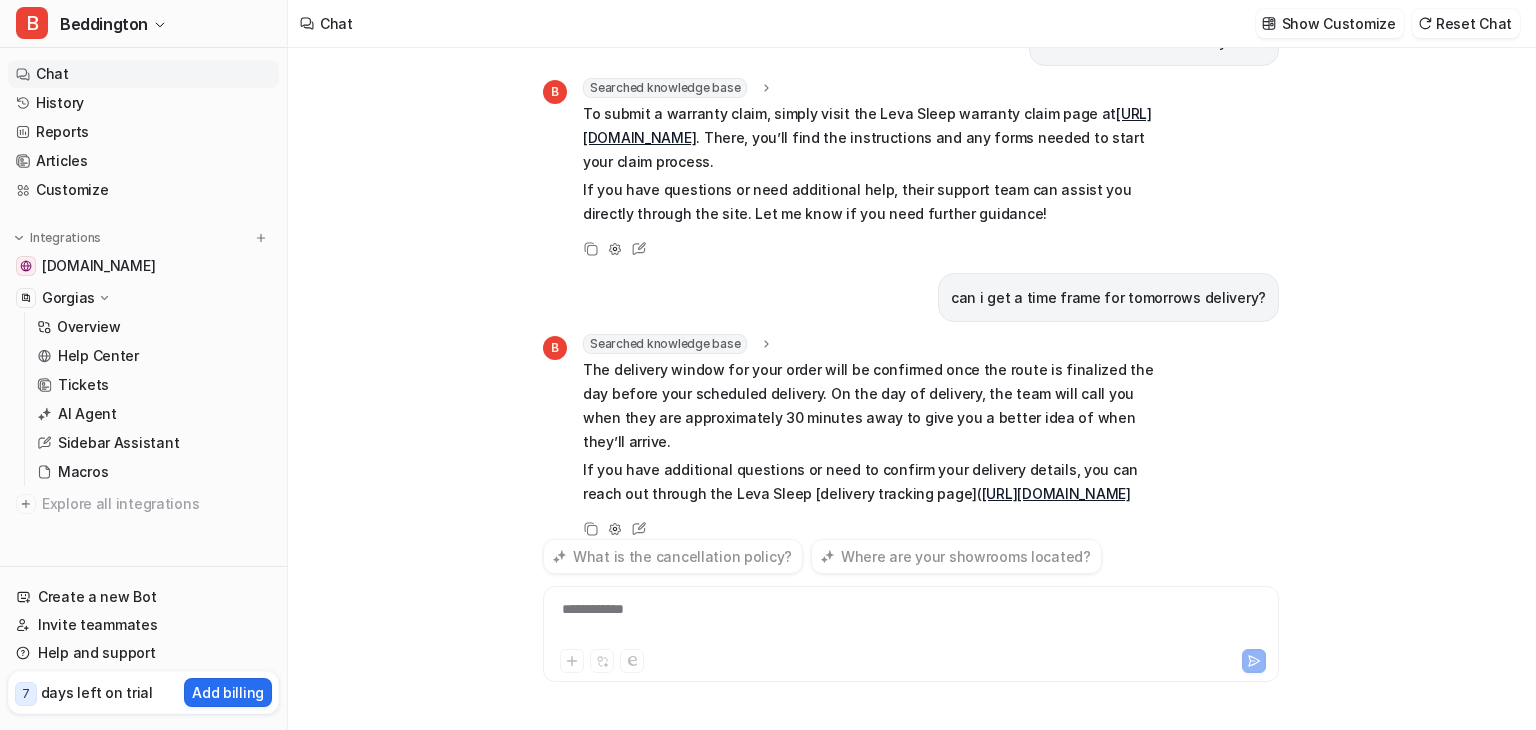 scroll, scrollTop: 486, scrollLeft: 0, axis: vertical 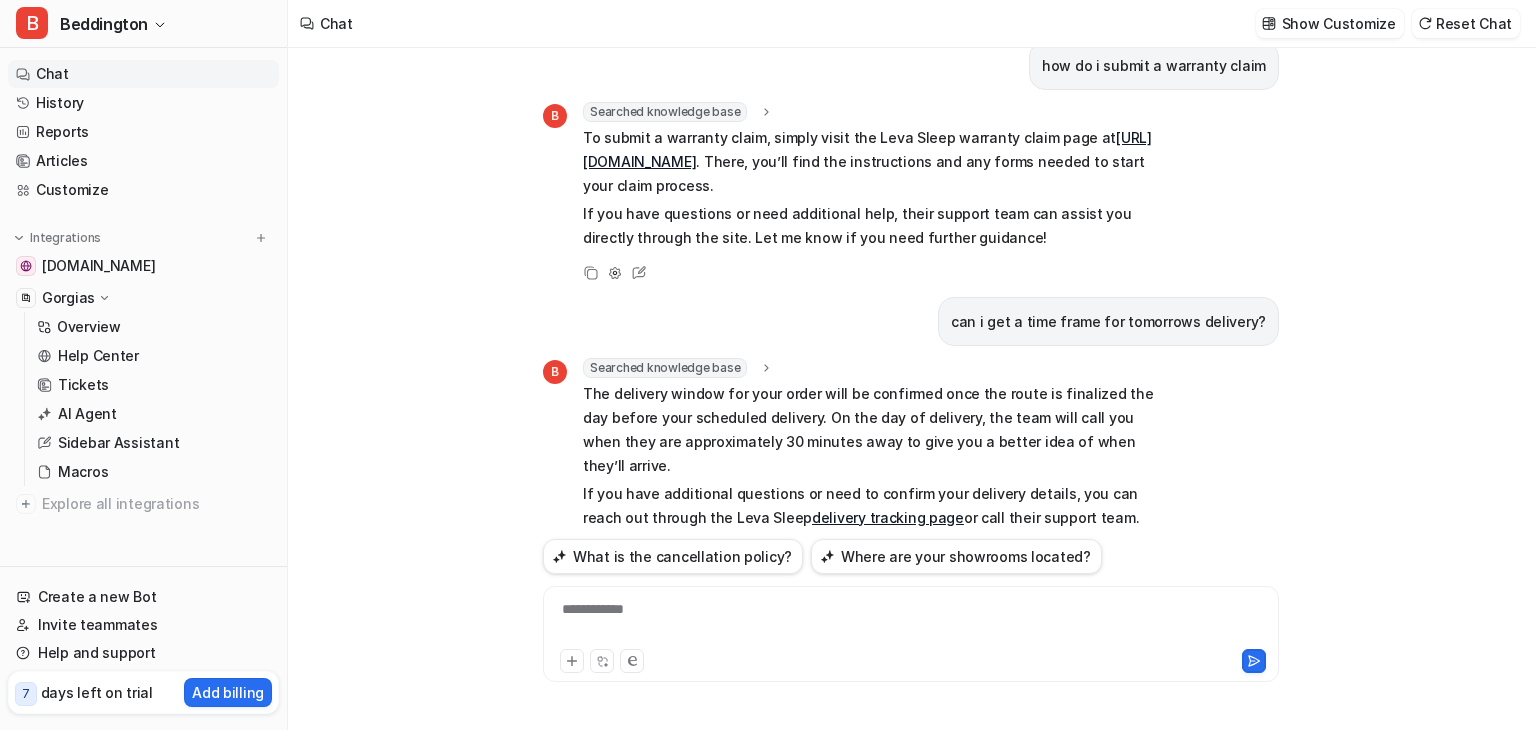 click on "**********" at bounding box center (911, 622) 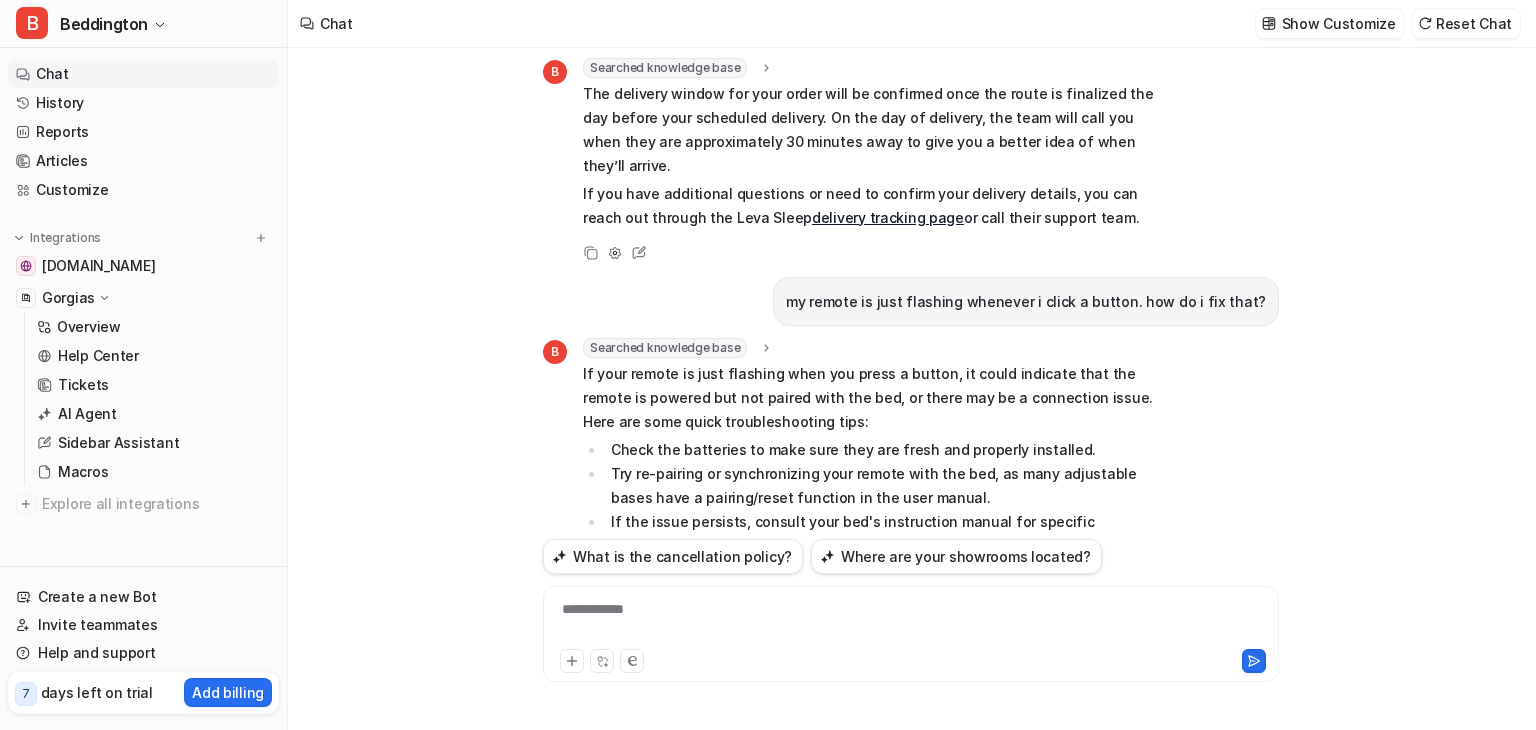 scroll, scrollTop: 941, scrollLeft: 0, axis: vertical 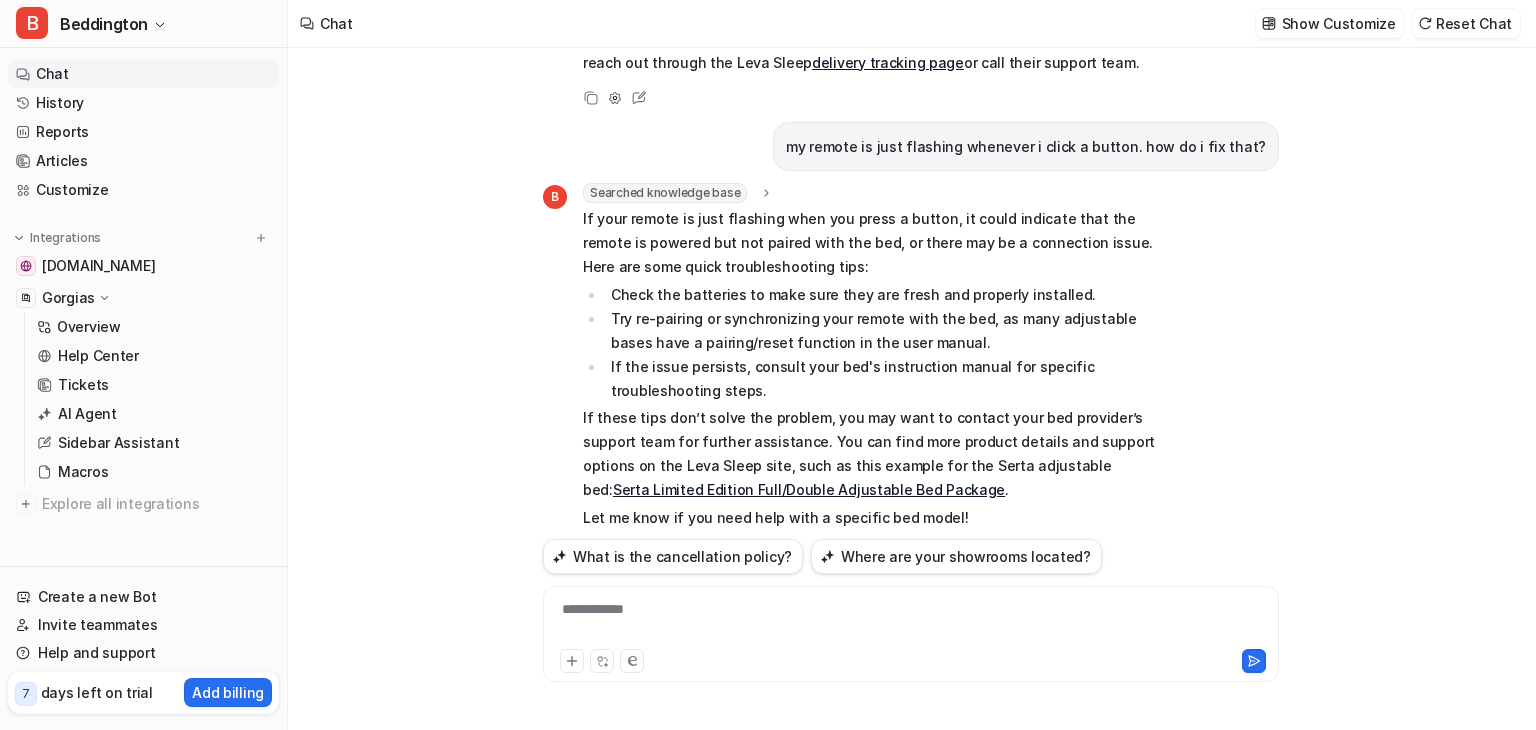 click on "**********" at bounding box center (911, 622) 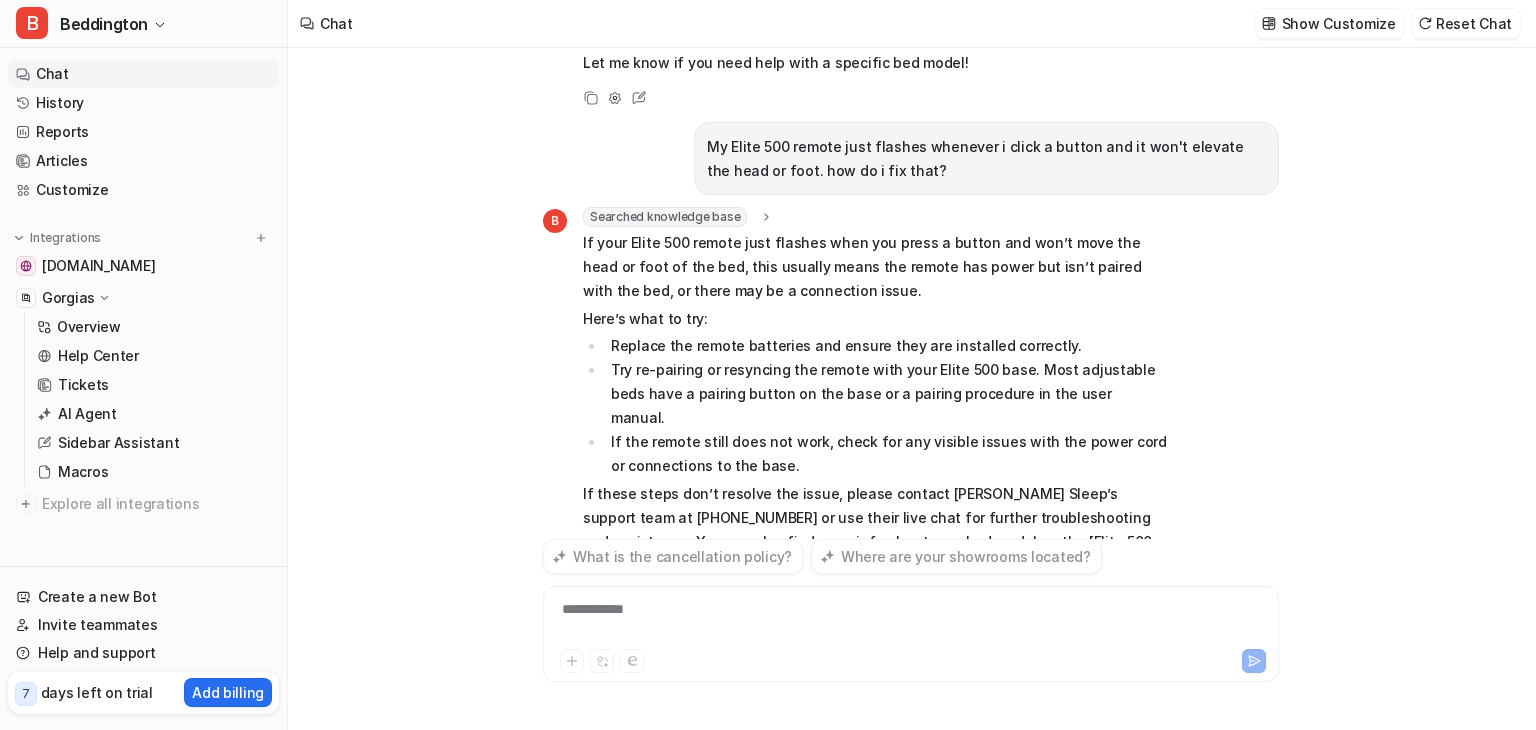 scroll, scrollTop: 1423, scrollLeft: 0, axis: vertical 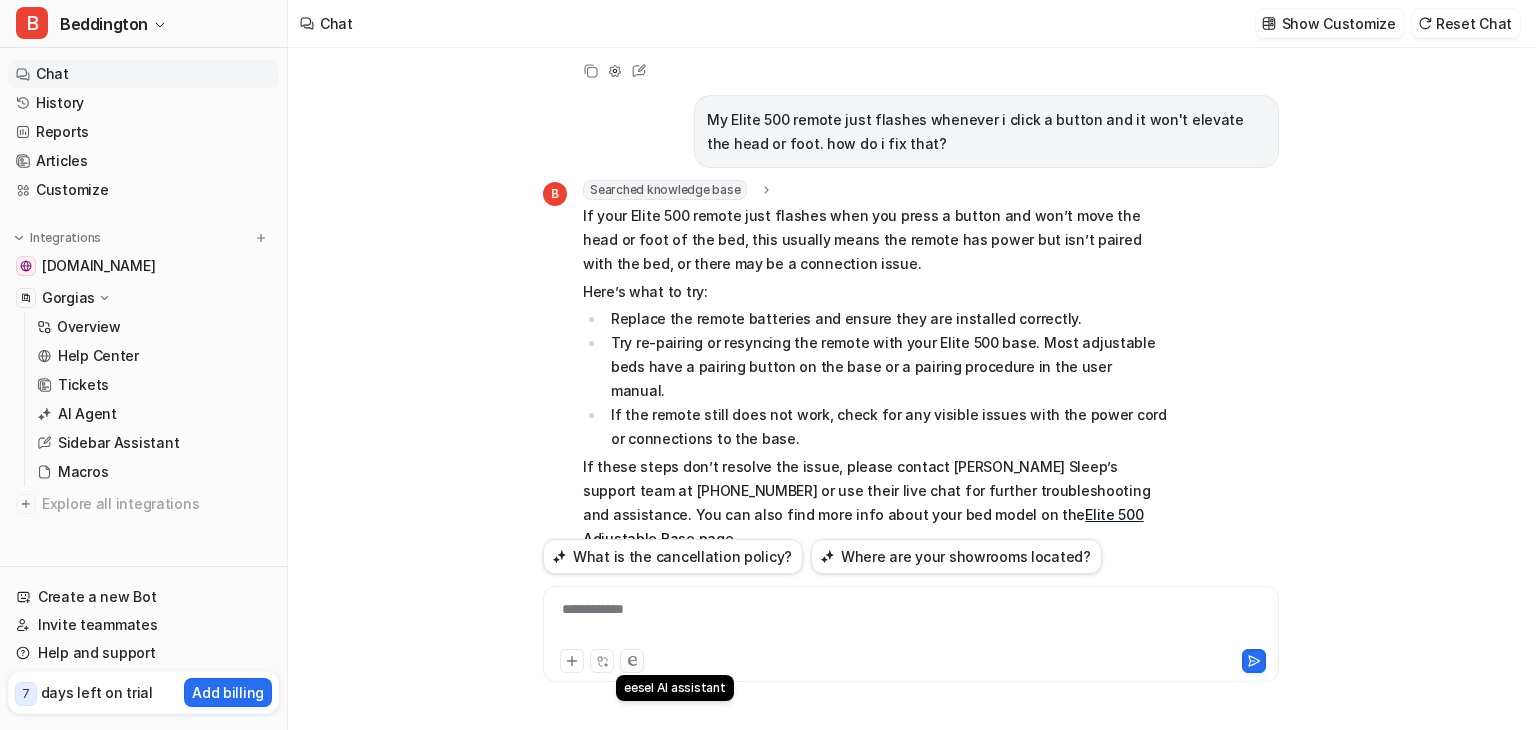 click at bounding box center (632, 661) 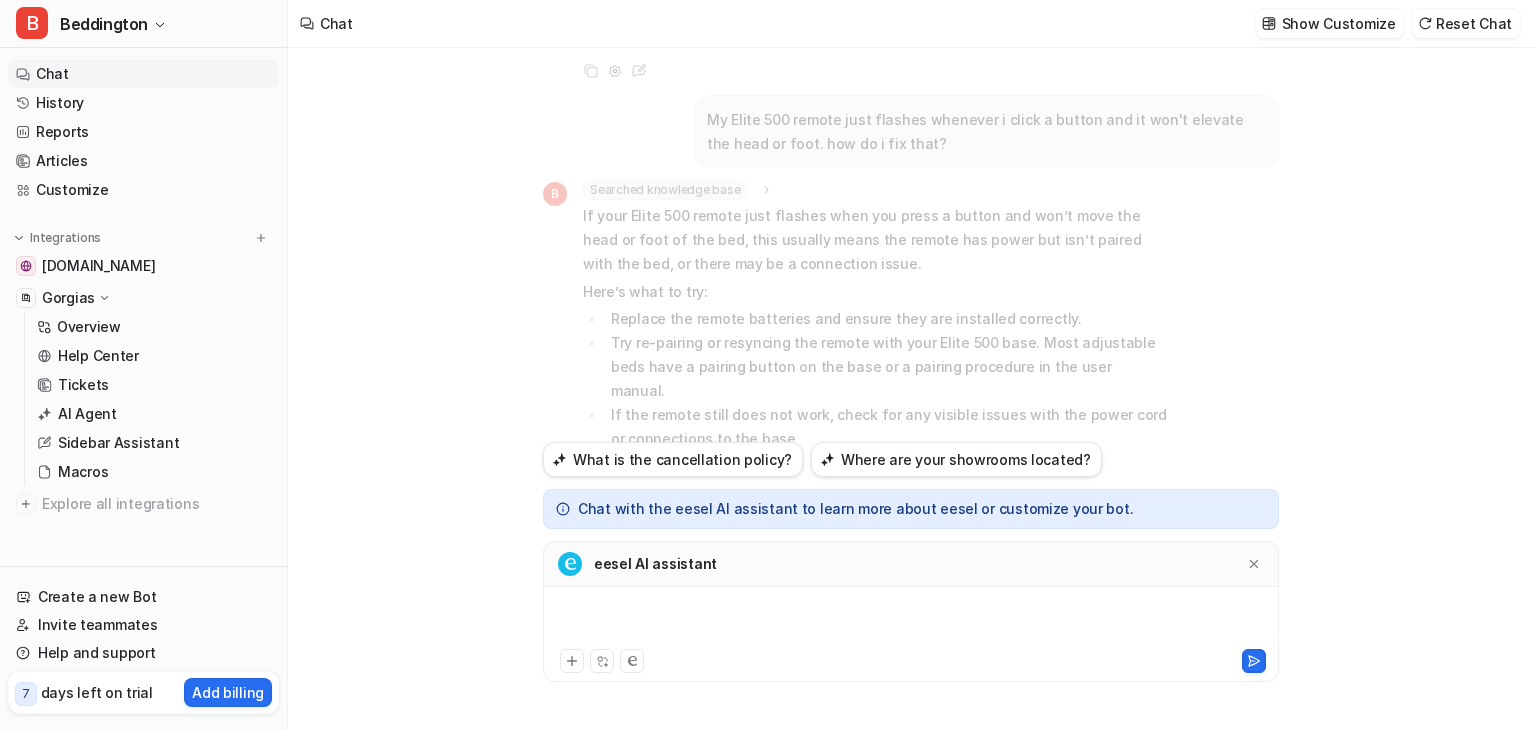 click at bounding box center (911, 622) 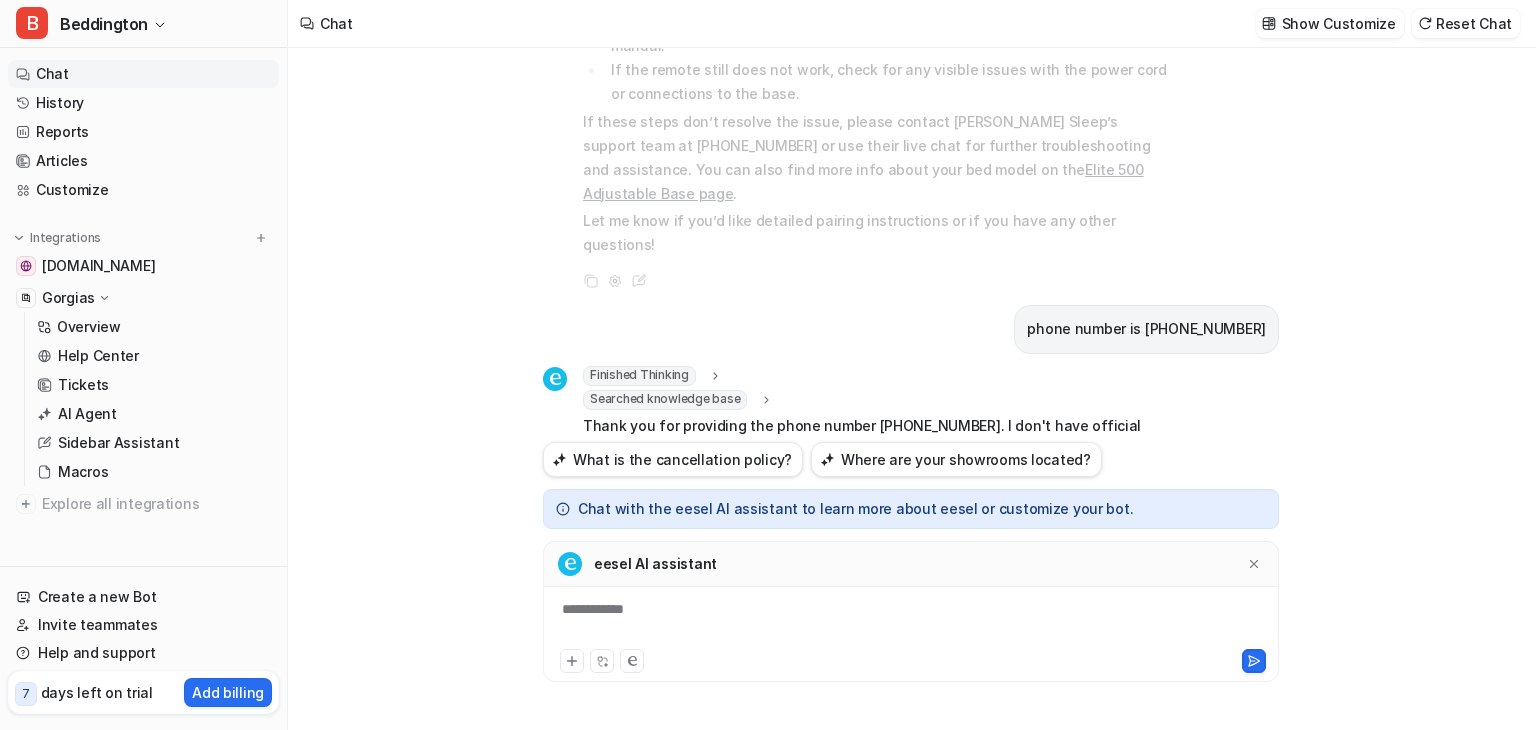 scroll, scrollTop: 1792, scrollLeft: 0, axis: vertical 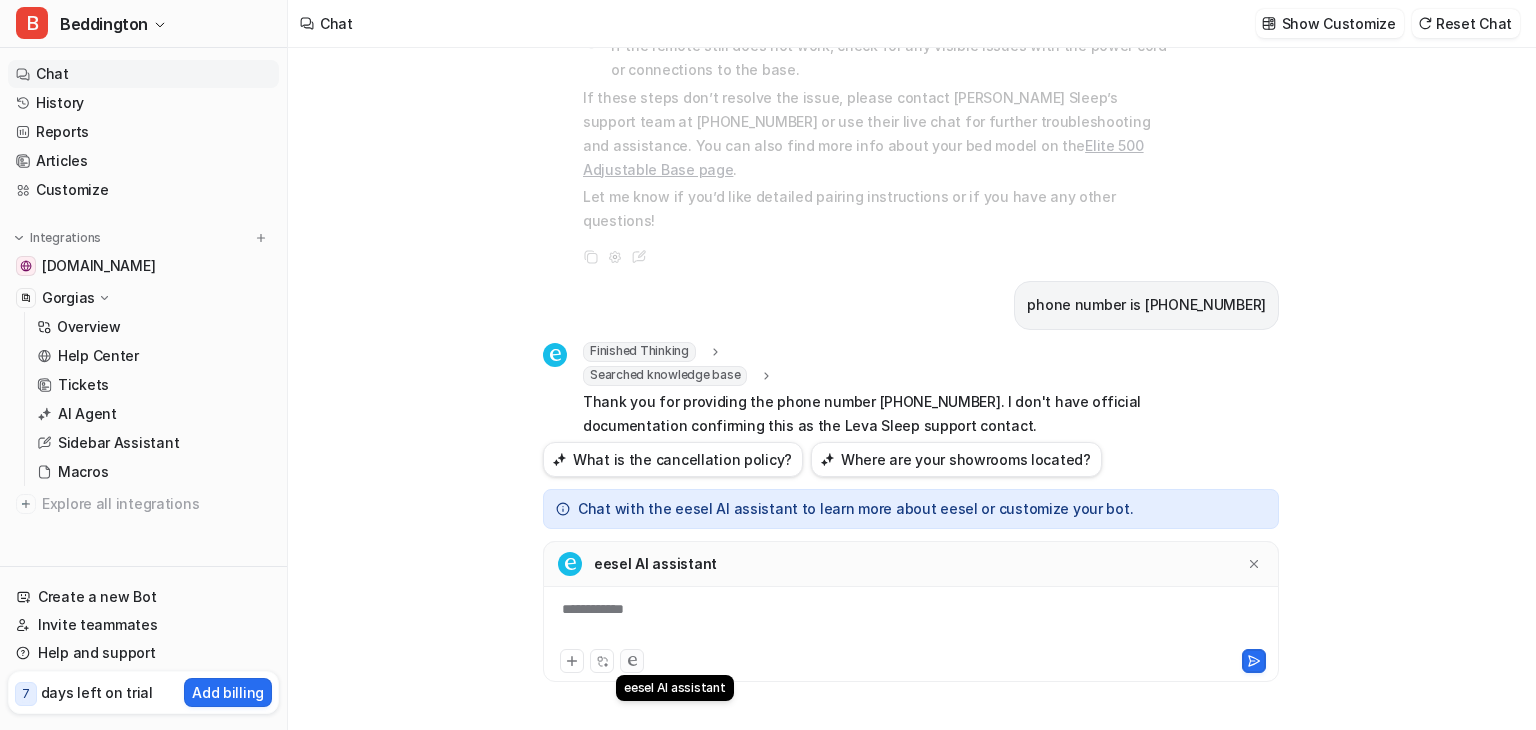 click at bounding box center (632, 661) 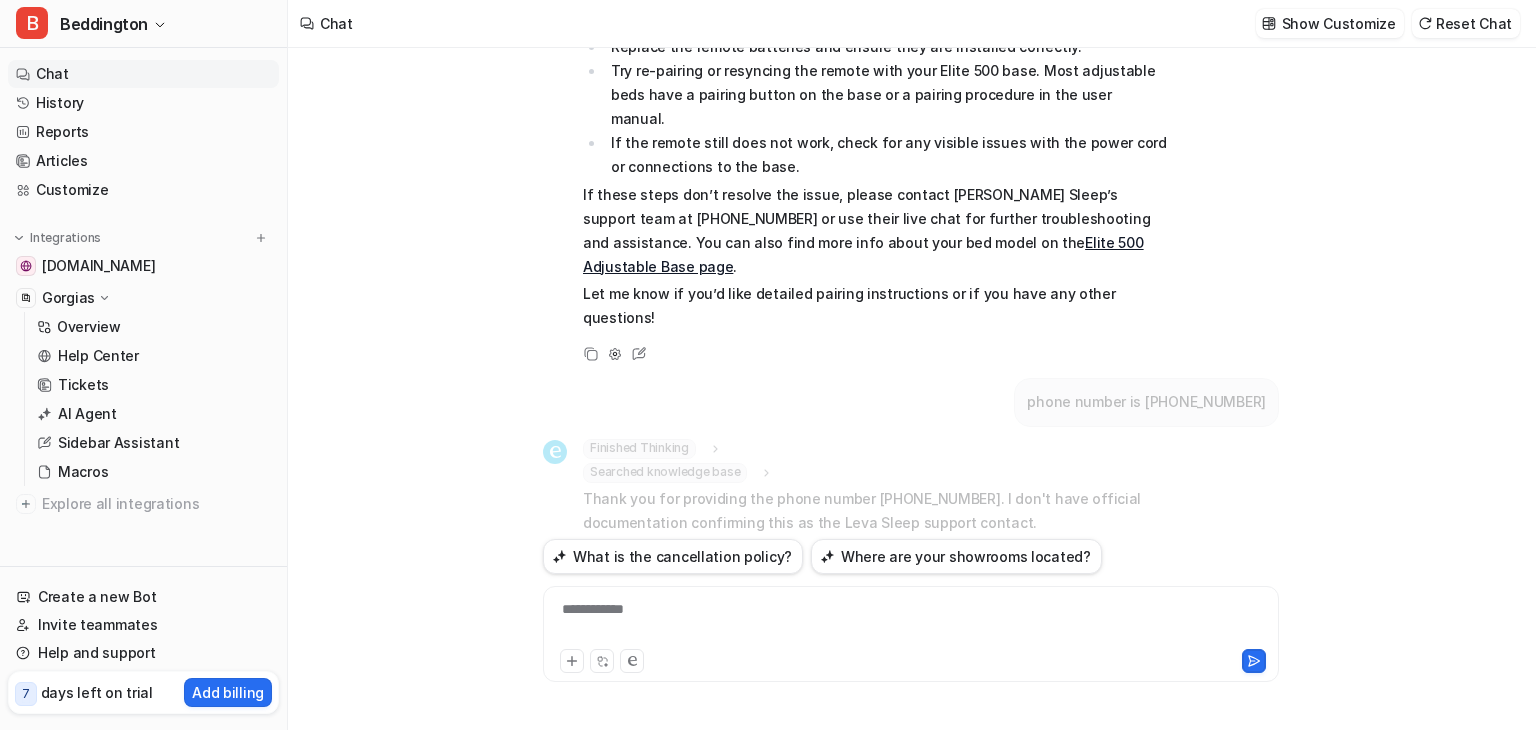 click on "**********" at bounding box center (911, 634) 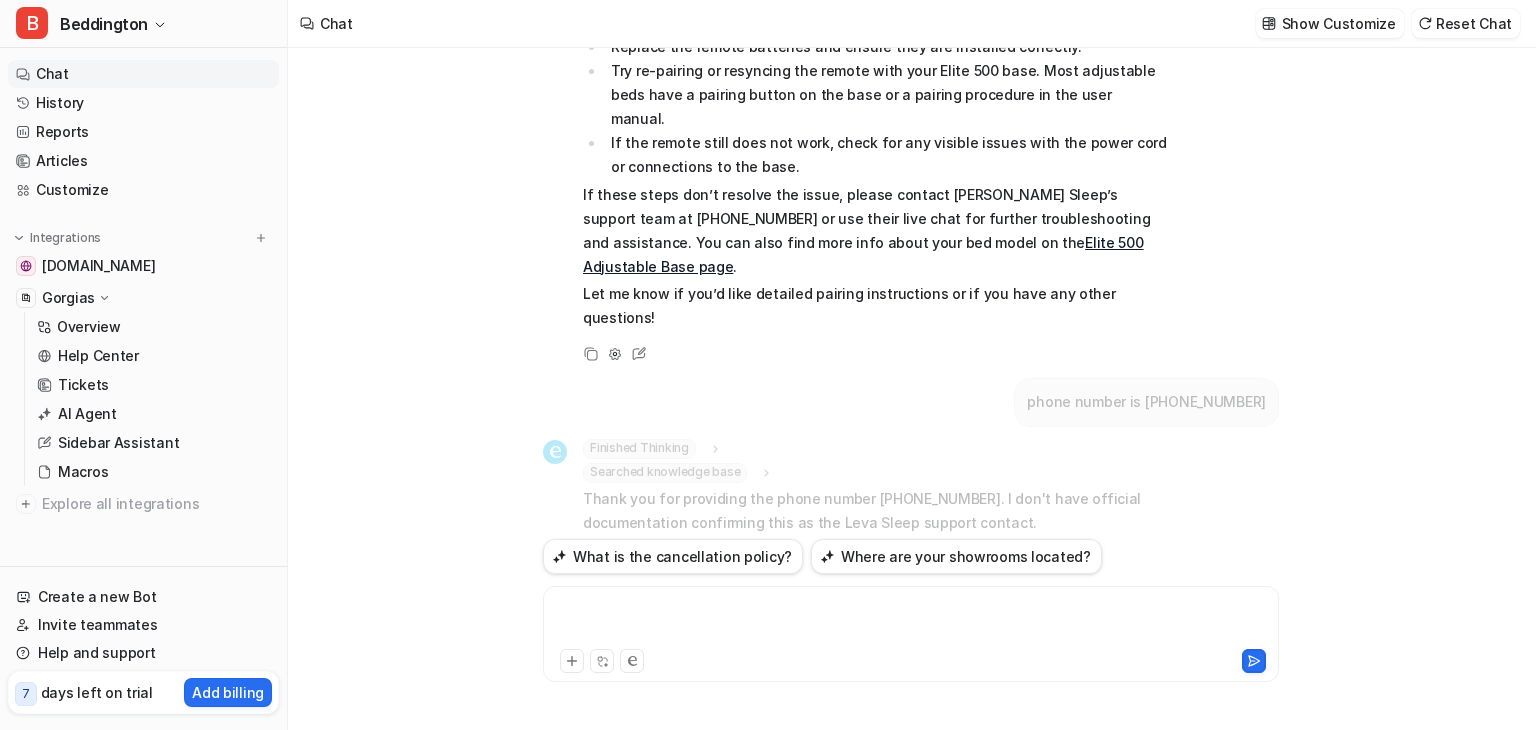 click at bounding box center [911, 622] 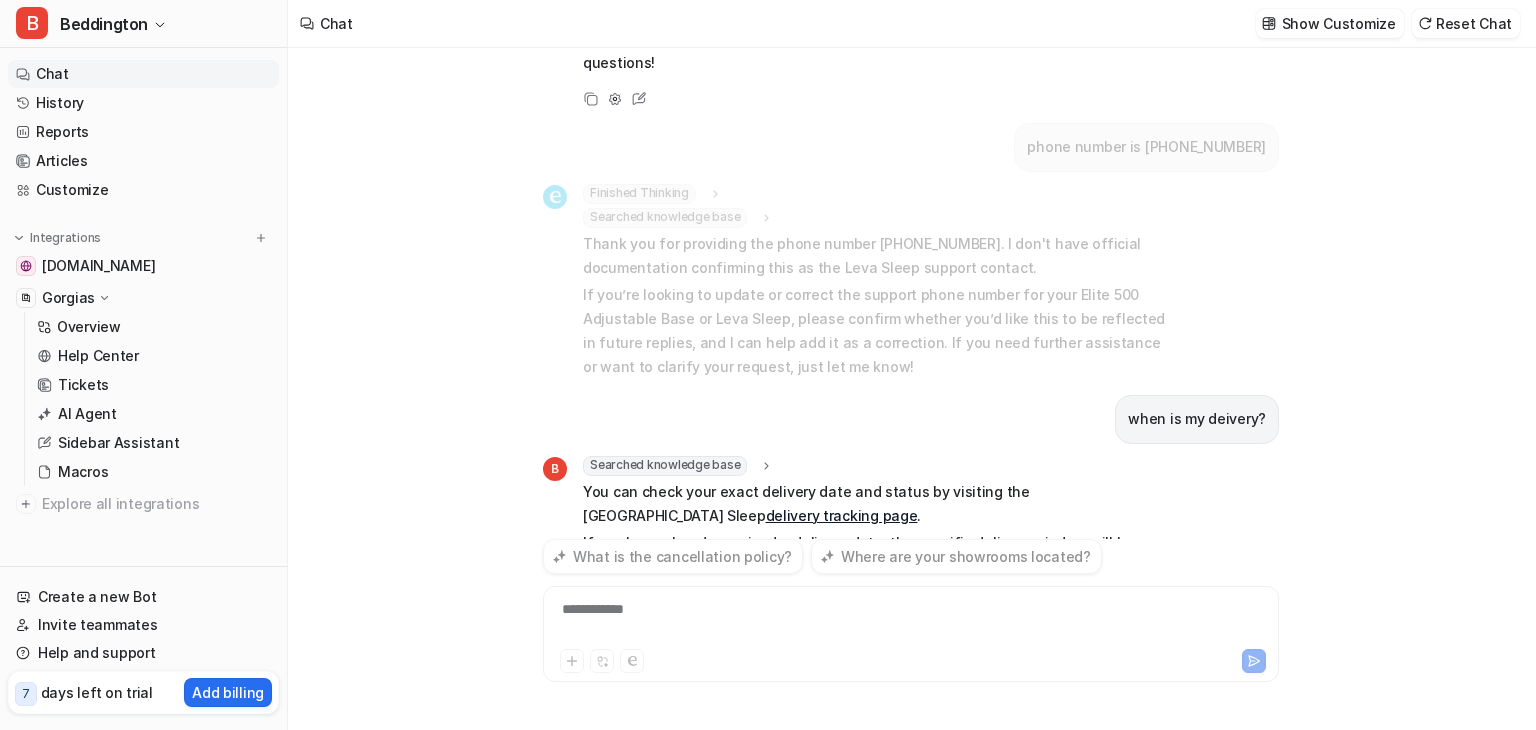 scroll, scrollTop: 1974, scrollLeft: 0, axis: vertical 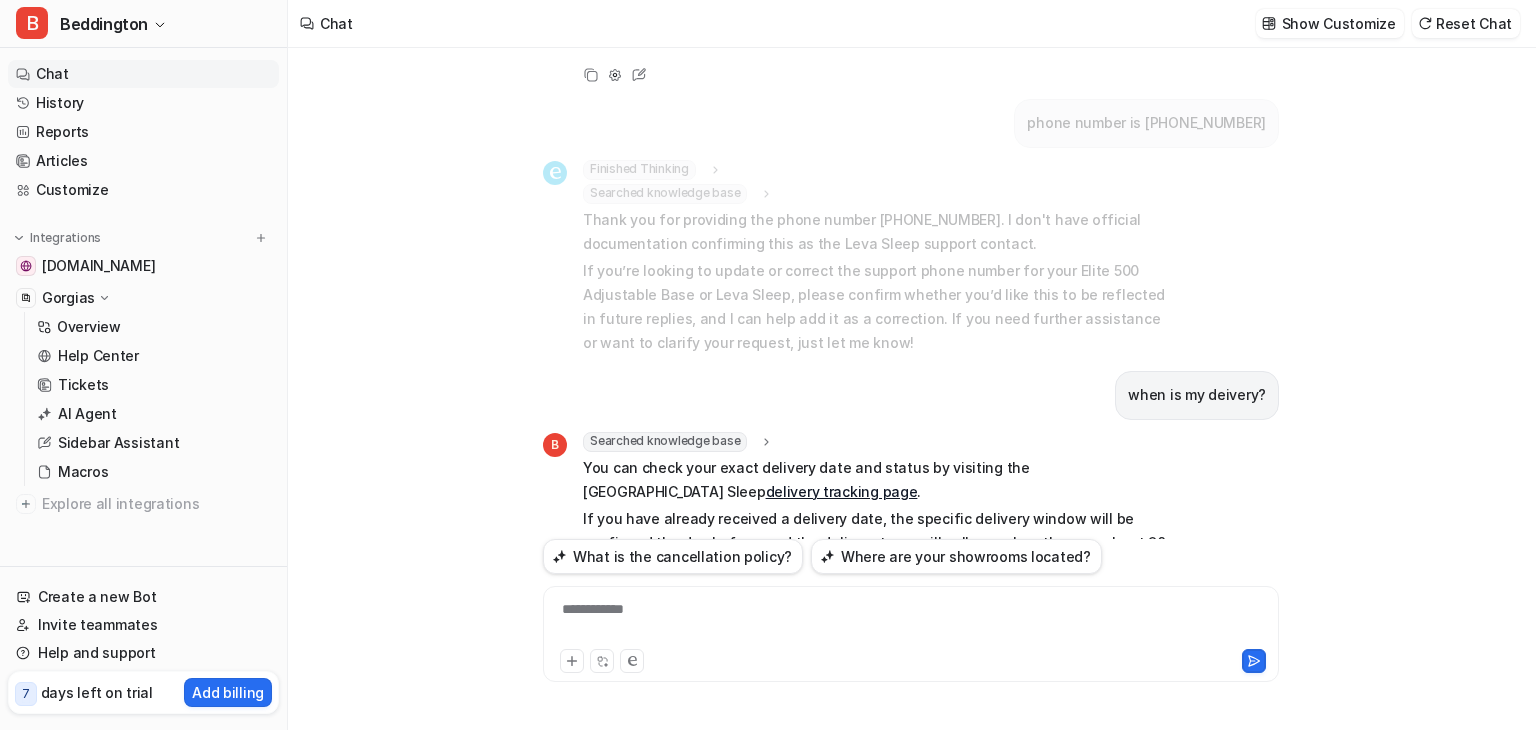 click on "delivery tracking page" at bounding box center (842, 491) 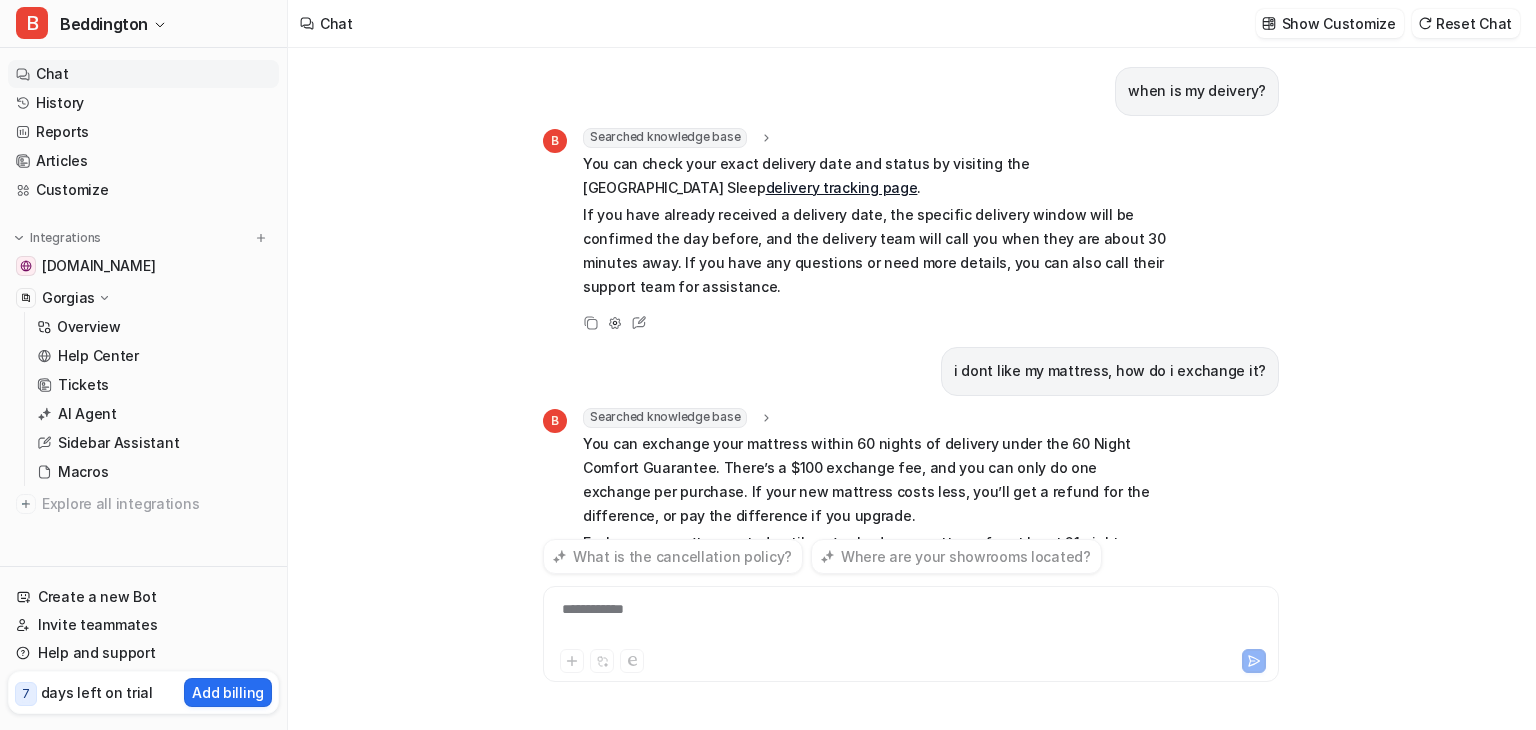 scroll, scrollTop: 2278, scrollLeft: 0, axis: vertical 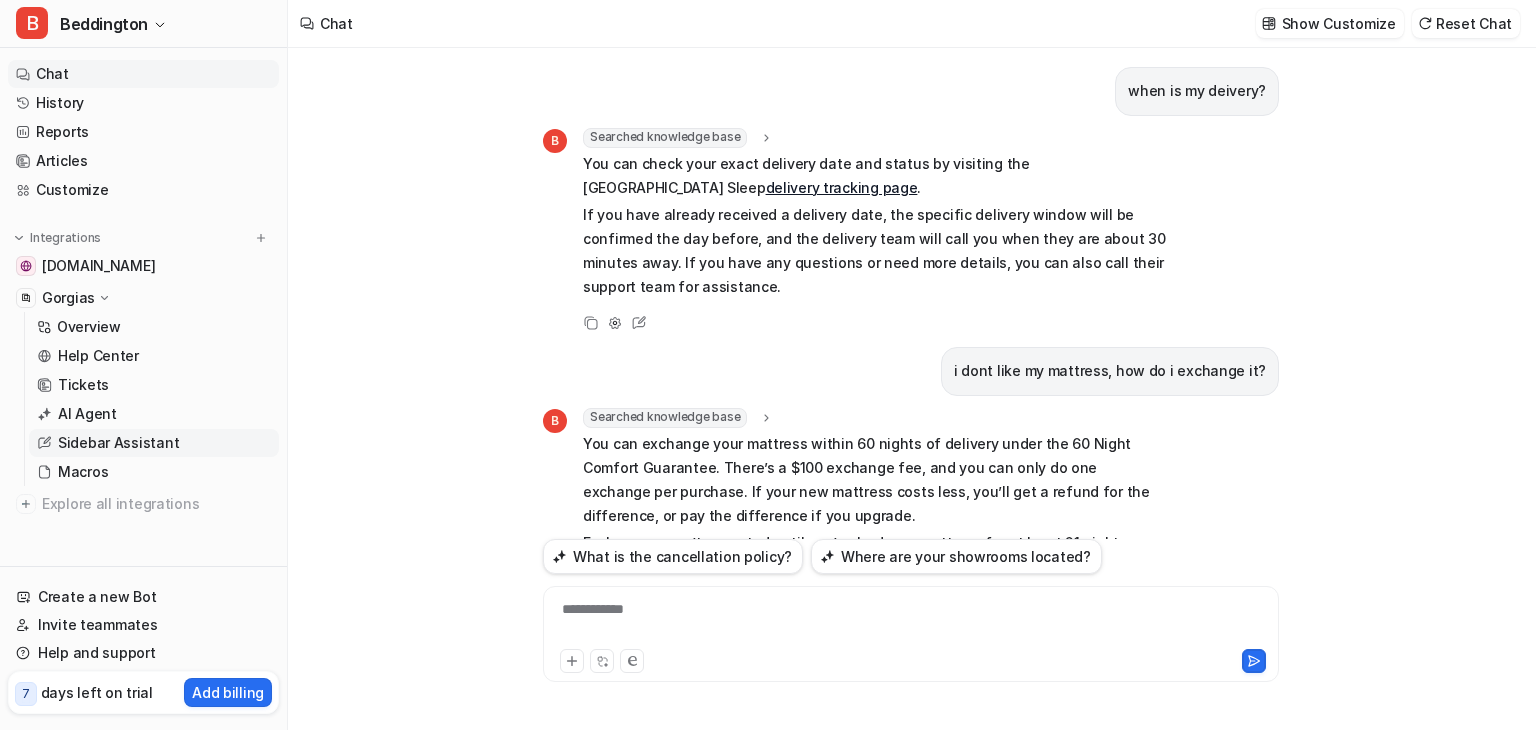 click on "Sidebar Assistant" at bounding box center (118, 443) 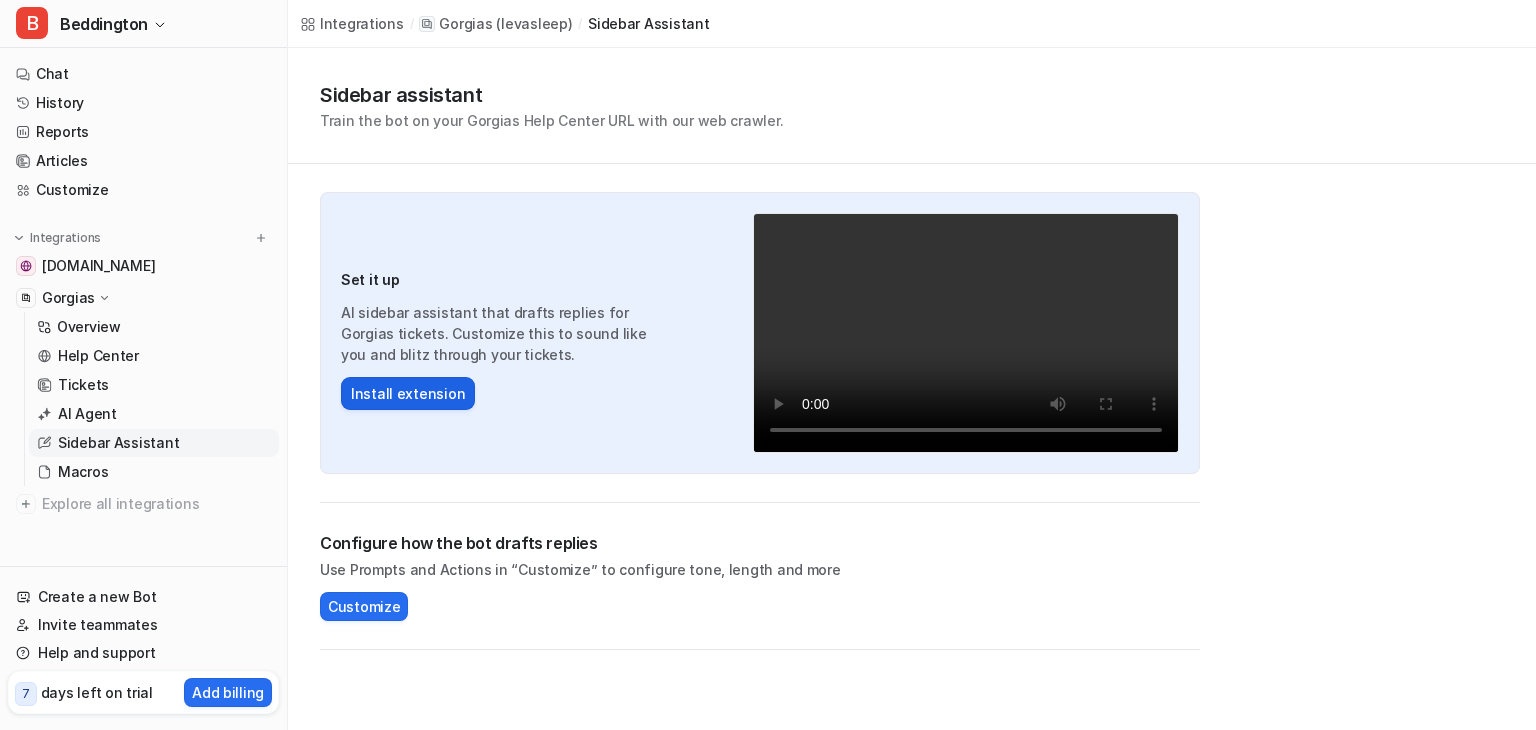 click on "Install extension" at bounding box center (408, 393) 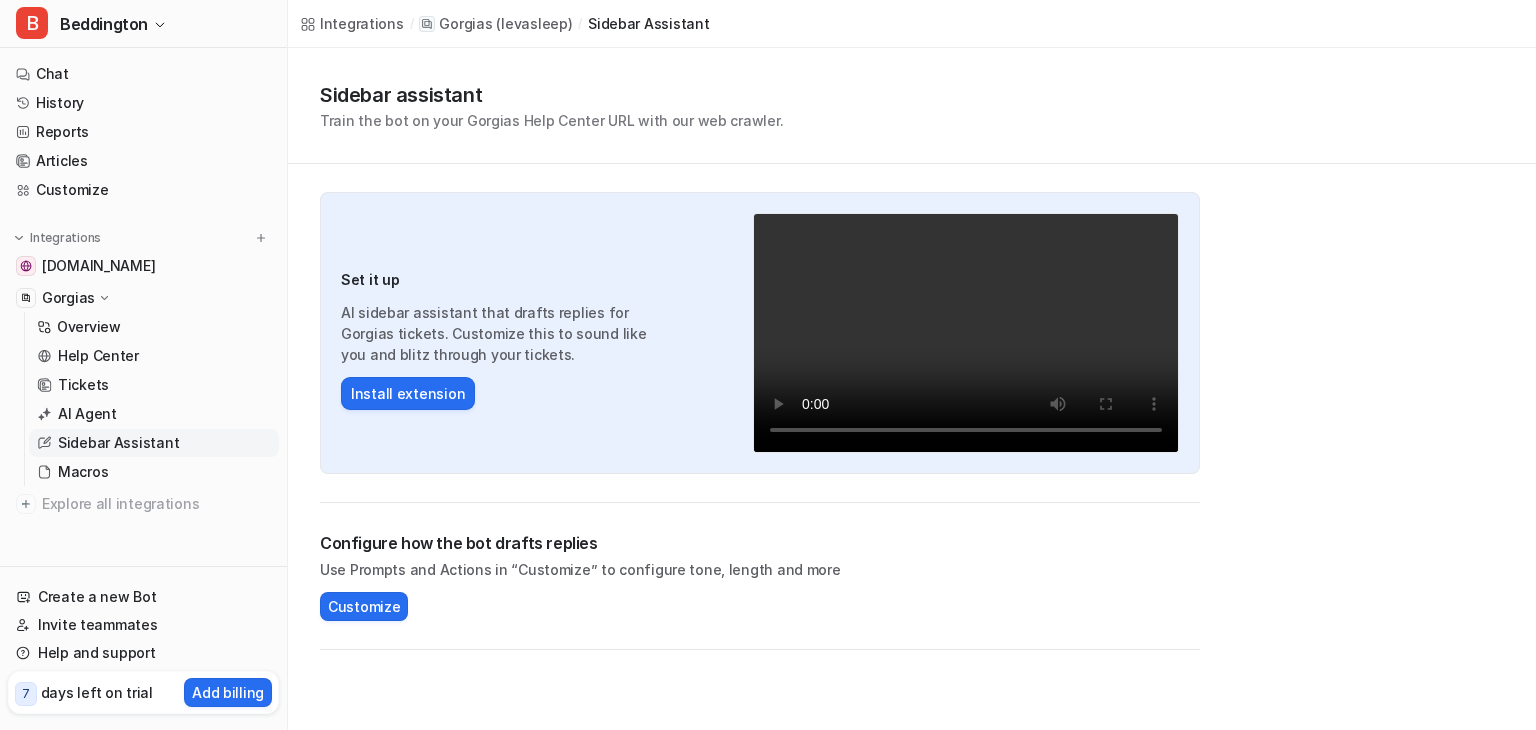 click on "Gorgias" at bounding box center [68, 298] 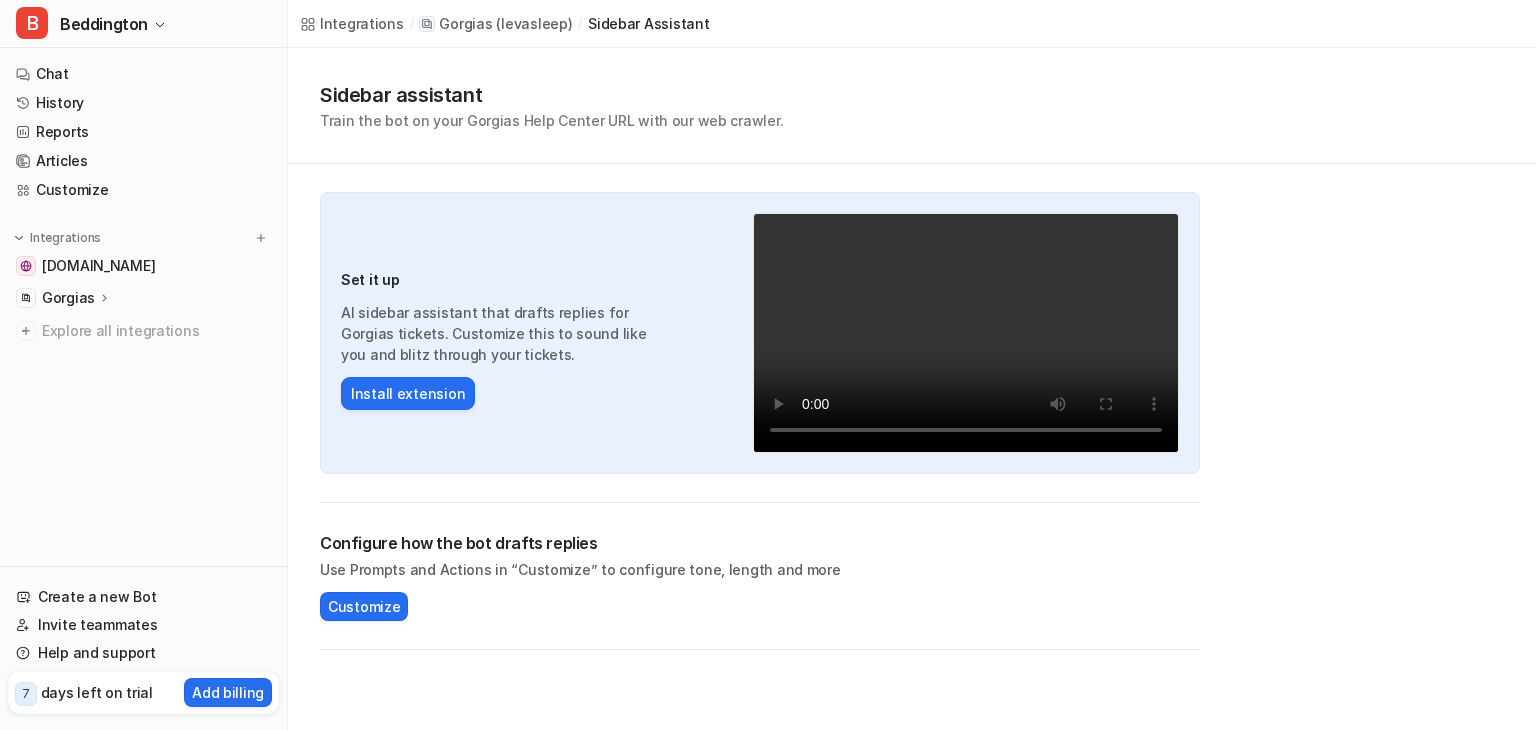 click on "Gorgias" at bounding box center [77, 298] 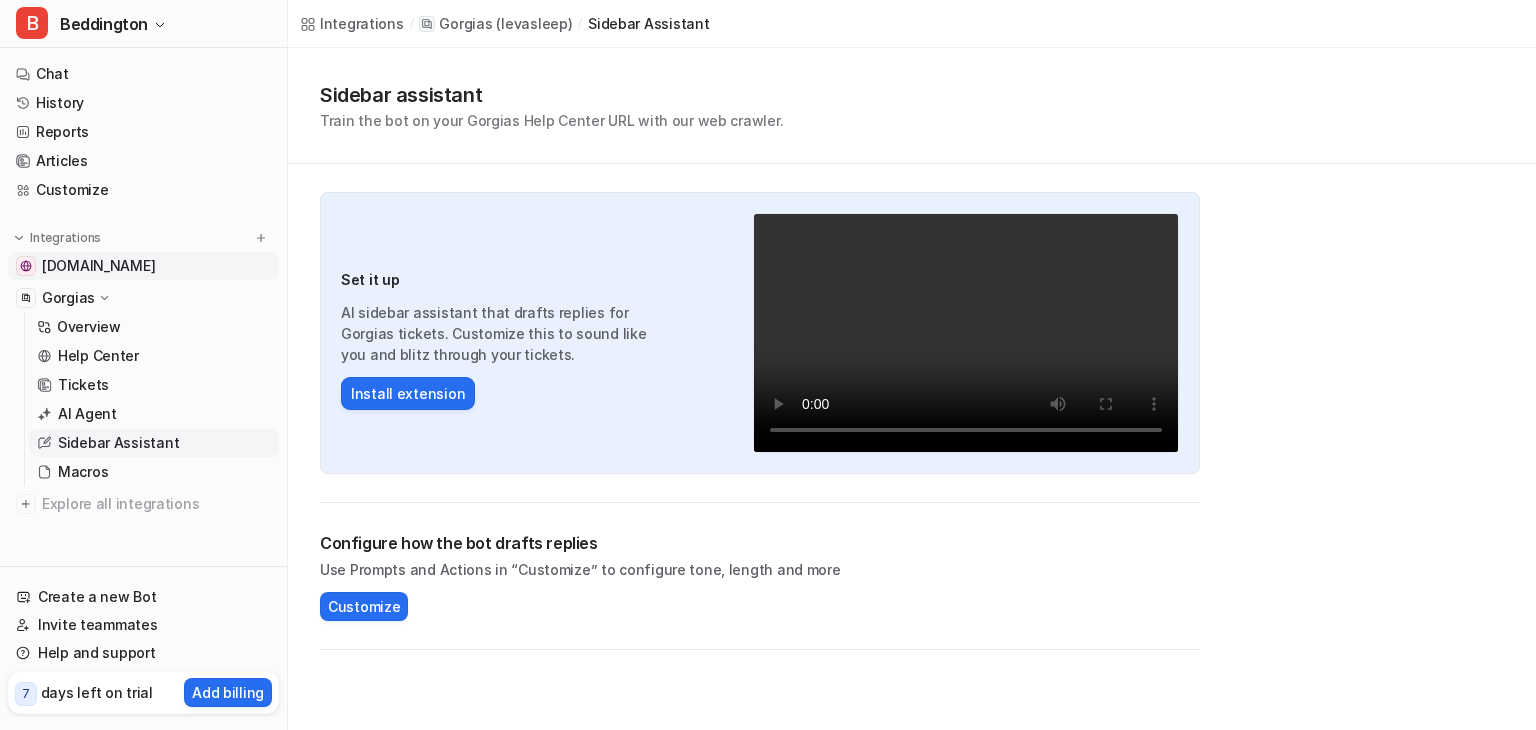 click on "[DOMAIN_NAME]" at bounding box center (98, 266) 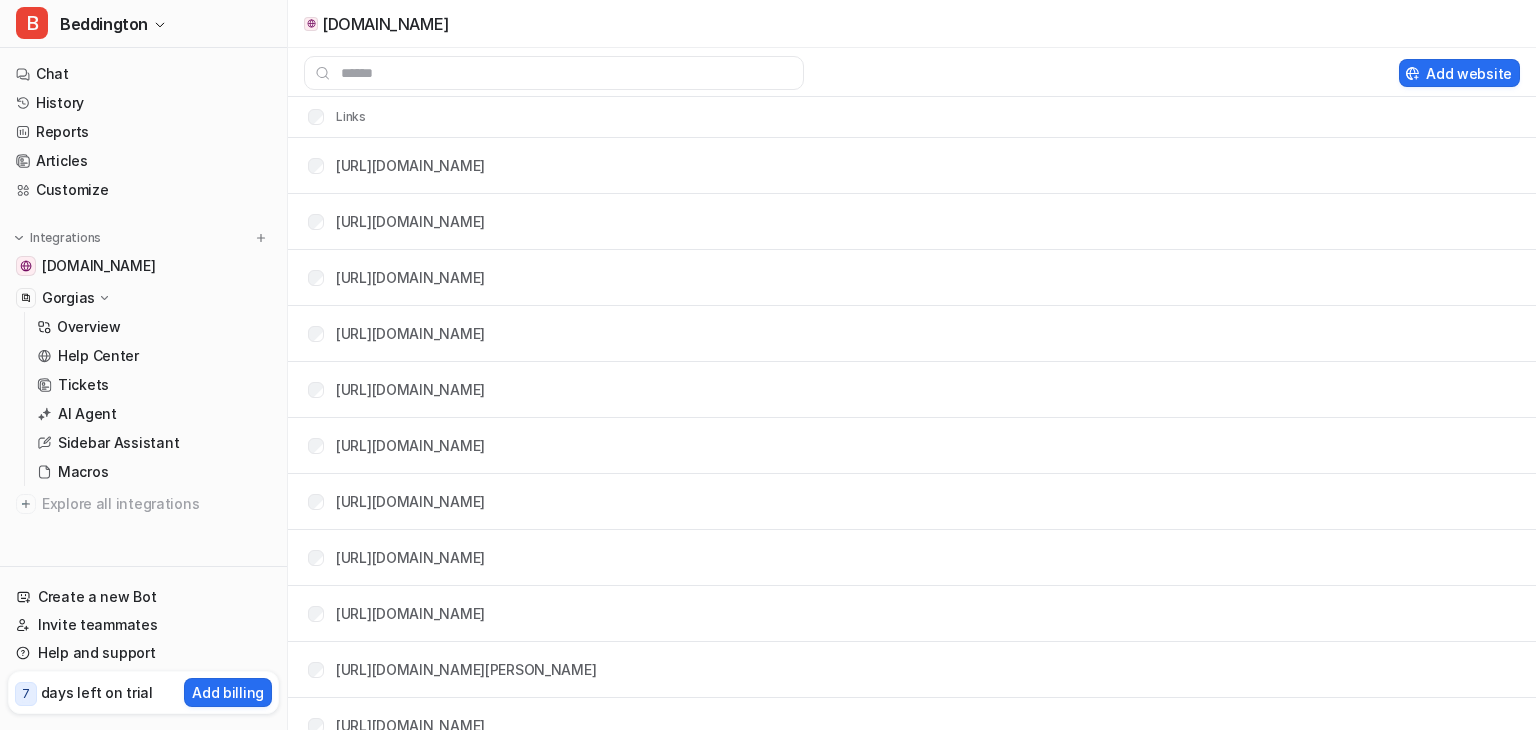 scroll, scrollTop: 0, scrollLeft: 0, axis: both 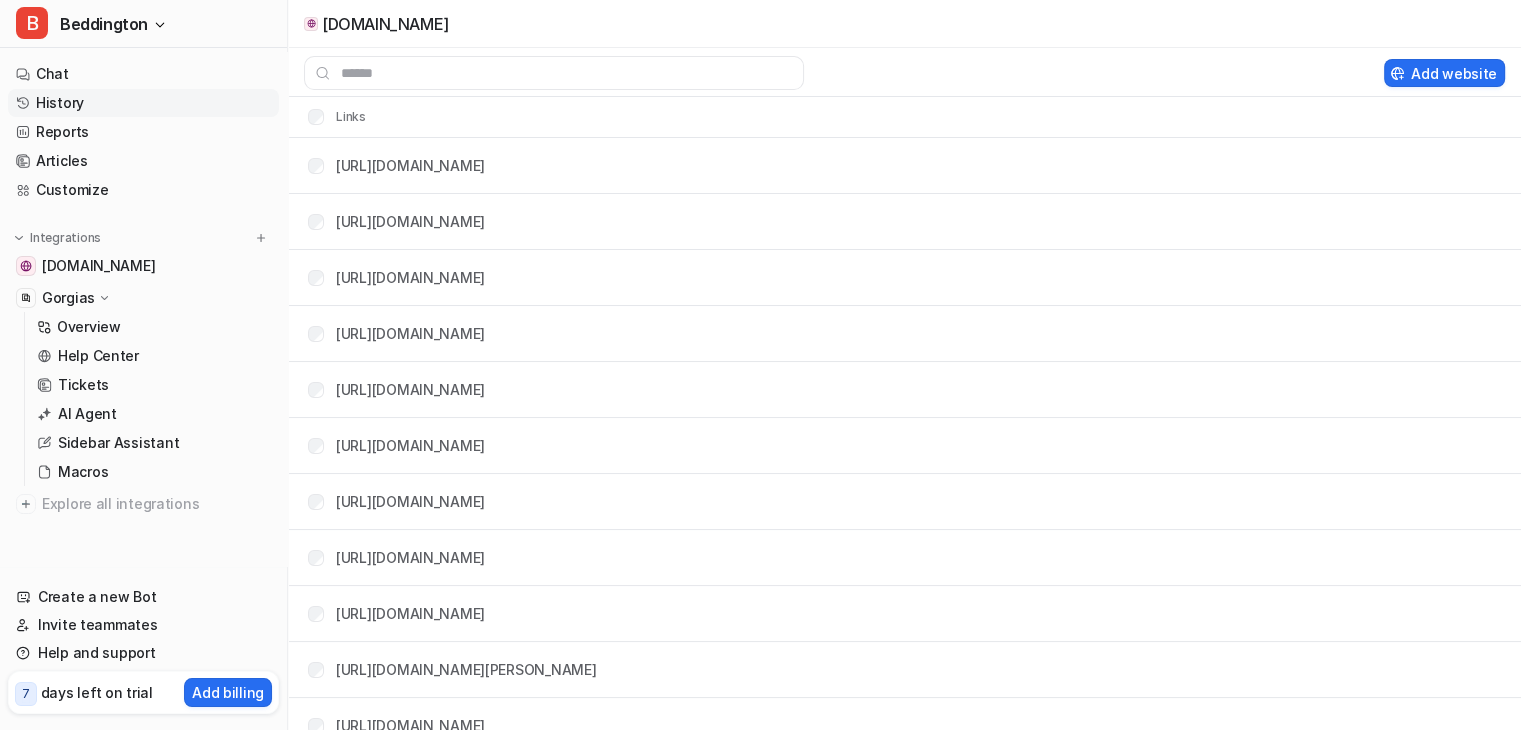 click on "History" at bounding box center [143, 103] 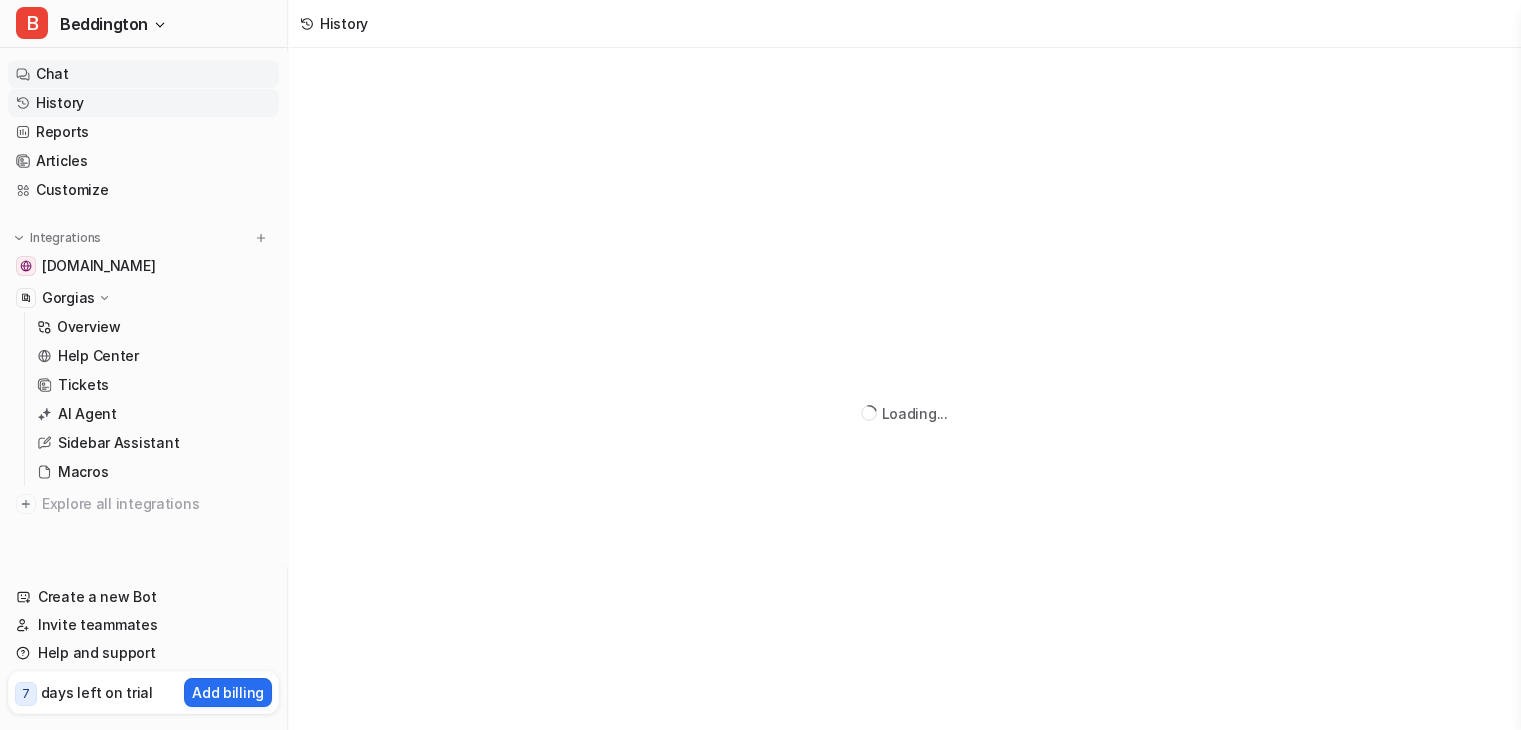 click on "Chat" at bounding box center (143, 74) 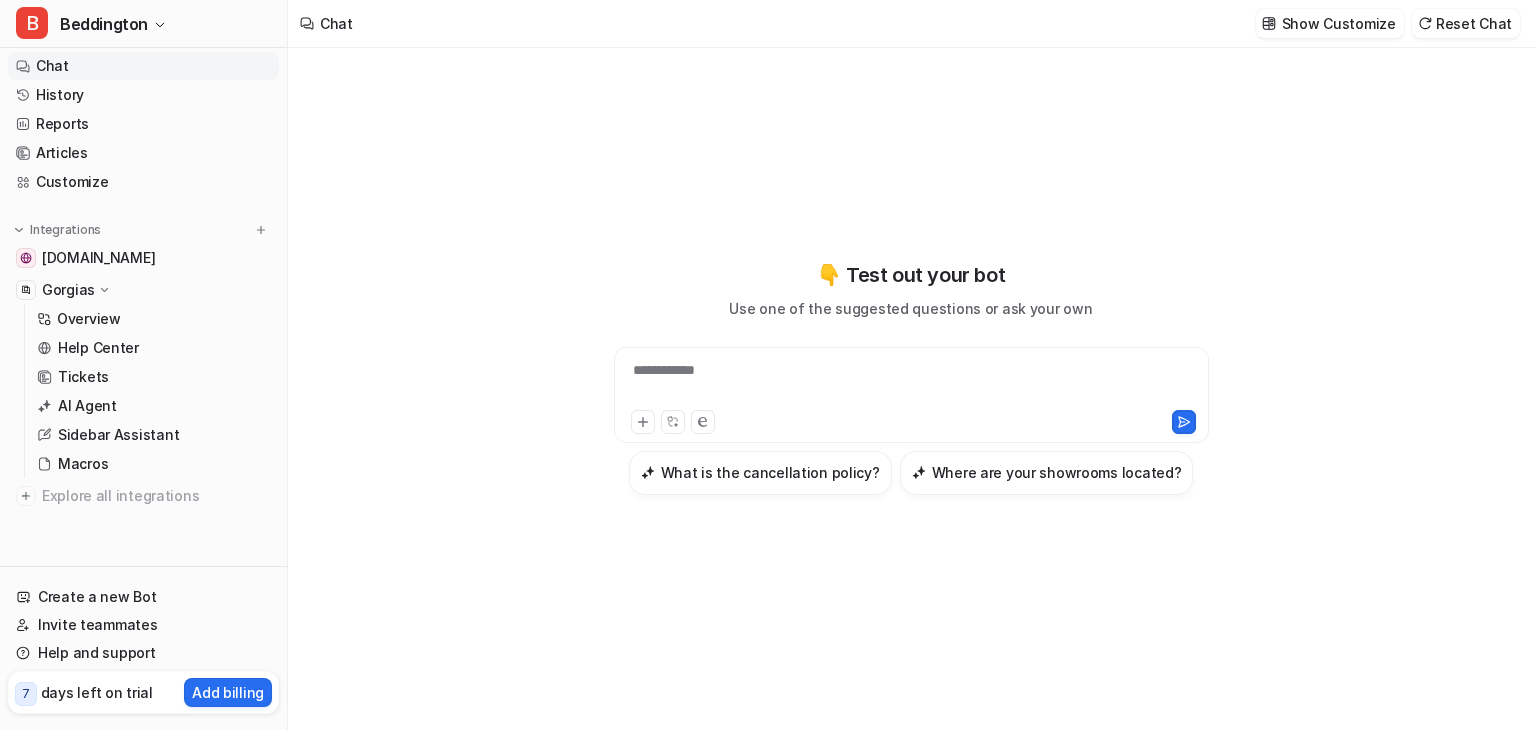 scroll, scrollTop: 0, scrollLeft: 0, axis: both 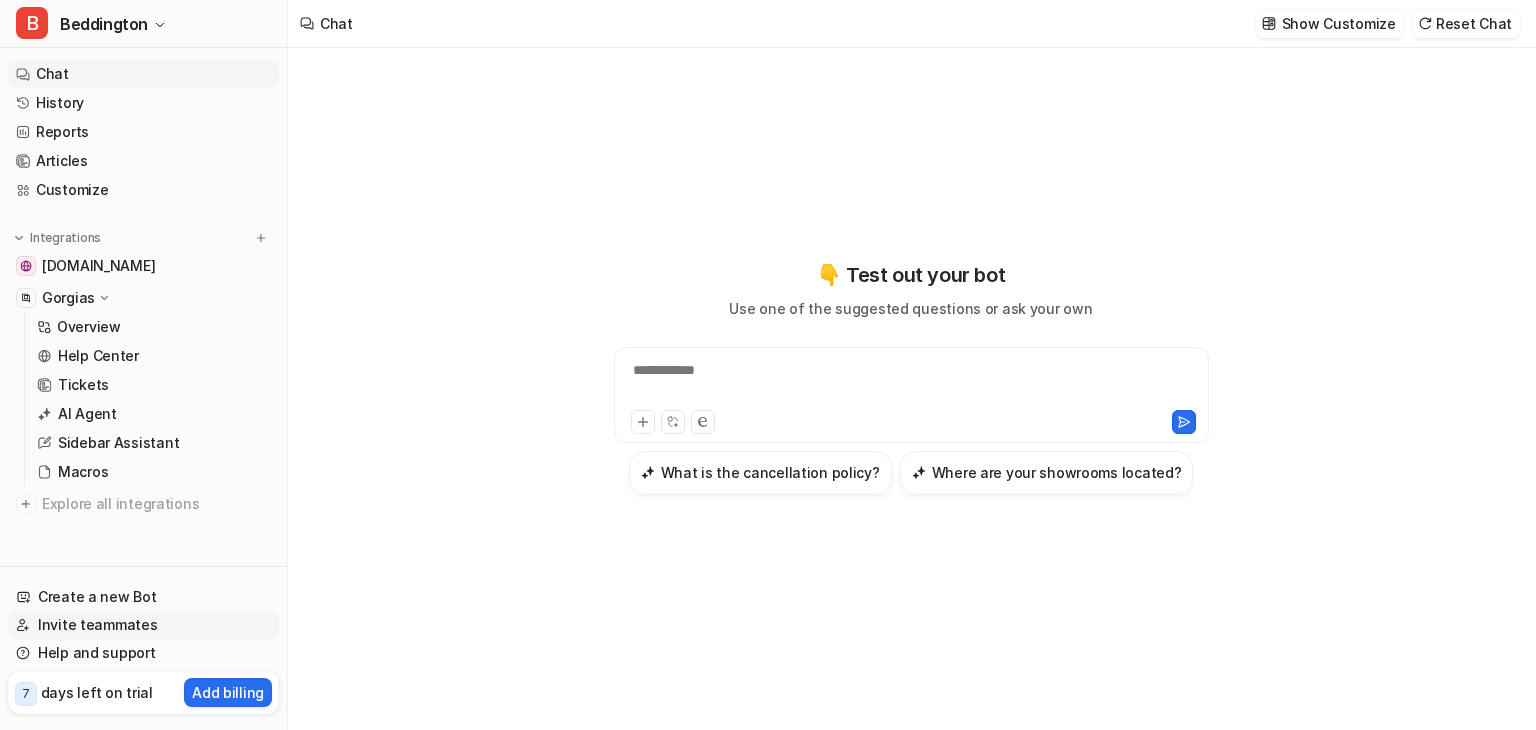 click on "Invite teammates" at bounding box center (143, 625) 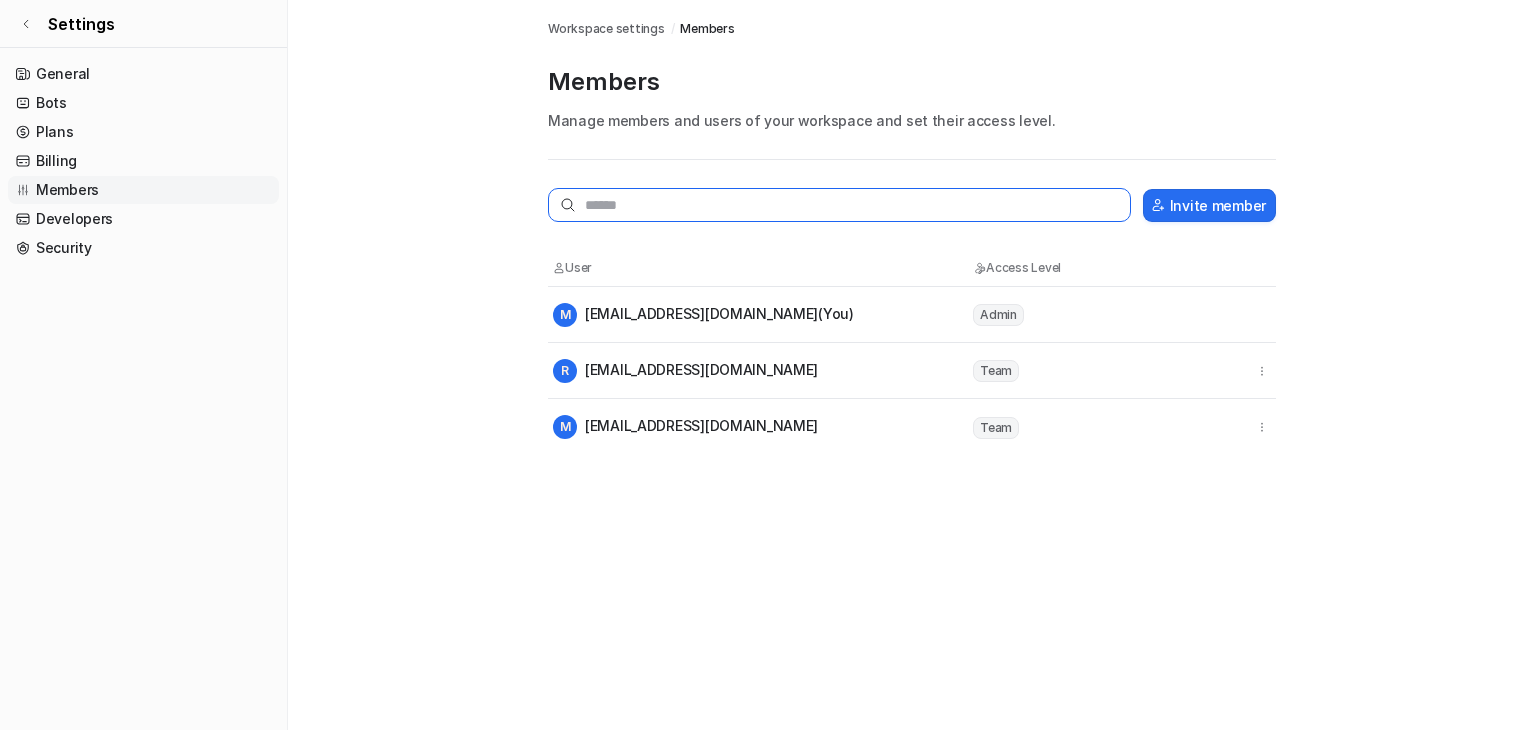 click at bounding box center [839, 205] 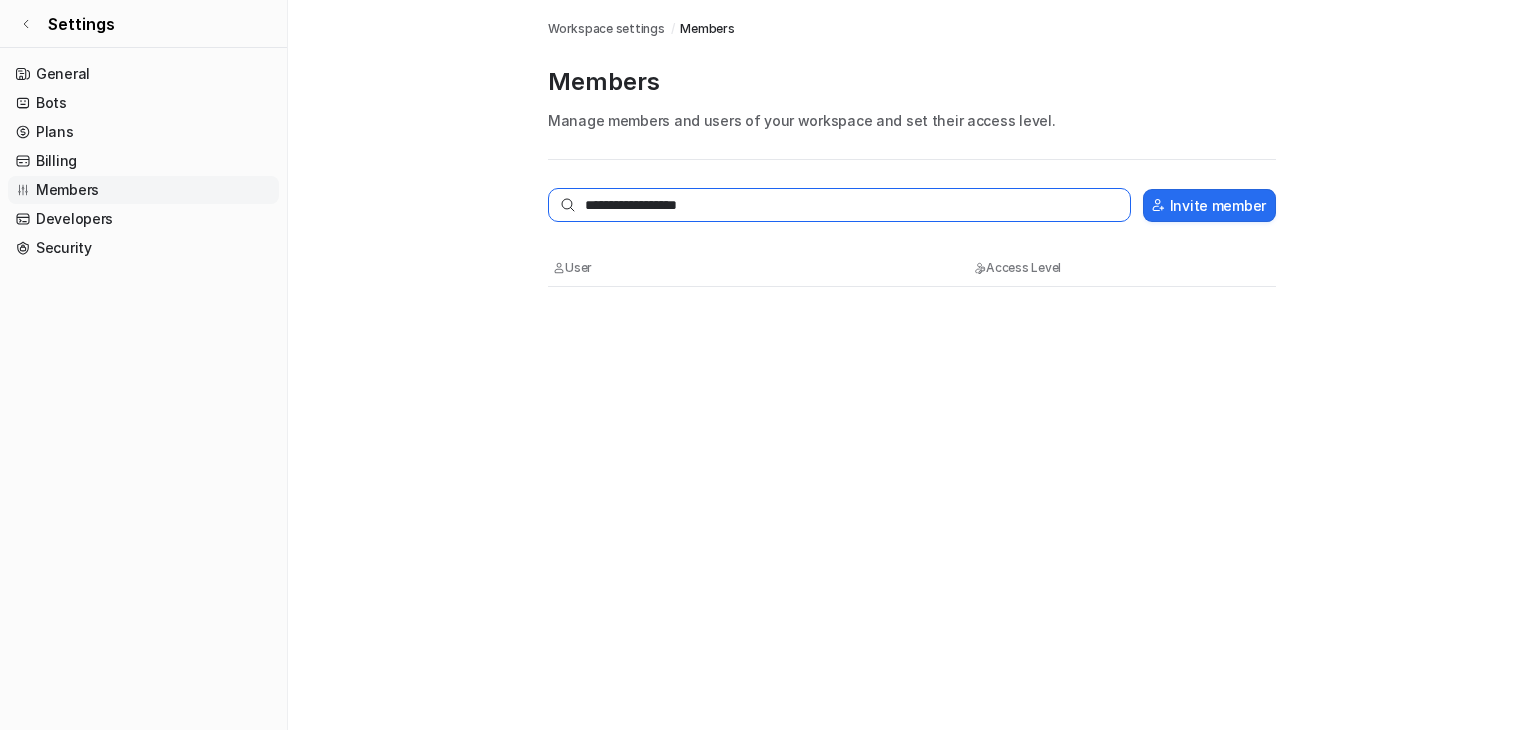 type on "**********" 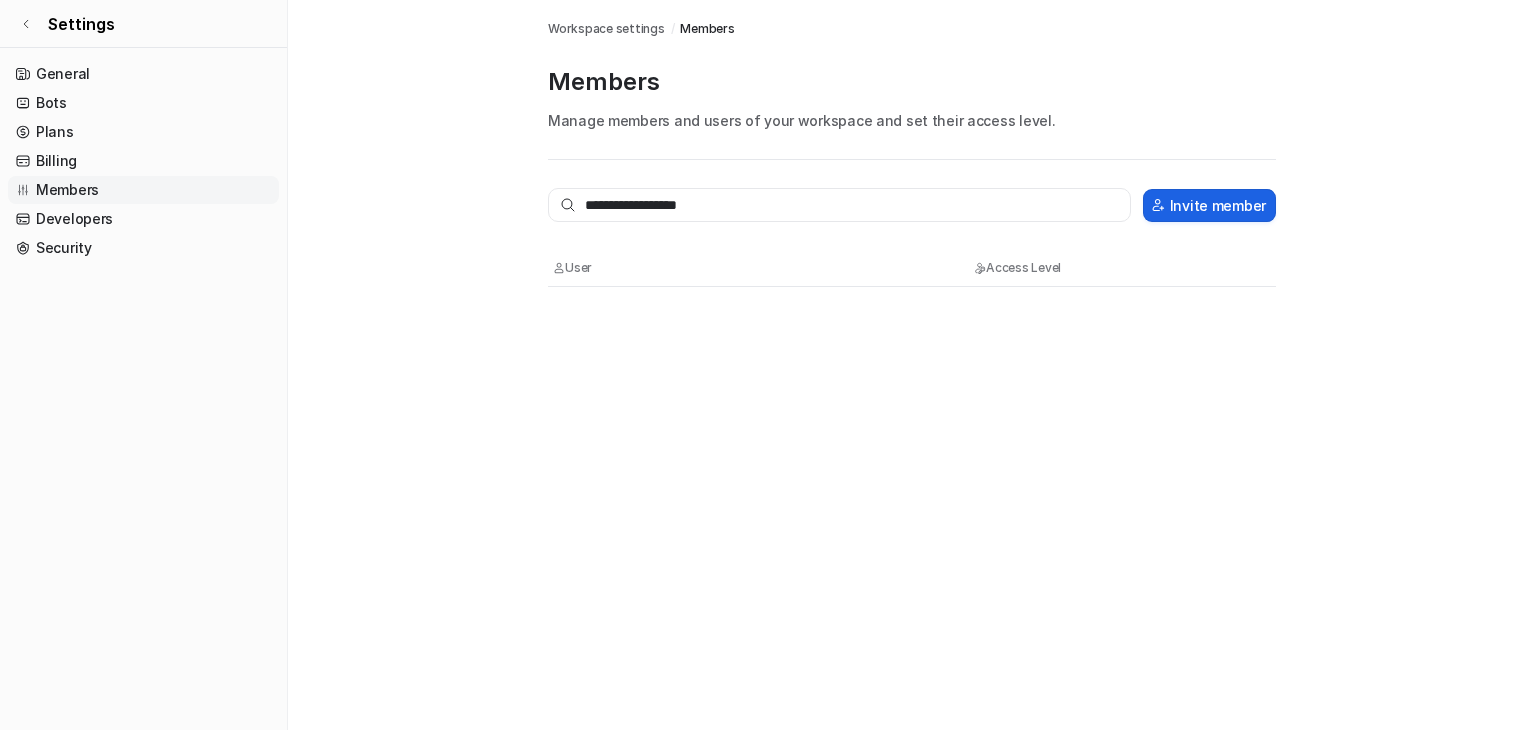 click on "Invite member" at bounding box center (1209, 205) 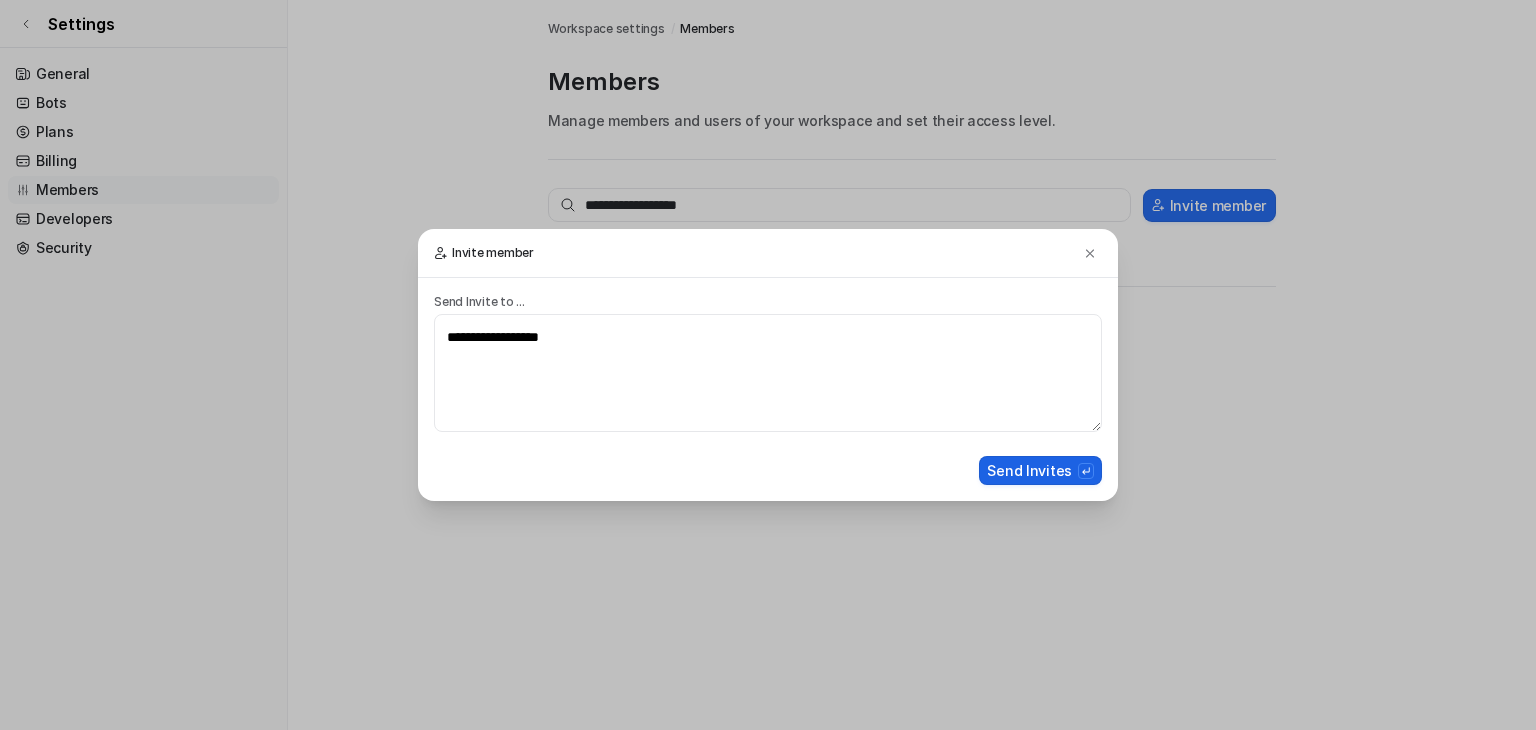 click on "Send Invites" at bounding box center [1040, 470] 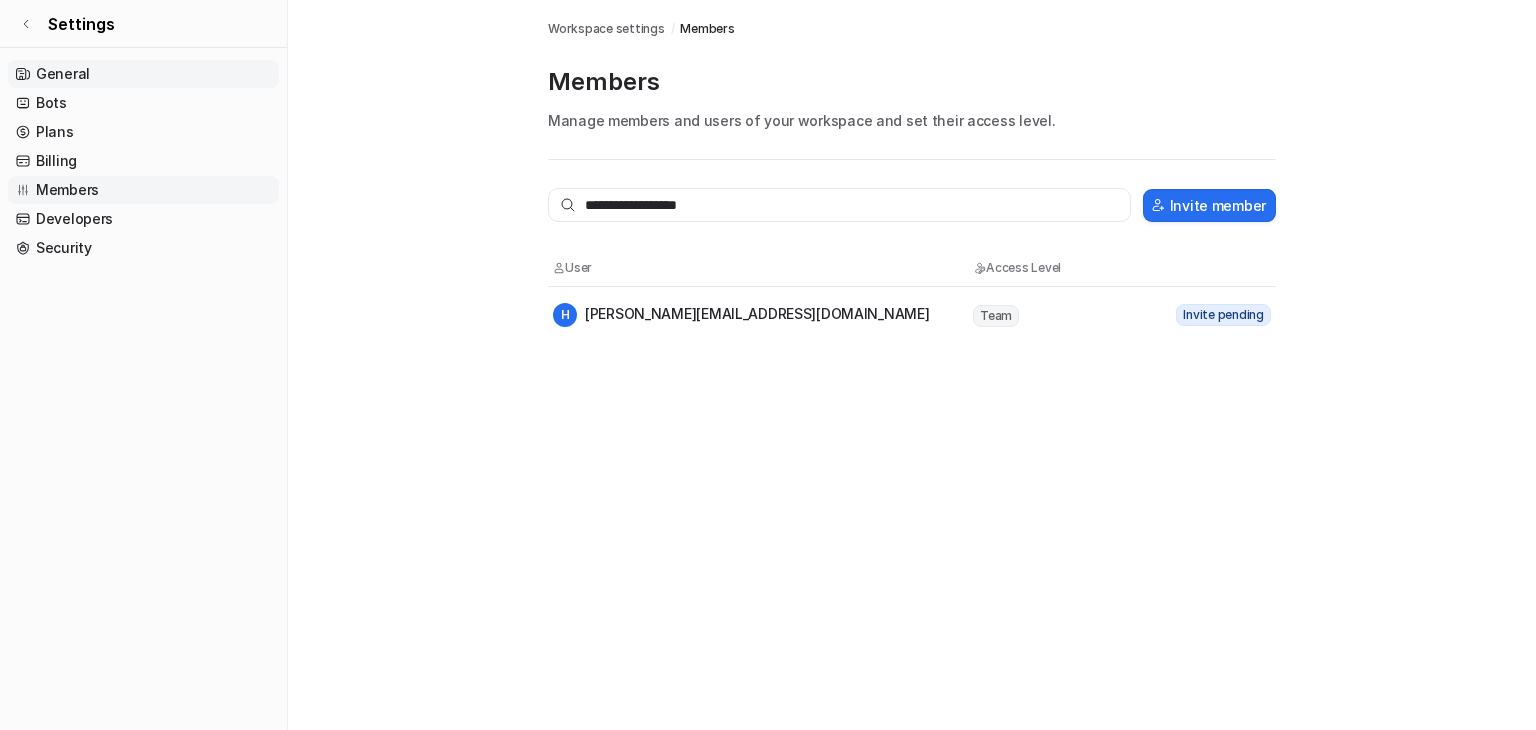 click on "General" at bounding box center (143, 74) 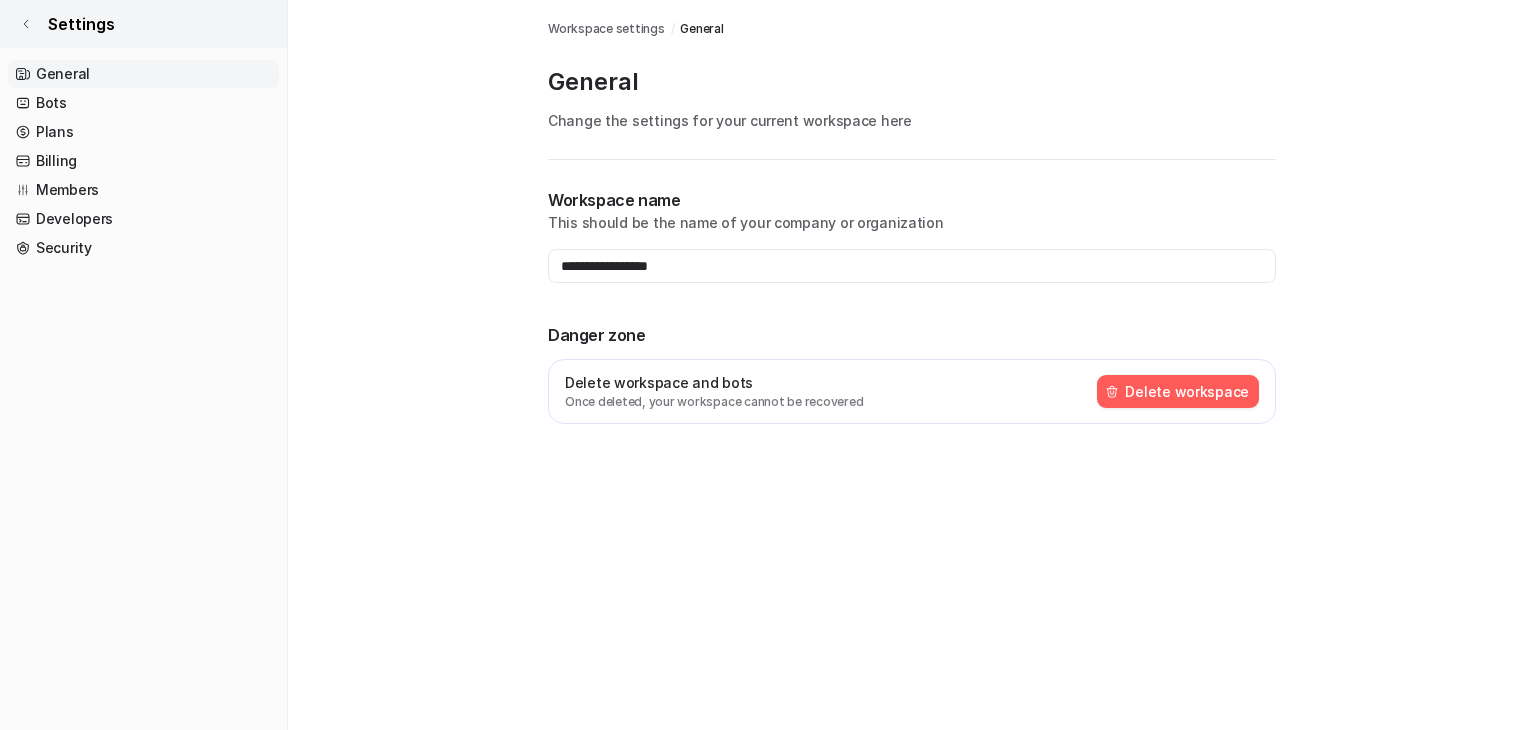 click 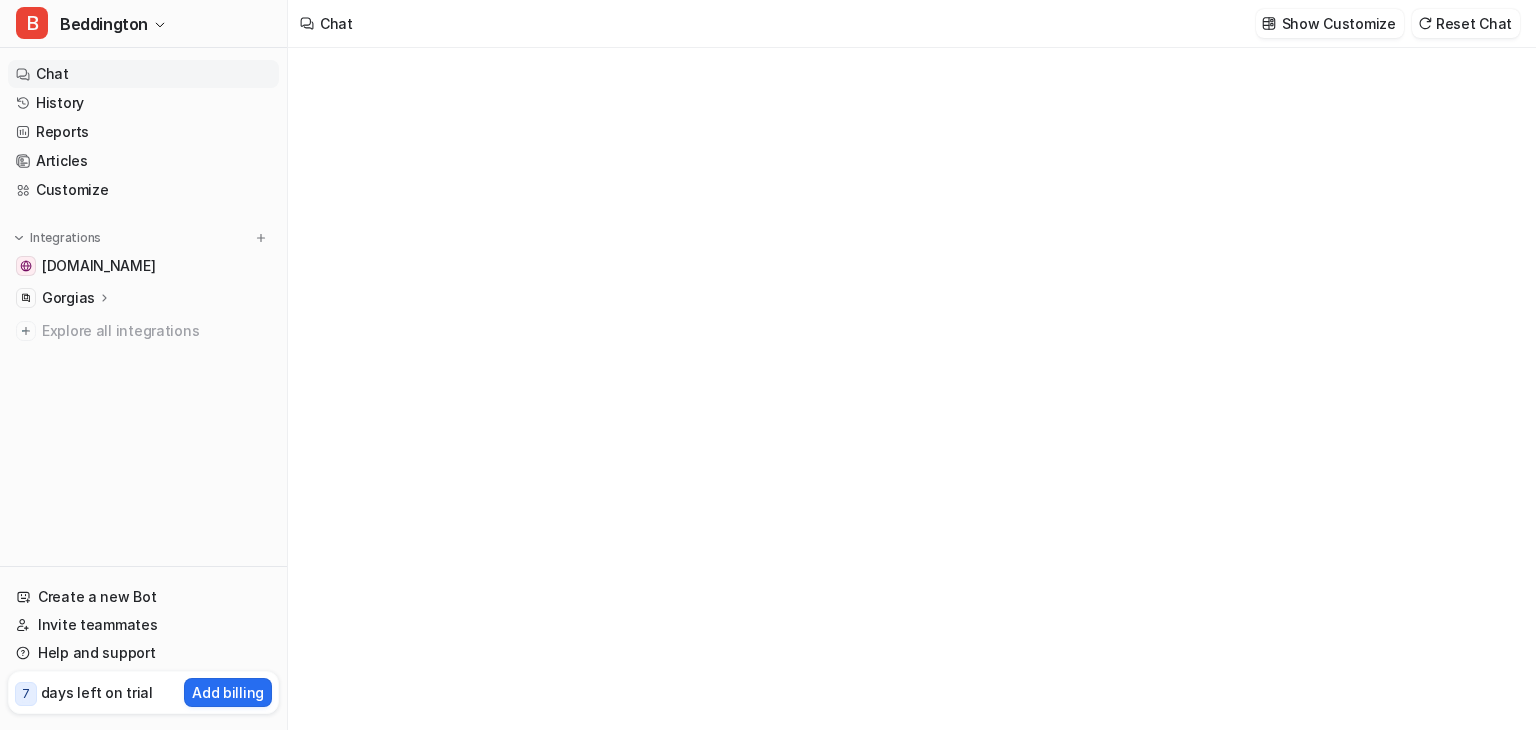type on "**********" 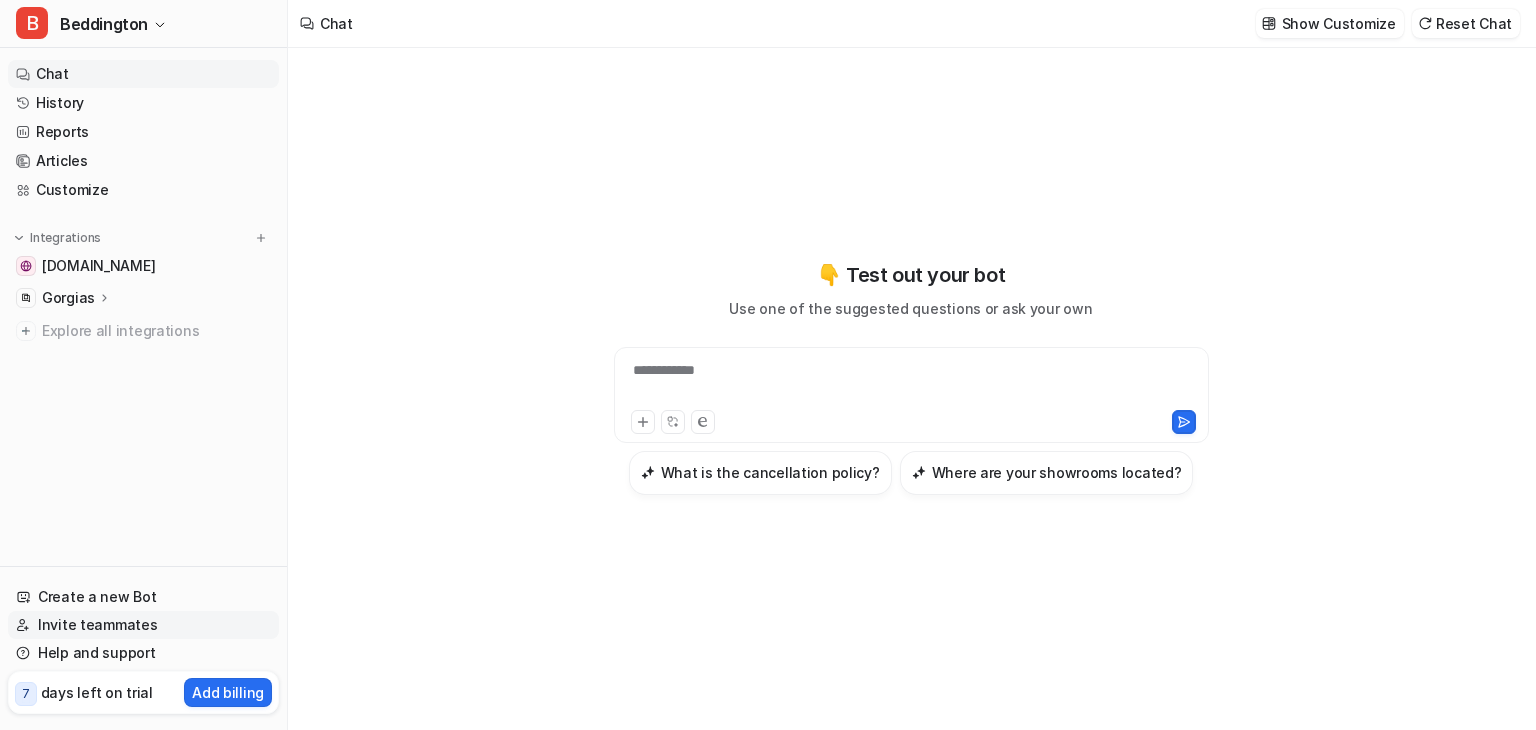 click on "Invite teammates" at bounding box center [143, 625] 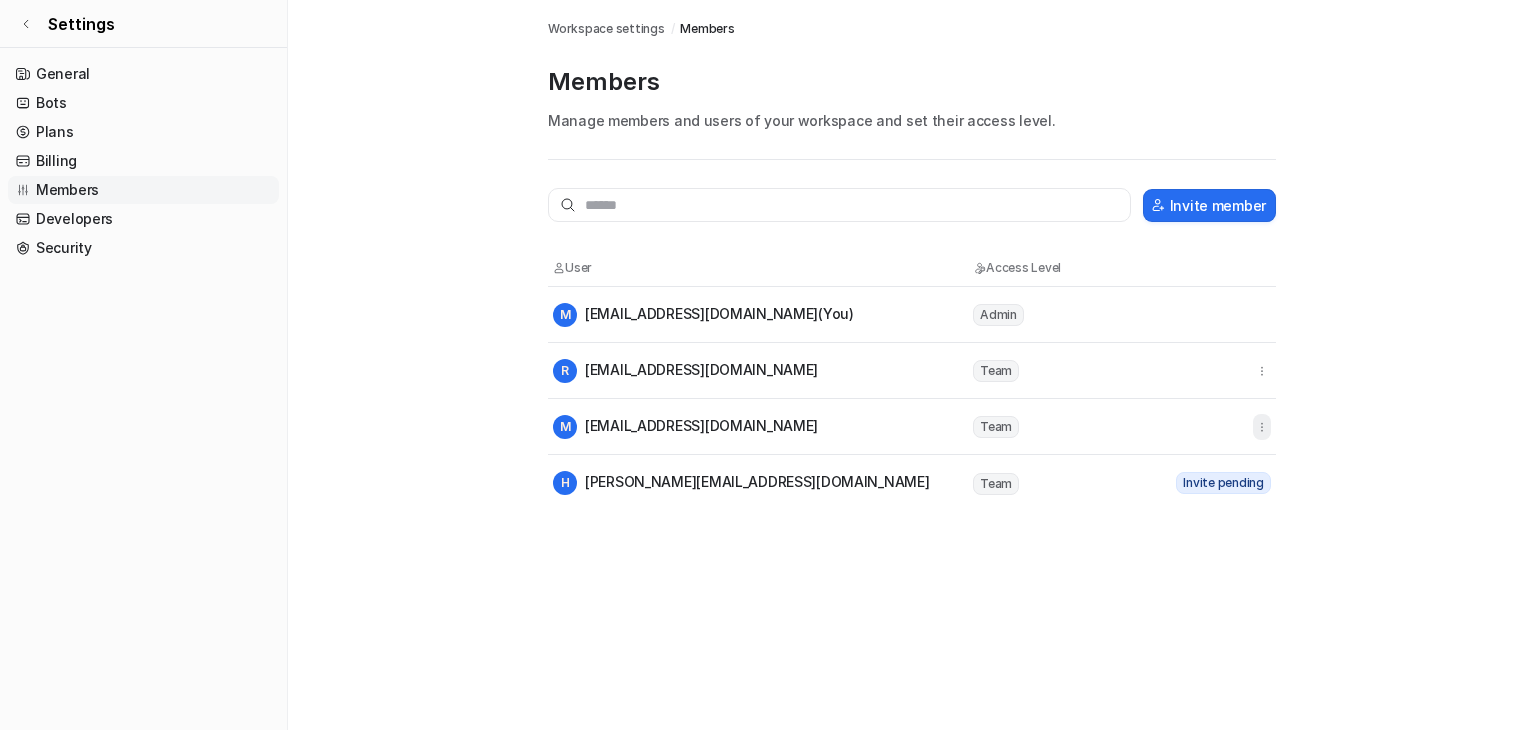 click 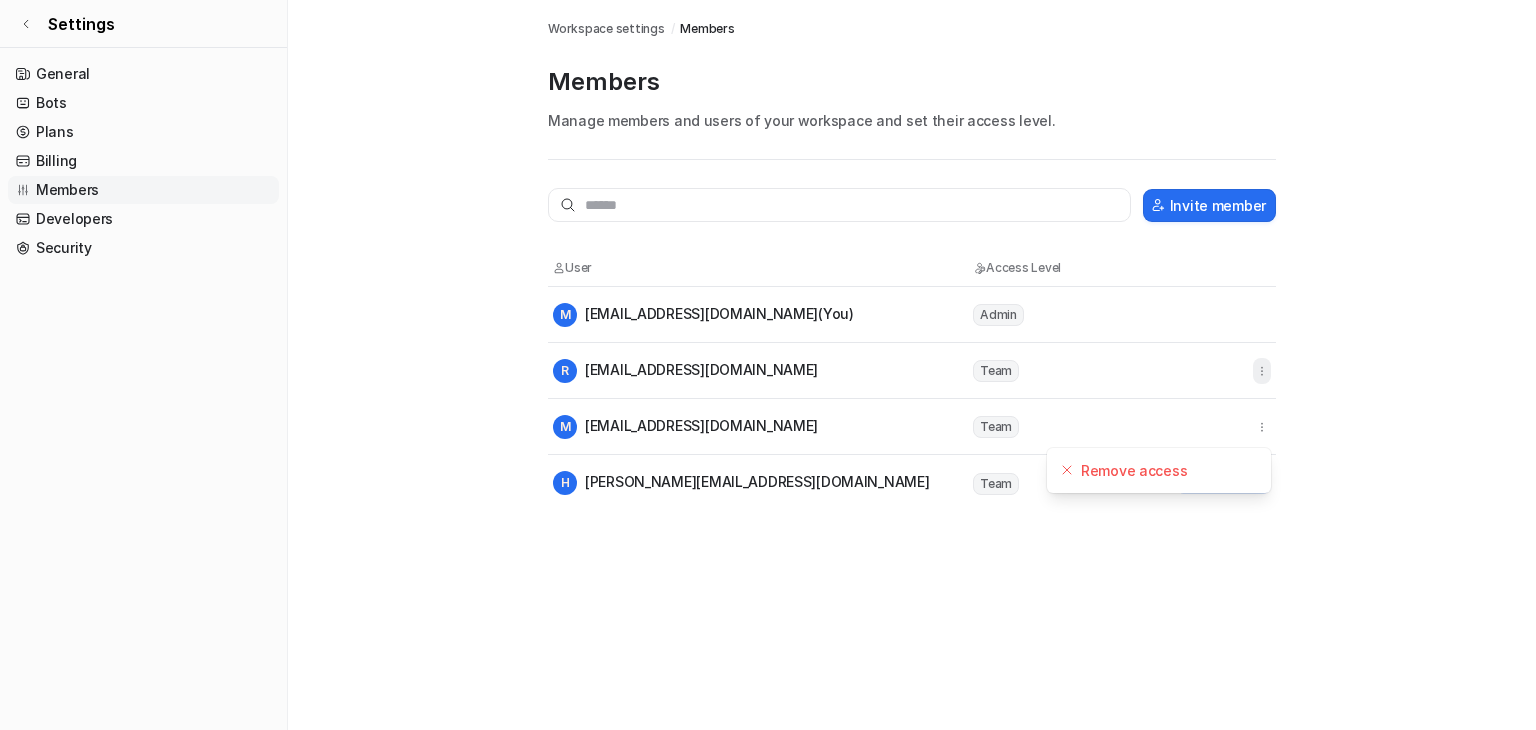 click at bounding box center (1262, 371) 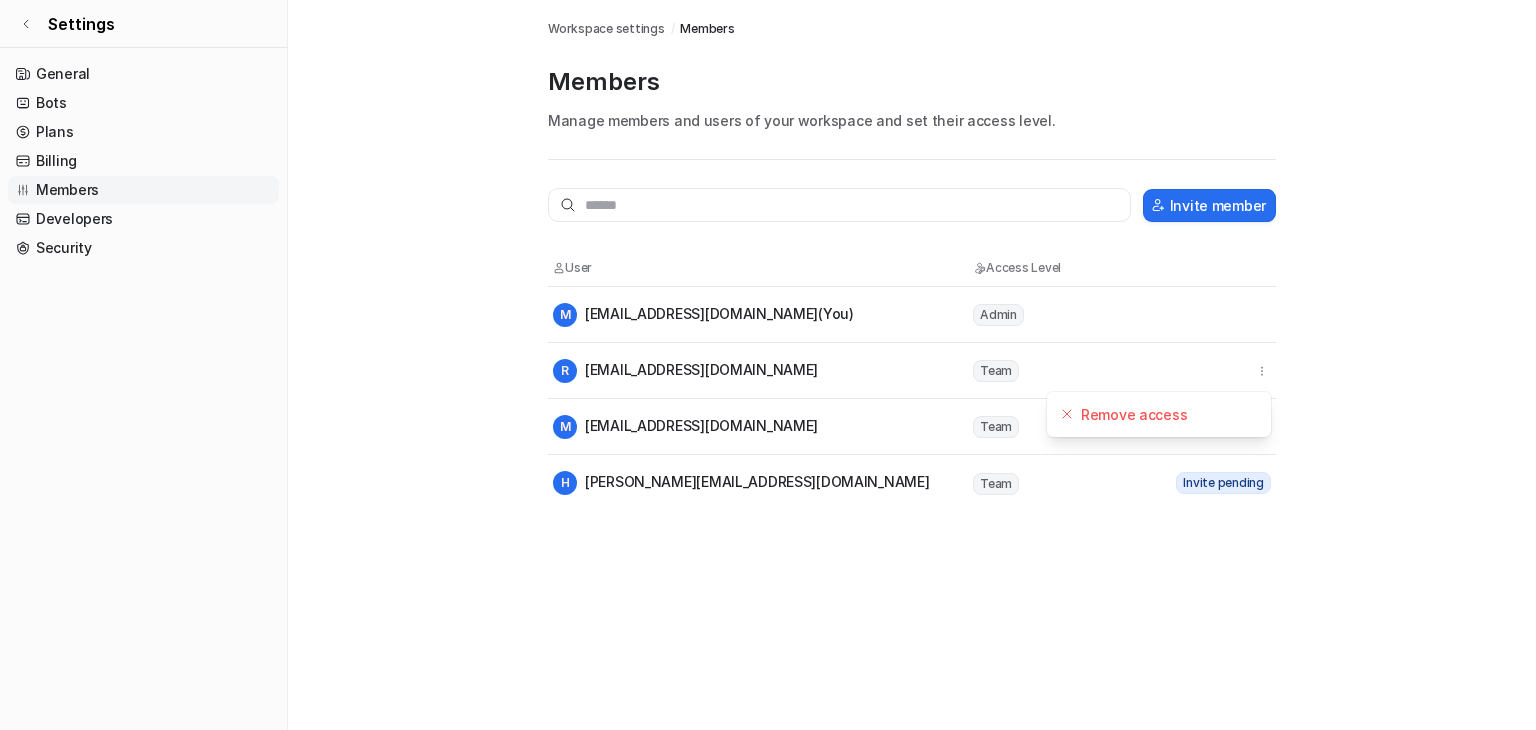 click on "R rfobert@levasleep.com" at bounding box center (762, 371) 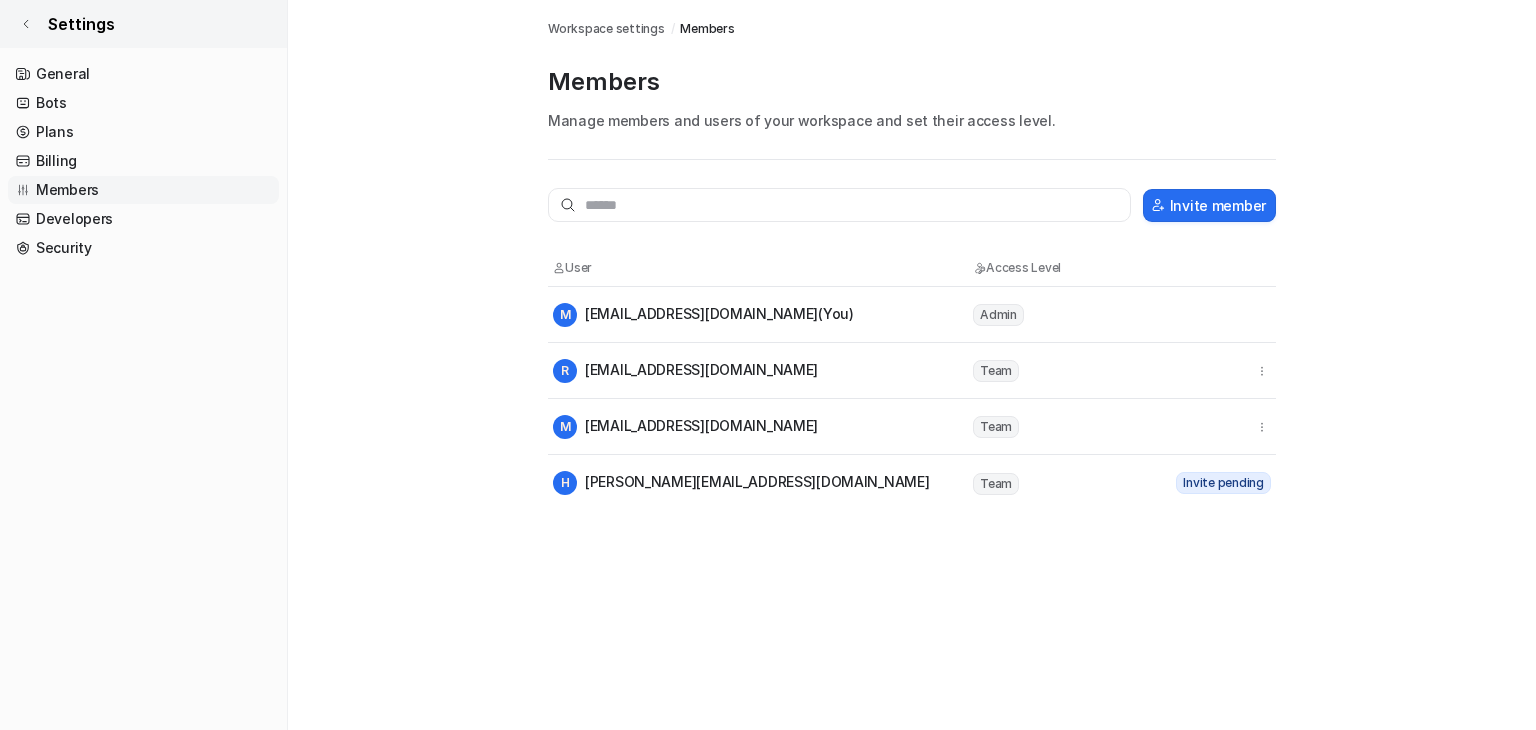 click on "Settings" at bounding box center (143, 24) 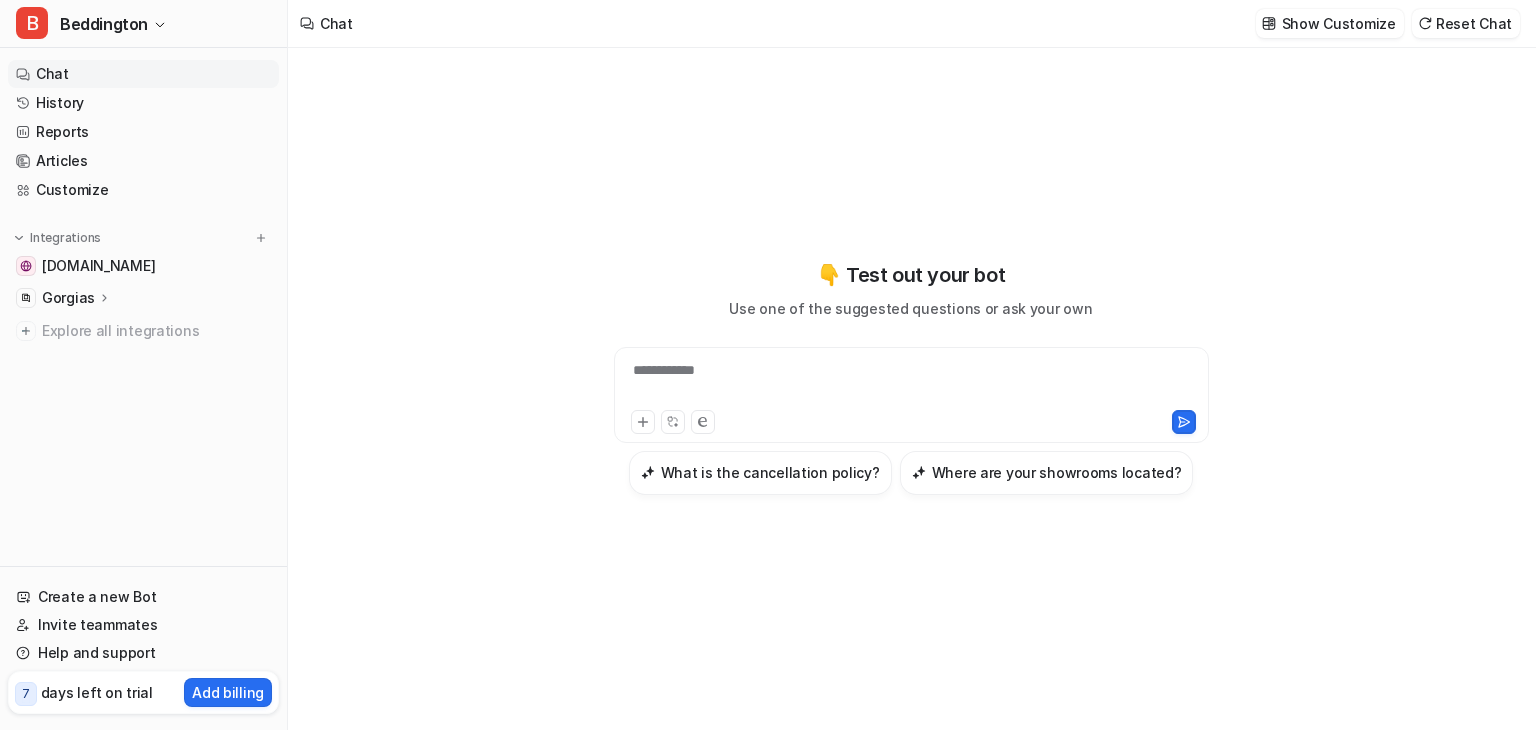 click on "What is the cancellation policy?" at bounding box center (760, 473) 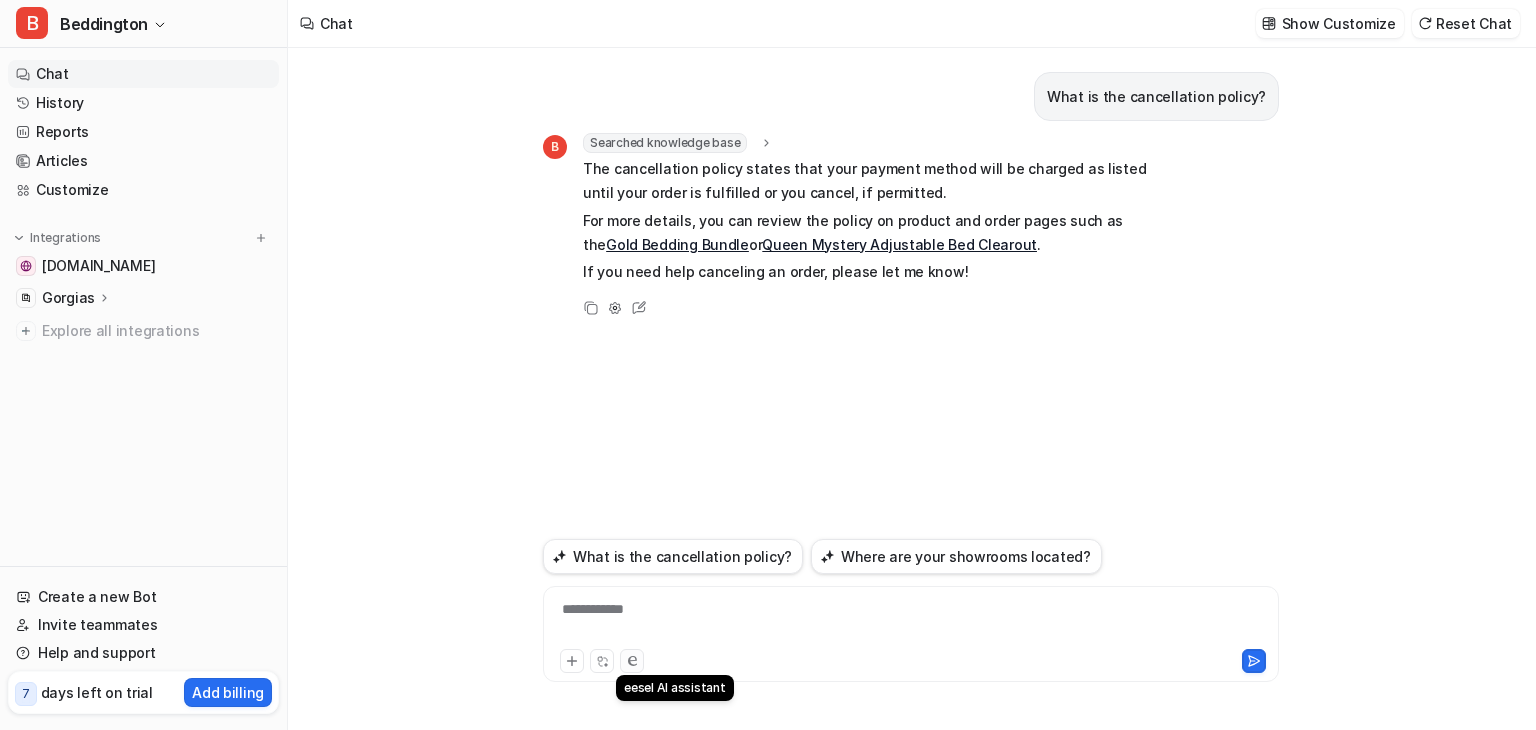 click 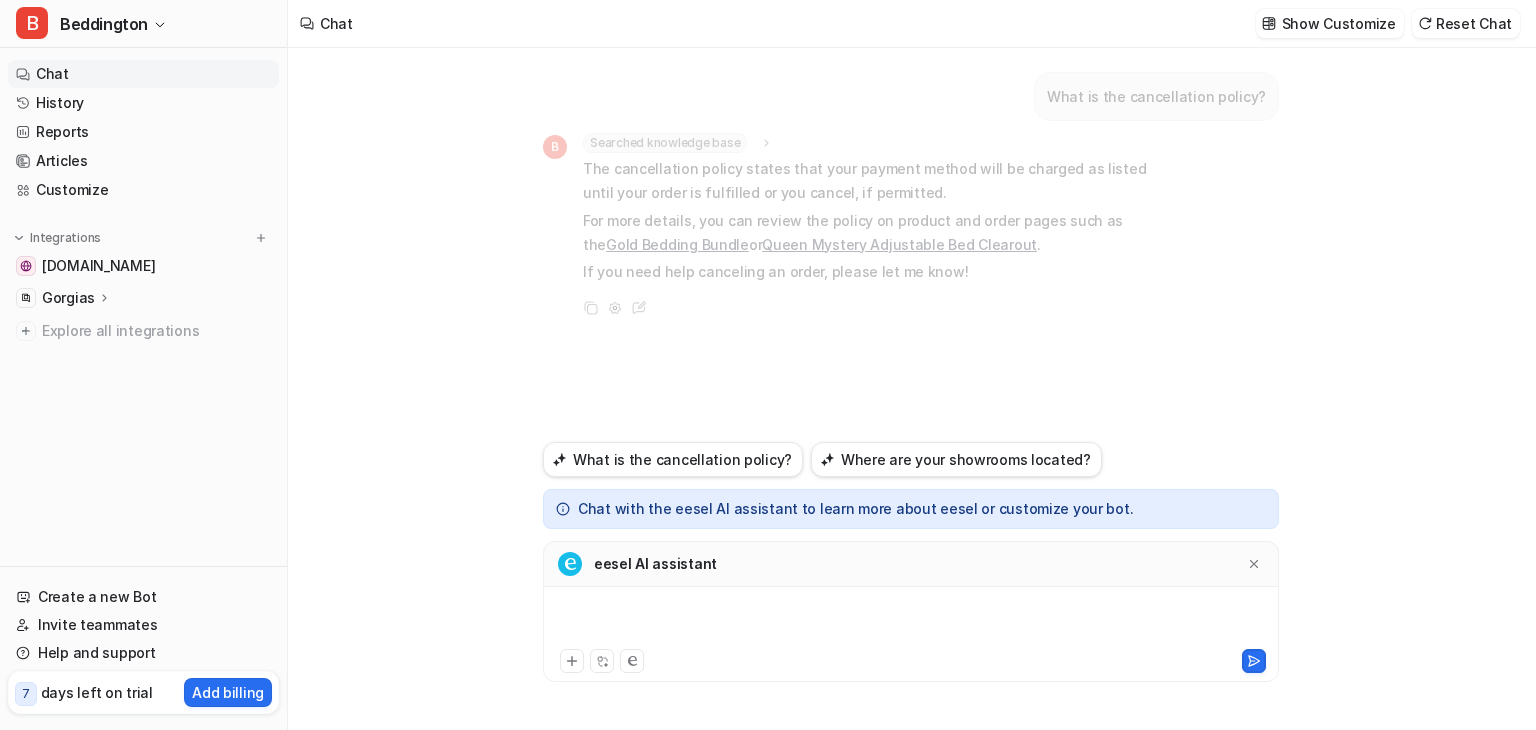 click at bounding box center [911, 622] 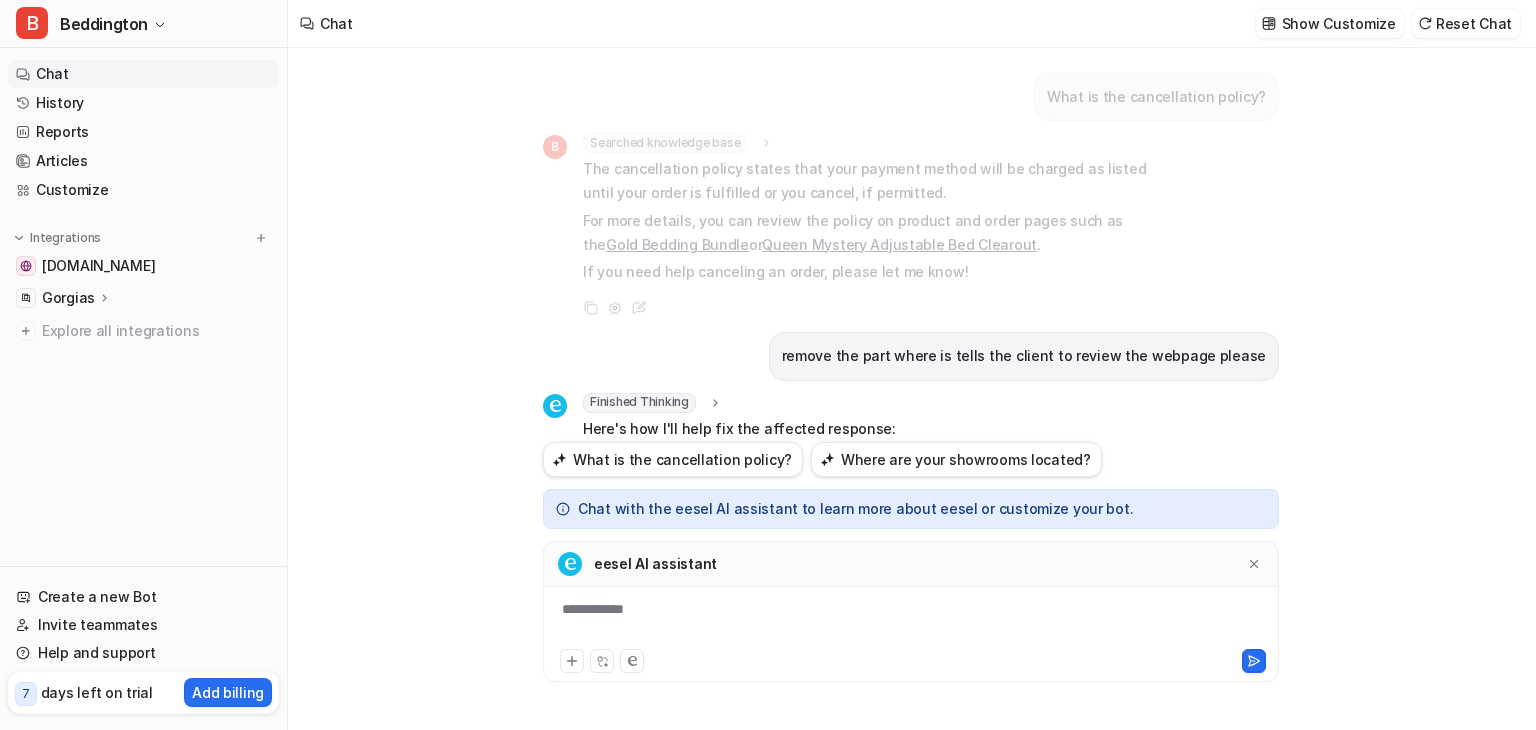 scroll, scrollTop: 209, scrollLeft: 0, axis: vertical 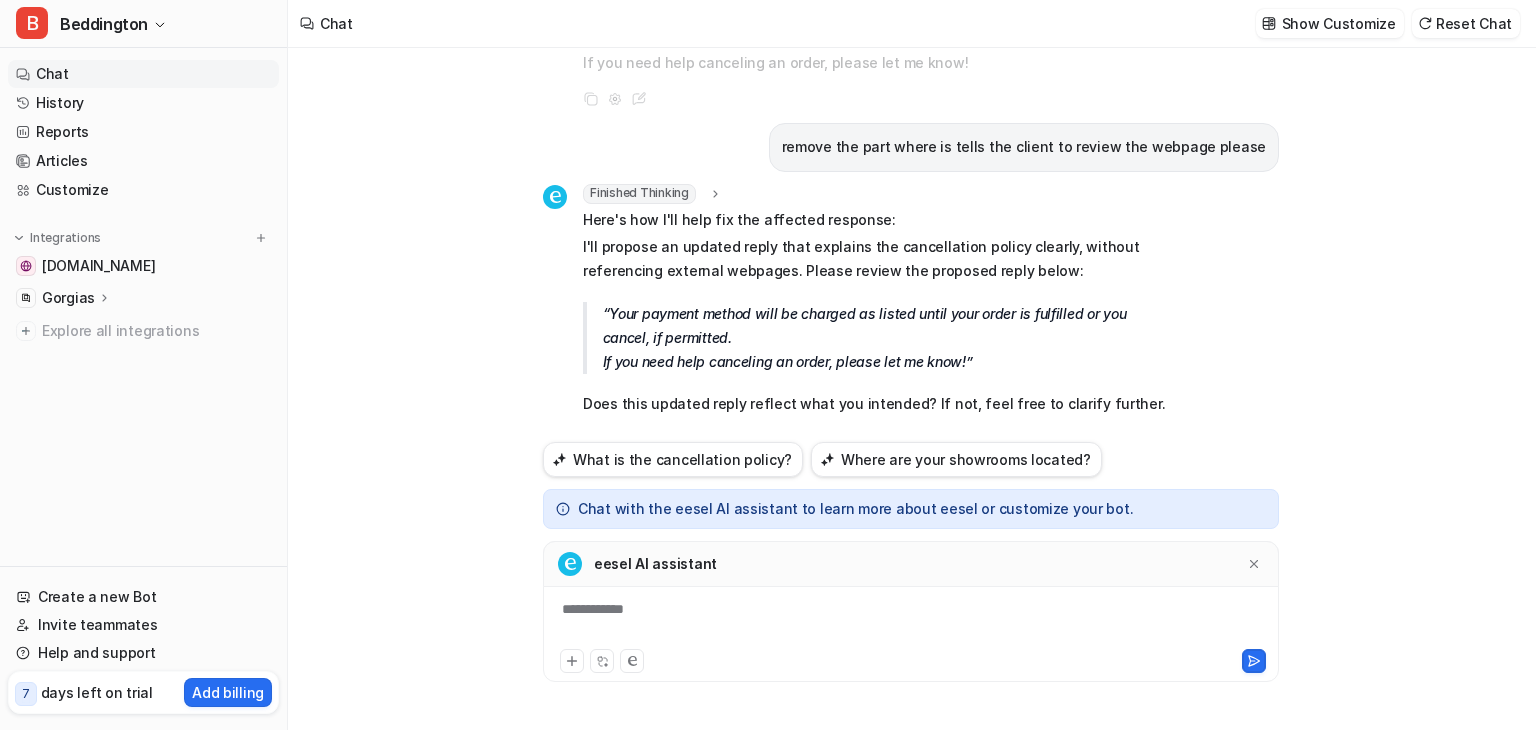 click 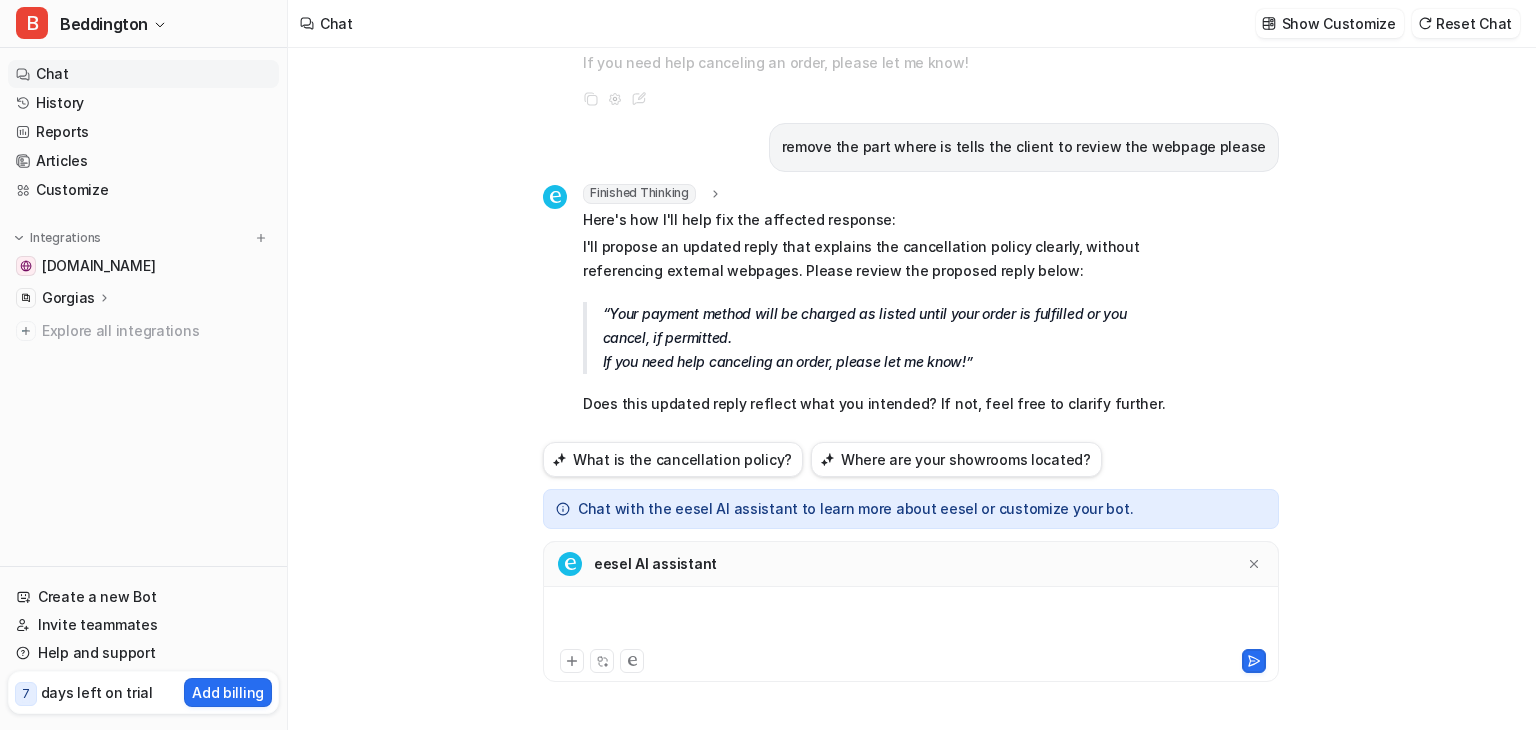 click at bounding box center [911, 622] 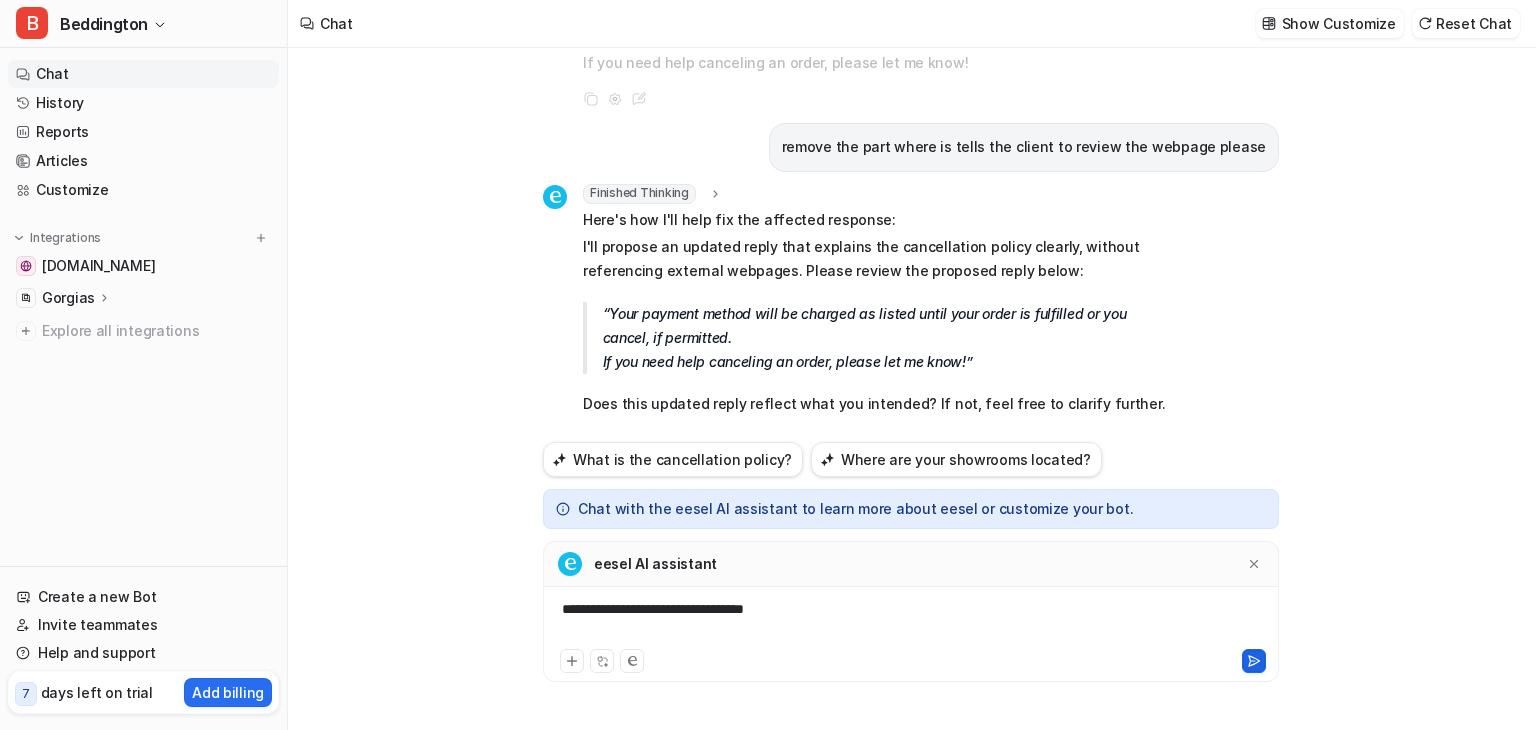 click at bounding box center (1254, 661) 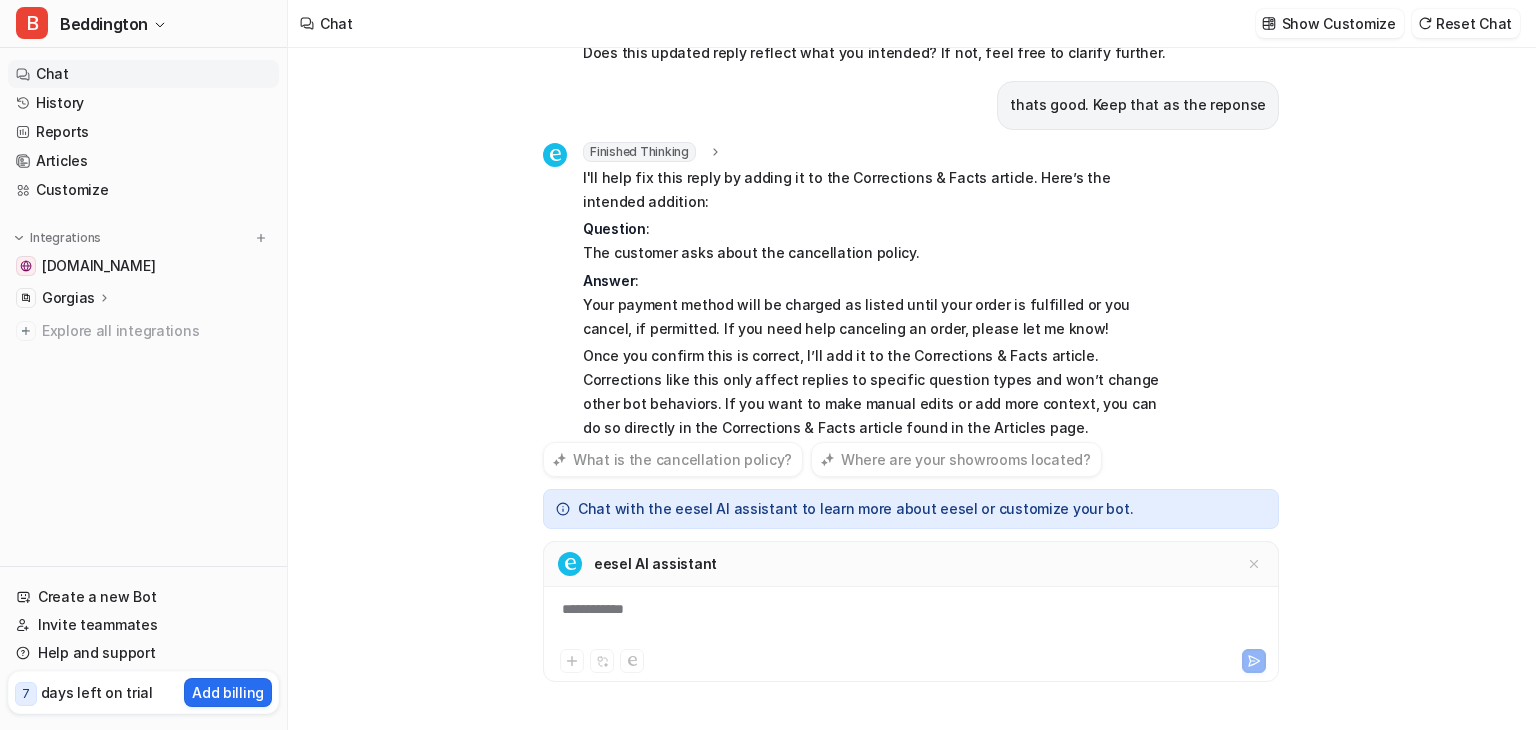 scroll, scrollTop: 584, scrollLeft: 0, axis: vertical 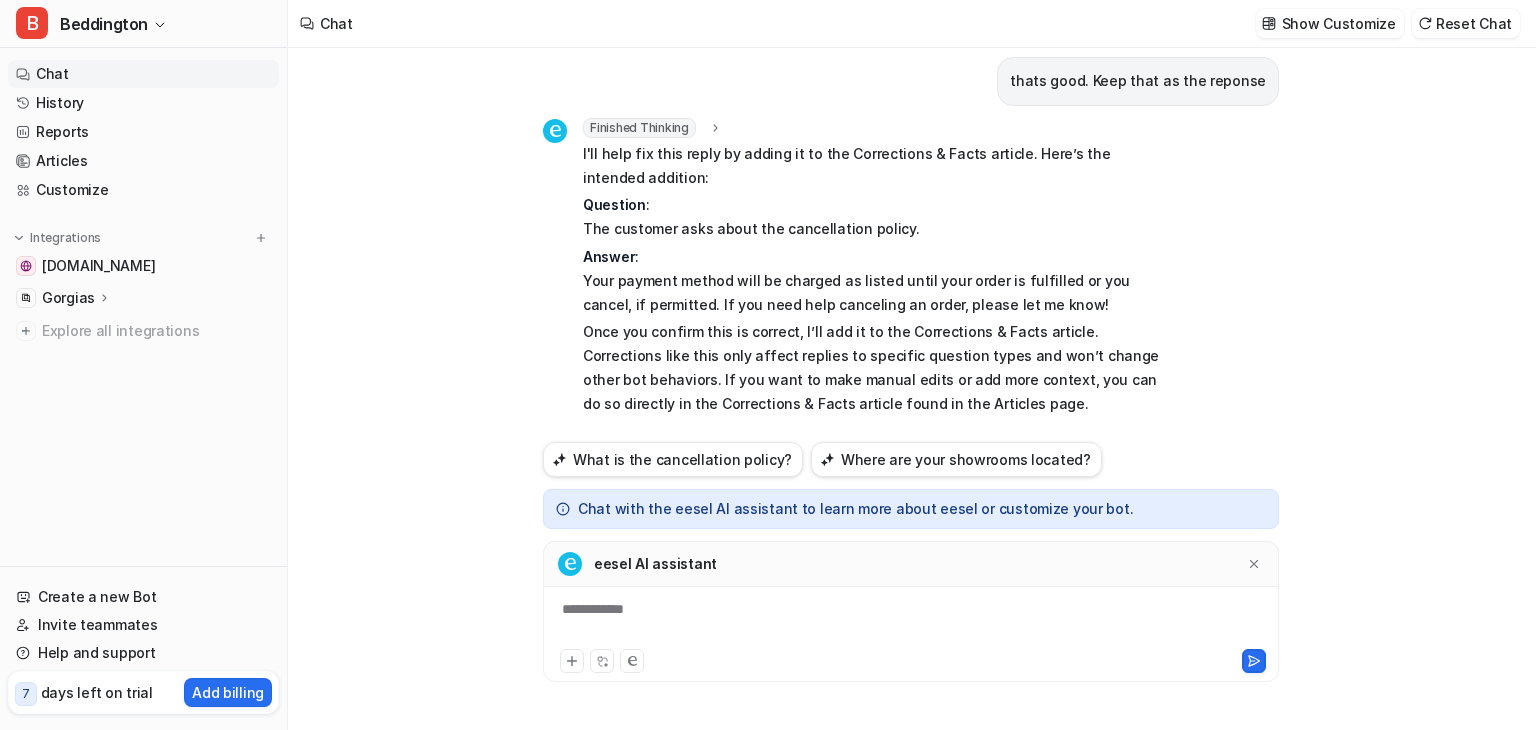 click on "**********" at bounding box center (911, 612) 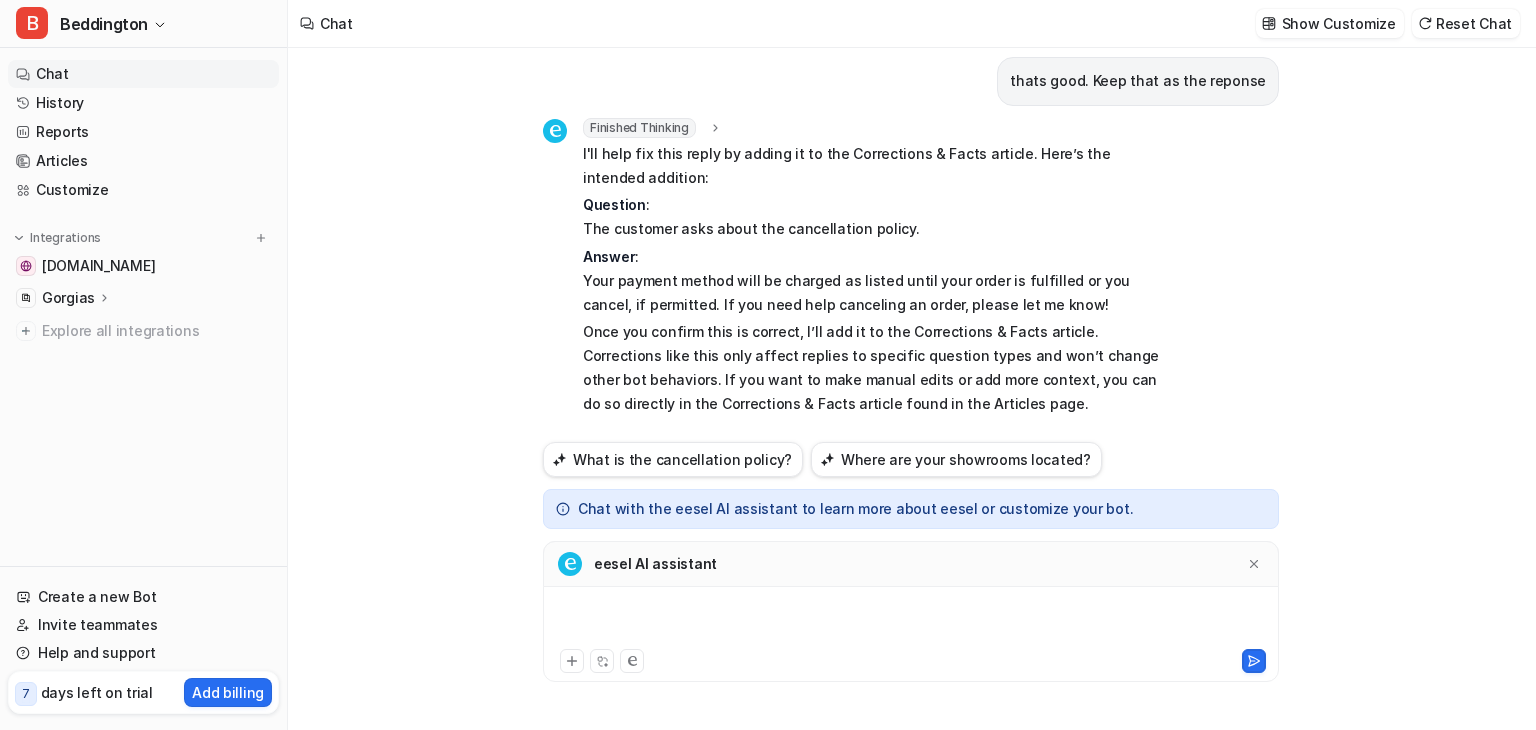 click at bounding box center [911, 622] 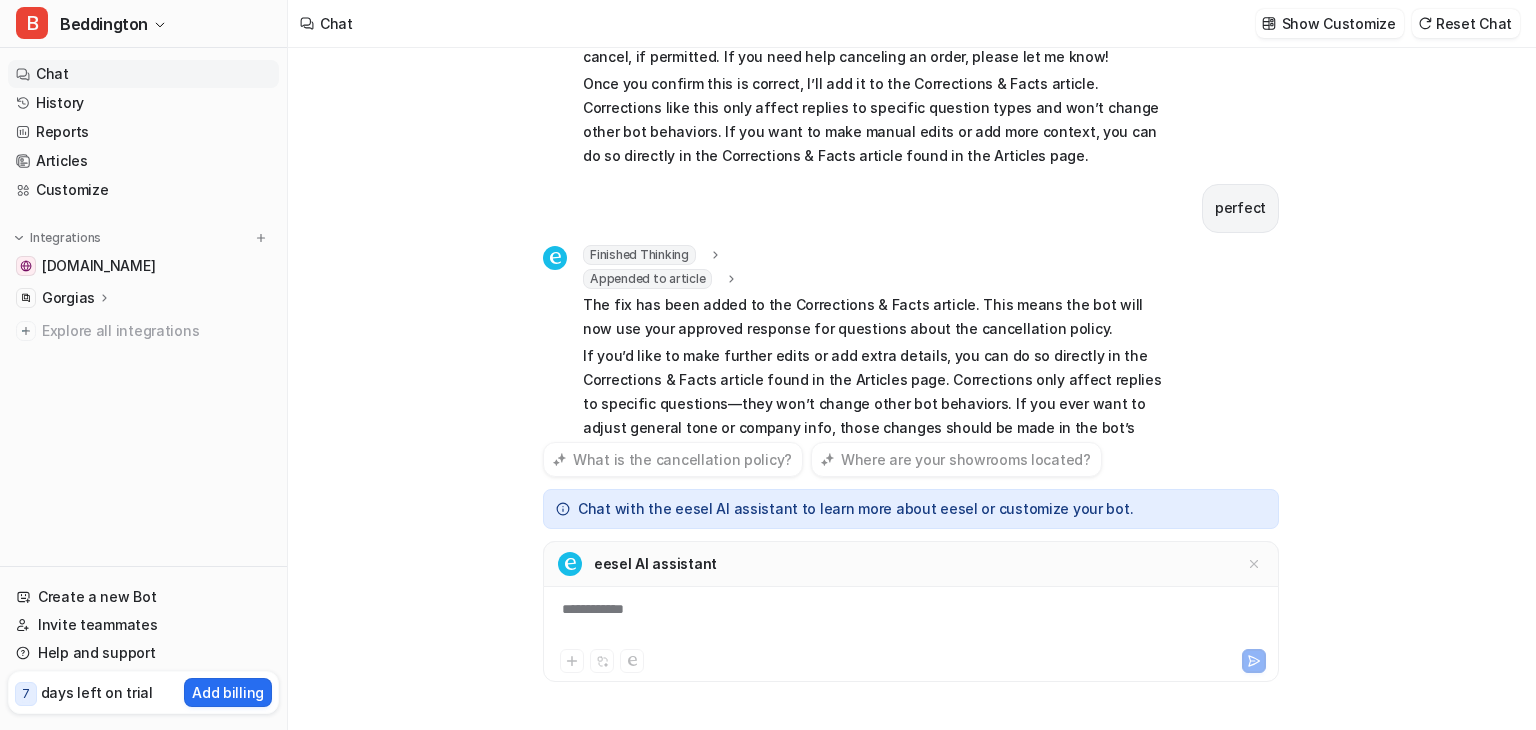 scroll, scrollTop: 856, scrollLeft: 0, axis: vertical 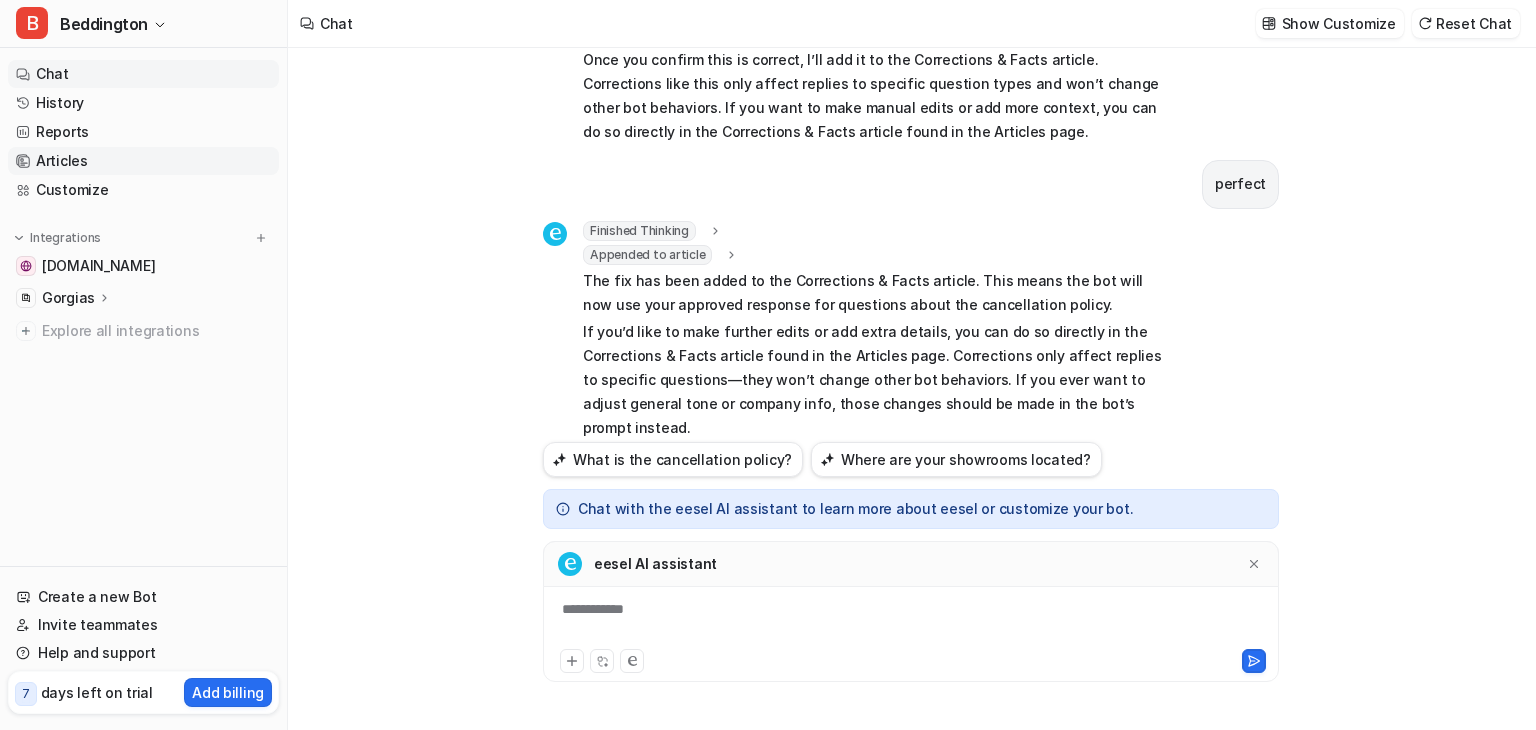 click on "Articles" at bounding box center (143, 161) 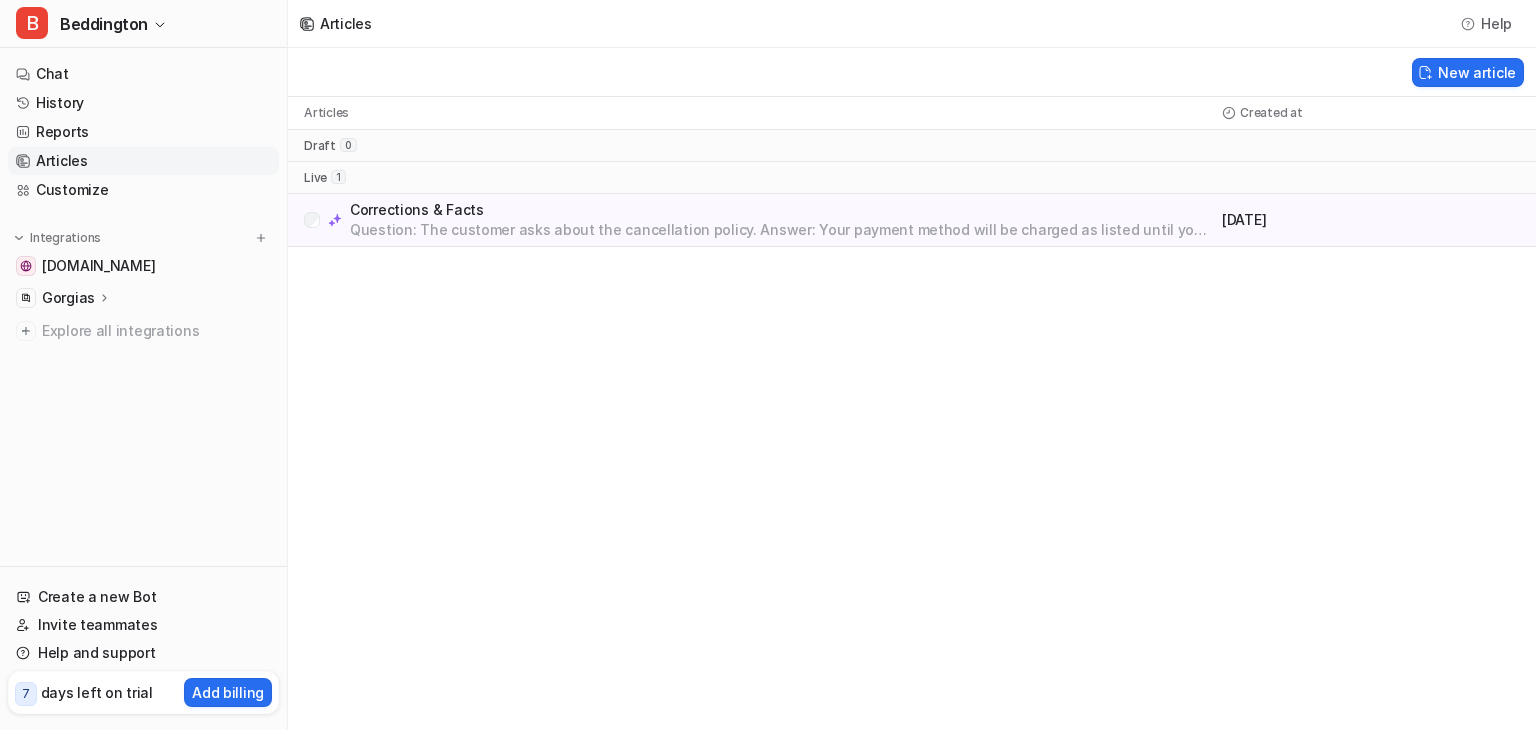 click on "Question:  The customer asks about the cancellation policy. Answer:  Your payment method will be charged as listed until your order is fulfilled or you cancel, if permitted. If you need help canceling an order, please let me know! *" at bounding box center [782, 230] 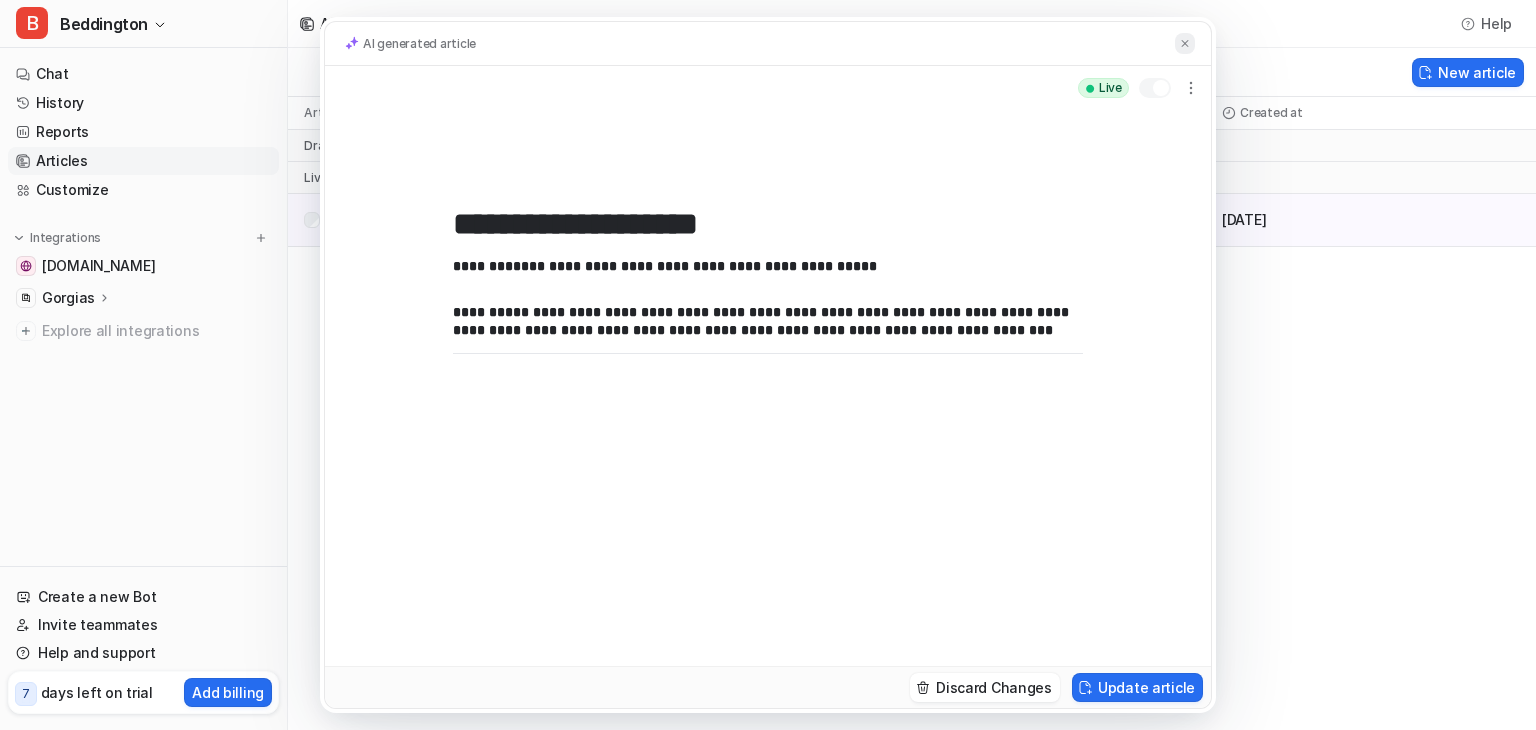 click at bounding box center [1185, 43] 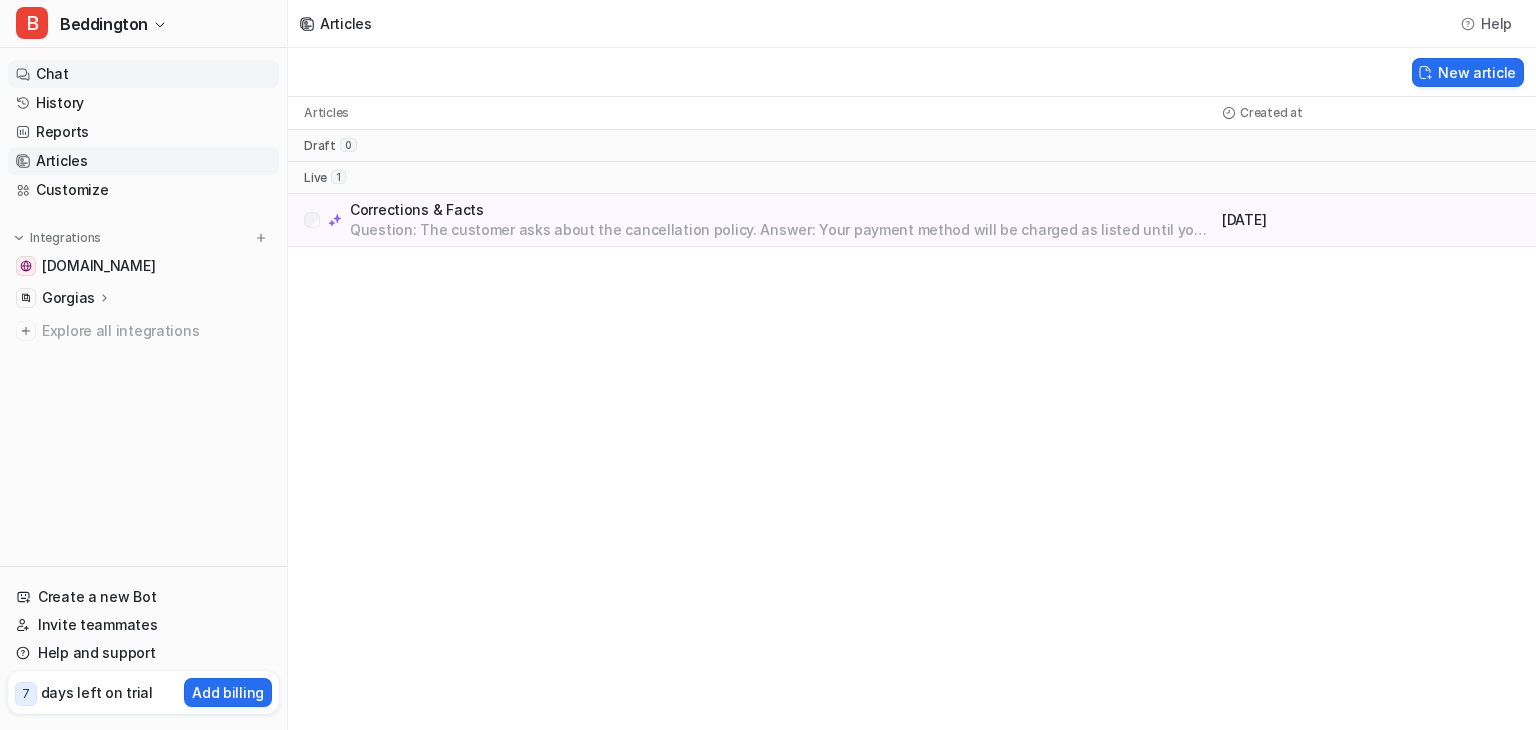 click on "Chat" at bounding box center (143, 74) 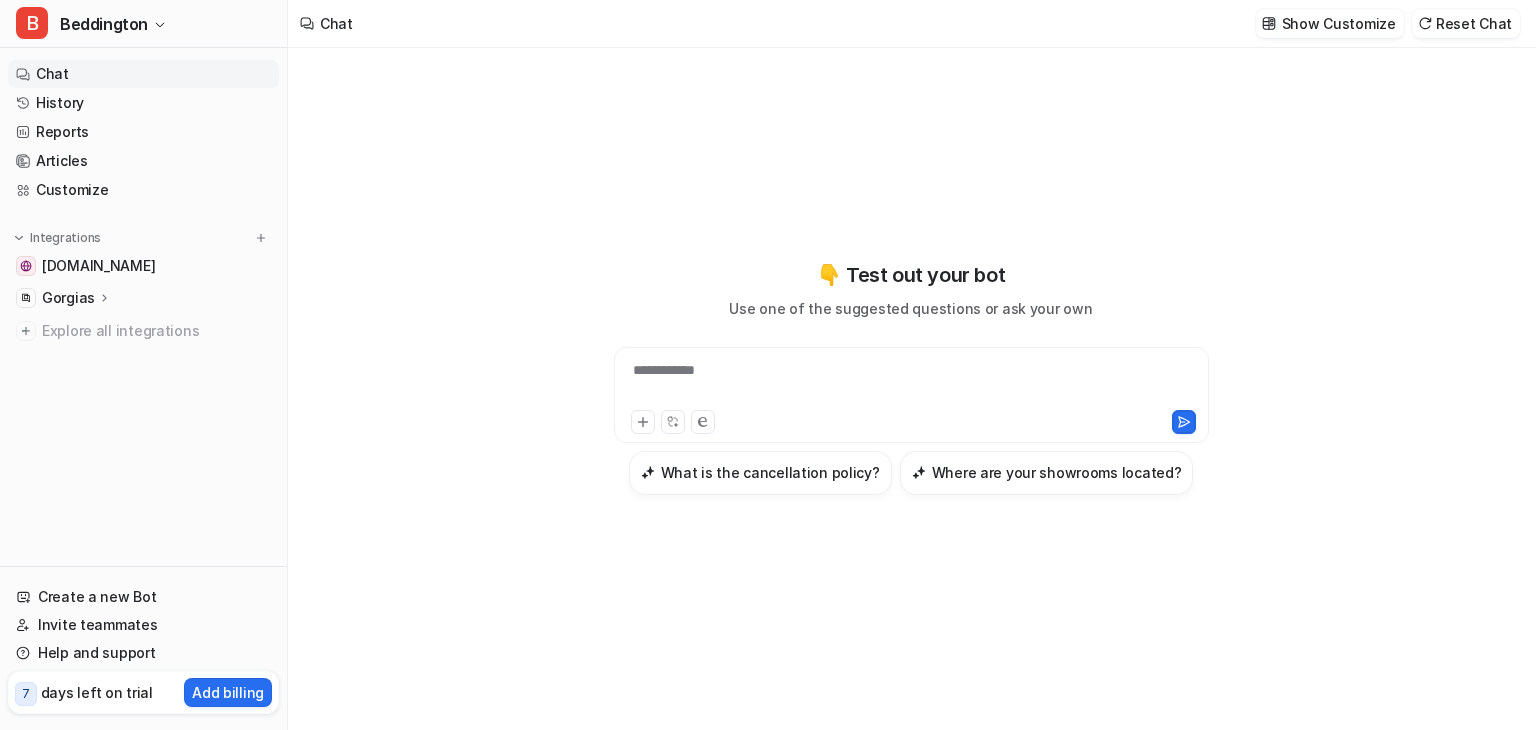 click on "**********" at bounding box center (911, 383) 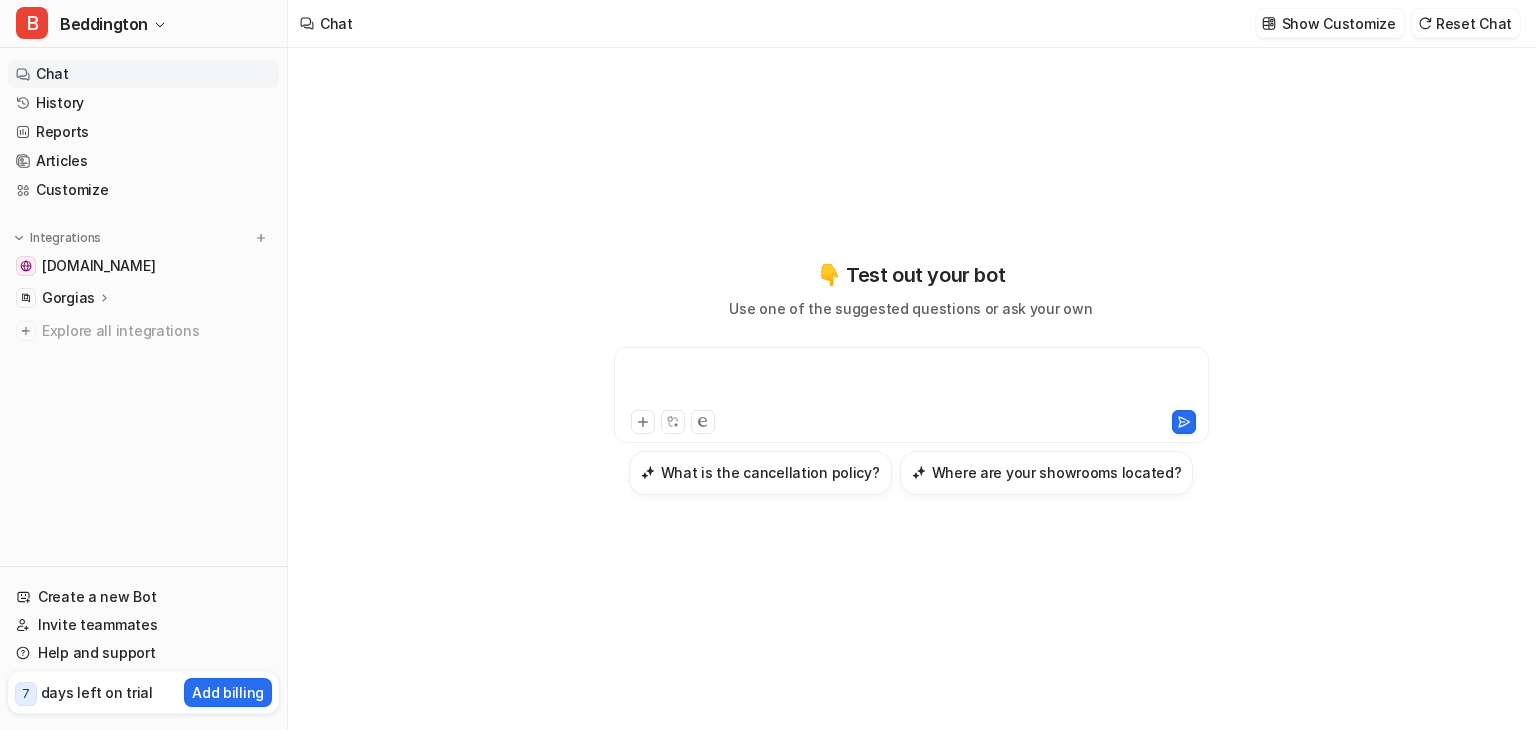 type 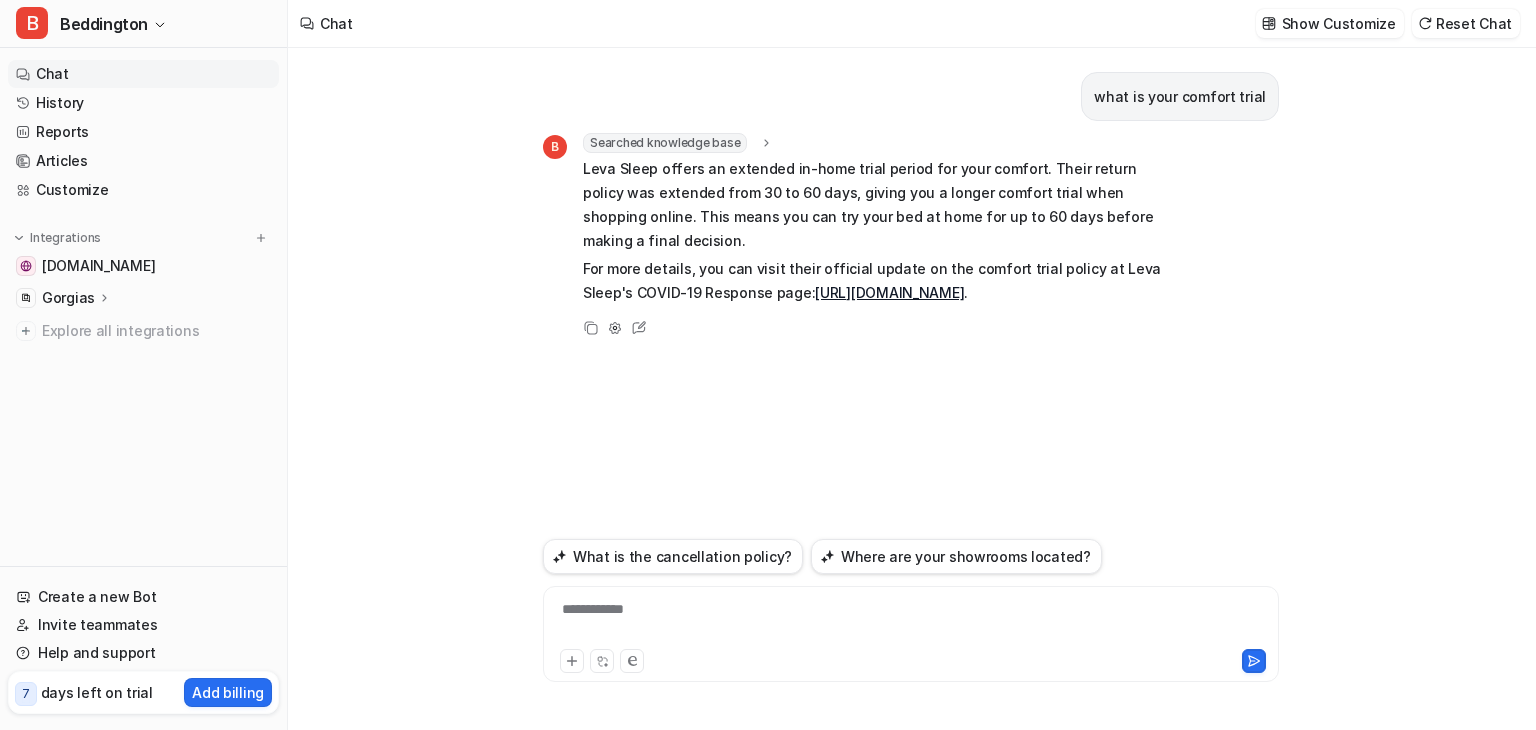 click on "**********" at bounding box center (911, 622) 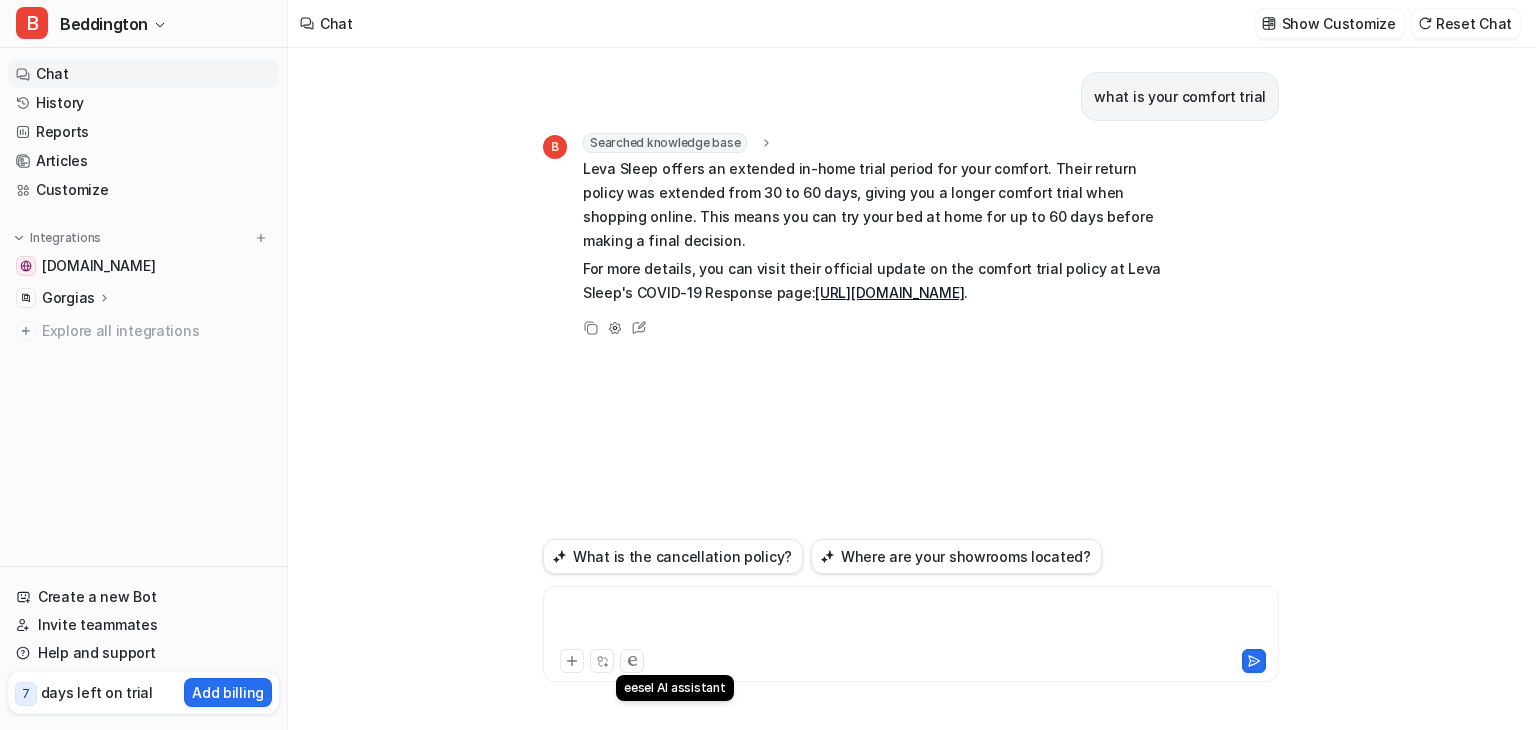 click 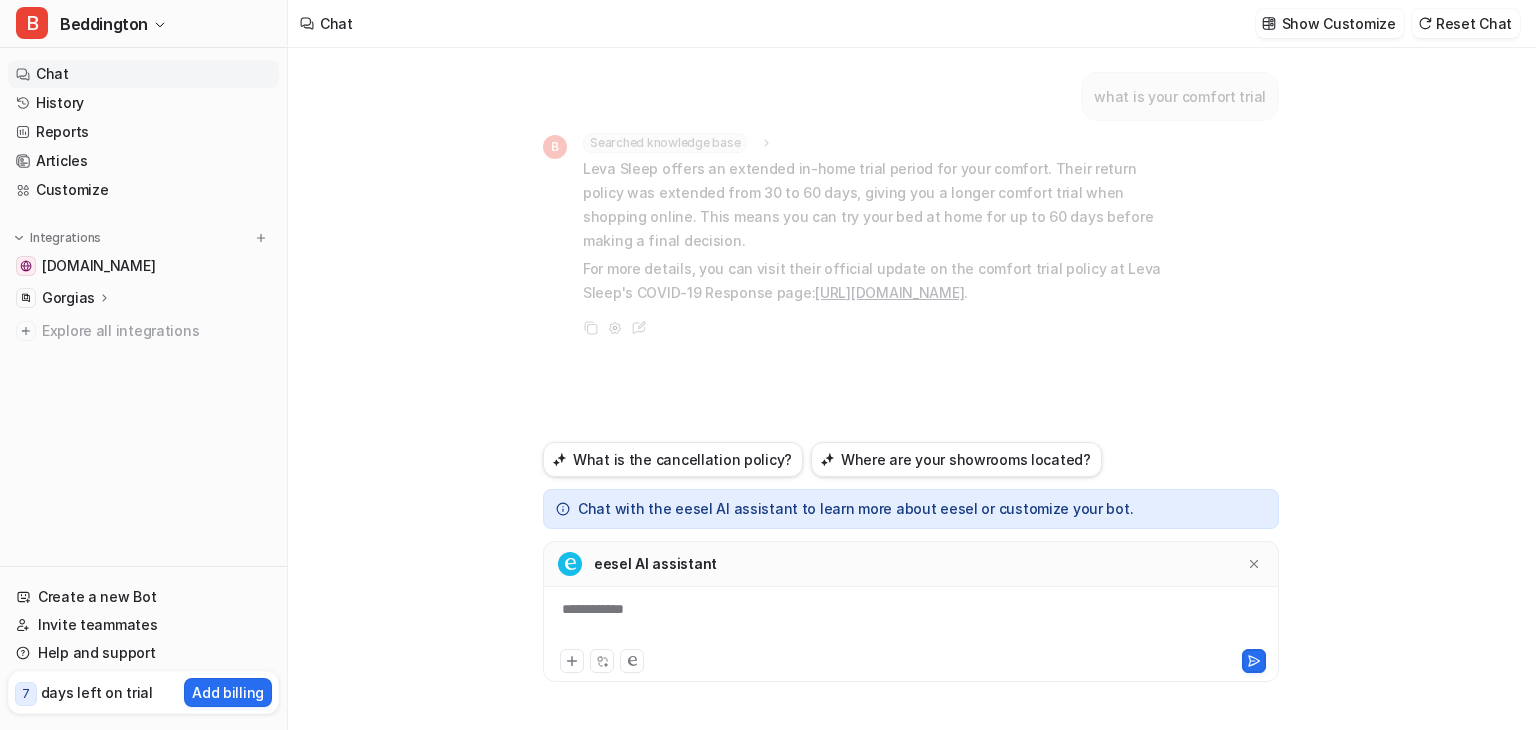 click on "**********" at bounding box center (911, 622) 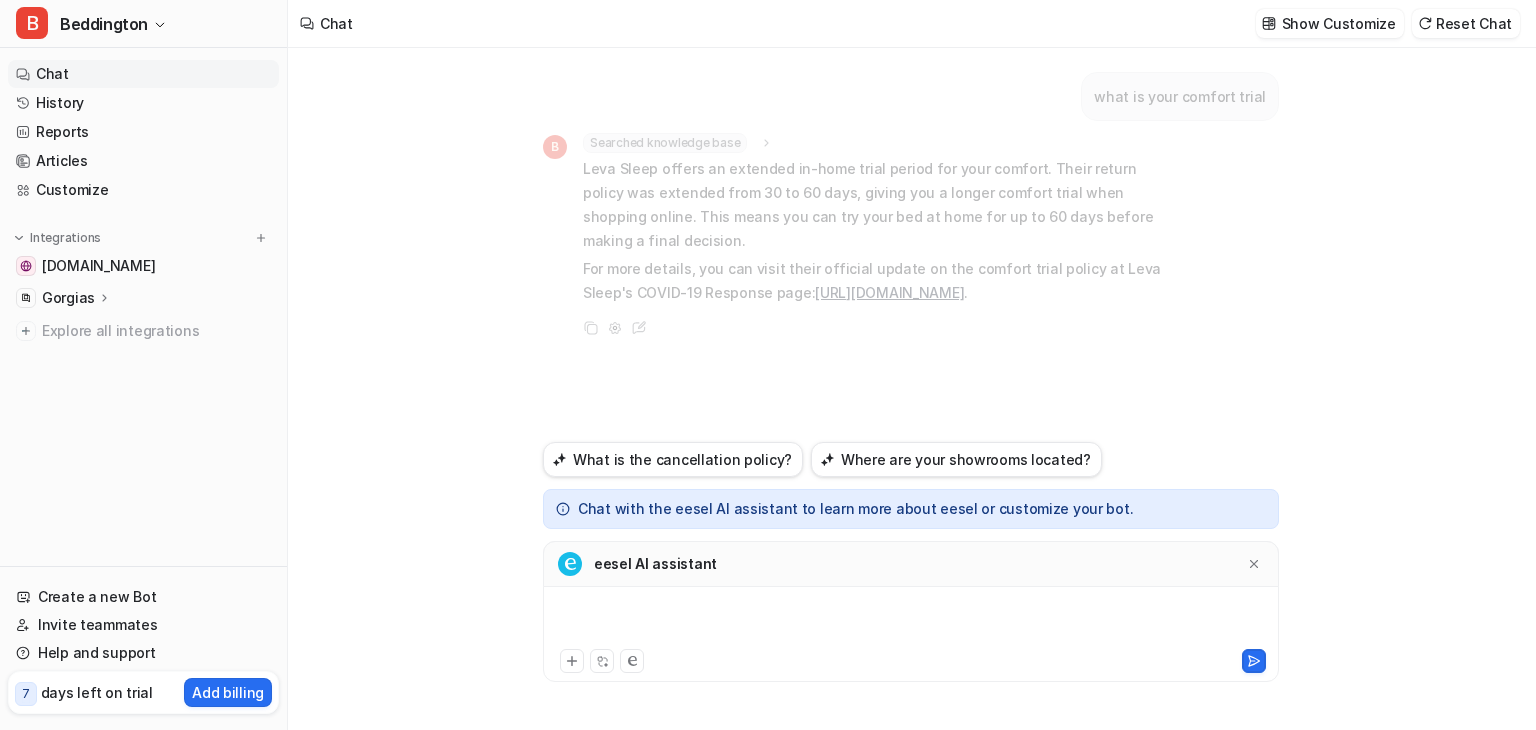 type 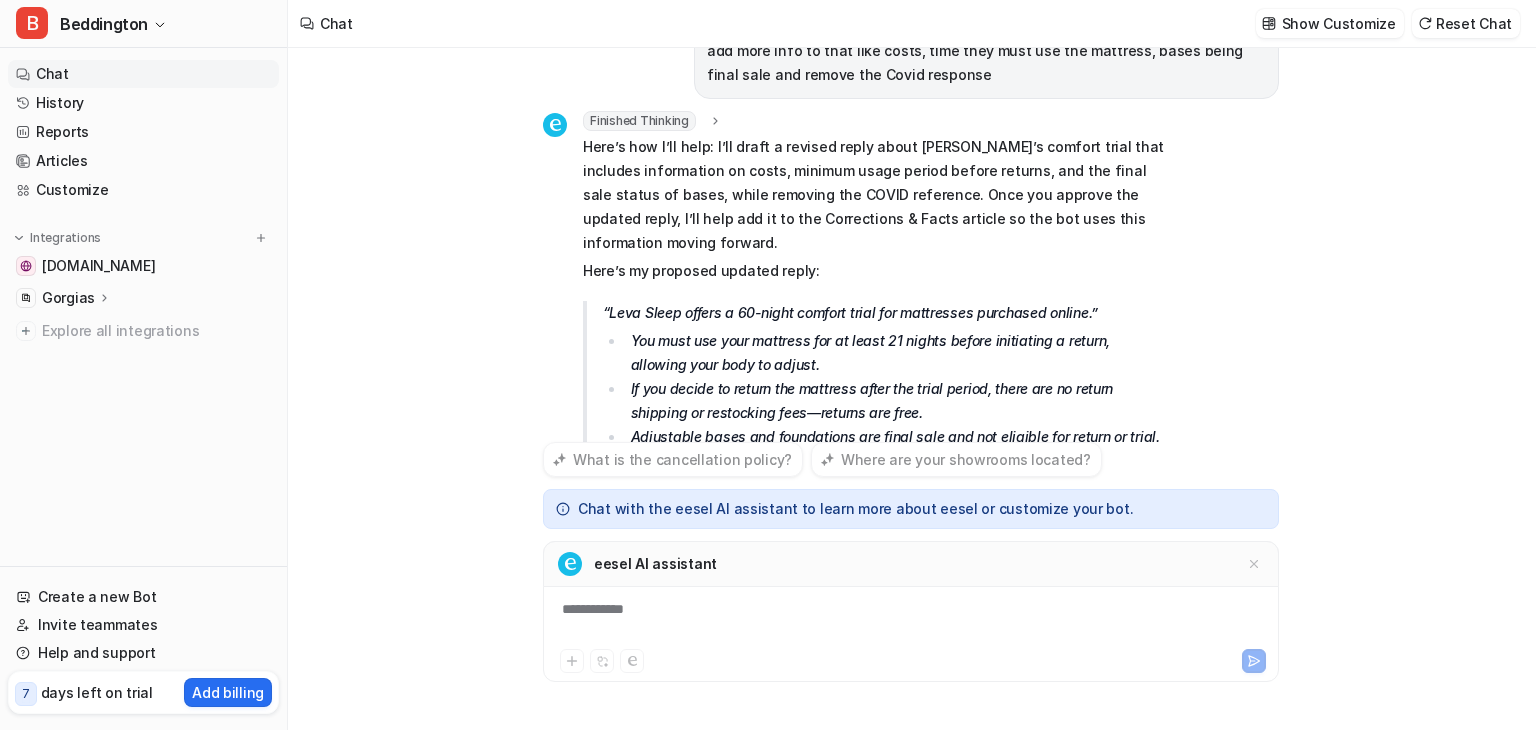 scroll, scrollTop: 377, scrollLeft: 0, axis: vertical 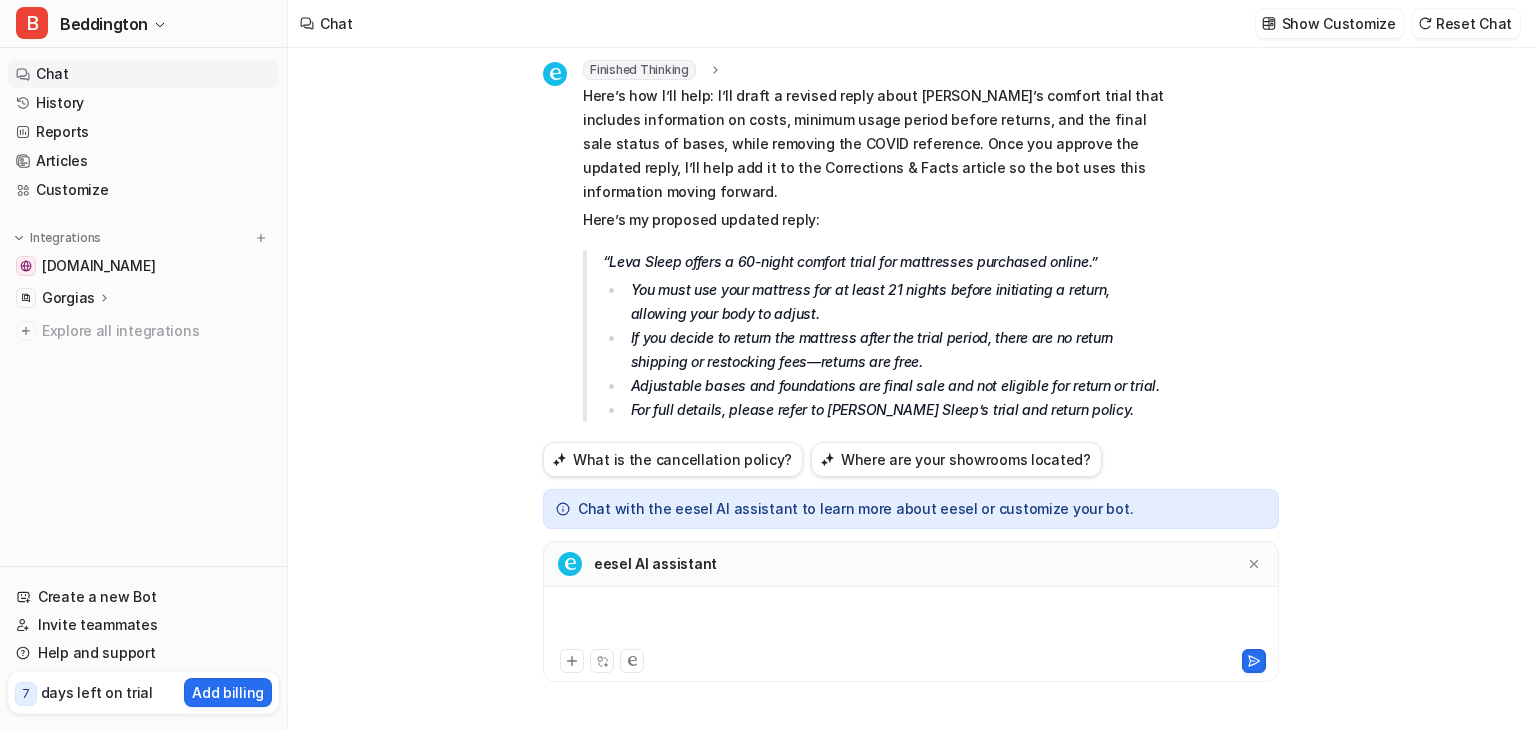 click at bounding box center (911, 622) 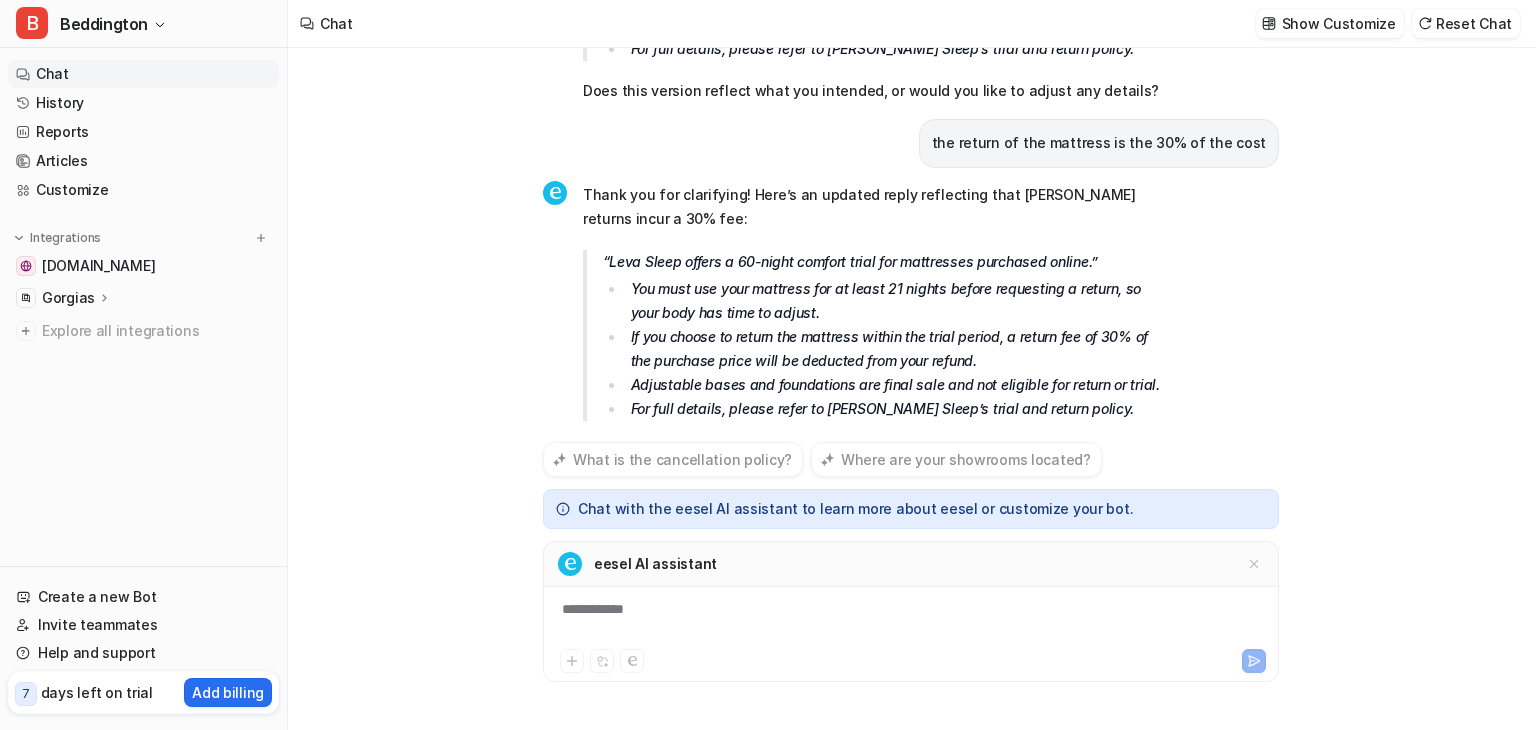 scroll, scrollTop: 738, scrollLeft: 0, axis: vertical 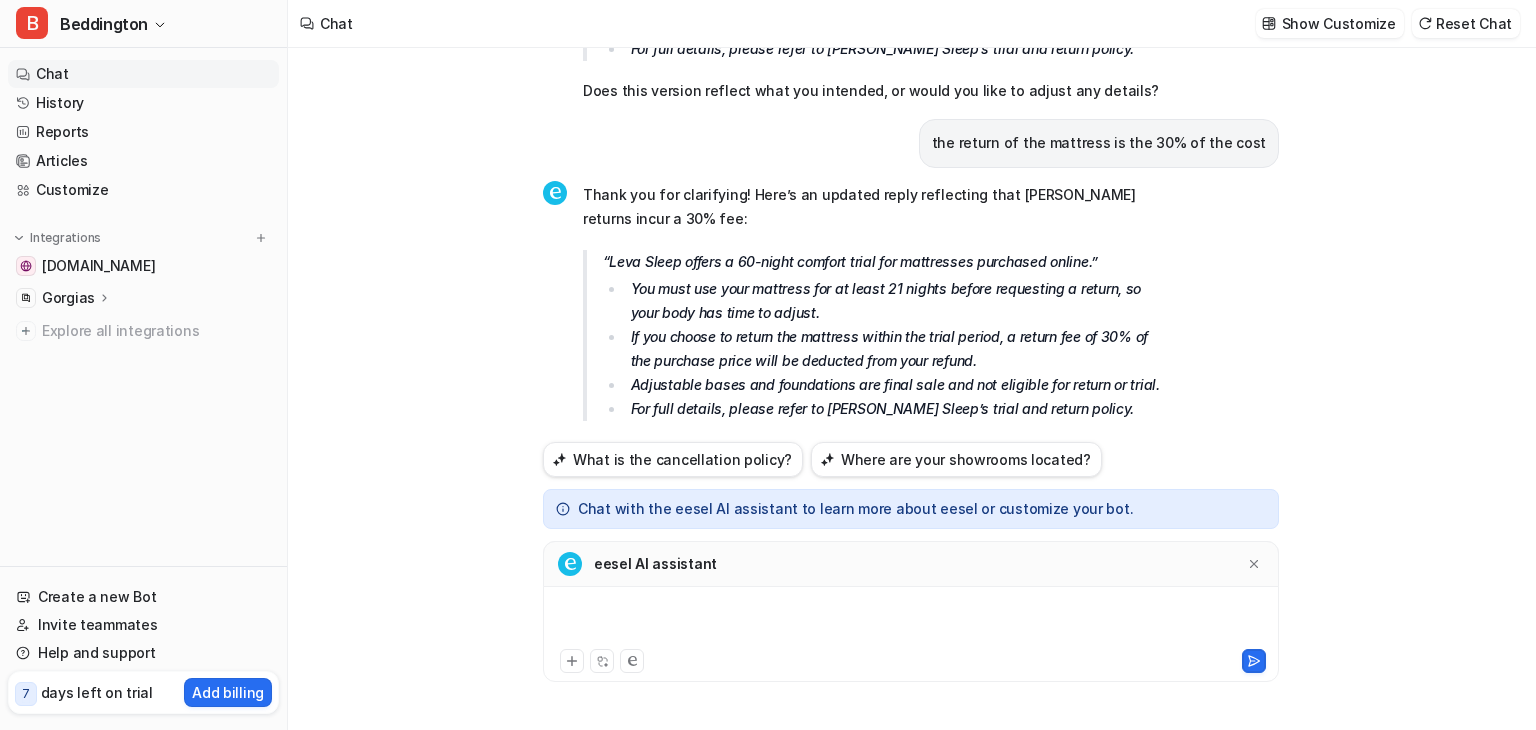 click at bounding box center (911, 622) 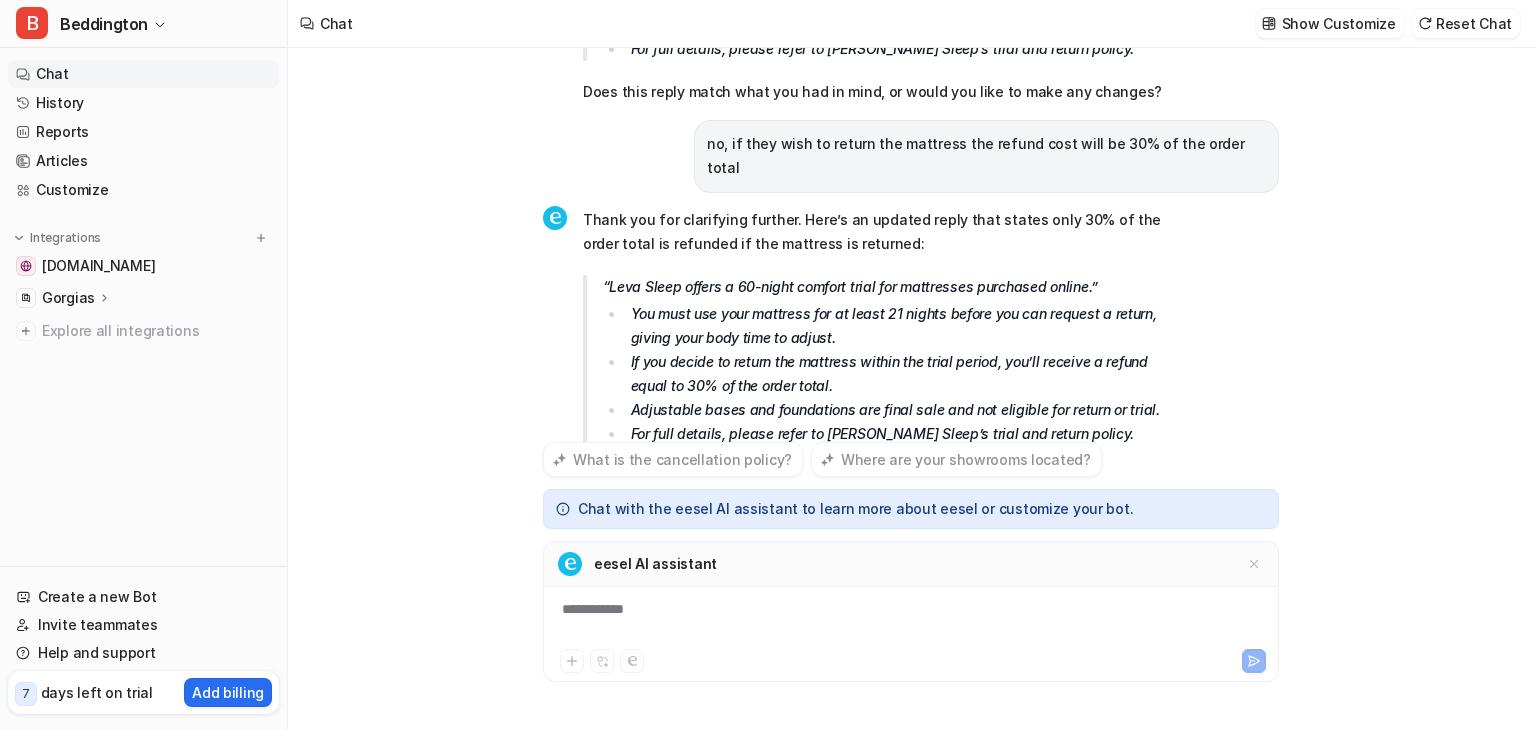 scroll, scrollTop: 1122, scrollLeft: 0, axis: vertical 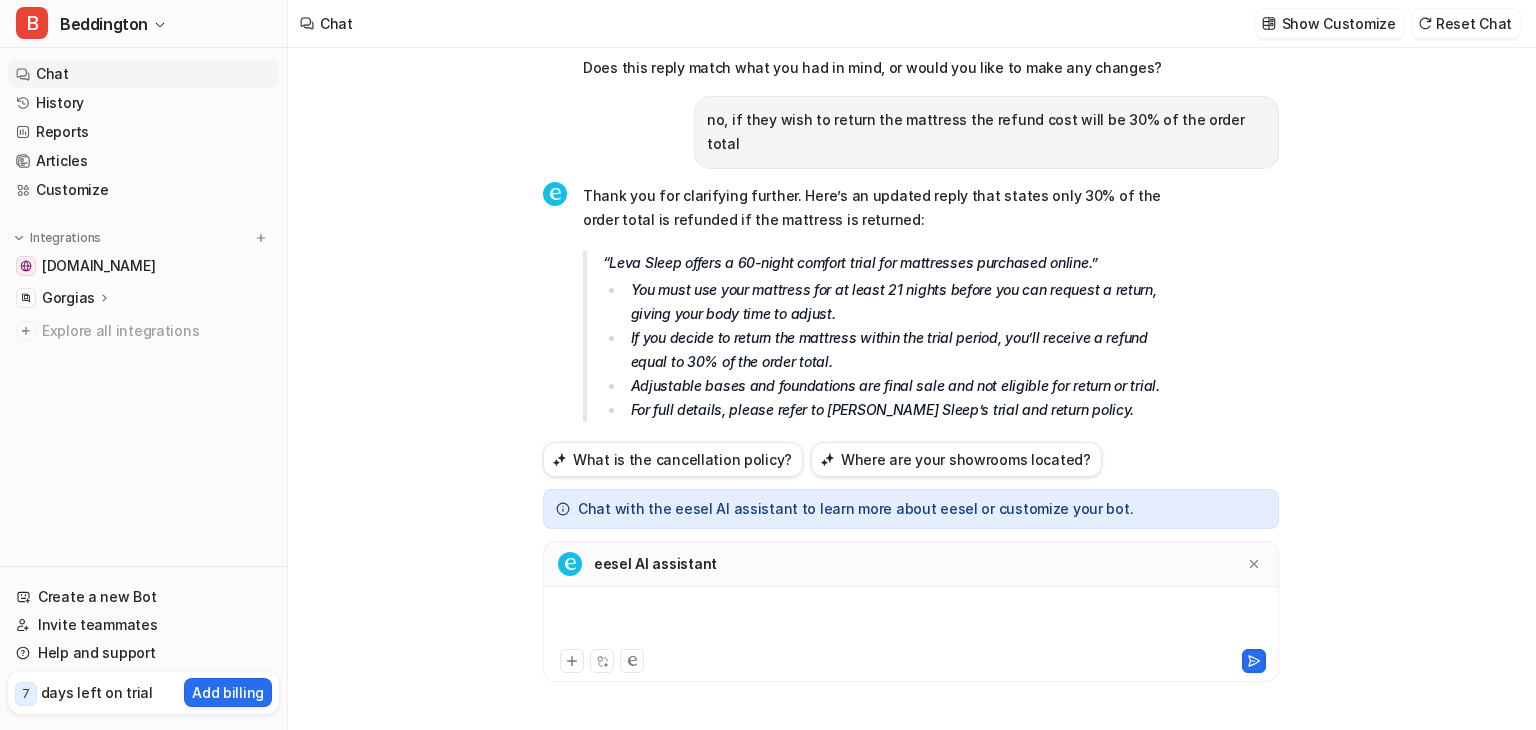 click at bounding box center (911, 622) 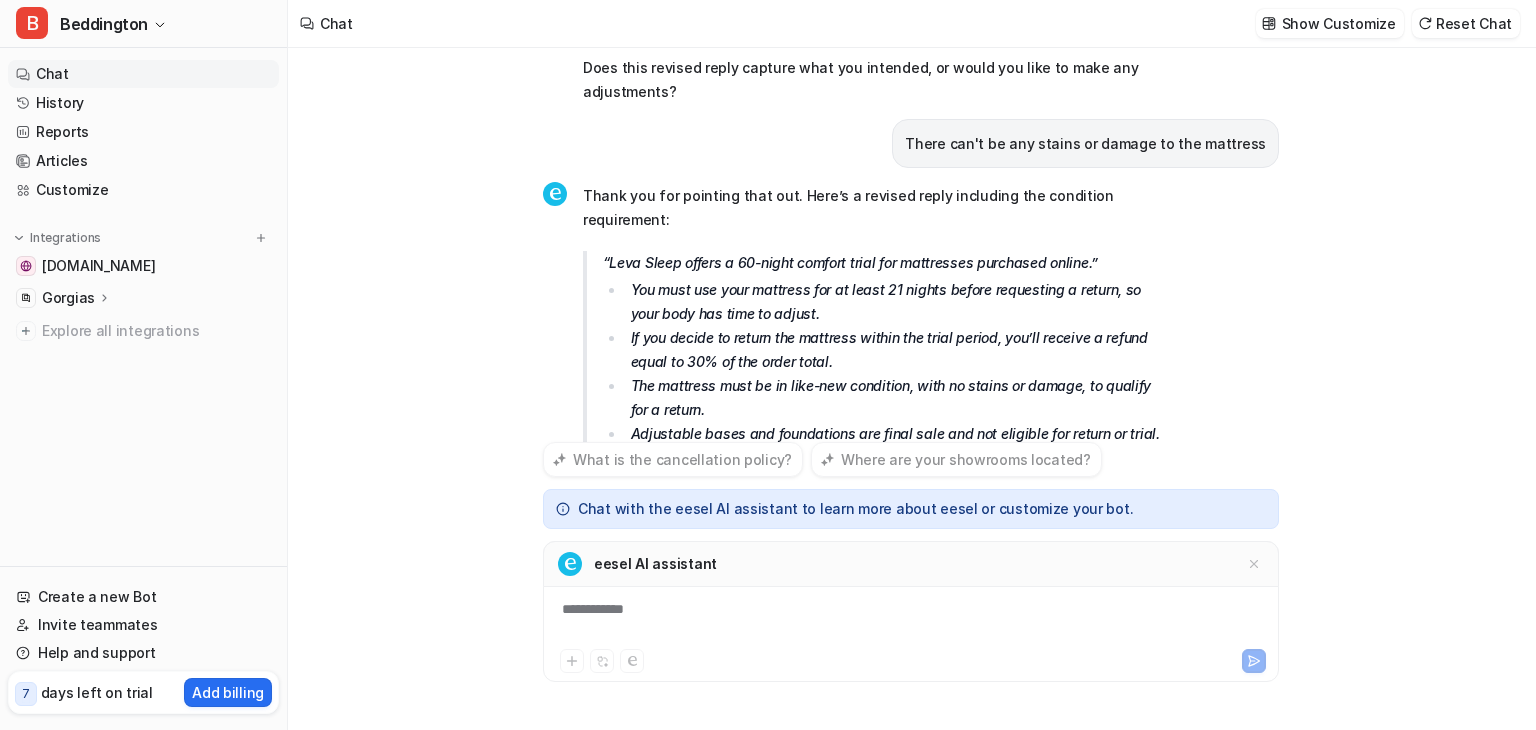 scroll, scrollTop: 1531, scrollLeft: 0, axis: vertical 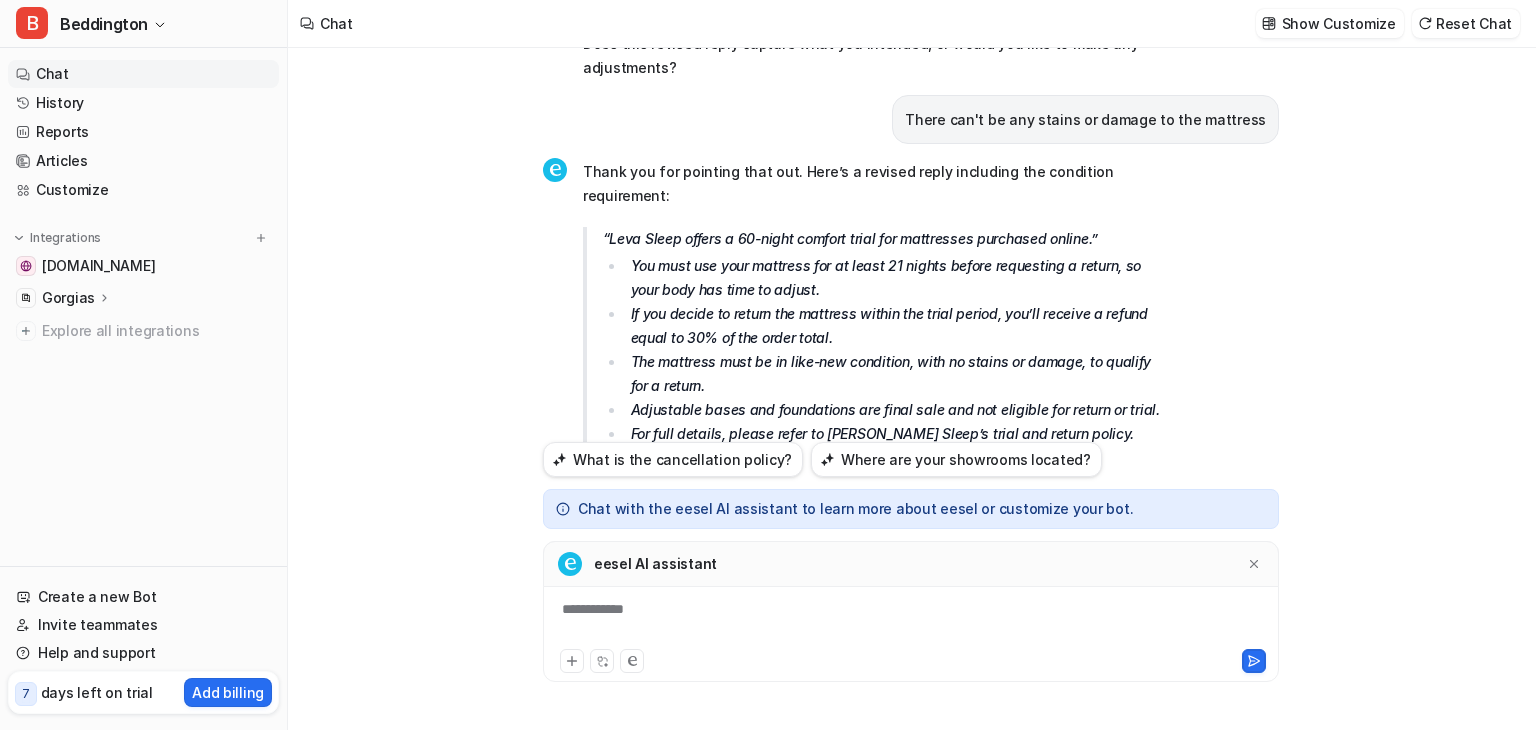 click on "**********" at bounding box center (911, 622) 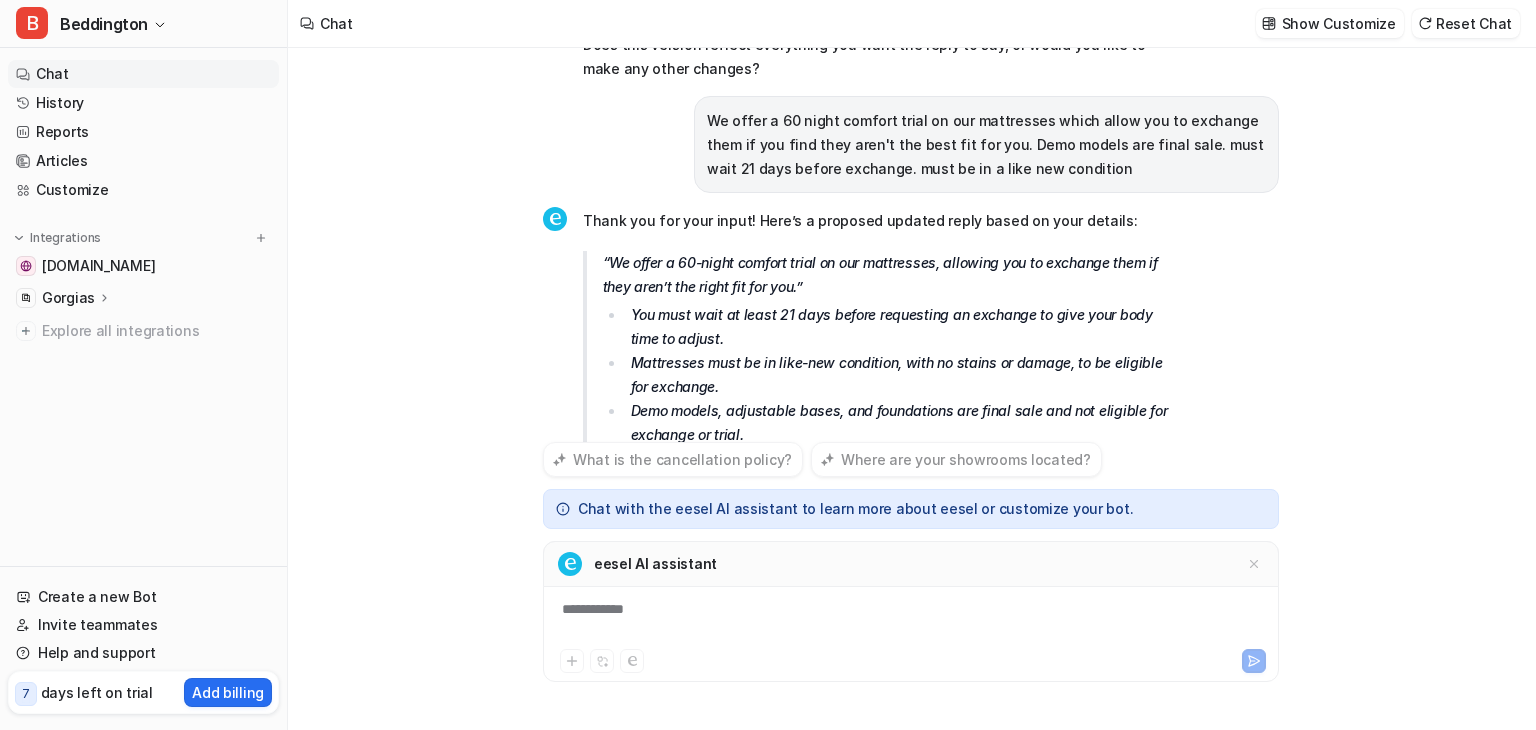 scroll, scrollTop: 1963, scrollLeft: 0, axis: vertical 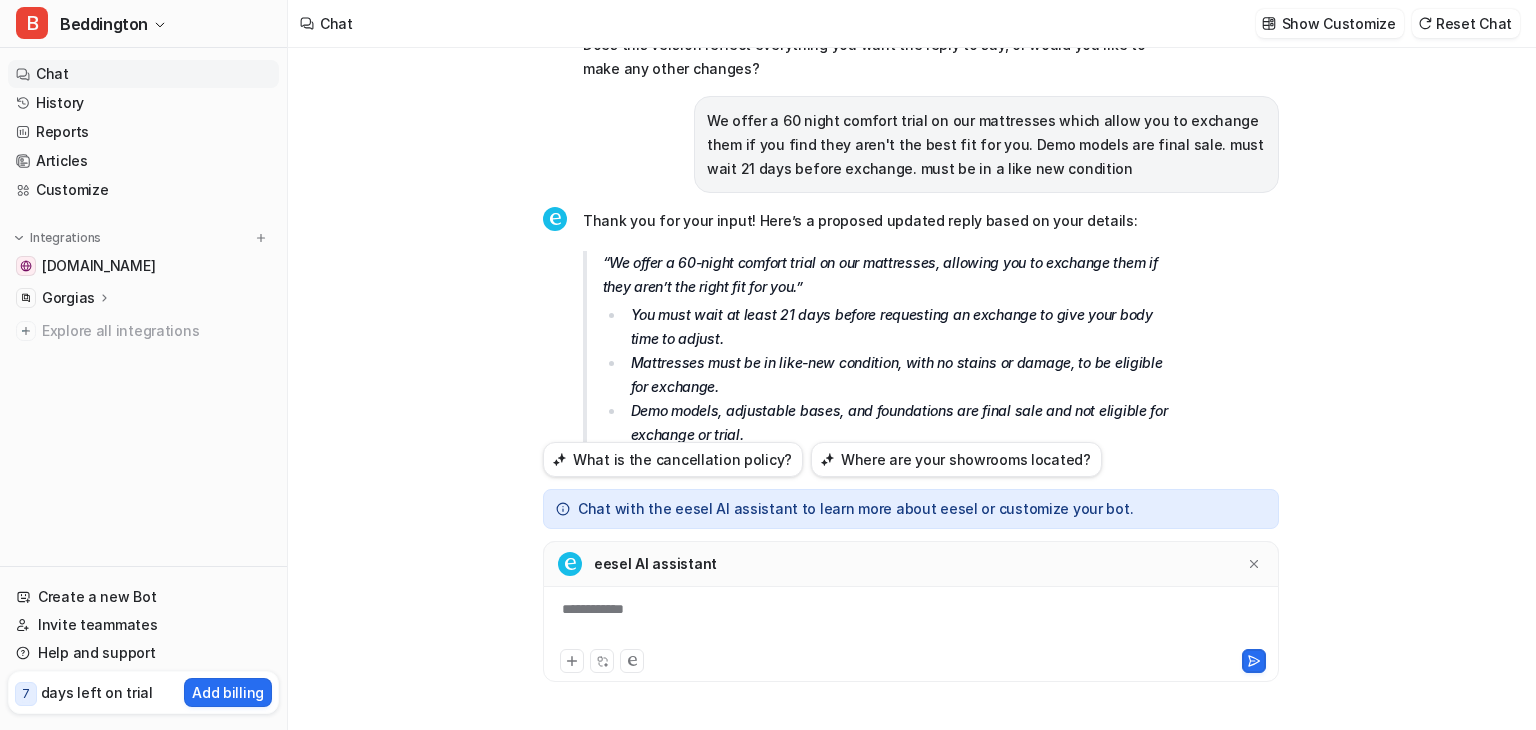 click on "**********" at bounding box center [911, 622] 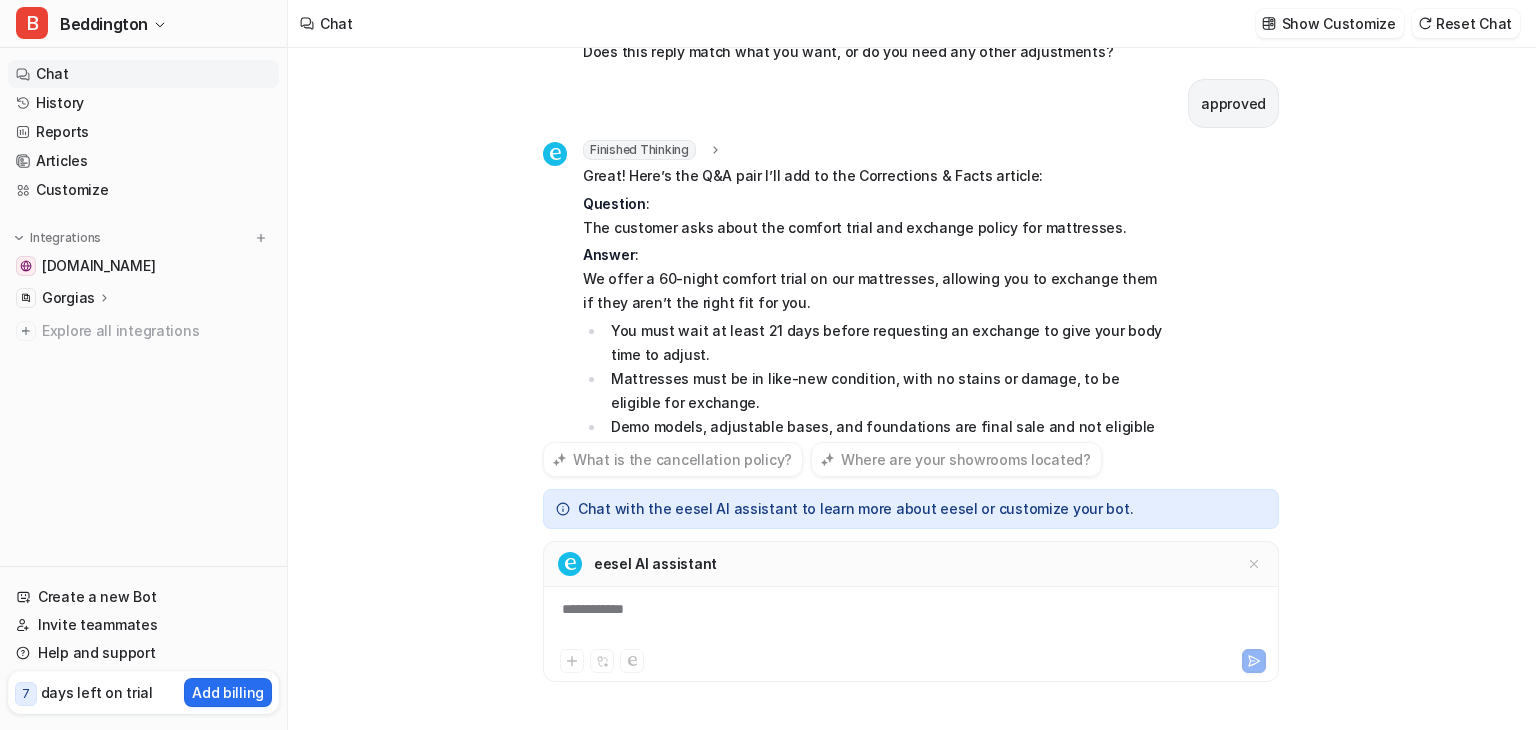 scroll, scrollTop: 2437, scrollLeft: 0, axis: vertical 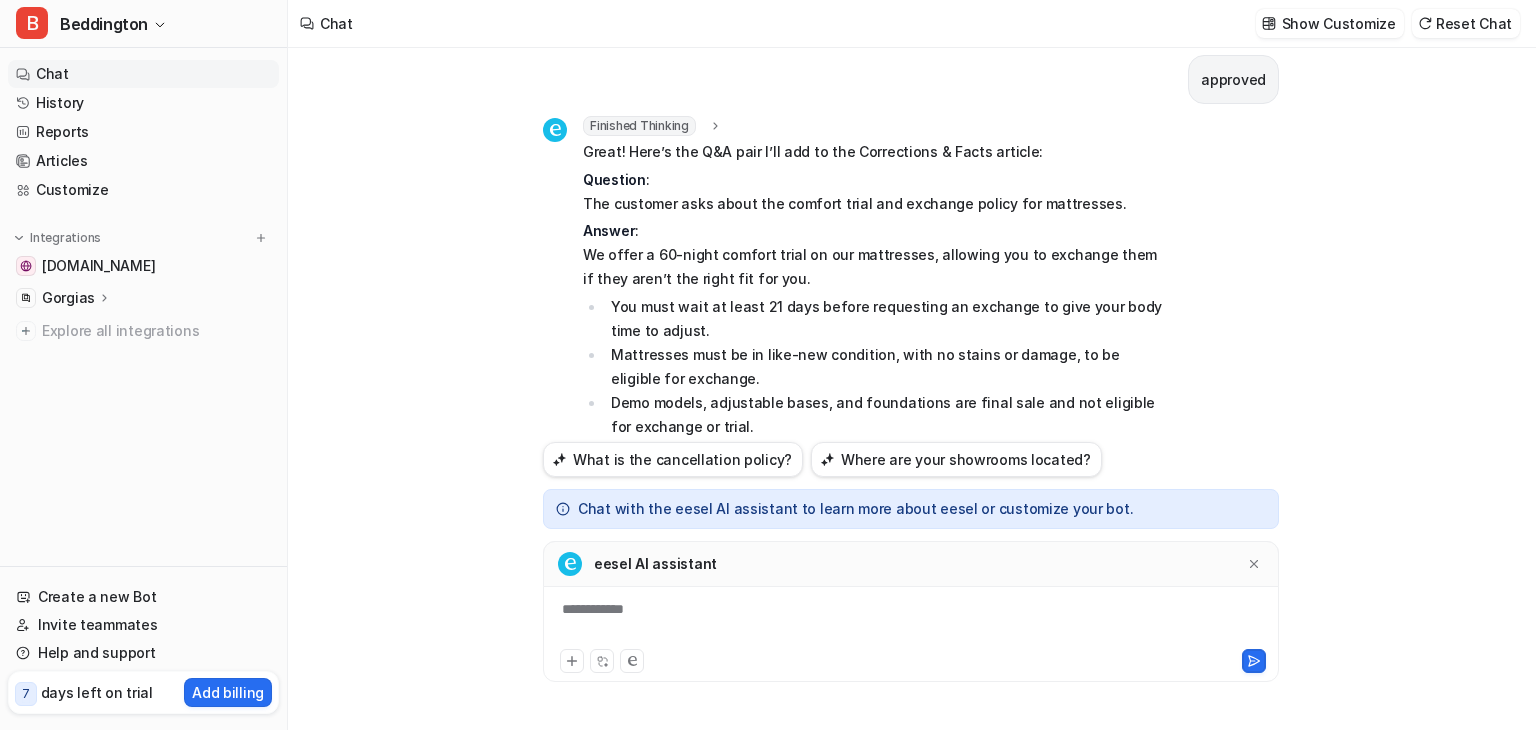click on "**********" at bounding box center [911, 622] 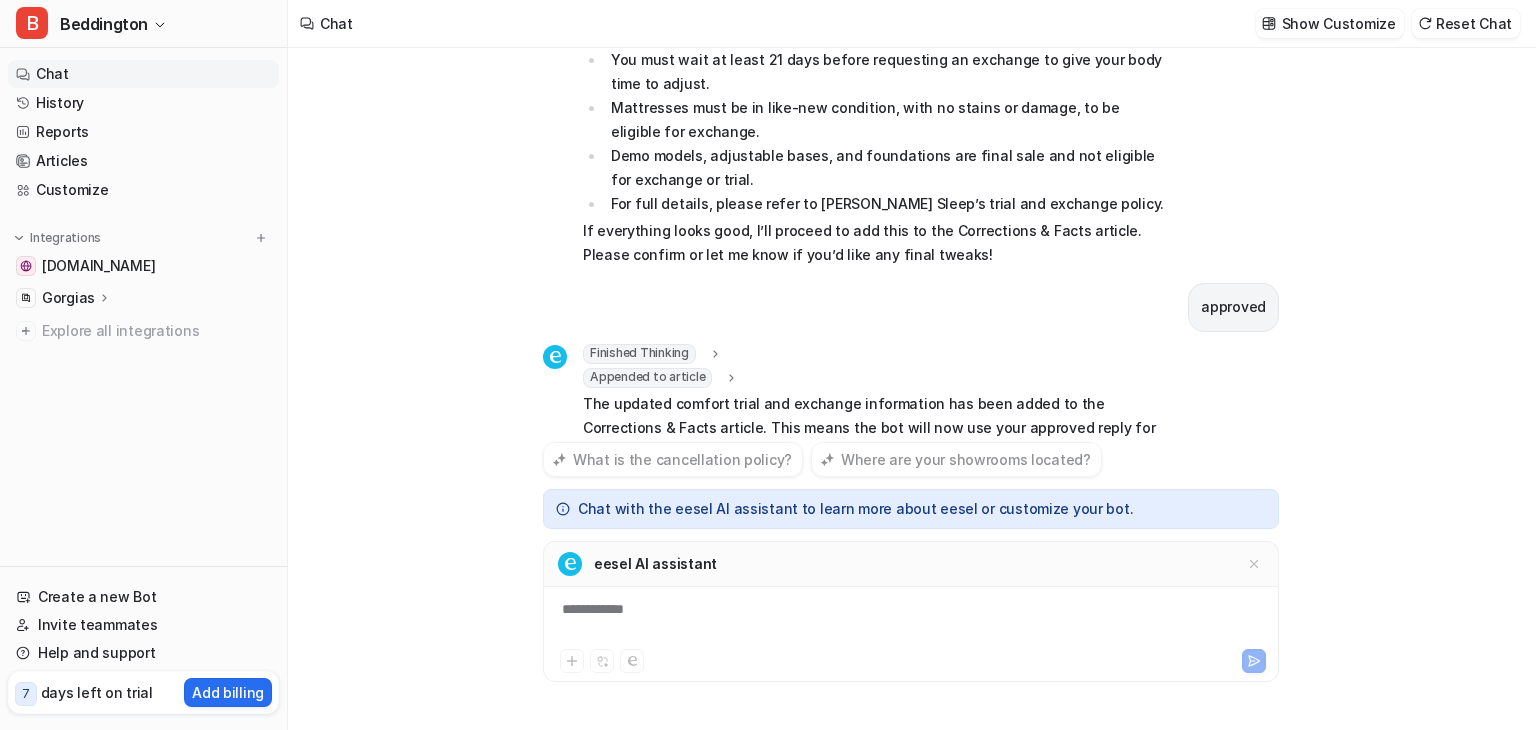 scroll, scrollTop: 2760, scrollLeft: 0, axis: vertical 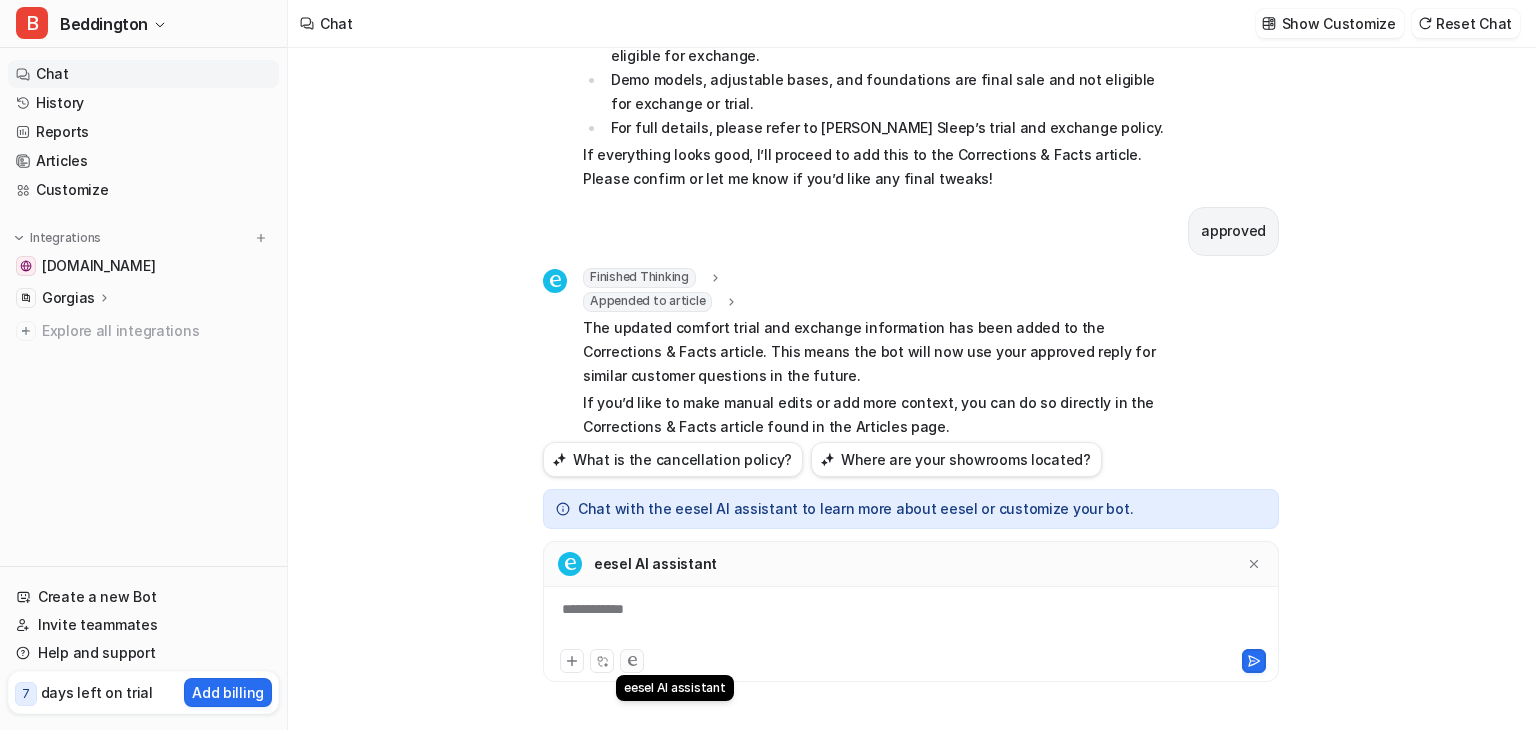 click 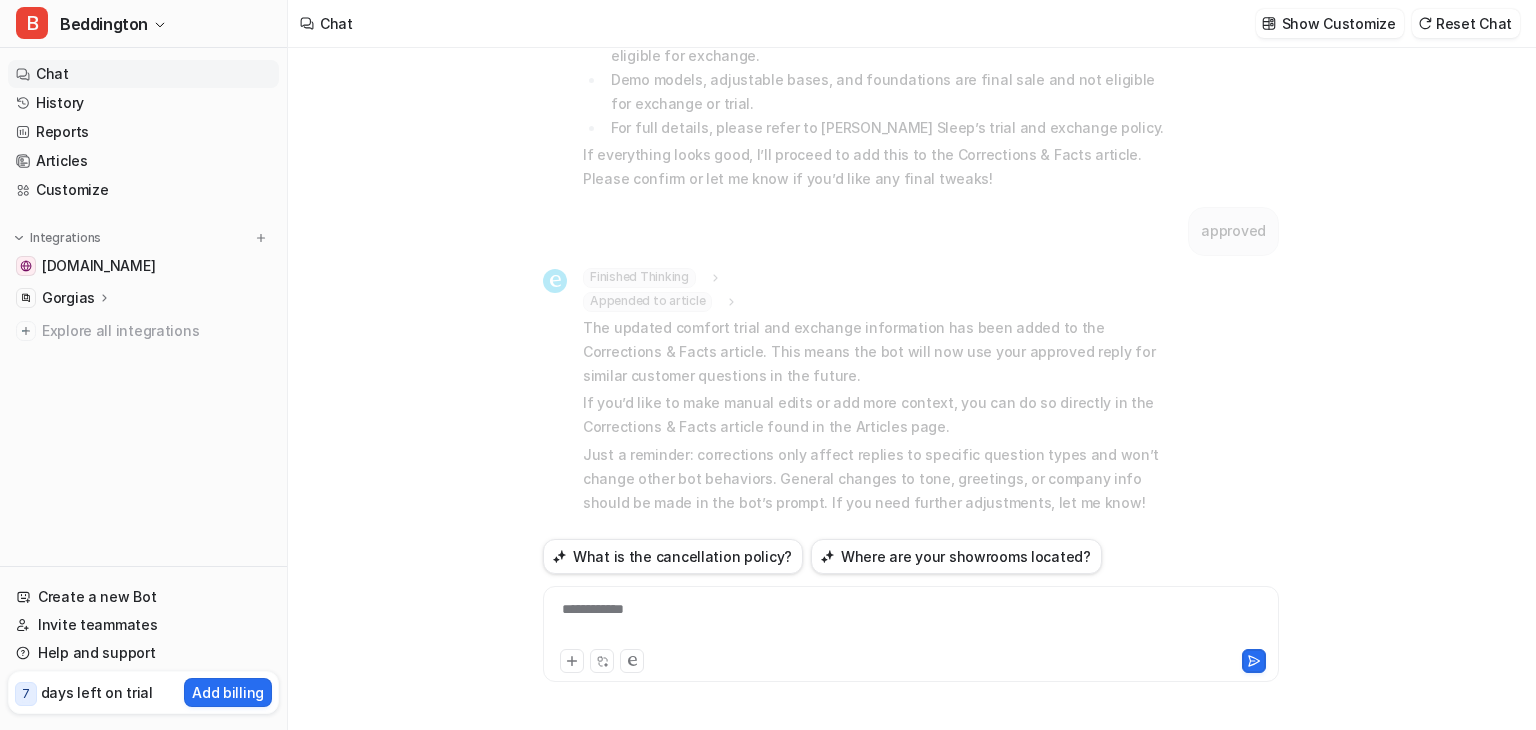 scroll, scrollTop: 2664, scrollLeft: 0, axis: vertical 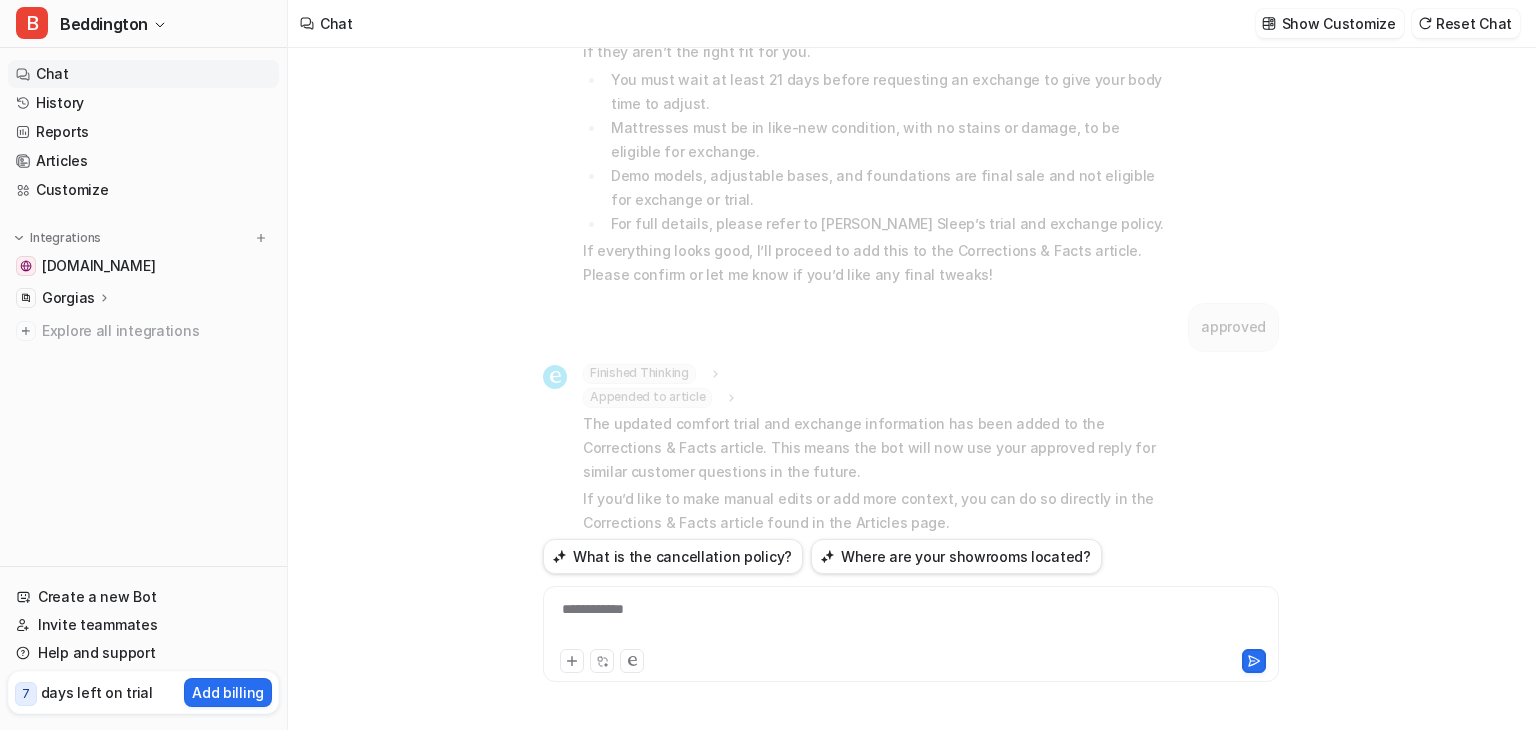 click on "**********" at bounding box center (911, 622) 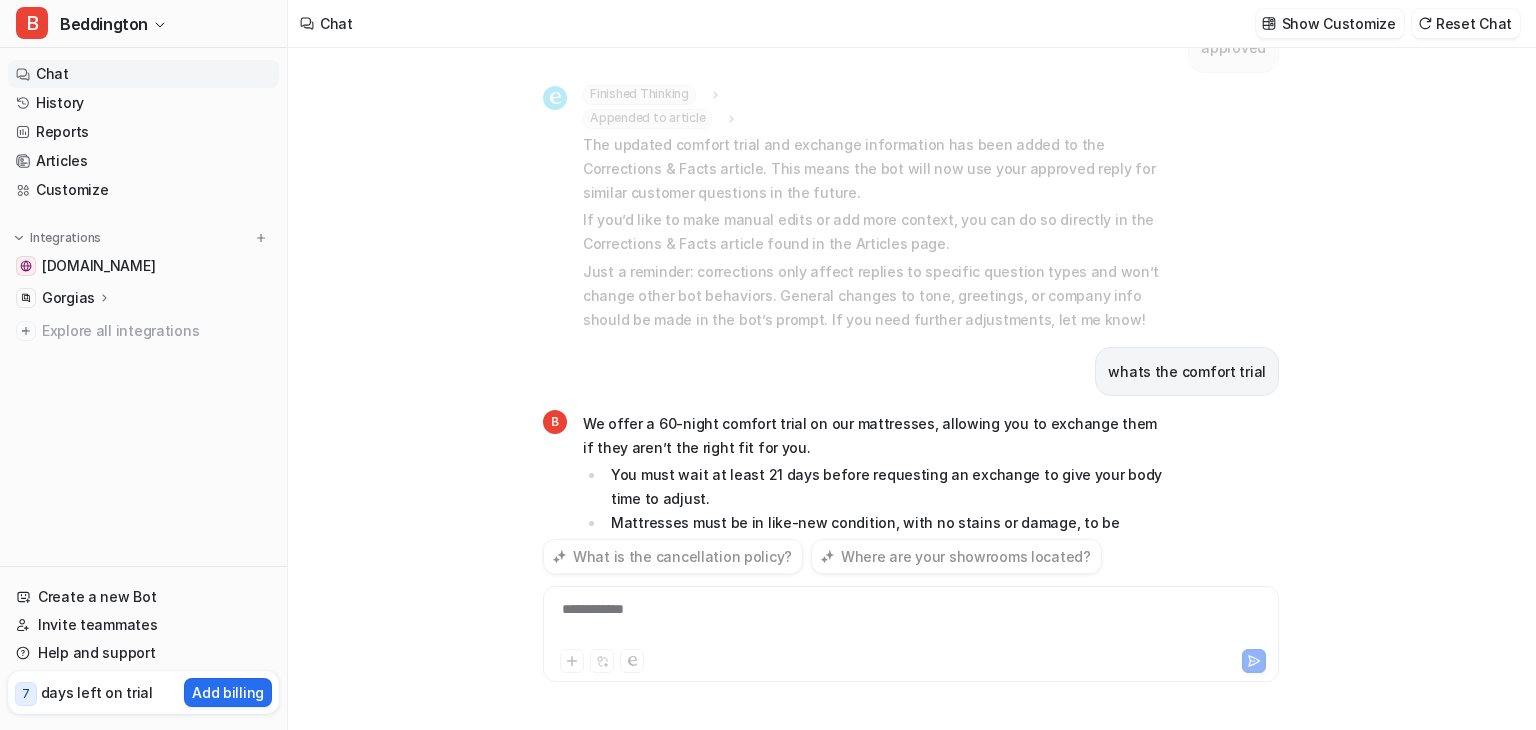 scroll, scrollTop: 2998, scrollLeft: 0, axis: vertical 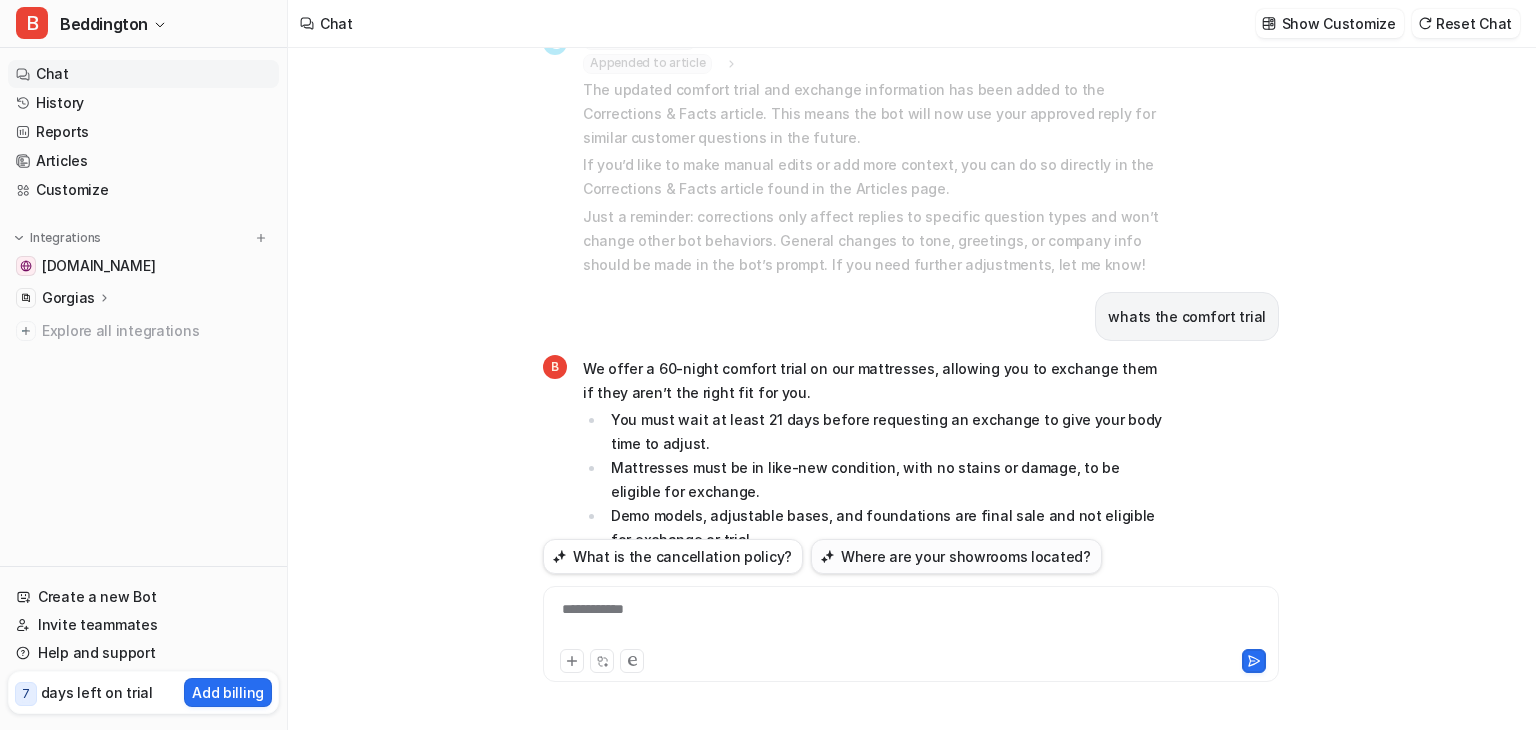 click on "Where are your showrooms located?" at bounding box center (956, 556) 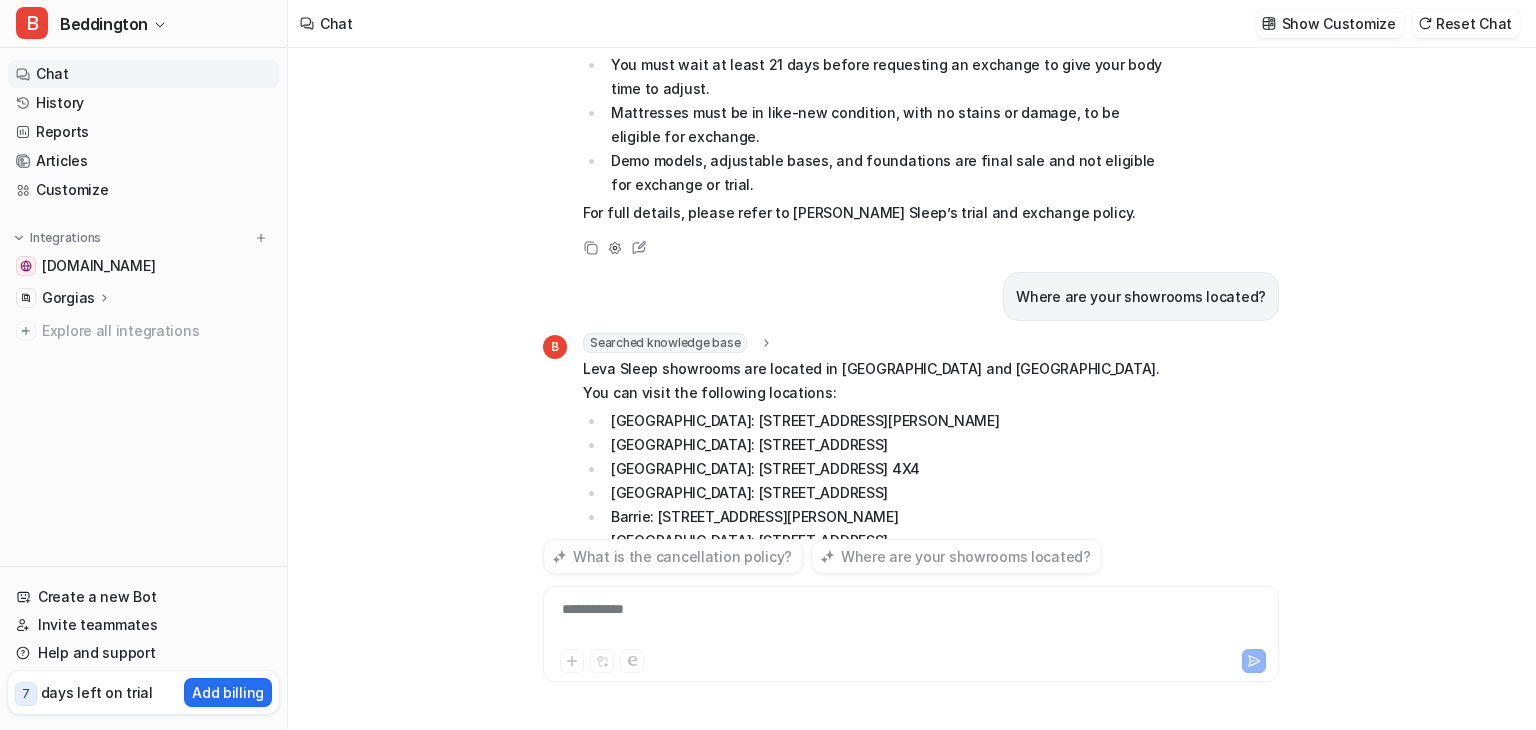 scroll, scrollTop: 3377, scrollLeft: 0, axis: vertical 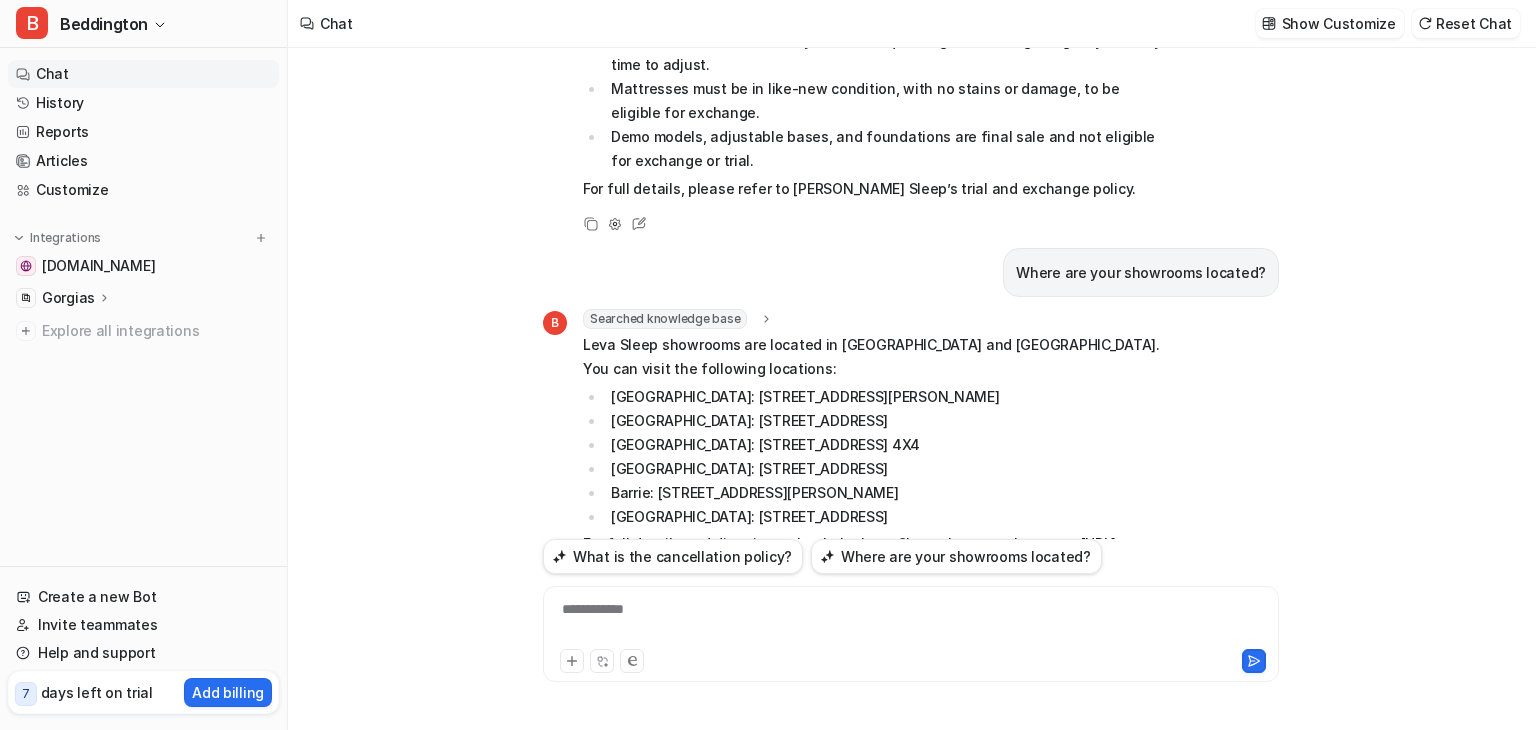 click on "**********" at bounding box center (911, 634) 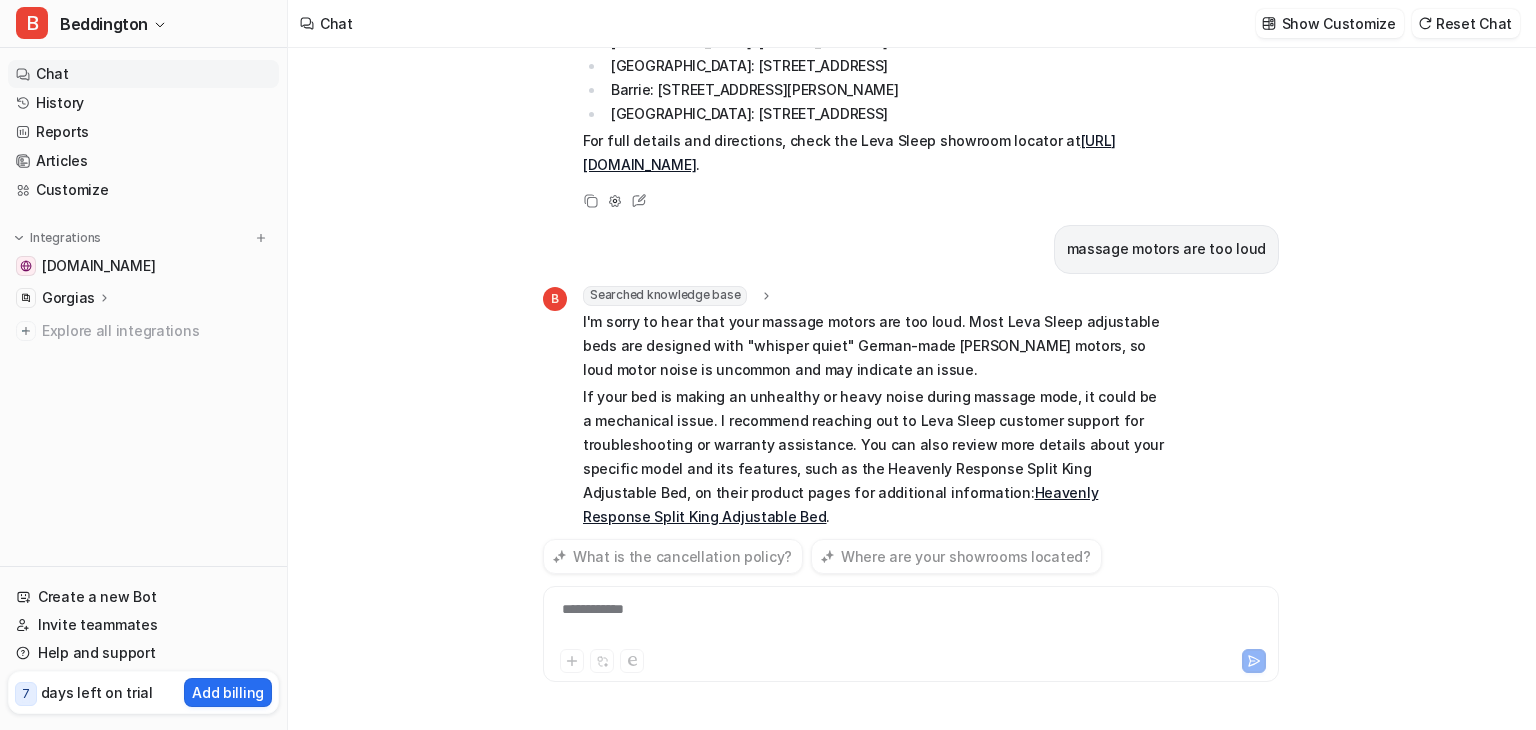 scroll, scrollTop: 3780, scrollLeft: 0, axis: vertical 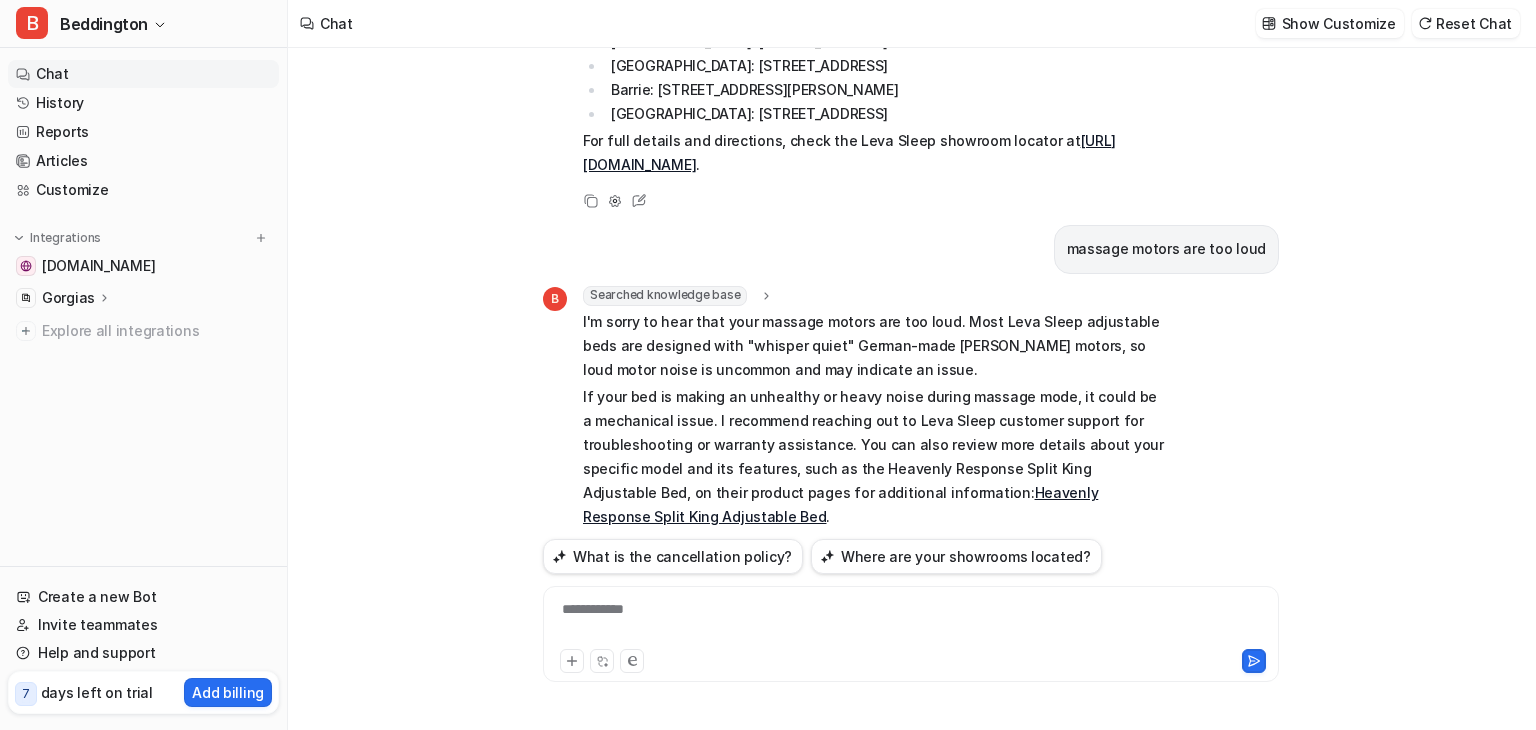 click on "Adjust Tone" at bounding box center (615, 604) 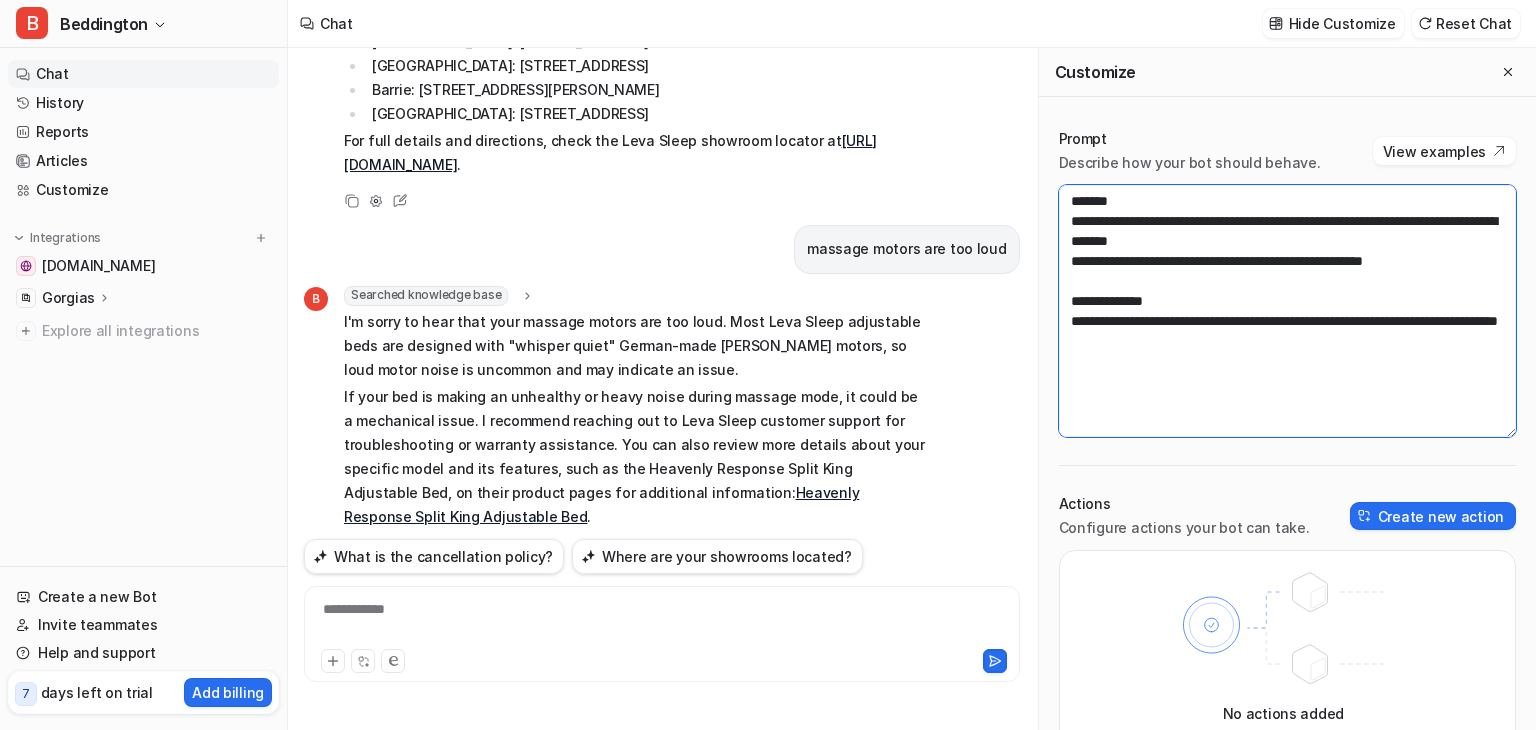 scroll, scrollTop: 0, scrollLeft: 0, axis: both 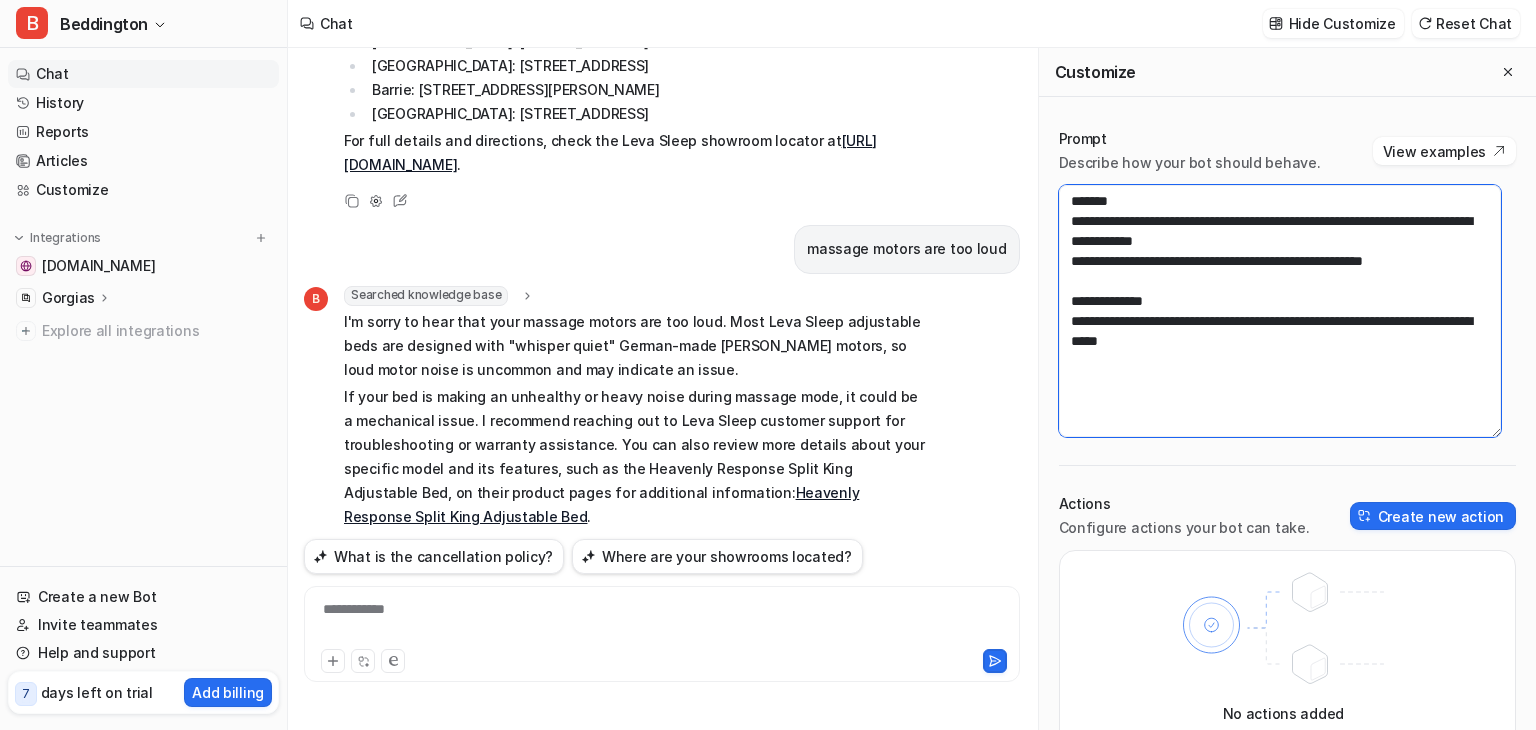 click on "**********" at bounding box center [1280, 311] 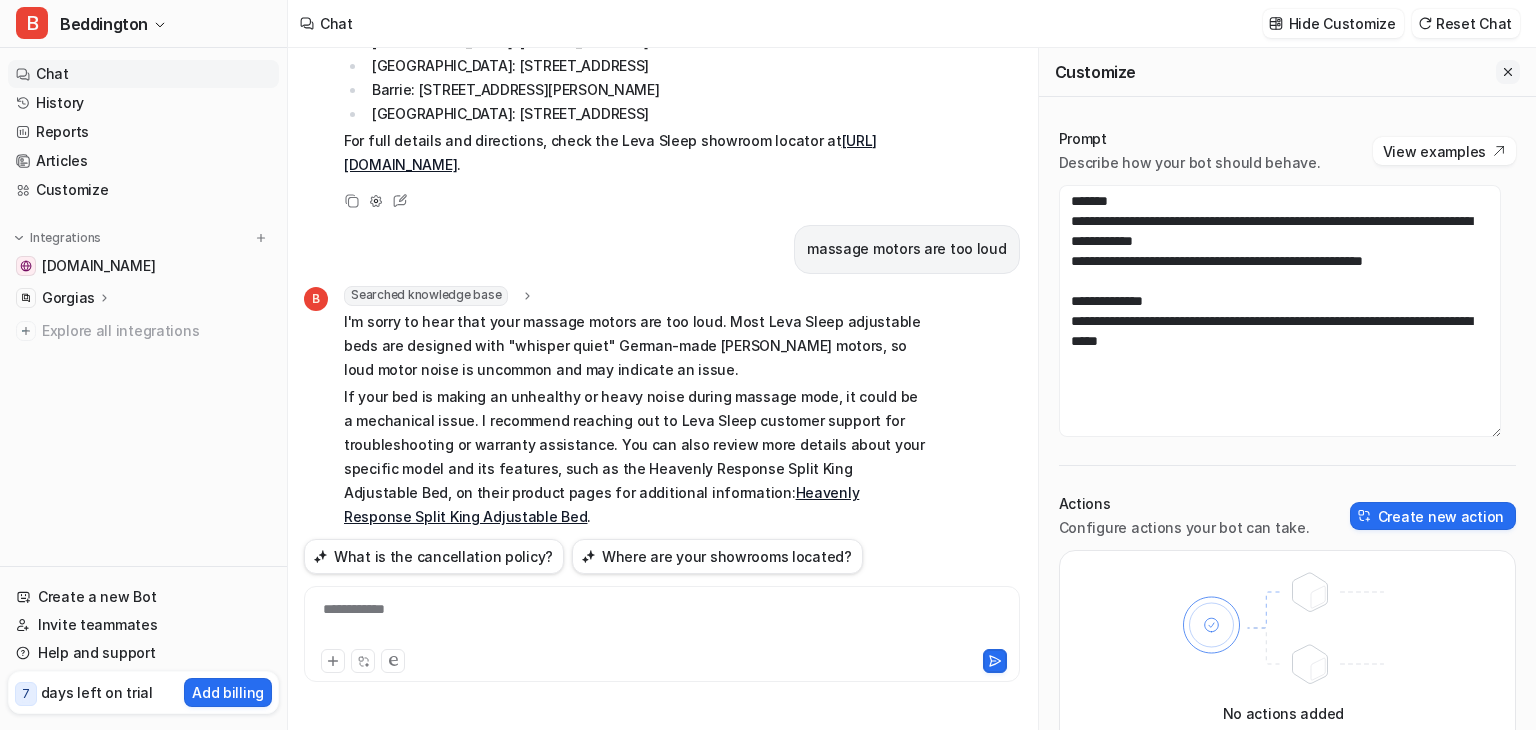 click at bounding box center [1508, 72] 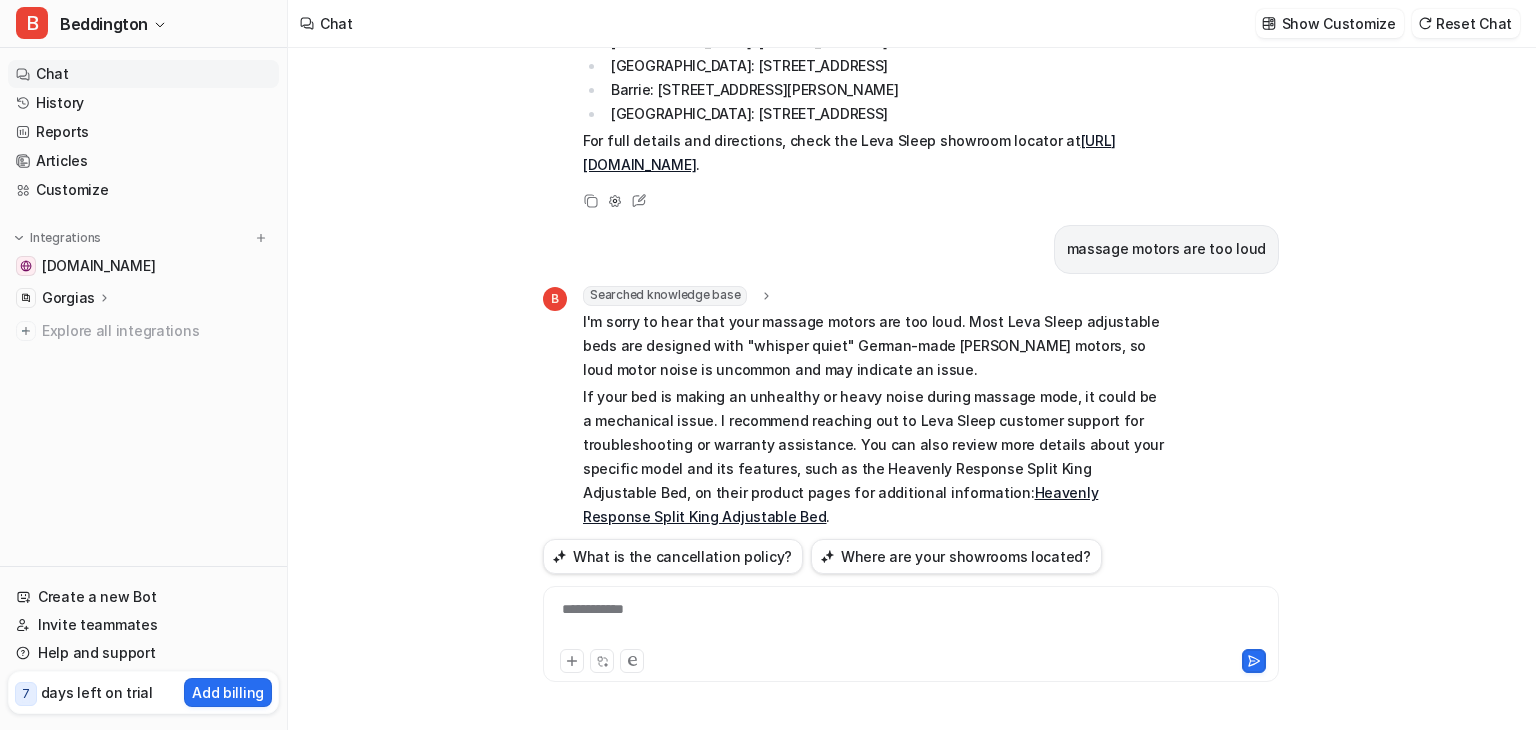 click on "**********" at bounding box center [911, 634] 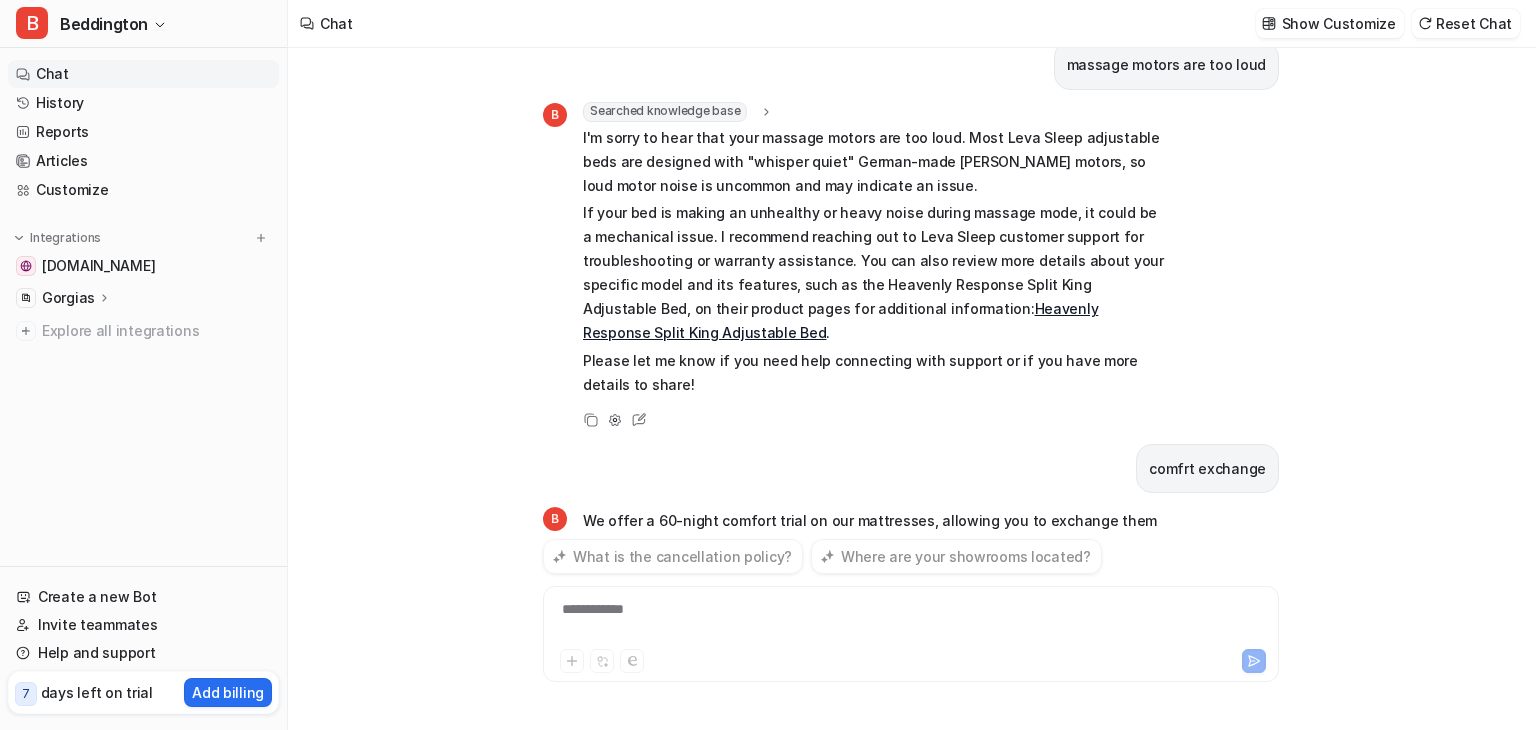 scroll, scrollTop: 4115, scrollLeft: 0, axis: vertical 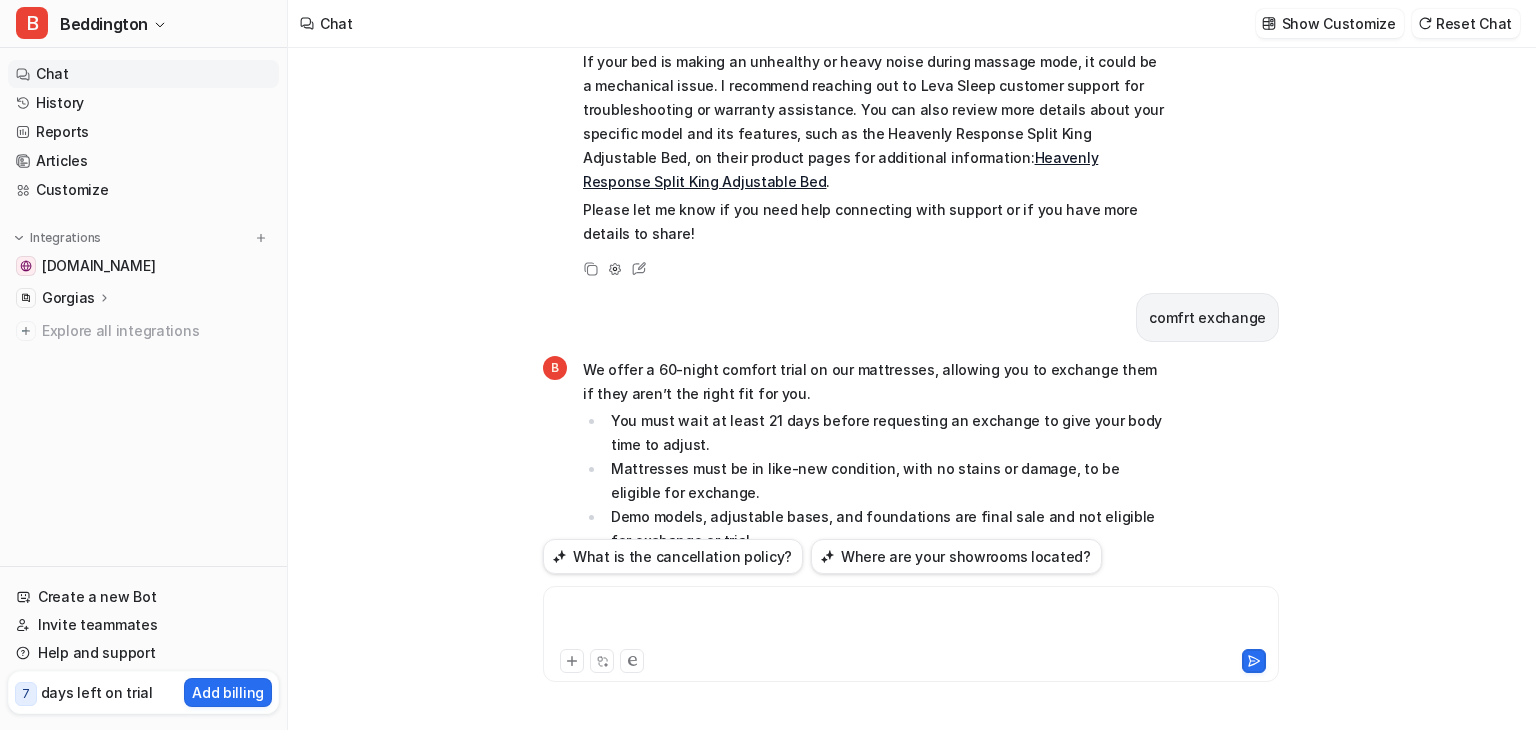 click at bounding box center [911, 622] 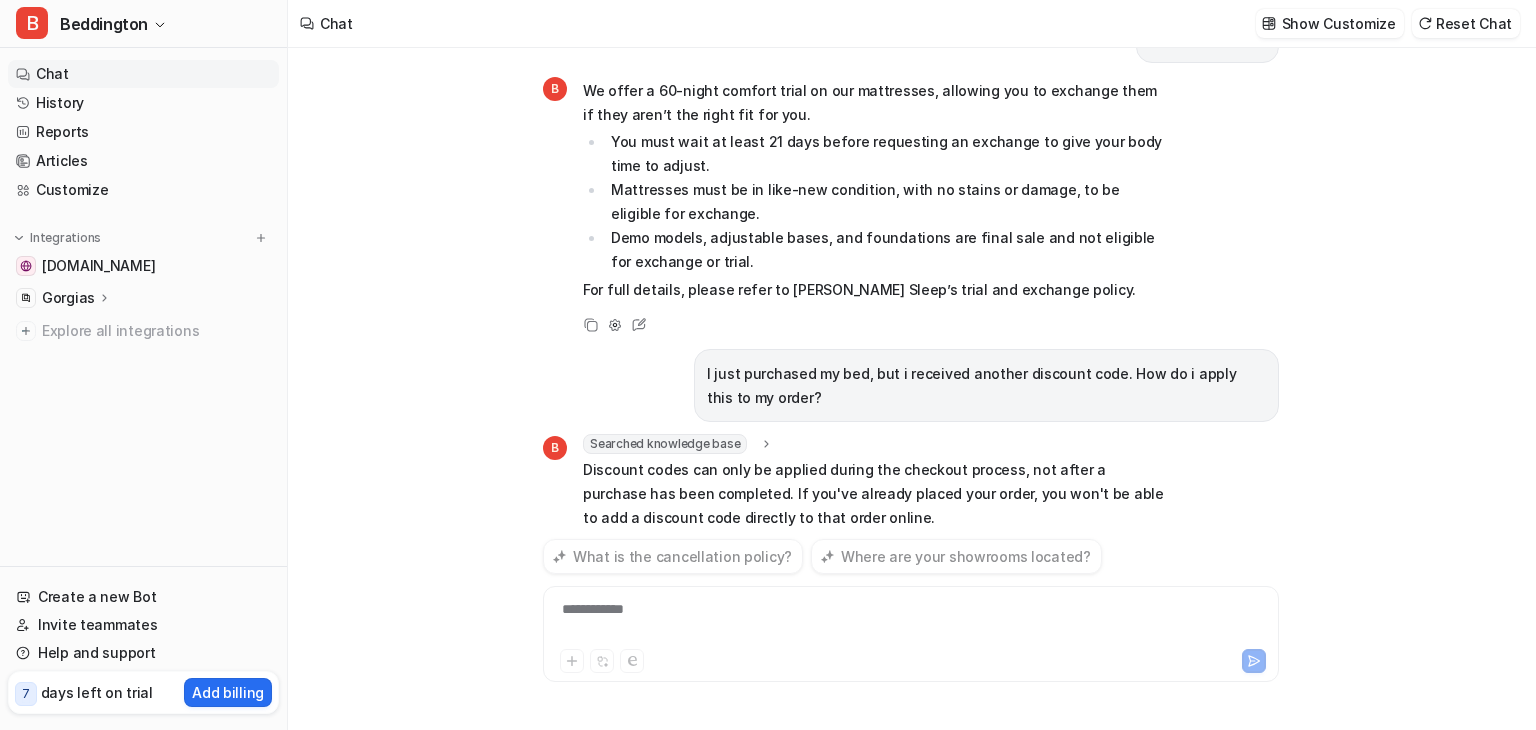 scroll, scrollTop: 4418, scrollLeft: 0, axis: vertical 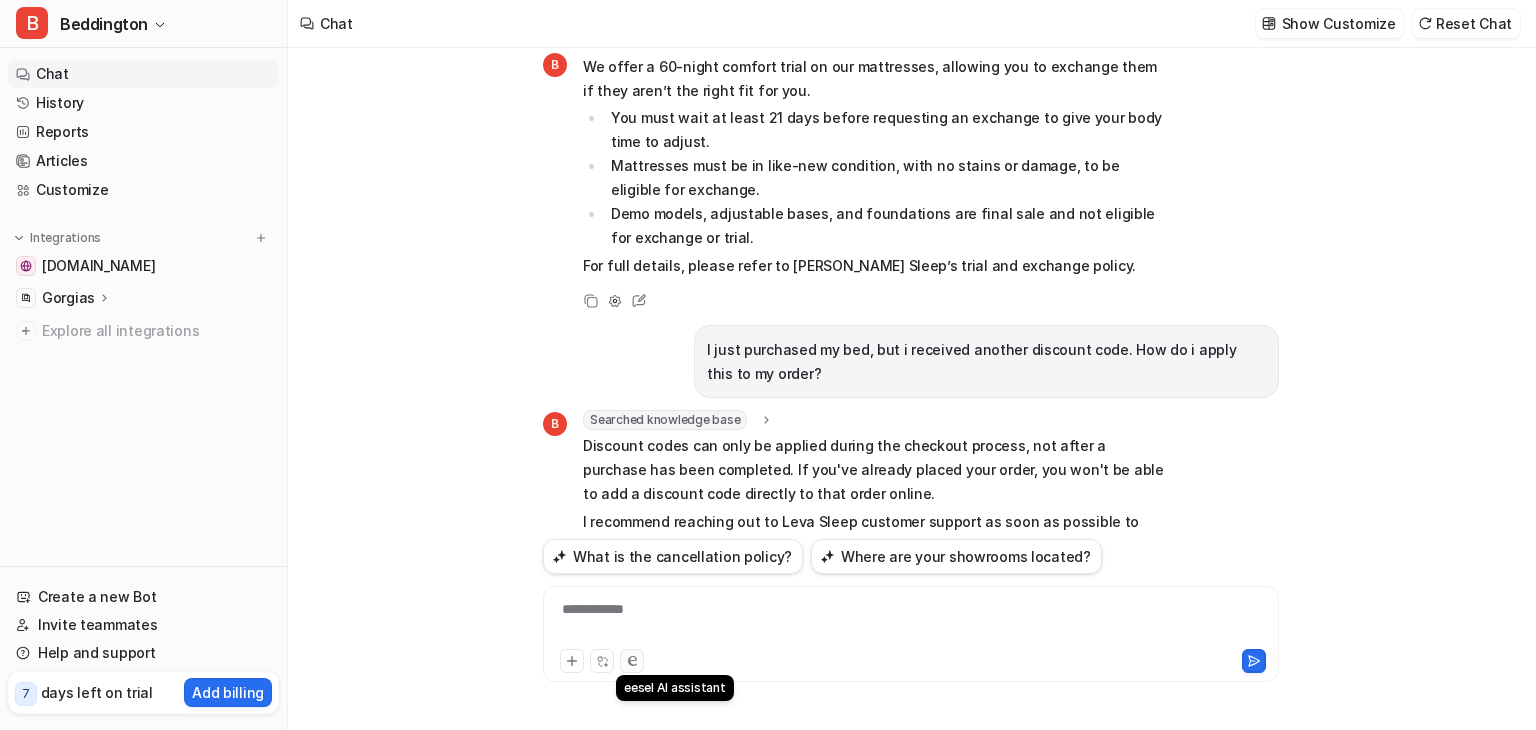click at bounding box center (632, 661) 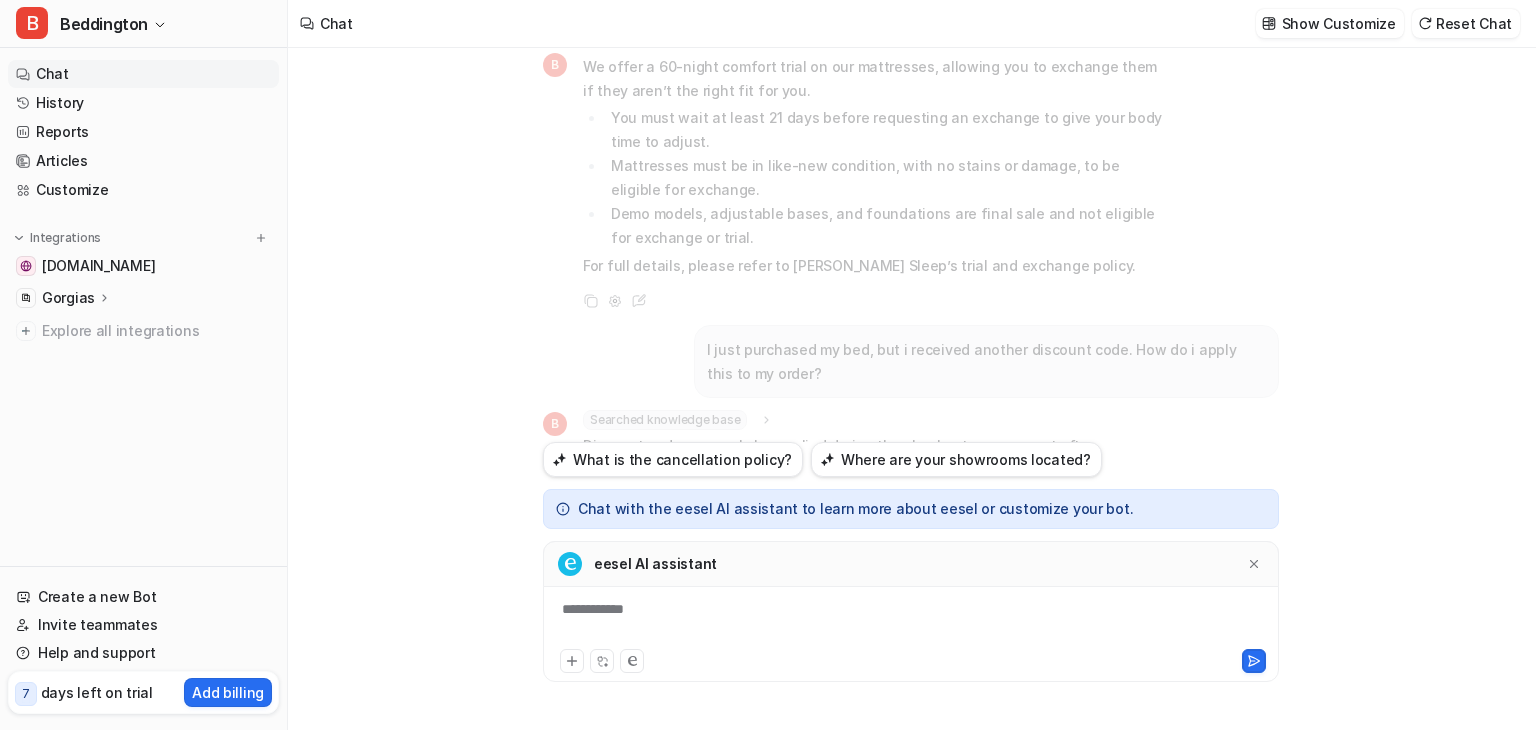click on "**********" at bounding box center [911, 612] 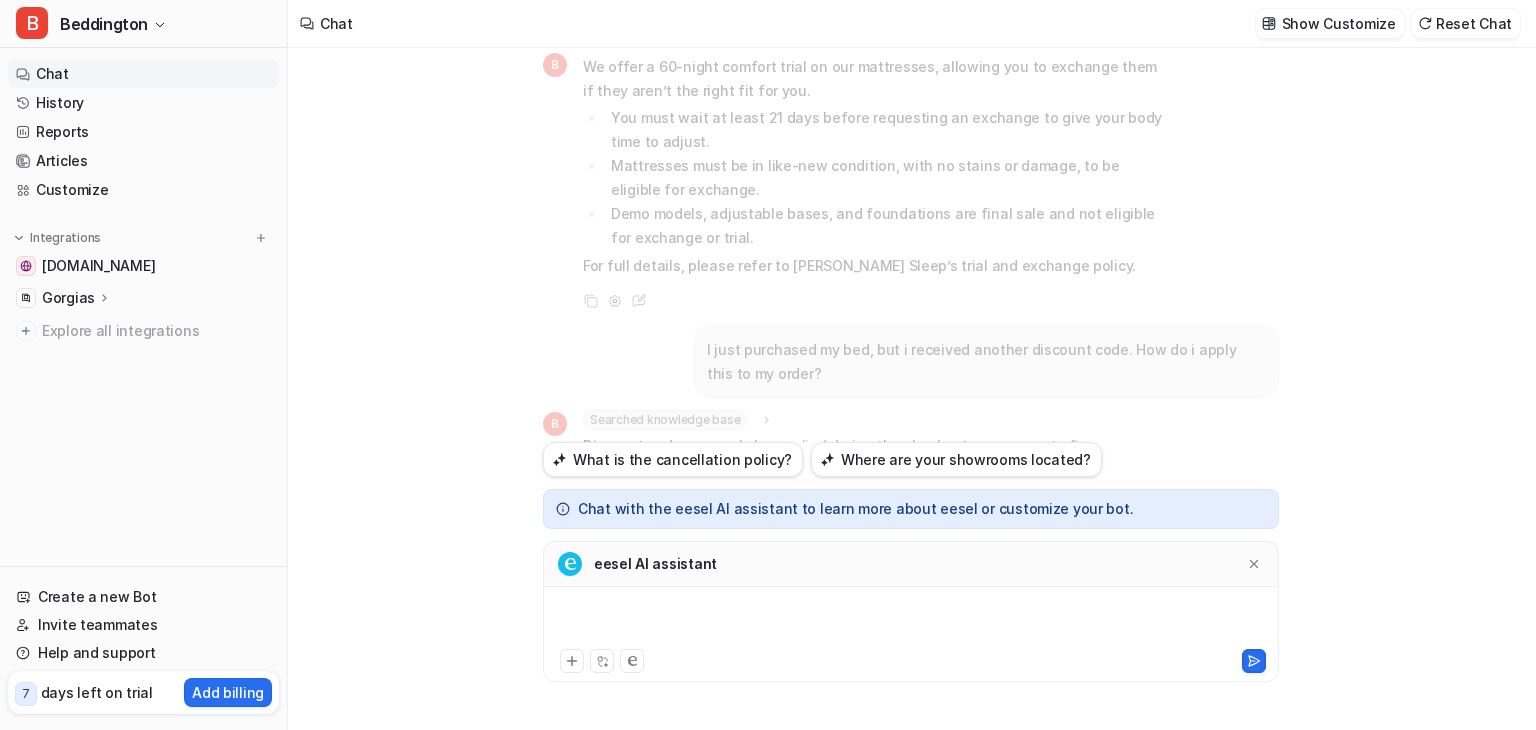 click at bounding box center [911, 622] 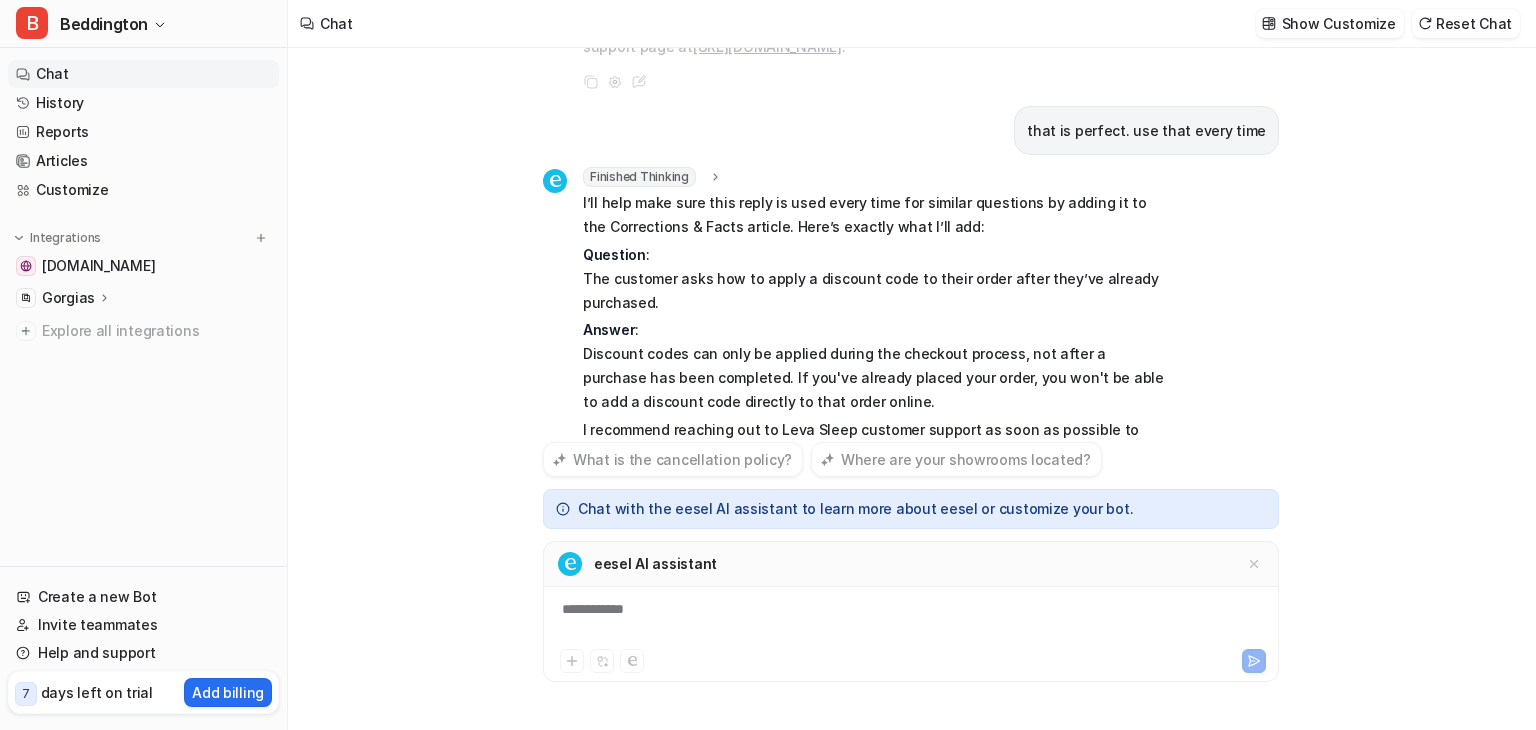 scroll, scrollTop: 4941, scrollLeft: 0, axis: vertical 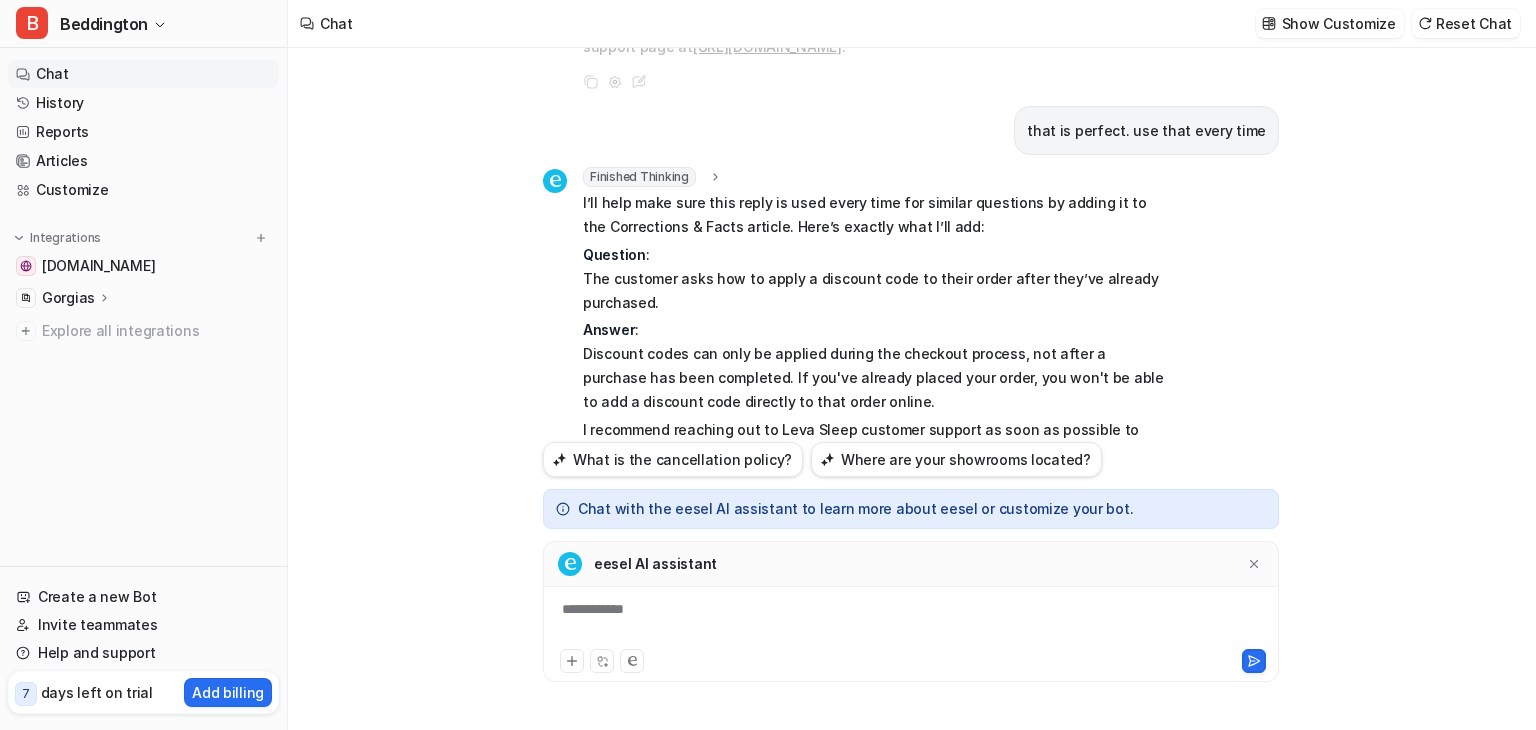 click on "**********" at bounding box center (911, 622) 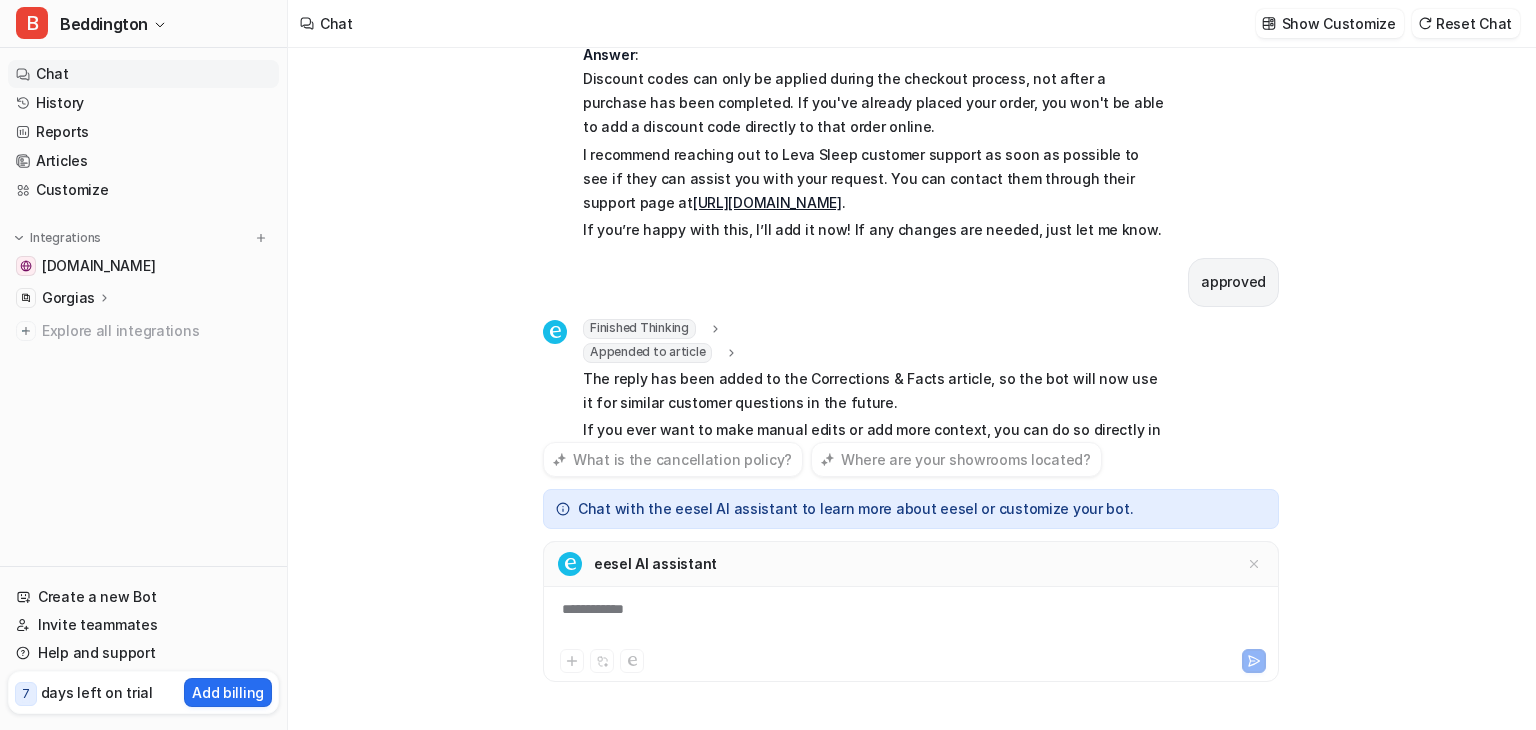 scroll, scrollTop: 5264, scrollLeft: 0, axis: vertical 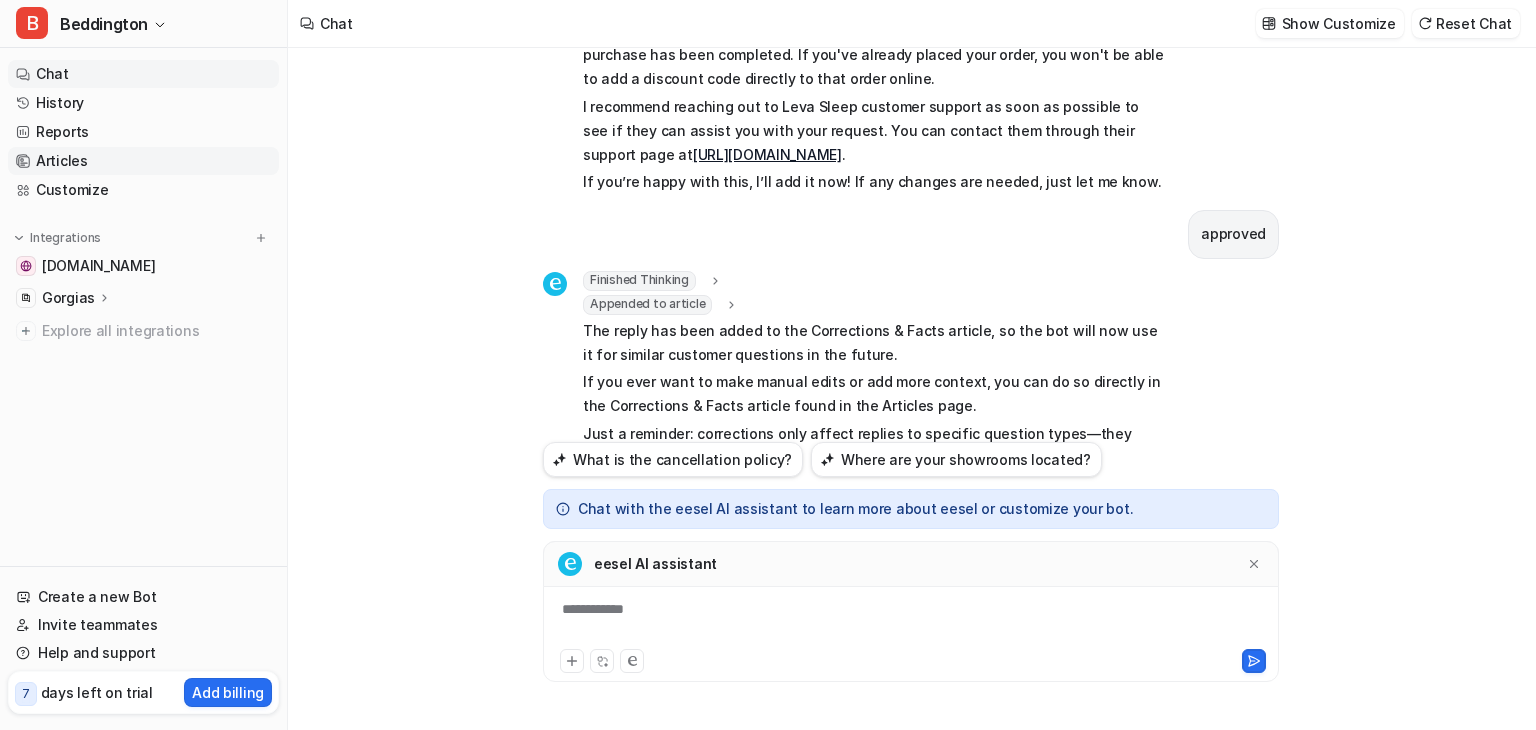 click on "Articles" at bounding box center (143, 161) 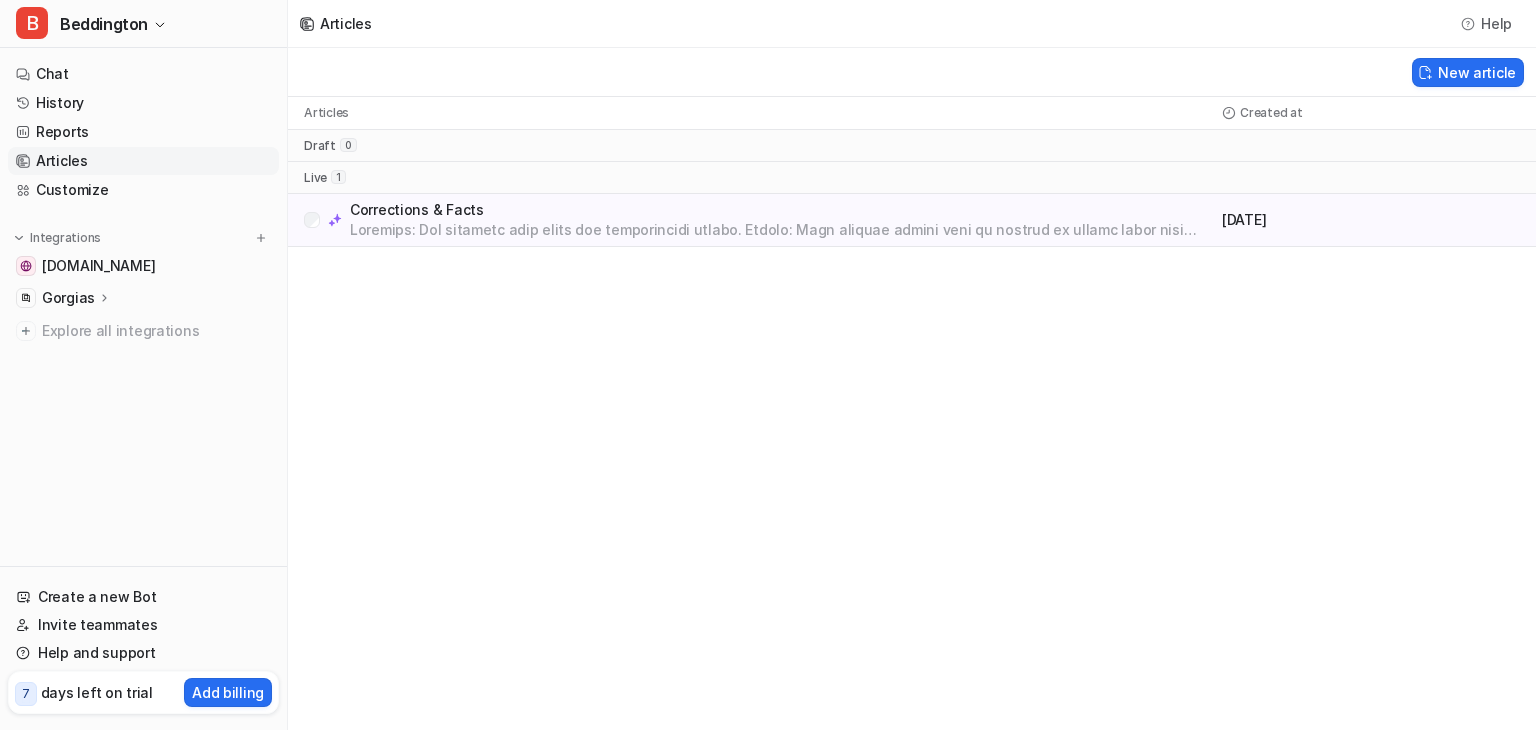 click at bounding box center (782, 230) 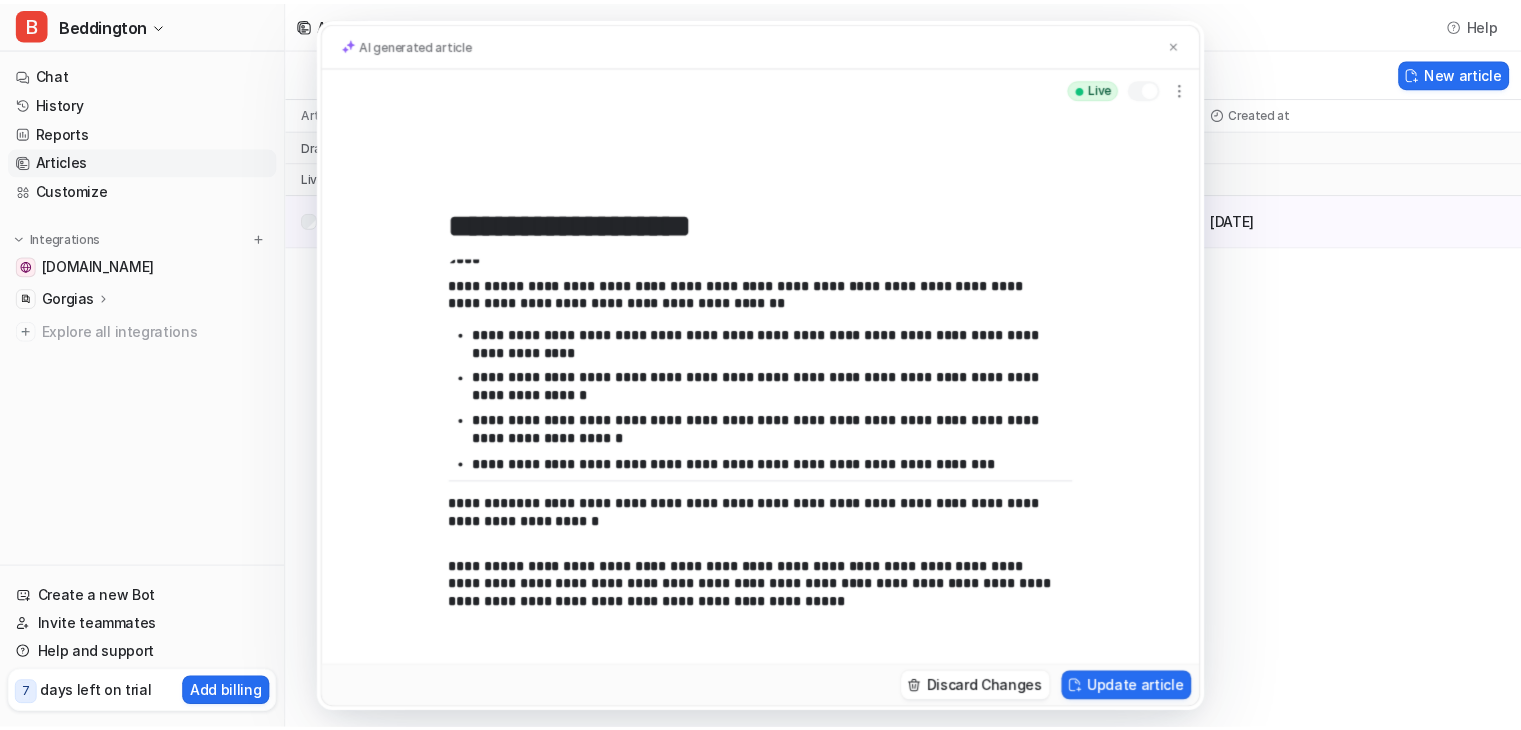 scroll, scrollTop: 218, scrollLeft: 0, axis: vertical 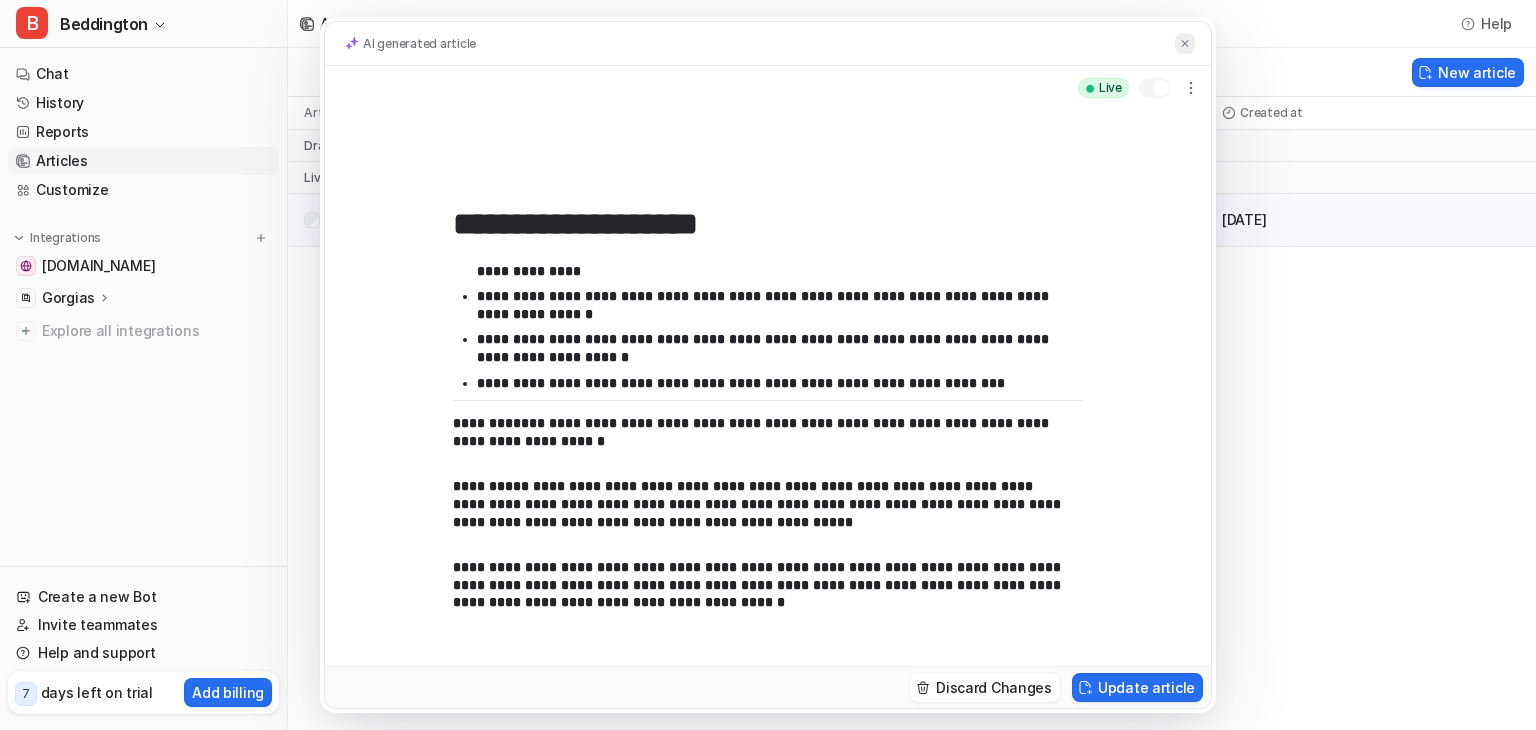 click at bounding box center (1185, 43) 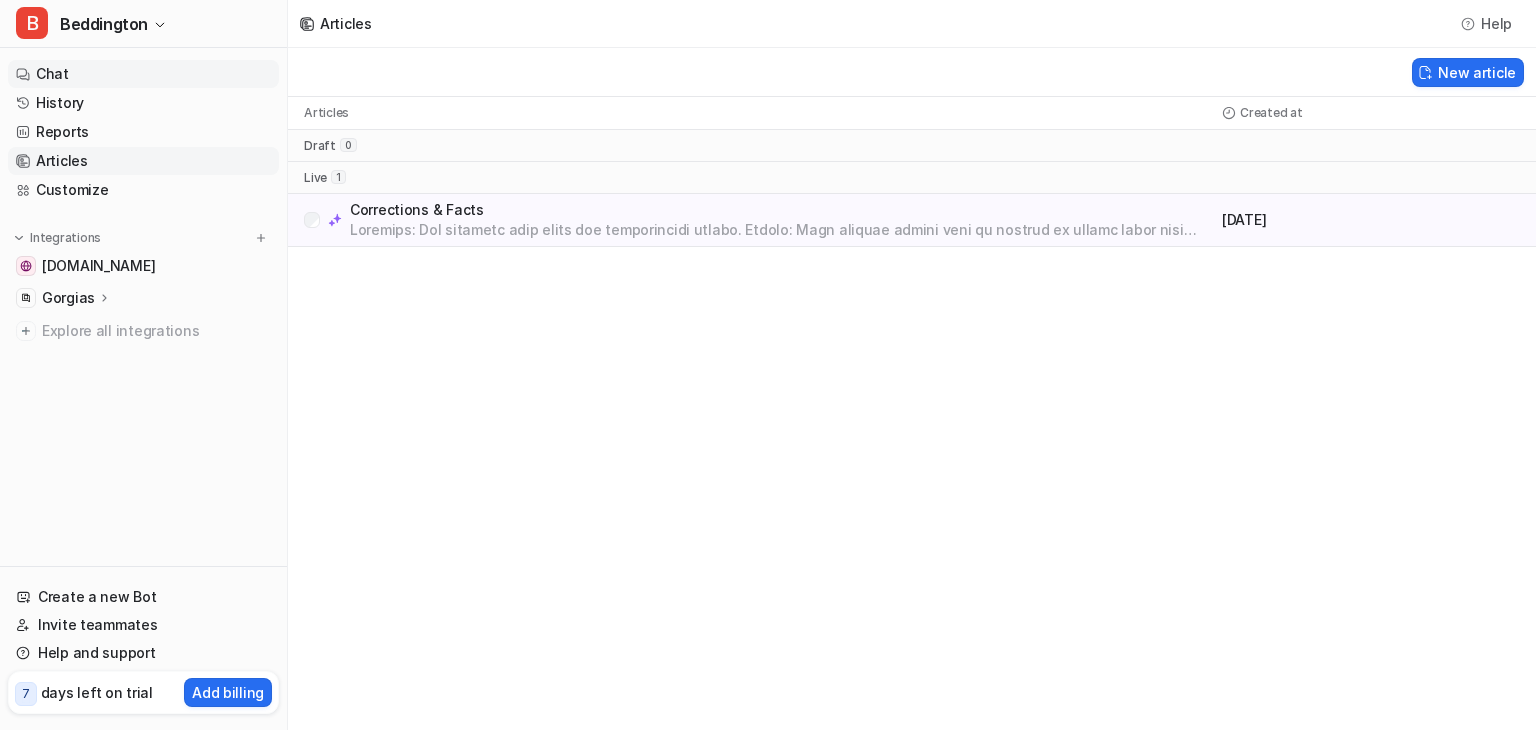 click on "Chat" at bounding box center (143, 74) 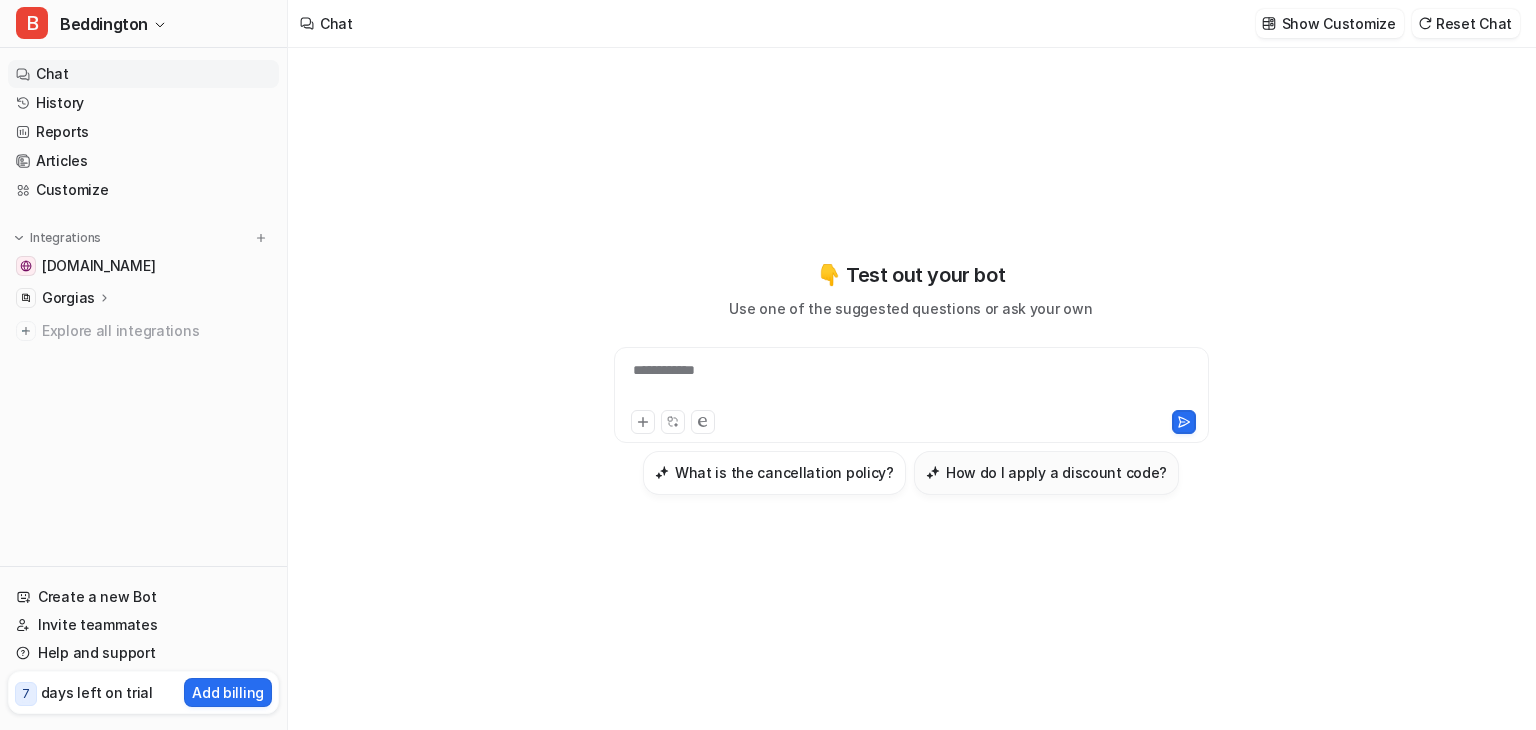 click on "How do I apply a discount code?" at bounding box center (1056, 472) 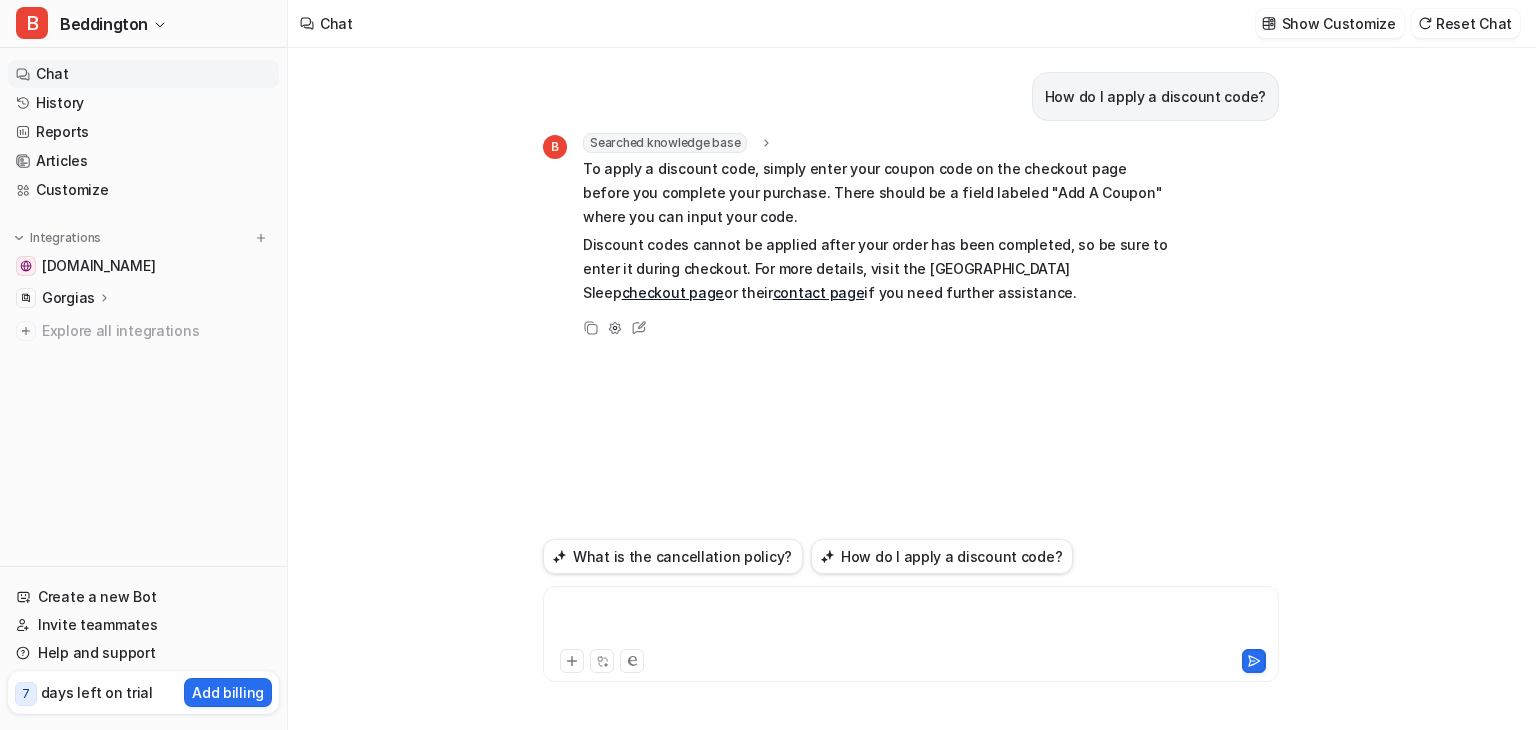 click at bounding box center [911, 622] 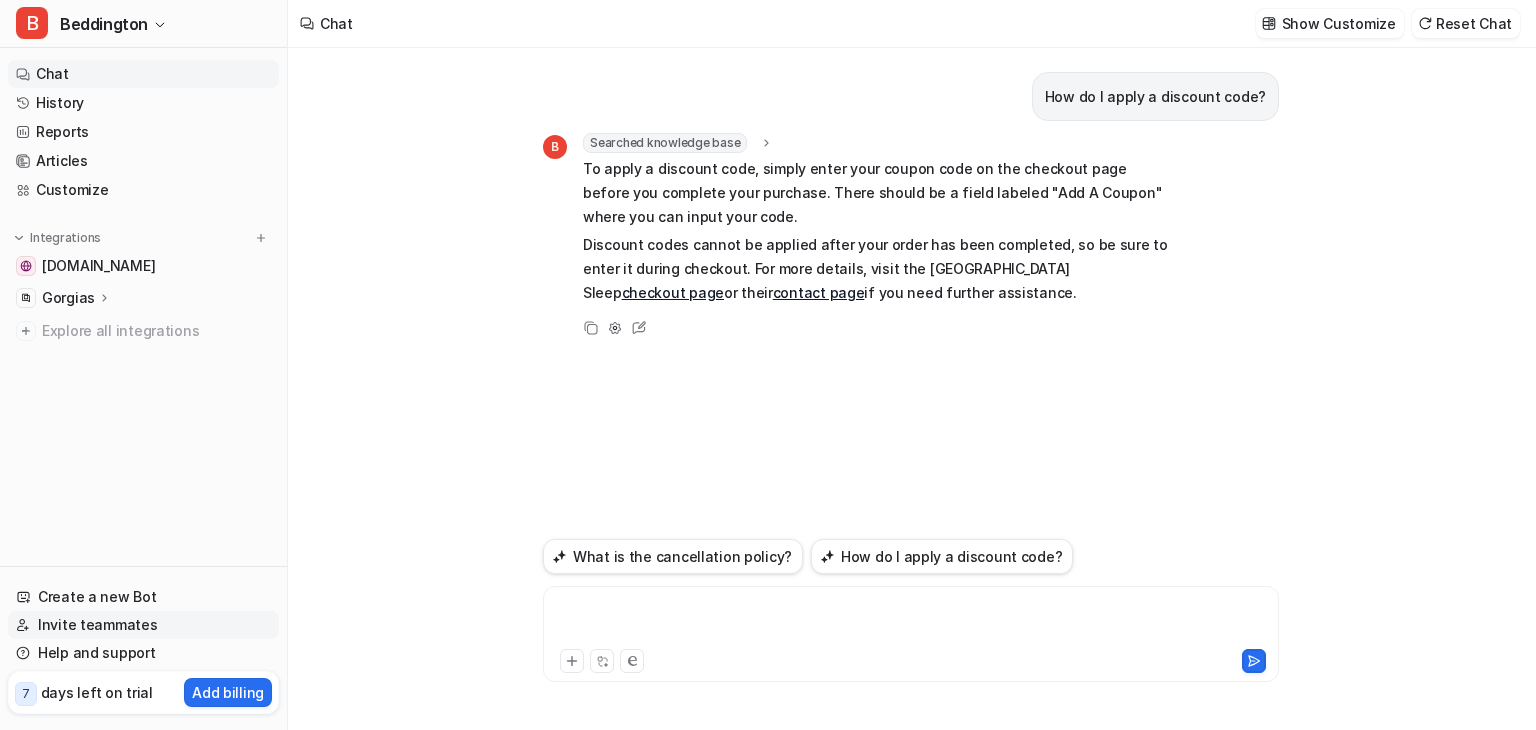 click on "Invite teammates" at bounding box center (143, 625) 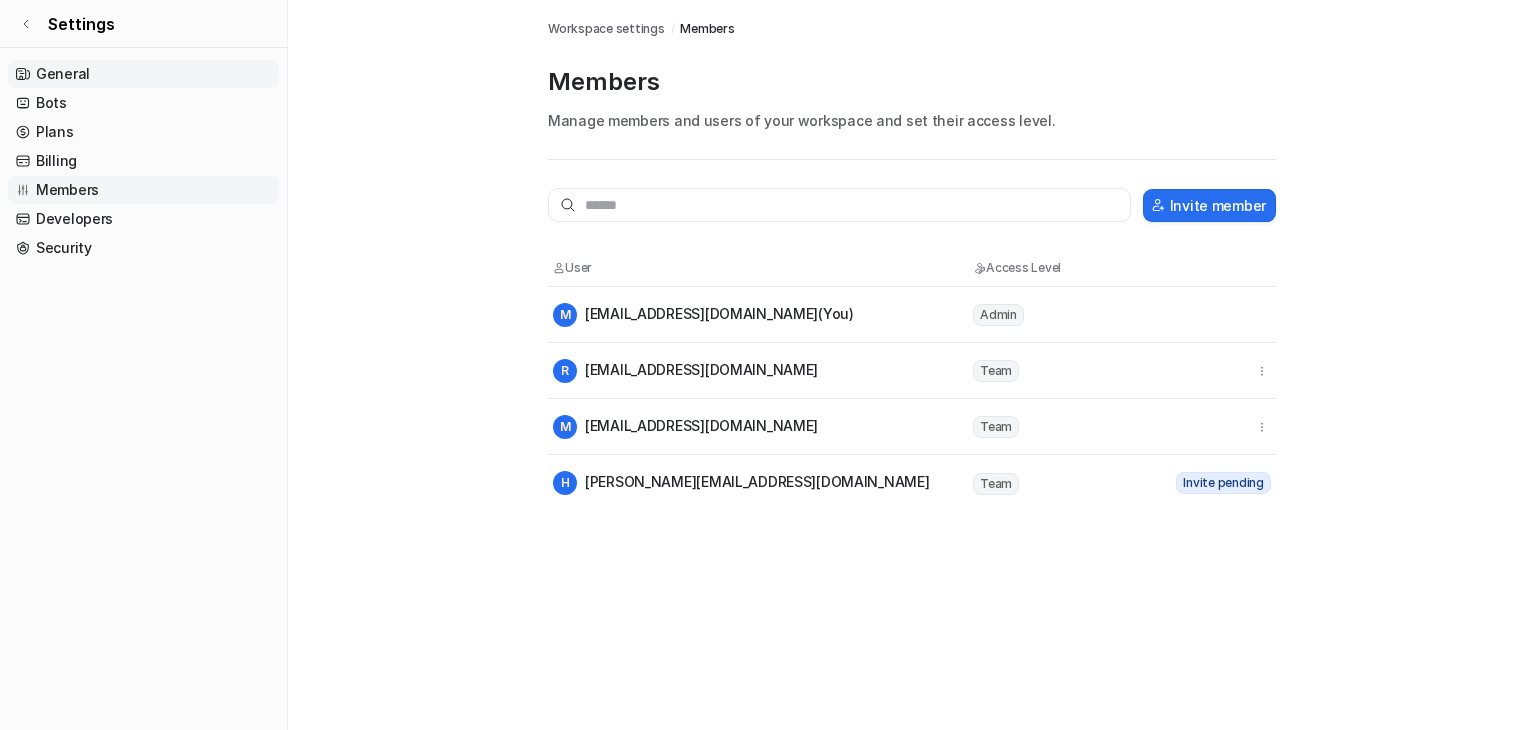 click on "General" at bounding box center [143, 74] 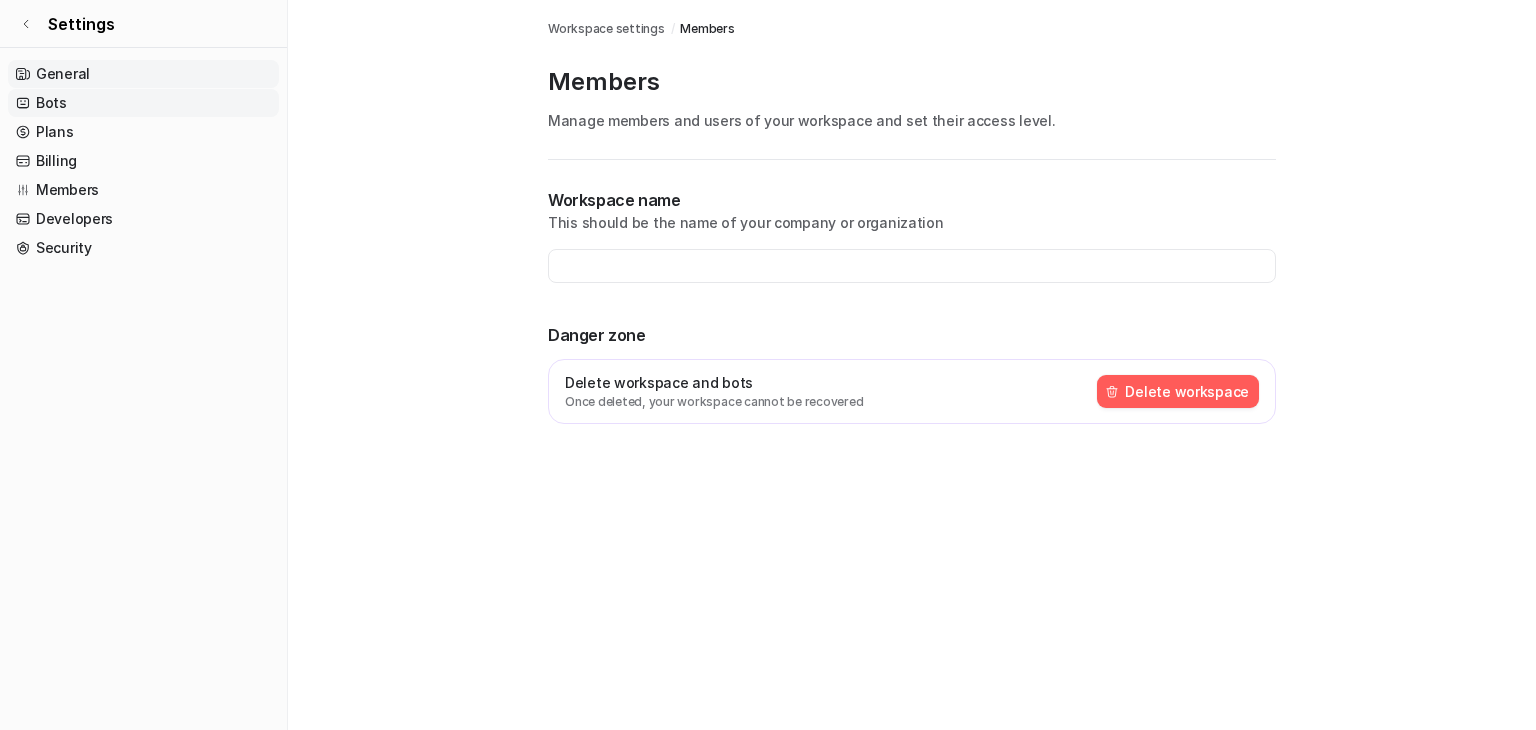 type on "**********" 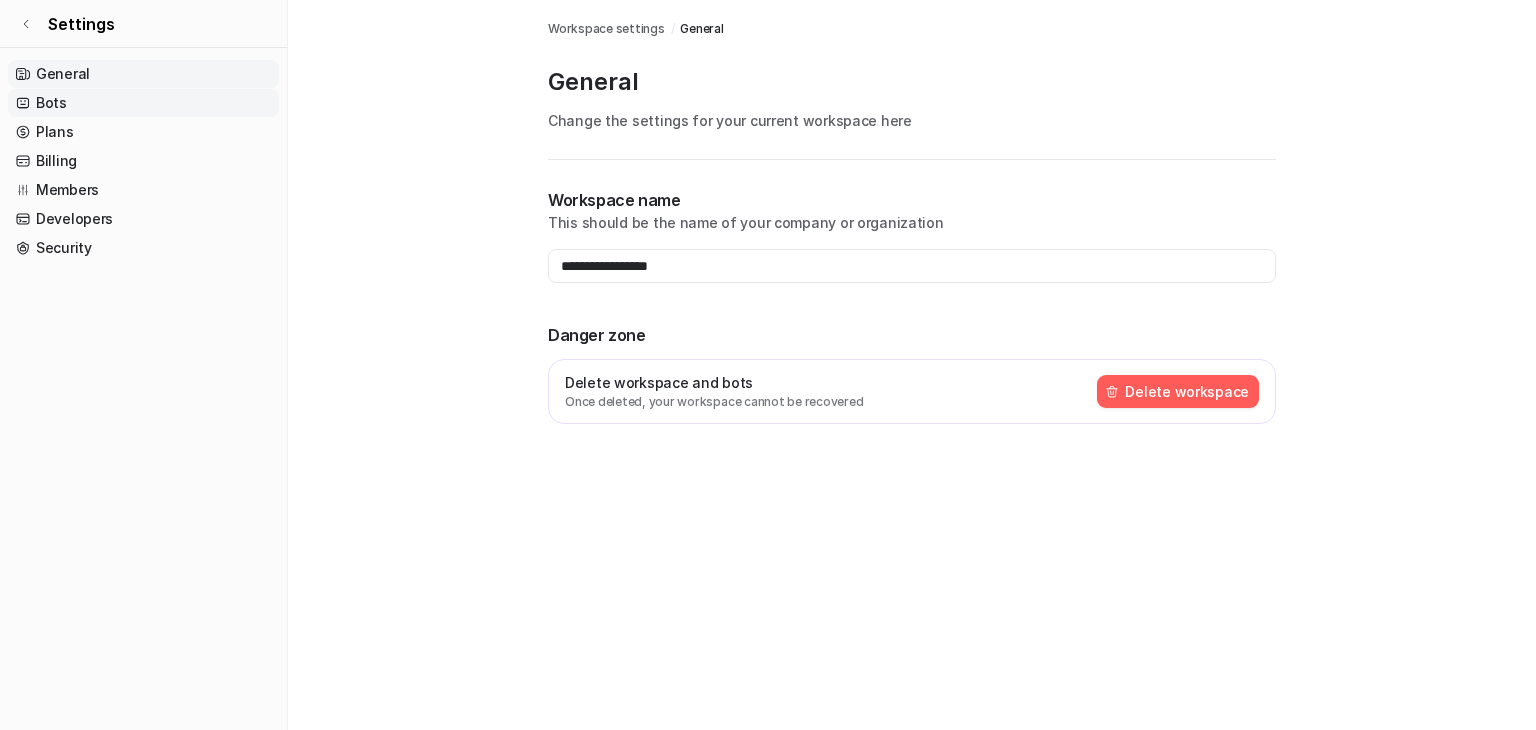 click on "Bots" at bounding box center (143, 103) 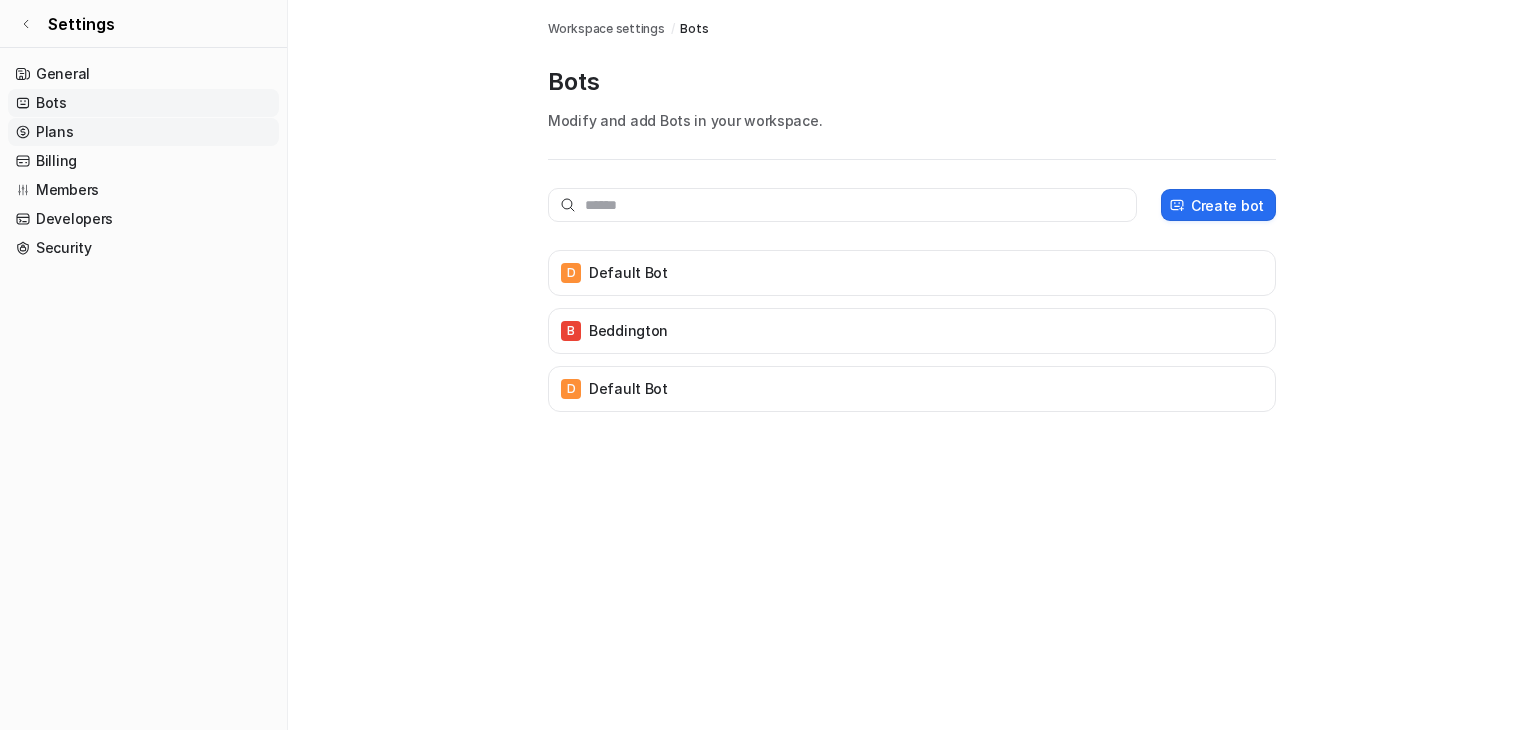 click on "Plans" at bounding box center (143, 132) 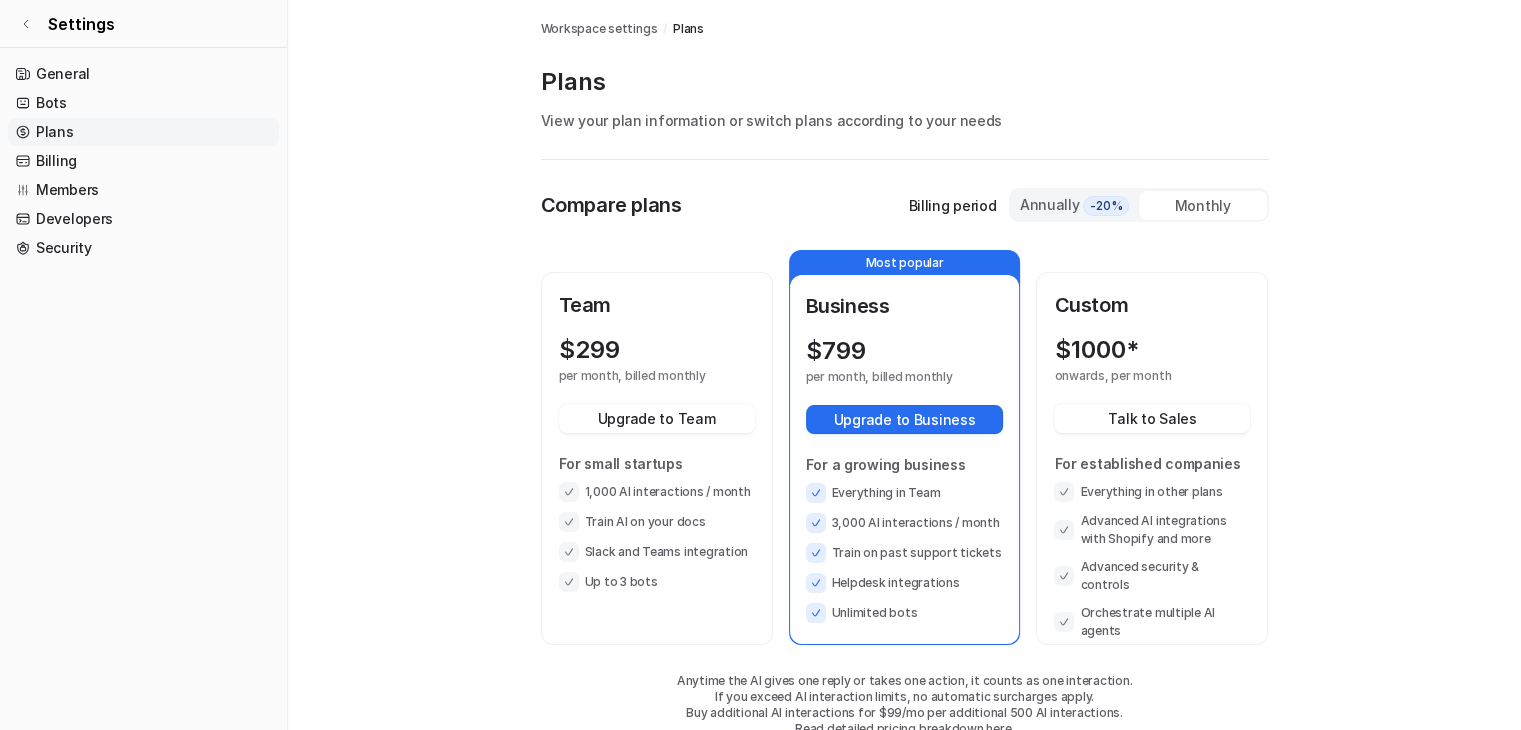 click on "Annually   -20%" at bounding box center (1075, 205) 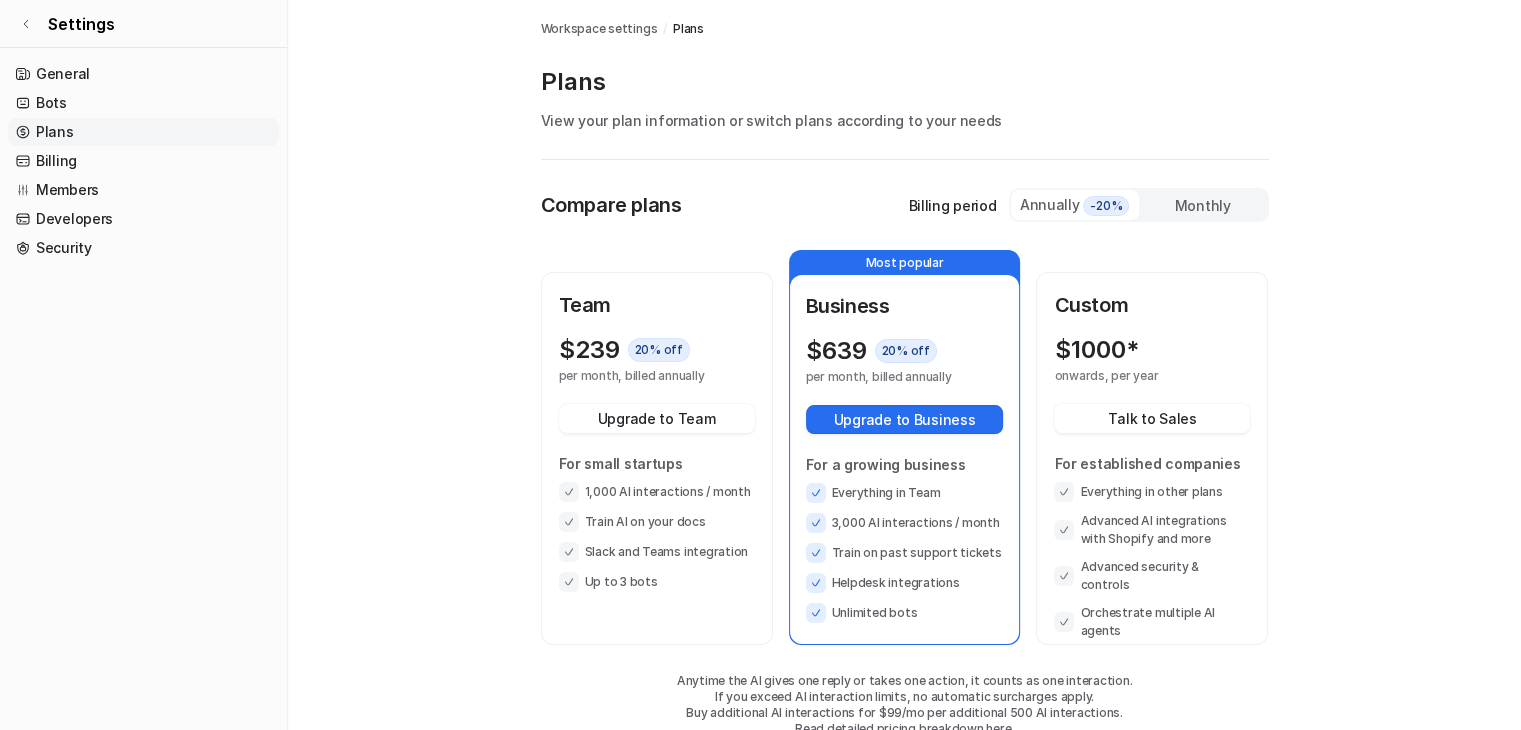 click on "$ 1000*" at bounding box center (1096, 350) 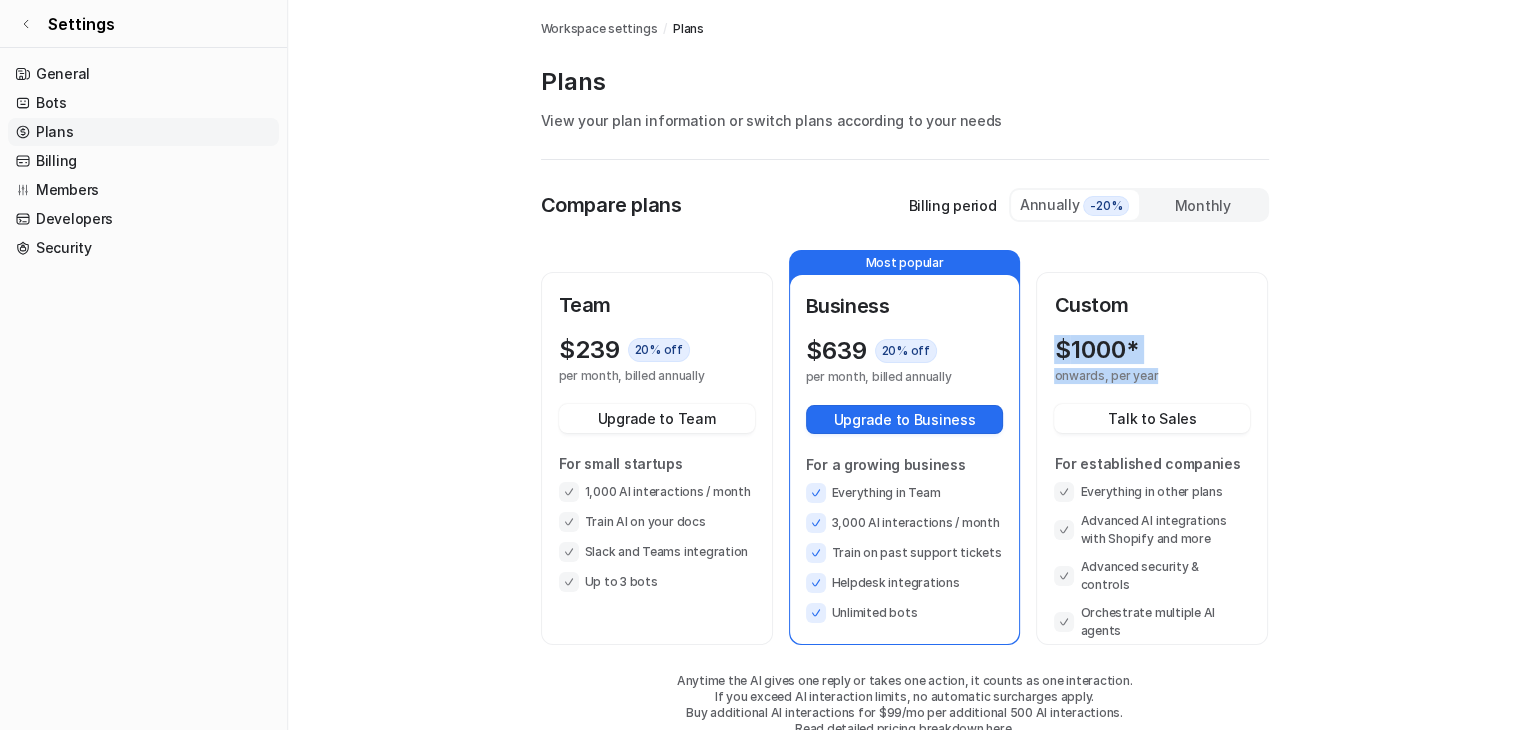 drag, startPoint x: 1156, startPoint y: 365, endPoint x: 1054, endPoint y: 357, distance: 102.31325 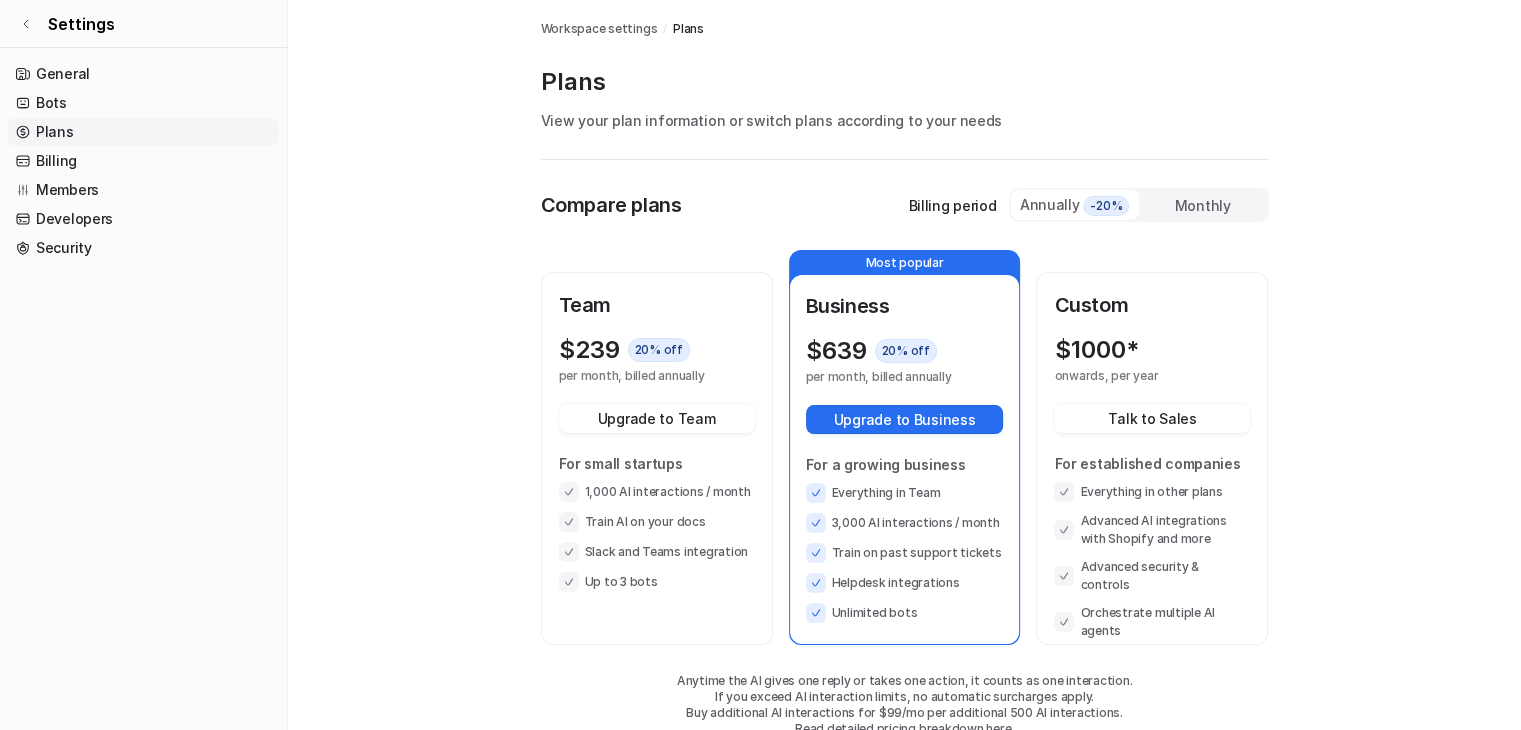 click on "Workspace settings / Plans Plans View your plan information or switch plans according to your needs Compare plans Billing period Annually   -20% Monthly Team $ 239 20 % off per month, billed annually Upgrade to Team For small startups 1,000 AI interactions / month Train AI on your docs Slack and Teams integration Up to 3 bots Most popular Business $ 639 20 % off per month, billed annually Upgrade to Business For a growing business Everything in Team 3,000 AI interactions / month Train on past support tickets Helpdesk integrations Unlimited bots Custom $ 1000* onwards, per year Talk to Sales For established companies Everything in other plans Advanced AI integrations with Shopify and more Advanced security & controls Orchestrate multiple AI agents Anytime the AI gives one reply or takes one action, it counts as one interaction. If you exceed AI interaction limits, no automatic surcharges apply. Buy additional AI interactions for $99/mo per additional 500 AI interactions." at bounding box center (904, 388) 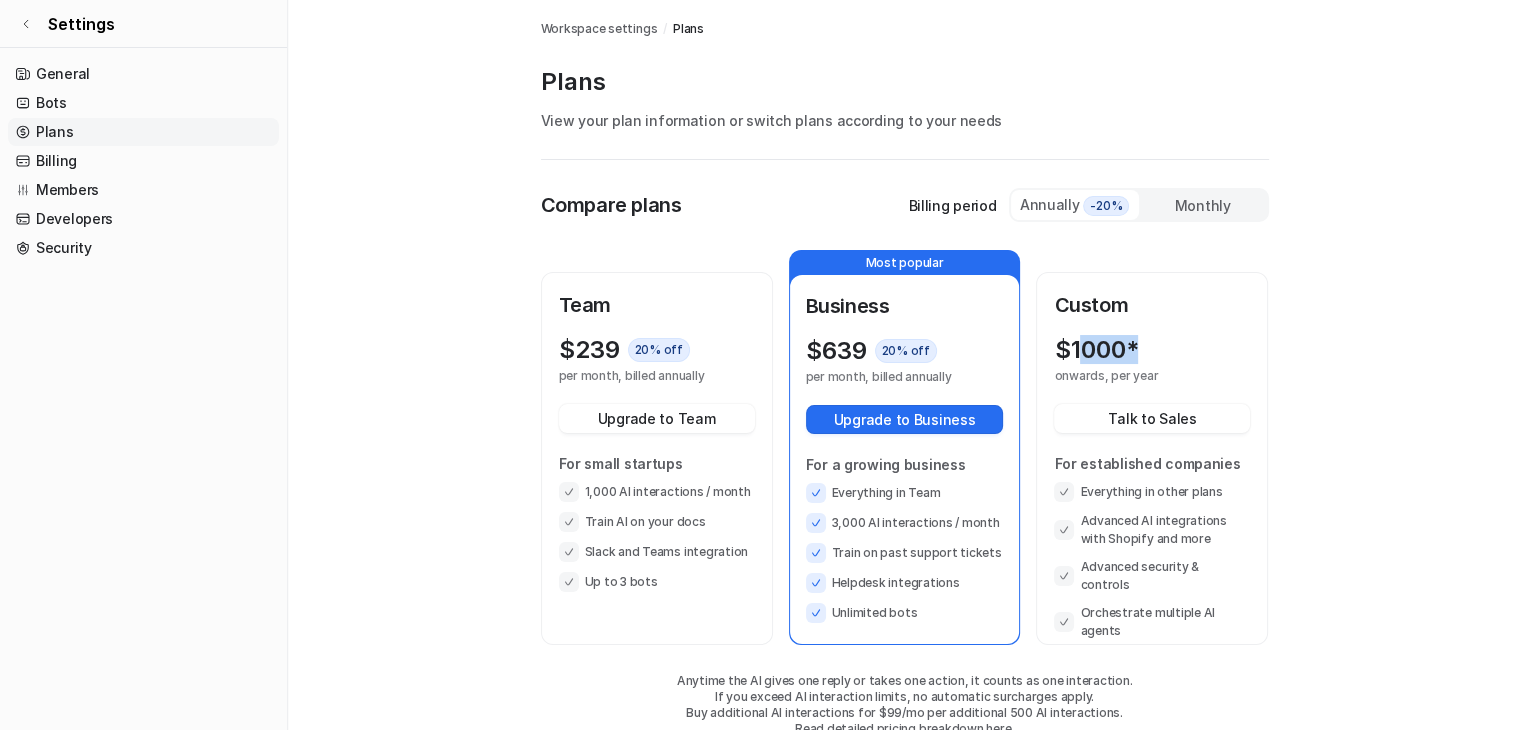 drag, startPoint x: 1080, startPoint y: 350, endPoint x: 1148, endPoint y: 347, distance: 68.06615 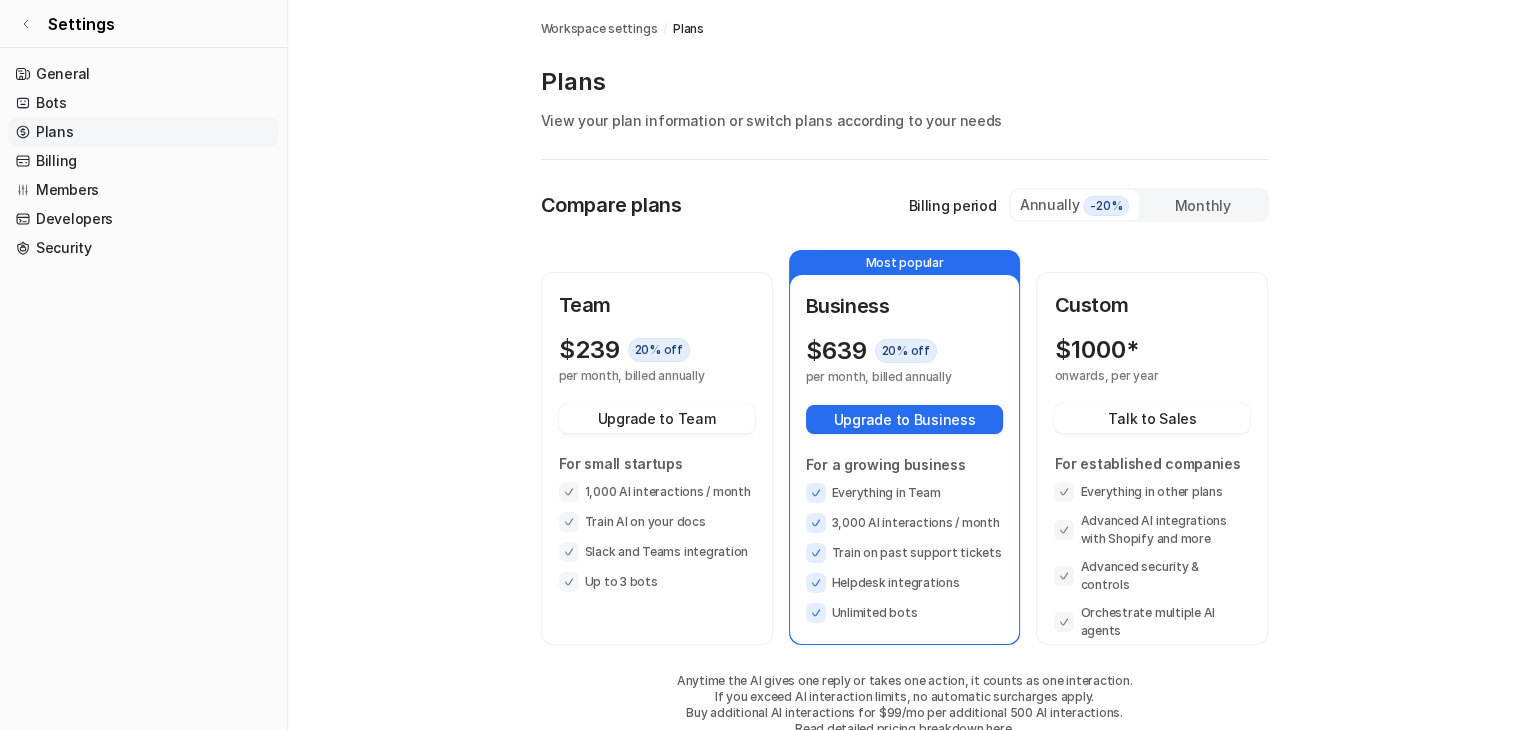 scroll, scrollTop: 46, scrollLeft: 0, axis: vertical 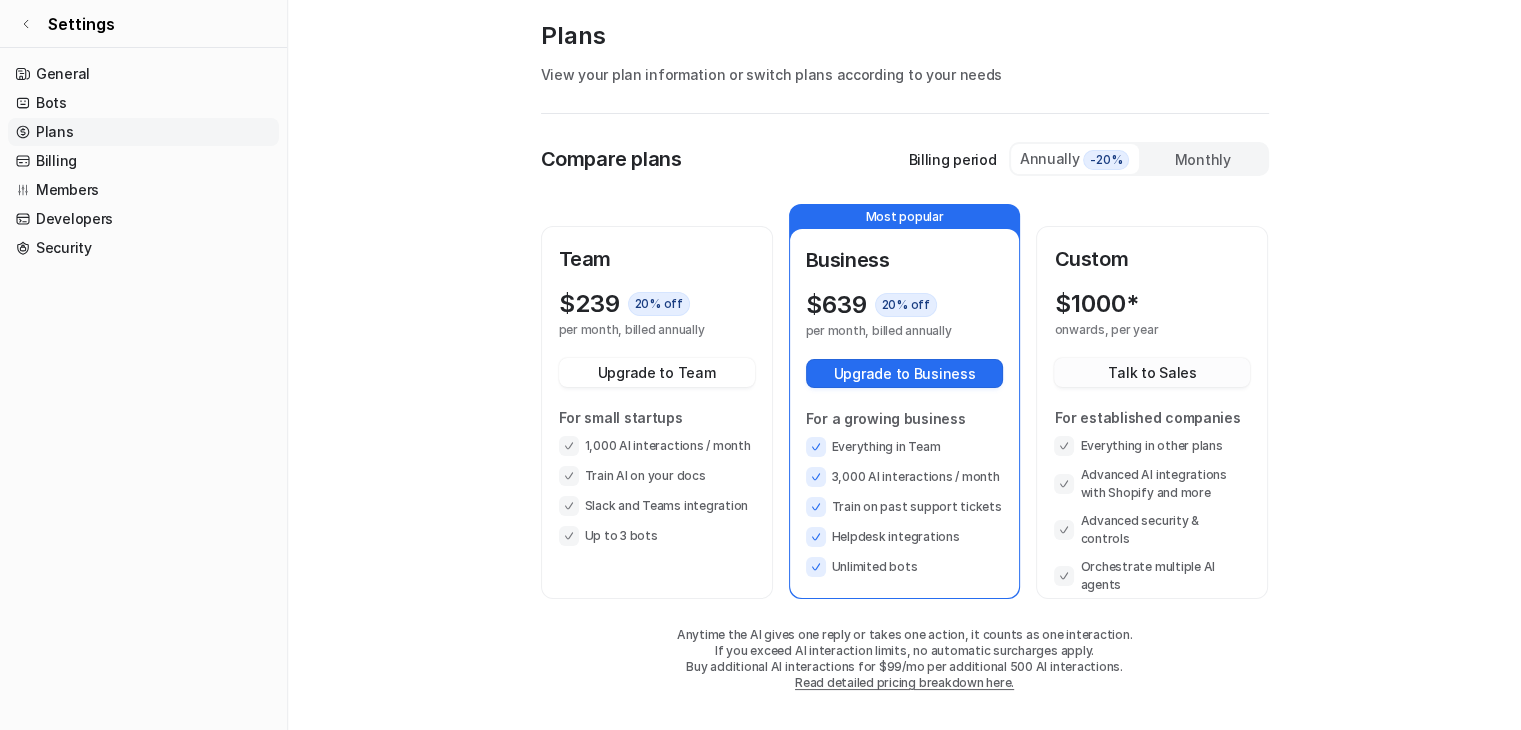 click on "Talk to Sales" at bounding box center [1152, 372] 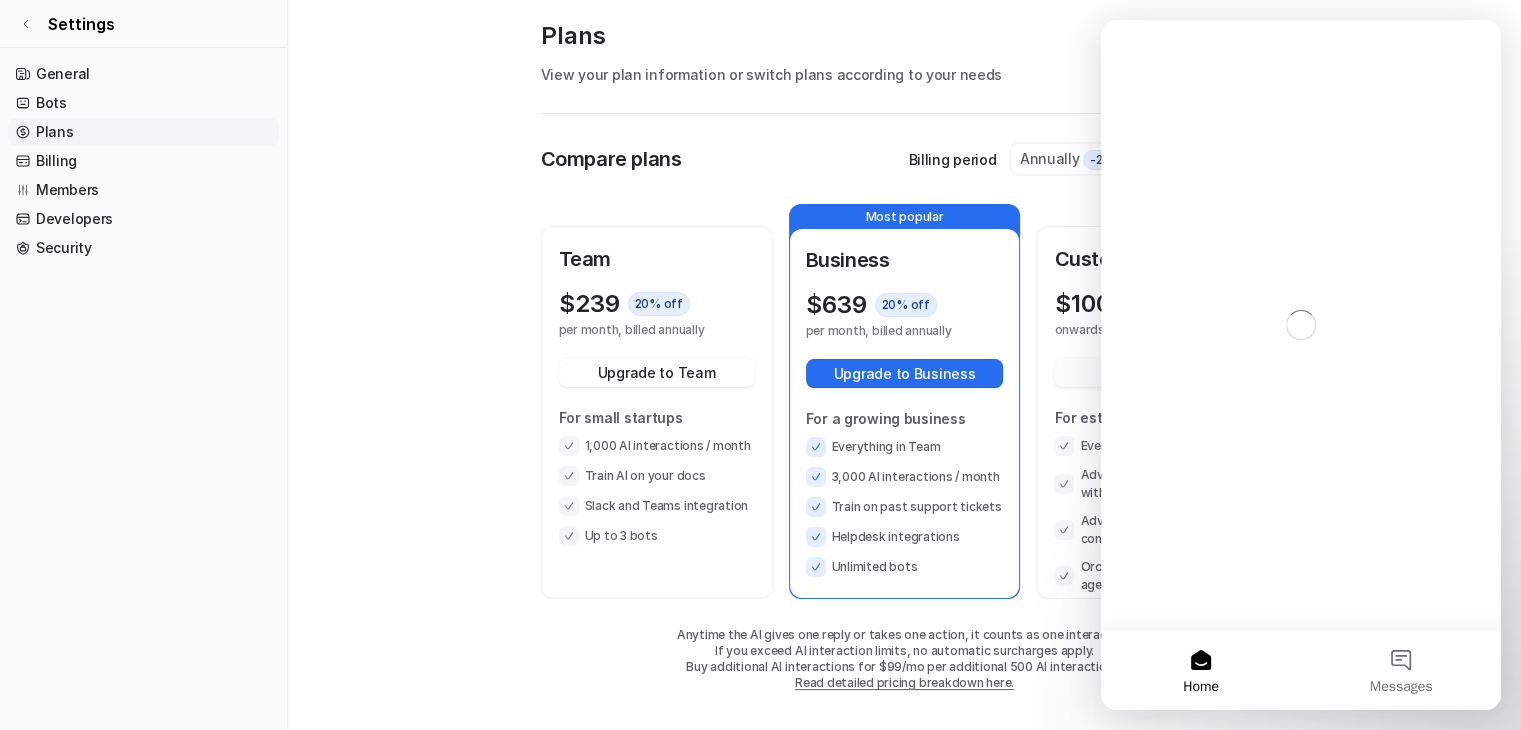 scroll, scrollTop: 0, scrollLeft: 0, axis: both 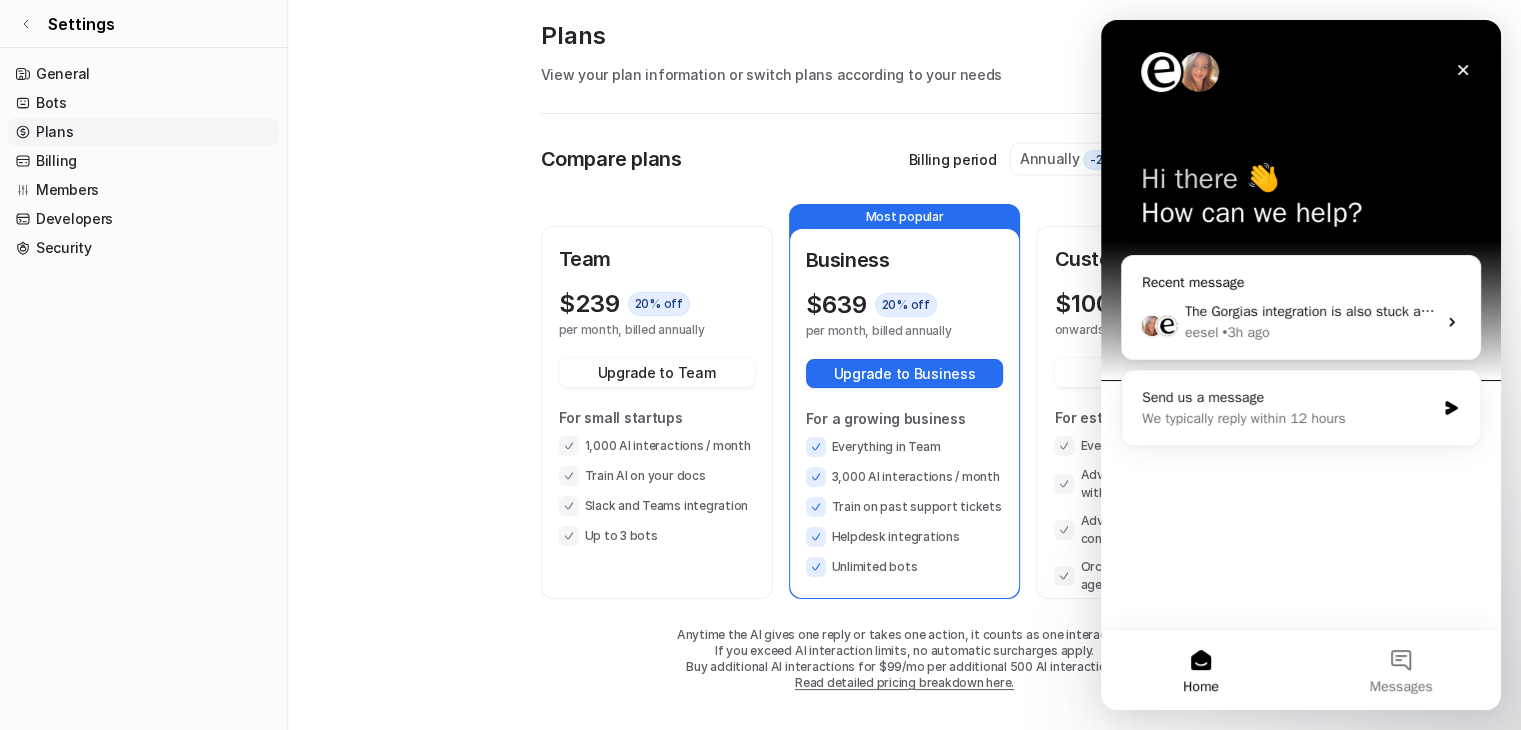 click on "The Gorgias integration is also stuck at 1 page. Not too sure how to fix that eesel •  3h ago" at bounding box center [1301, 322] 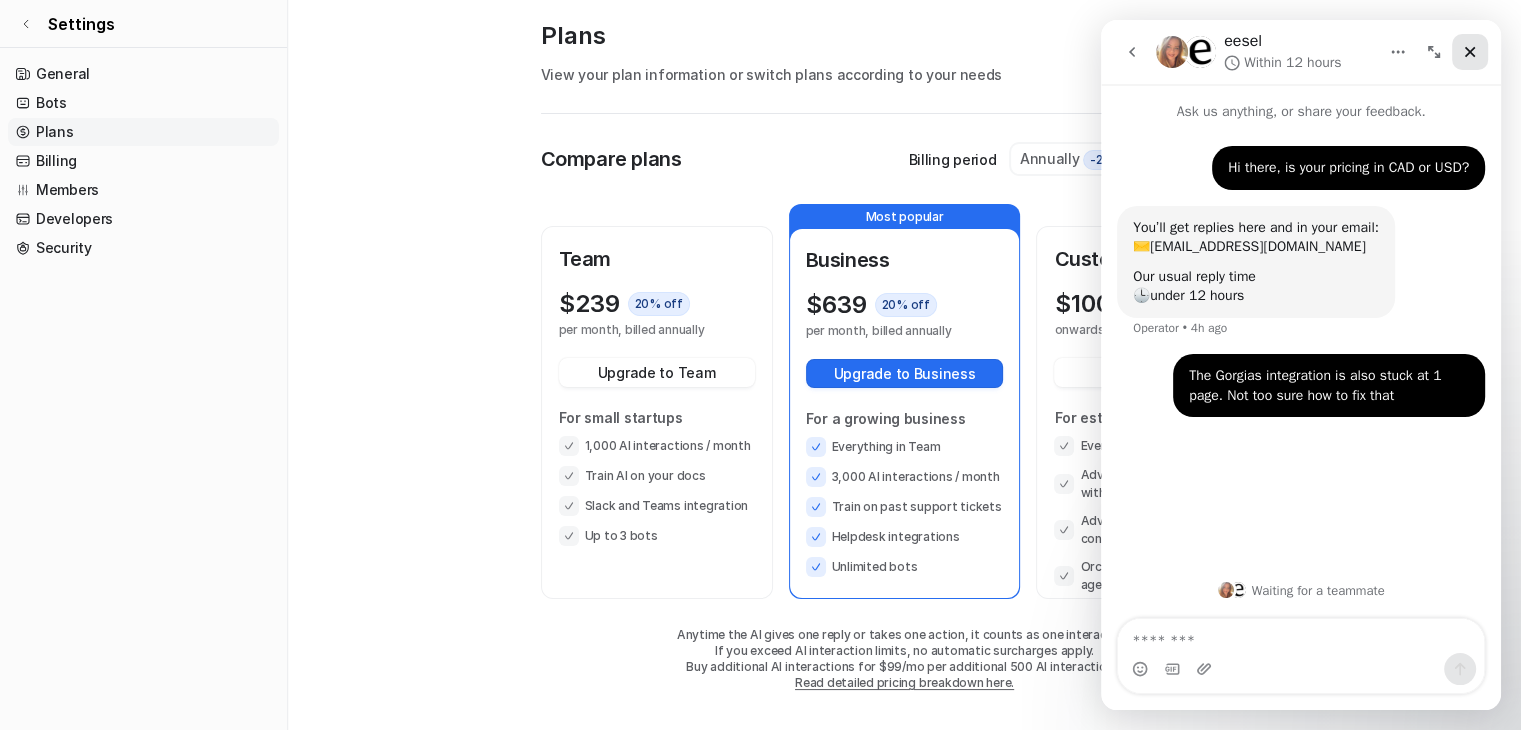 click at bounding box center (1470, 52) 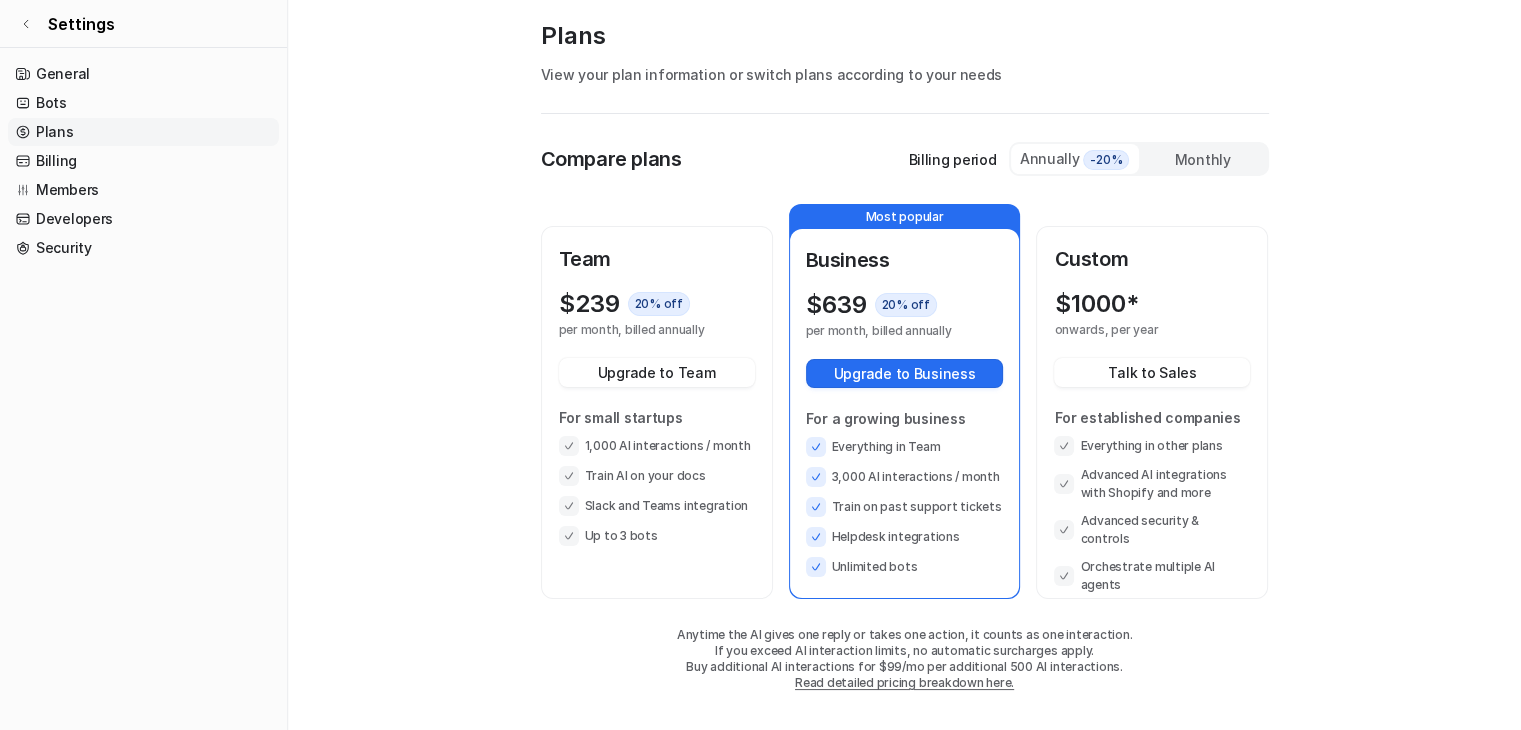 scroll, scrollTop: 0, scrollLeft: 0, axis: both 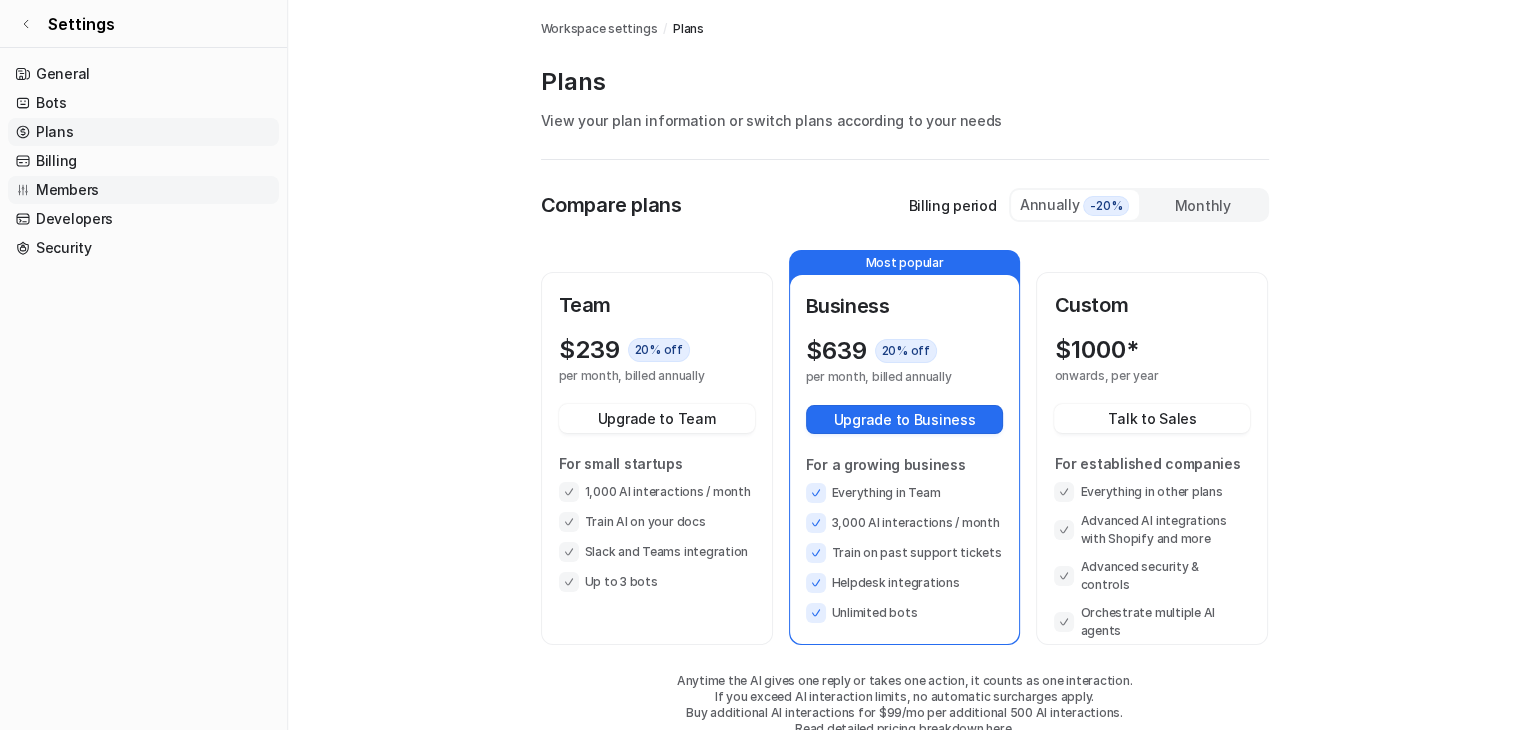 click on "Members" at bounding box center [143, 190] 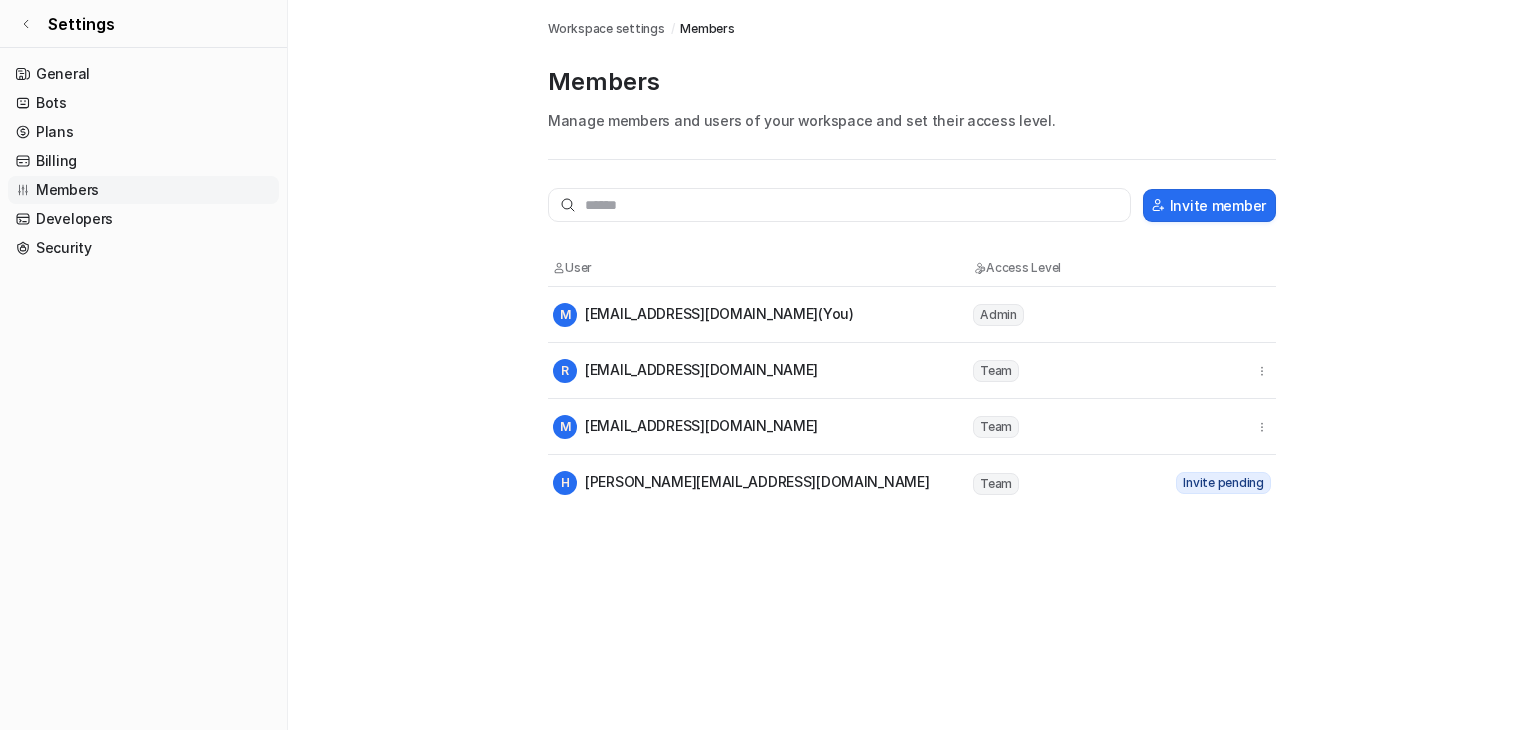 drag, startPoint x: 571, startPoint y: 317, endPoint x: 596, endPoint y: 318, distance: 25.019993 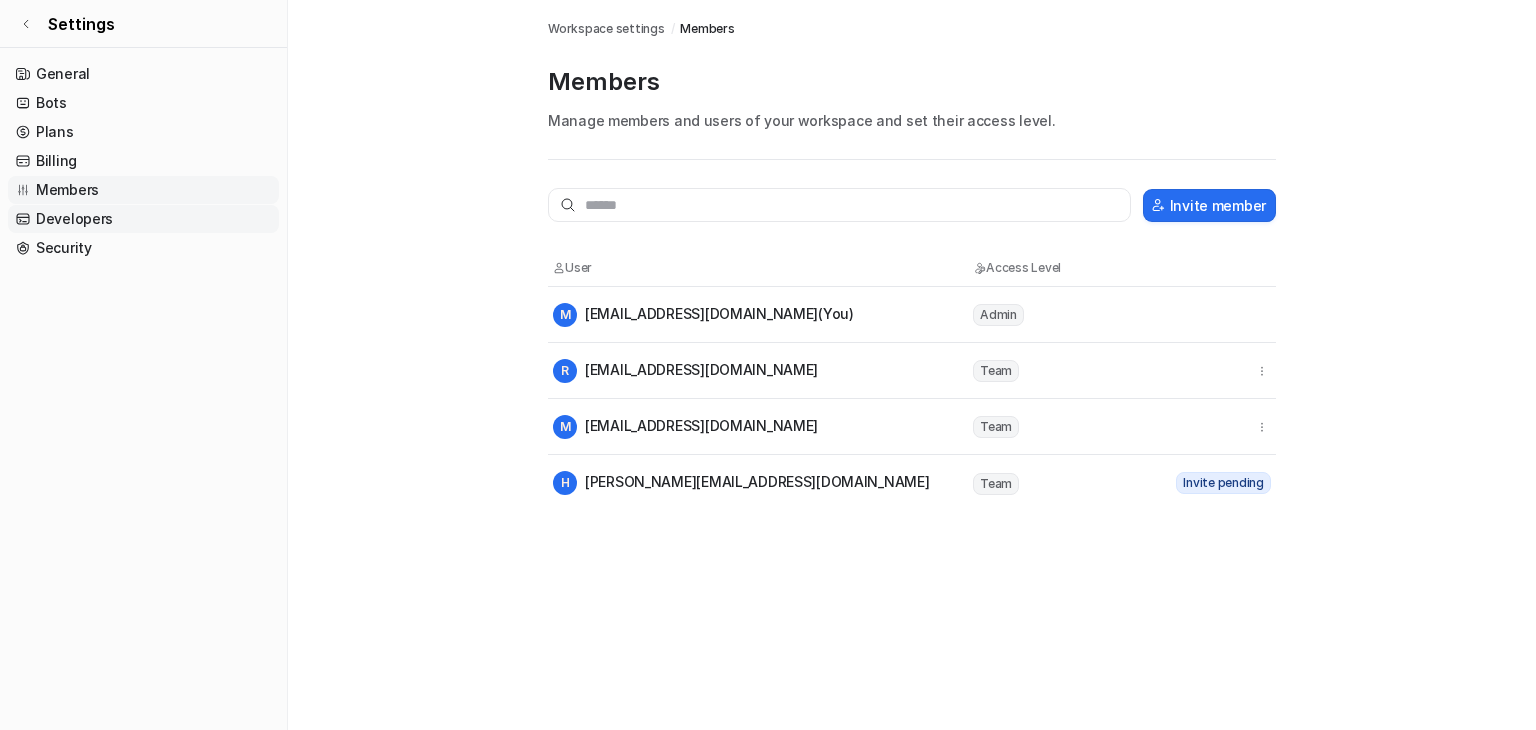 click on "Developers" at bounding box center [143, 219] 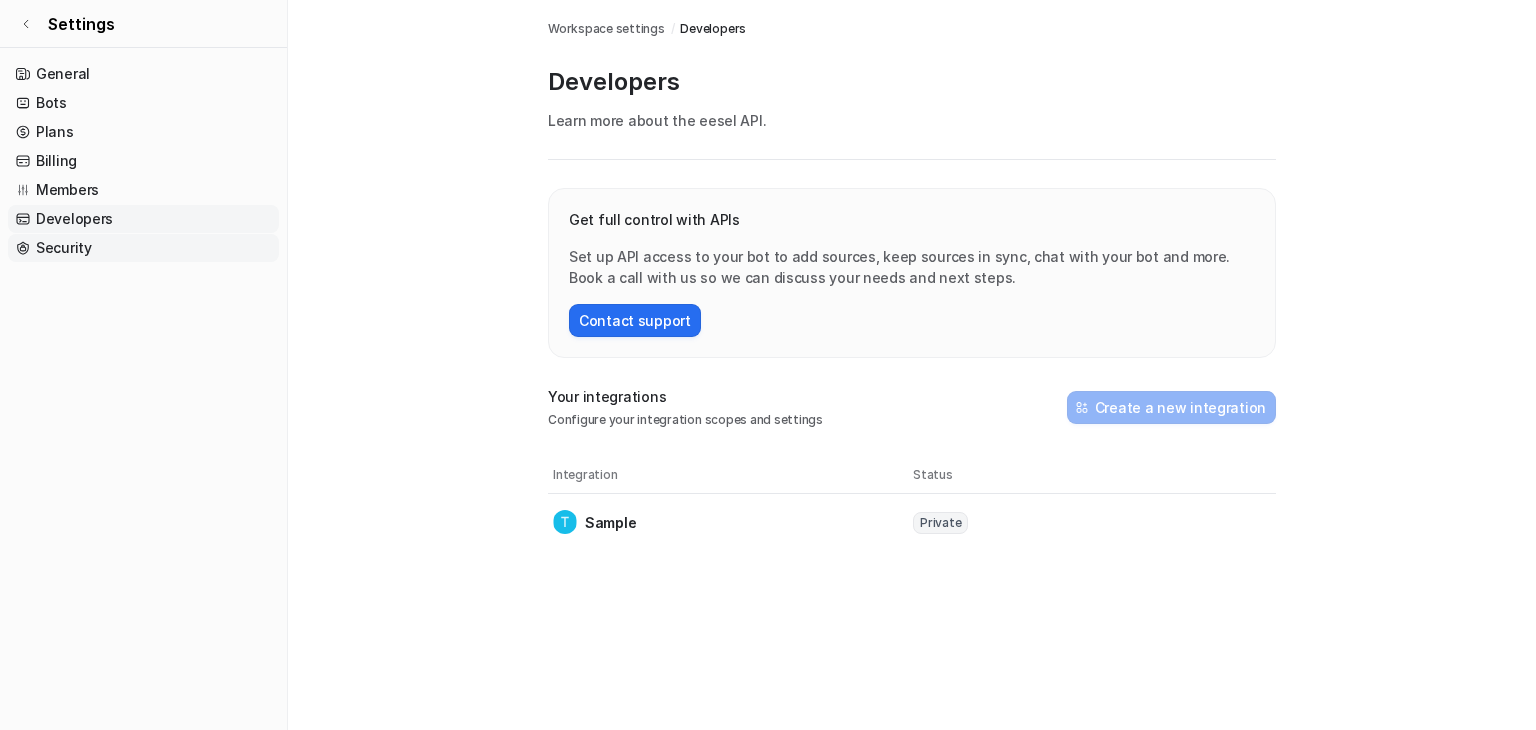 click on "Security" at bounding box center [143, 248] 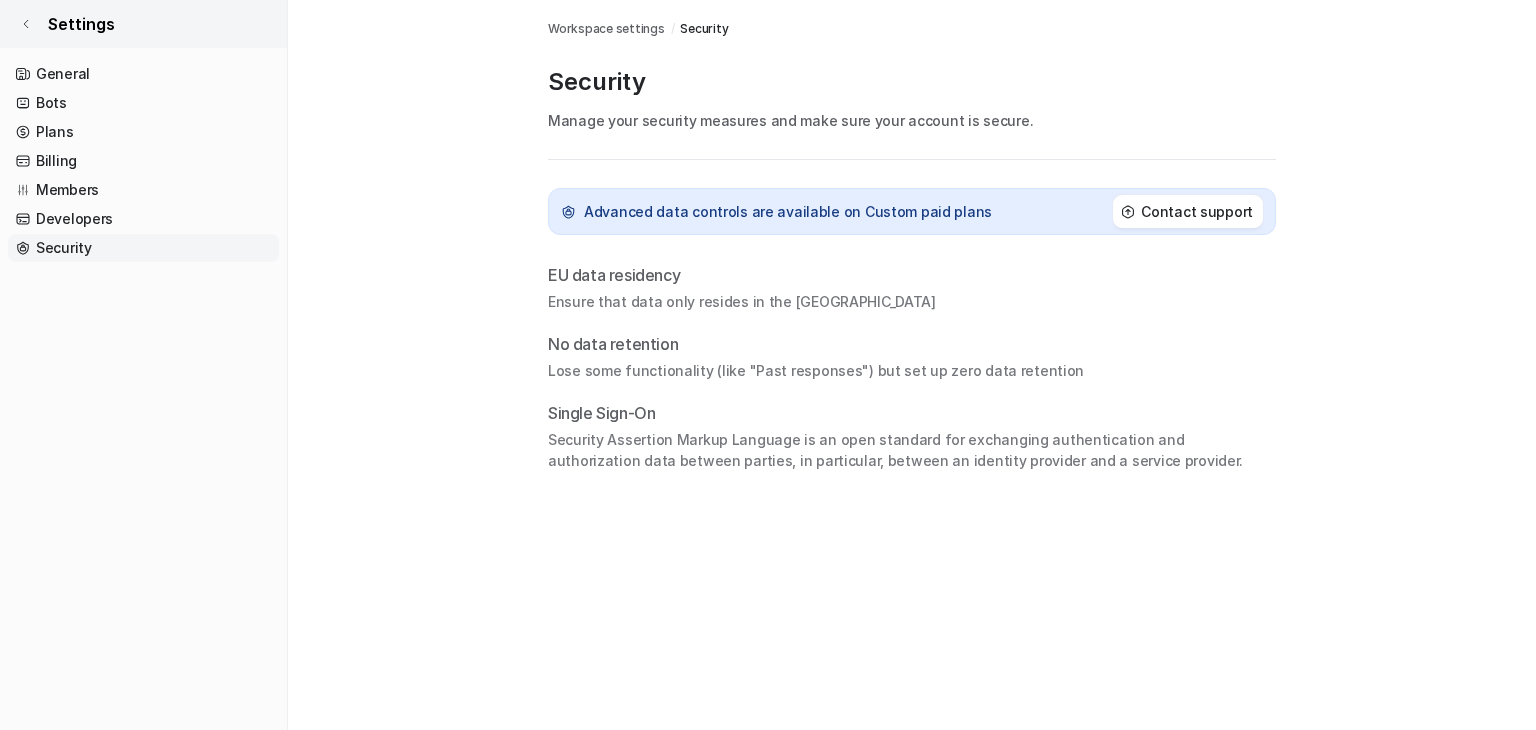 click on "Settings" at bounding box center [143, 24] 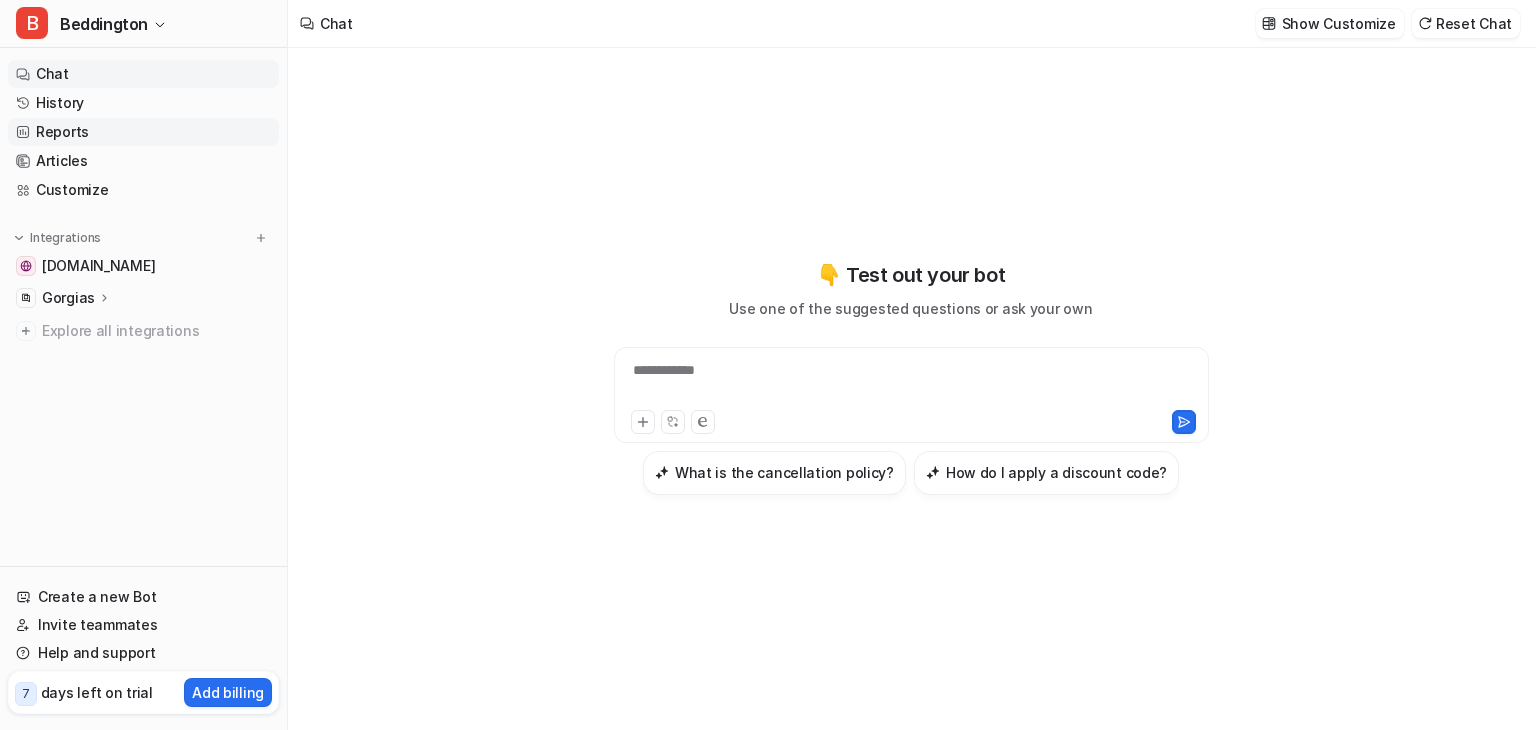 click on "Reports" at bounding box center [143, 132] 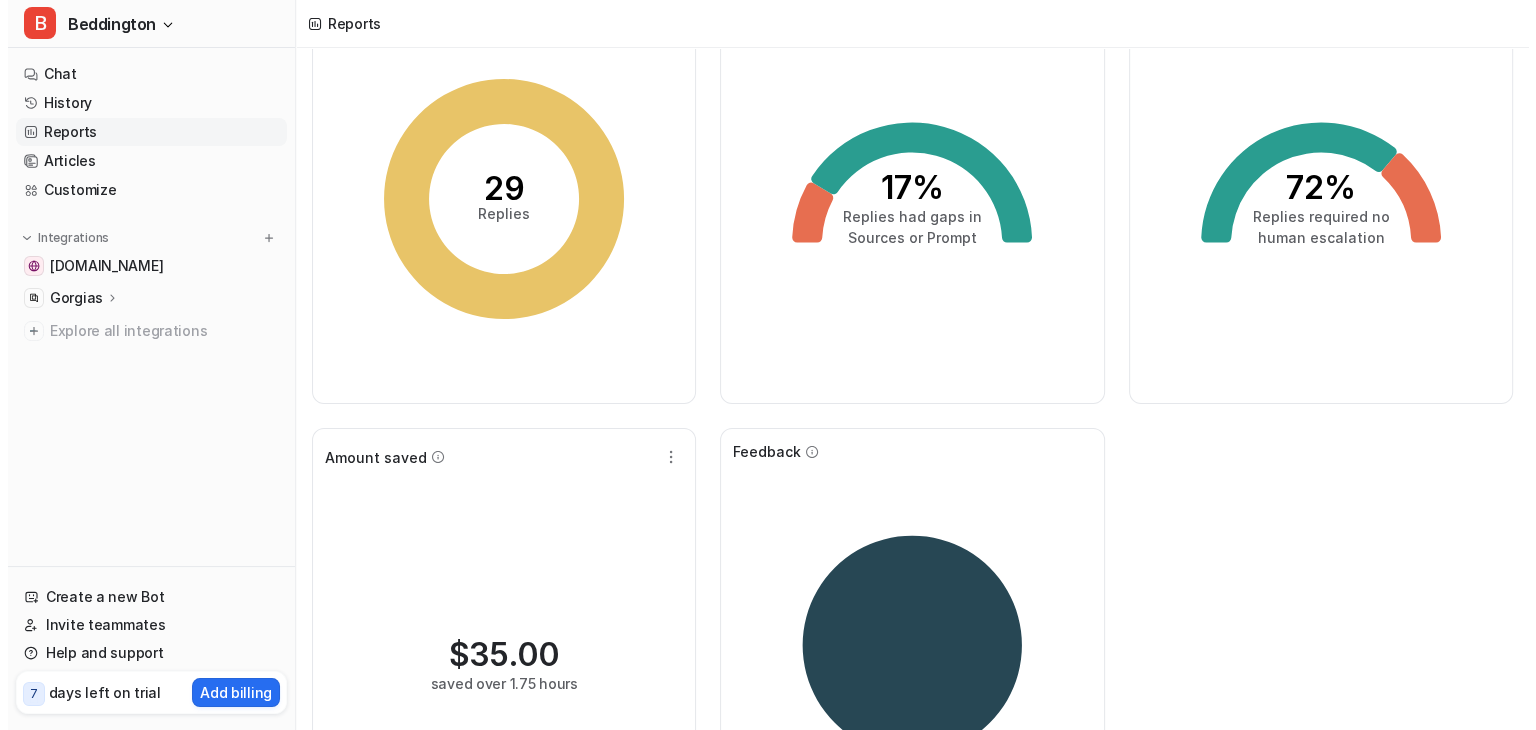 scroll, scrollTop: 0, scrollLeft: 0, axis: both 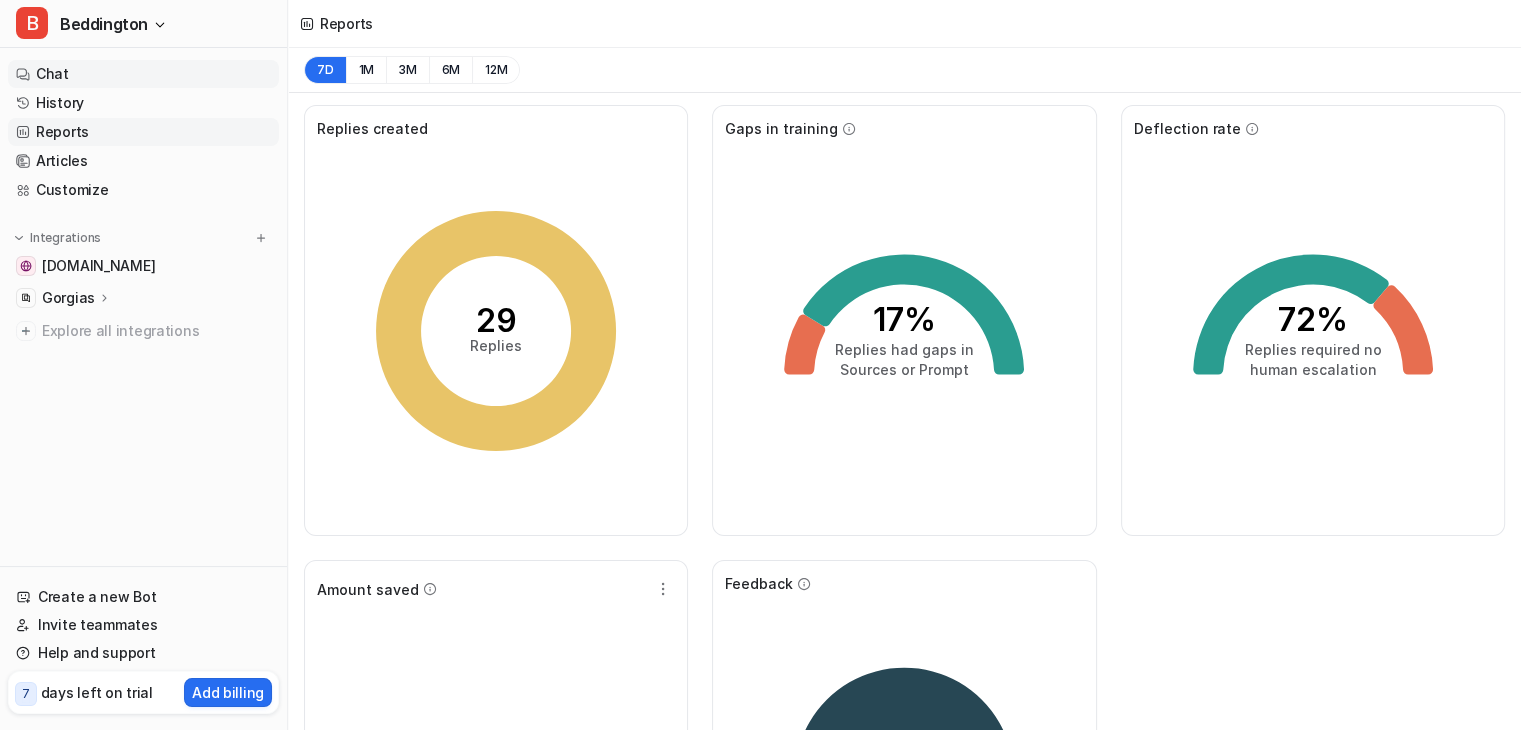 click on "Chat" at bounding box center [143, 74] 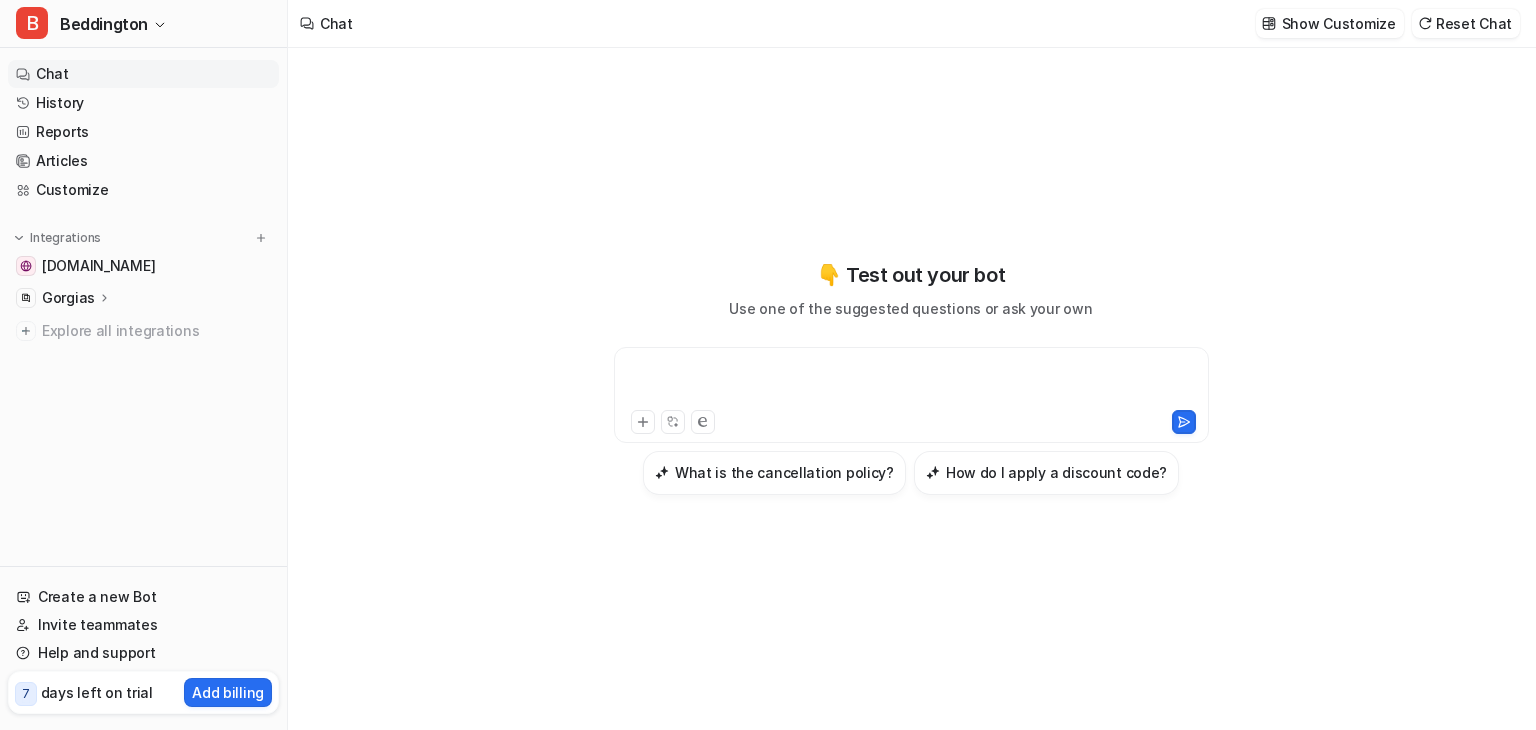 click at bounding box center [911, 383] 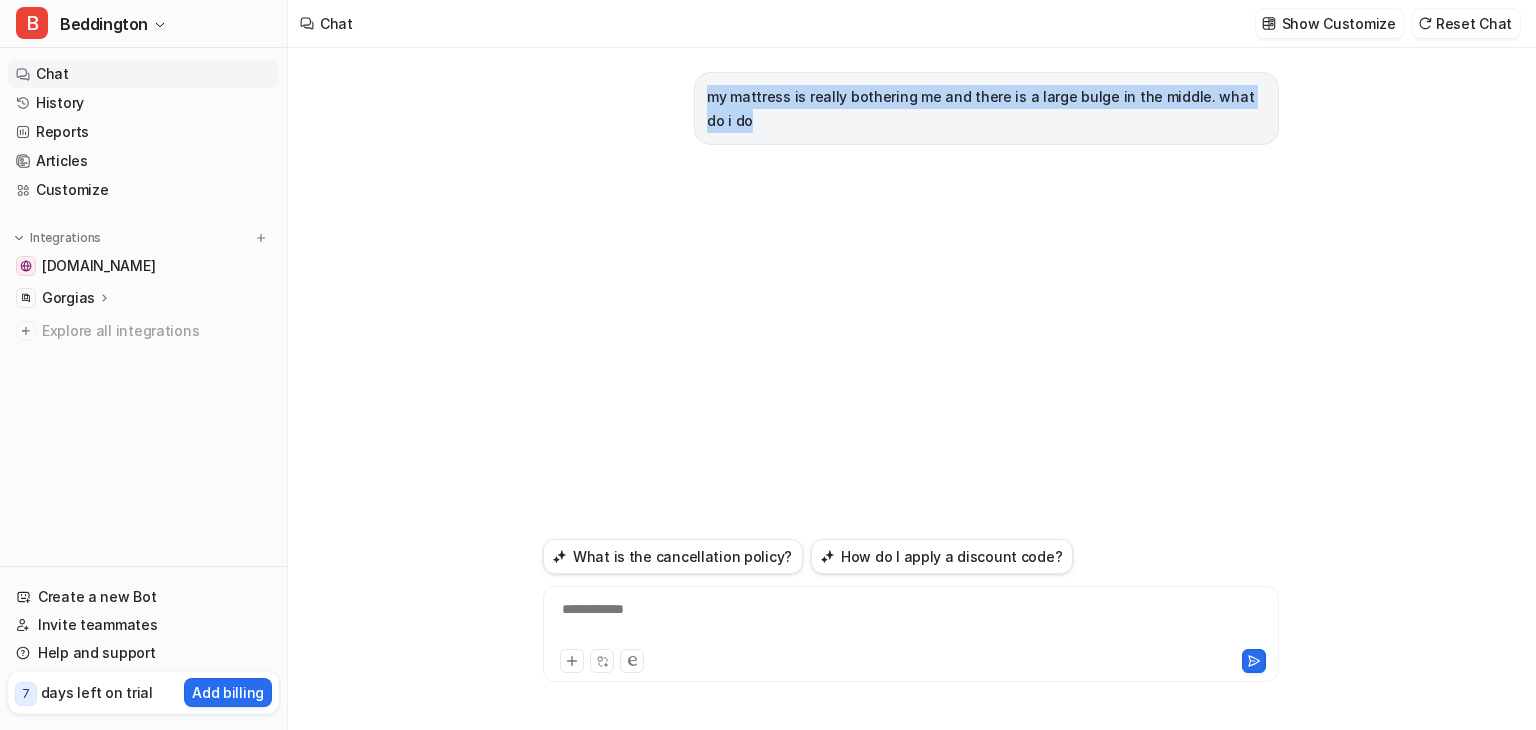 drag, startPoint x: 705, startPoint y: 100, endPoint x: 1309, endPoint y: 90, distance: 604.08276 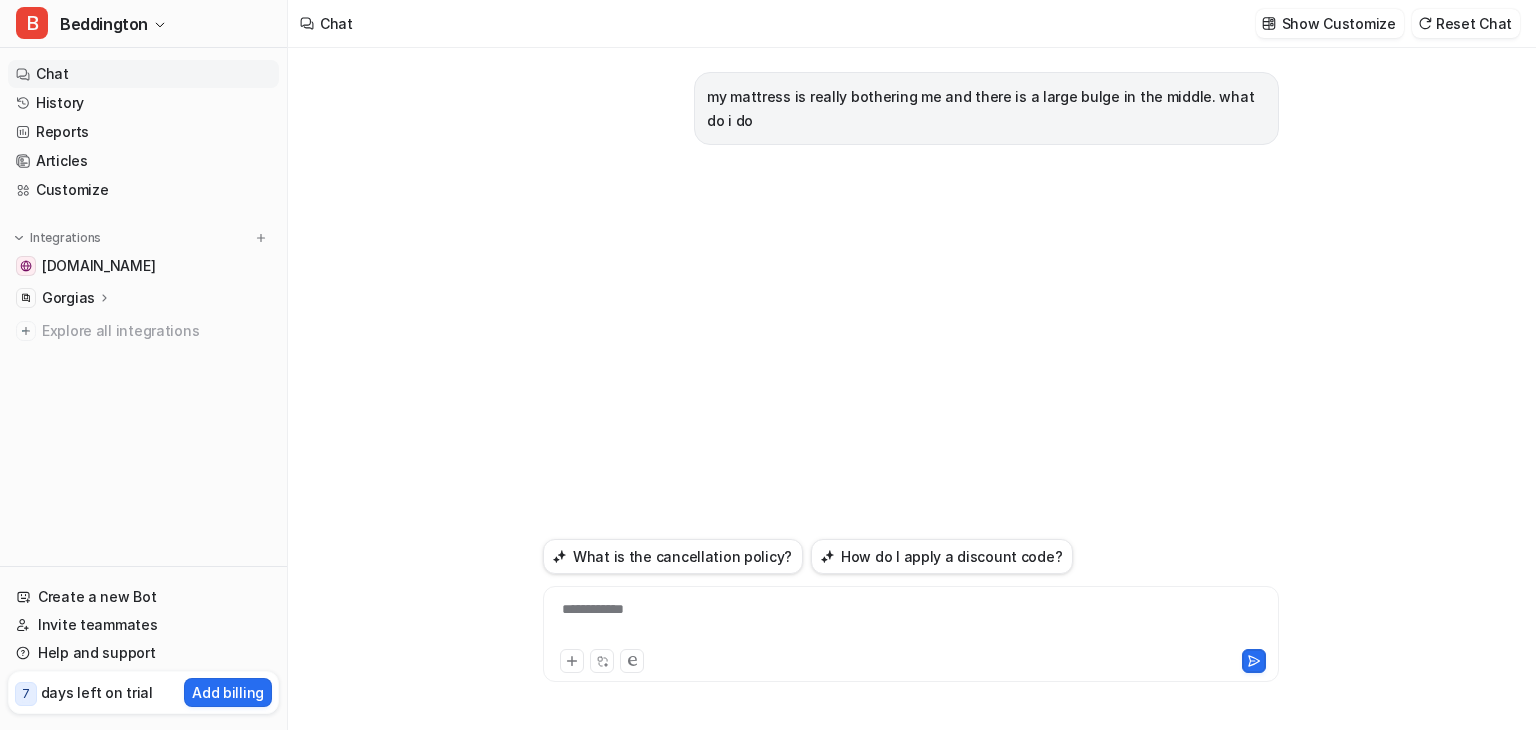 click on "**********" at bounding box center [911, 622] 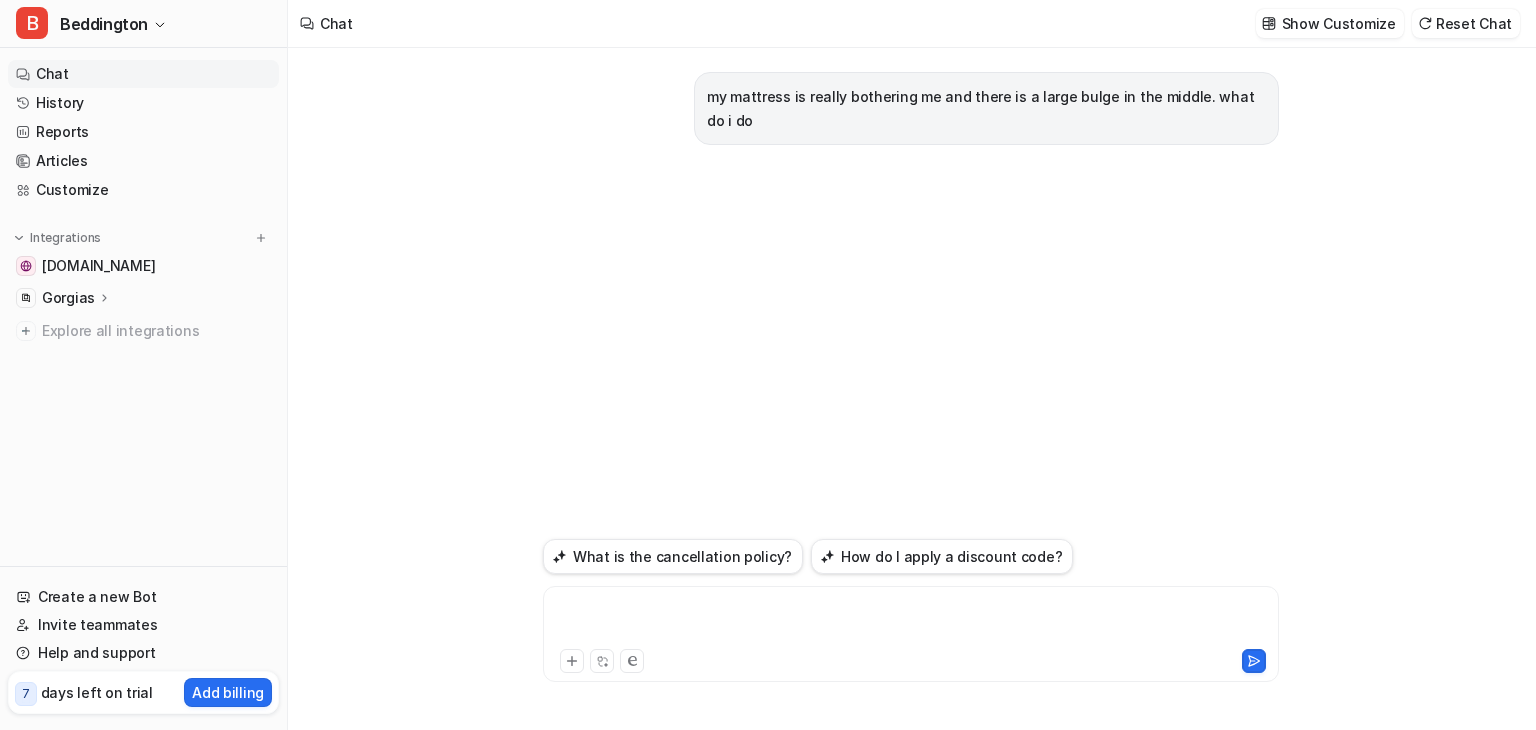 paste 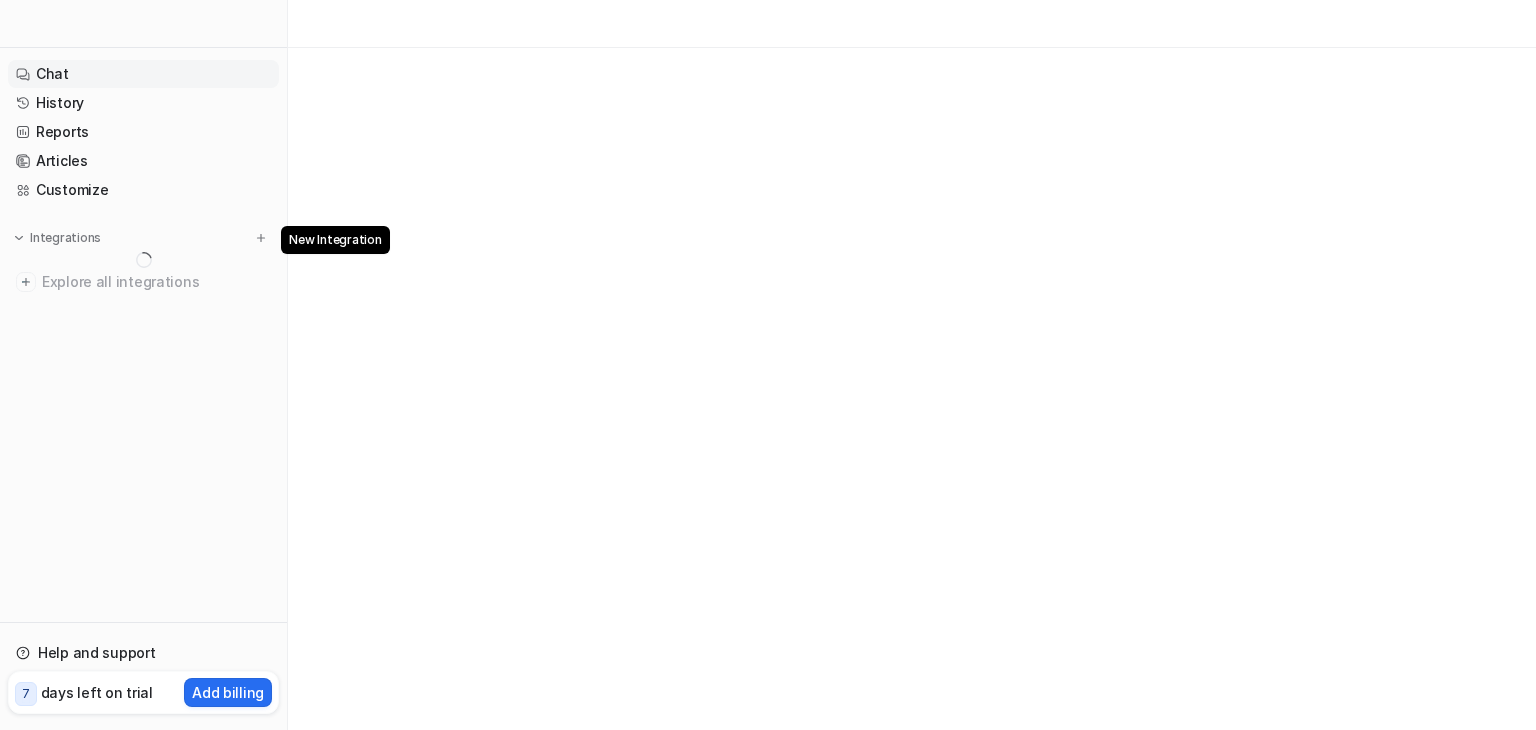 scroll, scrollTop: 0, scrollLeft: 0, axis: both 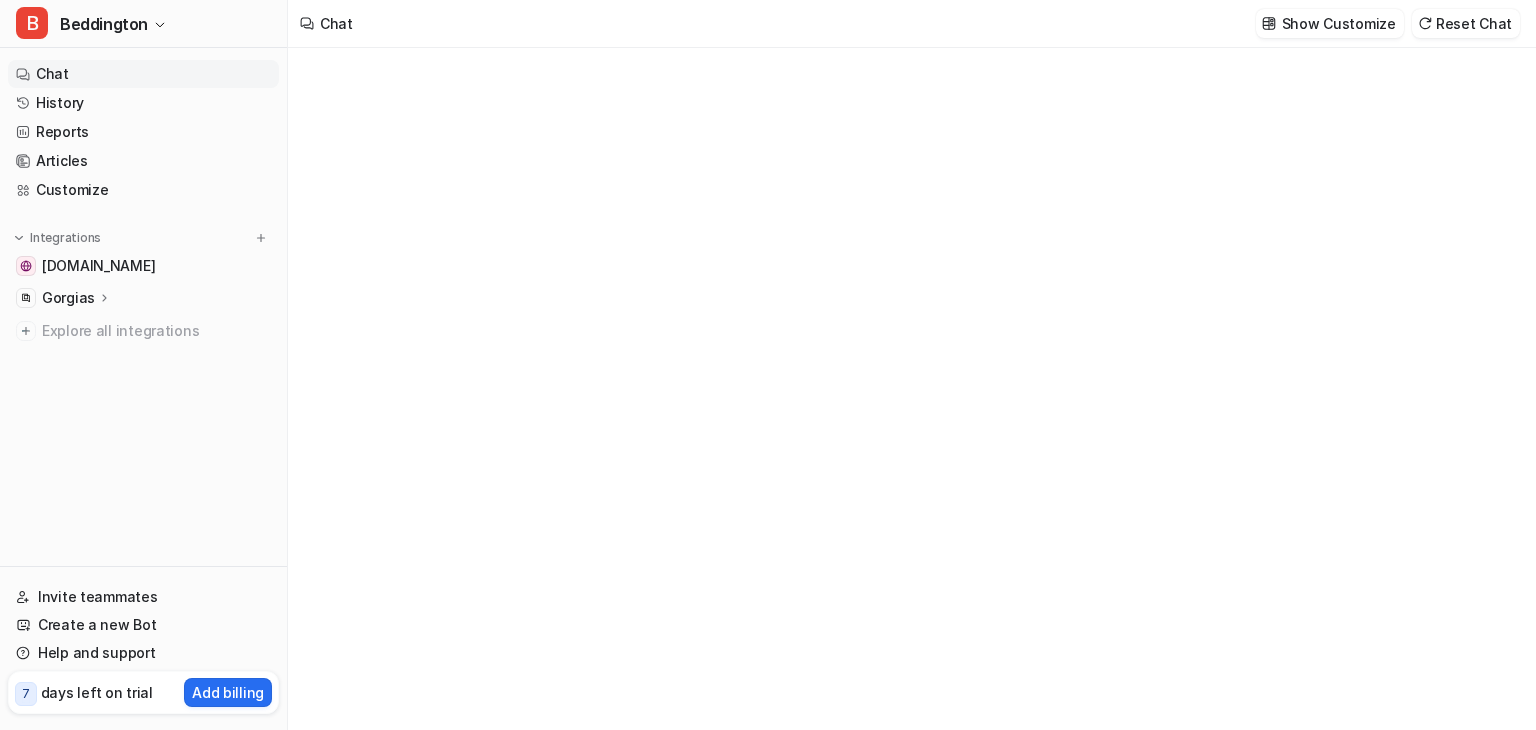 click on "Chat" at bounding box center [143, 74] 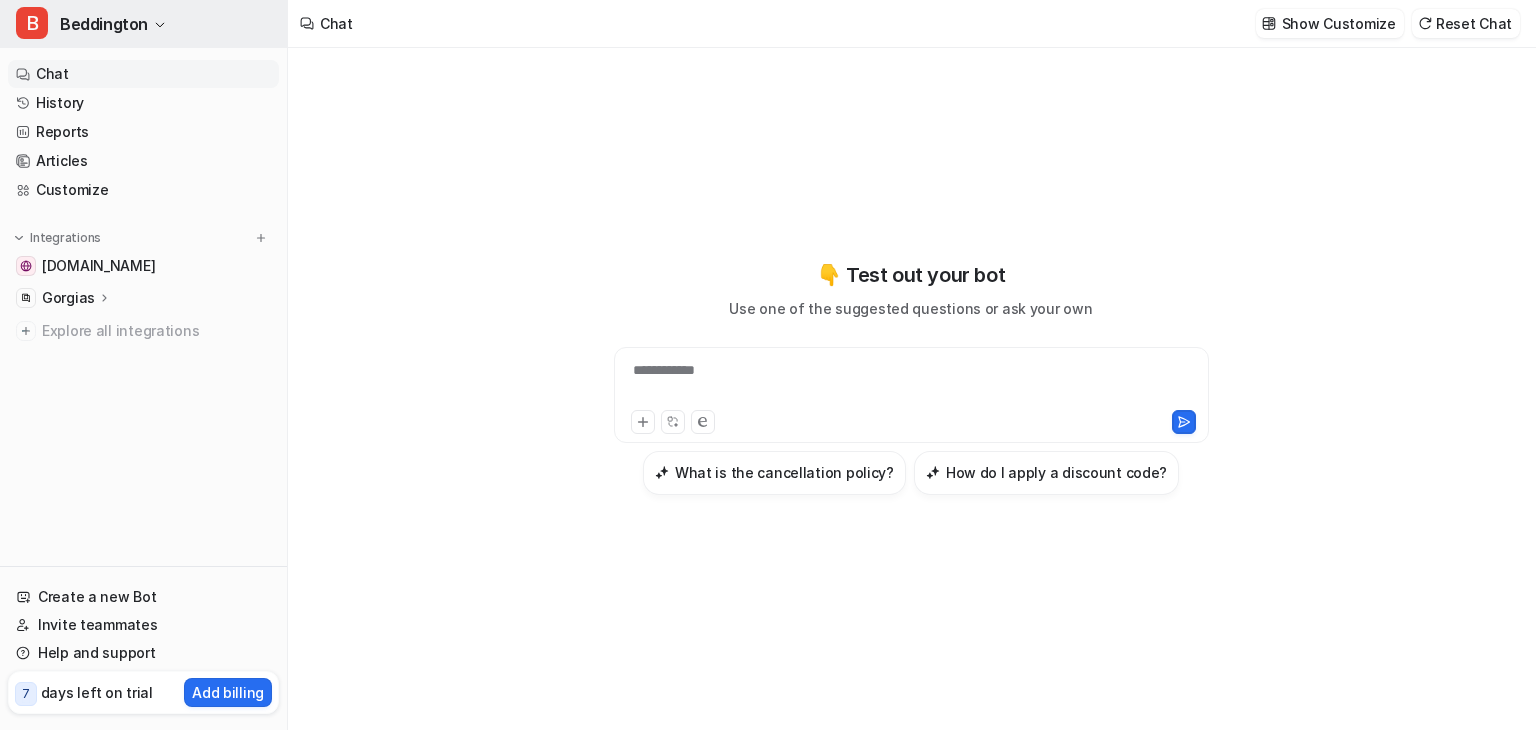 type on "**********" 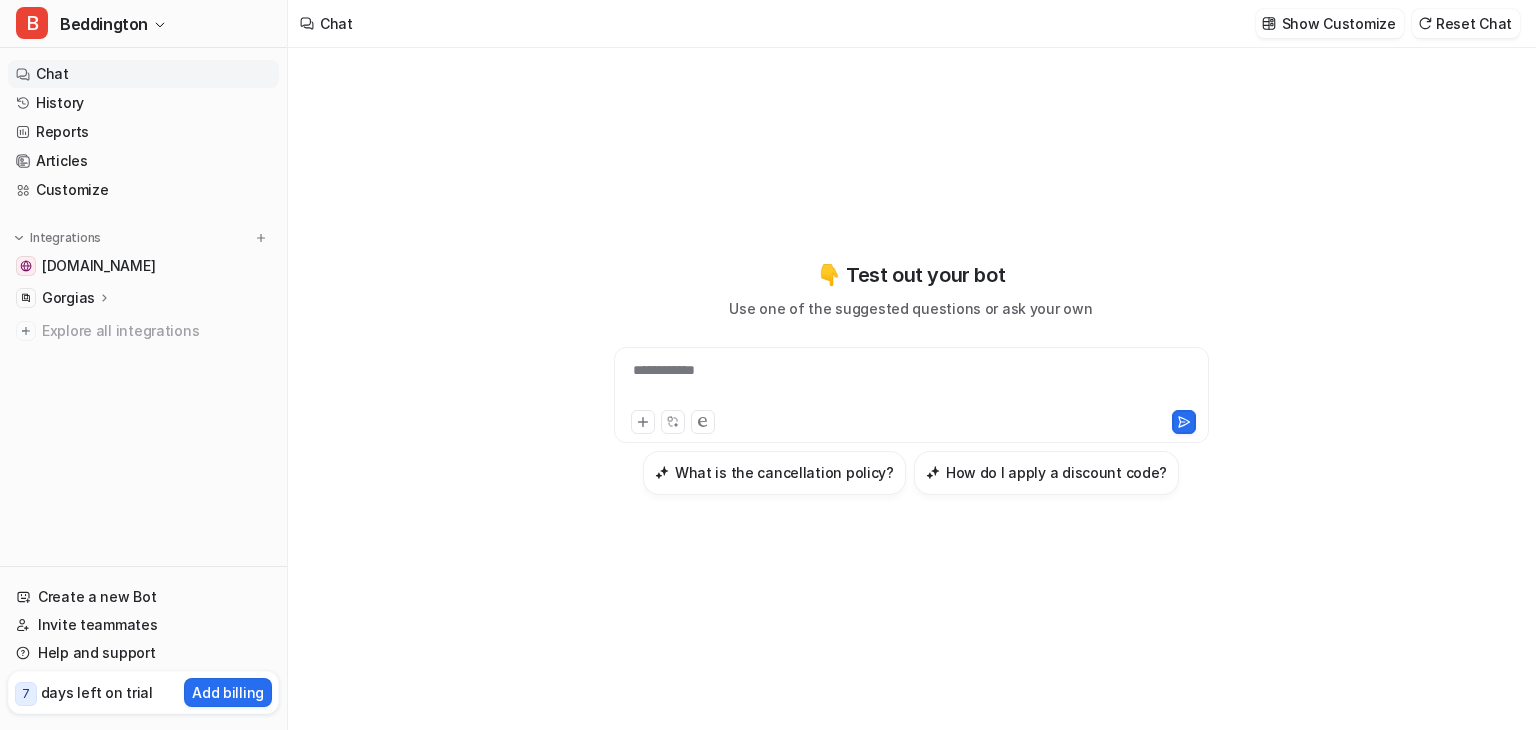 click on "**********" at bounding box center (911, 395) 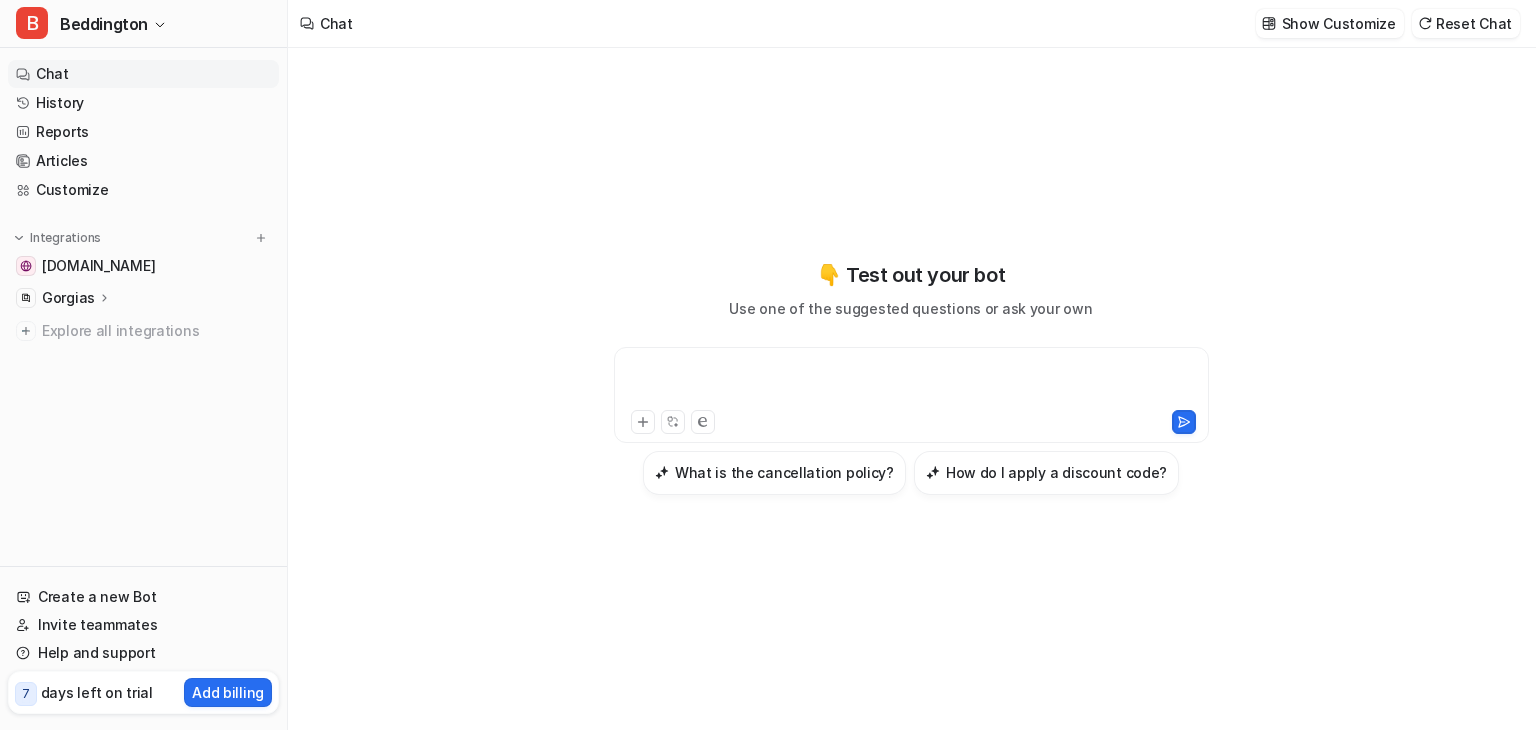 paste 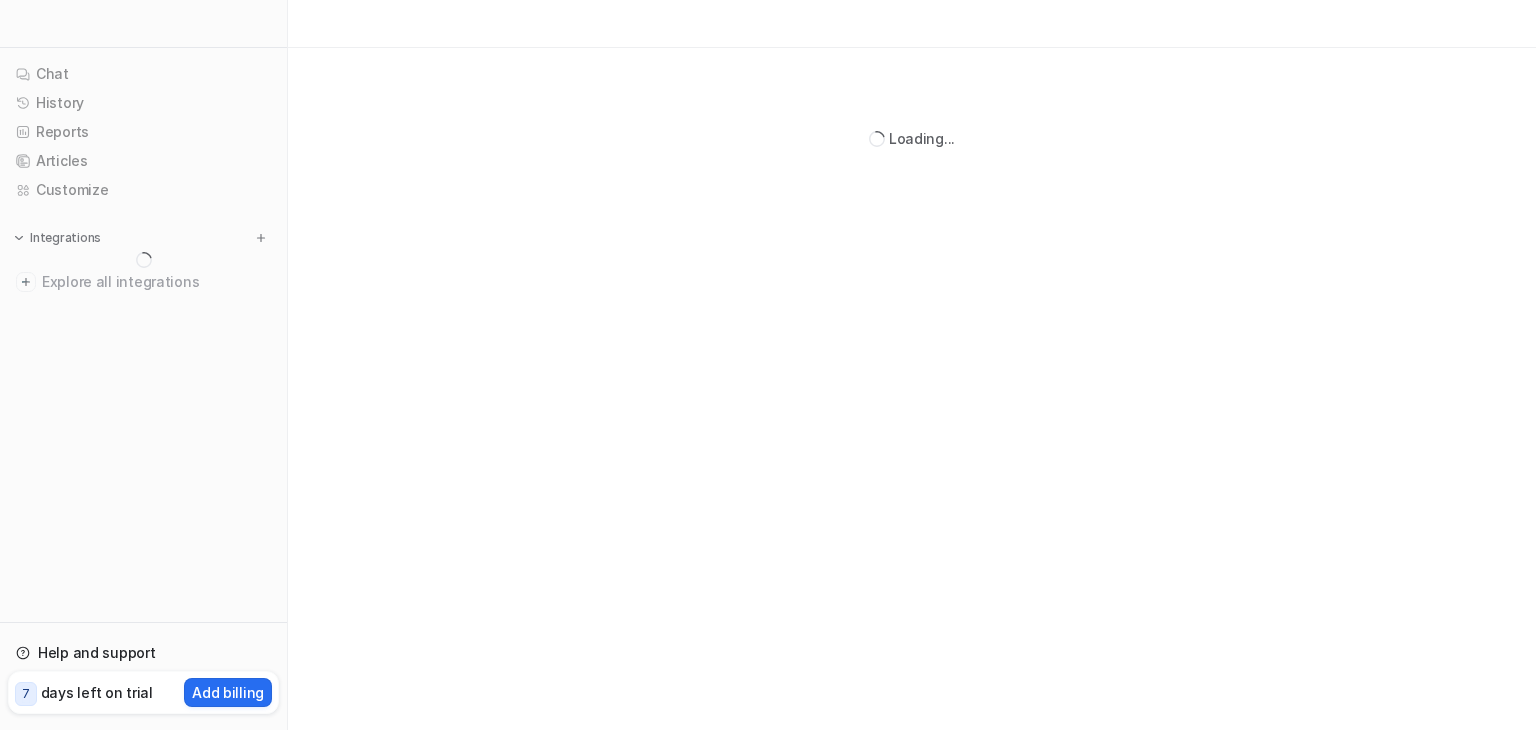 scroll, scrollTop: 0, scrollLeft: 0, axis: both 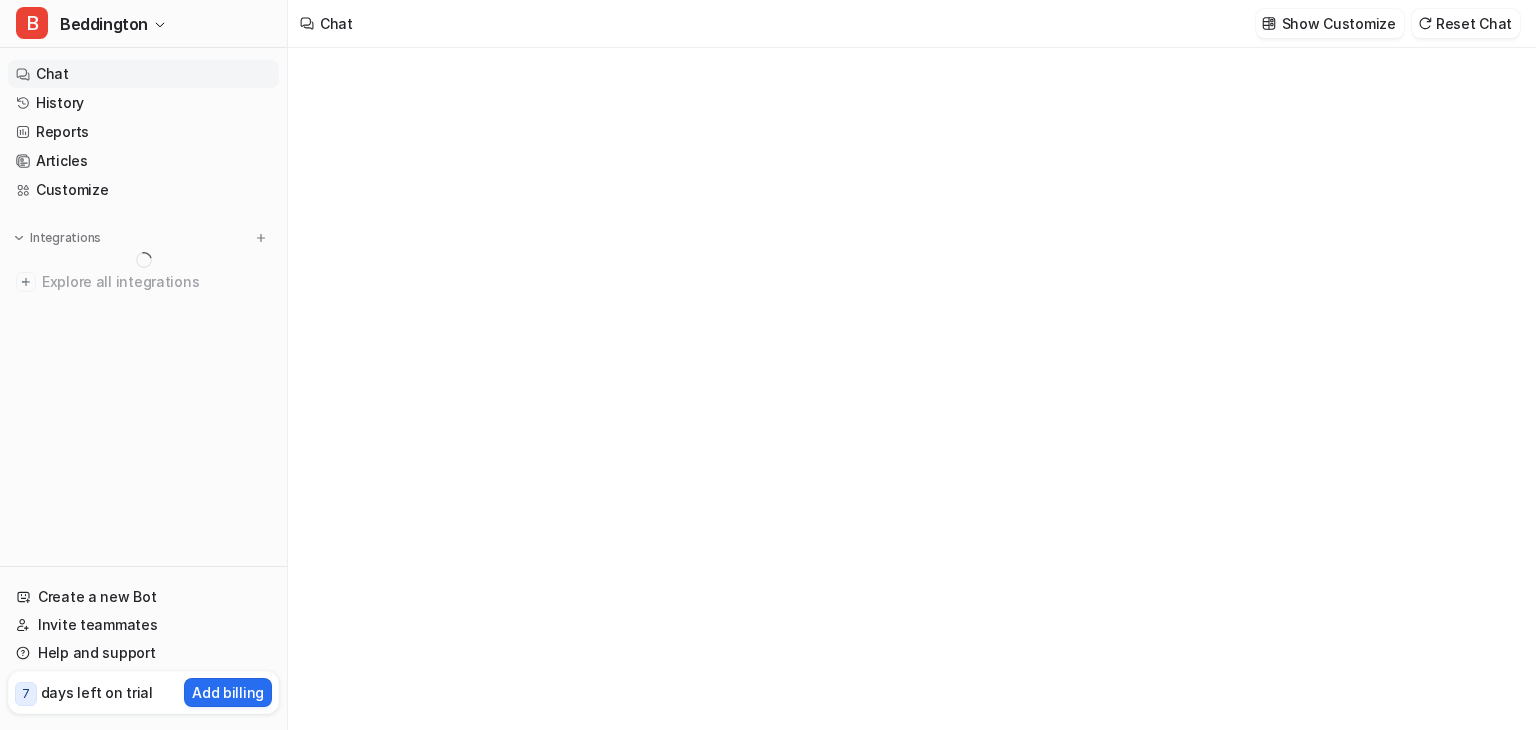 click on "Chat" at bounding box center (143, 74) 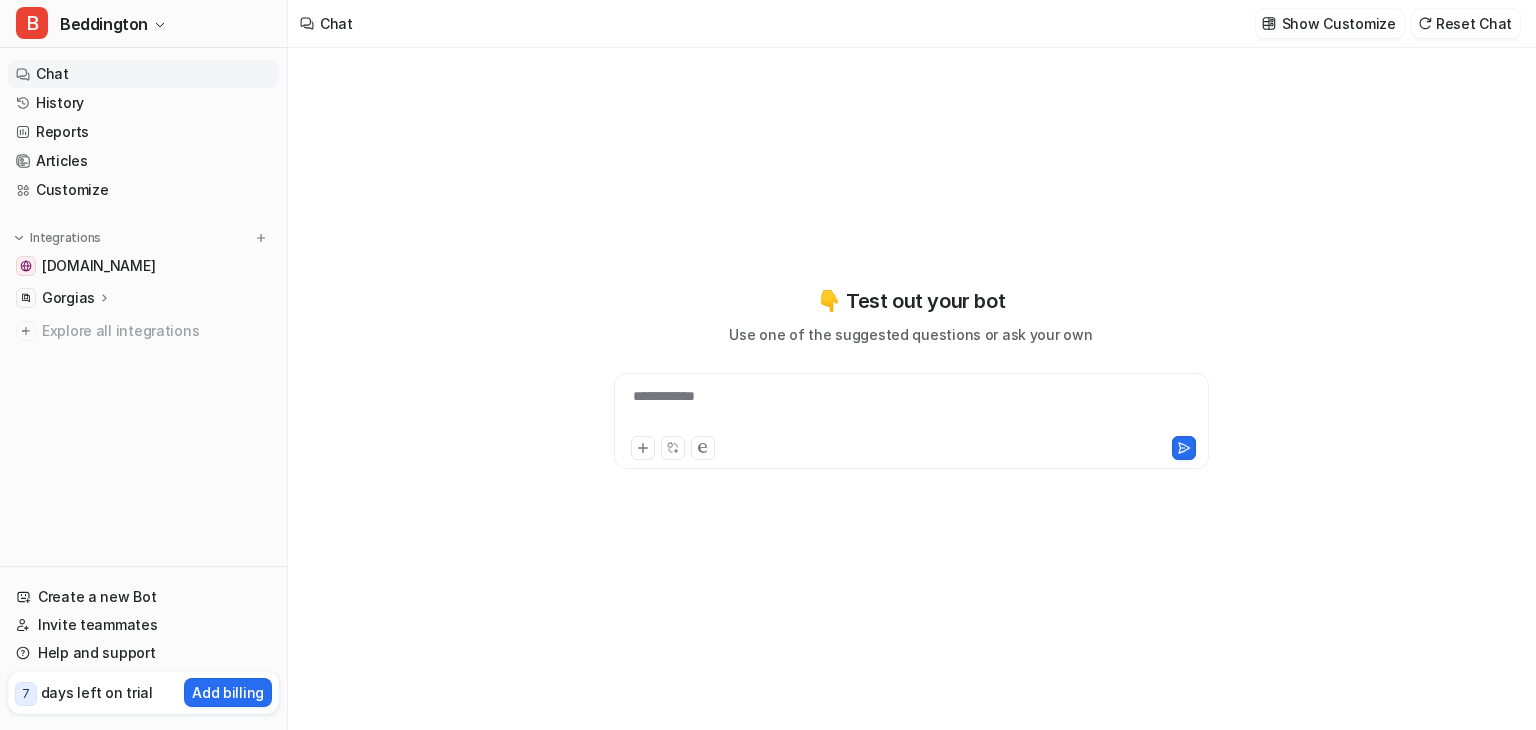 click on "**********" at bounding box center [911, 377] 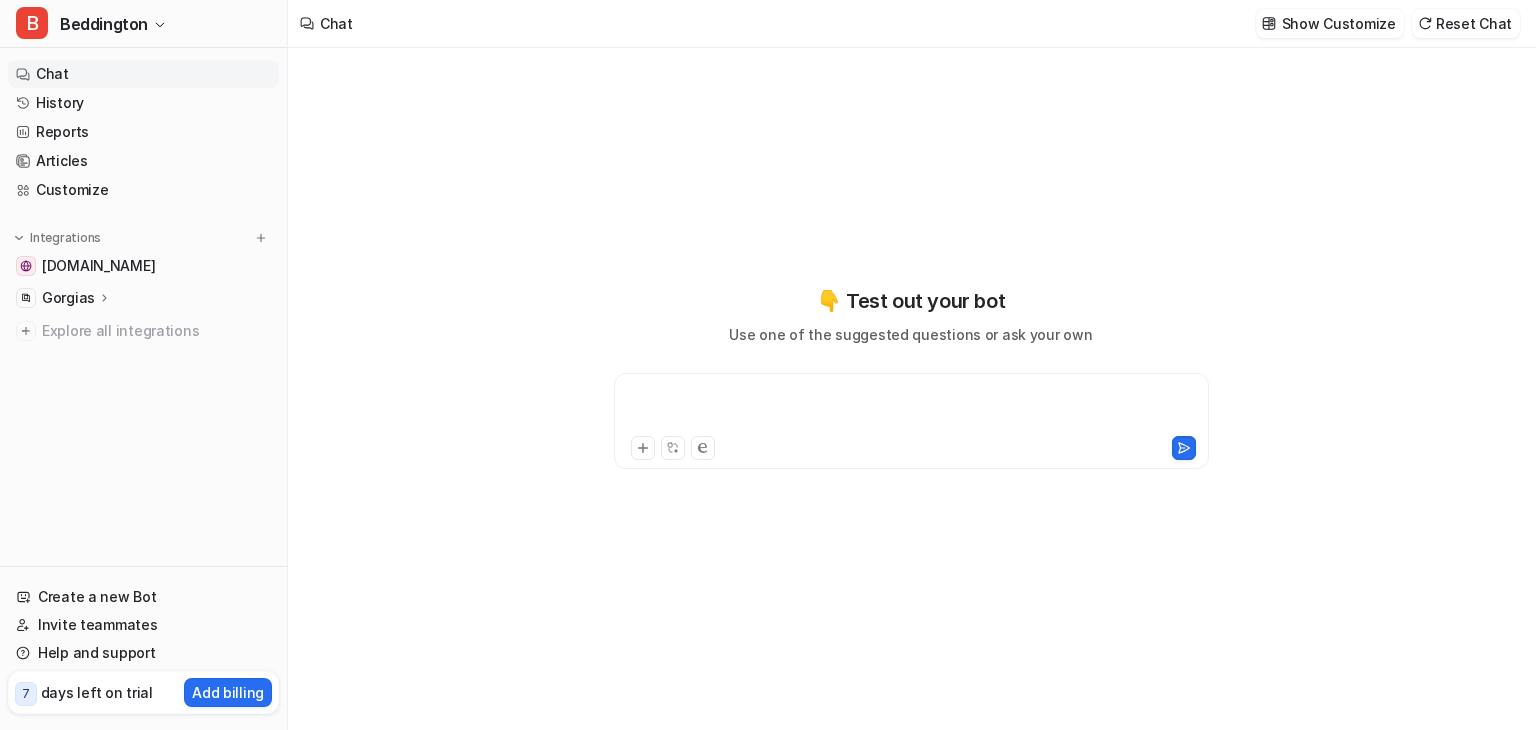 type 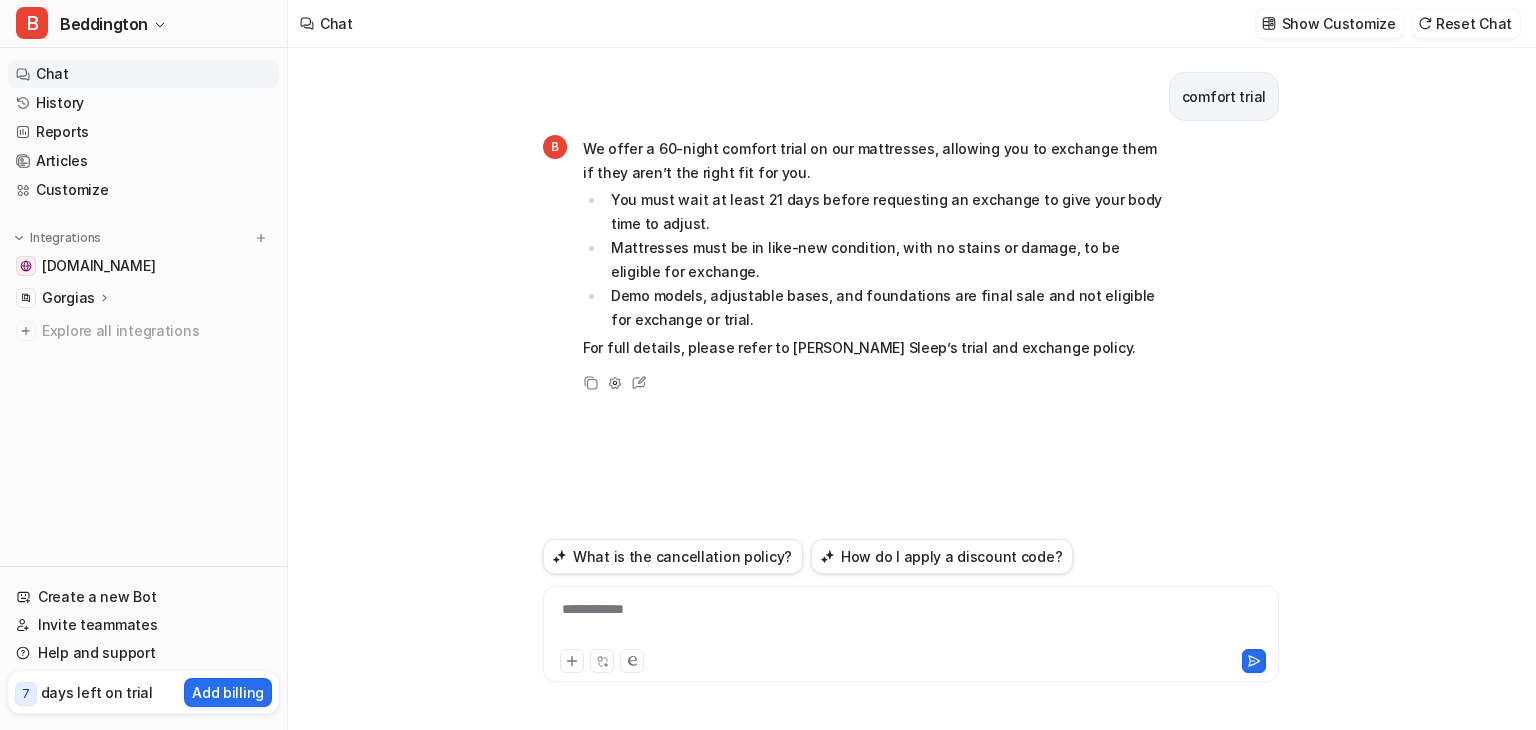 click on "**********" at bounding box center (911, 622) 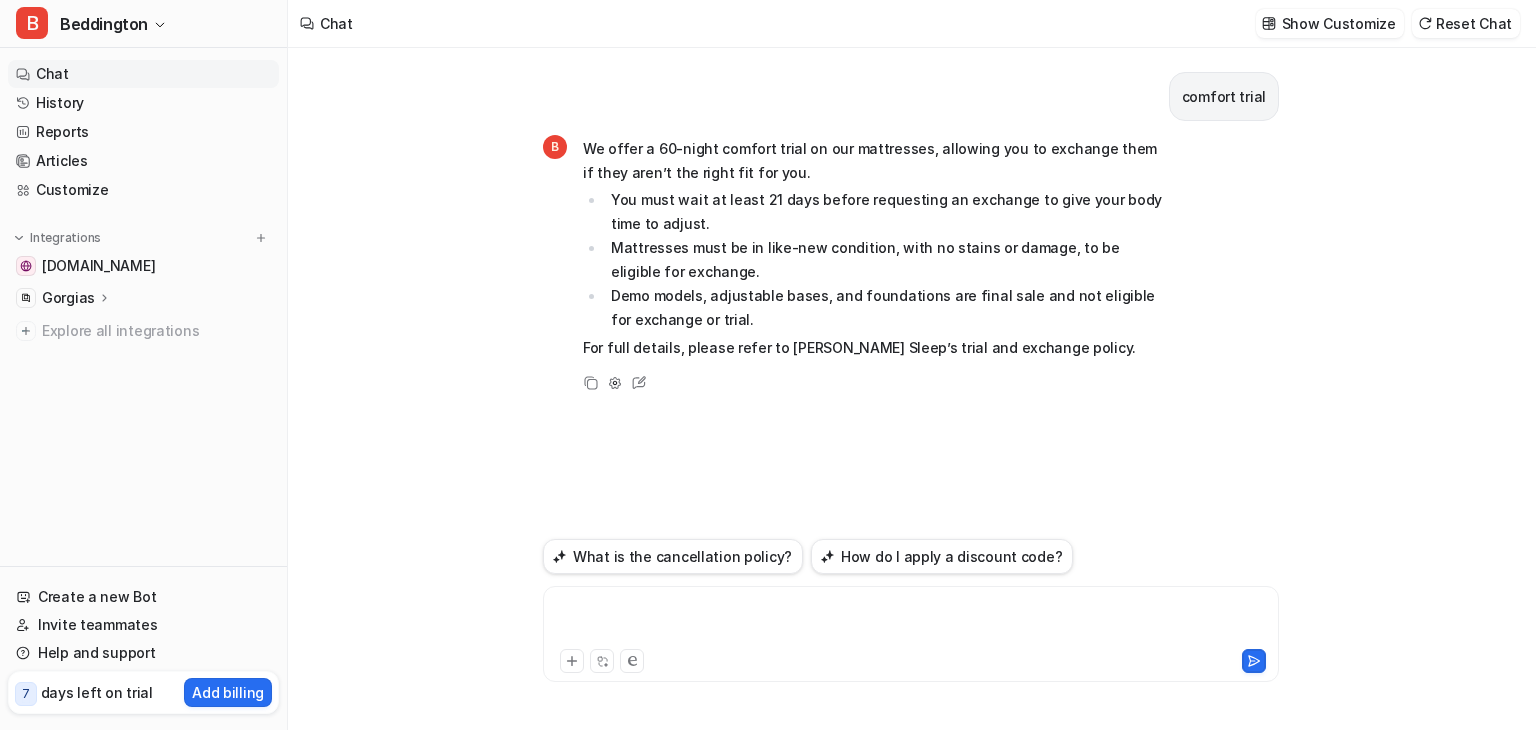 paste 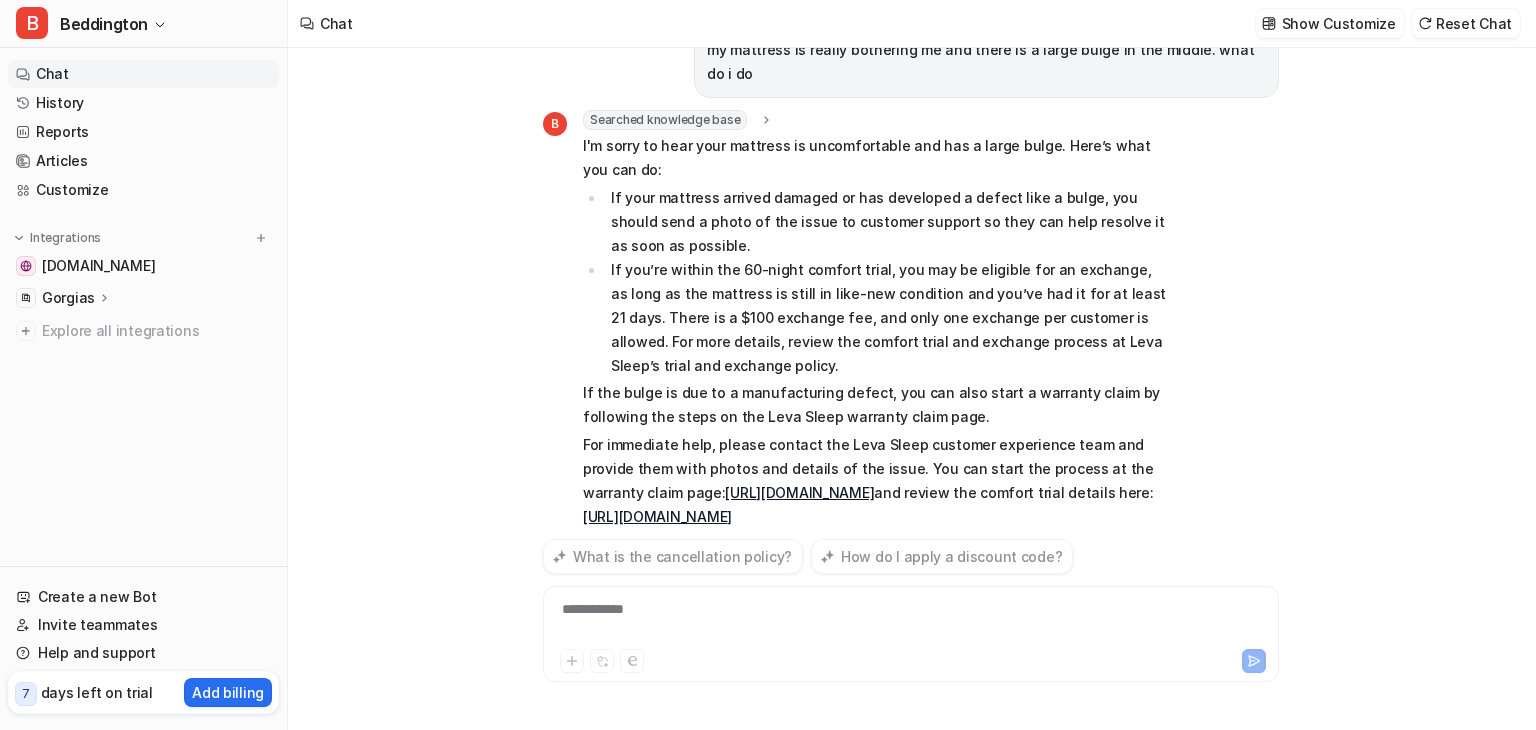 scroll, scrollTop: 406, scrollLeft: 0, axis: vertical 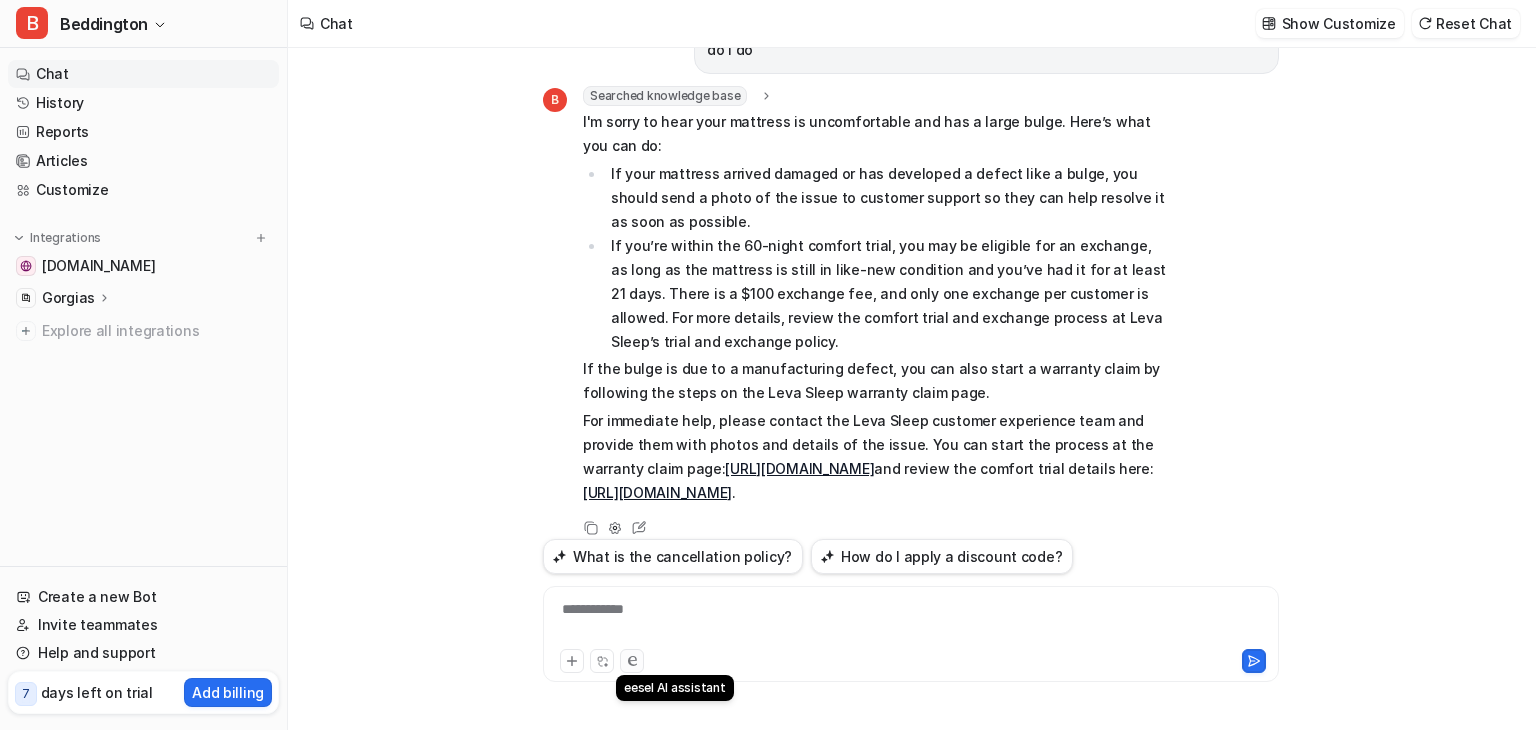 click at bounding box center (632, 661) 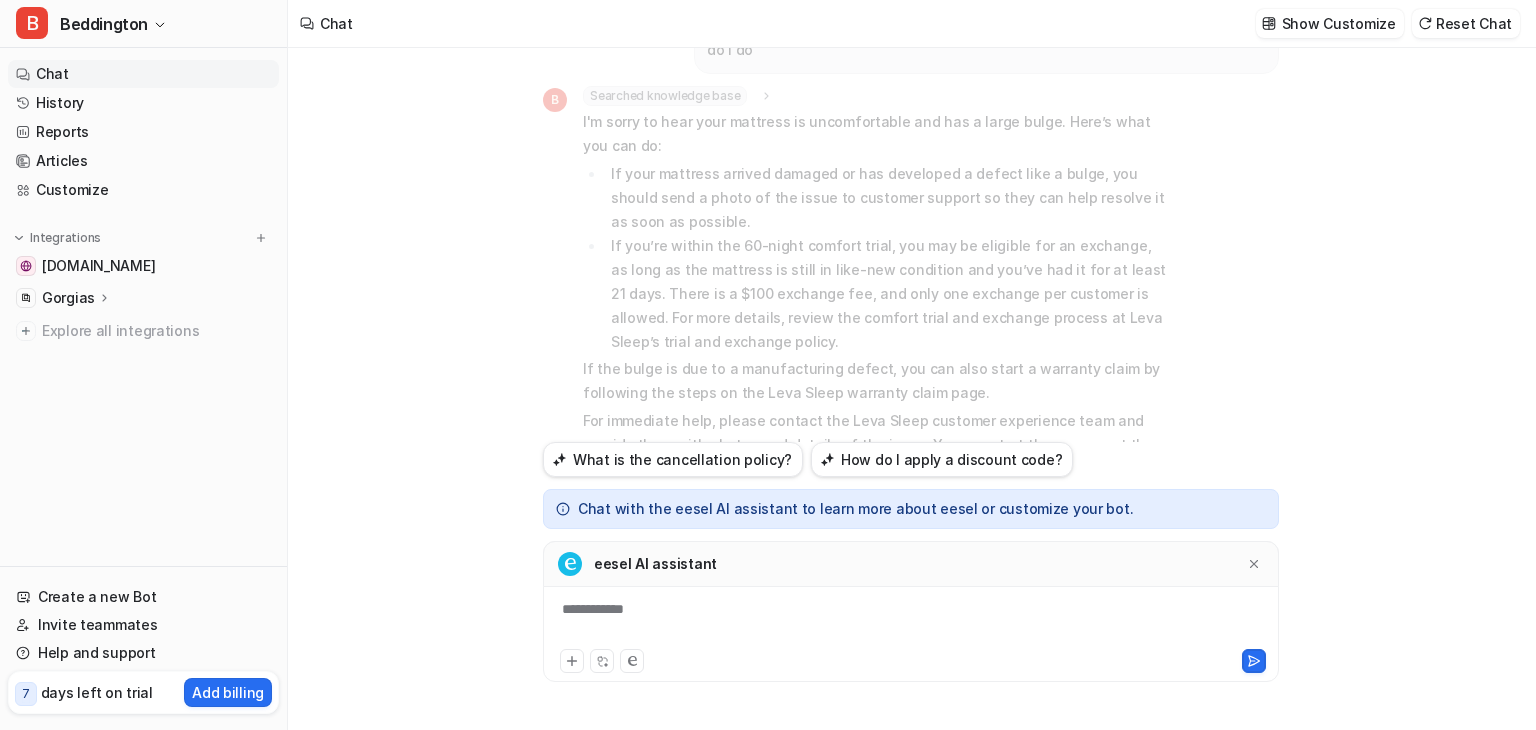 click on "**********" at bounding box center [911, 612] 